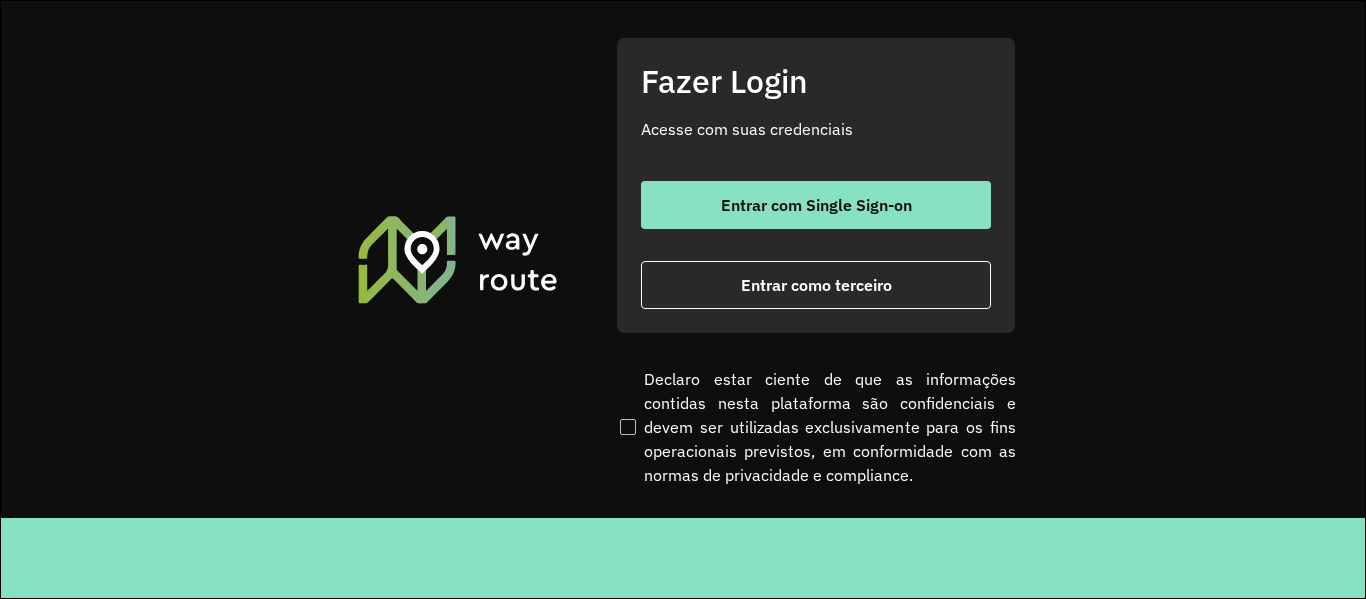 scroll, scrollTop: 0, scrollLeft: 0, axis: both 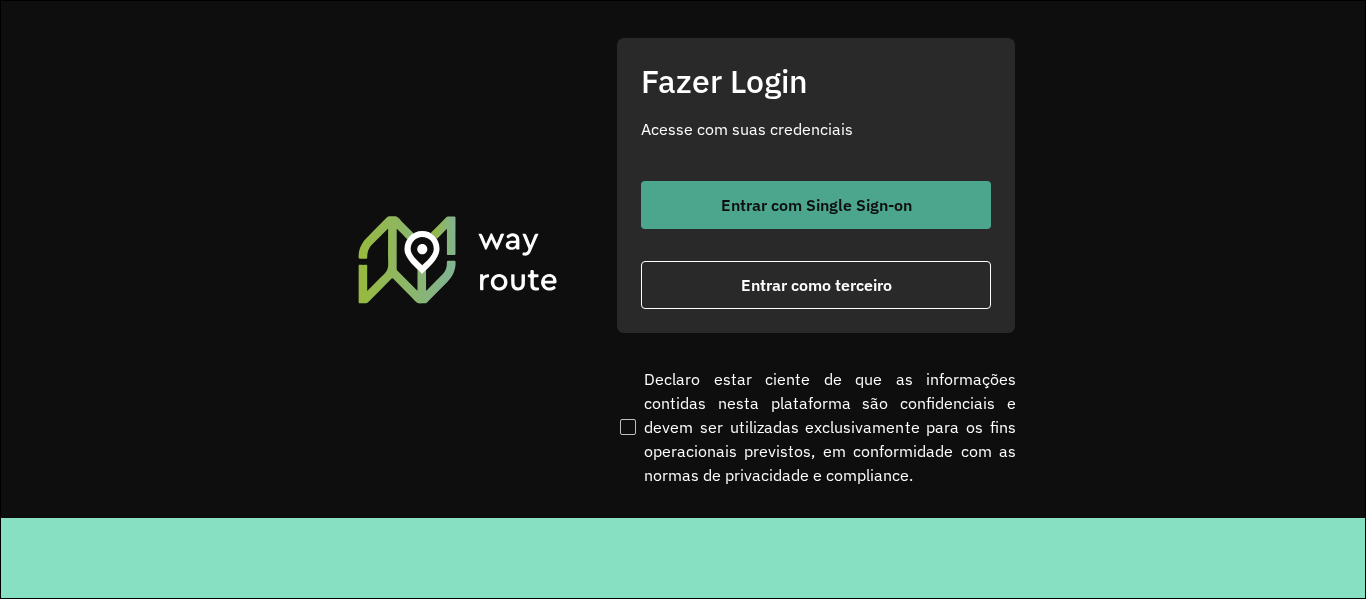 click on "Entrar com Single Sign-on" at bounding box center (816, 205) 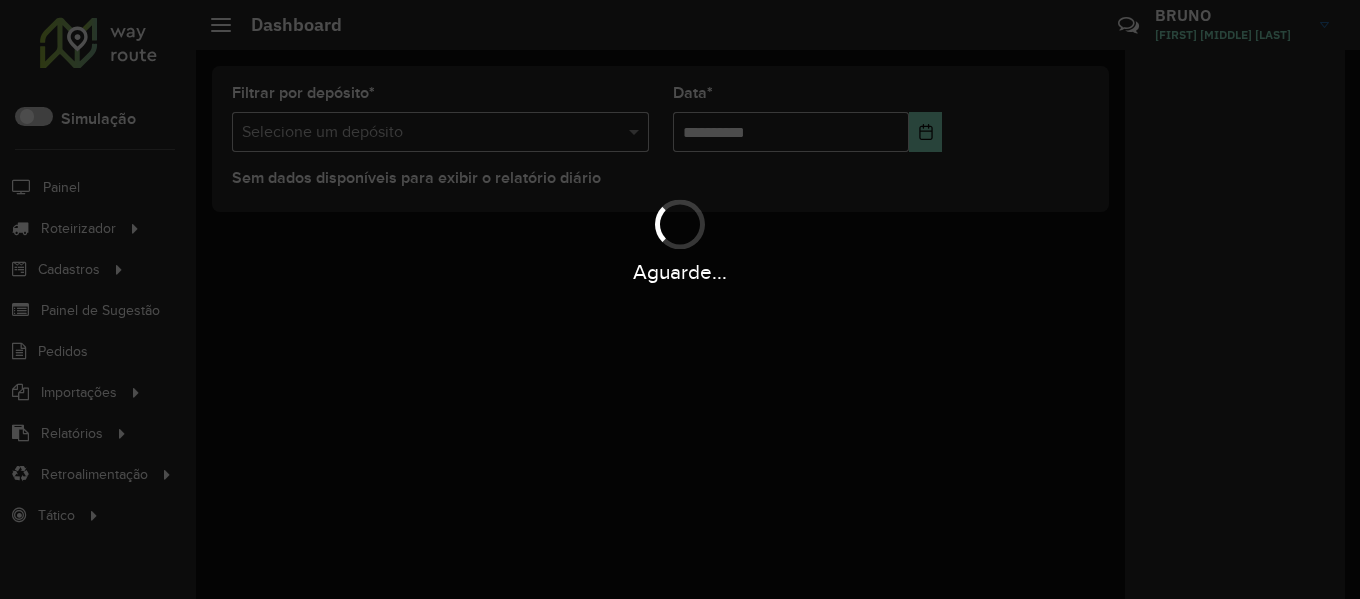 scroll, scrollTop: 0, scrollLeft: 0, axis: both 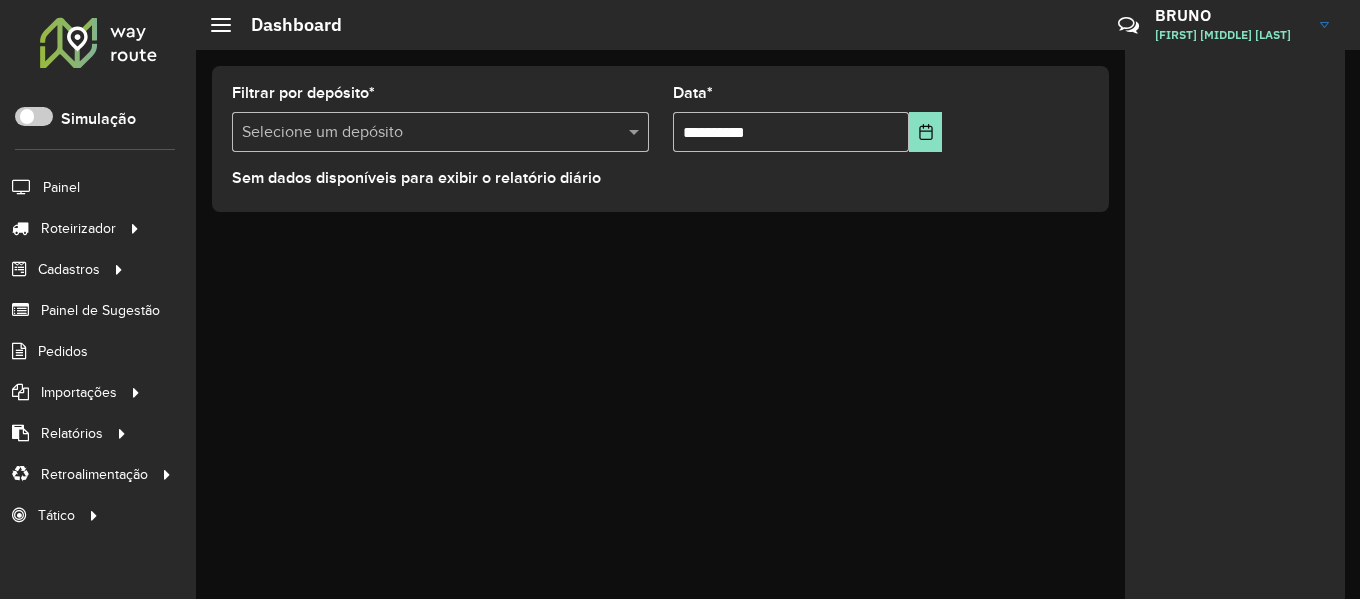 click 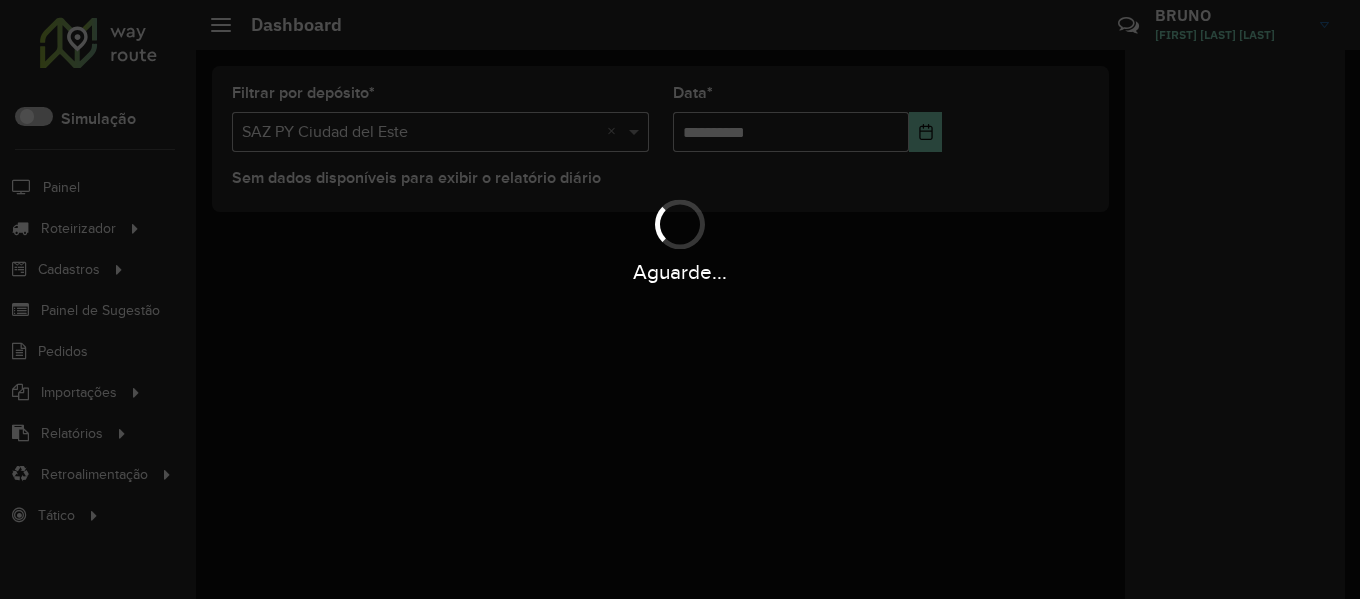 scroll, scrollTop: 0, scrollLeft: 0, axis: both 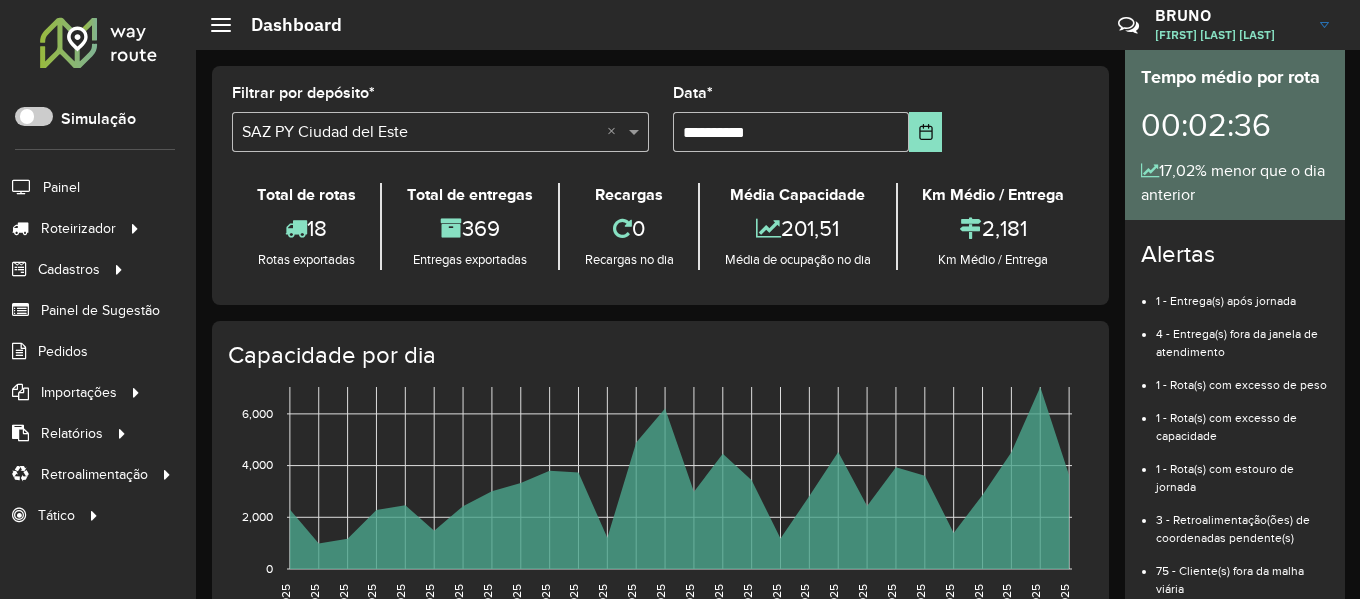 click 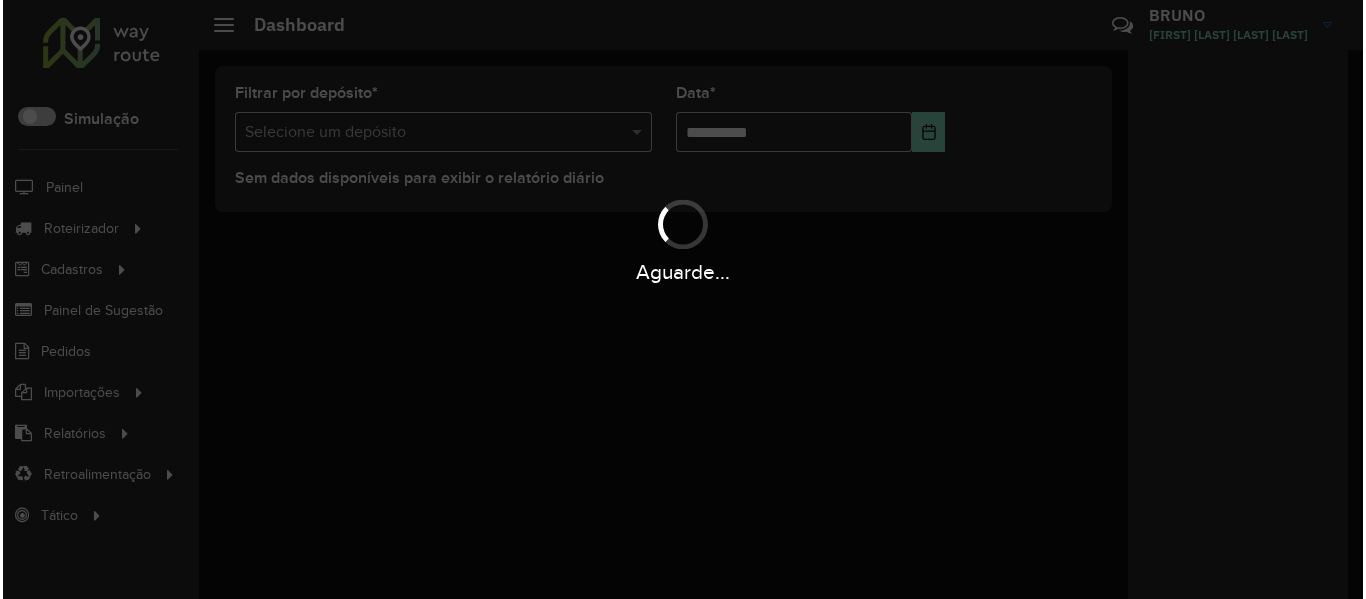 scroll, scrollTop: 0, scrollLeft: 0, axis: both 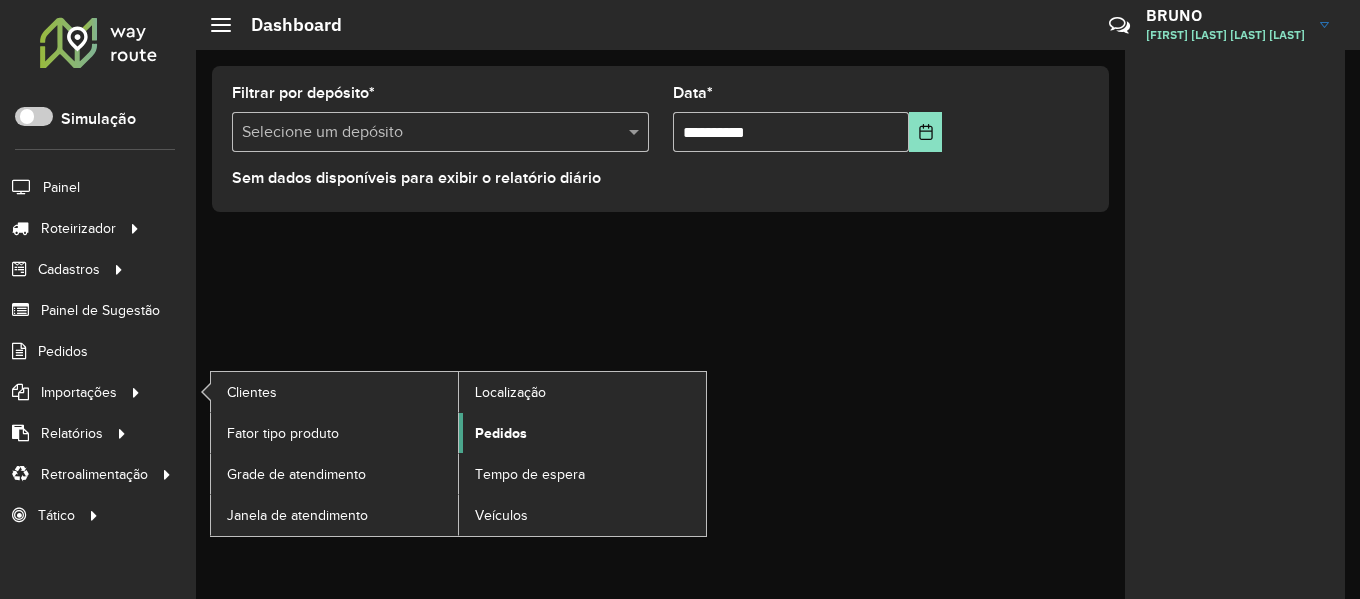 click on "Pedidos" 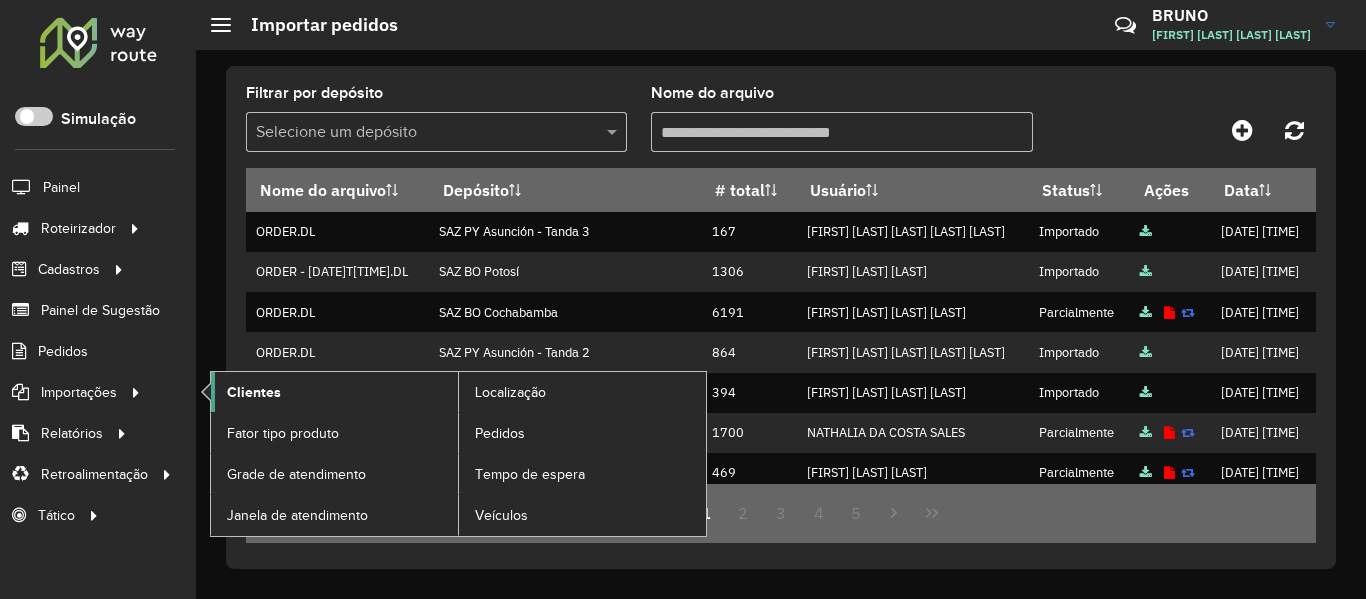 click on "Clientes" 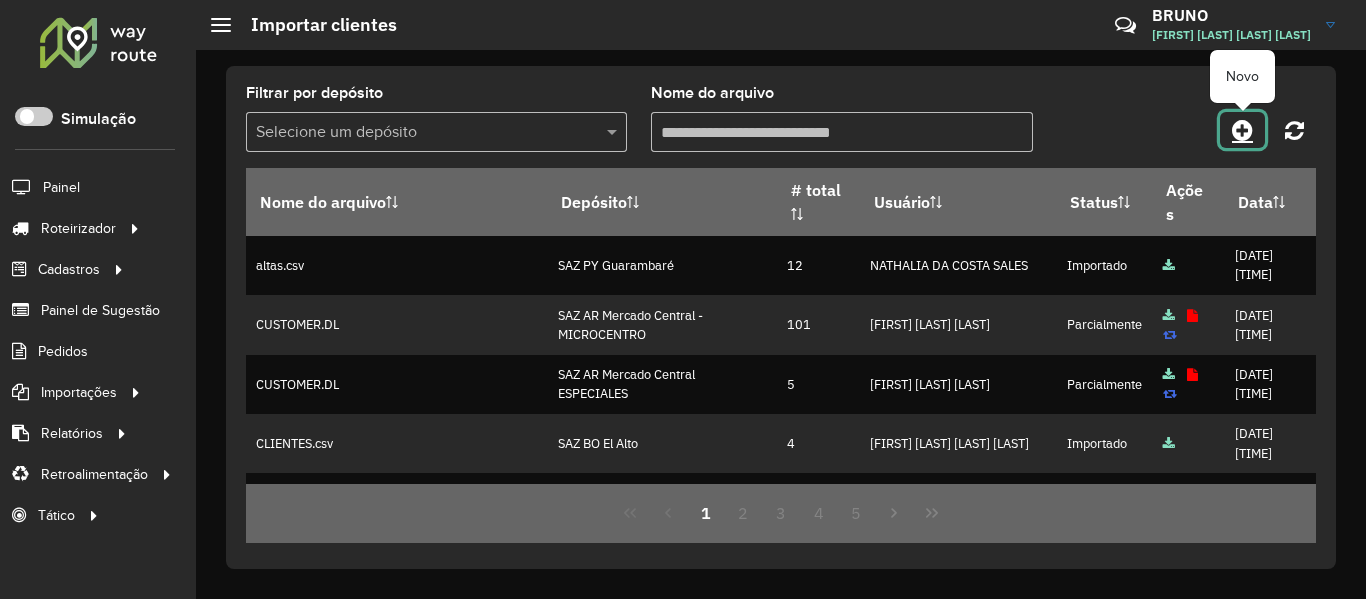 click 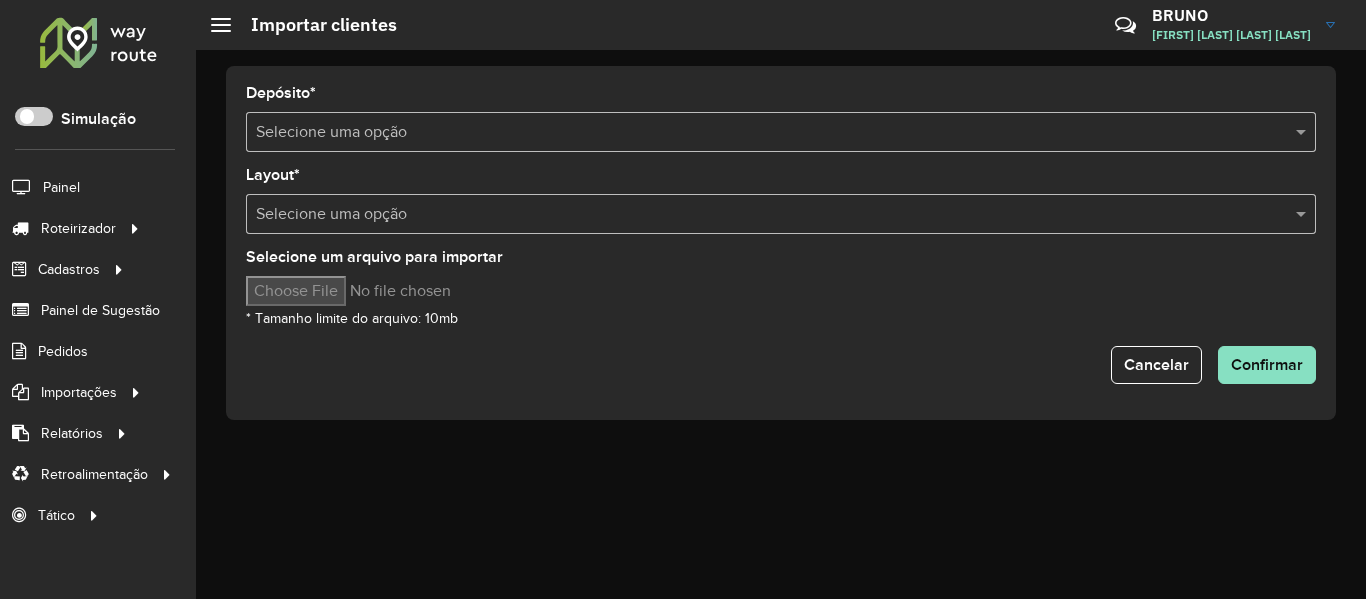 click at bounding box center [761, 133] 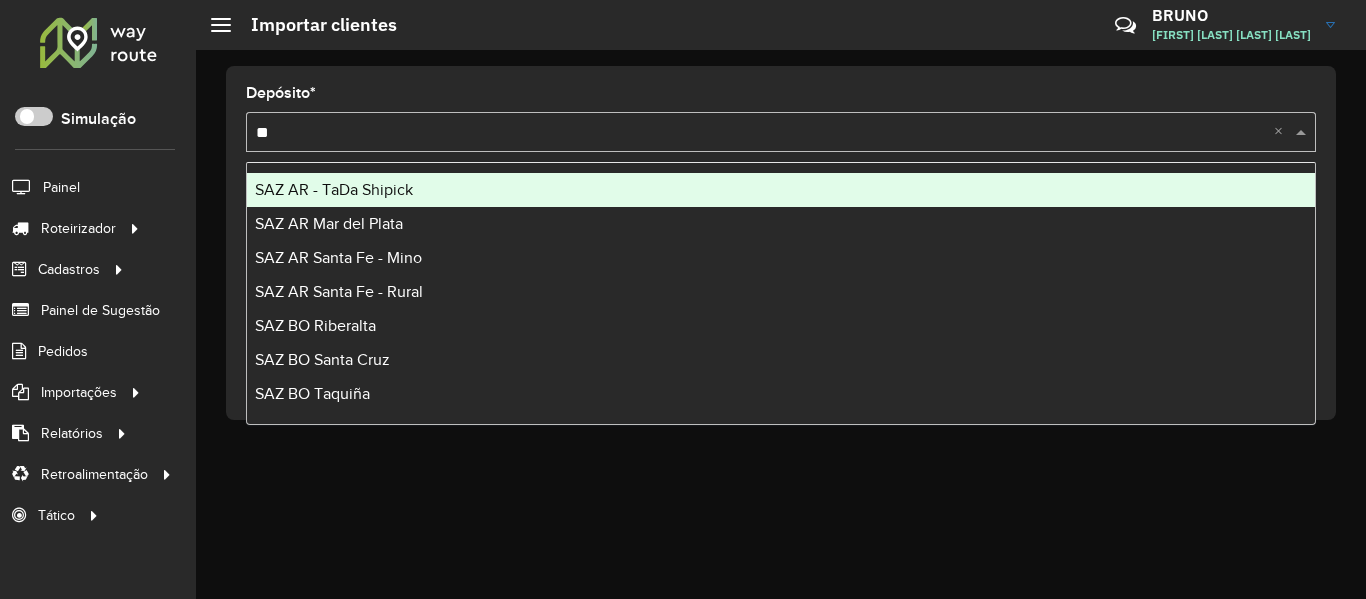click on "Selecione uma opção ** ×" at bounding box center (781, 132) 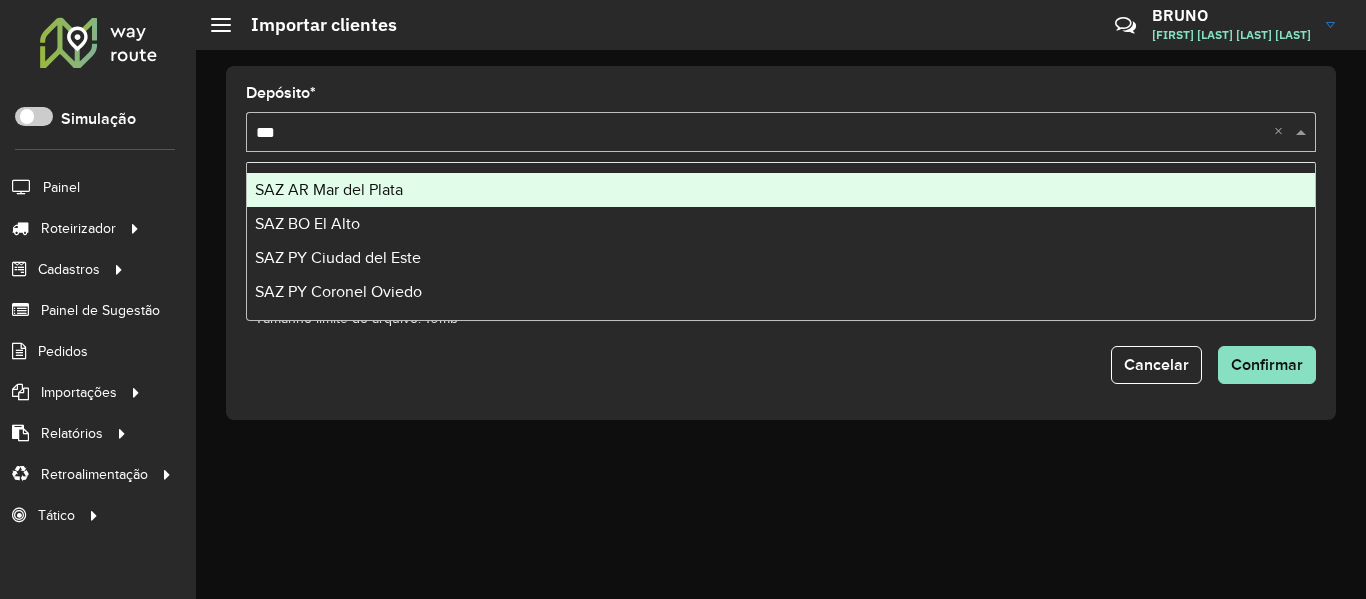 click on "**" at bounding box center (761, 133) 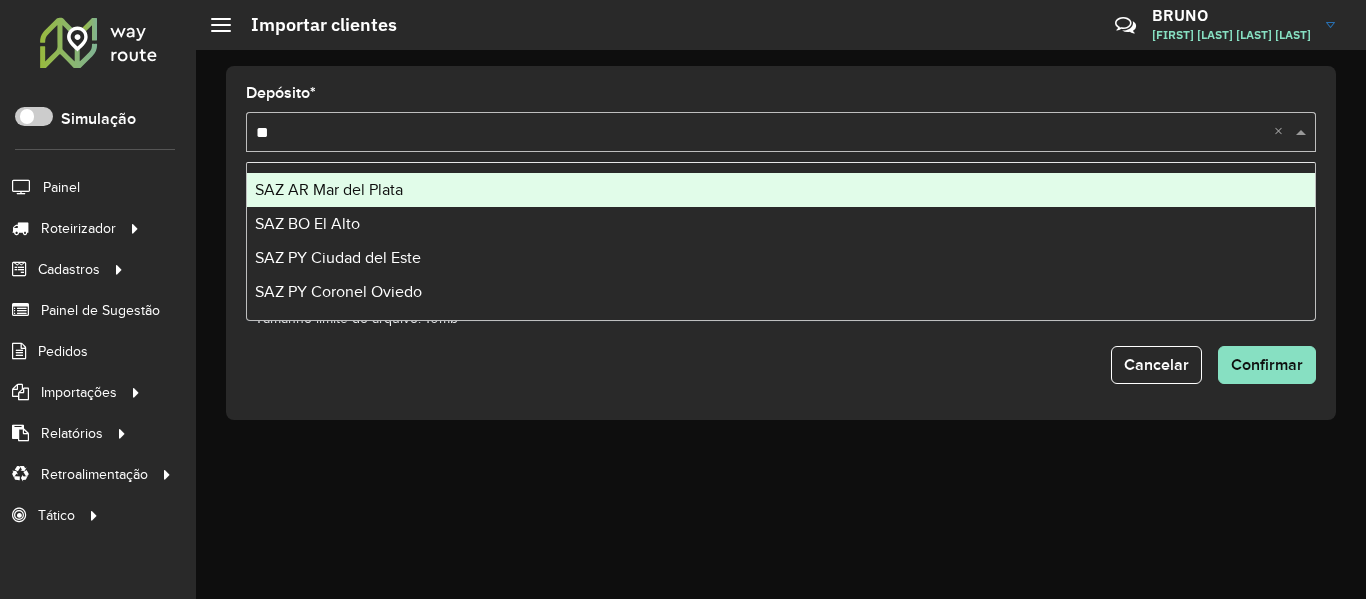 type on "*" 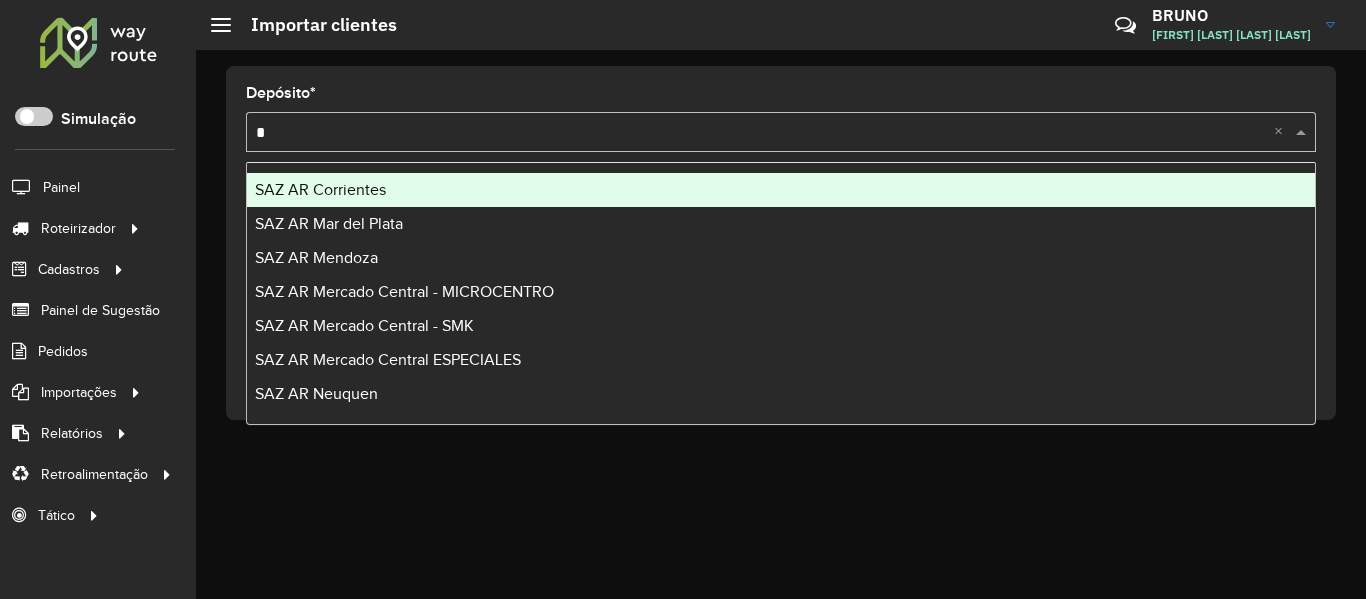 type 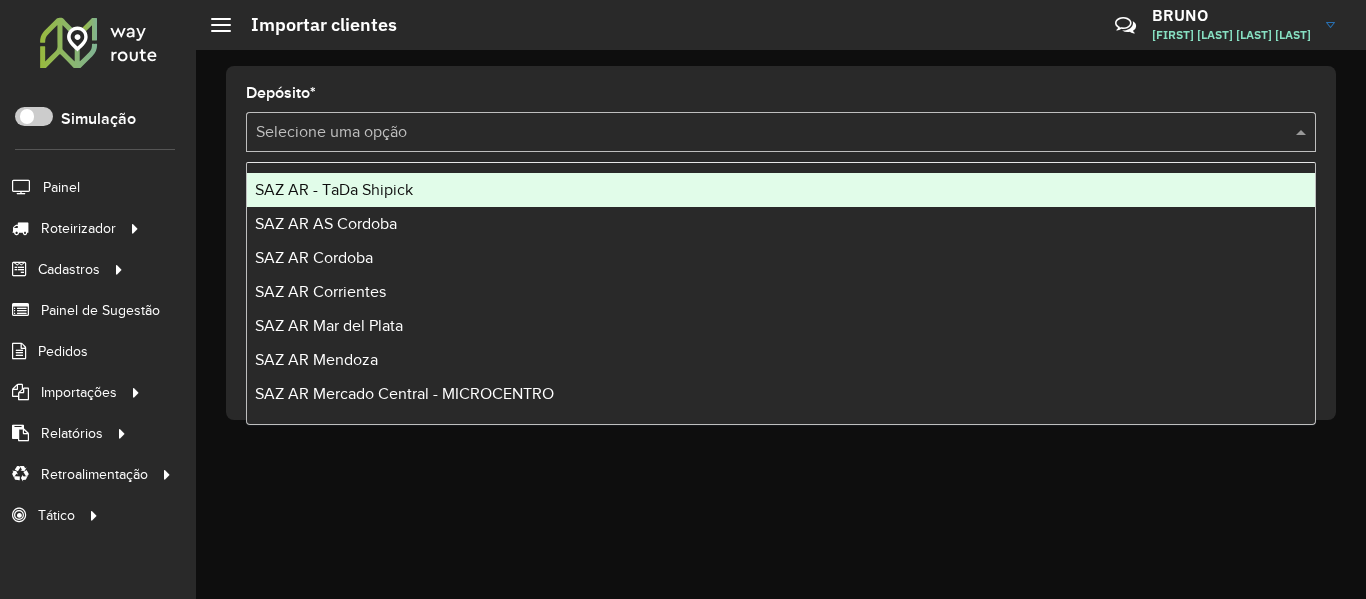click on "SAZ AR - TaDa Shipick" at bounding box center [334, 189] 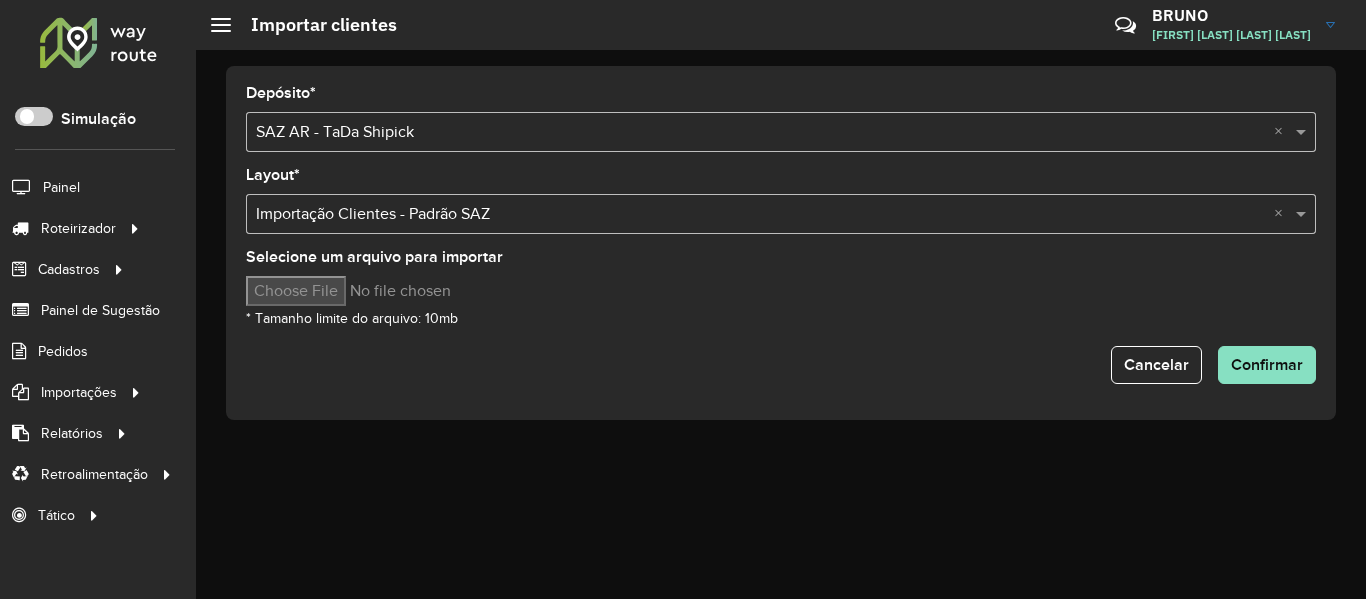 click on "Selecione um arquivo para importar" at bounding box center [416, 291] 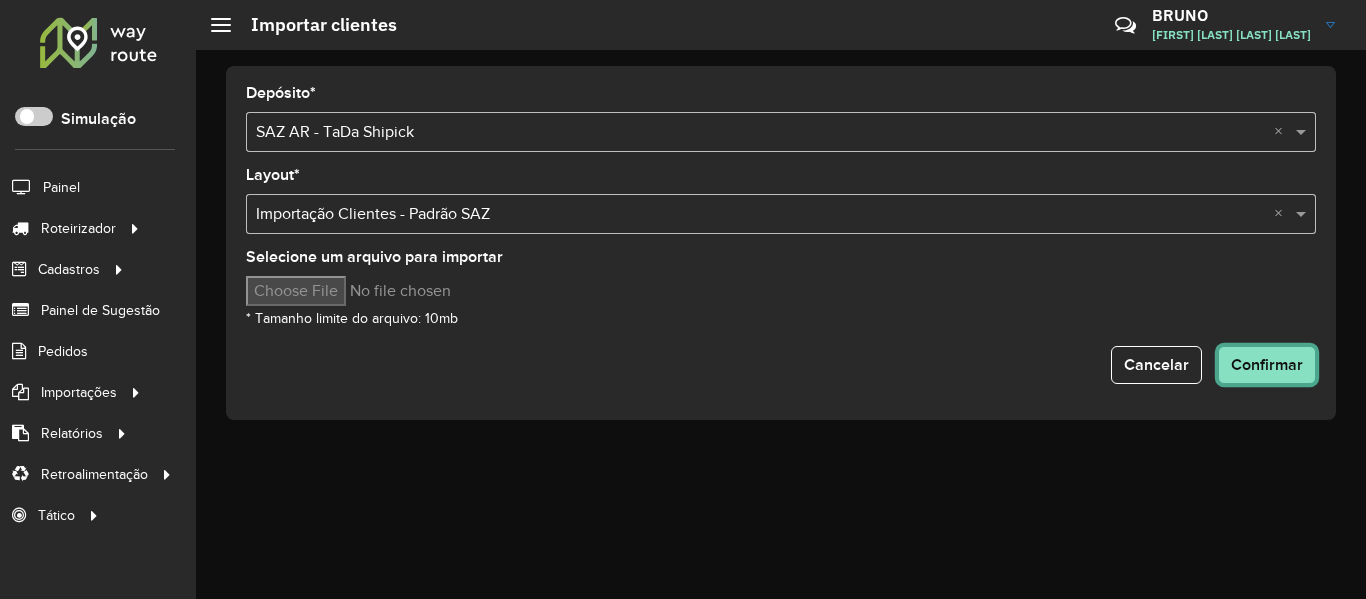 click on "Confirmar" 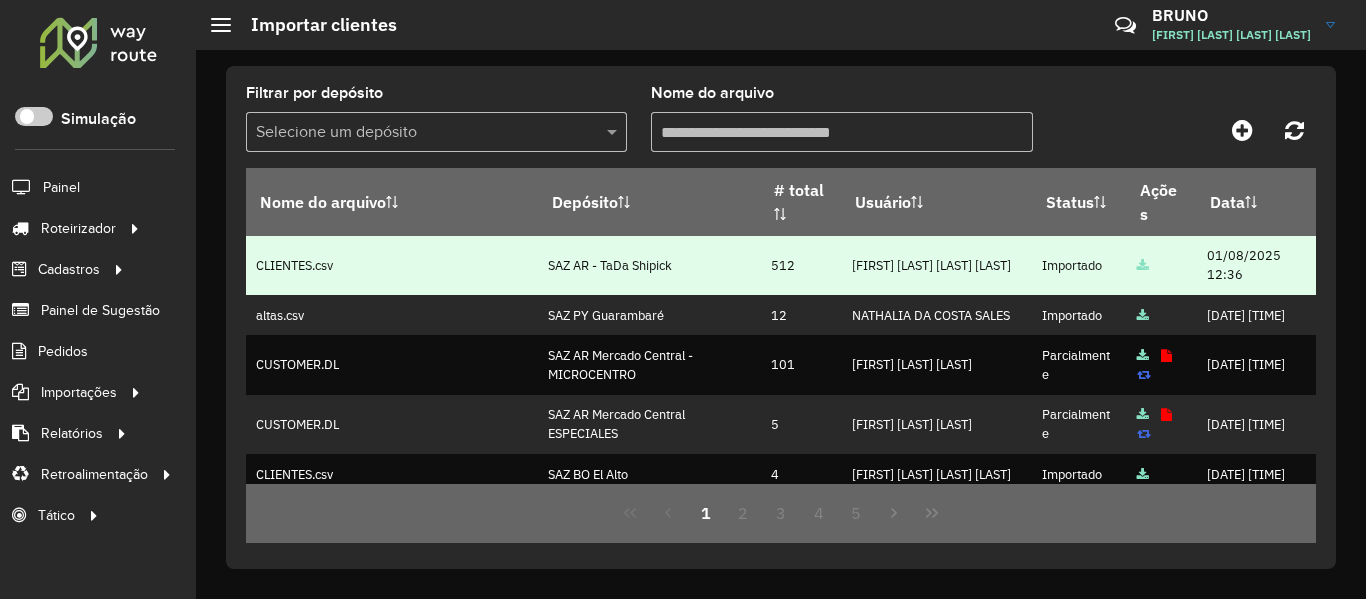 click on "512" at bounding box center [800, 265] 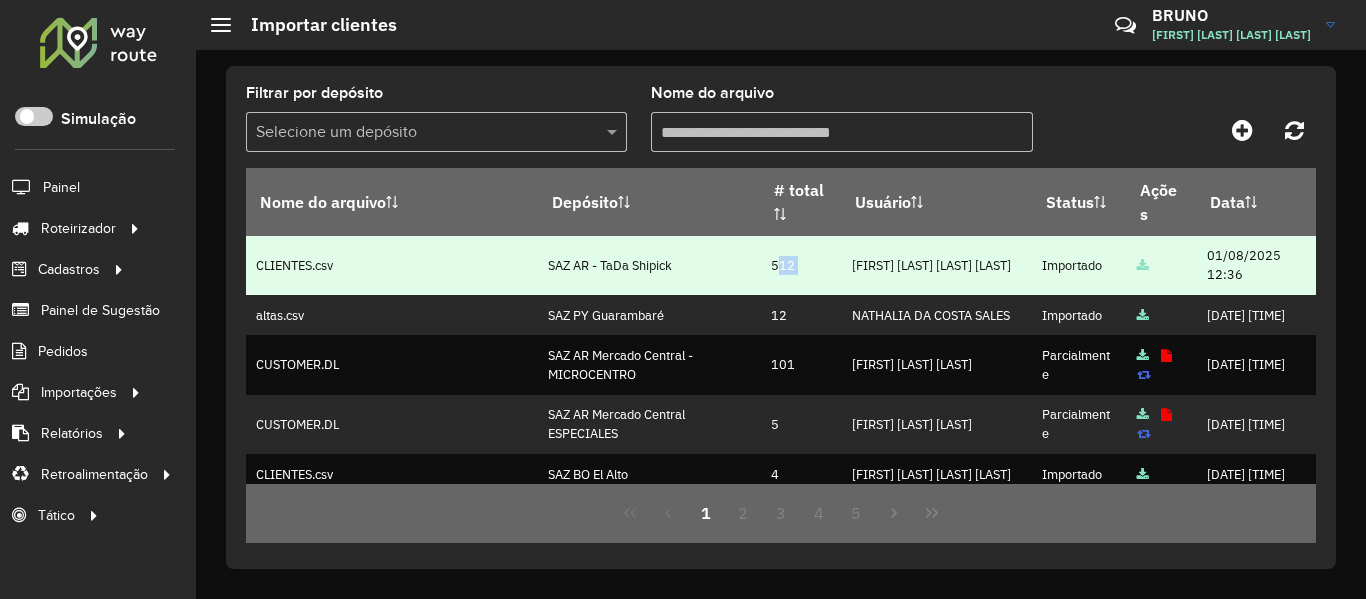 click on "512" at bounding box center (800, 265) 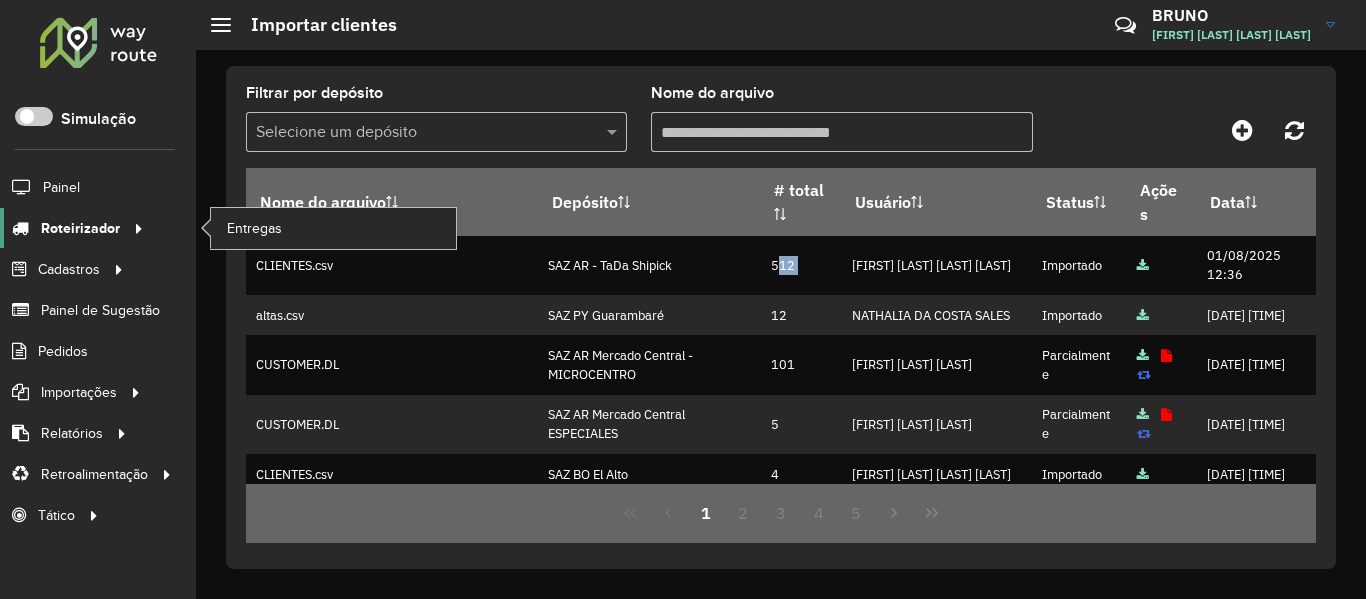 click 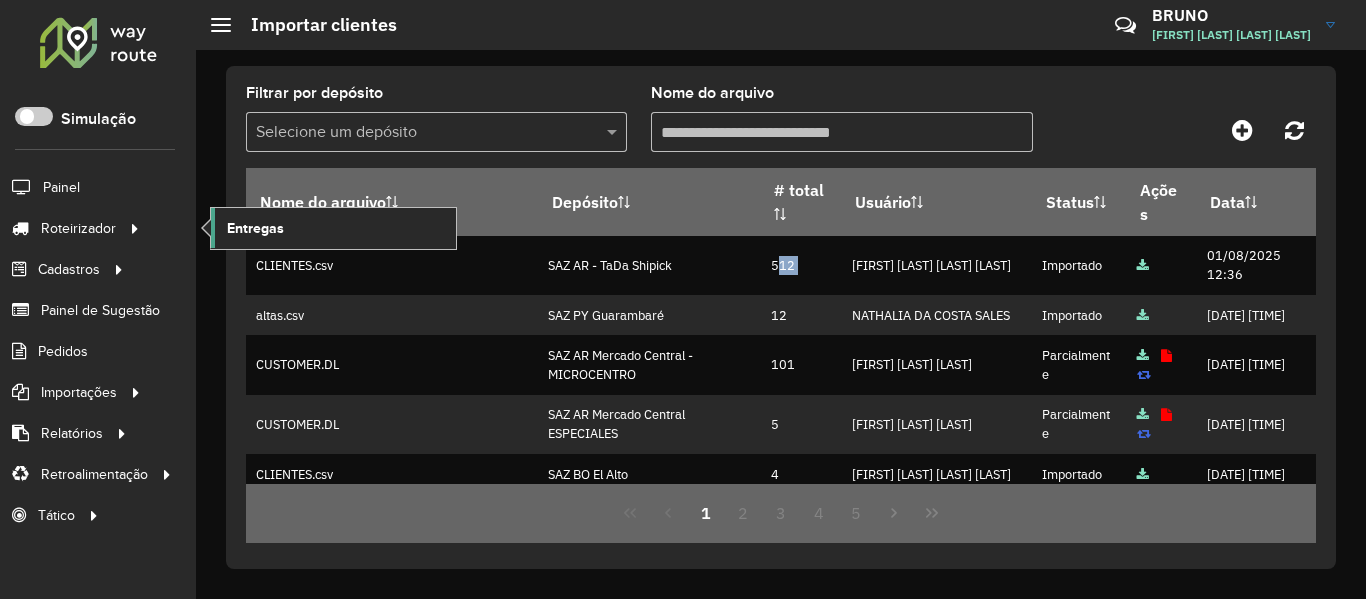click on "Entregas" 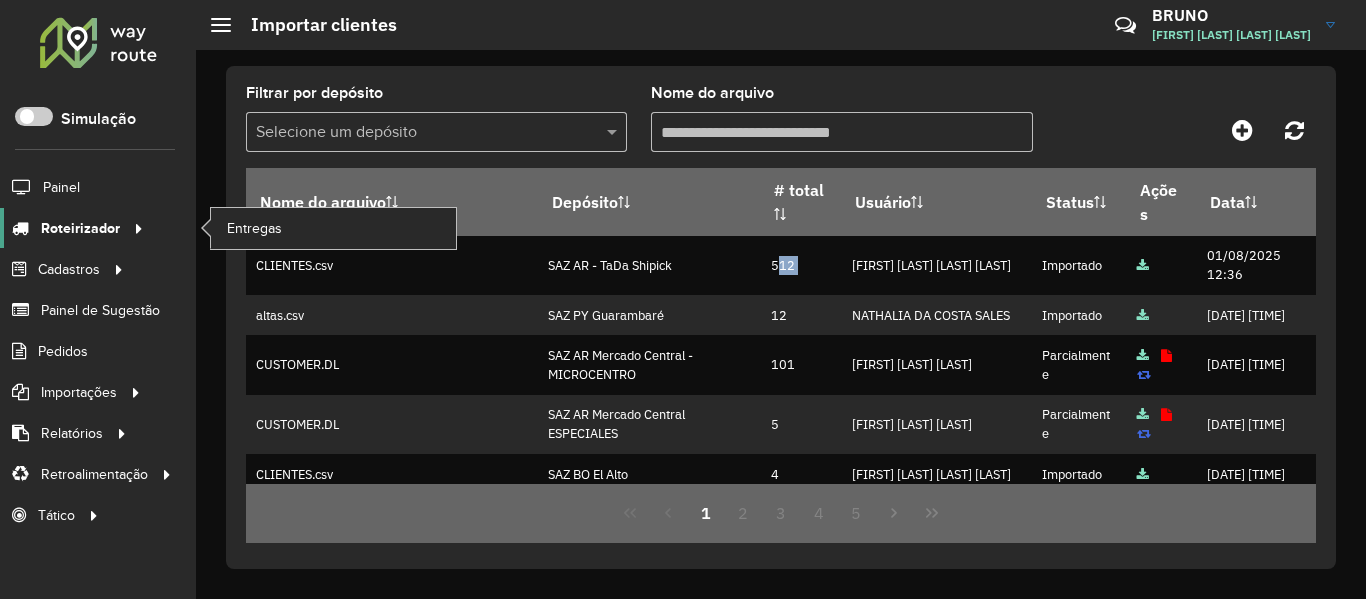 click on "Roteirizador" 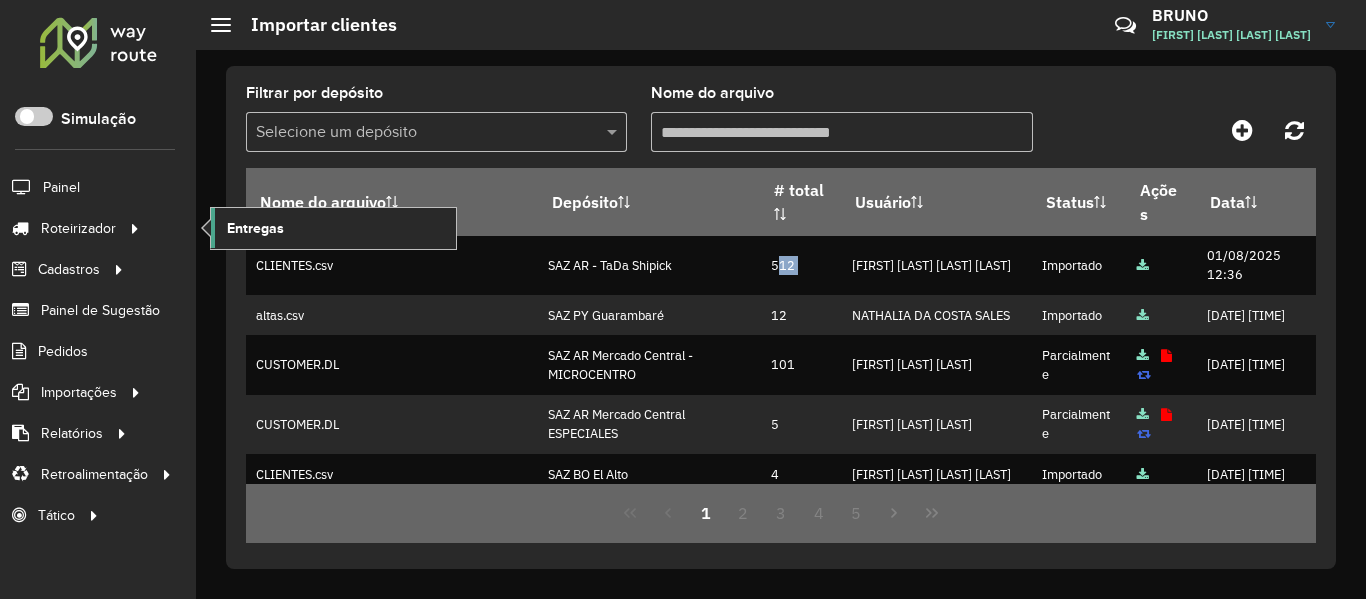click on "Entregas" 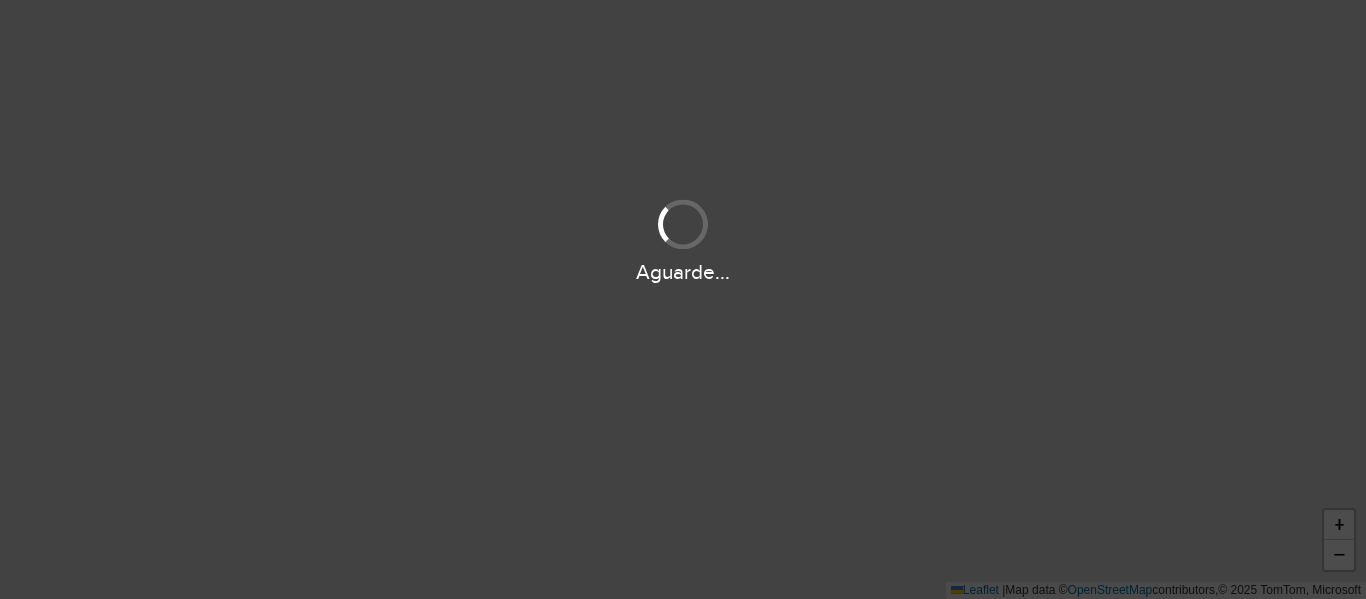 scroll, scrollTop: 0, scrollLeft: 0, axis: both 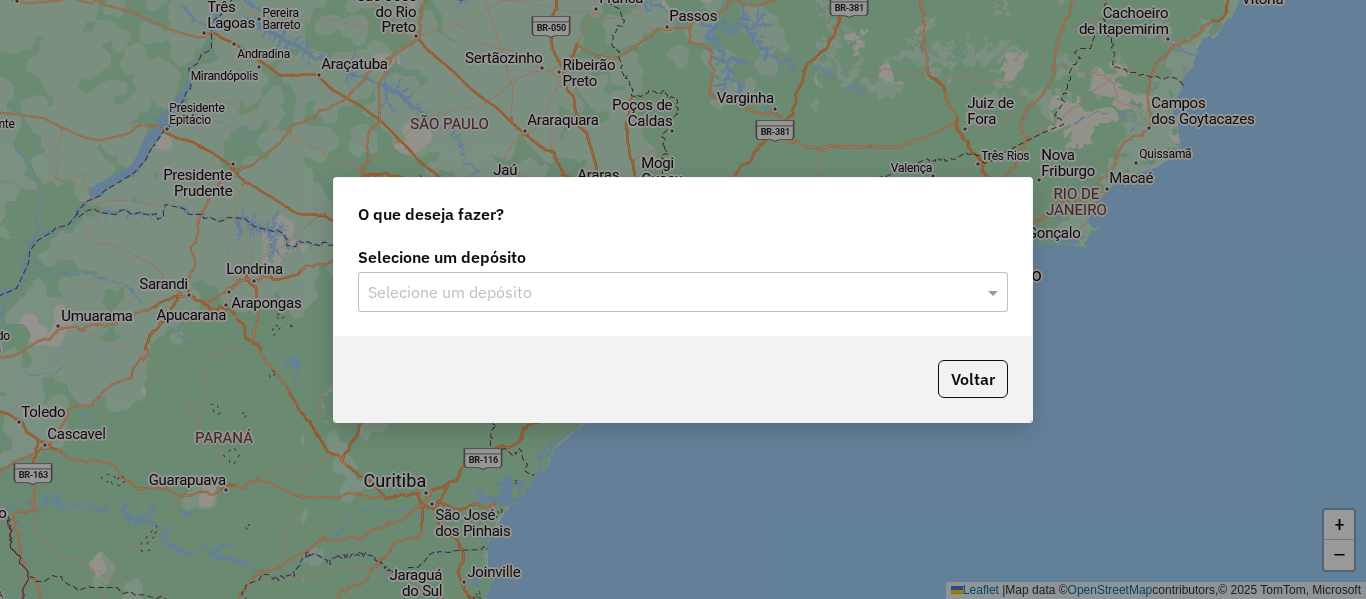 click 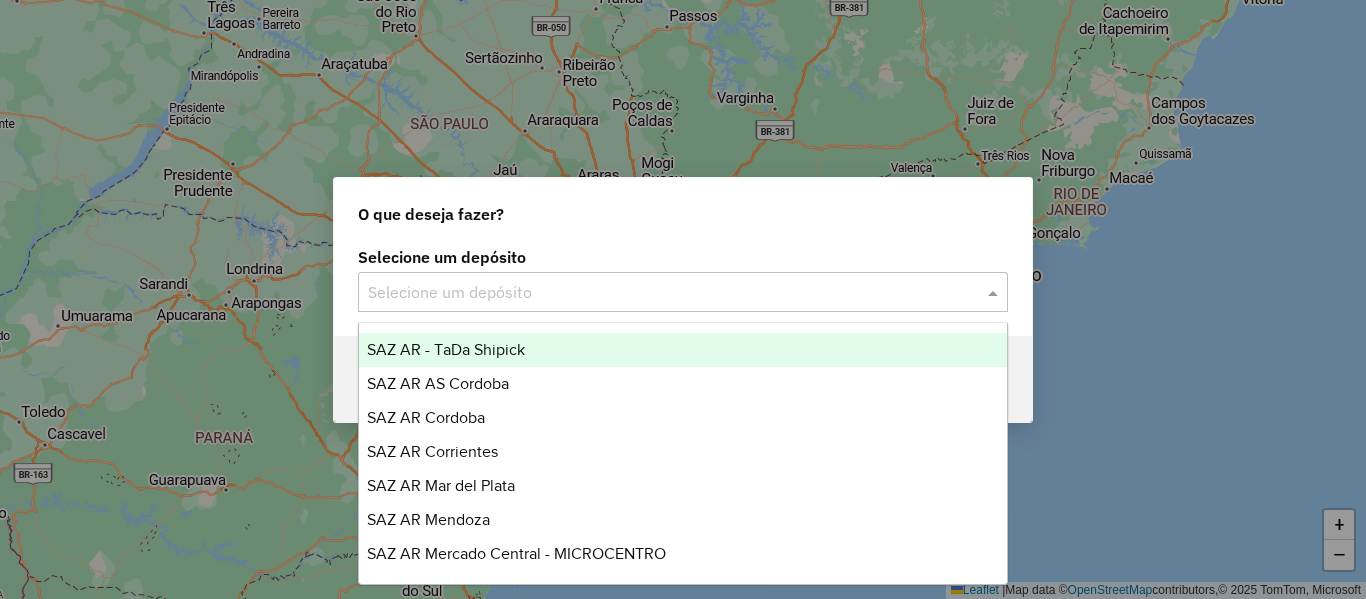 click on "SAZ AR - TaDa Shipick" at bounding box center [446, 349] 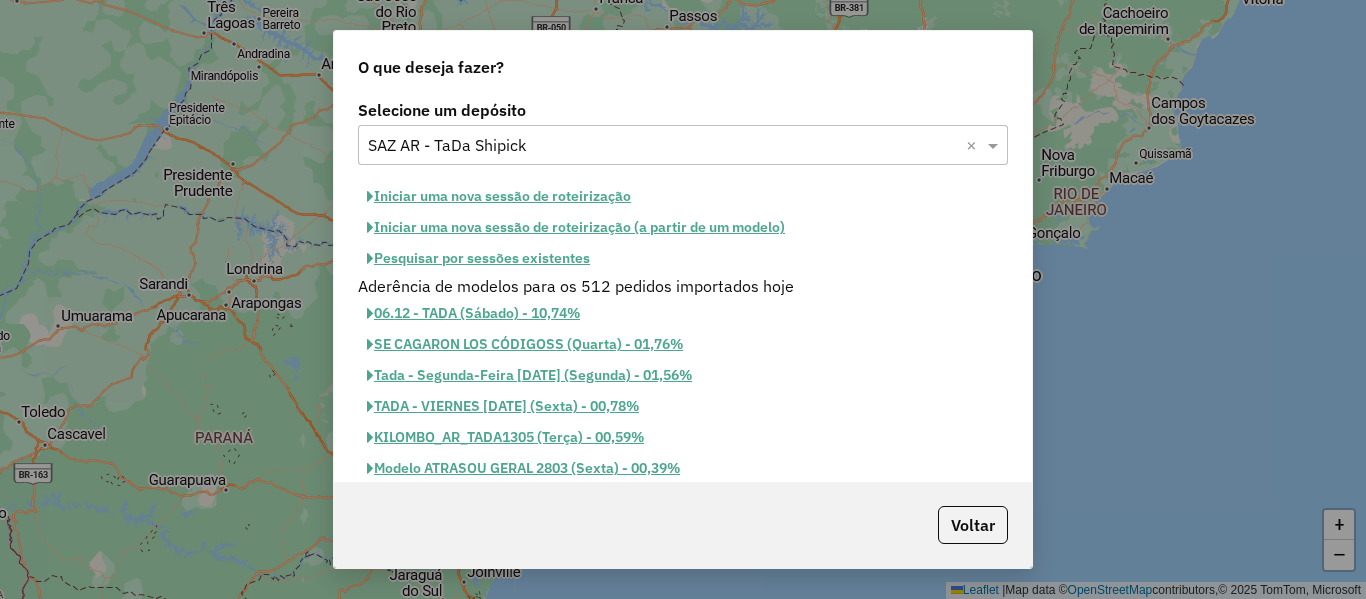 click on "Pesquisar por sessões existentes" 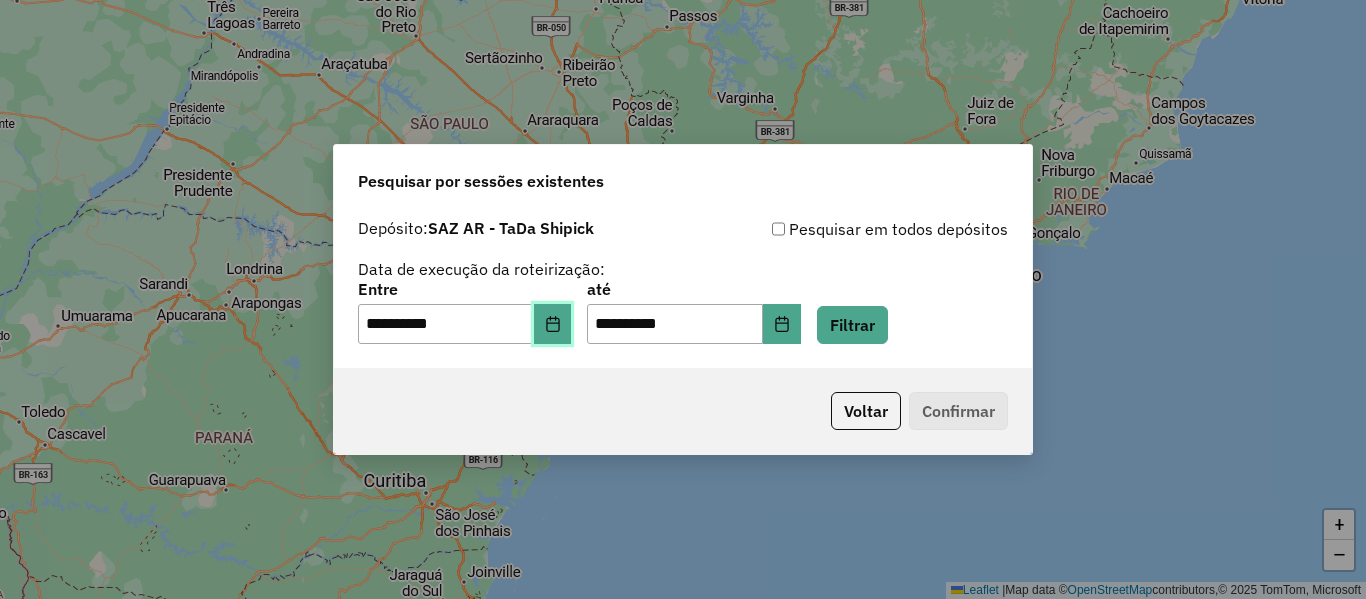 click at bounding box center [553, 324] 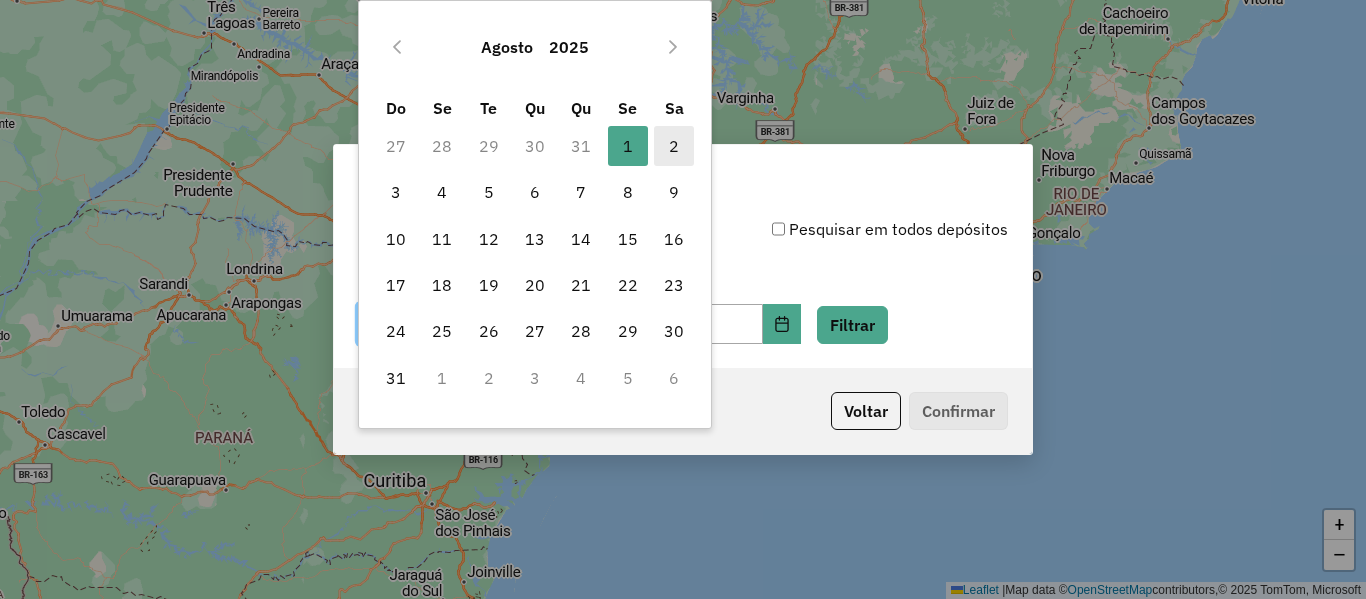 click on "2" at bounding box center (674, 146) 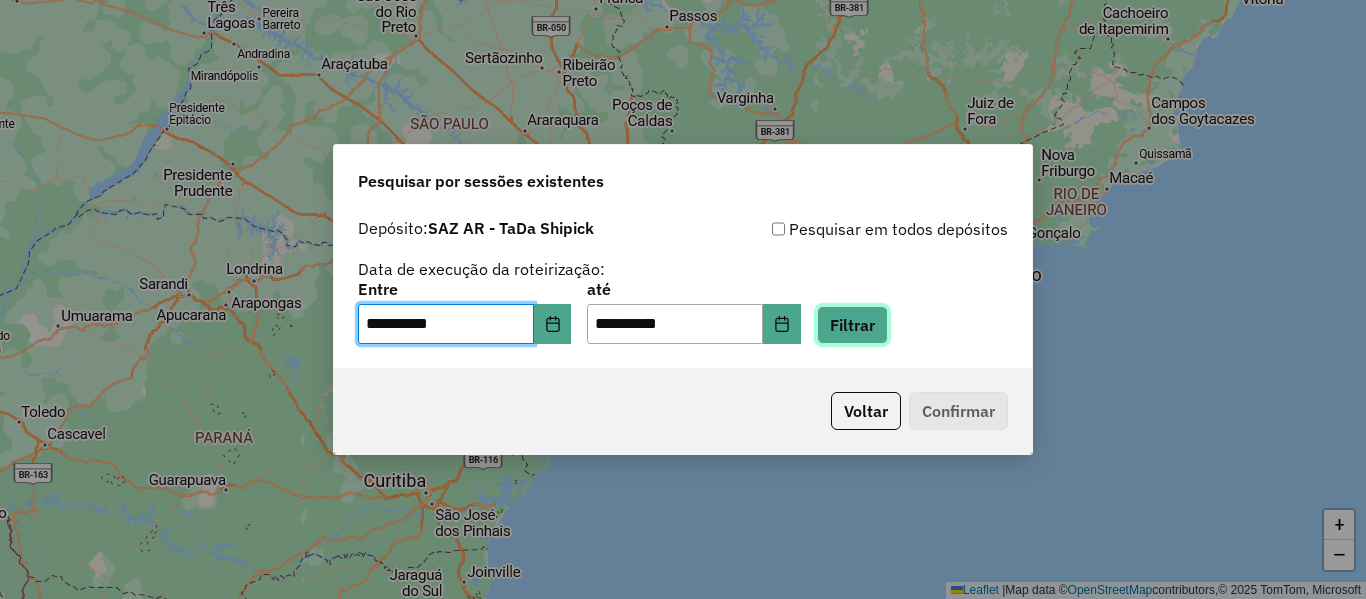 click on "Filtrar" 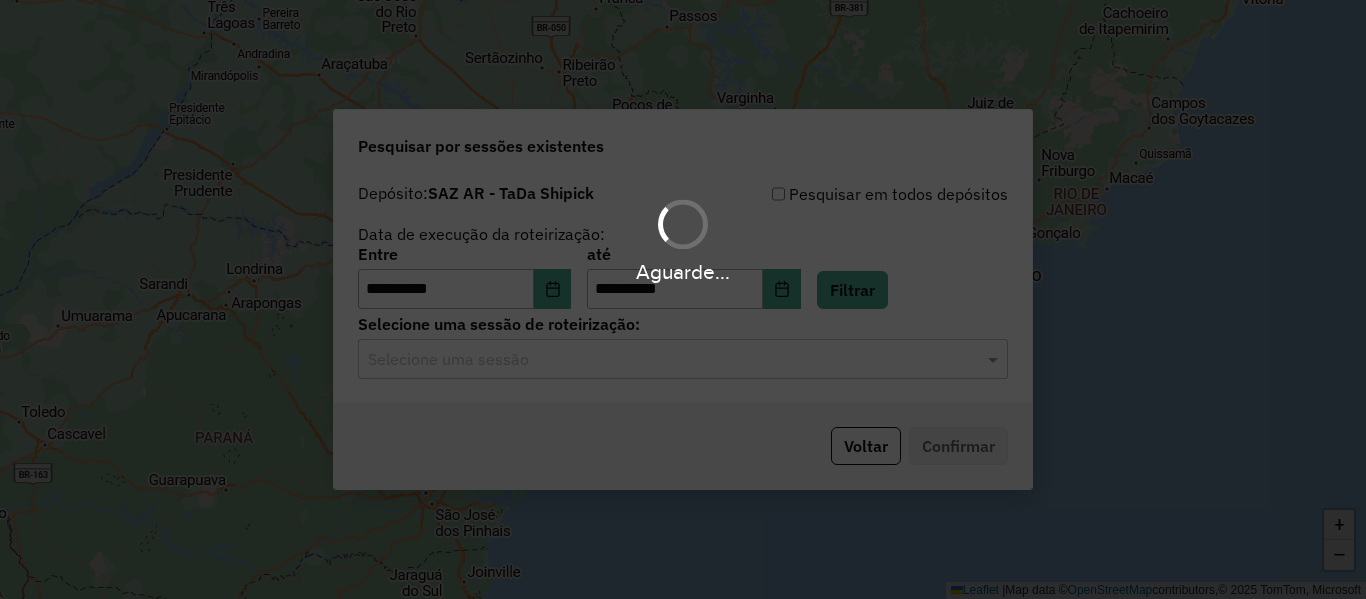 click on "Aguarde..." at bounding box center [683, 299] 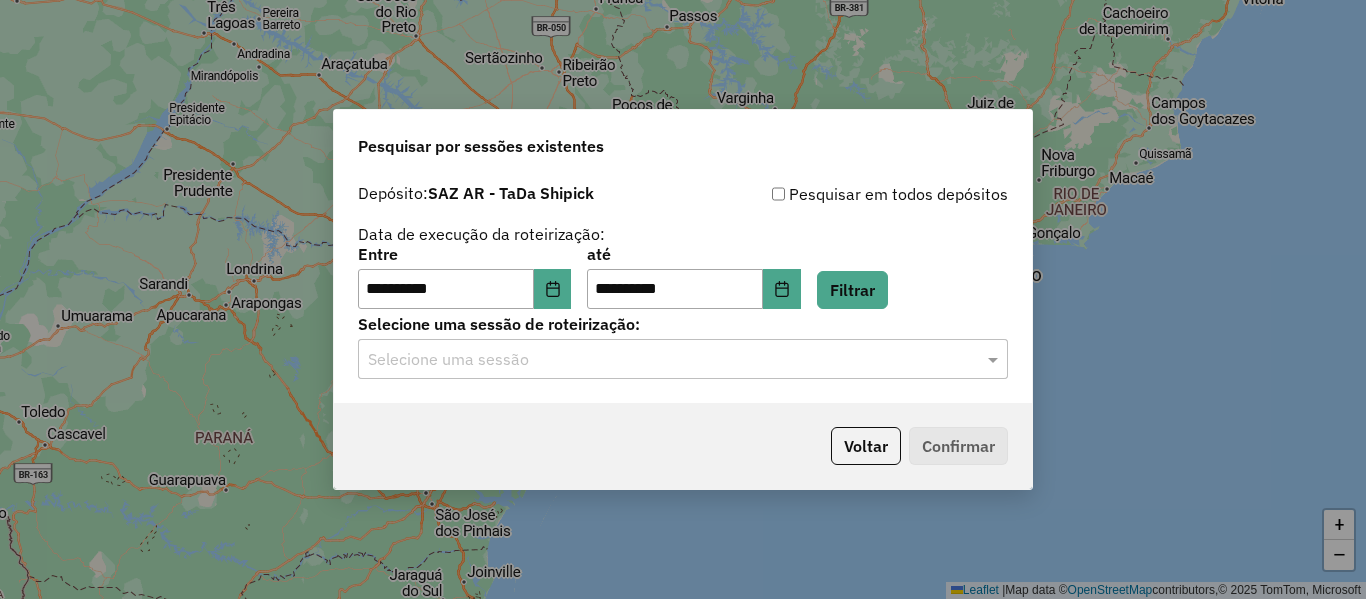 click 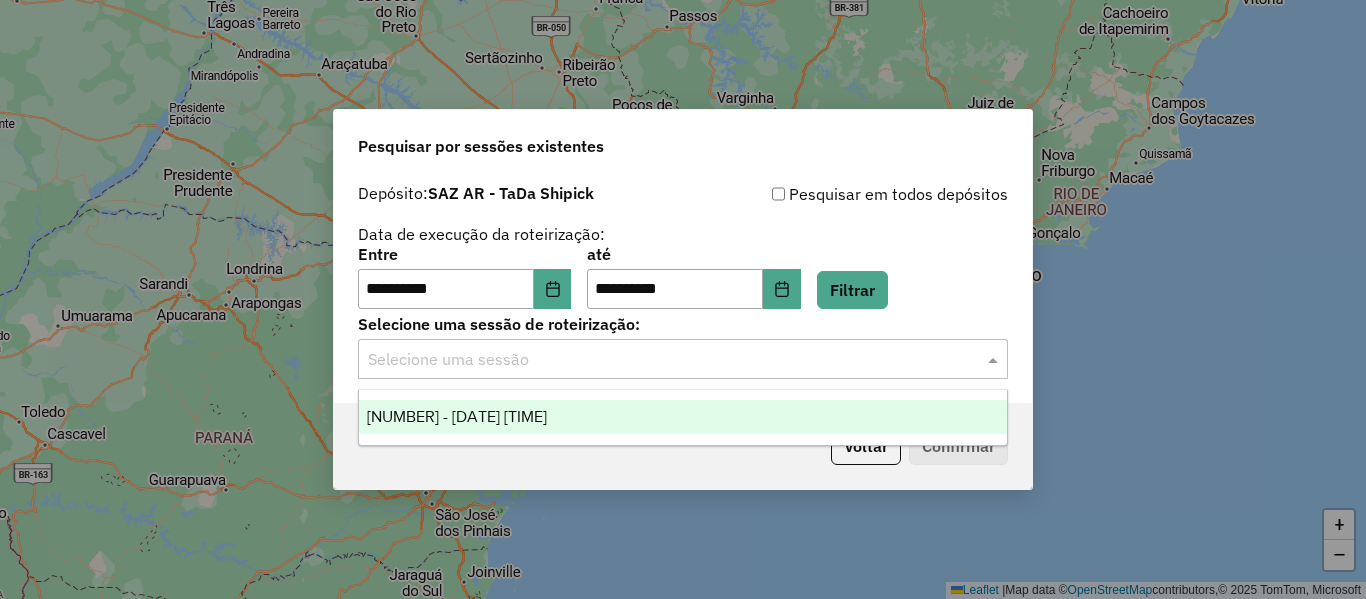 click 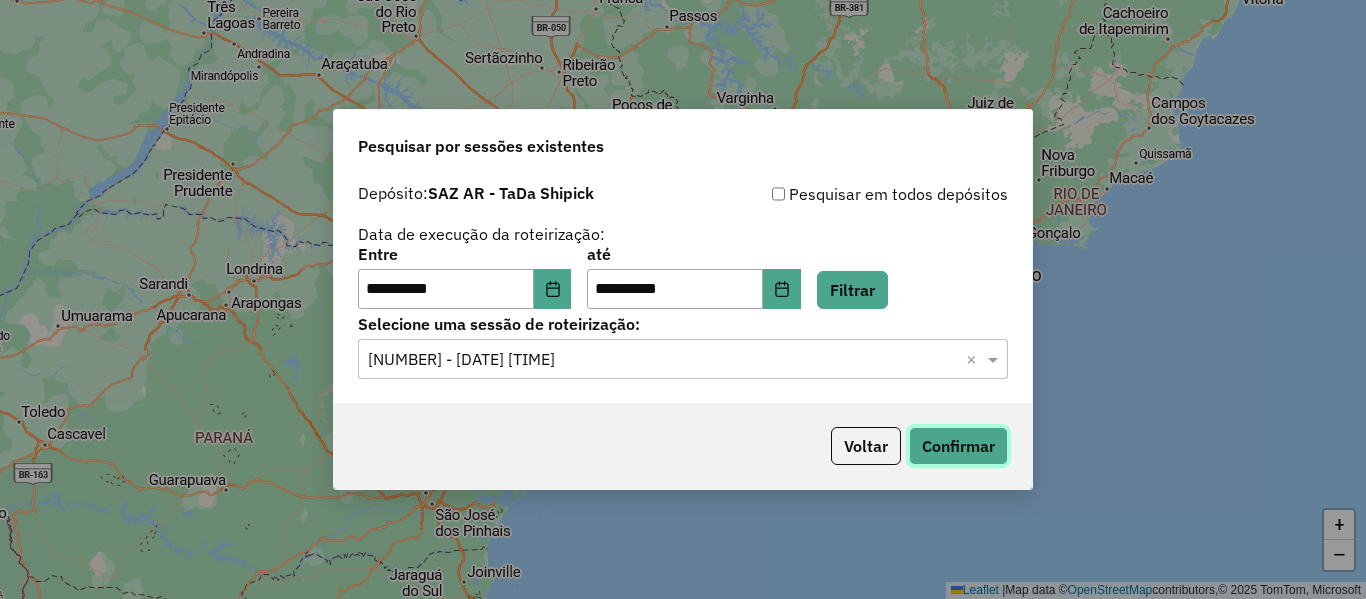 click on "Confirmar" 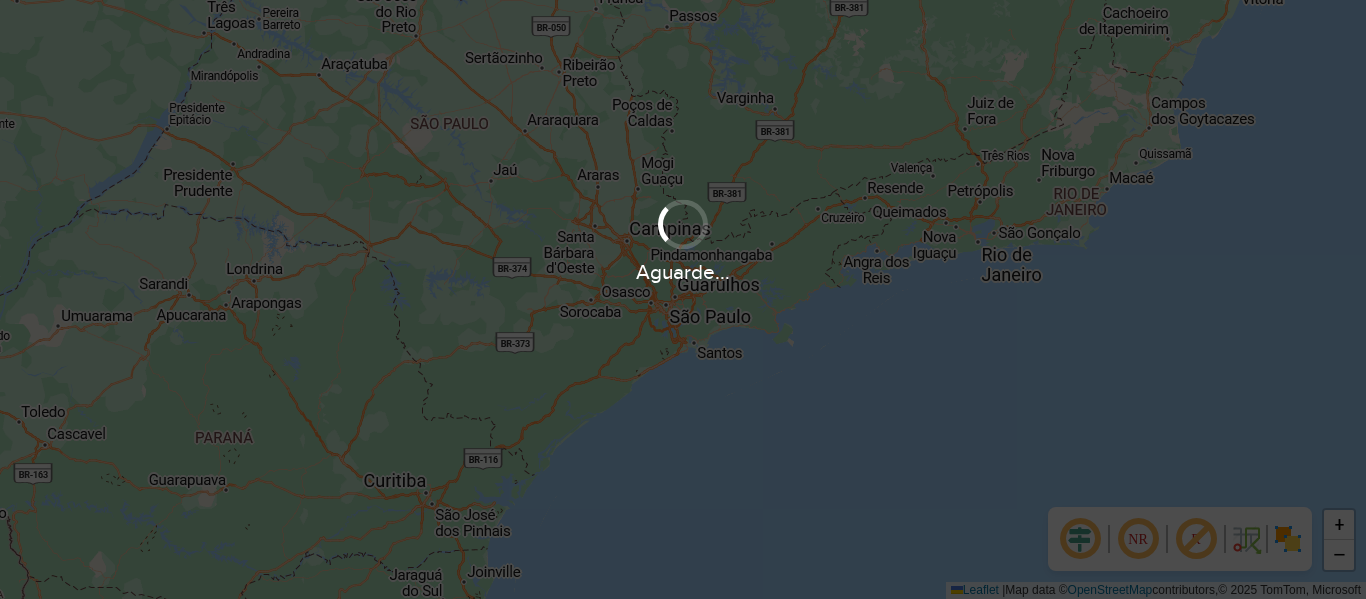scroll, scrollTop: 0, scrollLeft: 0, axis: both 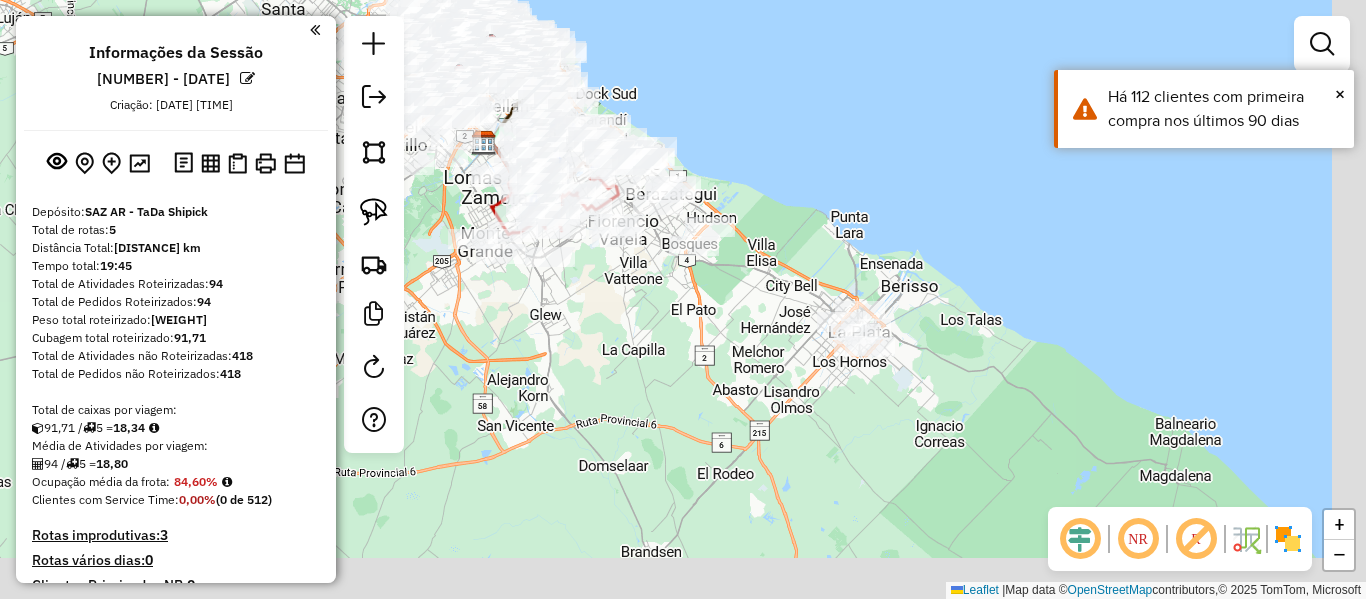 drag, startPoint x: 1017, startPoint y: 272, endPoint x: 818, endPoint y: 115, distance: 253.47583 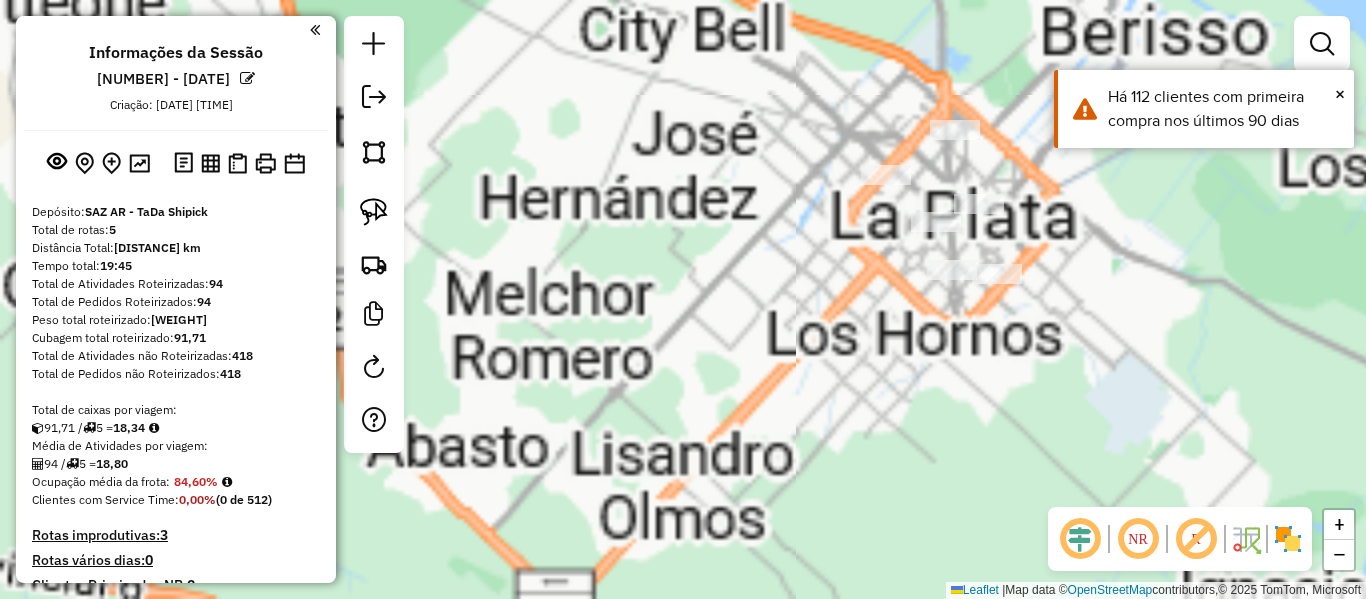 click 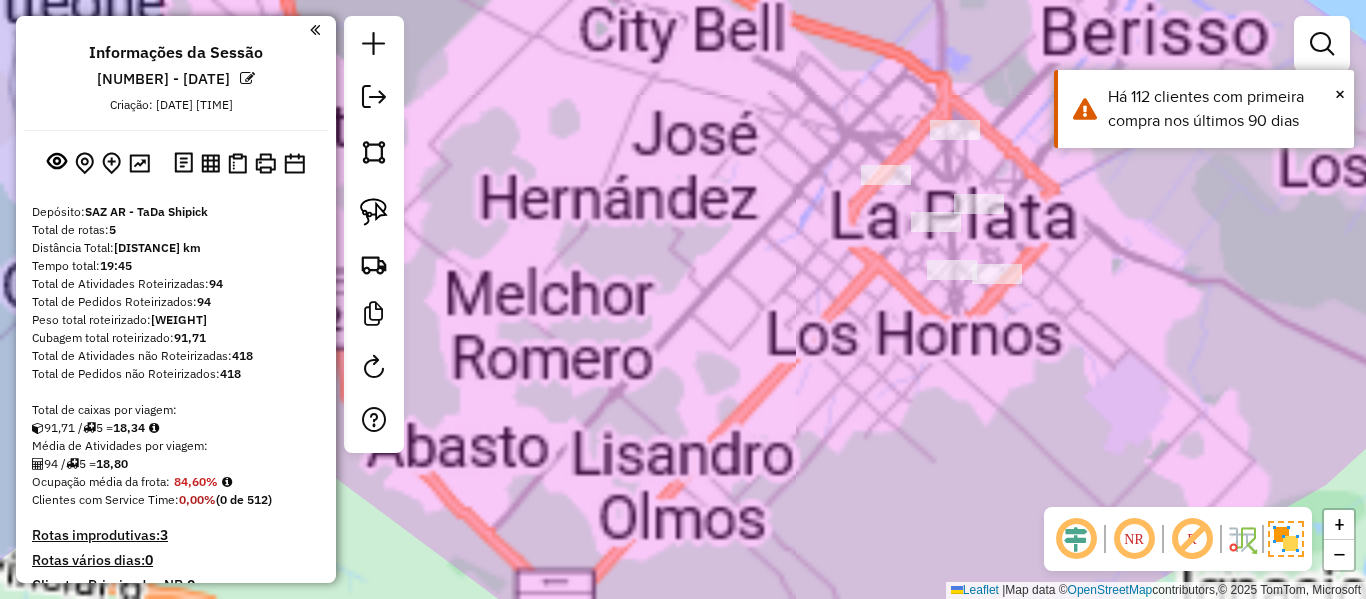 drag, startPoint x: 1054, startPoint y: 436, endPoint x: 976, endPoint y: 471, distance: 85.49269 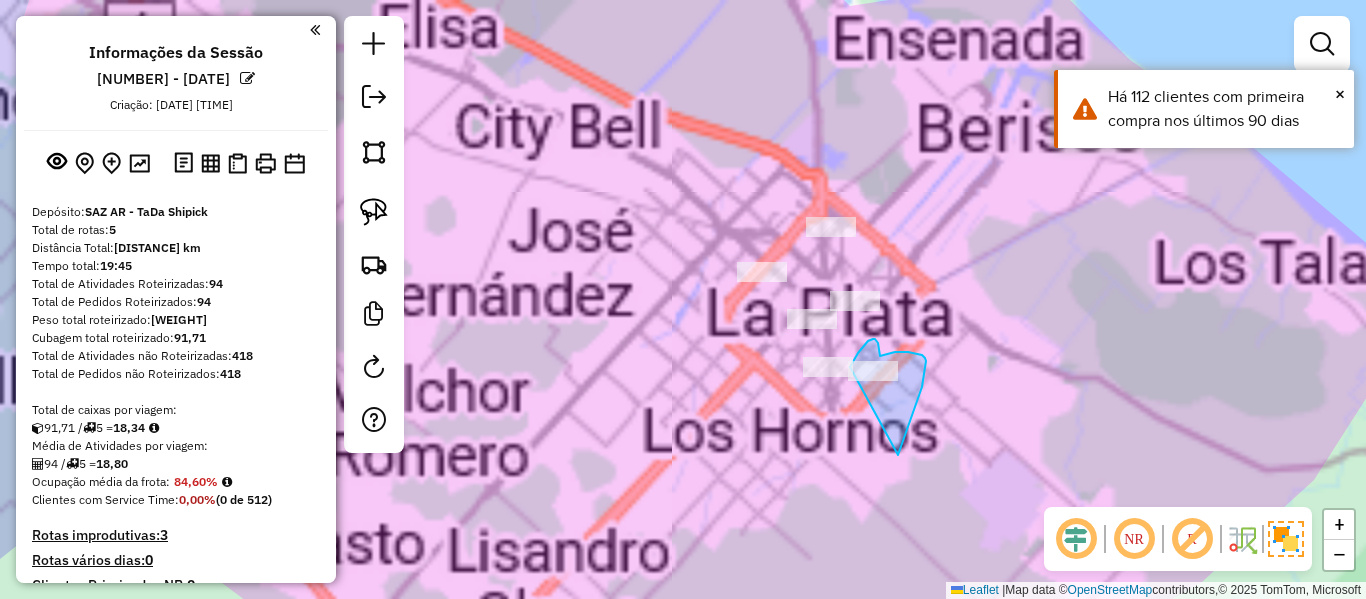 drag, startPoint x: 898, startPoint y: 455, endPoint x: 864, endPoint y: 427, distance: 44.04543 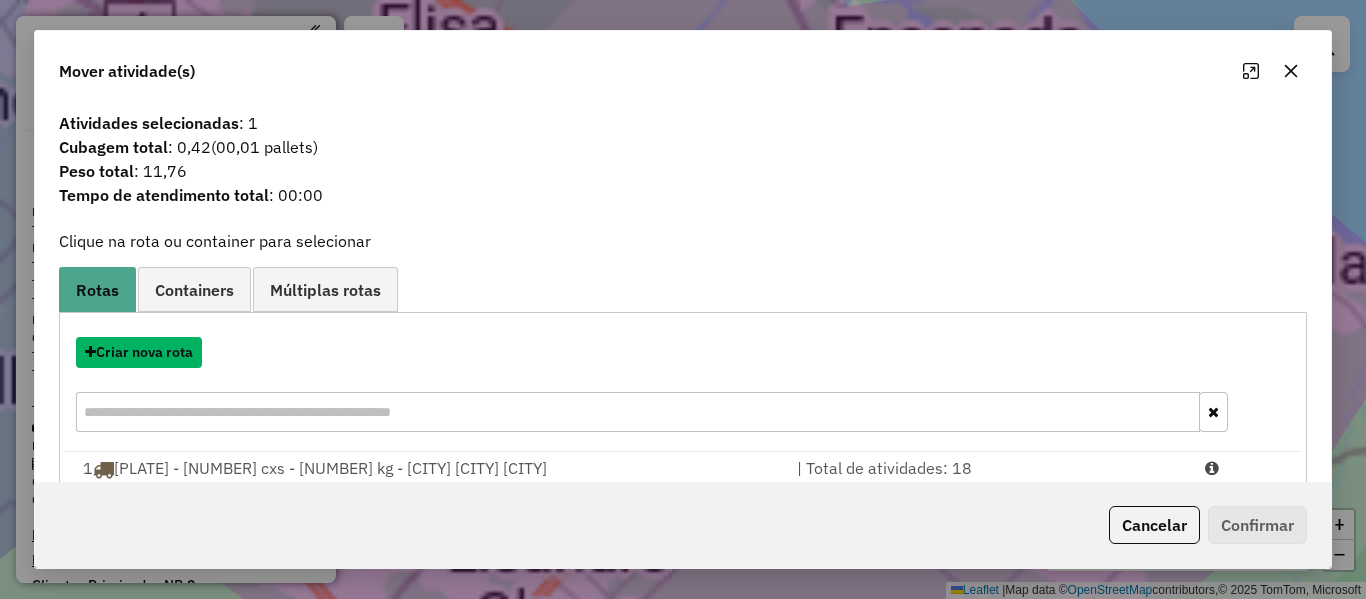 click on "Criar nova rota" at bounding box center (139, 352) 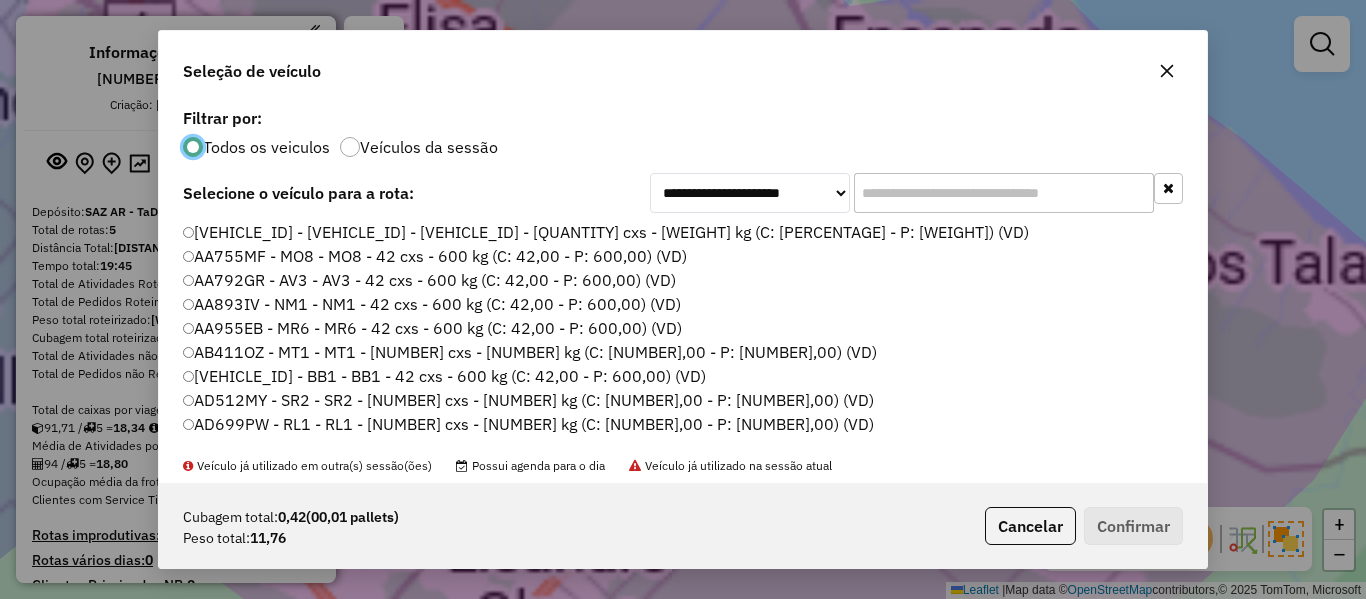 scroll, scrollTop: 11, scrollLeft: 6, axis: both 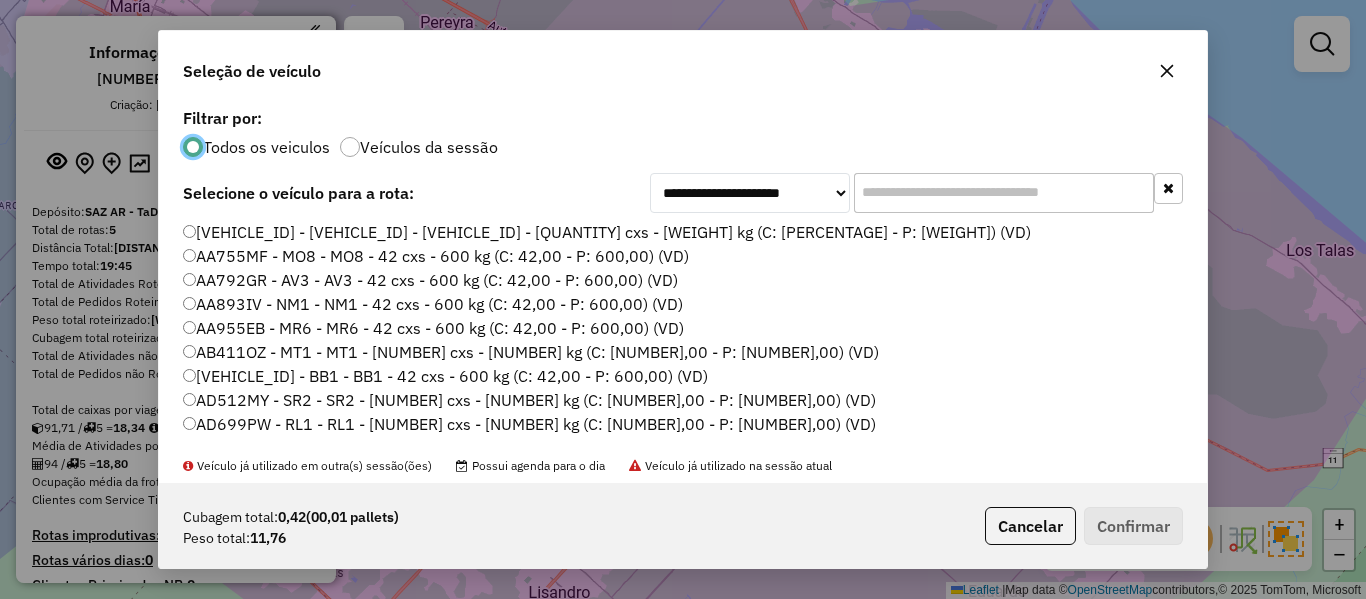 click on "Veículos da sessão" 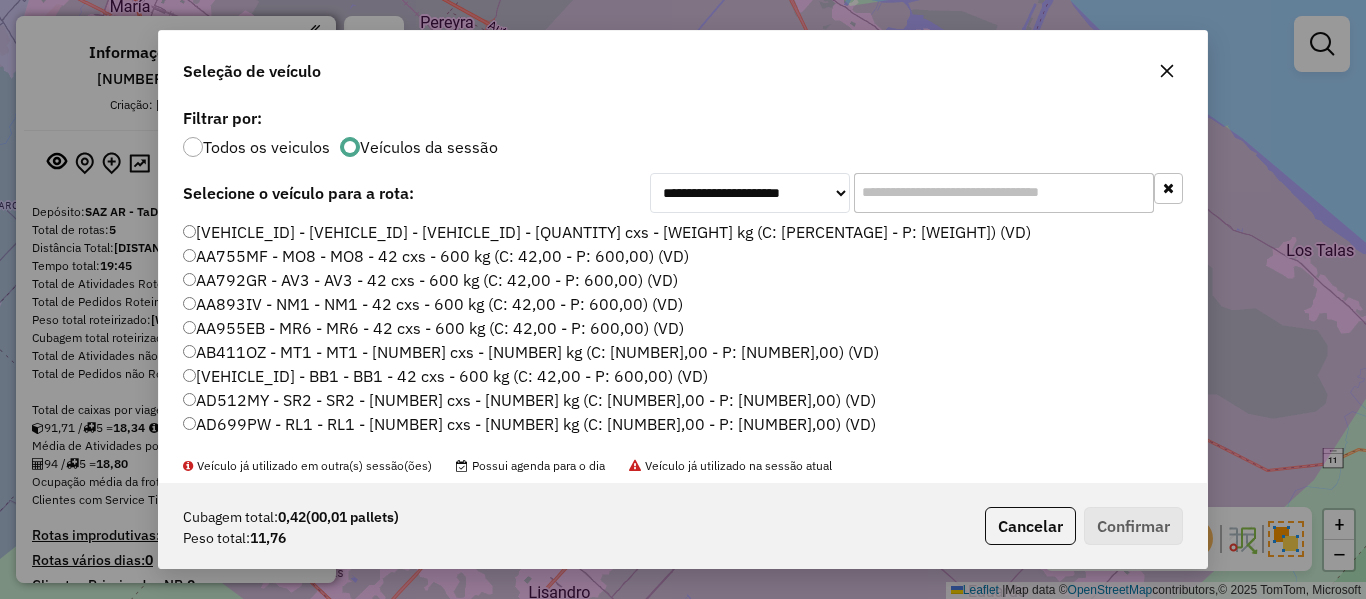 click on "[VEHICLE_ID] - [VEHICLE_ID] - [VEHICLE_ID] - [QUANTITY] cxs - [WEIGHT] kg (C: [PERCENTAGE] - P: [WEIGHT]) (VD)" 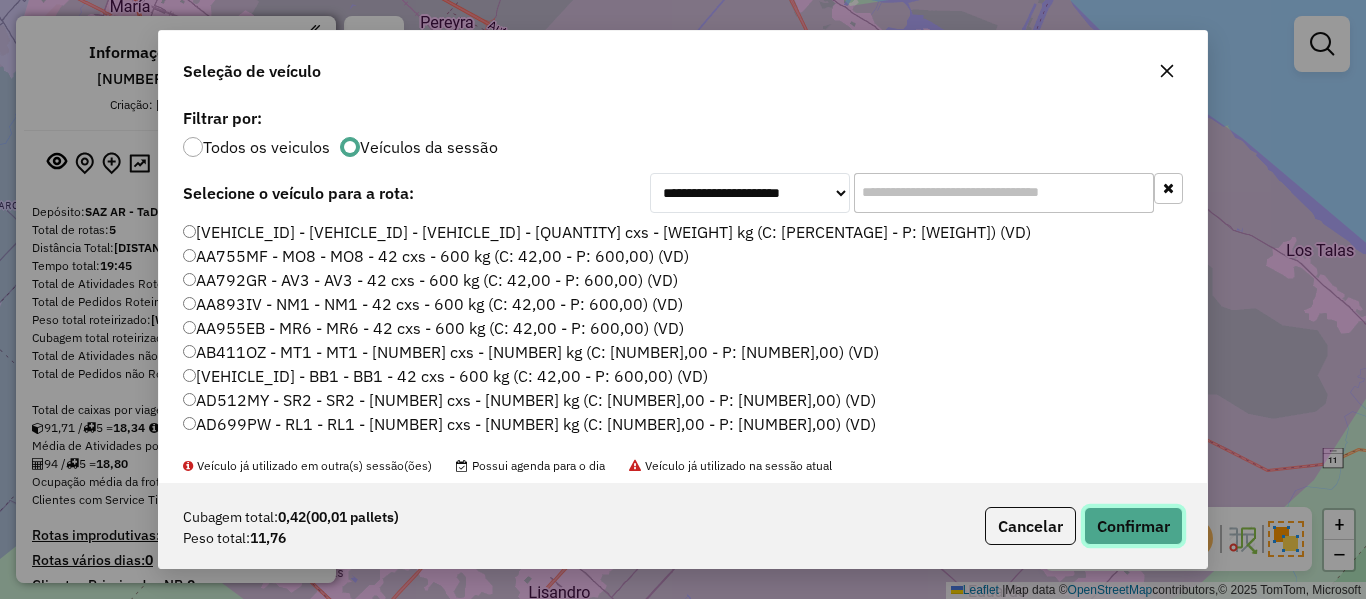 click on "Confirmar" 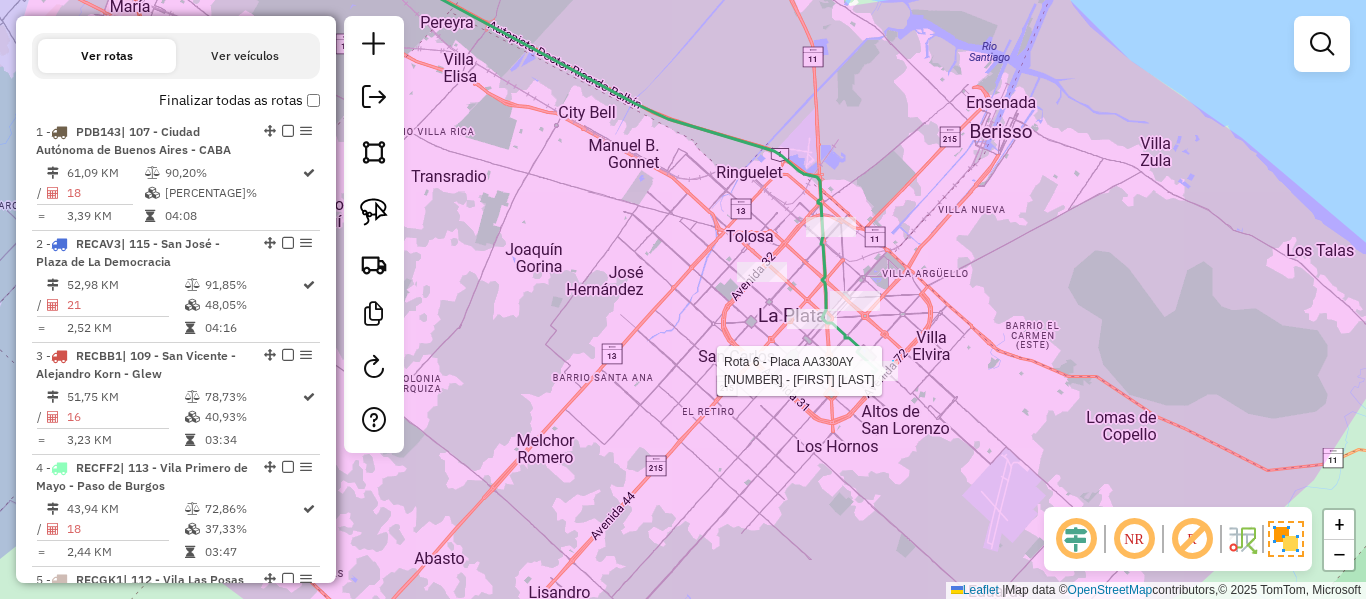 select on "**********" 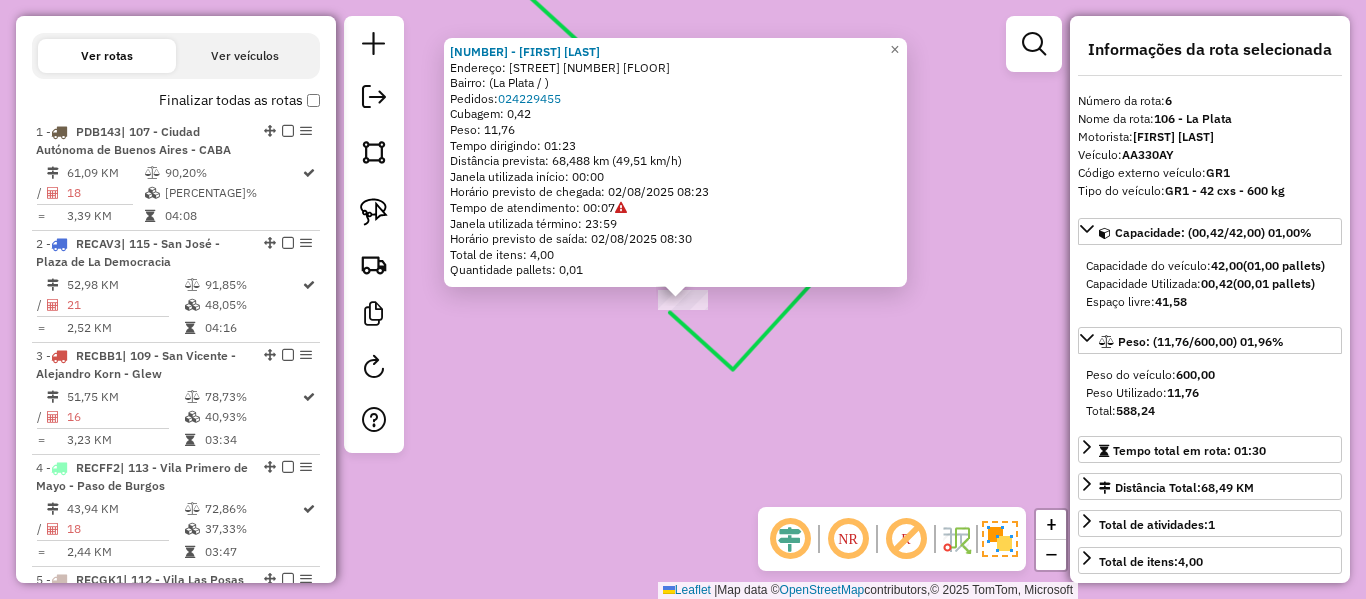 scroll, scrollTop: 1244, scrollLeft: 0, axis: vertical 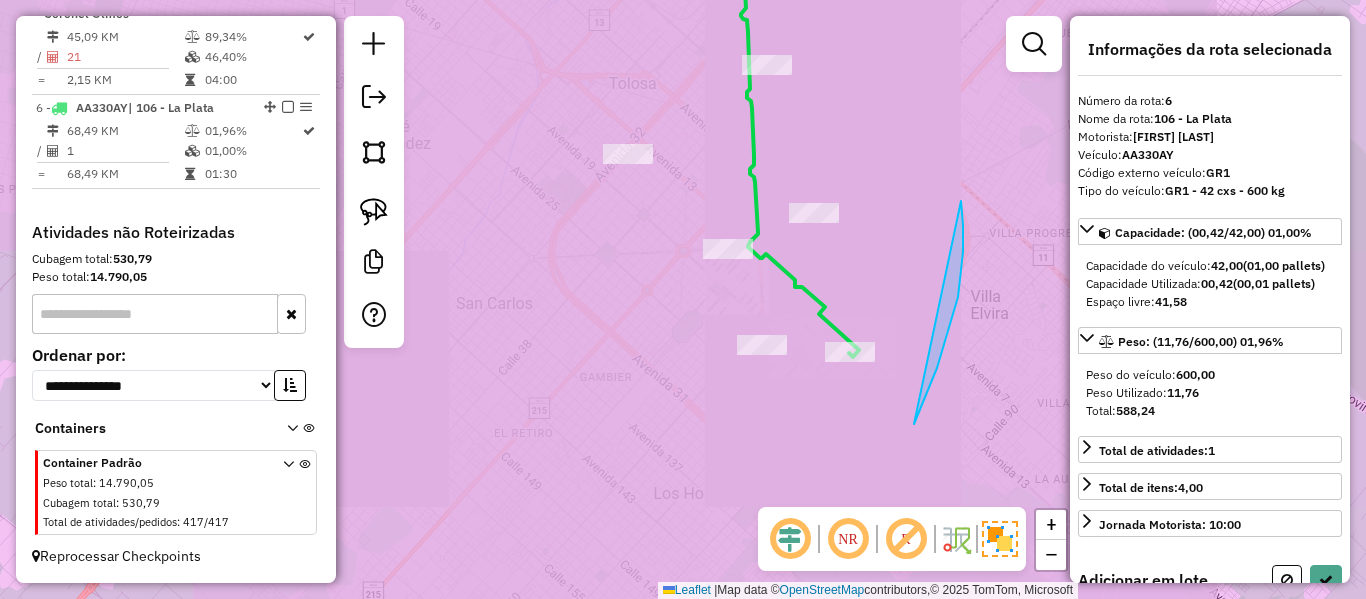 drag, startPoint x: 917, startPoint y: 417, endPoint x: 929, endPoint y: 177, distance: 240.29982 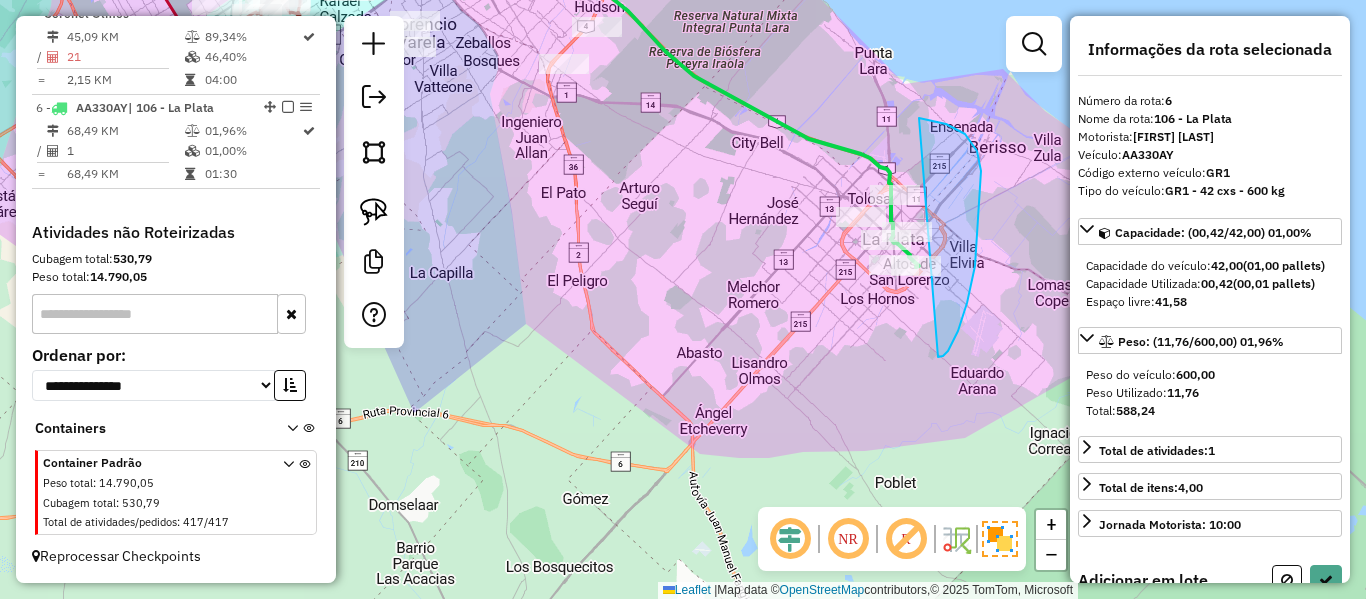 drag, startPoint x: 958, startPoint y: 331, endPoint x: 839, endPoint y: 385, distance: 130.679 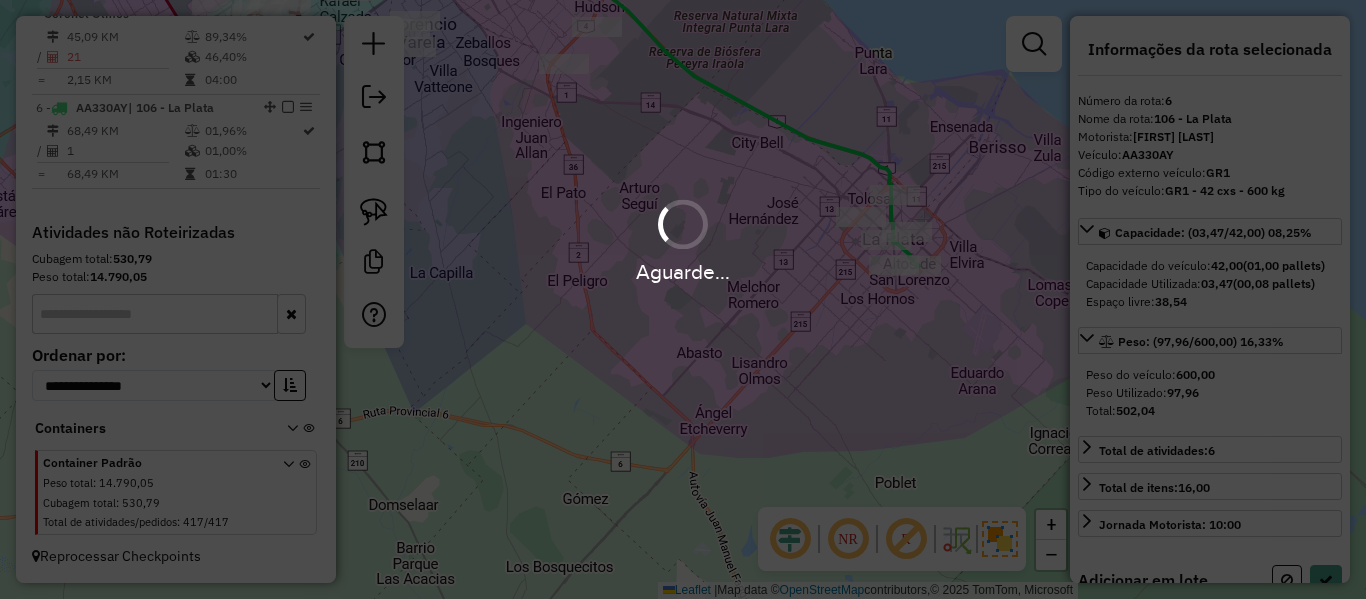 select on "**********" 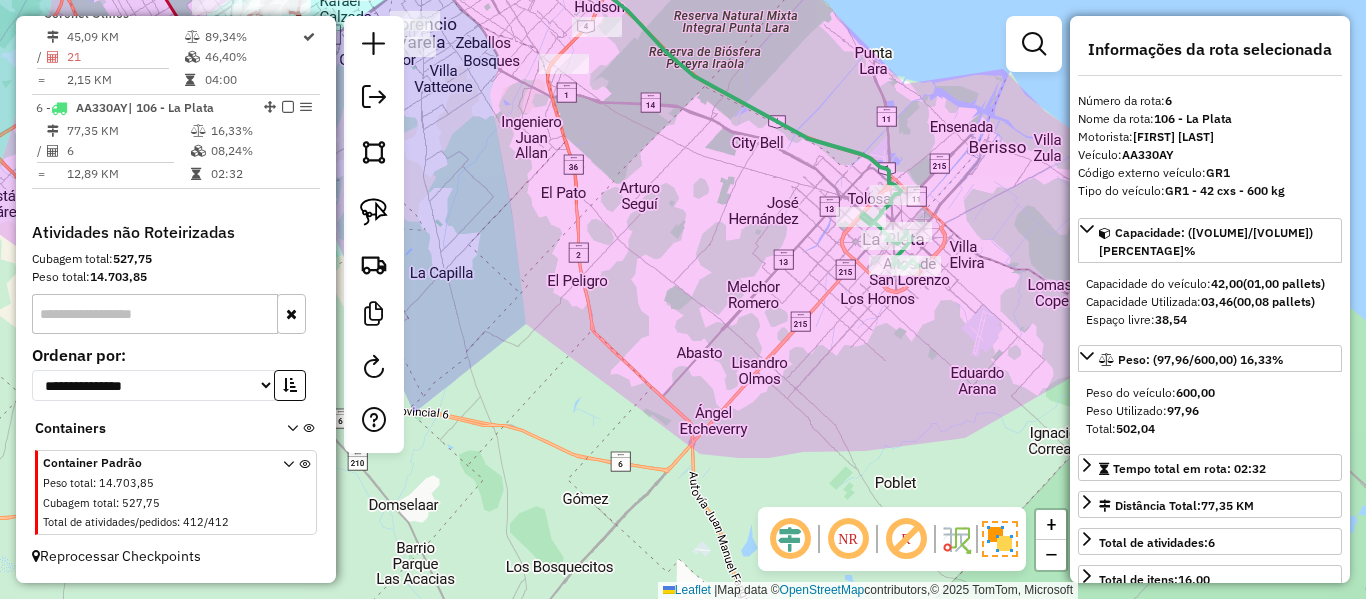 click 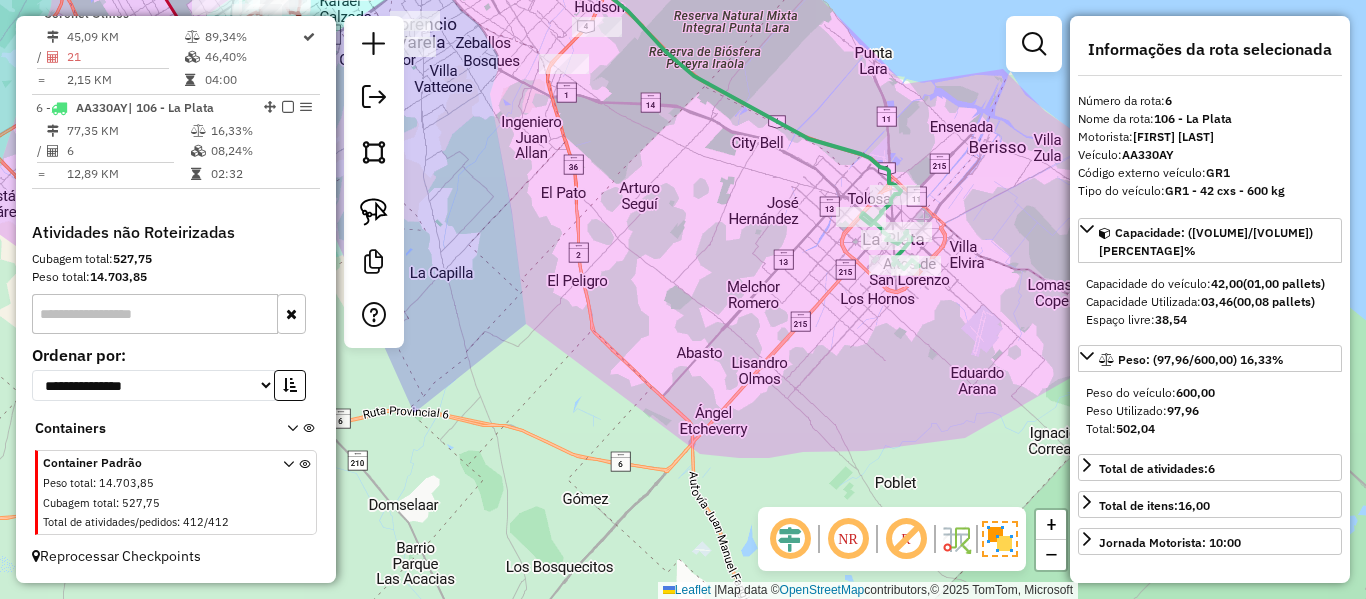 drag, startPoint x: 733, startPoint y: 258, endPoint x: 772, endPoint y: 321, distance: 74.094536 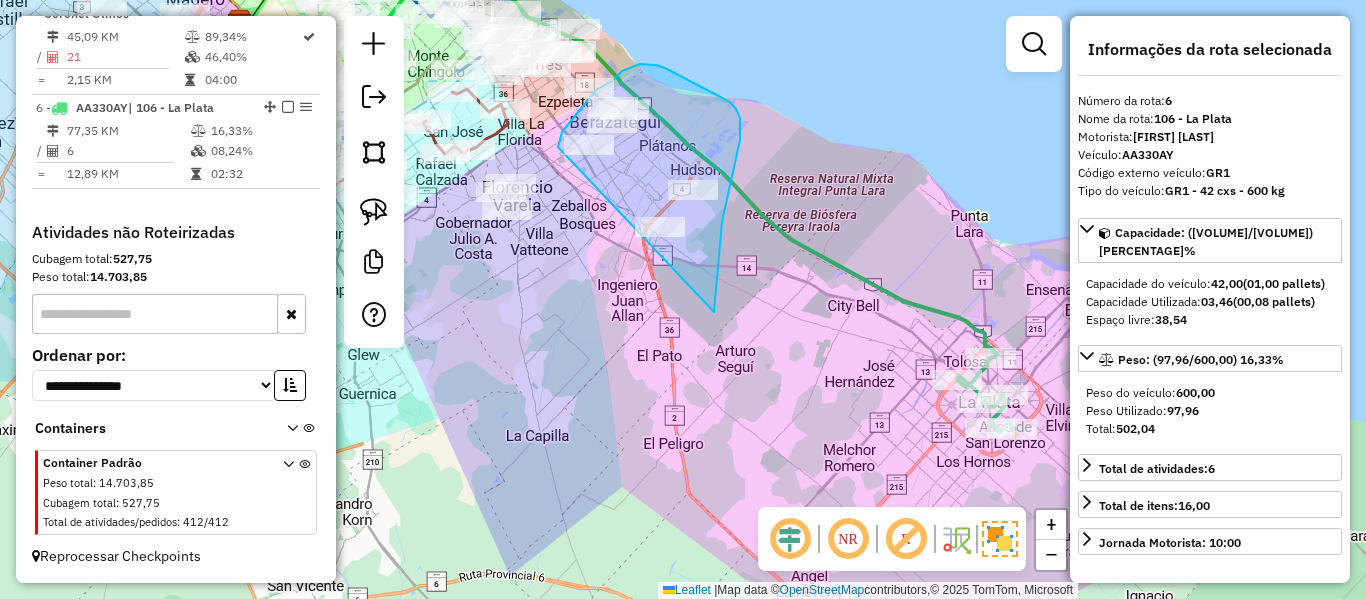 drag, startPoint x: 722, startPoint y: 222, endPoint x: 580, endPoint y: 203, distance: 143.26549 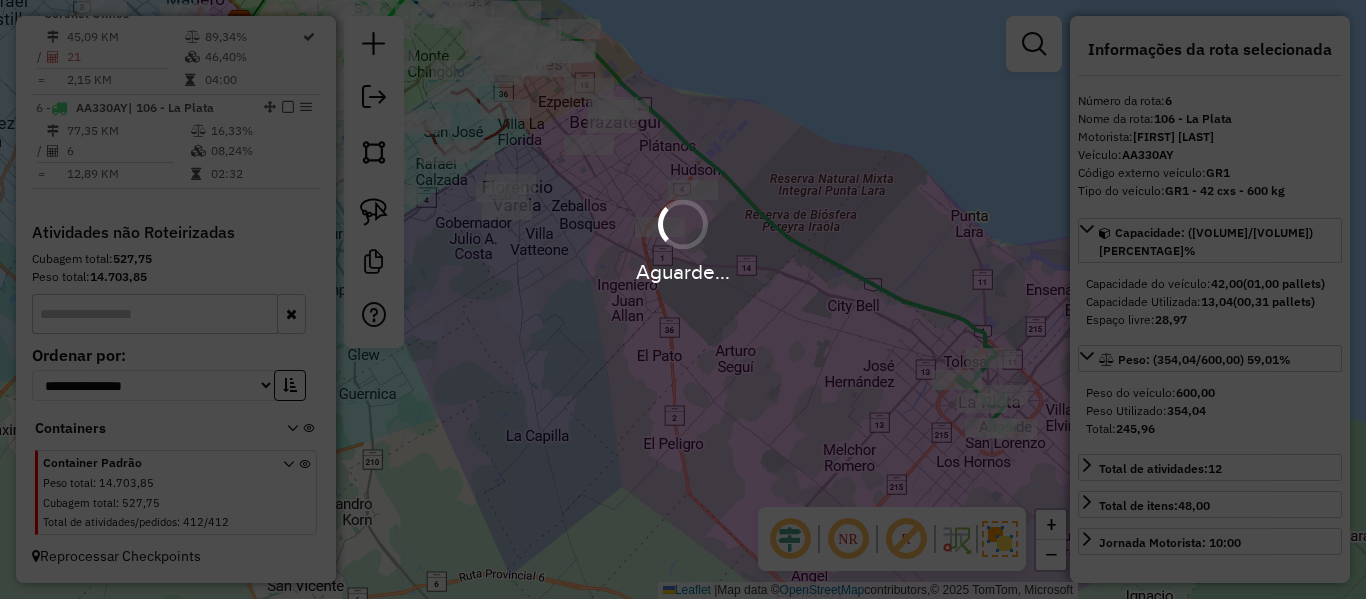 select on "**********" 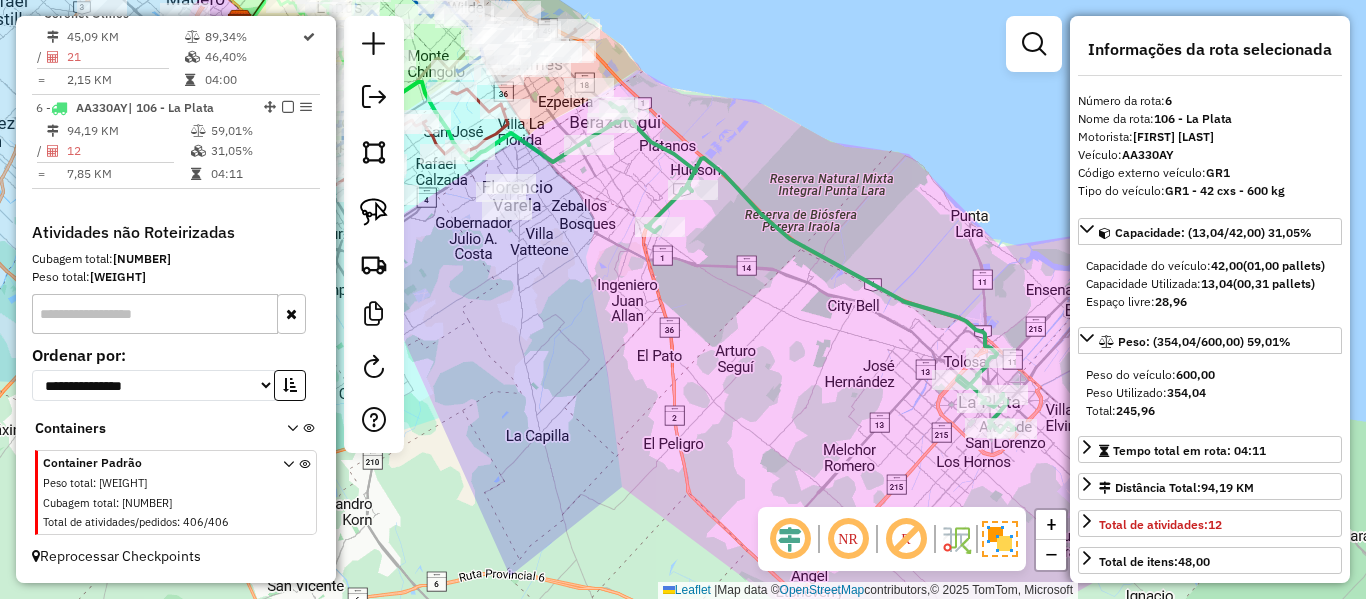 click 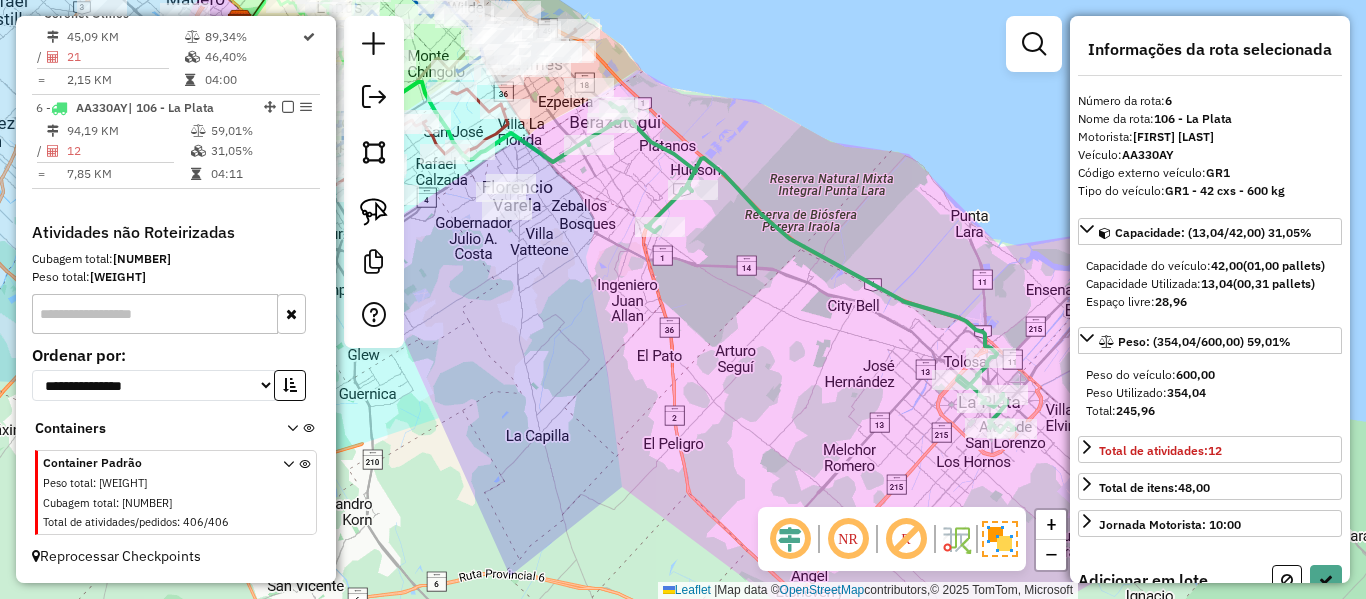 drag, startPoint x: 768, startPoint y: 144, endPoint x: 812, endPoint y: 222, distance: 89.55445 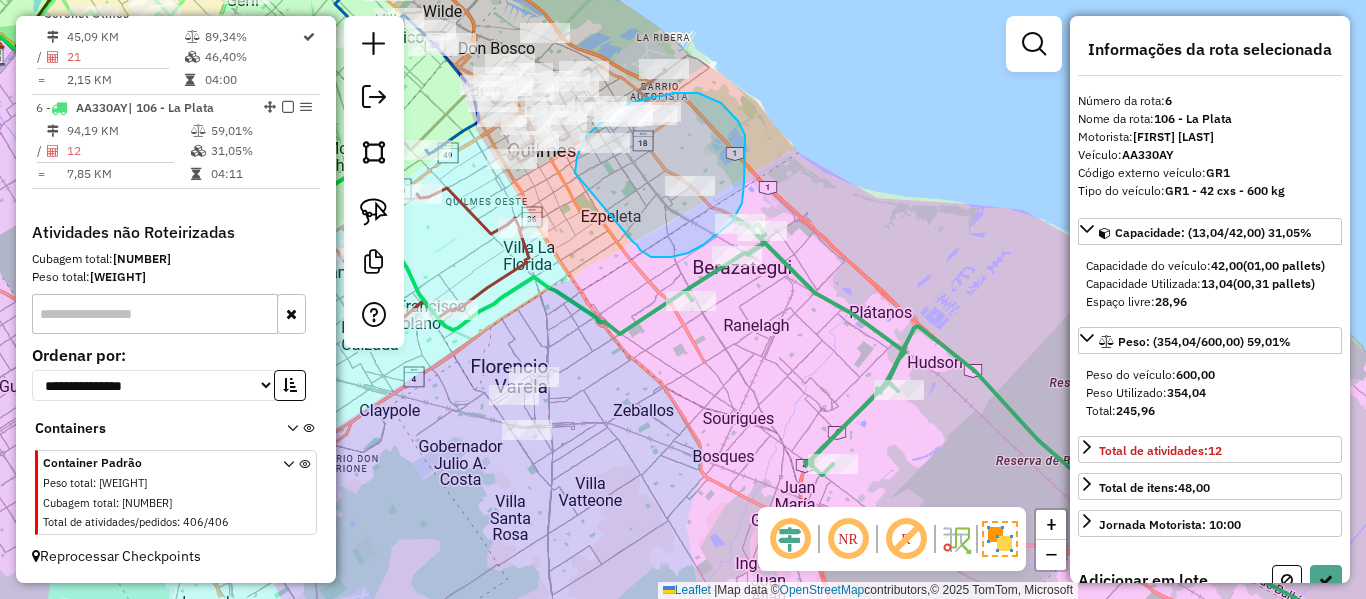 drag, startPoint x: 703, startPoint y: 245, endPoint x: 577, endPoint y: 181, distance: 141.32233 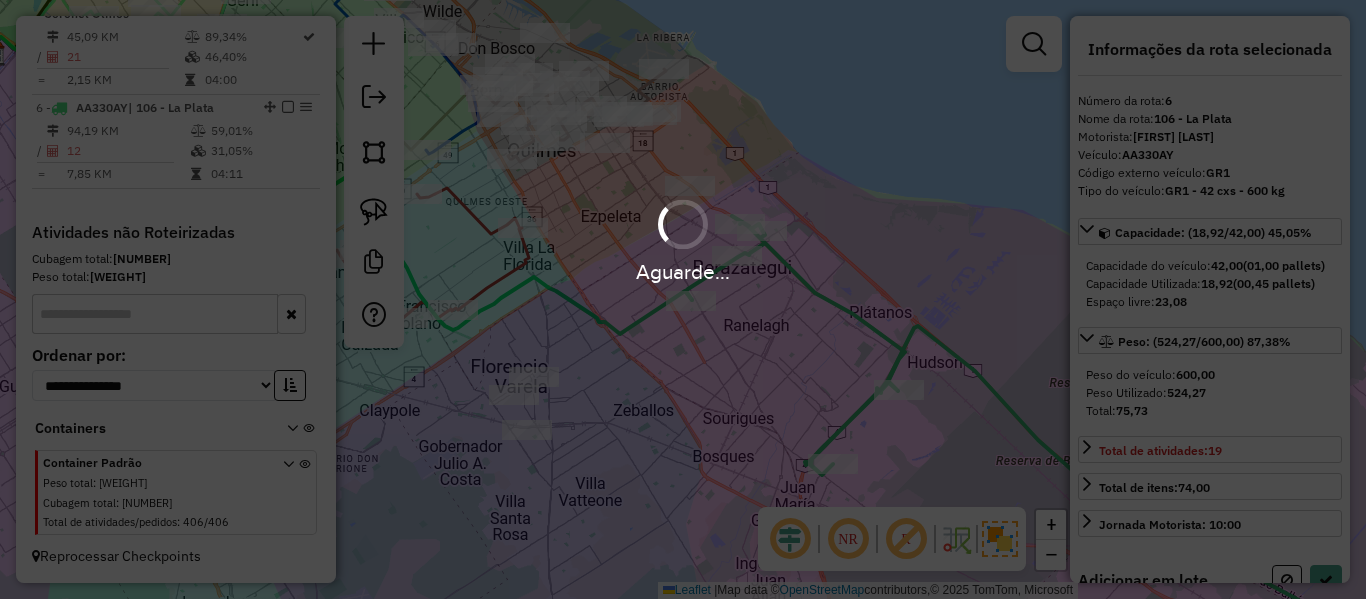 select on "**********" 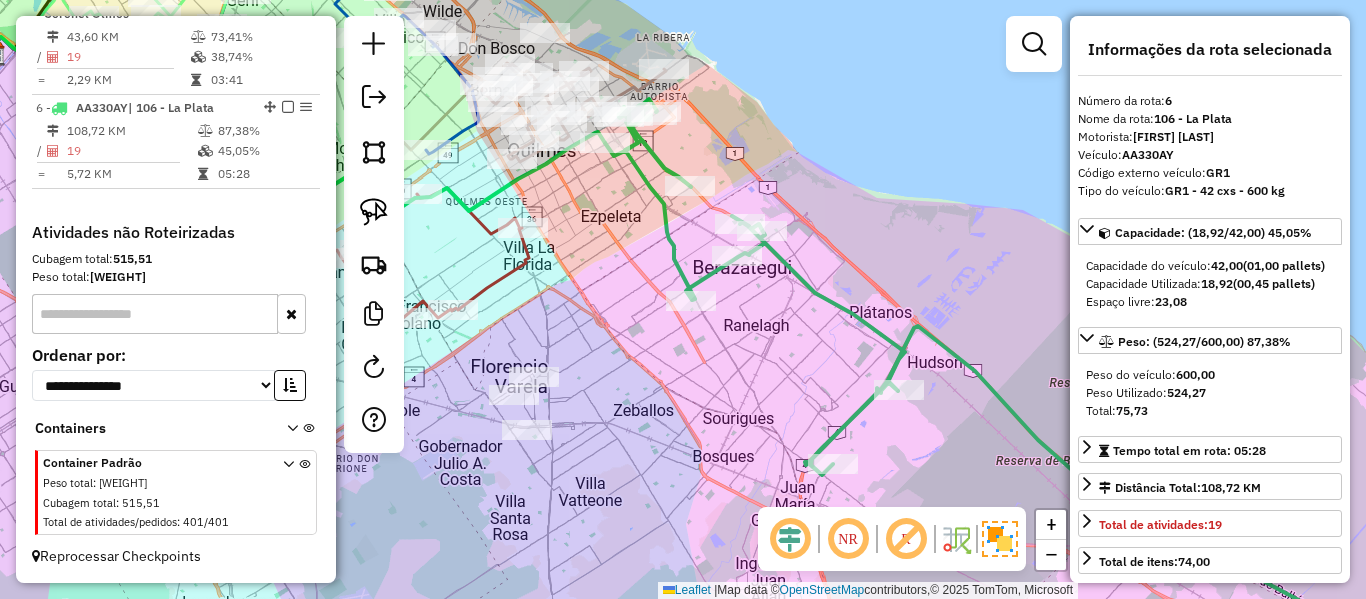 click 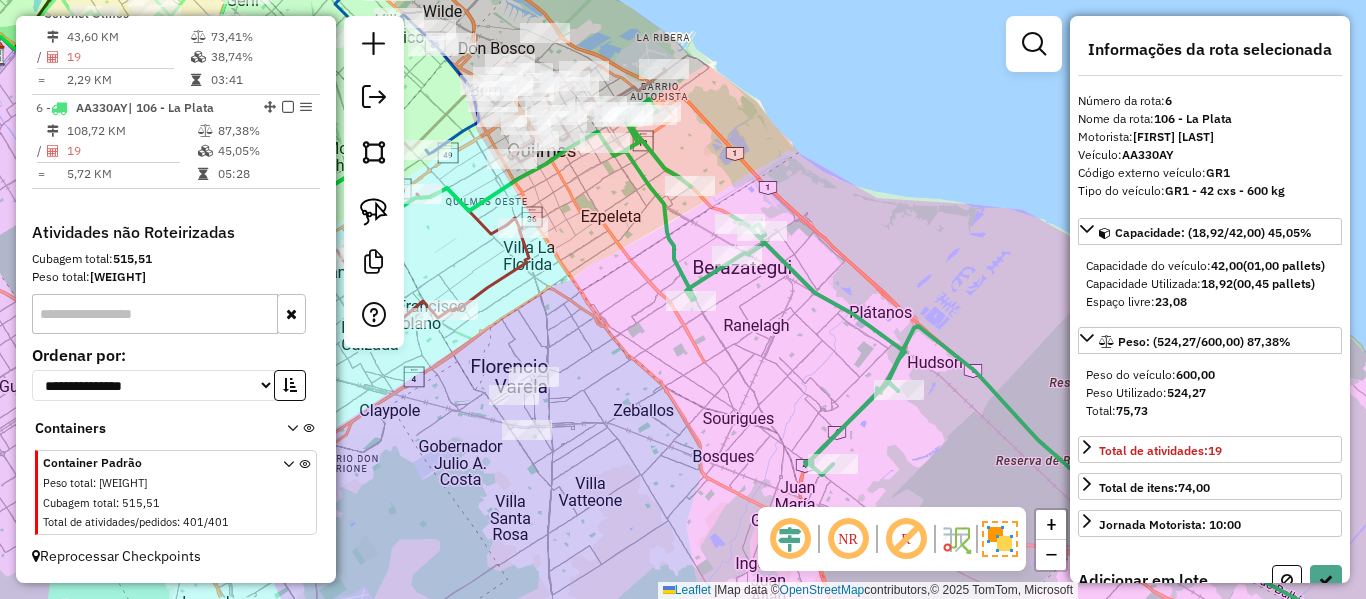 drag, startPoint x: 817, startPoint y: 239, endPoint x: 860, endPoint y: 342, distance: 111.61541 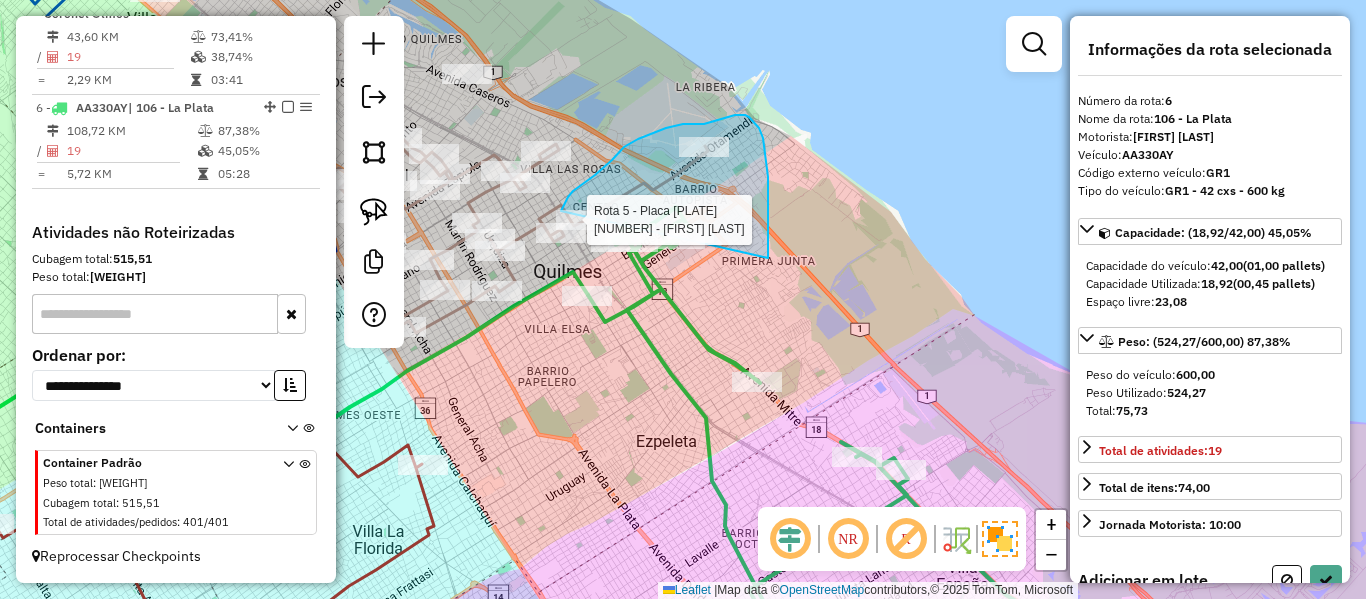 drag, startPoint x: 768, startPoint y: 258, endPoint x: 587, endPoint y: 281, distance: 182.45547 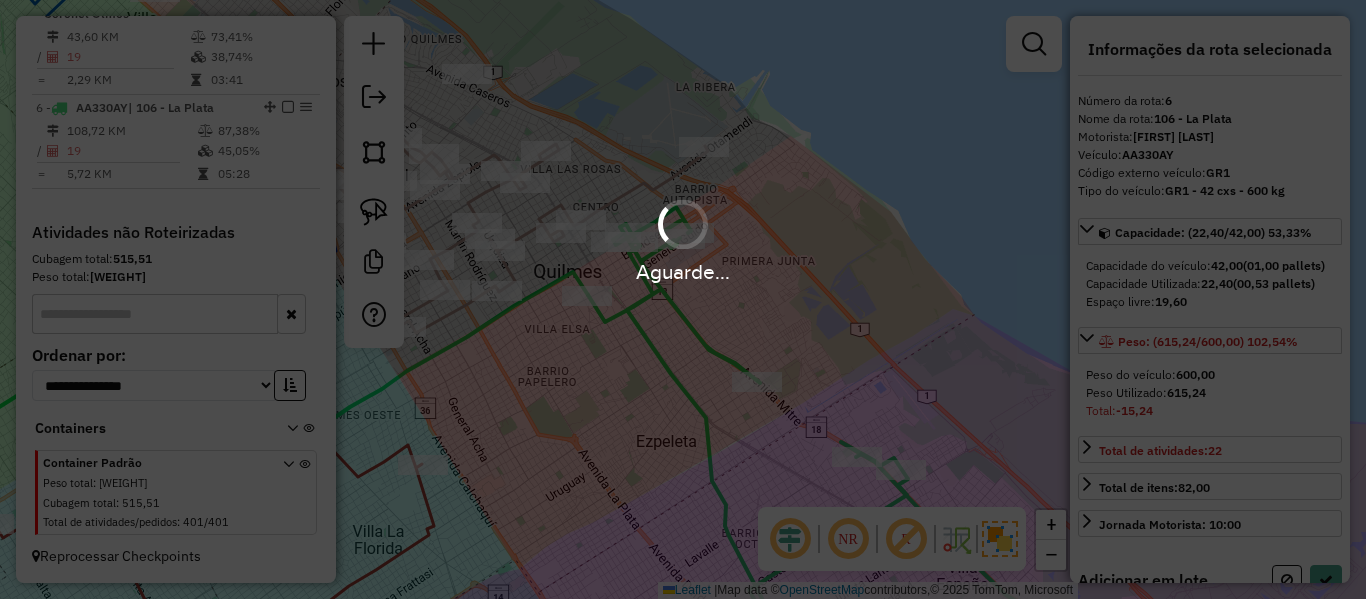 select on "**********" 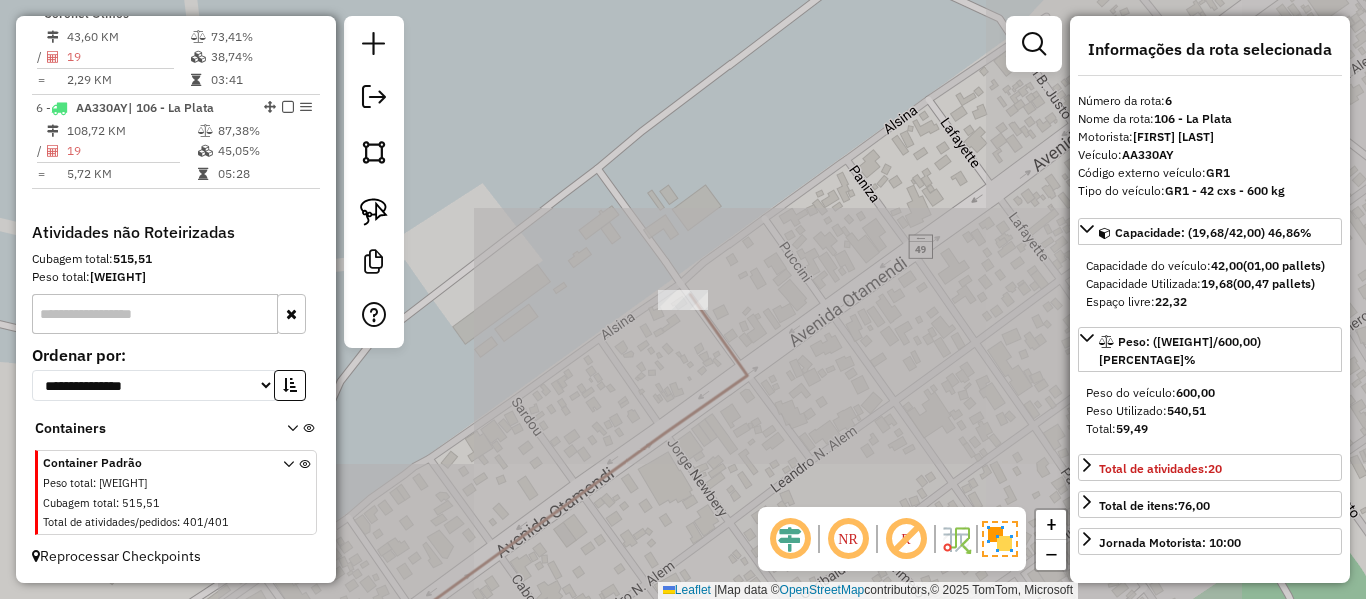 select on "**********" 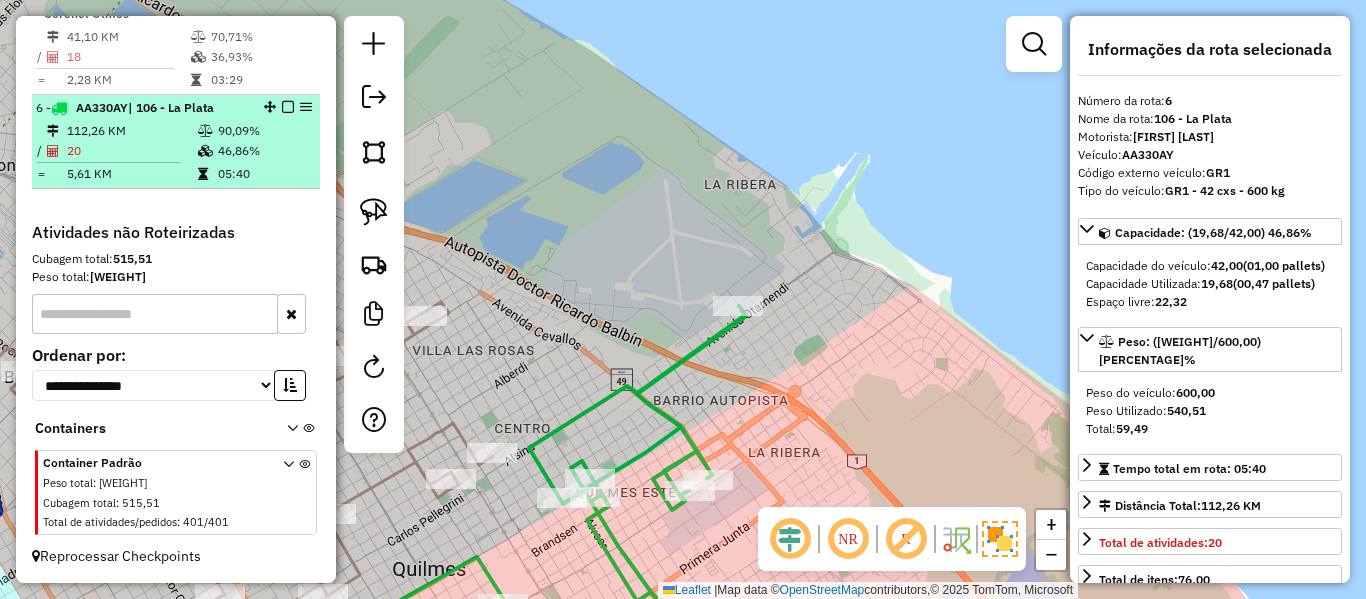 click at bounding box center [288, 107] 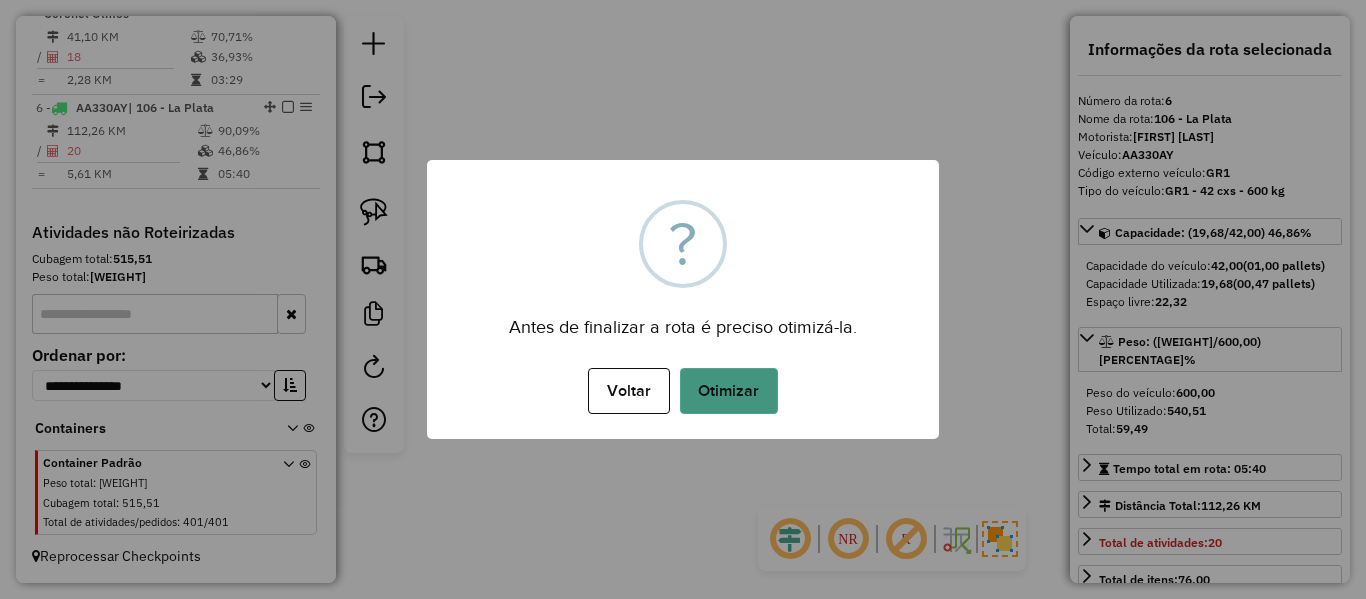 click on "Otimizar" at bounding box center [729, 391] 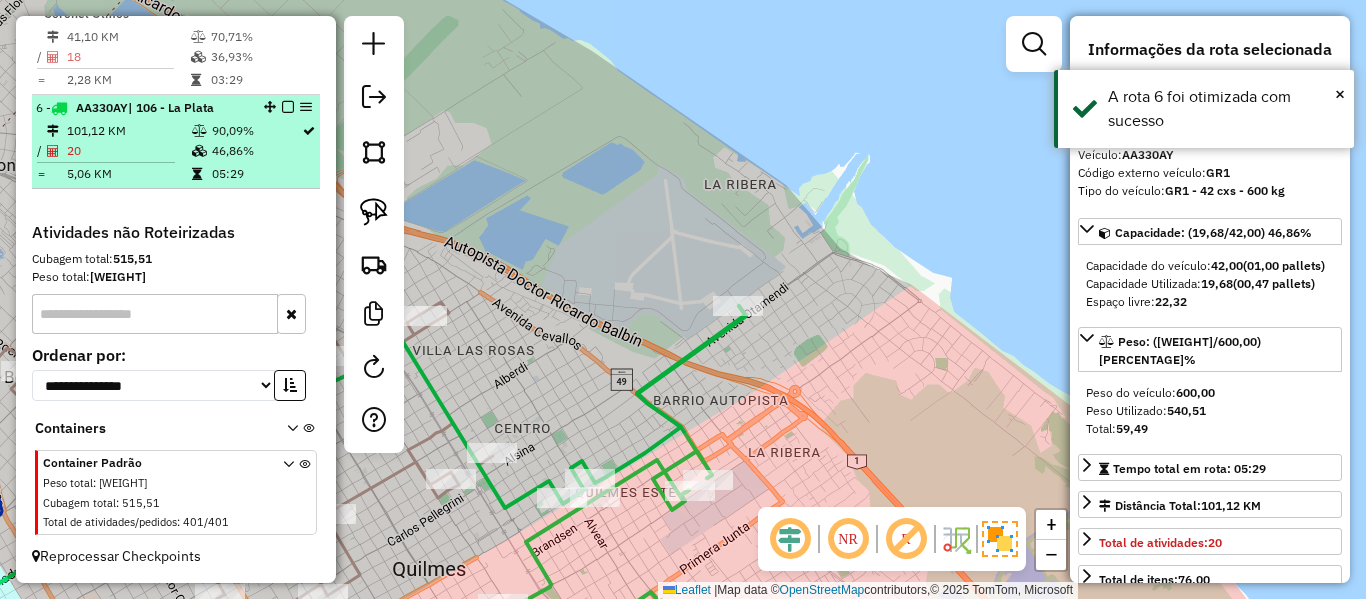 click at bounding box center [282, 107] 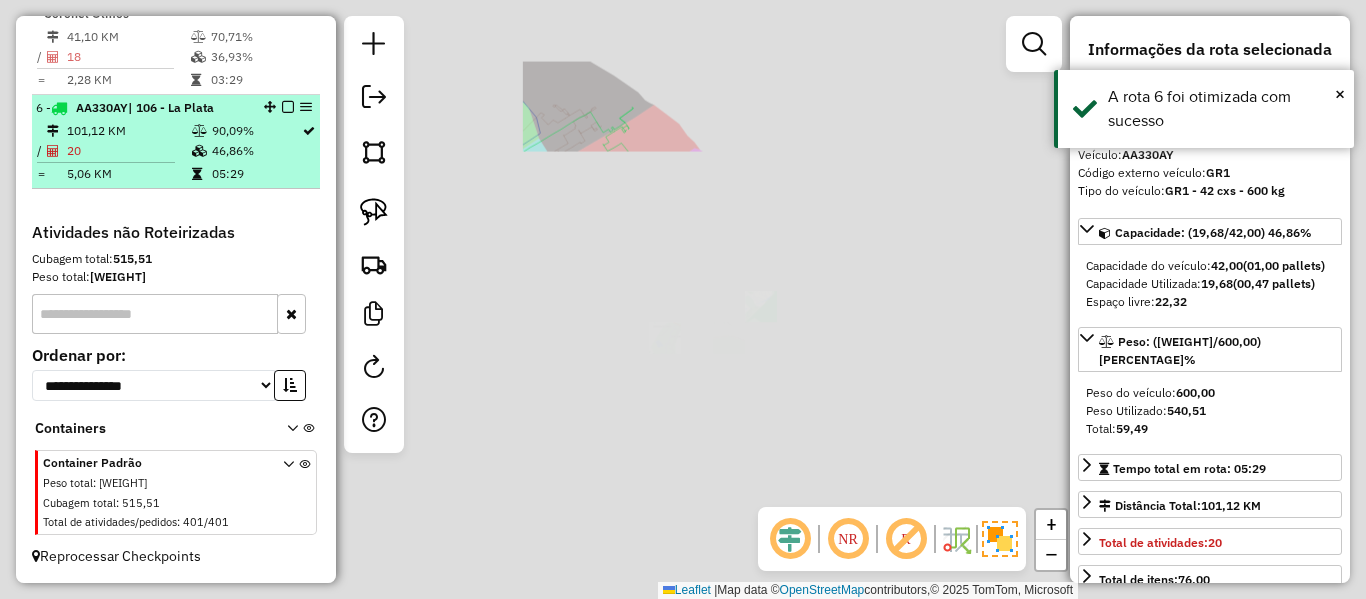 click at bounding box center [288, 107] 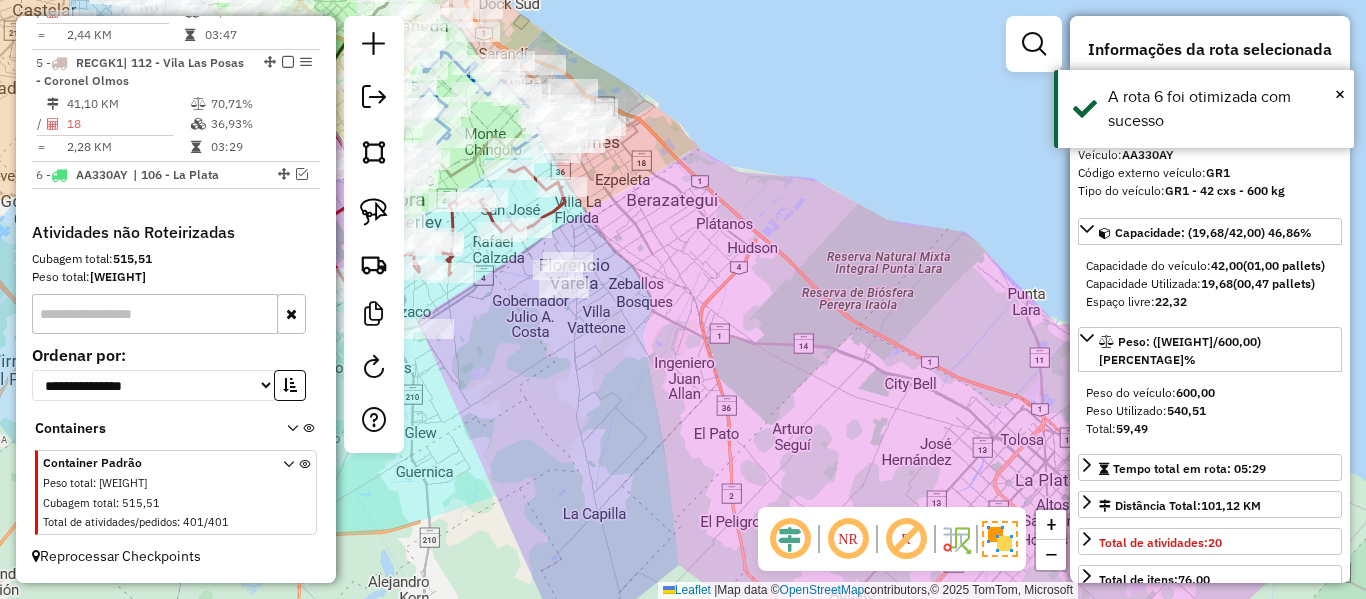 scroll, scrollTop: 1177, scrollLeft: 0, axis: vertical 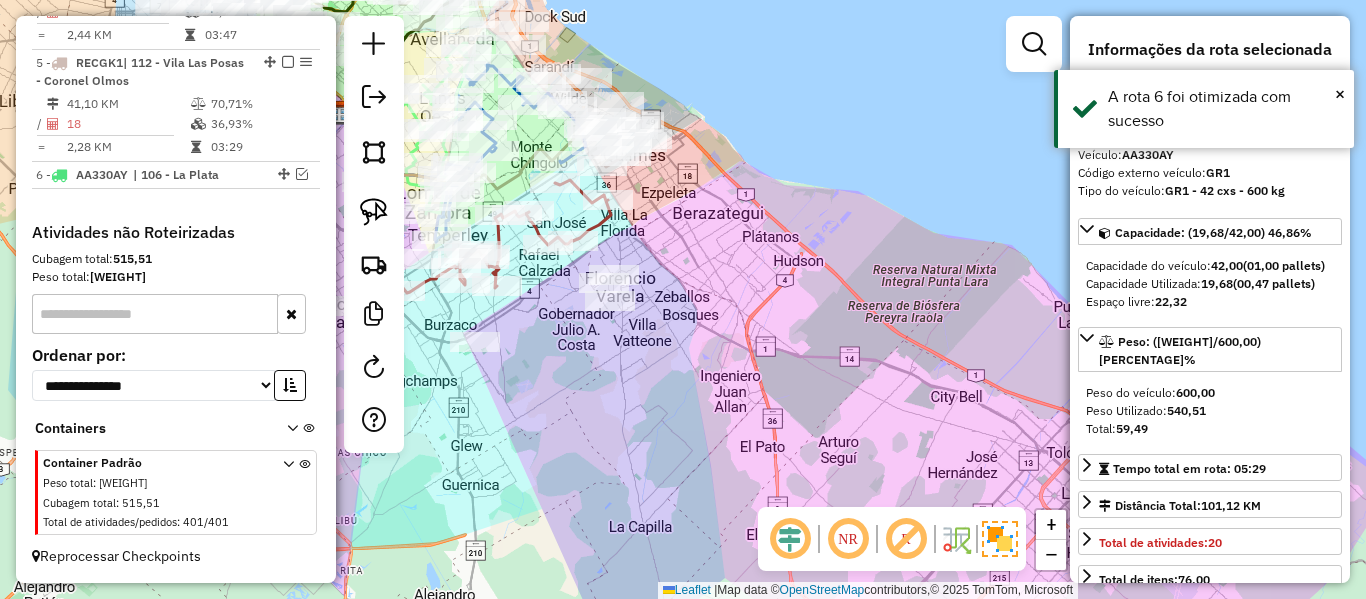 drag, startPoint x: 794, startPoint y: 248, endPoint x: 887, endPoint y: 299, distance: 106.06602 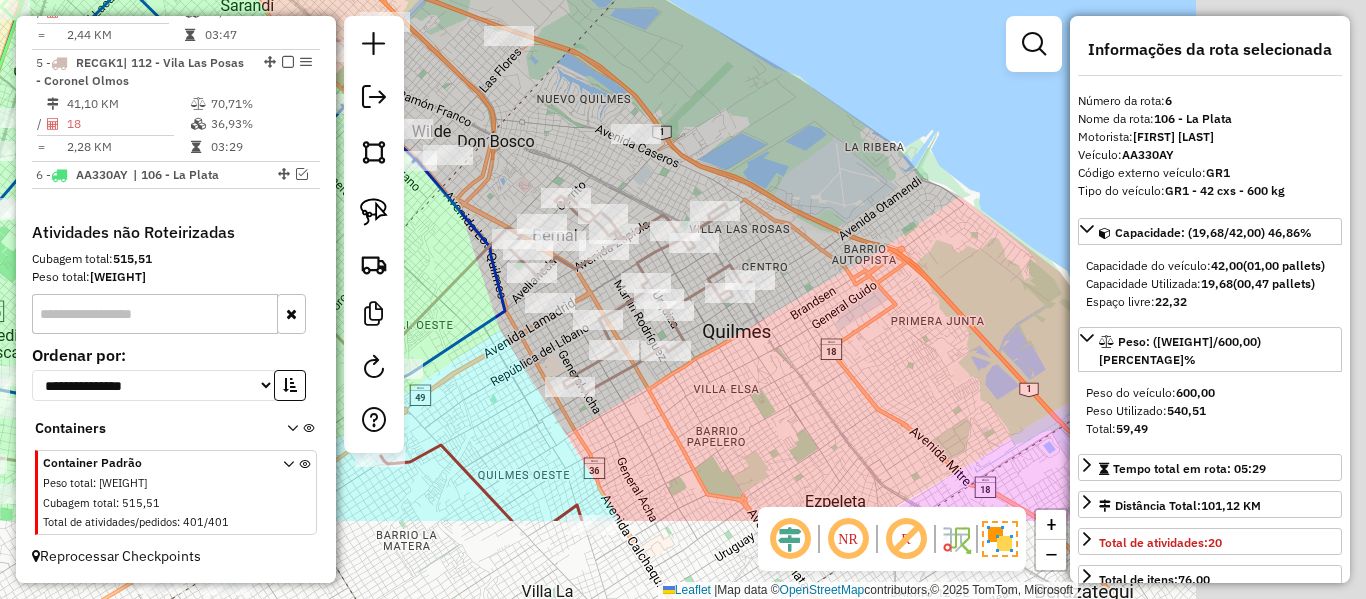 drag, startPoint x: 766, startPoint y: 120, endPoint x: 582, endPoint y: 72, distance: 190.15782 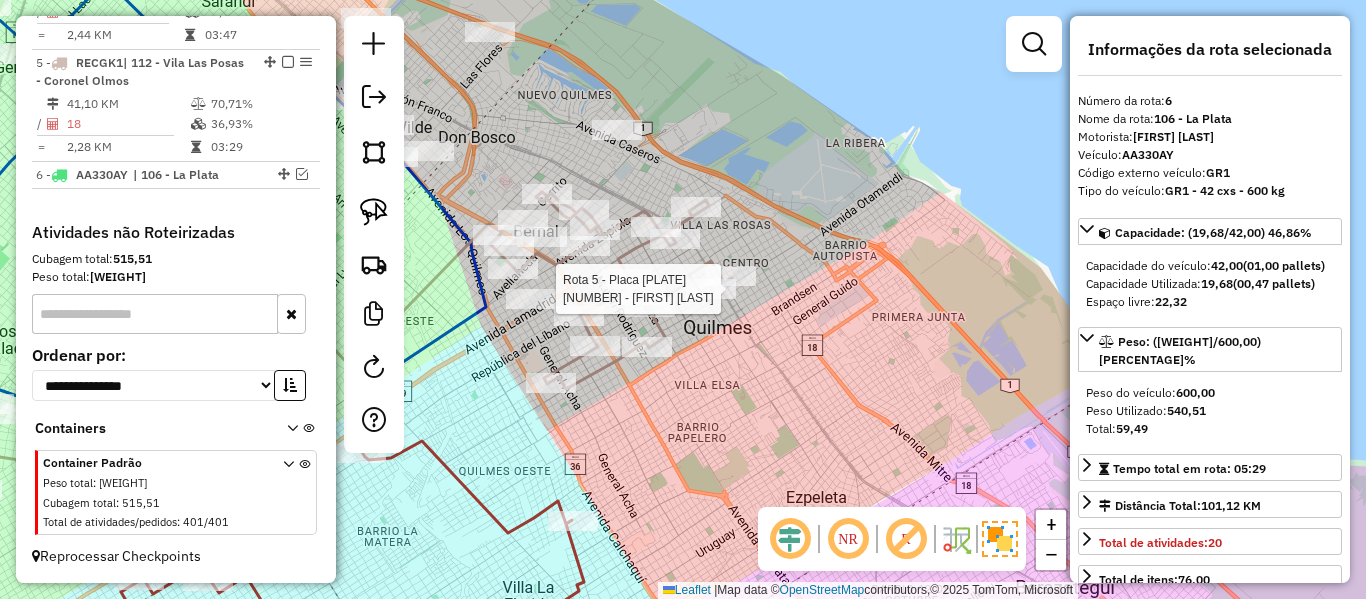 click 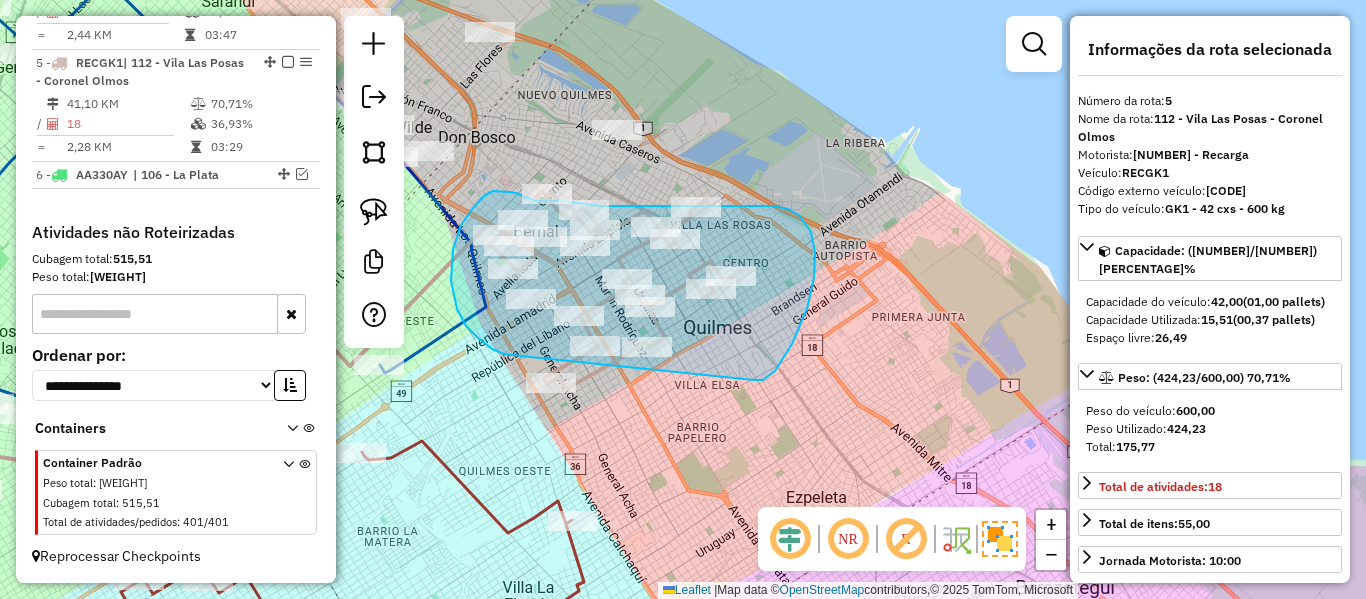 drag, startPoint x: 792, startPoint y: 344, endPoint x: 525, endPoint y: 354, distance: 267.1872 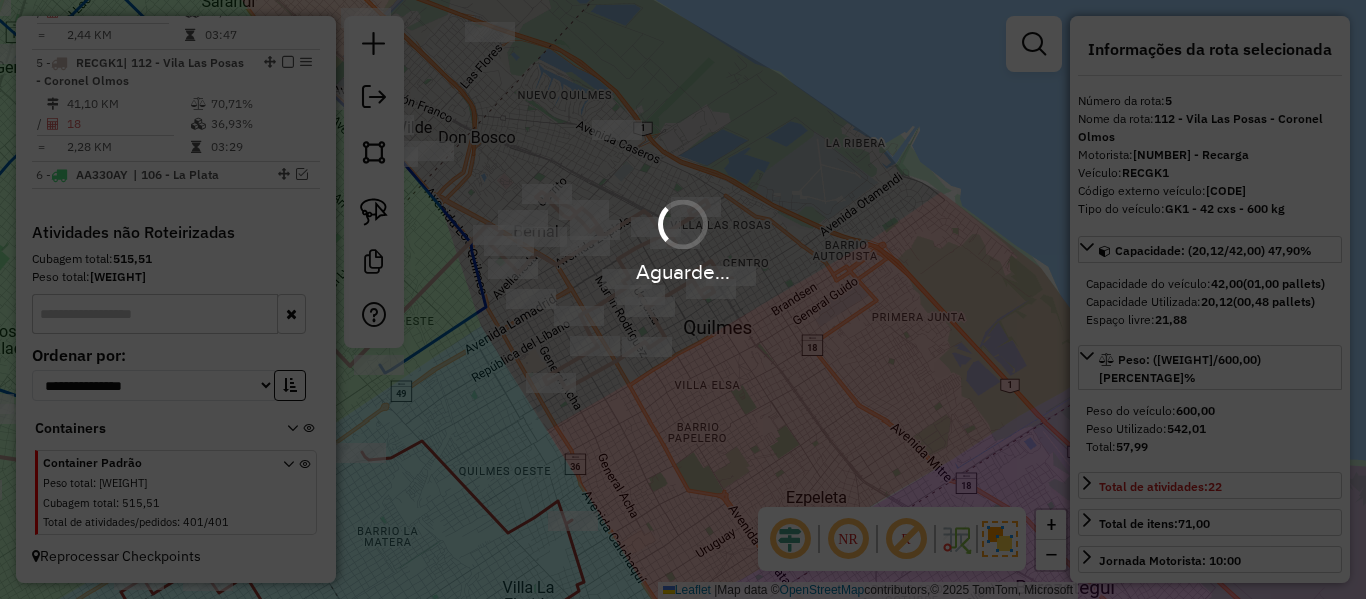 select on "**********" 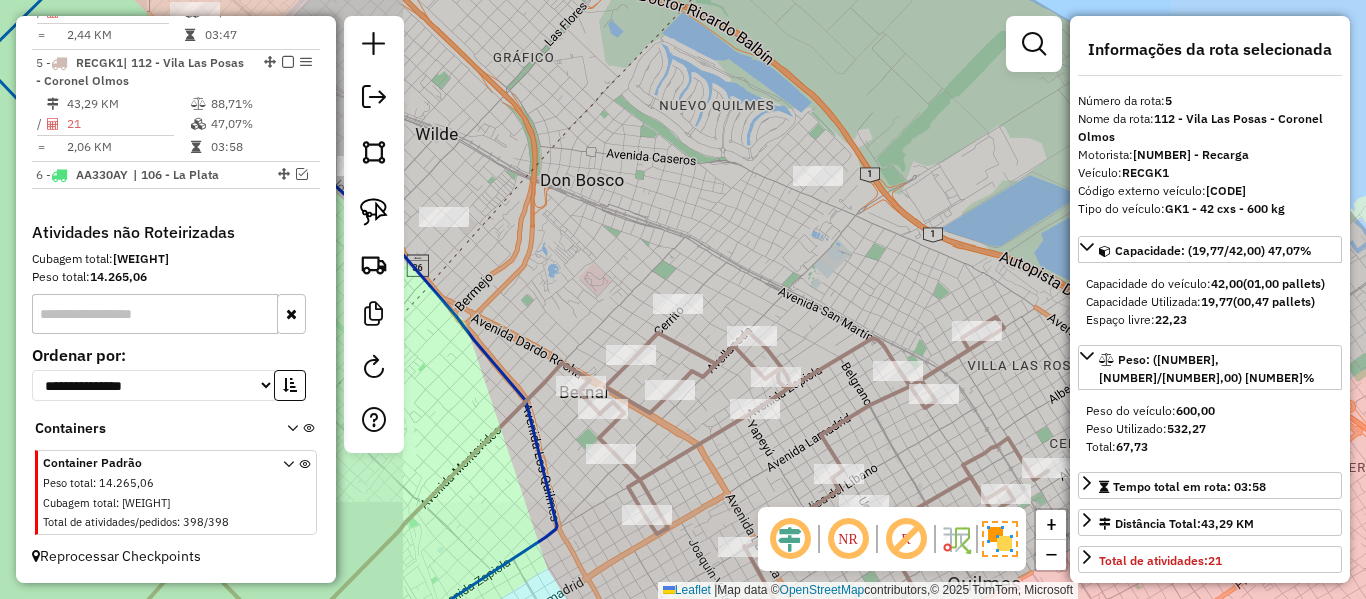 click on "Rota [NUMBER] - Placa RECGK1  [NUMBER] - [FIRST] [LAST] [LAST] Janela de atendimento Grade de atendimento Capacidade Transportadoras Veículos Cliente Pedidos  Rotas Selecione os dias de semana para filtrar as janelas de atendimento  Seg   Ter   Qua   Qui   Sex   Sáb   Dom  Informe o período da janela de atendimento: De: Até:  Filtrar exatamente a janela do cliente  Considerar janela de atendimento padrão  Selecione os dias de semana para filtrar as grades de atendimento  Seg   Ter   Qua   Qui   Sex   Sáb   Dom   Considerar clientes sem dia de atendimento cadastrado  Clientes fora do dia de atendimento selecionado Filtrar as atividades entre os valores definidos abaixo:  Peso mínimo:   Peso máximo:   Cubagem mínima:   Cubagem máxima:   De:   Até:  Filtrar as atividades entre o tempo de atendimento definido abaixo:  De:   Até:   Considerar capacidade total dos clientes não roteirizados Transportadora: Selecione um ou mais itens Tipo de veículo: Selecione um ou mais itens Veículo: Selecione um ou mais itens" 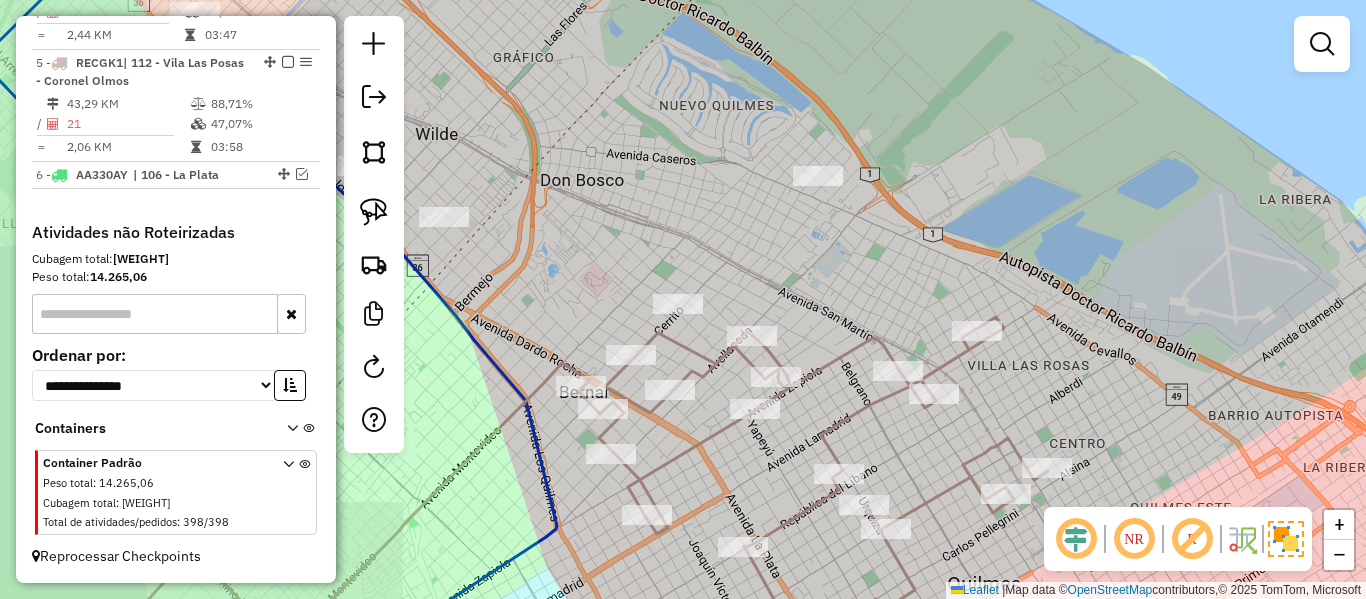 click 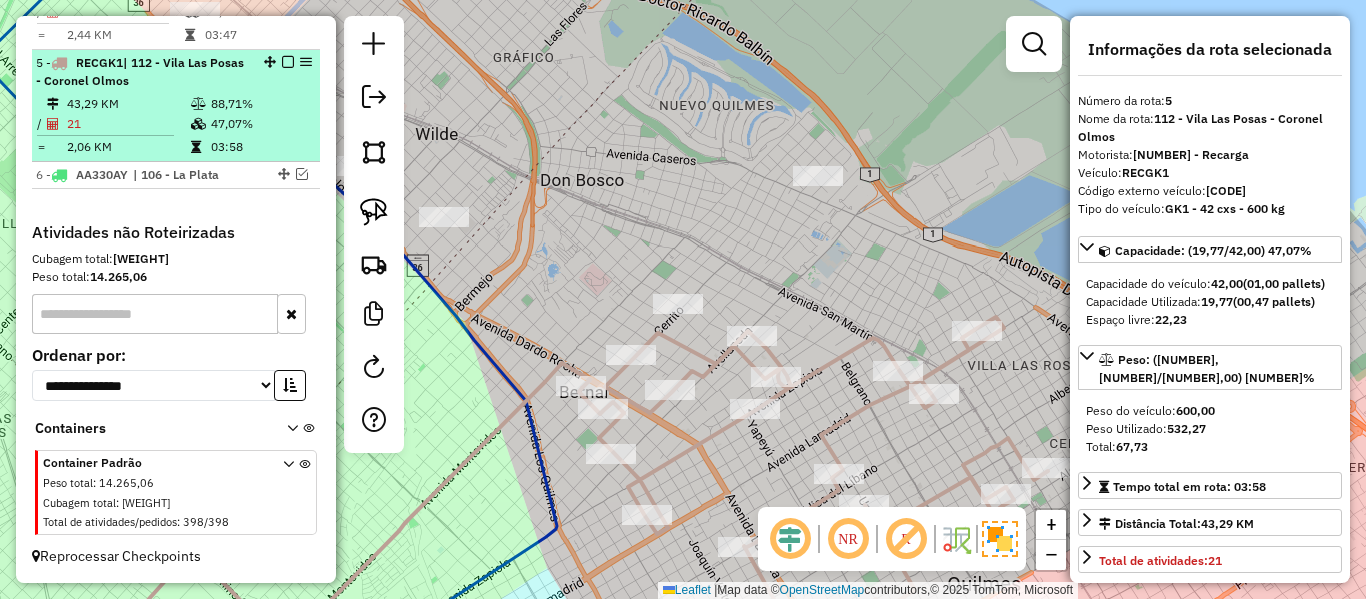 click at bounding box center (288, 62) 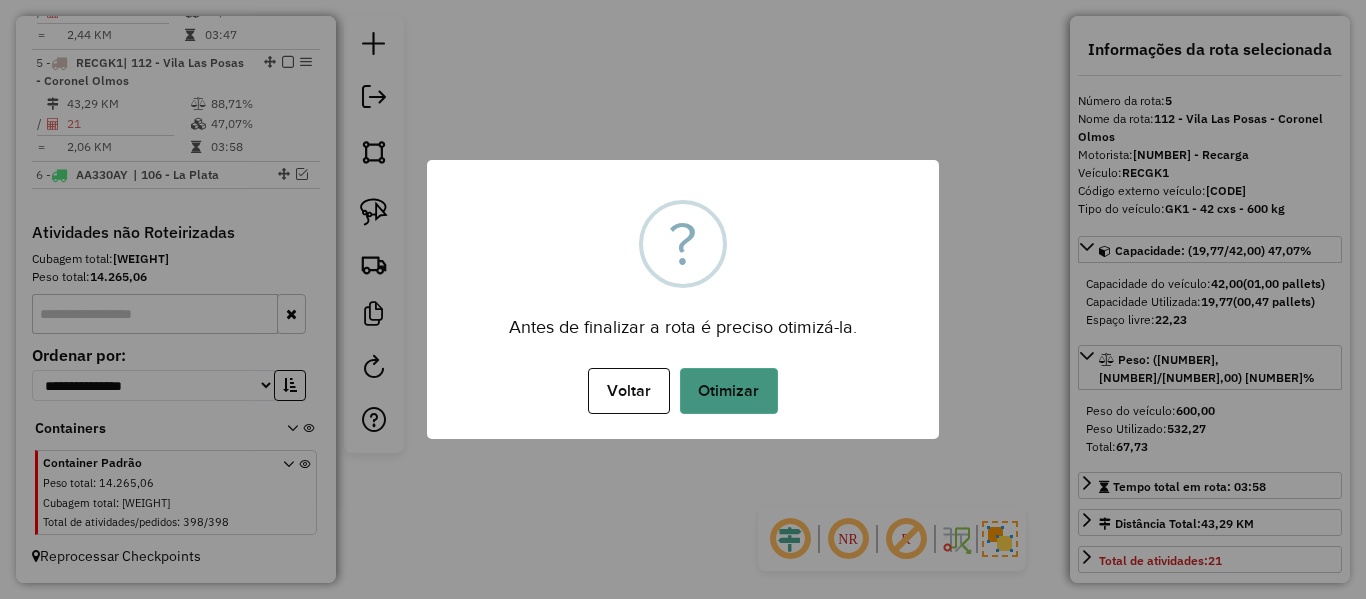 click on "Otimizar" at bounding box center (729, 391) 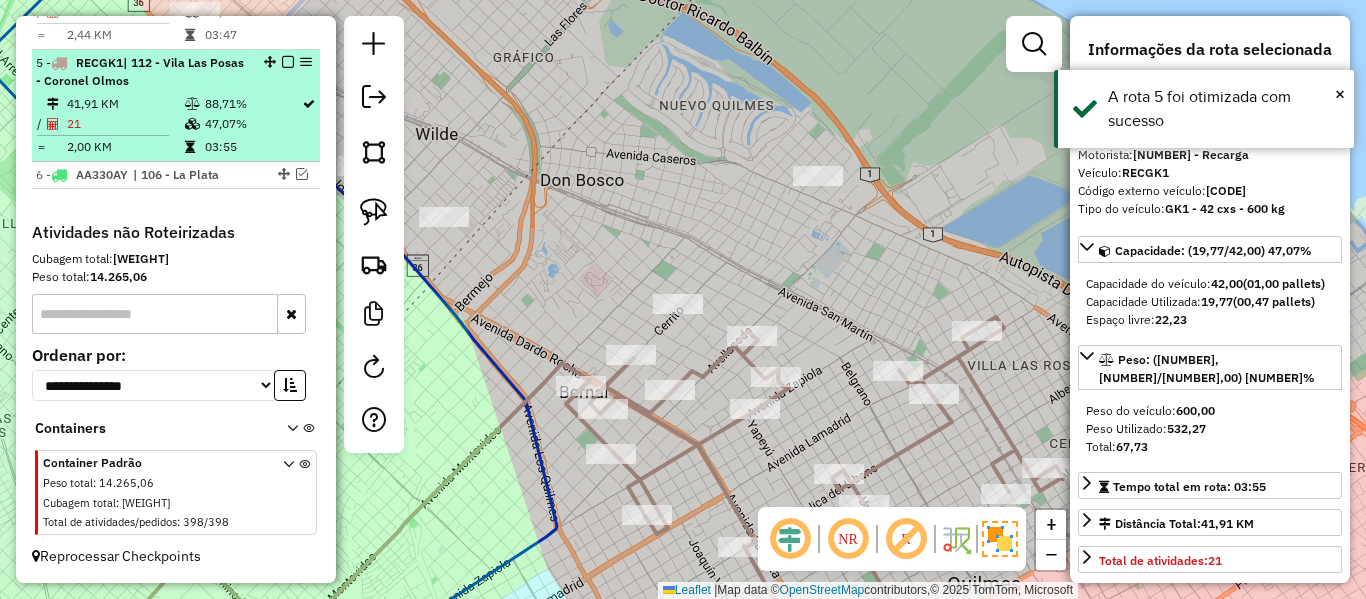 click at bounding box center [288, 62] 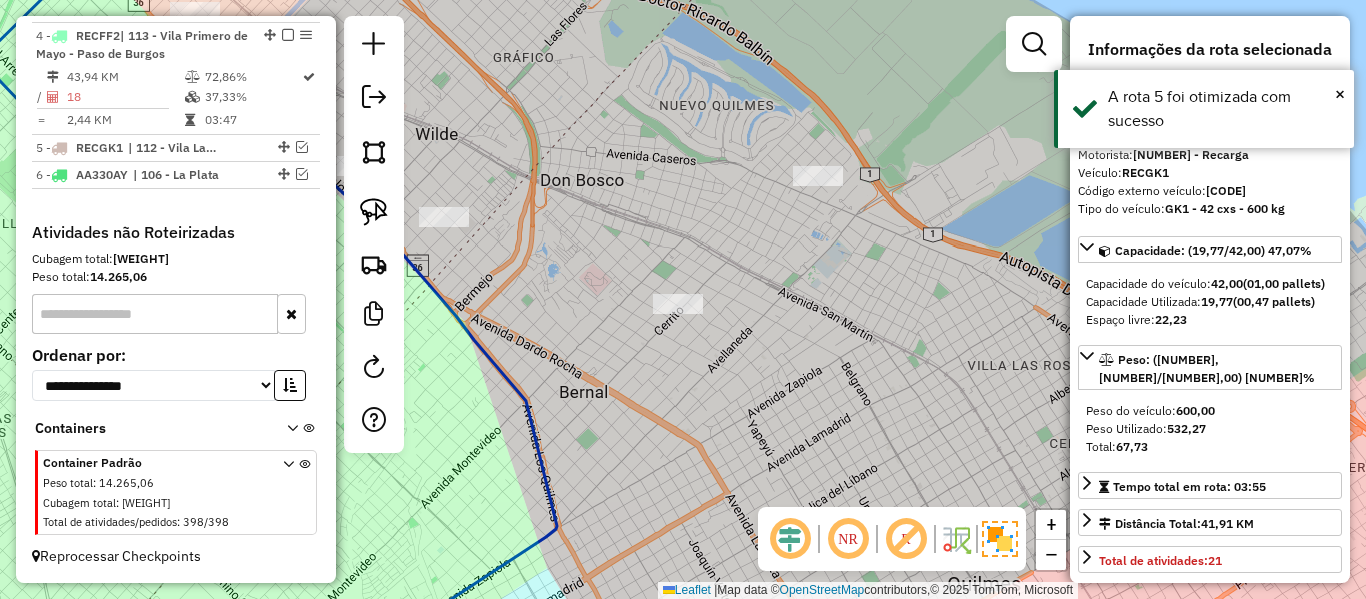 scroll, scrollTop: 1092, scrollLeft: 0, axis: vertical 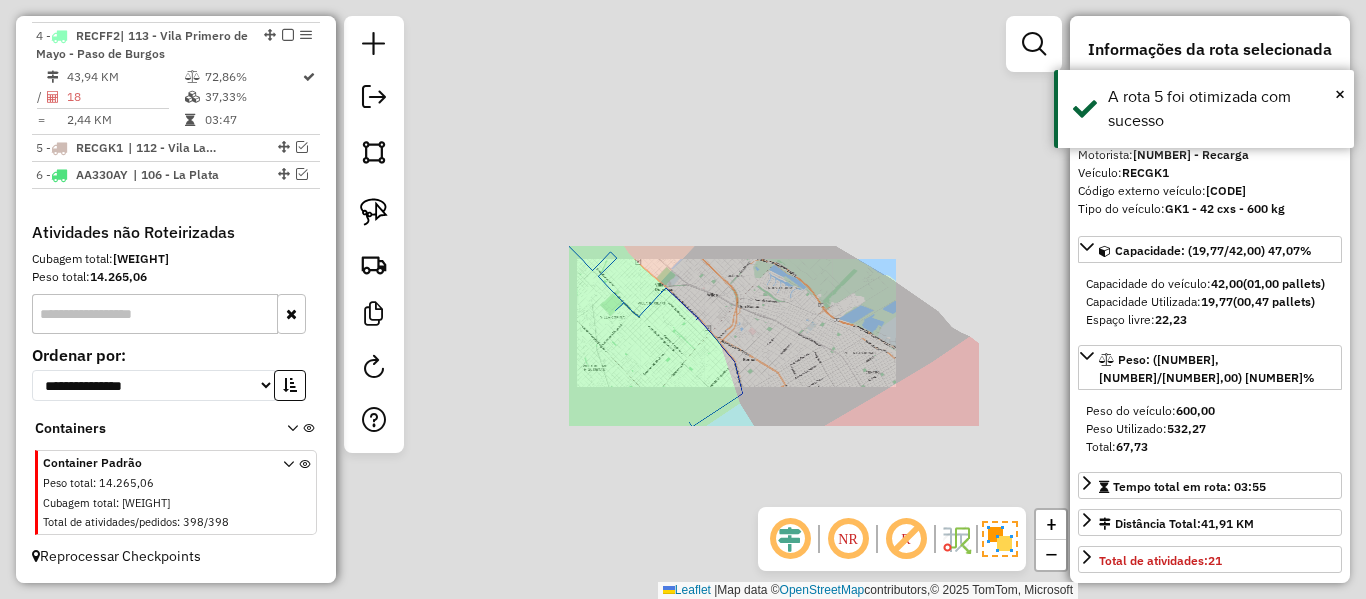 click on "Janela de atendimento Grade de atendimento Capacidade Transportadoras Veículos Cliente Pedidos  Rotas Selecione os dias de semana para filtrar as janelas de atendimento  Seg   Ter   Qua   Qui   Sex   Sáb   Dom  Informe o período da janela de atendimento: De: Até:  Filtrar exatamente a janela do cliente  Considerar janela de atendimento padrão  Selecione os dias de semana para filtrar as grades de atendimento  Seg   Ter   Qua   Qui   Sex   Sáb   Dom   Considerar clientes sem dia de atendimento cadastrado  Clientes fora do dia de atendimento selecionado Filtrar as atividades entre os valores definidos abaixo:  Peso mínimo:   Peso máximo:   Cubagem mínima:   Cubagem máxima:   De:   Até:  Filtrar as atividades entre o tempo de atendimento definido abaixo:  De:   Até:   Considerar capacidade total dos clientes não roteirizados Transportadora: Selecione um ou mais itens Tipo de veículo: Selecione um ou mais itens Veículo: Selecione um ou mais itens Motorista: Selecione um ou mais itens Nome: Rótulo:" 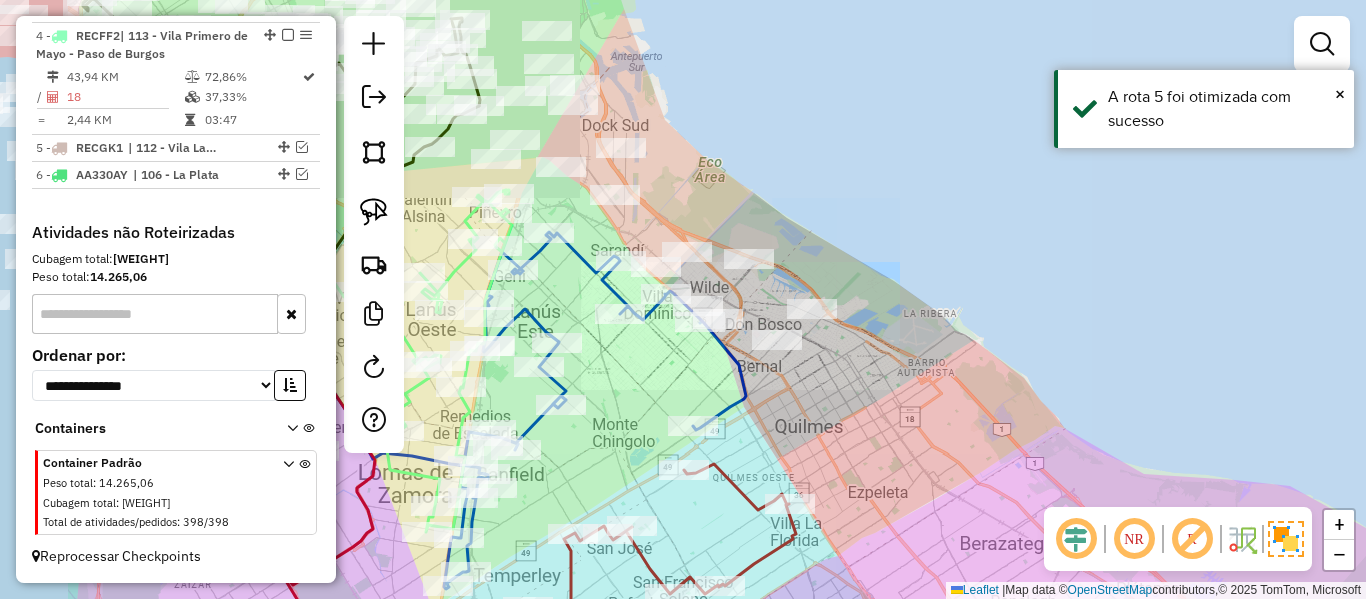 drag, startPoint x: 864, startPoint y: 372, endPoint x: 952, endPoint y: 384, distance: 88.814415 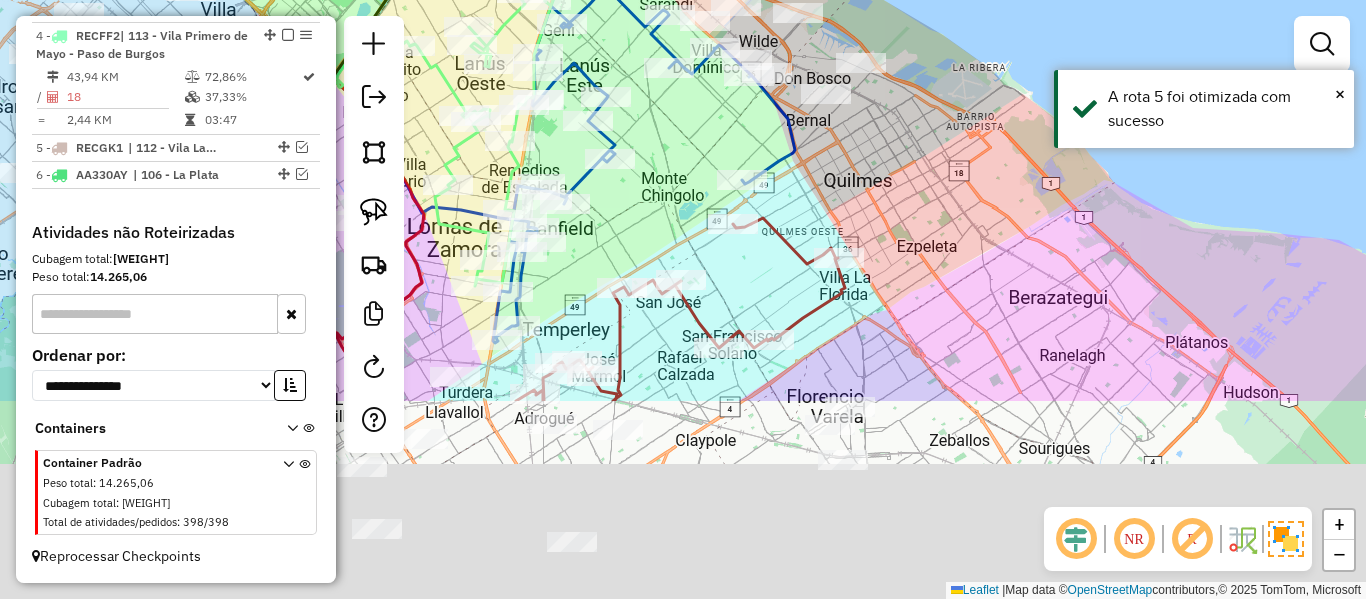drag, startPoint x: 897, startPoint y: 246, endPoint x: 876, endPoint y: 161, distance: 87.555695 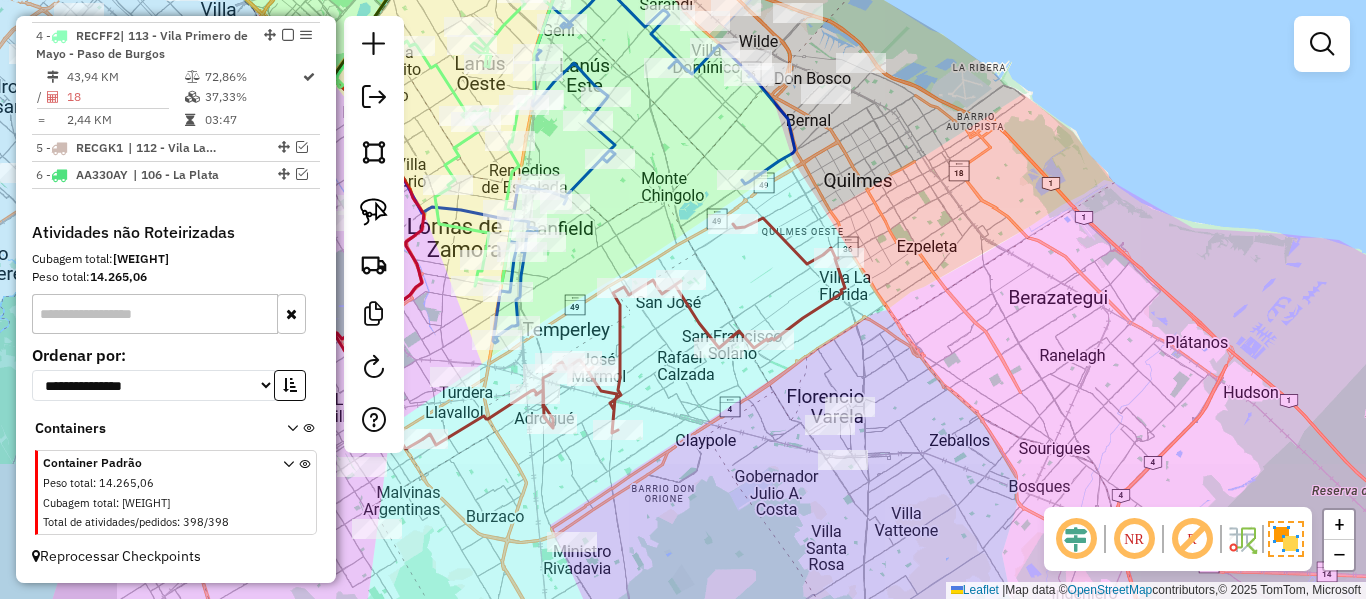 drag, startPoint x: 949, startPoint y: 266, endPoint x: 951, endPoint y: 252, distance: 14.142136 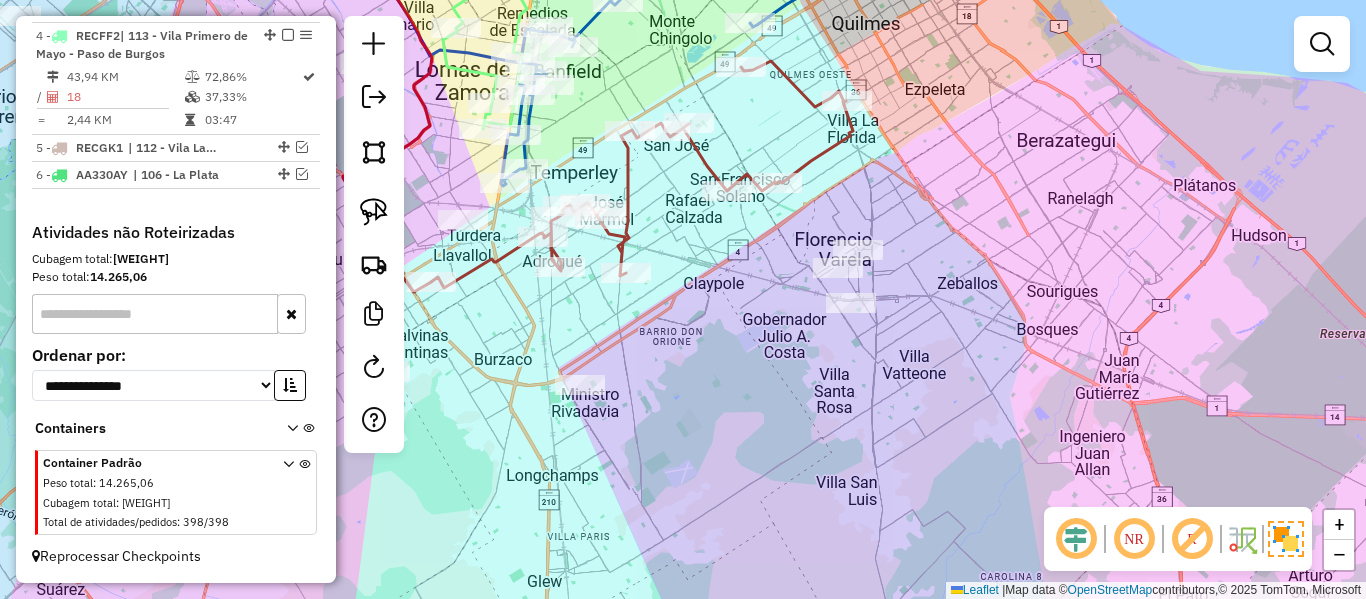 click 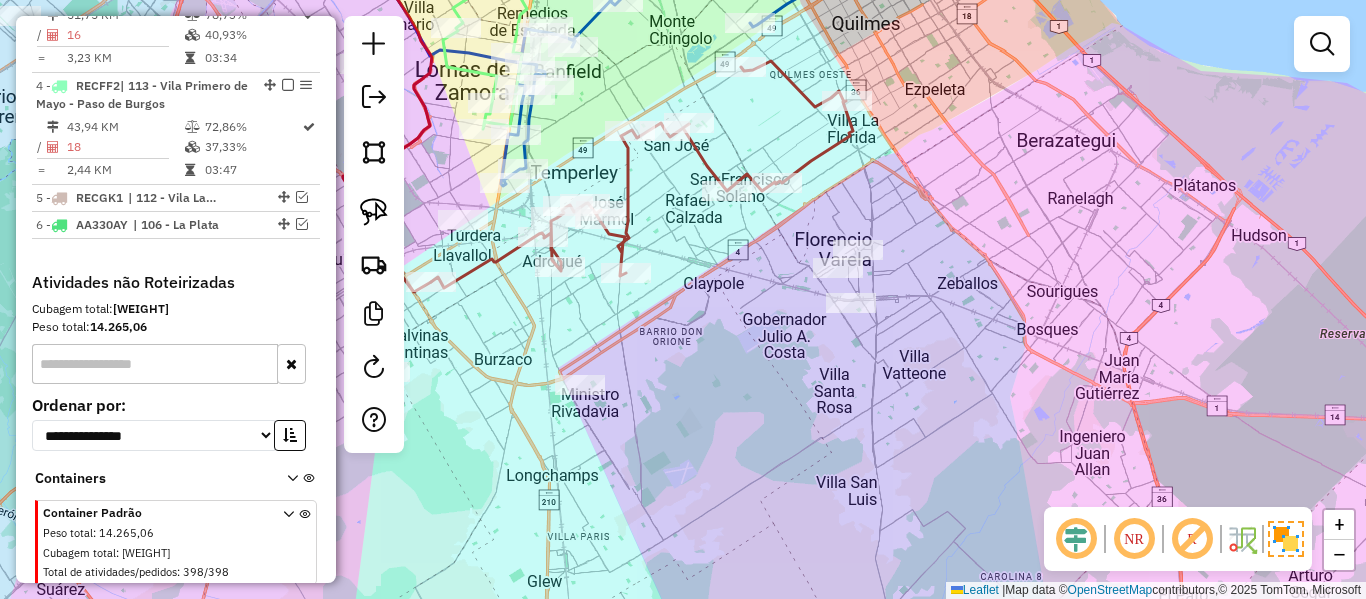 select on "**********" 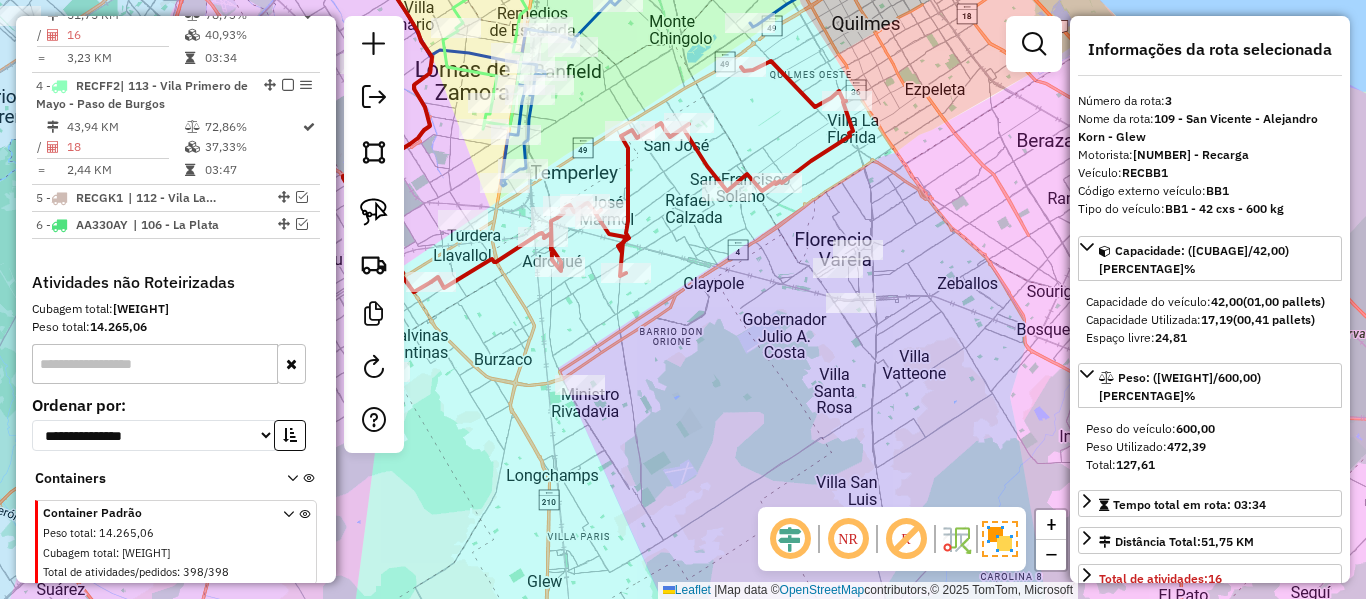 scroll, scrollTop: 987, scrollLeft: 0, axis: vertical 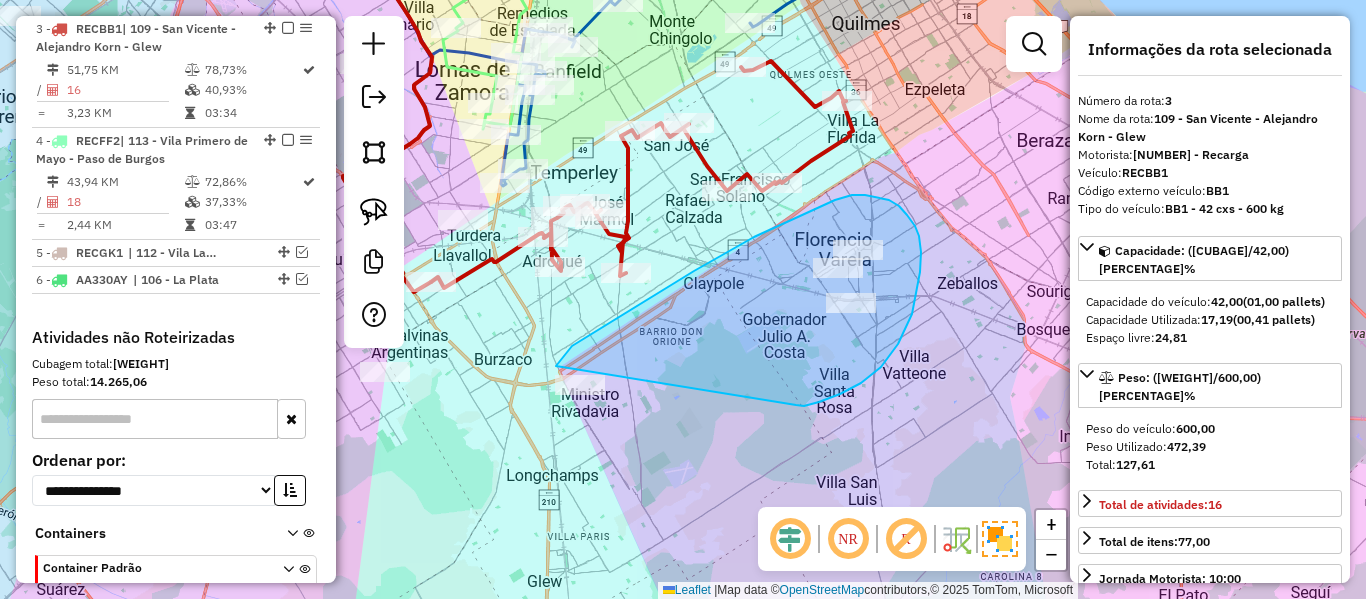 drag, startPoint x: 804, startPoint y: 406, endPoint x: 600, endPoint y: 466, distance: 212.64055 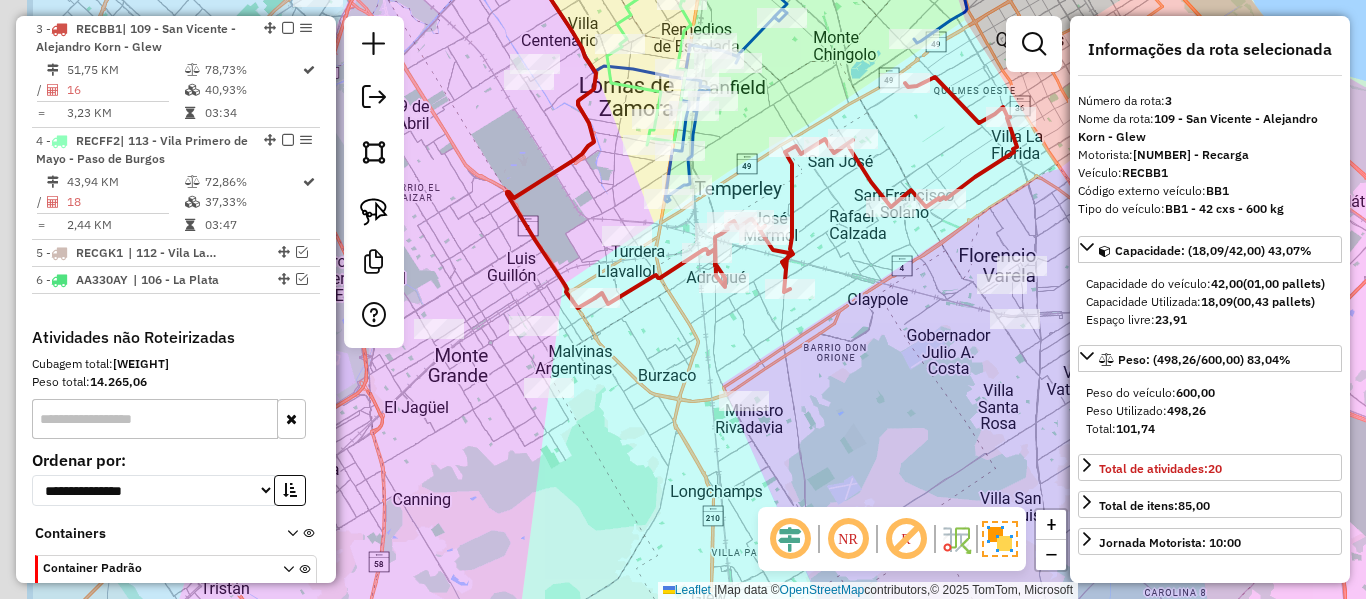 drag, startPoint x: 531, startPoint y: 405, endPoint x: 695, endPoint y: 421, distance: 164.77864 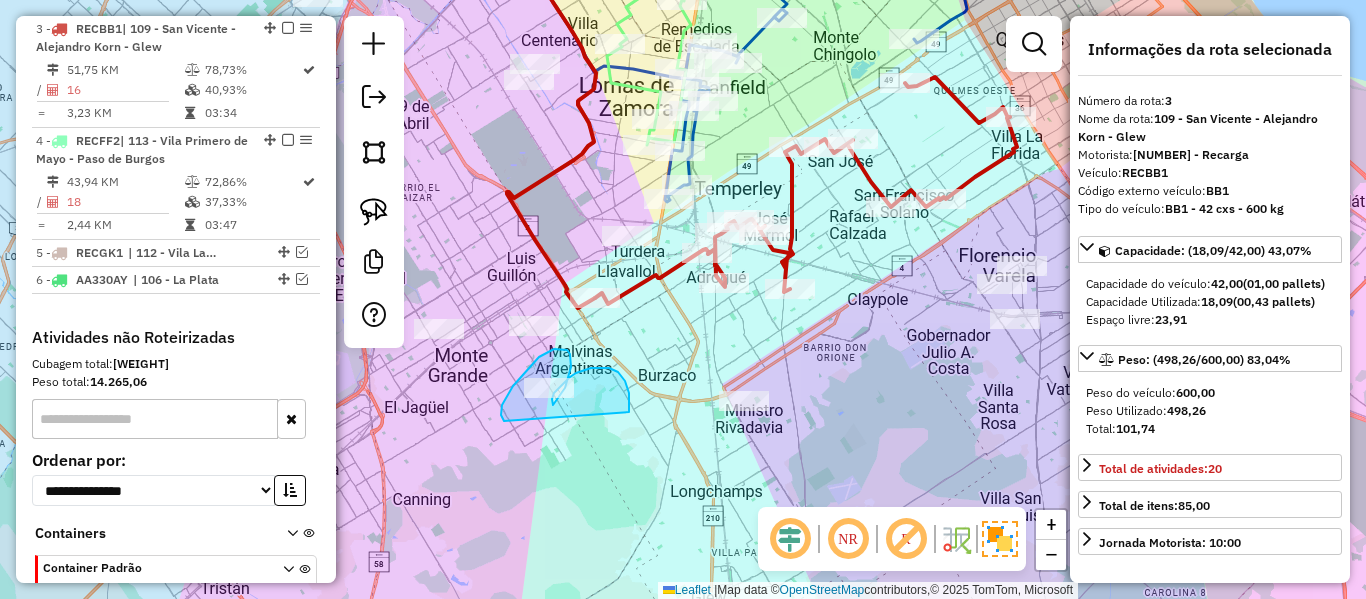 drag, startPoint x: 629, startPoint y: 412, endPoint x: 510, endPoint y: 425, distance: 119.70798 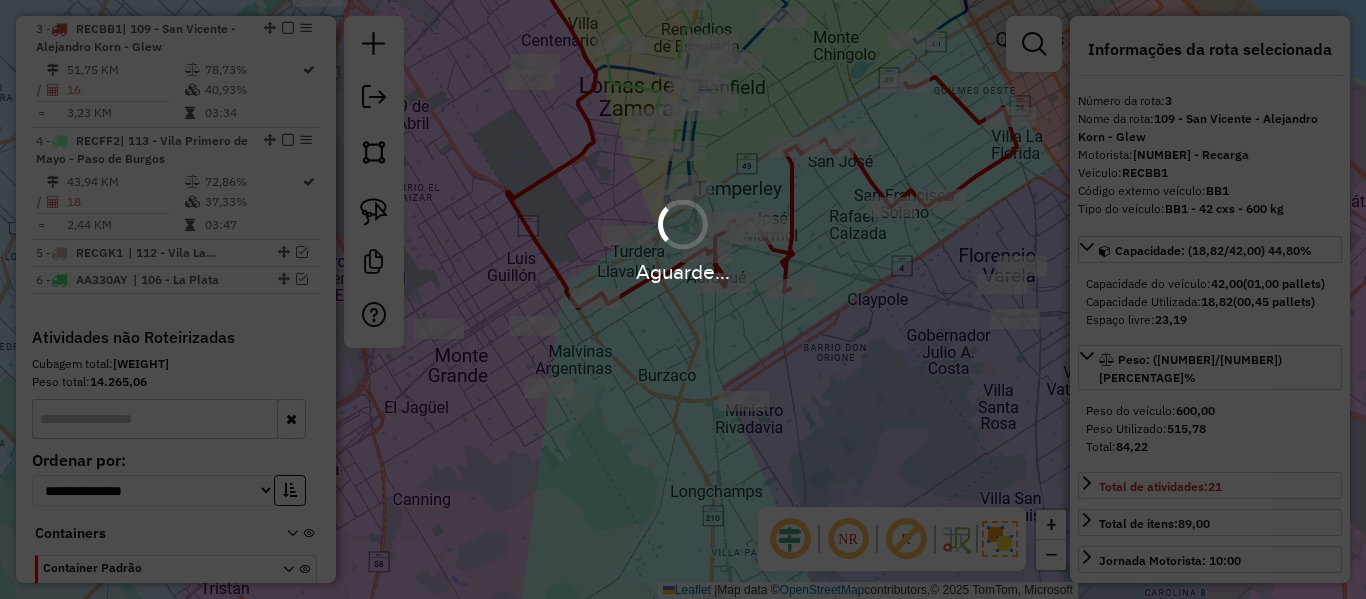 select on "**********" 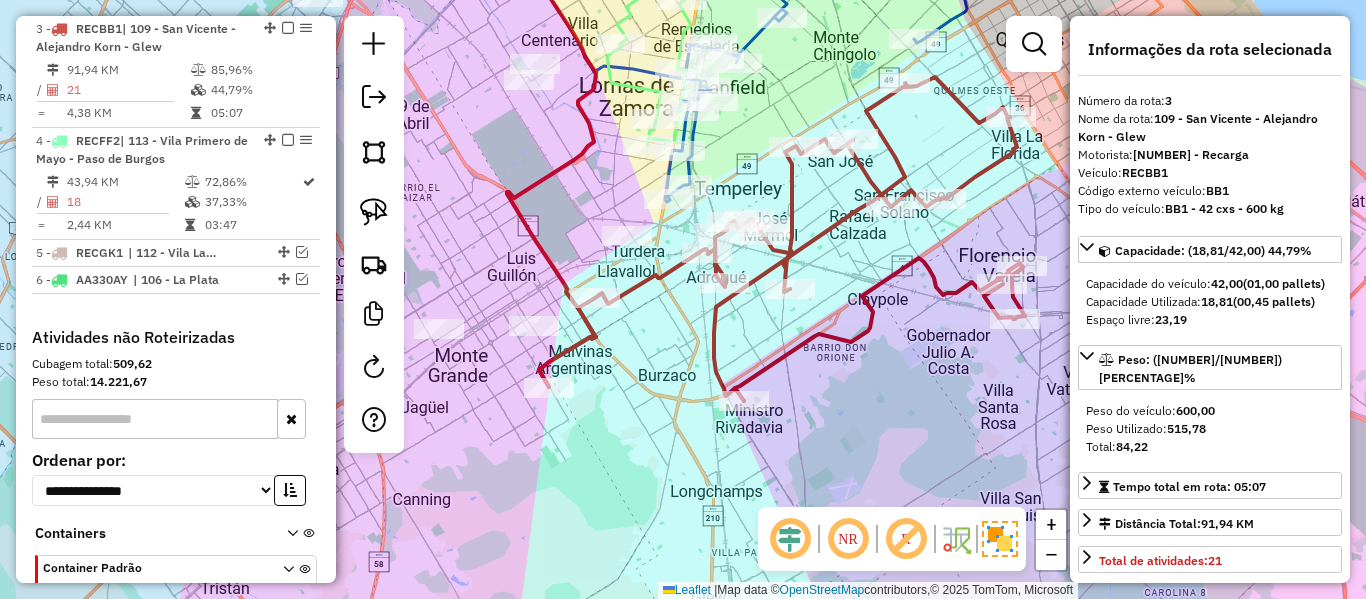 click 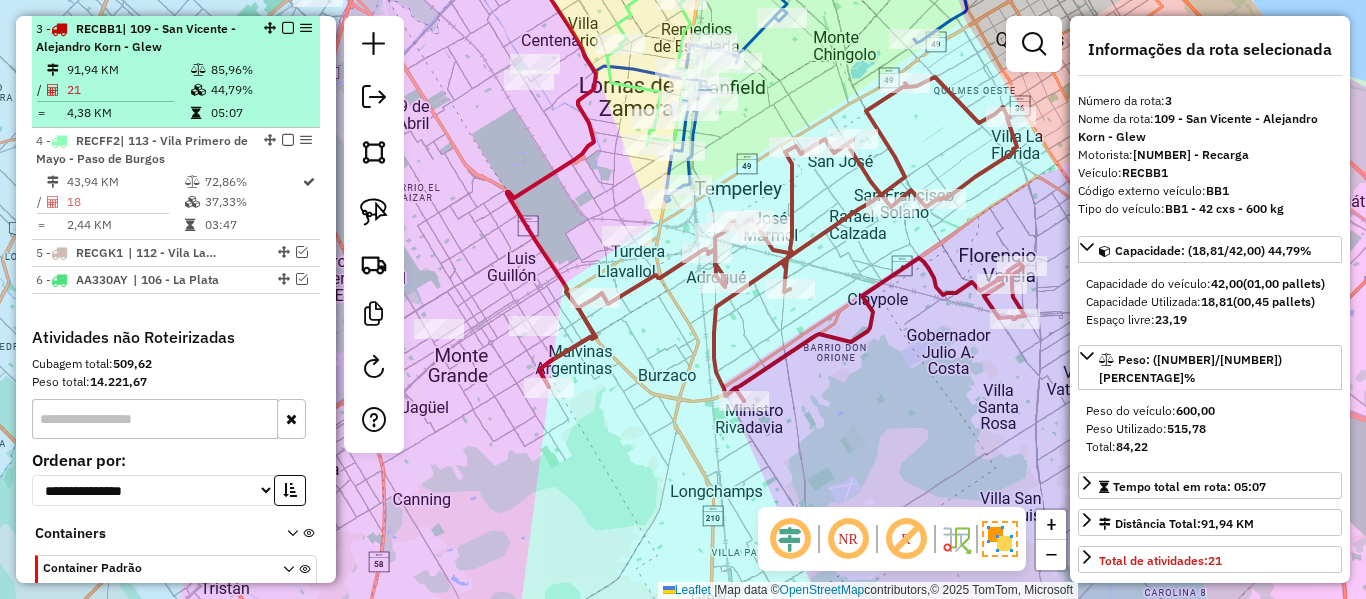 click at bounding box center (288, 28) 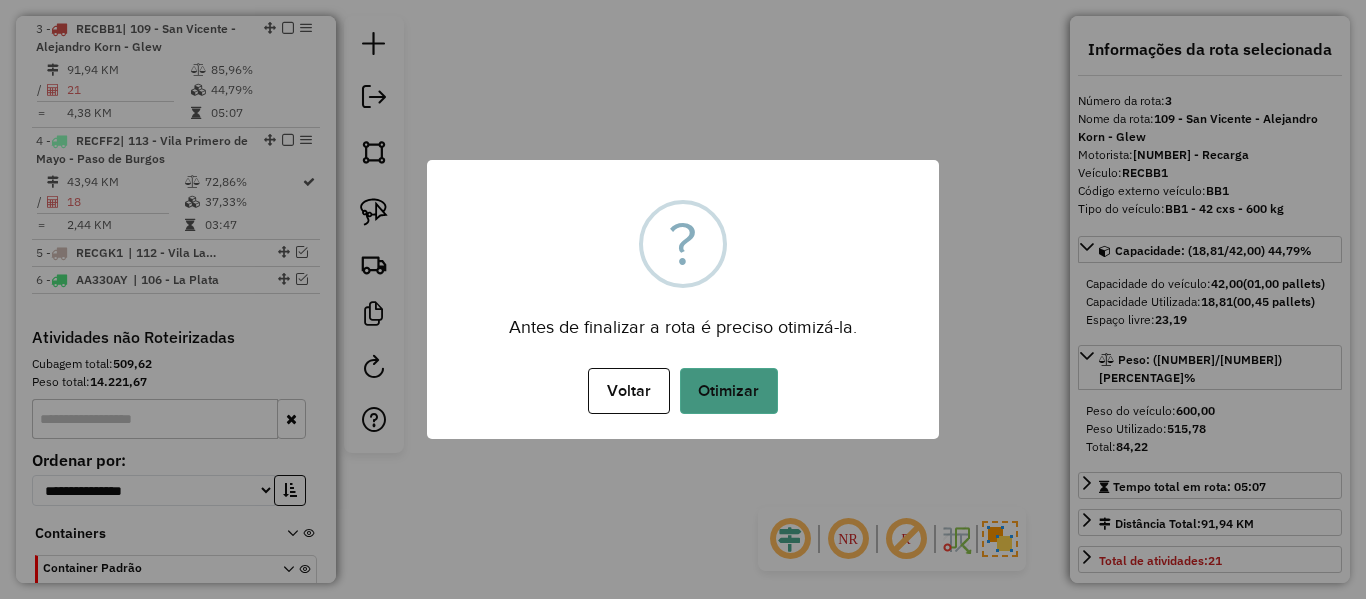 click on "Otimizar" at bounding box center (729, 391) 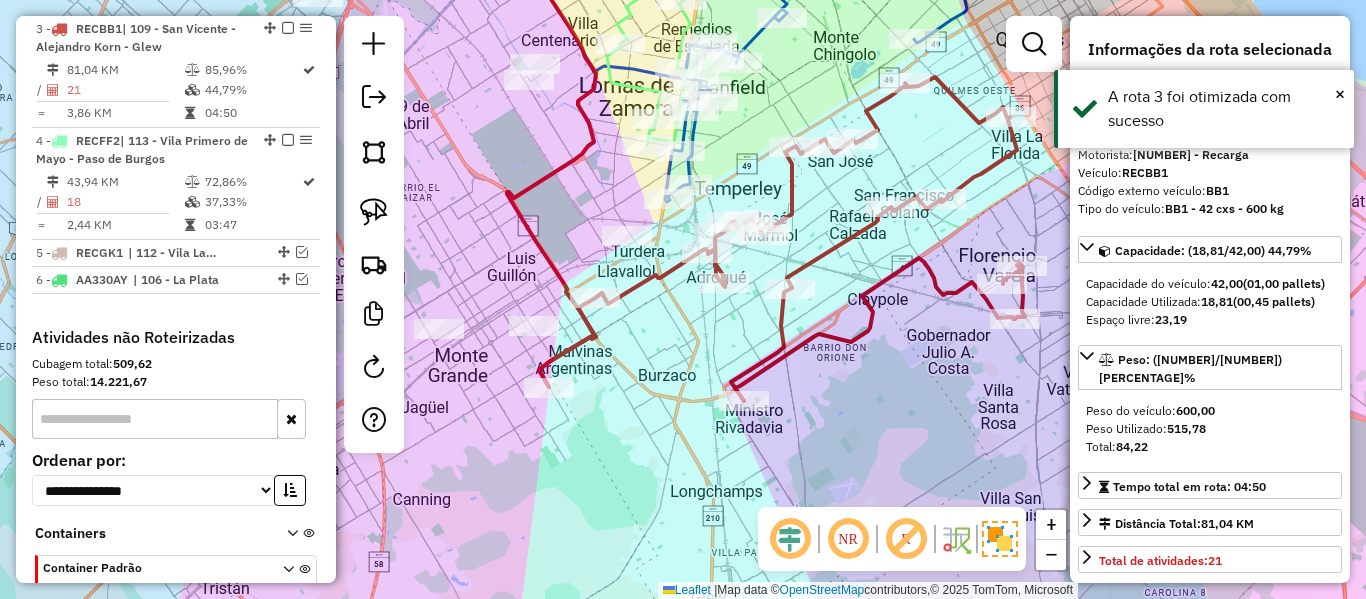 click 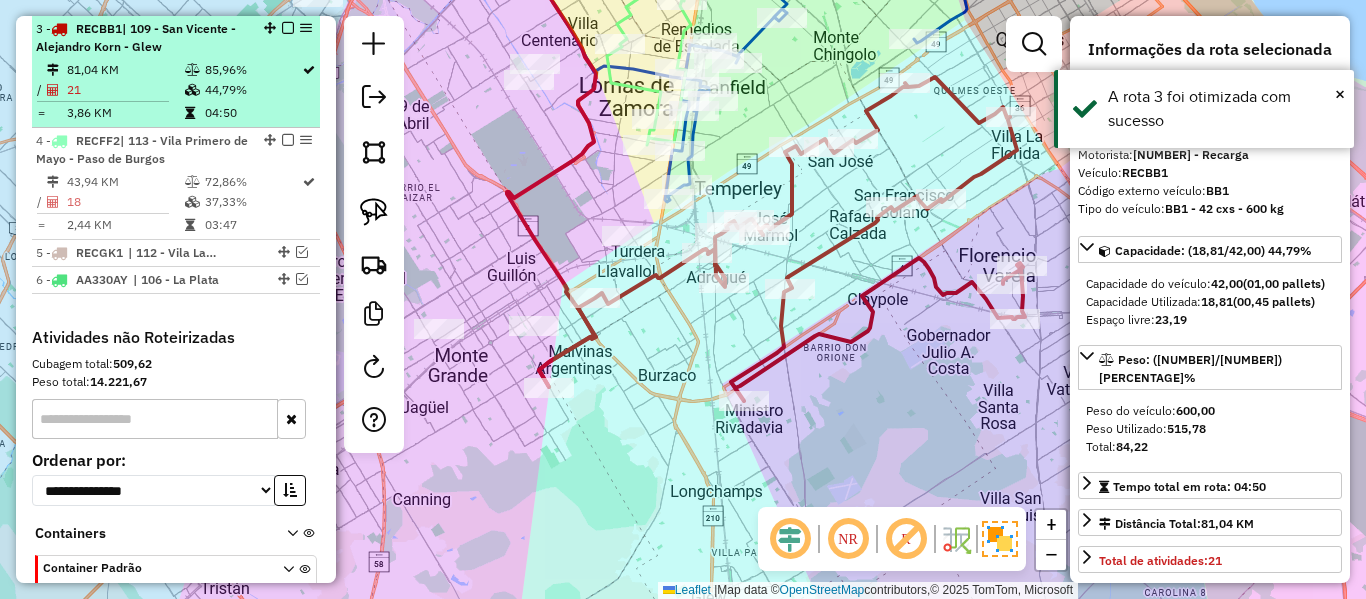 click on "44,79%" at bounding box center [252, 90] 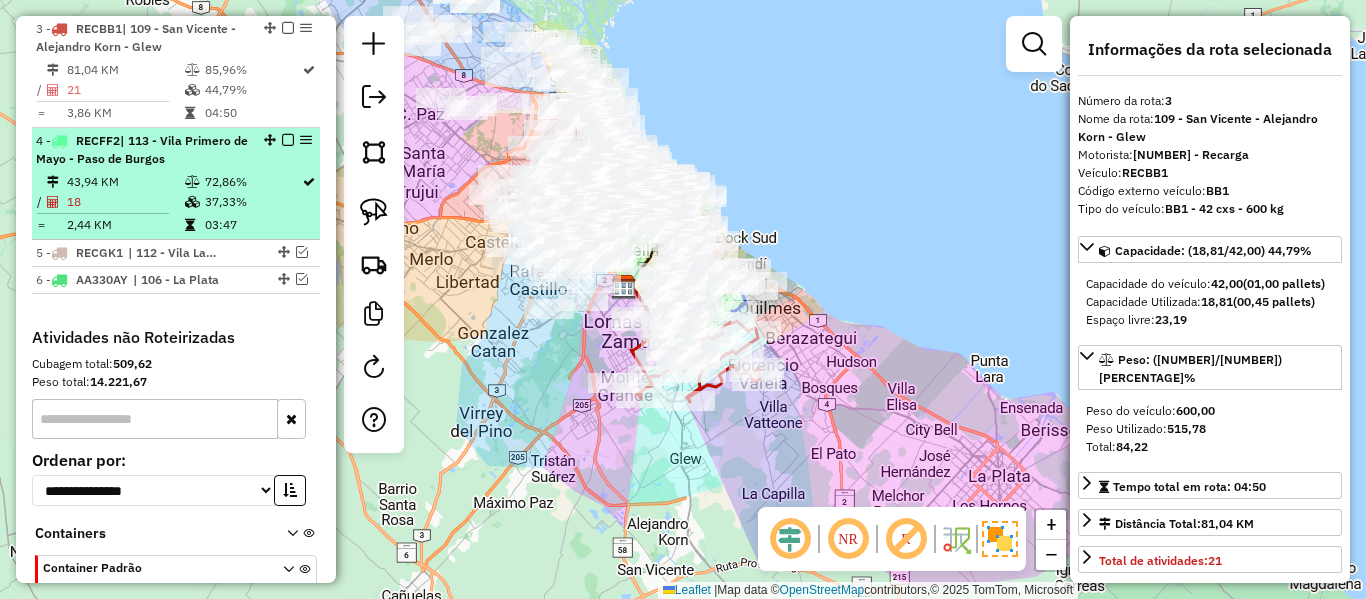 scroll, scrollTop: 1092, scrollLeft: 0, axis: vertical 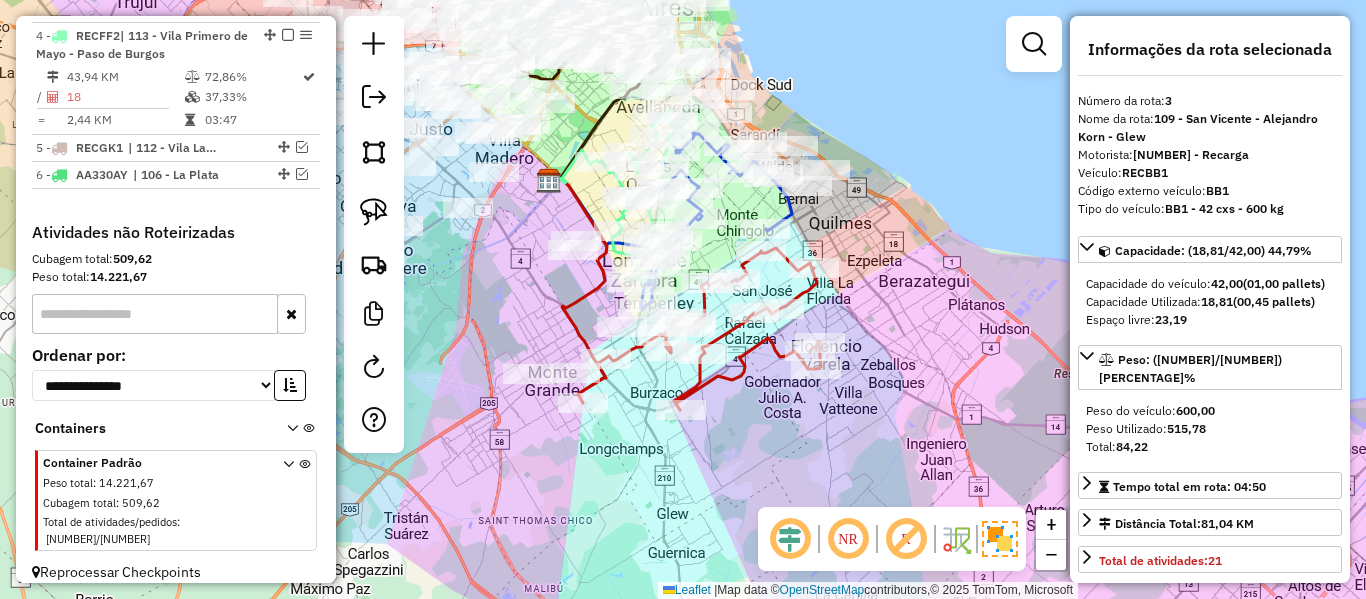 click 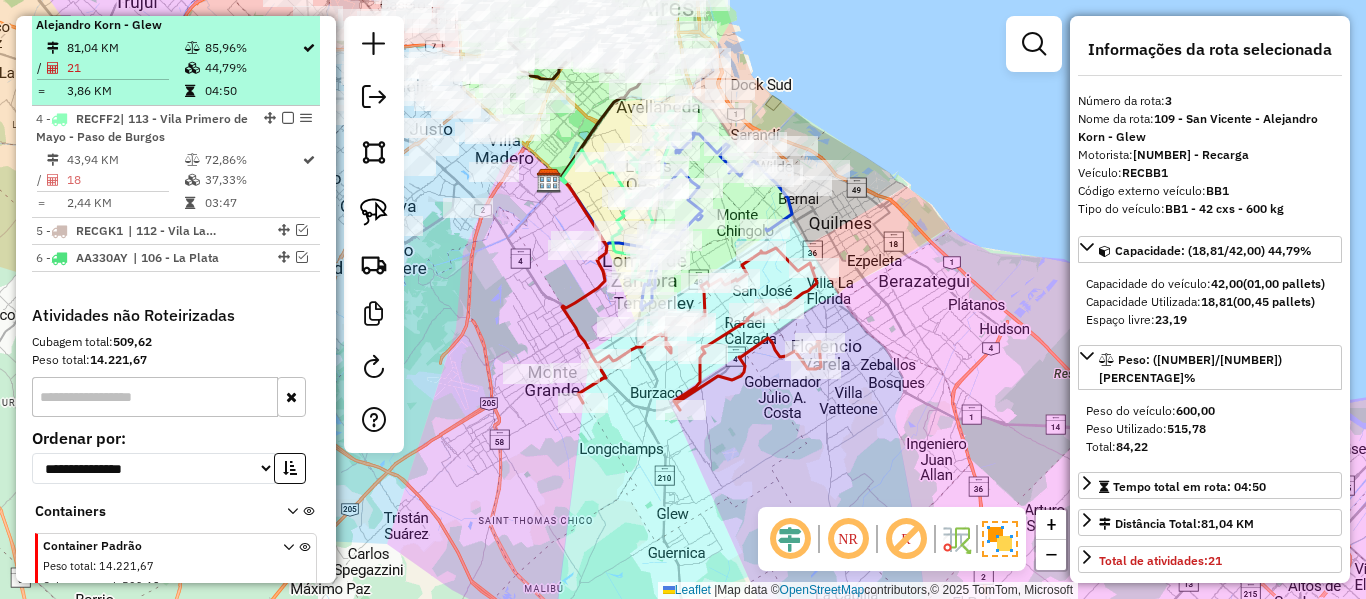 scroll, scrollTop: 987, scrollLeft: 0, axis: vertical 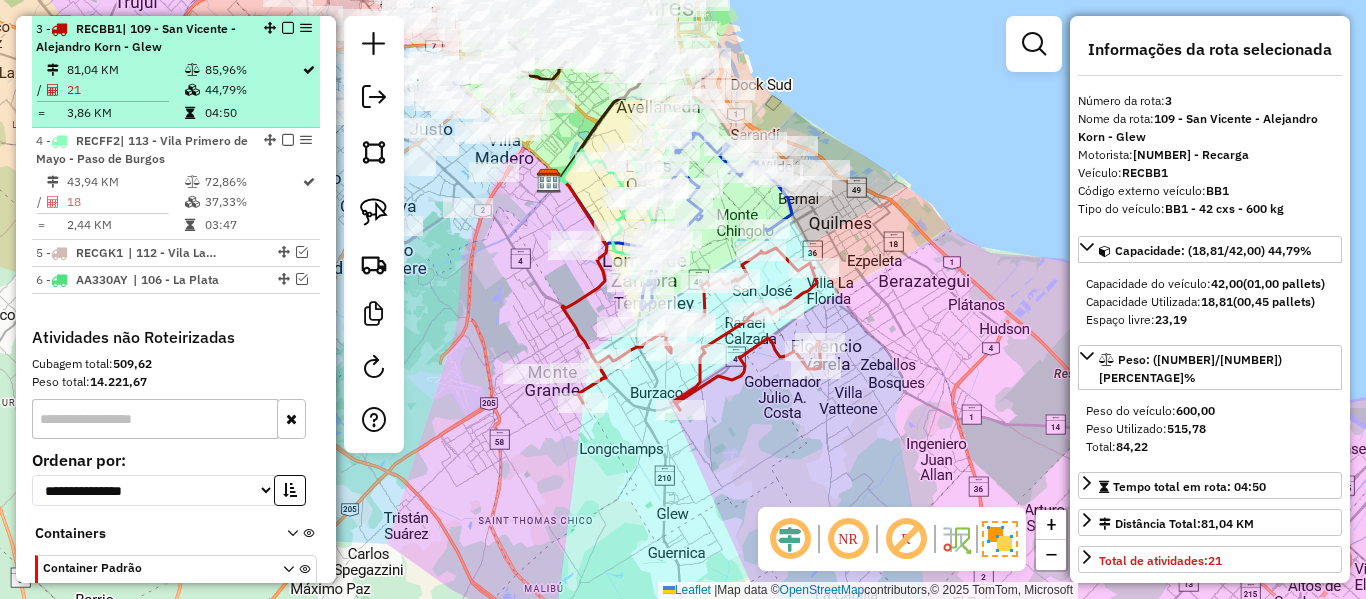 click at bounding box center [288, 28] 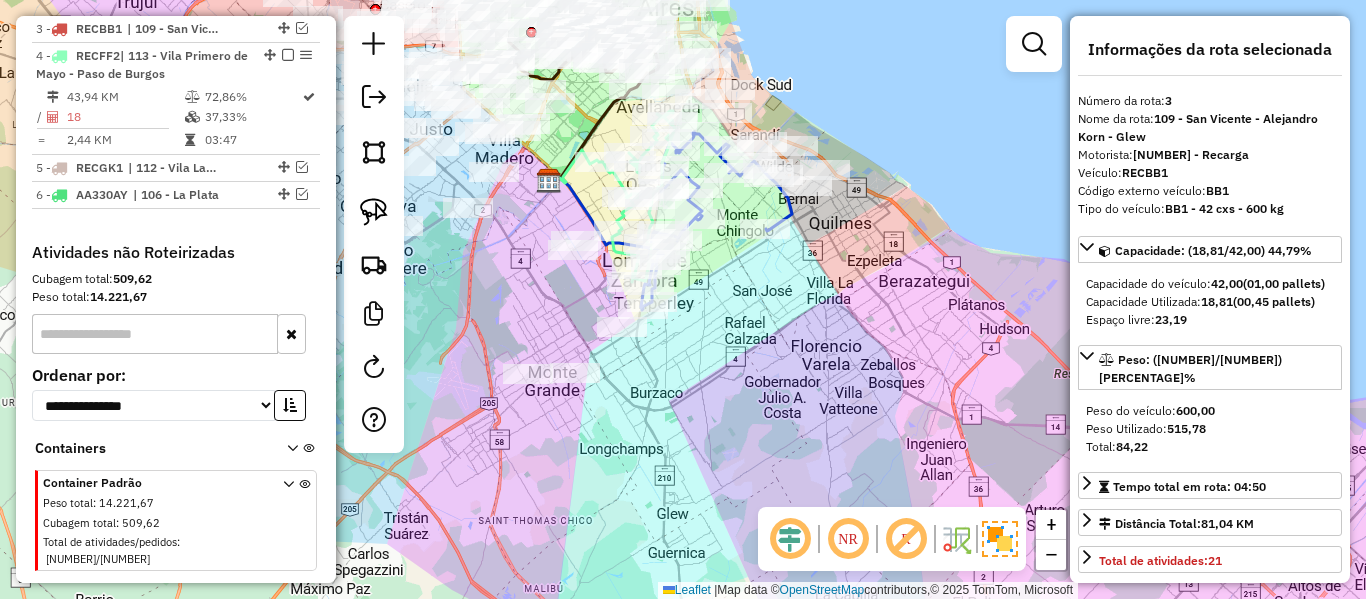 click on "Janela de atendimento Grade de atendimento Capacidade Transportadoras Veículos Cliente Pedidos  Rotas Selecione os dias de semana para filtrar as janelas de atendimento  Seg   Ter   Qua   Qui   Sex   Sáb   Dom  Informe o período da janela de atendimento: De: Até:  Filtrar exatamente a janela do cliente  Considerar janela de atendimento padrão  Selecione os dias de semana para filtrar as grades de atendimento  Seg   Ter   Qua   Qui   Sex   Sáb   Dom   Considerar clientes sem dia de atendimento cadastrado  Clientes fora do dia de atendimento selecionado Filtrar as atividades entre os valores definidos abaixo:  Peso mínimo:   Peso máximo:   Cubagem mínima:   Cubagem máxima:   De:   Até:  Filtrar as atividades entre o tempo de atendimento definido abaixo:  De:   Até:   Considerar capacidade total dos clientes não roteirizados Transportadora: Selecione um ou mais itens Tipo de veículo: Selecione um ou mais itens Veículo: Selecione um ou mais itens Motorista: Selecione um ou mais itens Nome: Rótulo:" 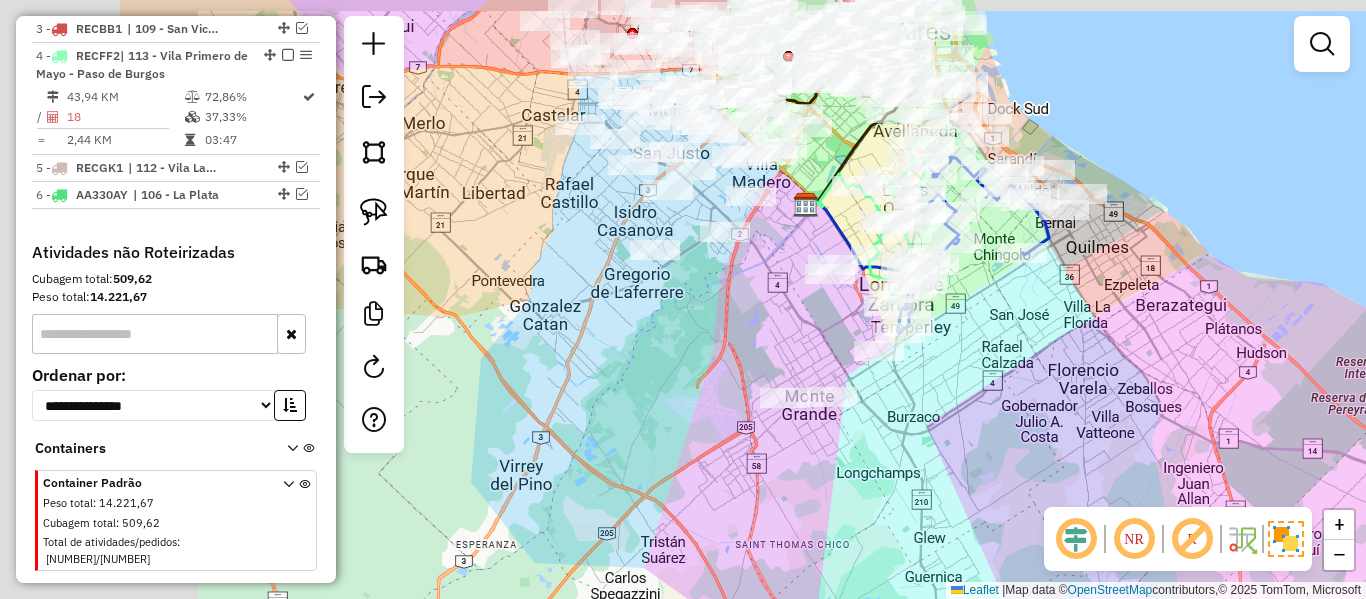 drag, startPoint x: 1014, startPoint y: 359, endPoint x: 1030, endPoint y: 360, distance: 16.03122 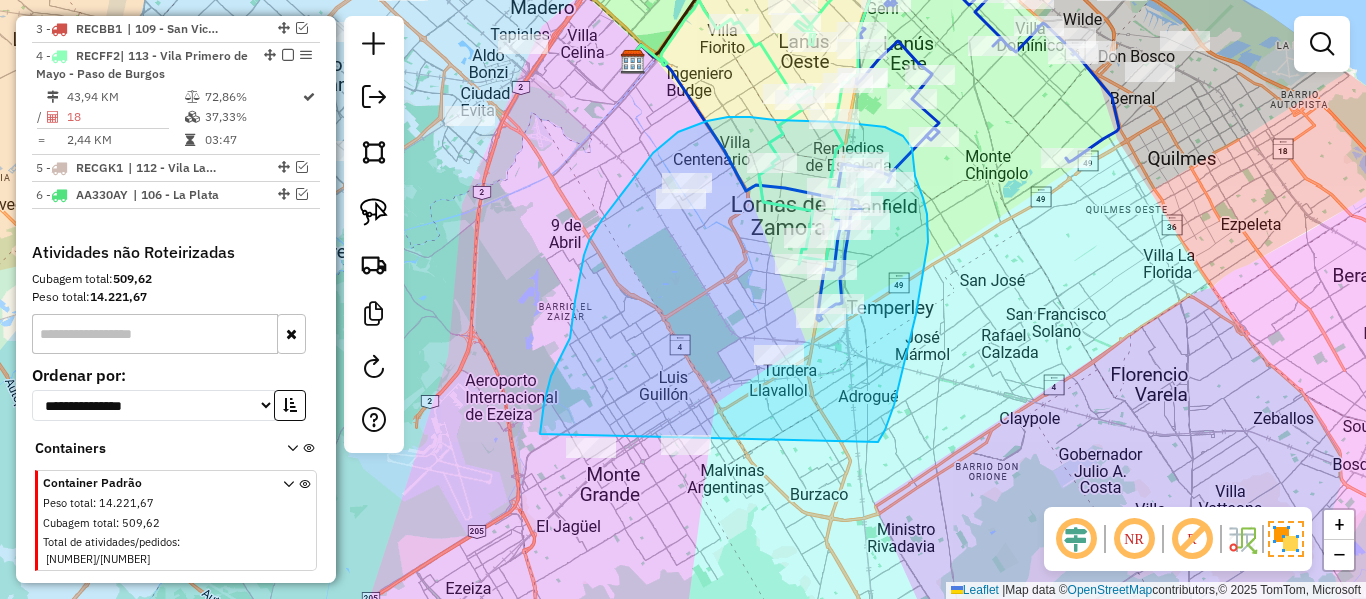 drag, startPoint x: 878, startPoint y: 442, endPoint x: 576, endPoint y: 570, distance: 328.0061 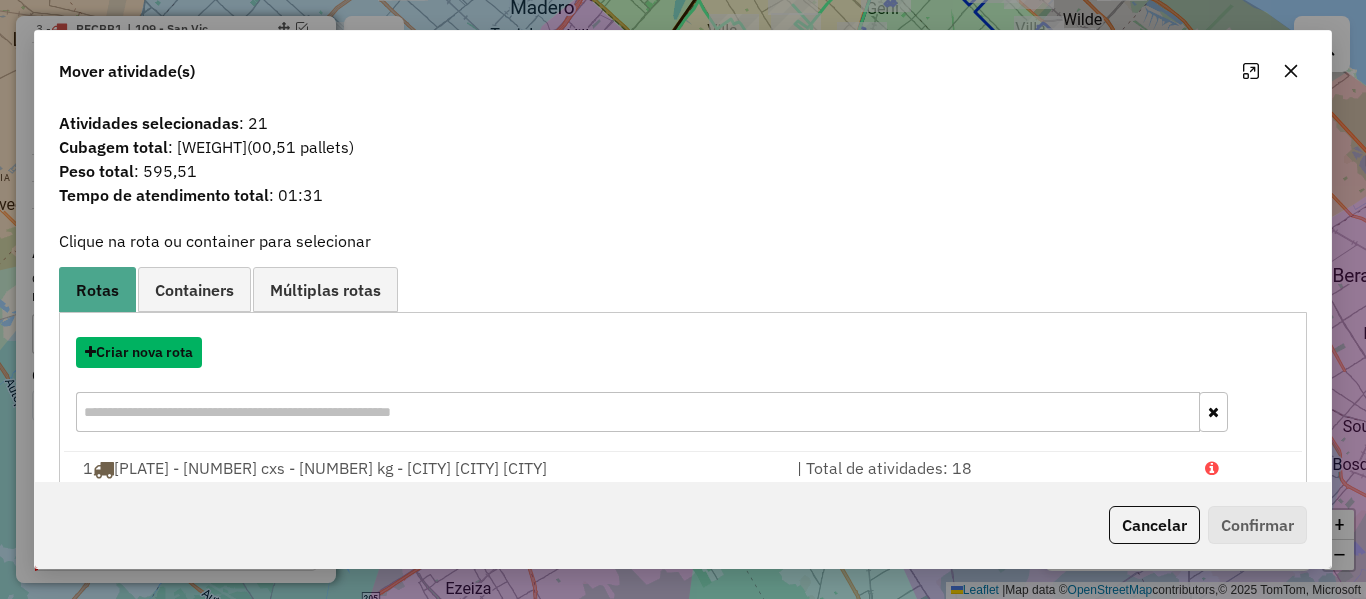 click on "Criar nova rota" at bounding box center [139, 352] 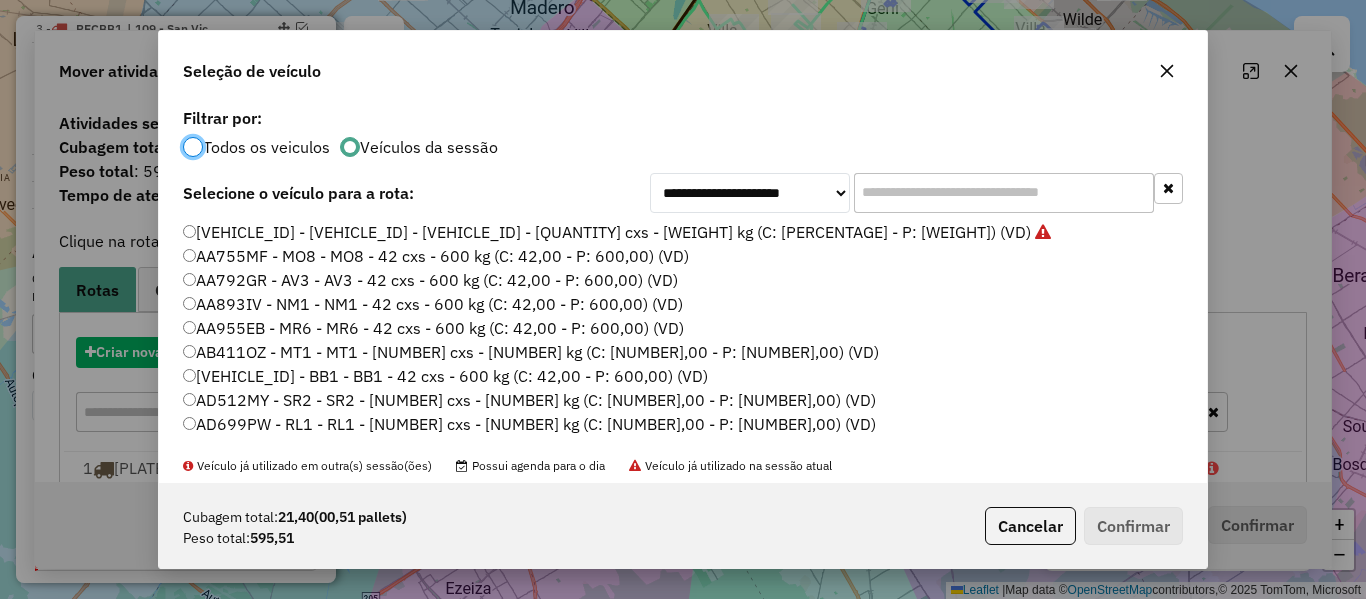 scroll, scrollTop: 11, scrollLeft: 6, axis: both 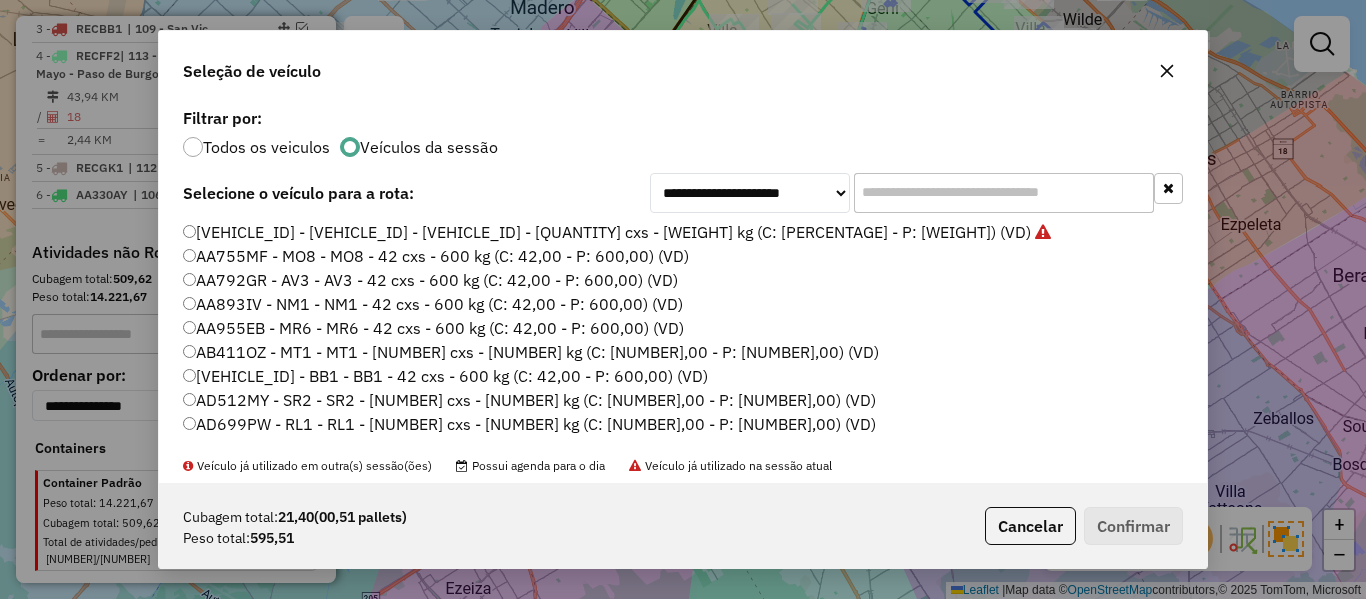 click on "[VEHICLE_ID] - [VEHICLE_ID] - [VEHICLE_ID] - [QUANTITY] cxs - [WEIGHT] kg (C: [PERCENTAGE] - P: [WEIGHT]) (VD)" 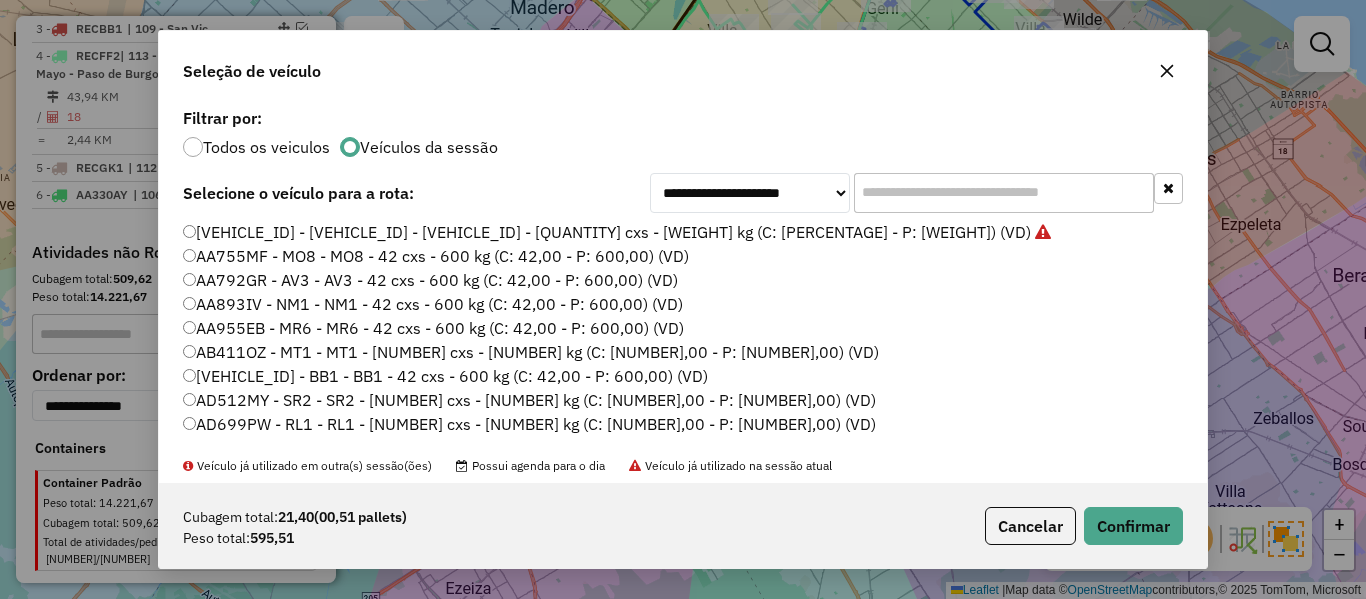 click on "AA755MF - MO8 - MO8 - 42 cxs - 600 kg (C: 42,00 - P: 600,00) (VD)" 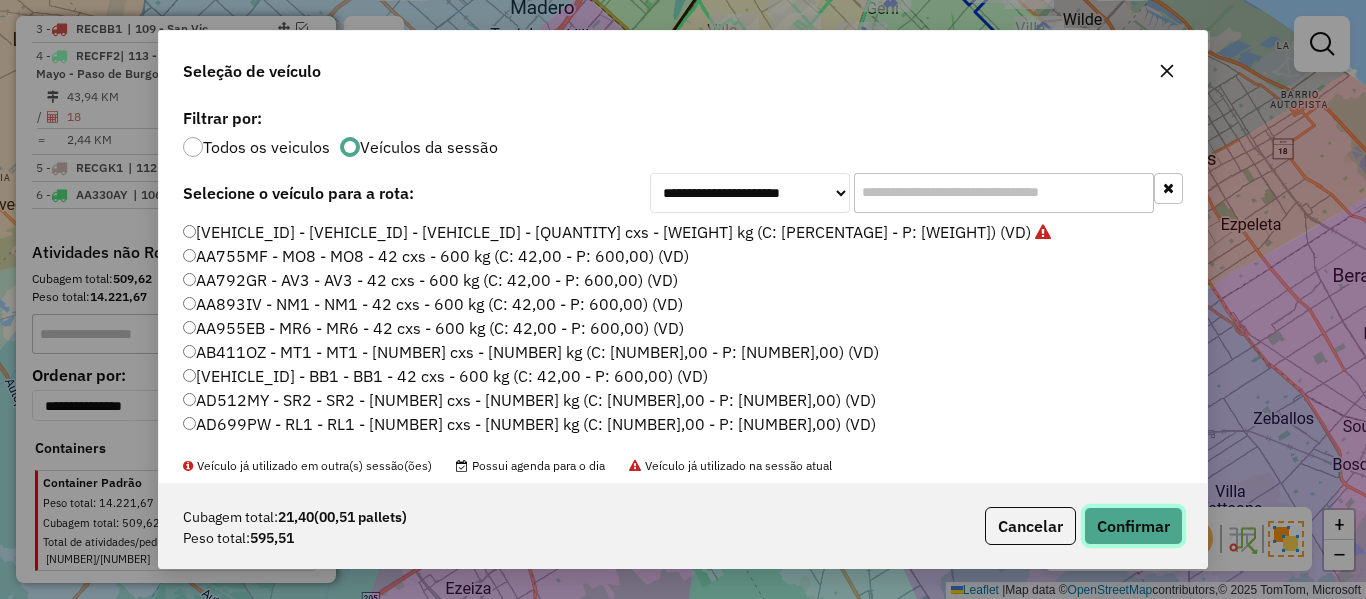 click on "Confirmar" 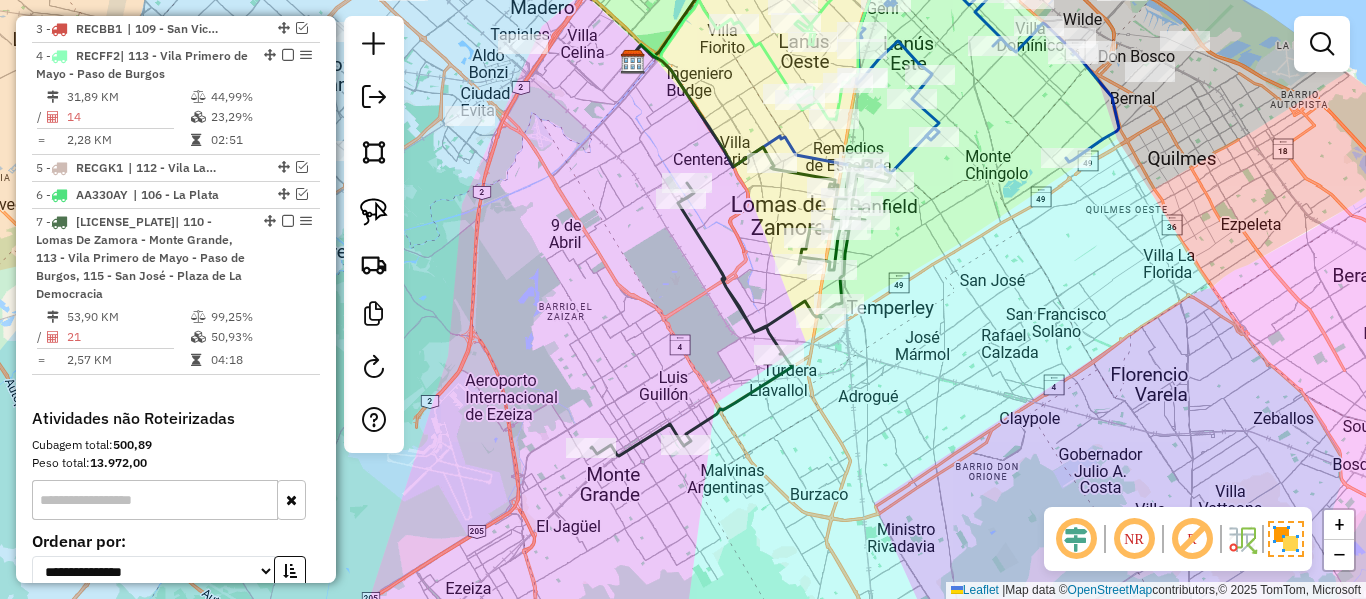 scroll, scrollTop: 875, scrollLeft: 0, axis: vertical 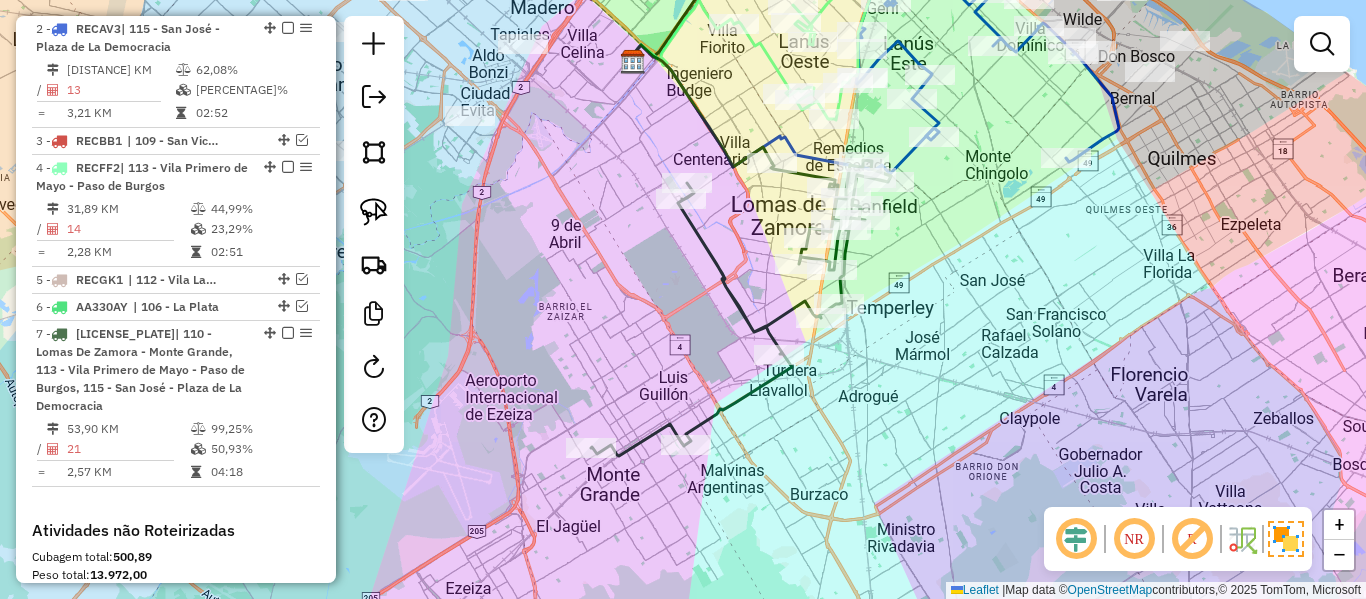 click 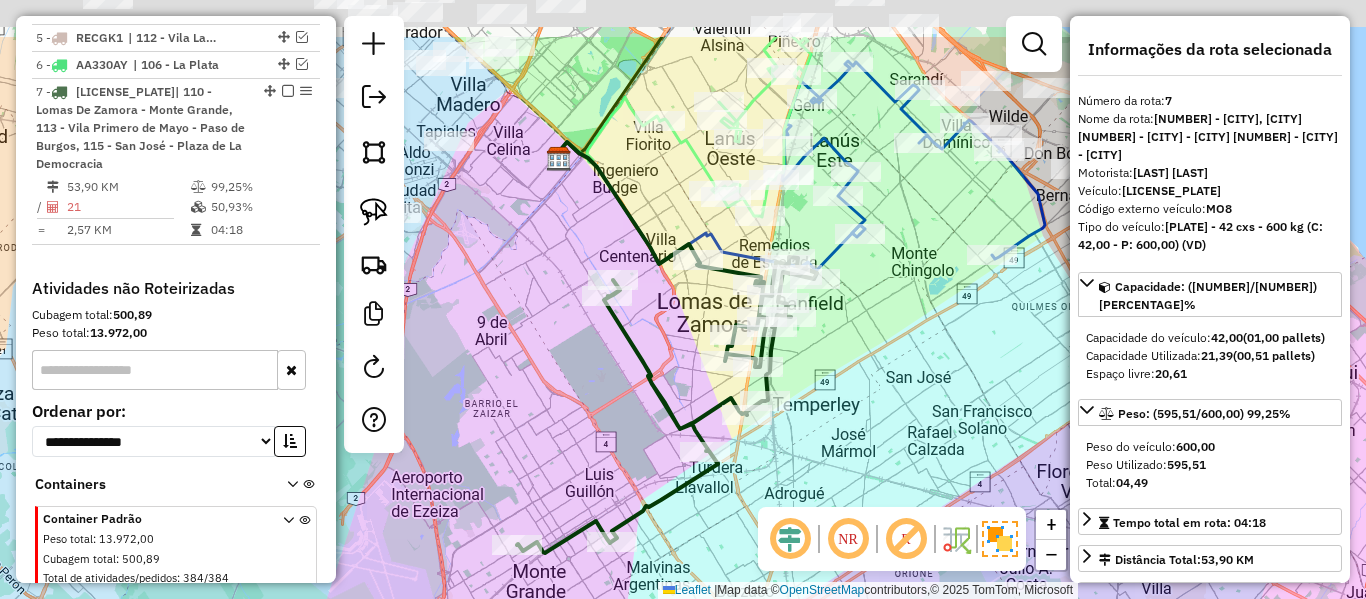 drag, startPoint x: 531, startPoint y: 314, endPoint x: 465, endPoint y: 315, distance: 66.007576 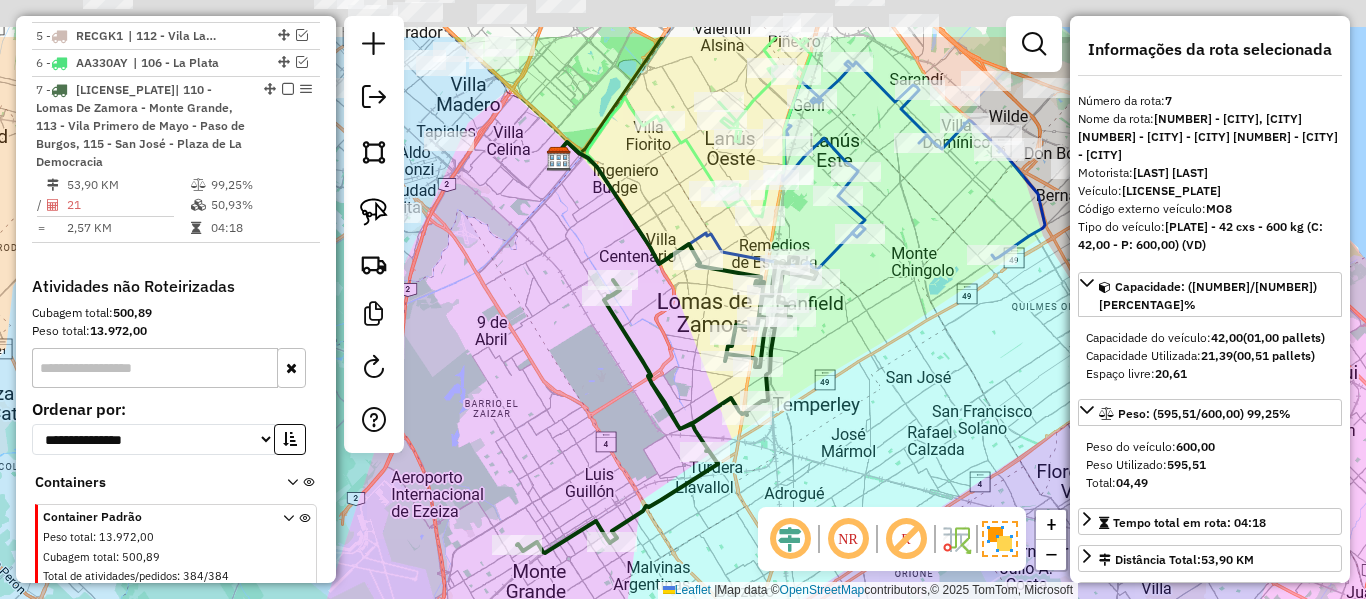 click on "Janela de atendimento Grade de atendimento Capacidade Transportadoras Veículos Cliente Pedidos  Rotas Selecione os dias de semana para filtrar as janelas de atendimento  Seg   Ter   Qua   Qui   Sex   Sáb   Dom  Informe o período da janela de atendimento: De: Até:  Filtrar exatamente a janela do cliente  Considerar janela de atendimento padrão  Selecione os dias de semana para filtrar as grades de atendimento  Seg   Ter   Qua   Qui   Sex   Sáb   Dom   Considerar clientes sem dia de atendimento cadastrado  Clientes fora do dia de atendimento selecionado Filtrar as atividades entre os valores definidos abaixo:  Peso mínimo:   Peso máximo:   Cubagem mínima:   Cubagem máxima:   De:   Até:  Filtrar as atividades entre o tempo de atendimento definido abaixo:  De:   Até:   Considerar capacidade total dos clientes não roteirizados Transportadora: Selecione um ou mais itens Tipo de veículo: Selecione um ou mais itens Veículo: Selecione um ou mais itens Motorista: Selecione um ou mais itens Nome: Rótulo:" 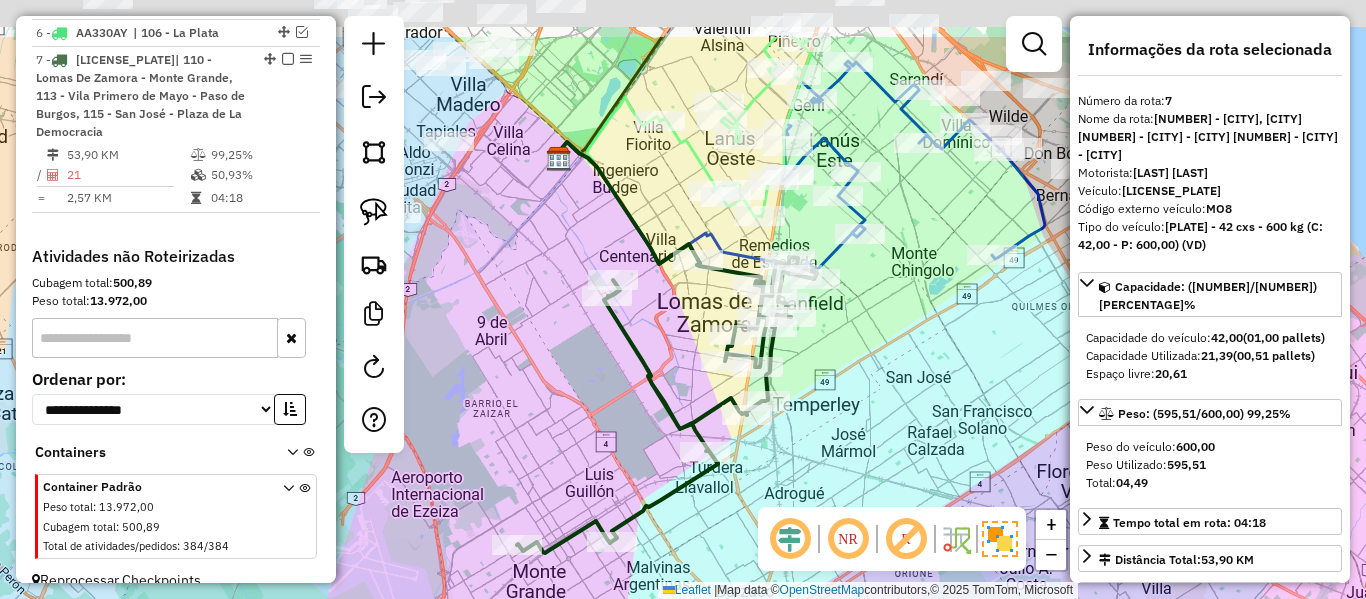 scroll, scrollTop: 1173, scrollLeft: 0, axis: vertical 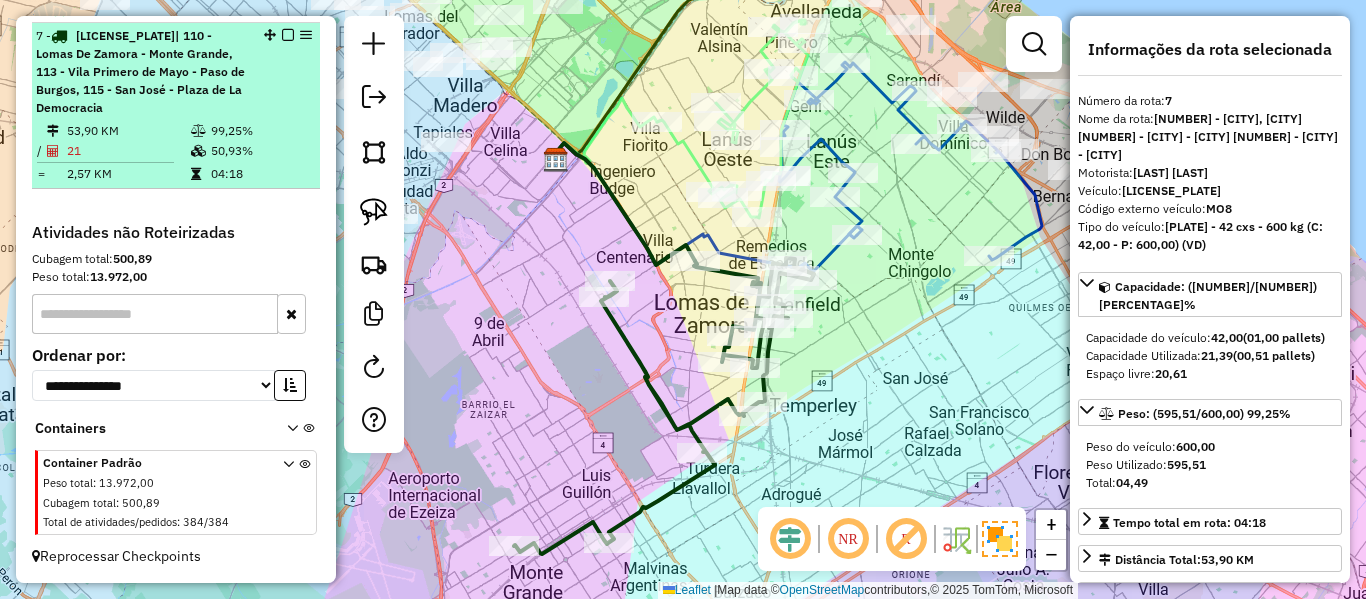 click at bounding box center (288, 35) 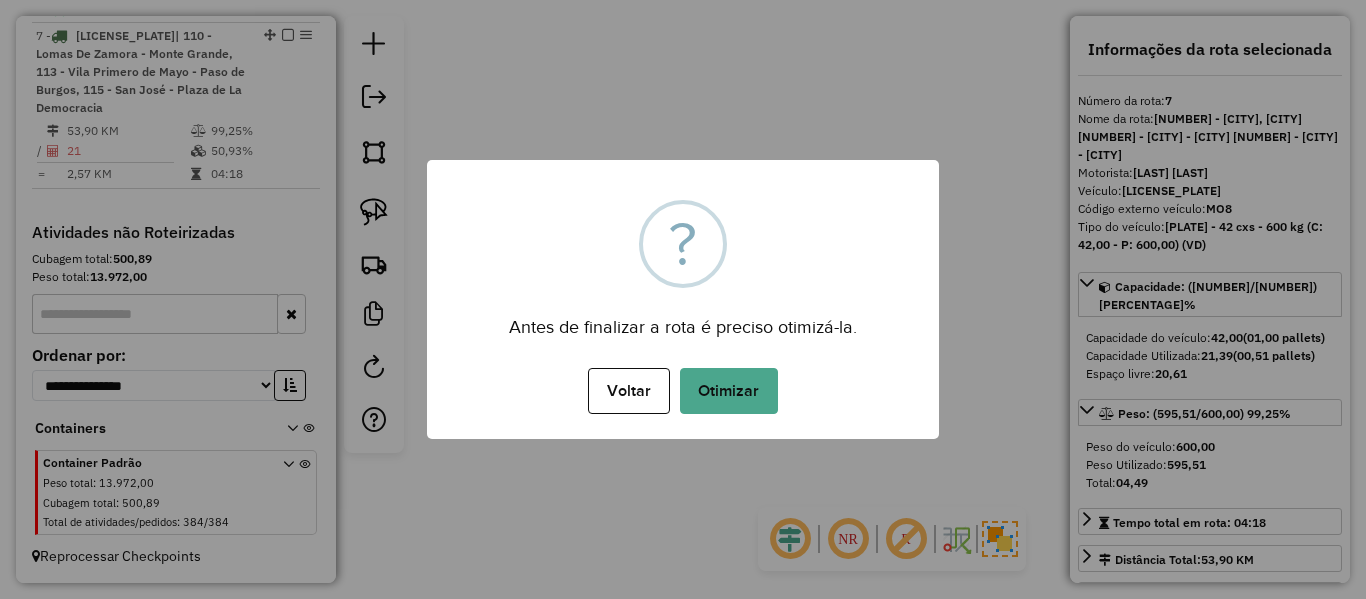 drag, startPoint x: 742, startPoint y: 387, endPoint x: 762, endPoint y: 379, distance: 21.540659 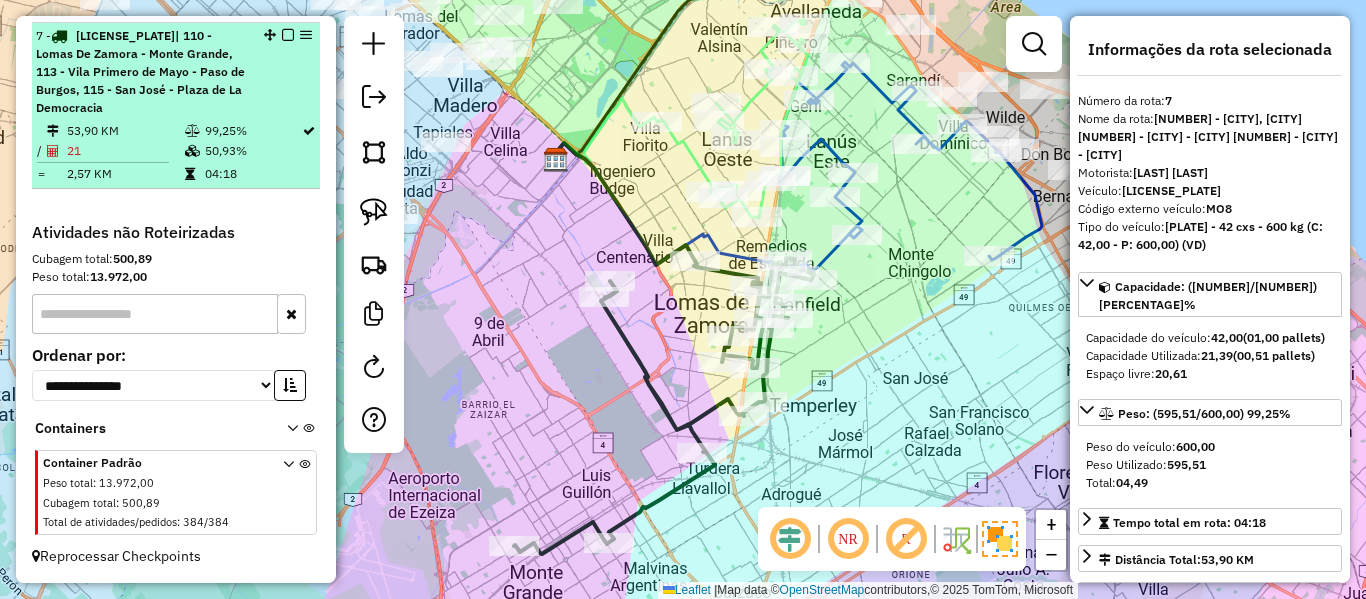 click at bounding box center [288, 35] 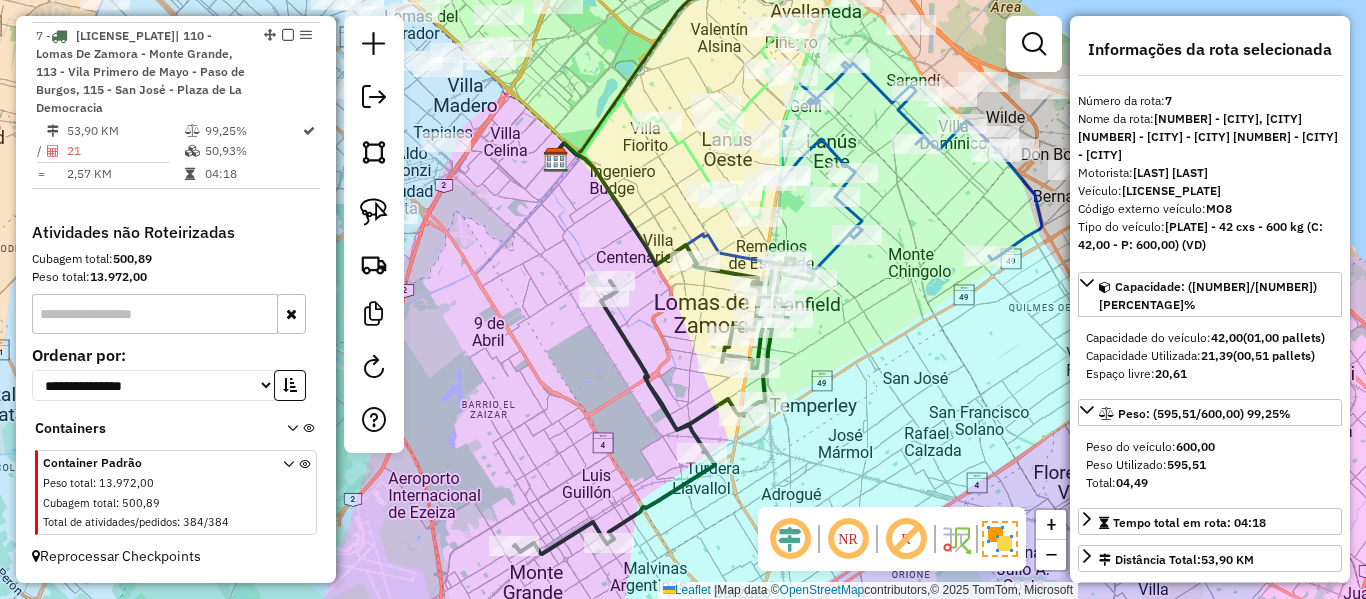 scroll, scrollTop: 1034, scrollLeft: 0, axis: vertical 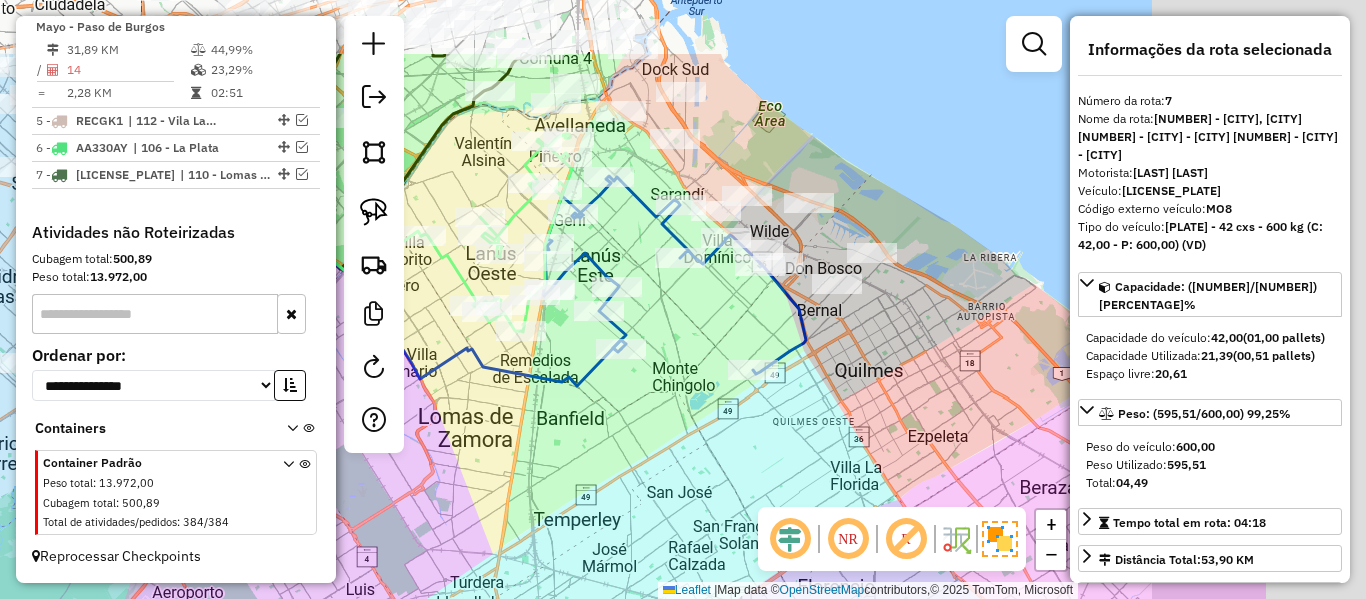 drag, startPoint x: 986, startPoint y: 394, endPoint x: 749, endPoint y: 509, distance: 263.4274 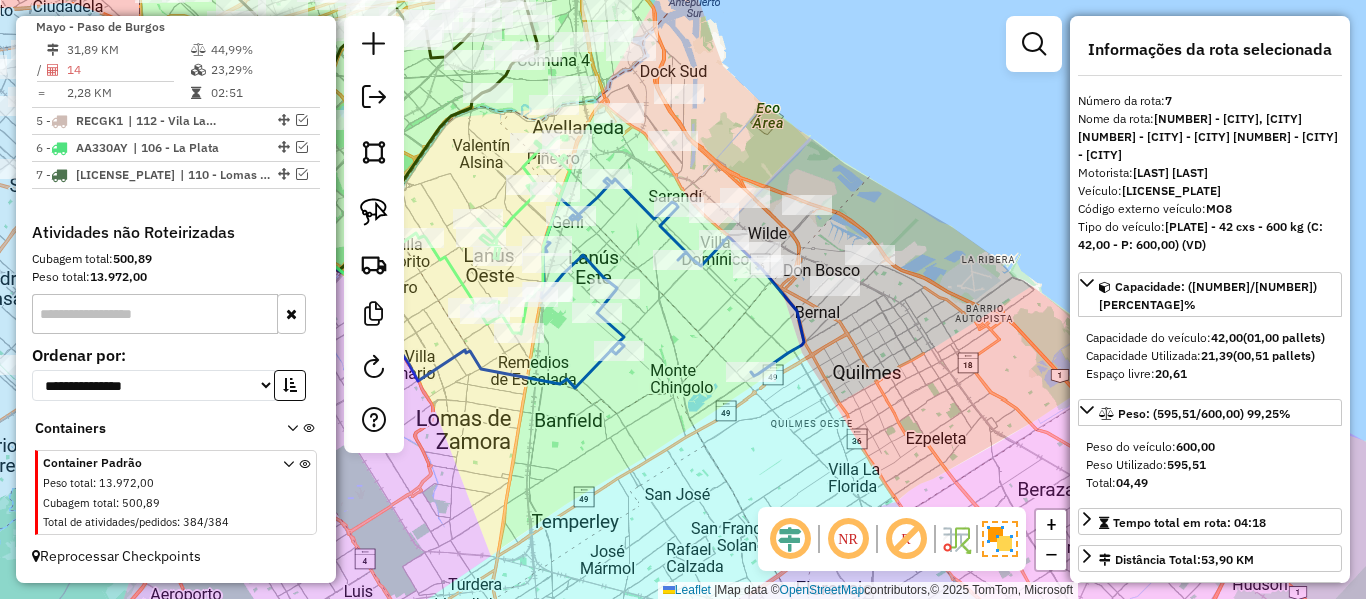 click on "Janela de atendimento Grade de atendimento Capacidade Transportadoras Veículos Cliente Pedidos  Rotas Selecione os dias de semana para filtrar as janelas de atendimento  Seg   Ter   Qua   Qui   Sex   Sáb   Dom  Informe o período da janela de atendimento: De: Até:  Filtrar exatamente a janela do cliente  Considerar janela de atendimento padrão  Selecione os dias de semana para filtrar as grades de atendimento  Seg   Ter   Qua   Qui   Sex   Sáb   Dom   Considerar clientes sem dia de atendimento cadastrado  Clientes fora do dia de atendimento selecionado Filtrar as atividades entre os valores definidos abaixo:  Peso mínimo:   Peso máximo:   Cubagem mínima:   Cubagem máxima:   De:   Até:  Filtrar as atividades entre o tempo de atendimento definido abaixo:  De:   Até:   Considerar capacidade total dos clientes não roteirizados Transportadora: Selecione um ou mais itens Tipo de veículo: Selecione um ou mais itens Veículo: Selecione um ou mais itens Motorista: Selecione um ou mais itens Nome: Rótulo:" 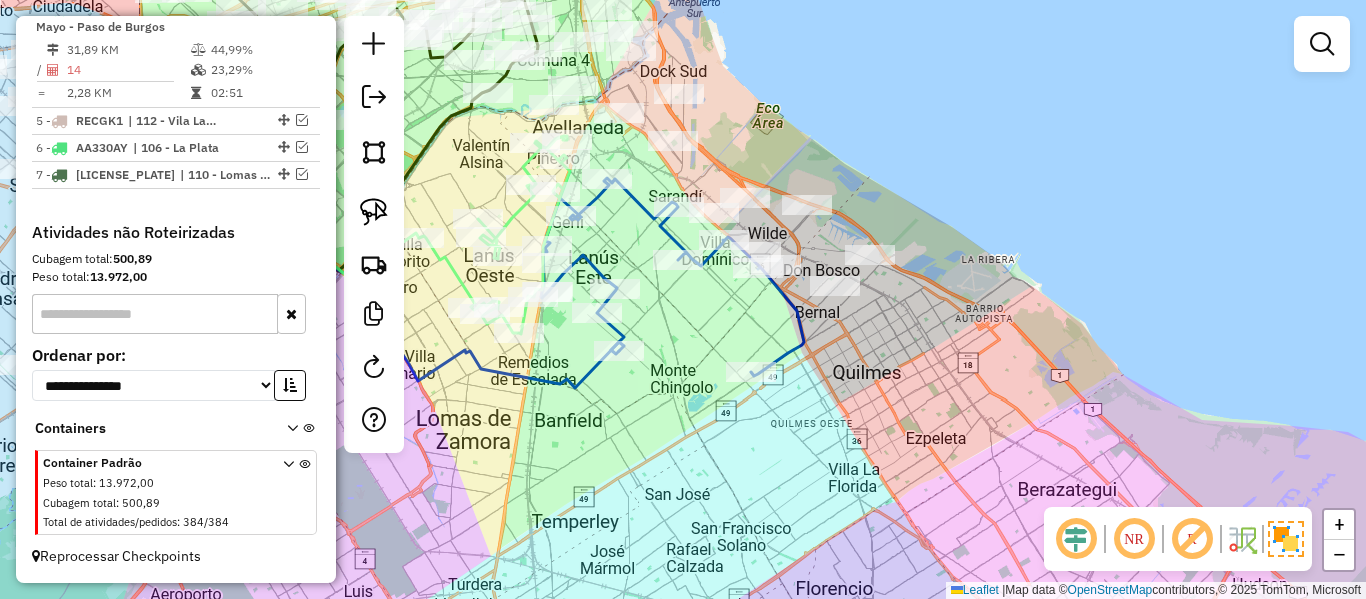 click 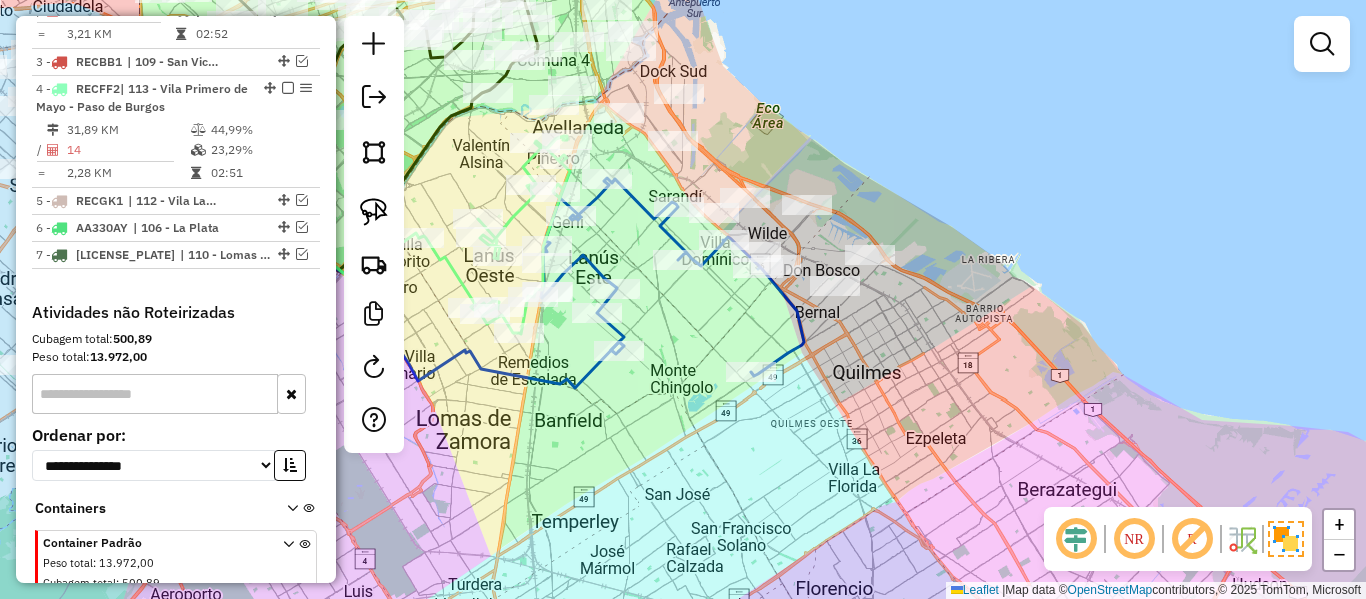 select on "**********" 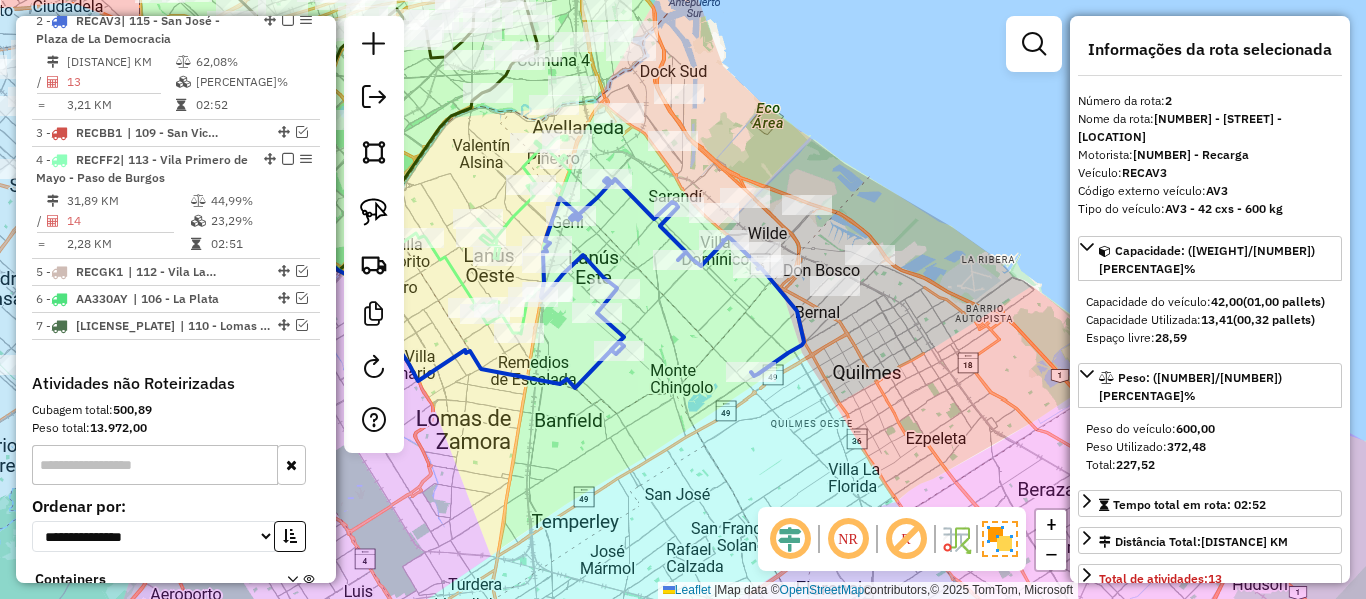 scroll, scrollTop: 875, scrollLeft: 0, axis: vertical 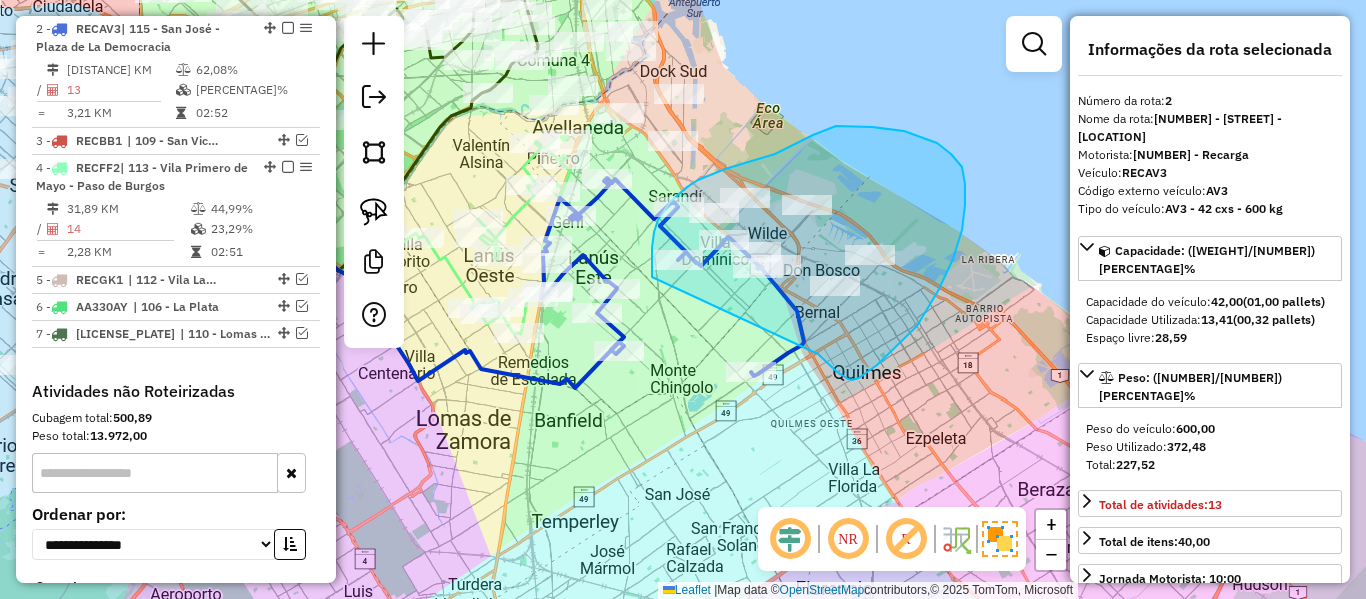 drag, startPoint x: 843, startPoint y: 376, endPoint x: 658, endPoint y: 294, distance: 202.3586 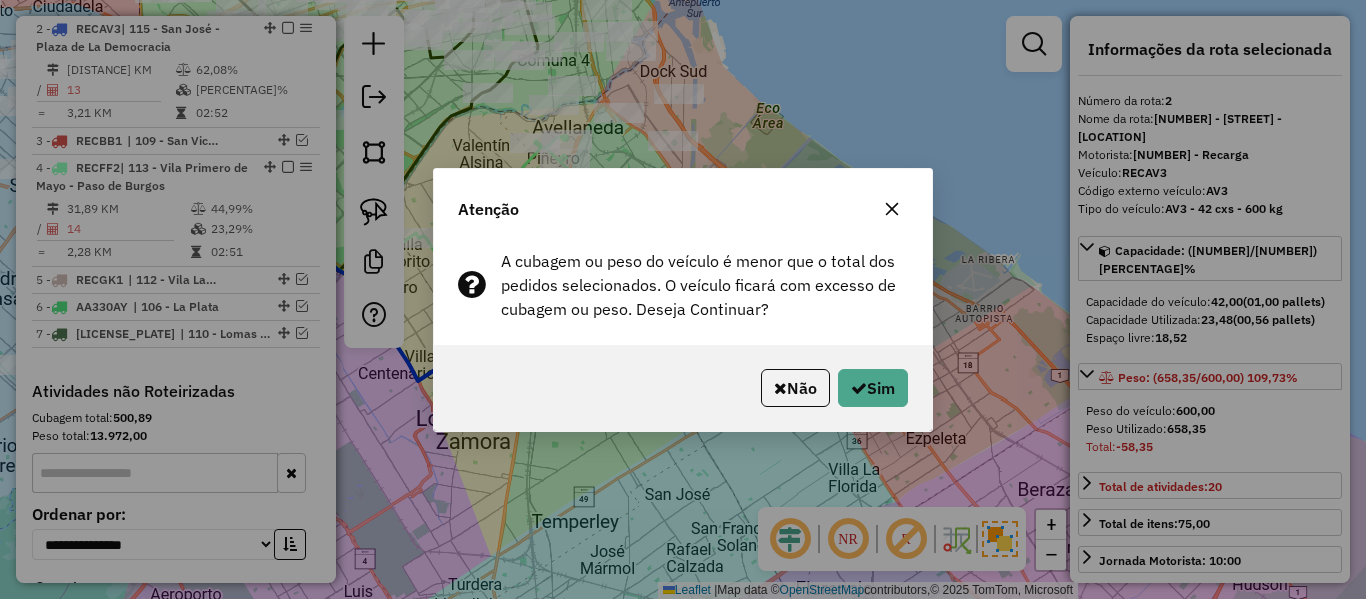 drag, startPoint x: 863, startPoint y: 413, endPoint x: 882, endPoint y: 397, distance: 24.839485 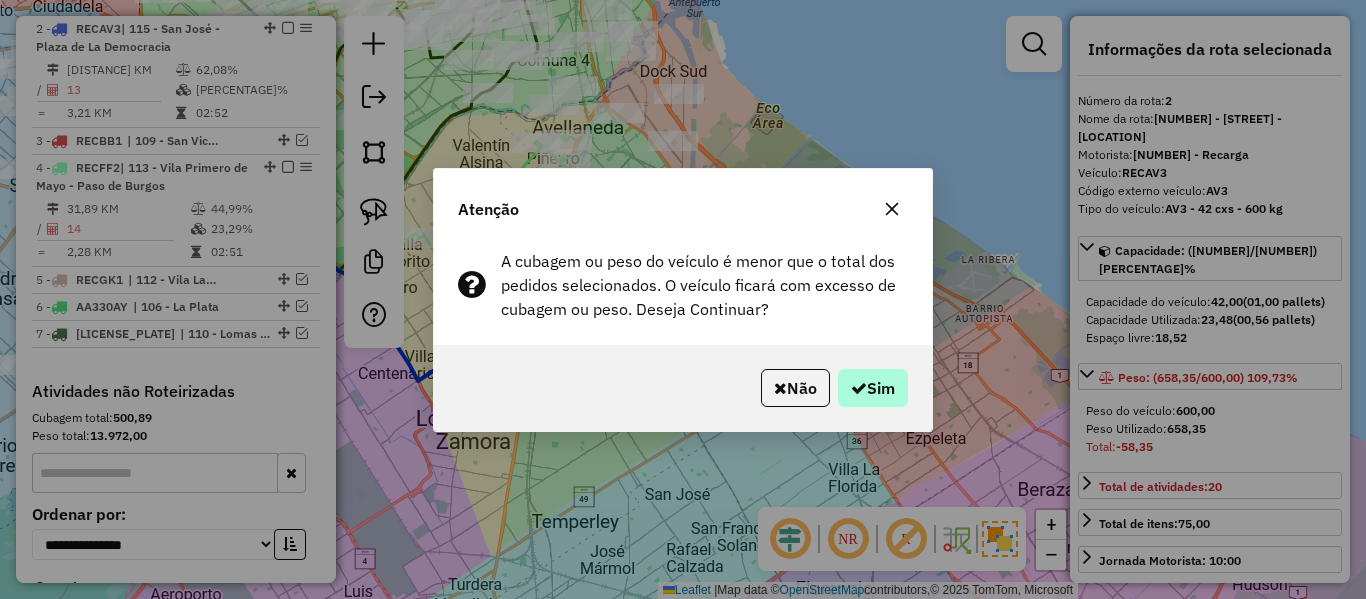 click on "Não   Sim" 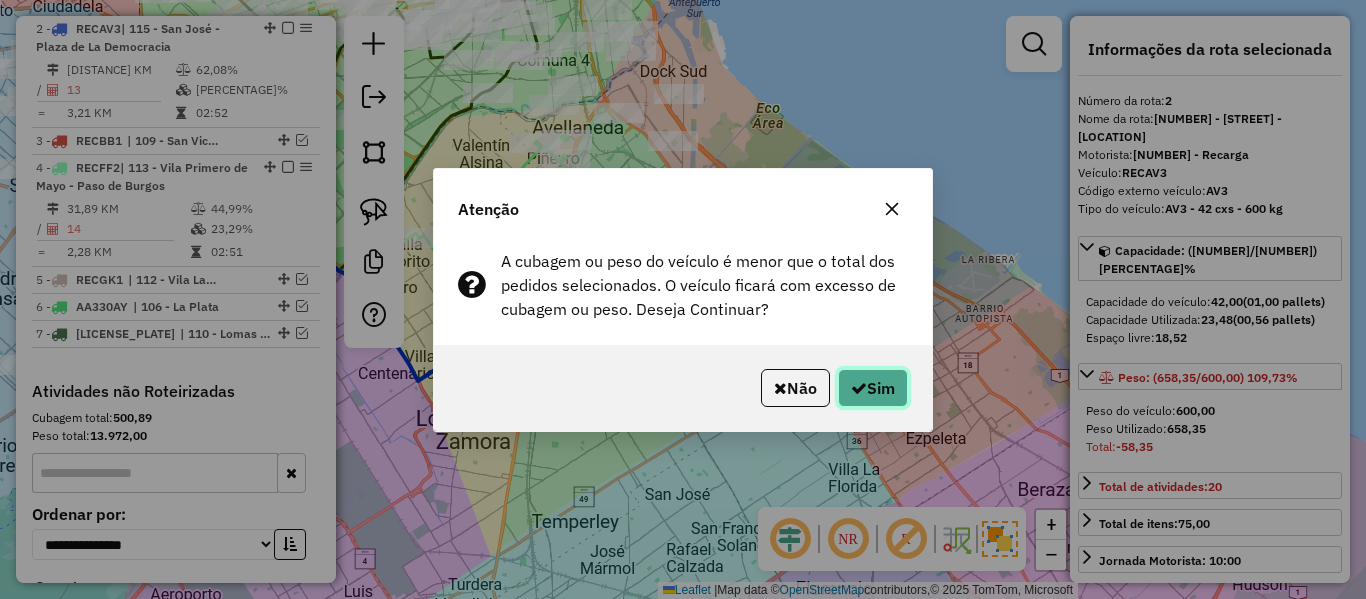 click on "Sim" 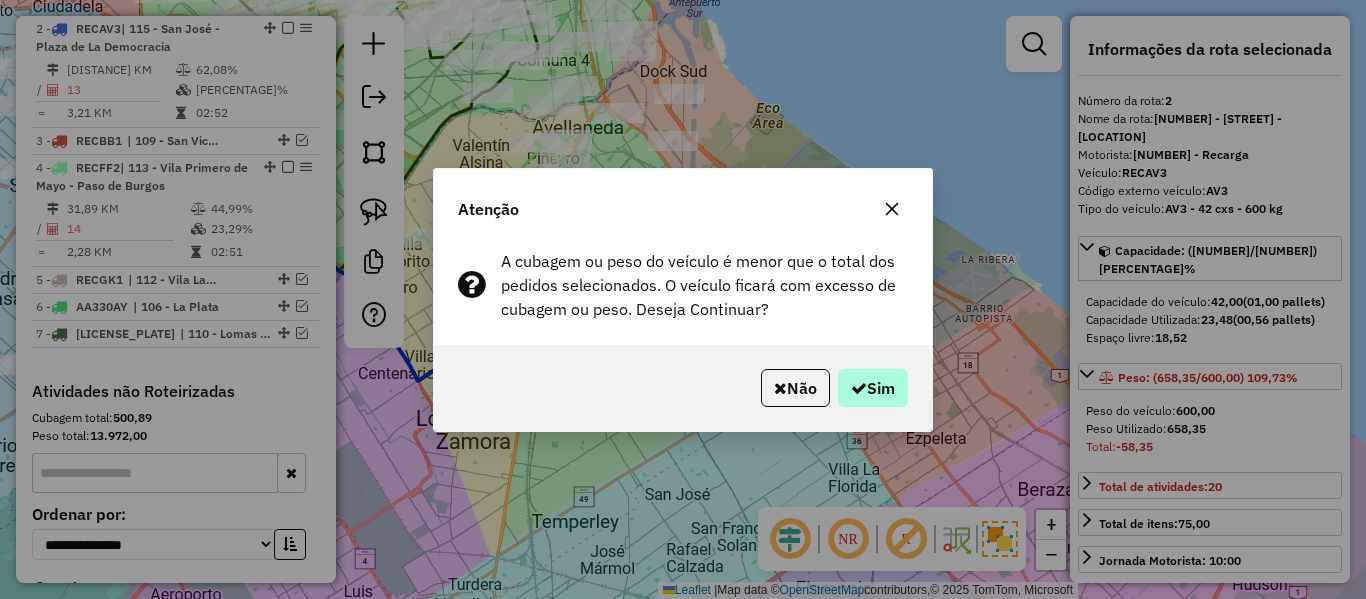 select on "**********" 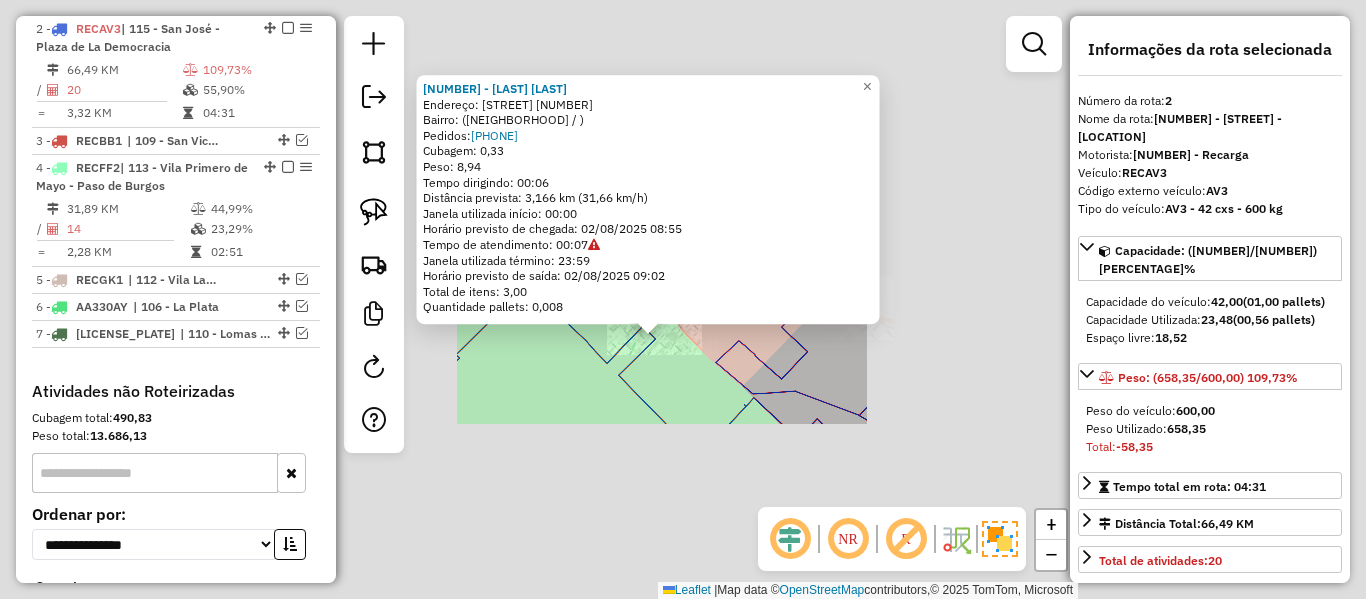 click on "[NUMBER] - [FIRST] [LAST] Endereço: [STREET] [NUMBER] Bairro:  ([NEIGHBORHOOD] / ) Pedidos:  [NUMBER]  Cubagem: [NUMBER]  Peso: [NUMBER]  Tempo dirigindo: [TIME]   Distância prevista: [NUMBER] km ([NUMBER] km/h)   Janela utilizada início: [TIME]   Horário previsto de chegada: [DATE] [TIME]   Tempo de atendimento: [TIME]   Janela utilizada término: [TIME]   Horário previsto de saída: [DATE] [TIME]   Total de itens: [NUMBER]   Quantidade pallets: [NUMBER]  × Janela de atendimento Grade de atendimento Capacidade Transportadoras Veículos Cliente Pedidos  Rotas Selecione os dias de semana para filtrar as janelas de atendimento  Seg   Ter   Qua   Qui   Sex   Sáb   Dom  Informe o período da janela de atendimento: De: Até:  Filtrar exatamente a janela do cliente  Considerar janela de atendimento padrão  Selecione os dias de semana para filtrar as grades de atendimento  Seg   Ter   Qua   Qui   Sex   Sáb   Dom   Considerar clientes sem dia de atendimento cadastrado  Clientes fora do dia de atendimento selecionado De:" 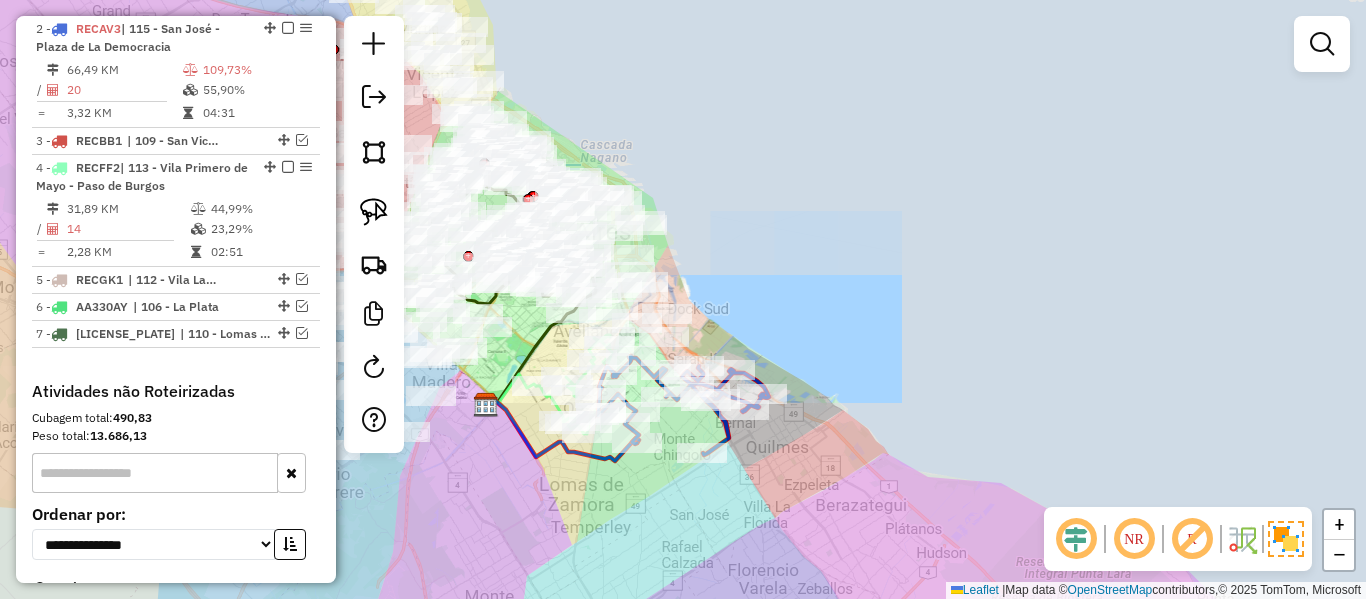 drag, startPoint x: 639, startPoint y: 384, endPoint x: 713, endPoint y: 351, distance: 81.02469 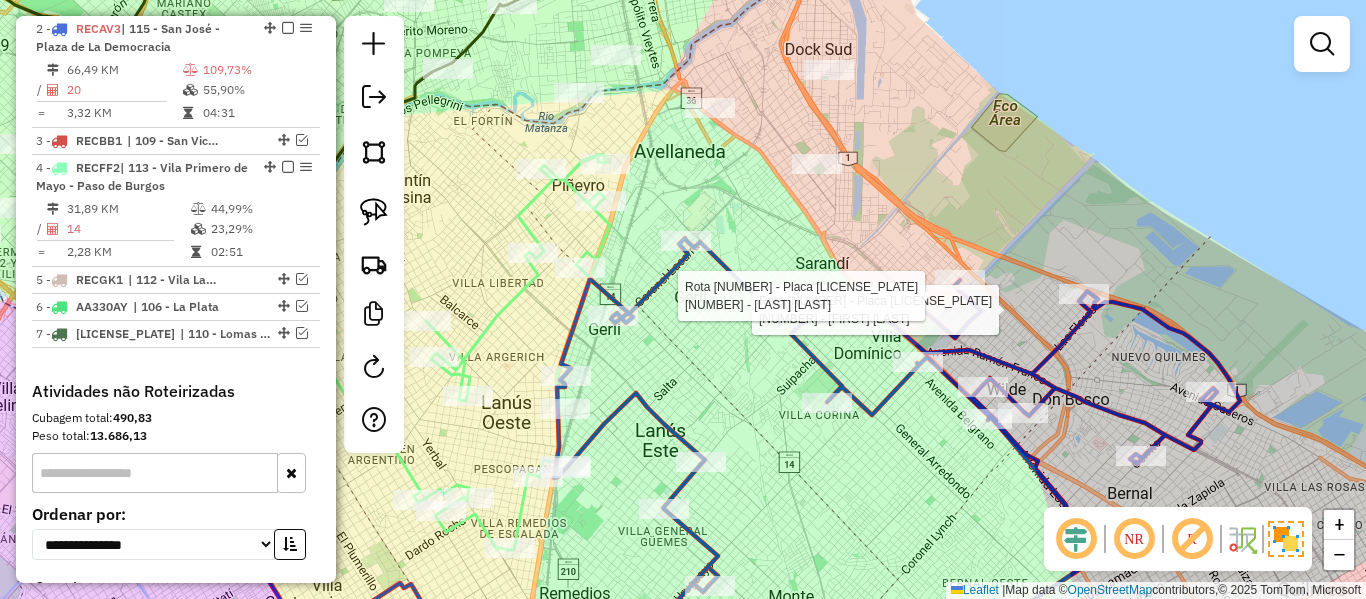 click 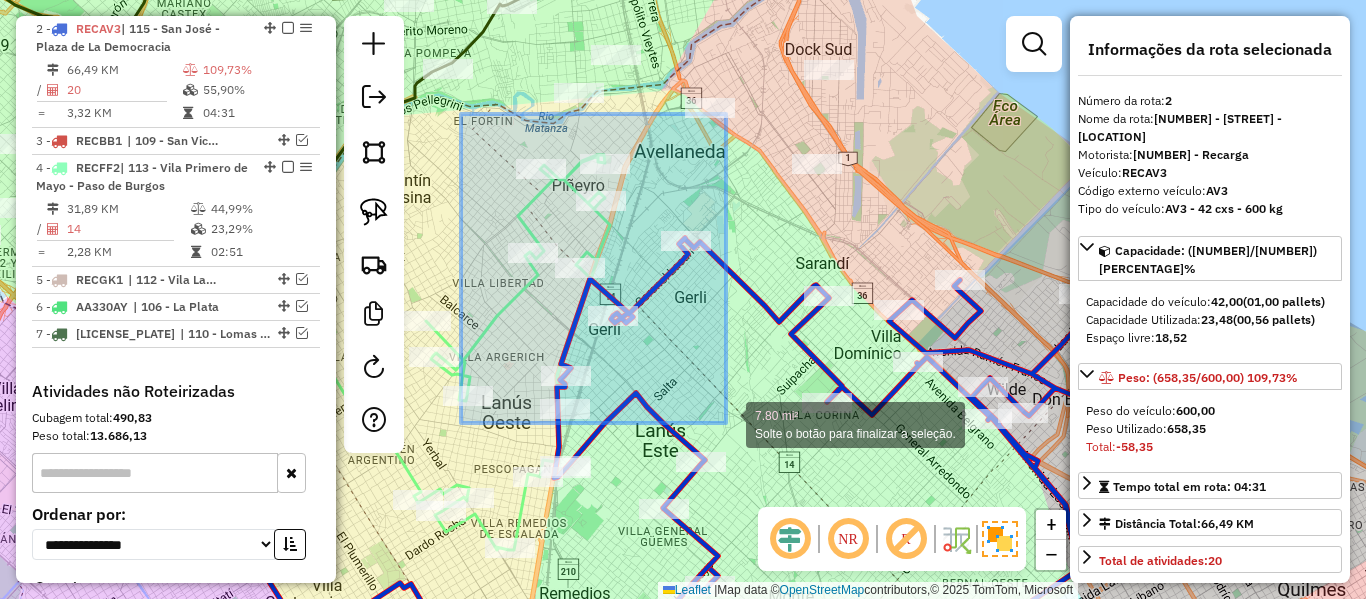 drag, startPoint x: 488, startPoint y: 203, endPoint x: 726, endPoint y: 423, distance: 324.10492 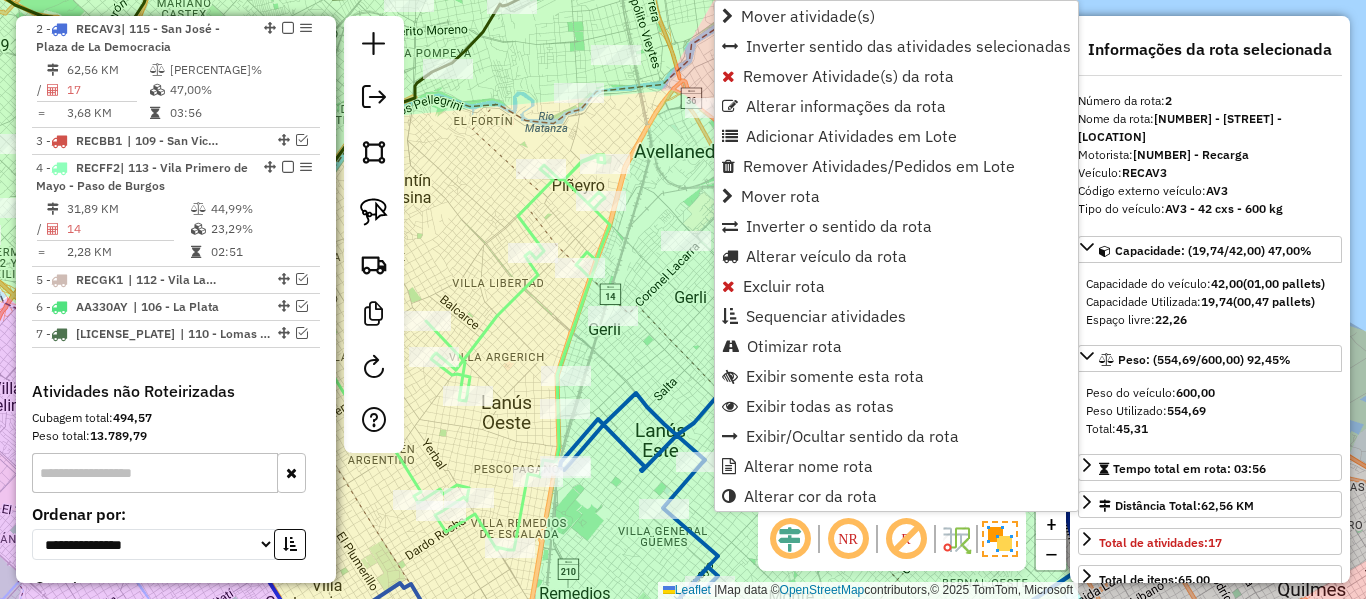 click on "Janela de atendimento Grade de atendimento Capacidade Transportadoras Veículos Cliente Pedidos  Rotas Selecione os dias de semana para filtrar as janelas de atendimento  Seg   Ter   Qua   Qui   Sex   Sáb   Dom  Informe o período da janela de atendimento: De: Até:  Filtrar exatamente a janela do cliente  Considerar janela de atendimento padrão  Selecione os dias de semana para filtrar as grades de atendimento  Seg   Ter   Qua   Qui   Sex   Sáb   Dom   Considerar clientes sem dia de atendimento cadastrado  Clientes fora do dia de atendimento selecionado Filtrar as atividades entre os valores definidos abaixo:  Peso mínimo:   Peso máximo:   Cubagem mínima:   Cubagem máxima:   De:   Até:  Filtrar as atividades entre o tempo de atendimento definido abaixo:  De:   Até:   Considerar capacidade total dos clientes não roteirizados Transportadora: Selecione um ou mais itens Tipo de veículo: Selecione um ou mais itens Veículo: Selecione um ou mais itens Motorista: Selecione um ou mais itens Nome: Rótulo:" 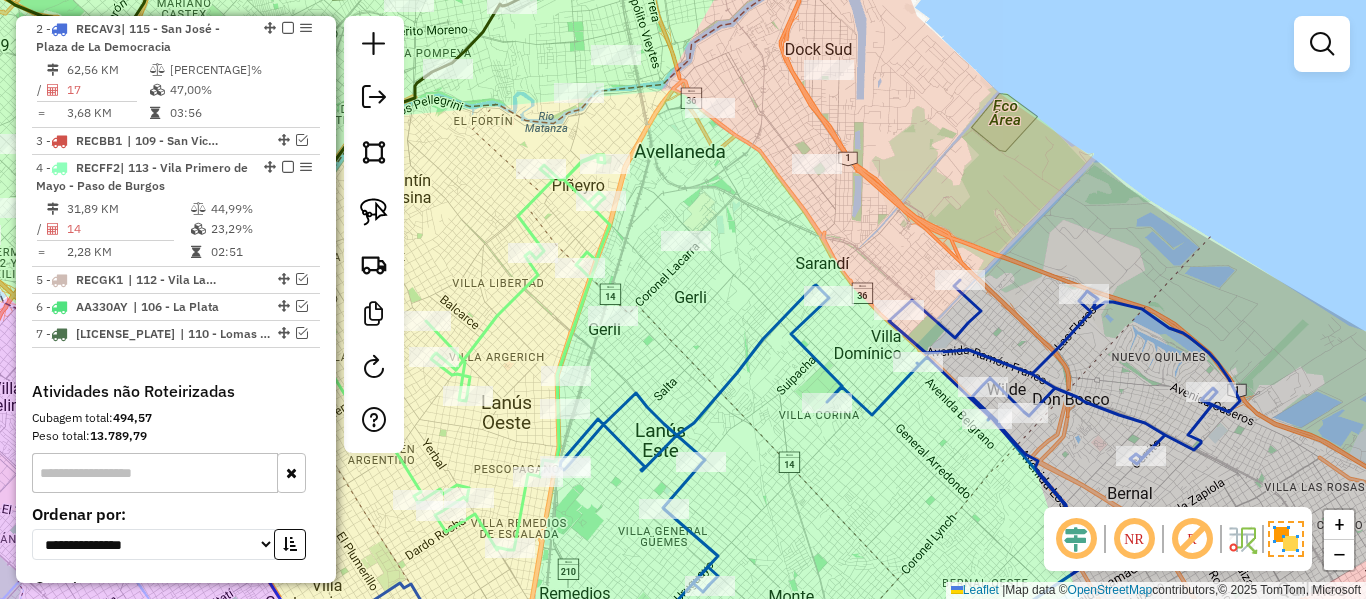 click 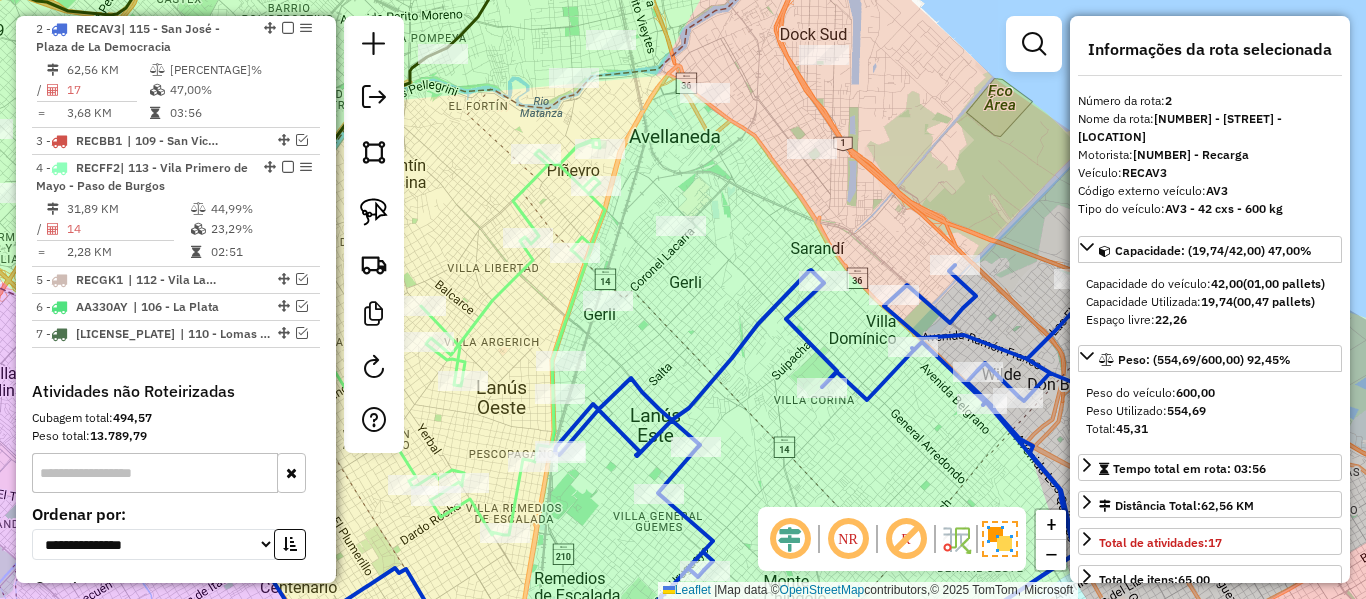 drag, startPoint x: 732, startPoint y: 374, endPoint x: 731, endPoint y: 248, distance: 126.00397 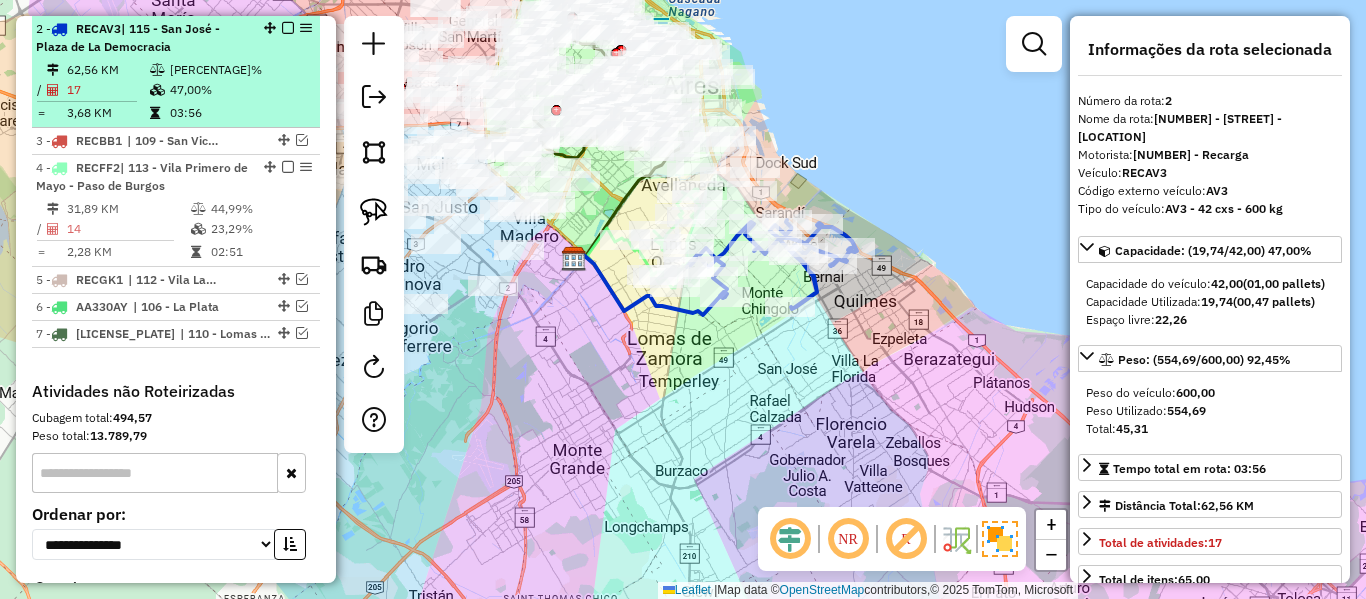 click at bounding box center [288, 28] 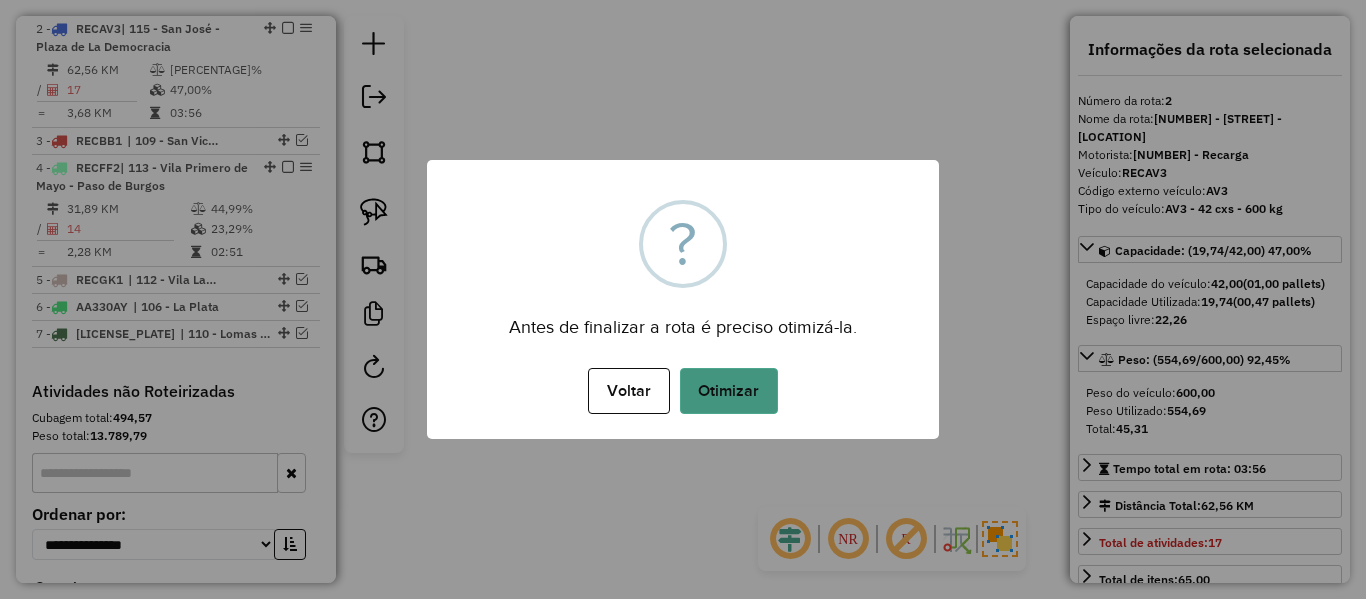 click on "Otimizar" at bounding box center (729, 391) 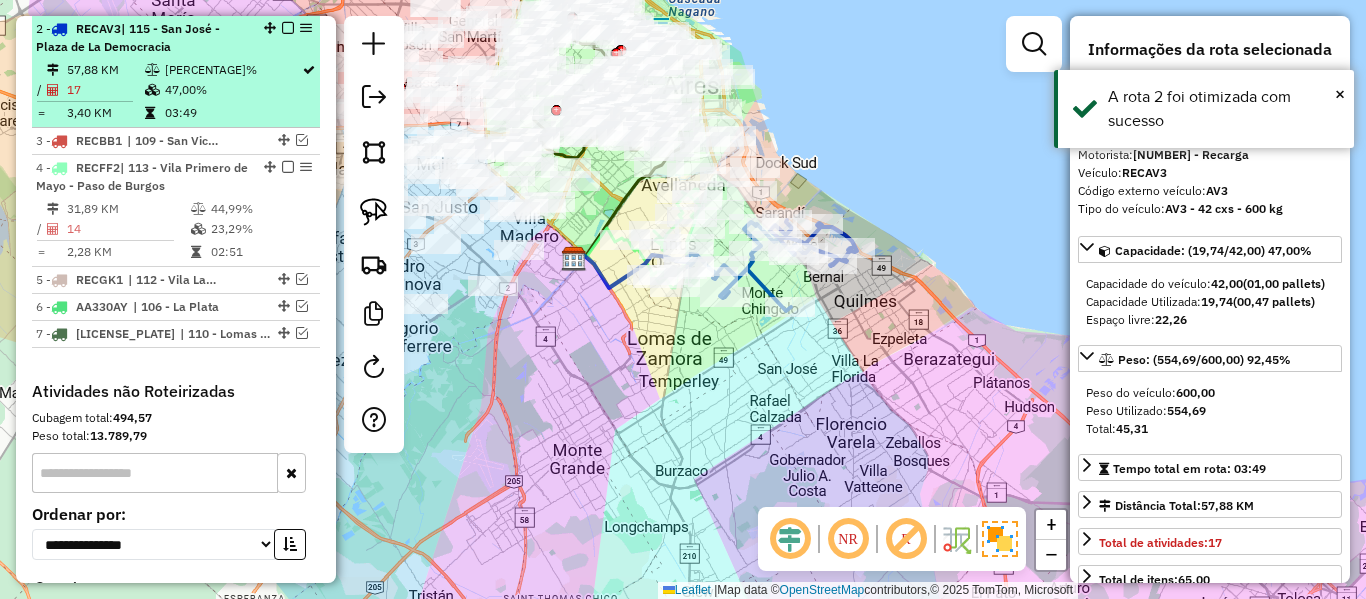 click at bounding box center [288, 28] 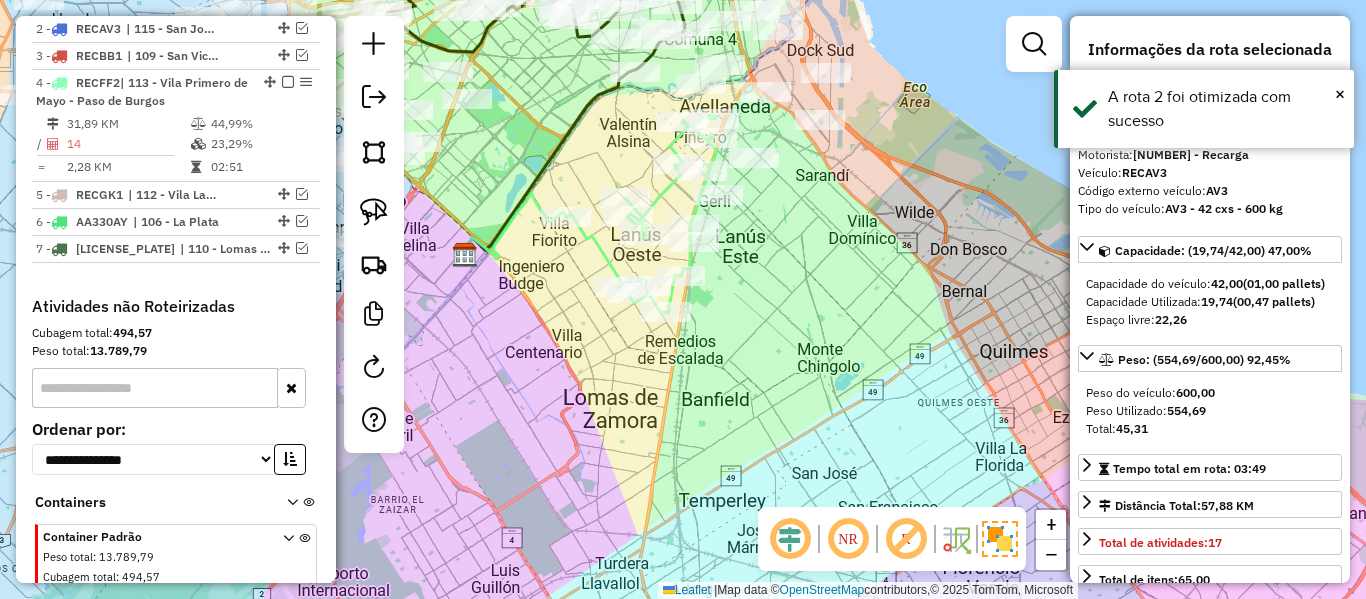 click on "Janela de atendimento Grade de atendimento Capacidade Transportadoras Veículos Cliente Pedidos  Rotas Selecione os dias de semana para filtrar as janelas de atendimento  Seg   Ter   Qua   Qui   Sex   Sáb   Dom  Informe o período da janela de atendimento: De: Até:  Filtrar exatamente a janela do cliente  Considerar janela de atendimento padrão  Selecione os dias de semana para filtrar as grades de atendimento  Seg   Ter   Qua   Qui   Sex   Sáb   Dom   Considerar clientes sem dia de atendimento cadastrado  Clientes fora do dia de atendimento selecionado Filtrar as atividades entre os valores definidos abaixo:  Peso mínimo:   Peso máximo:   Cubagem mínima:   Cubagem máxima:   De:   Até:  Filtrar as atividades entre o tempo de atendimento definido abaixo:  De:   Até:   Considerar capacidade total dos clientes não roteirizados Transportadora: Selecione um ou mais itens Tipo de veículo: Selecione um ou mais itens Veículo: Selecione um ou mais itens Motorista: Selecione um ou mais itens Nome: Rótulo:" 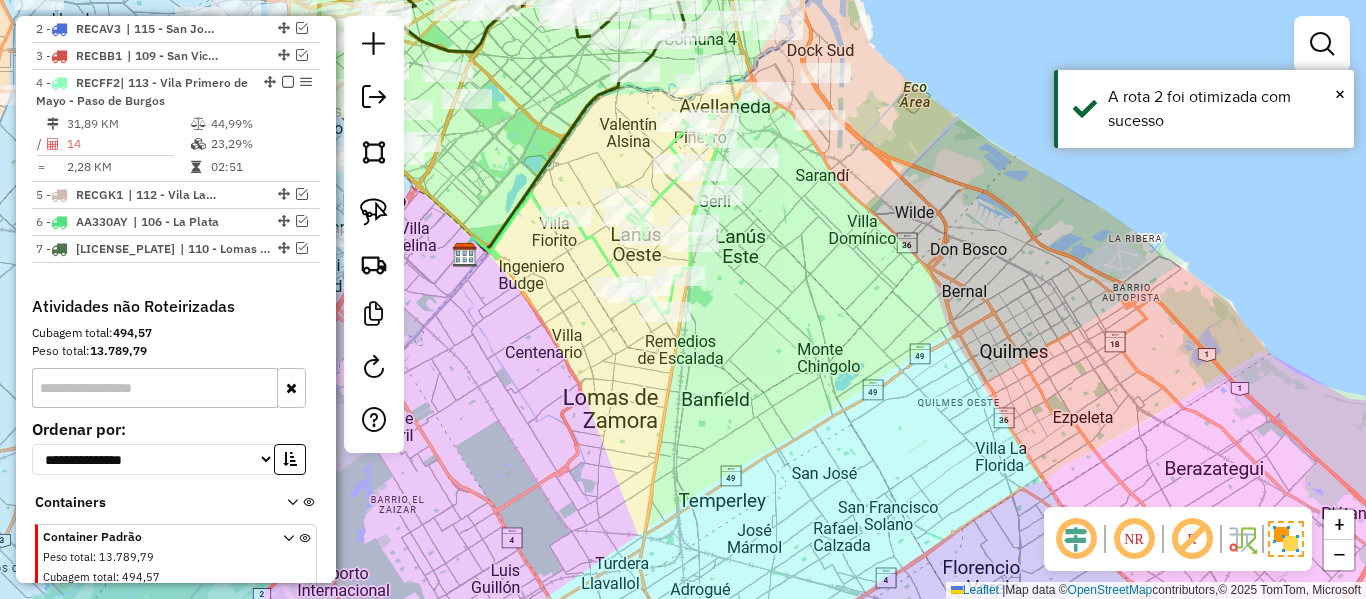 click 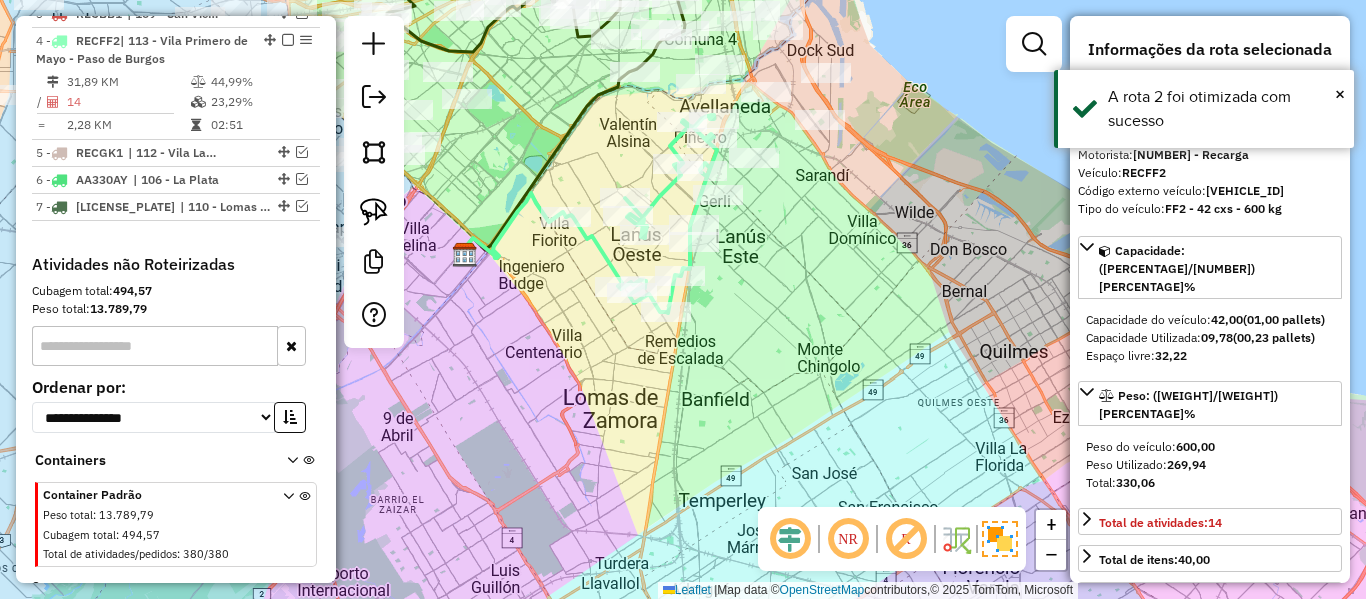 scroll, scrollTop: 929, scrollLeft: 0, axis: vertical 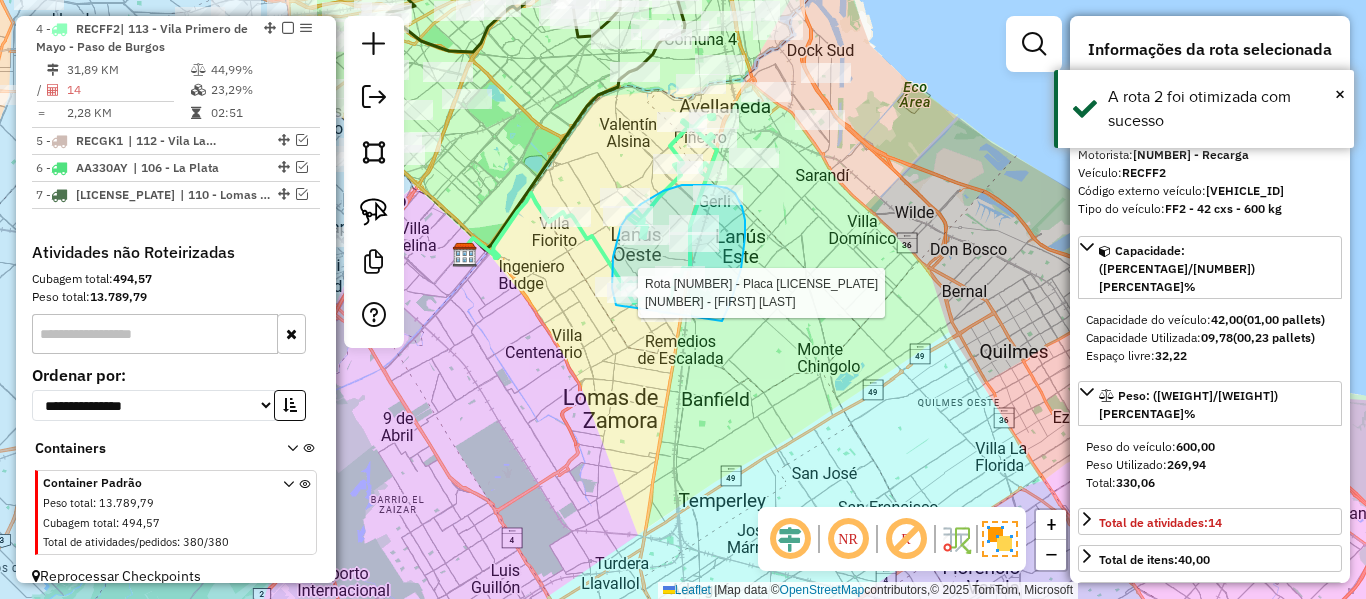 drag, startPoint x: 745, startPoint y: 220, endPoint x: 640, endPoint y: 316, distance: 142.27087 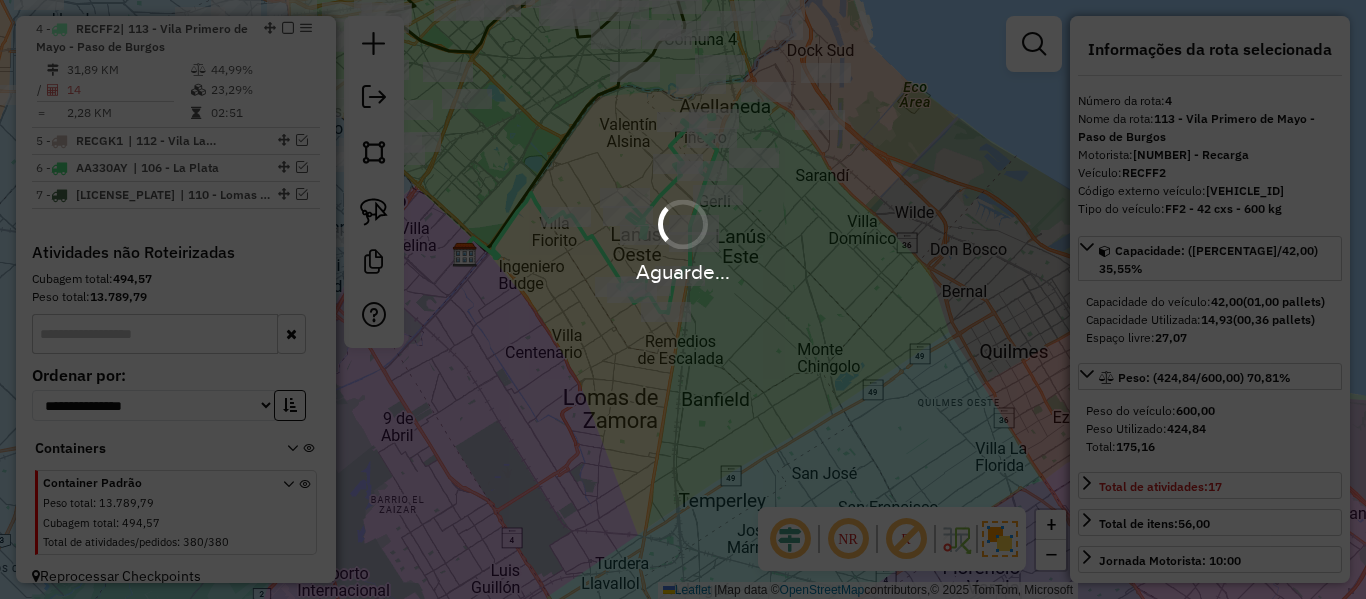 select on "**********" 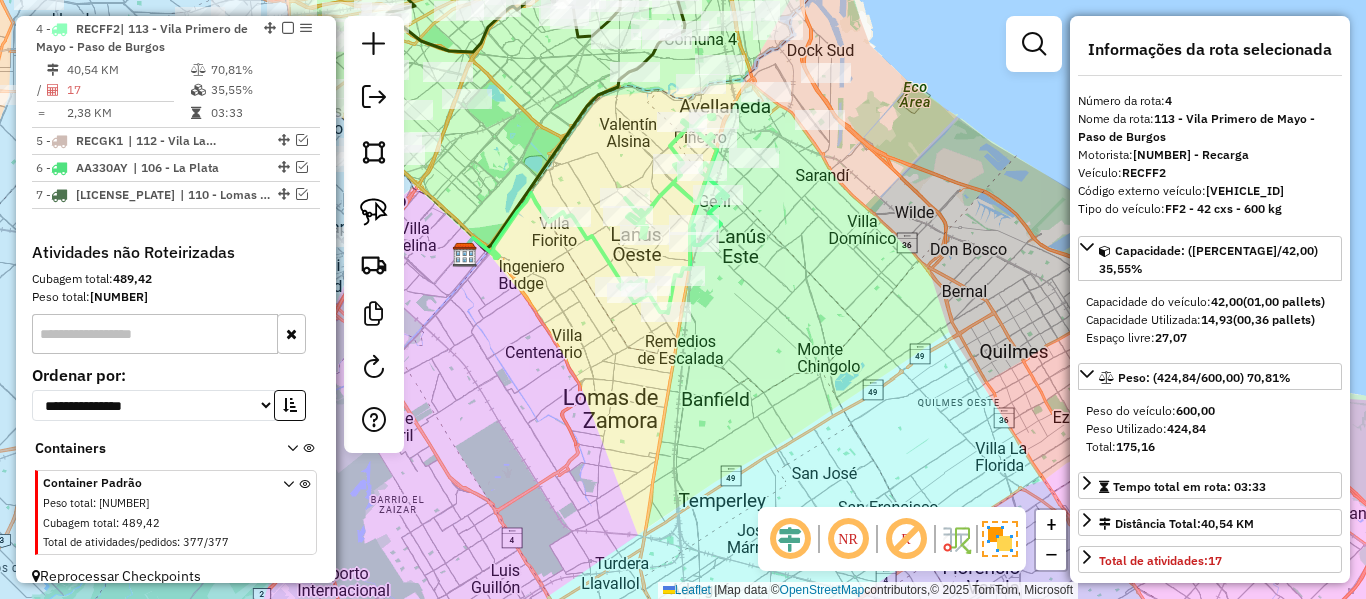 drag, startPoint x: 860, startPoint y: 326, endPoint x: 811, endPoint y: 416, distance: 102.47439 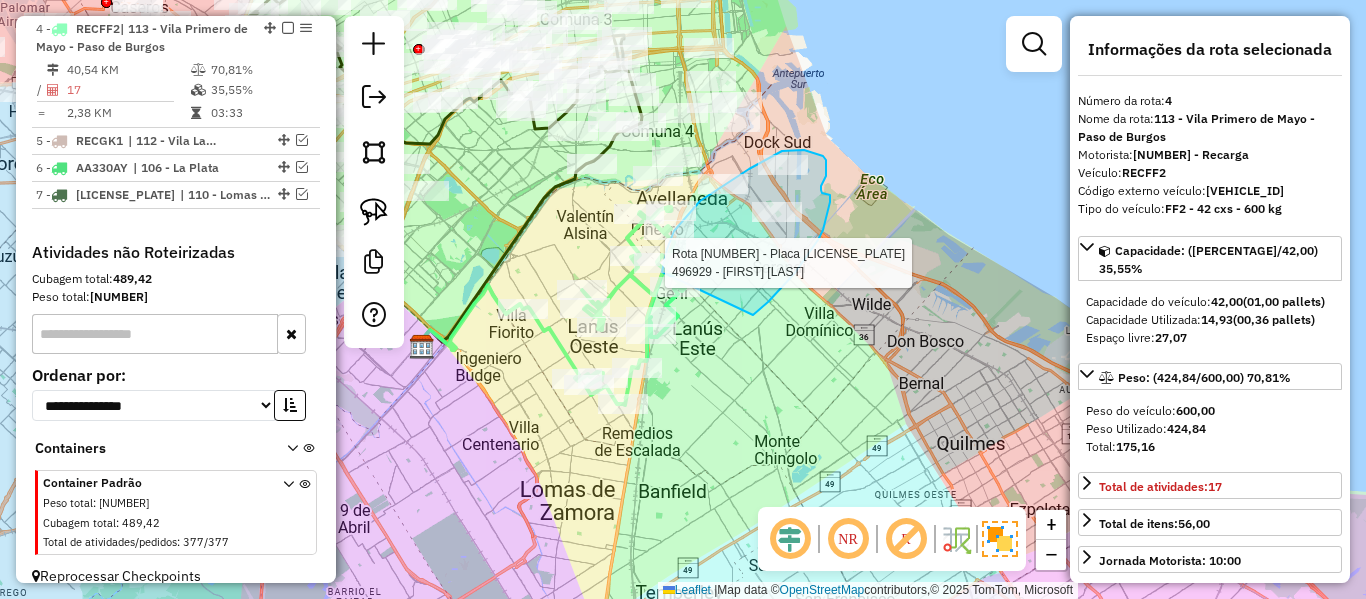 click on "Rota 4 - Placa [PLATE] 489020 - [FIRST] [LAST] Rota 4 - Placa [PLATE] 496929 - [FIRST] [LAST] Janela de atendimento Grade de atendimento Capacidade Transportadoras Veículos Cliente Pedidos Rotas Selecione os dias de semana para filtrar as janelas de atendimento Seg Ter Qua Qui Sex Sáb Dom Informe o período da janela de atendimento: De: Até: Filtrar exatamente a janela do cliente Considerar janela de atendimento padrão Selecione os dias de semana para filtrar as grades de atendimento Seg Ter Qua Qui Sex Sáb Dom Considerar clientes sem dia de atendimento cadastrado Clientes fora do dia de atendimento selecionado Filtrar as atividades entre os valores definidos abaixo: Peso mínimo: Peso máximo: Cubagem mínima: Cubagem máxima: De: Até: Filtrar as atividades entre o tempo de atendimento definido abaixo: De: Até: Considerar capacidade total dos clientes não roteirizados Transportadora: Selecione um ou mais itens Tipo de veículo: Veículo: Nome: +" 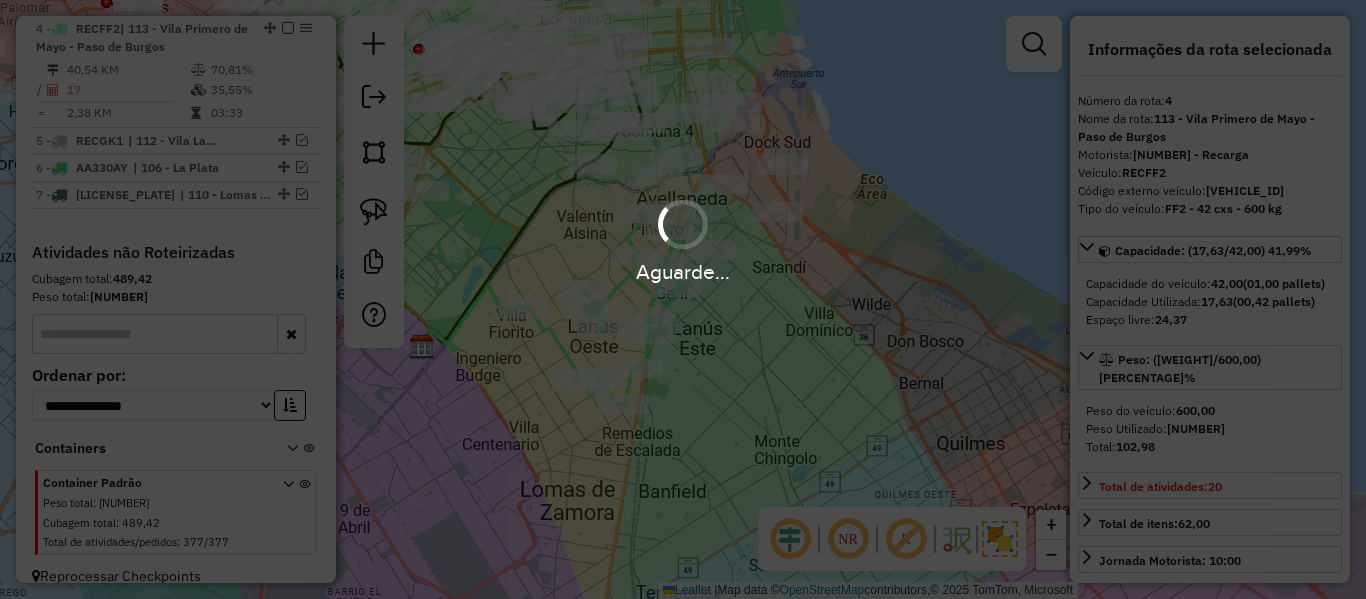 select on "**********" 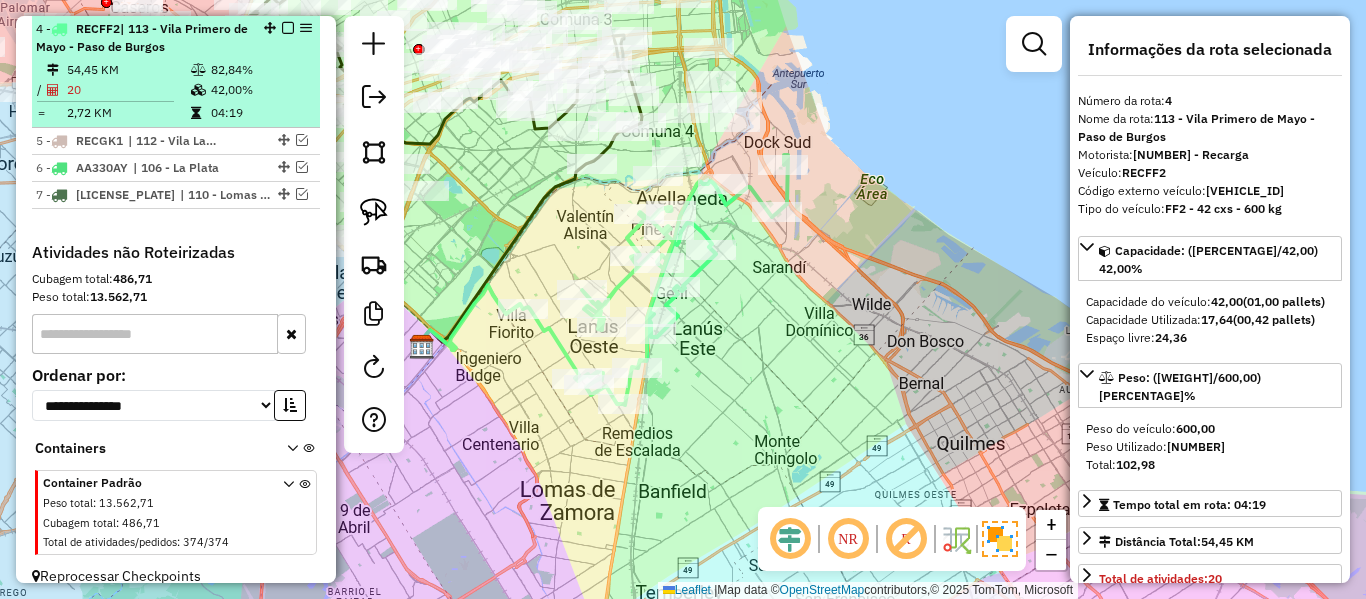 click at bounding box center (288, 28) 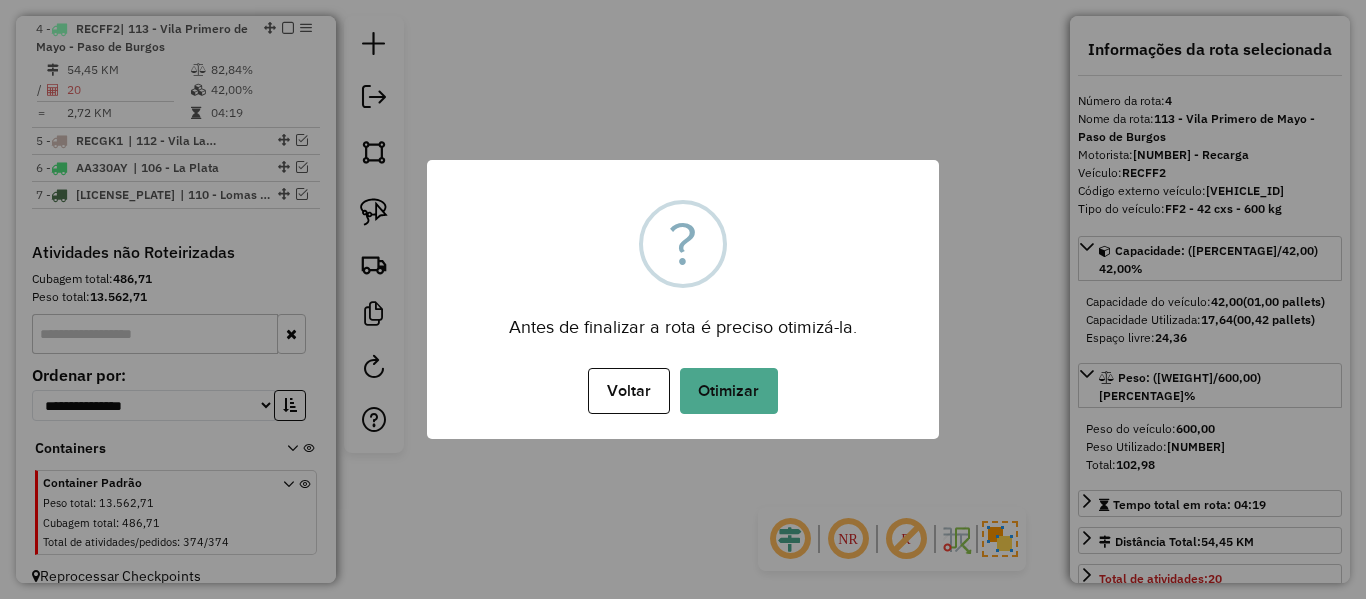 click on "Otimizar" at bounding box center (729, 391) 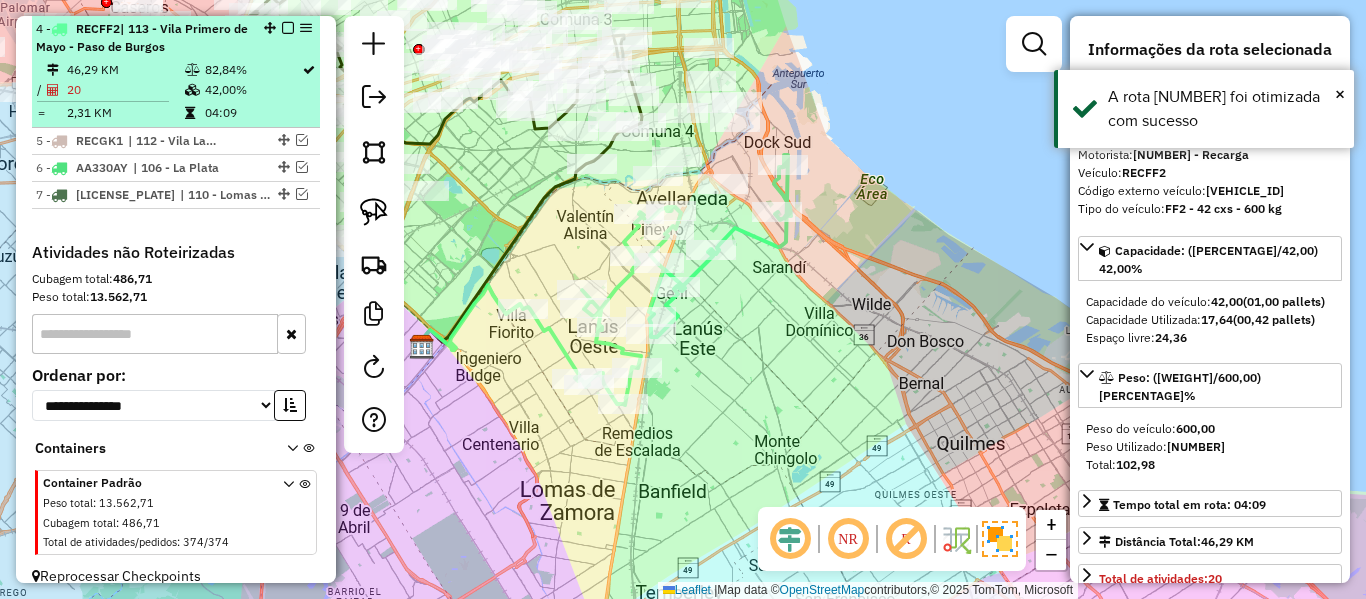click at bounding box center (288, 28) 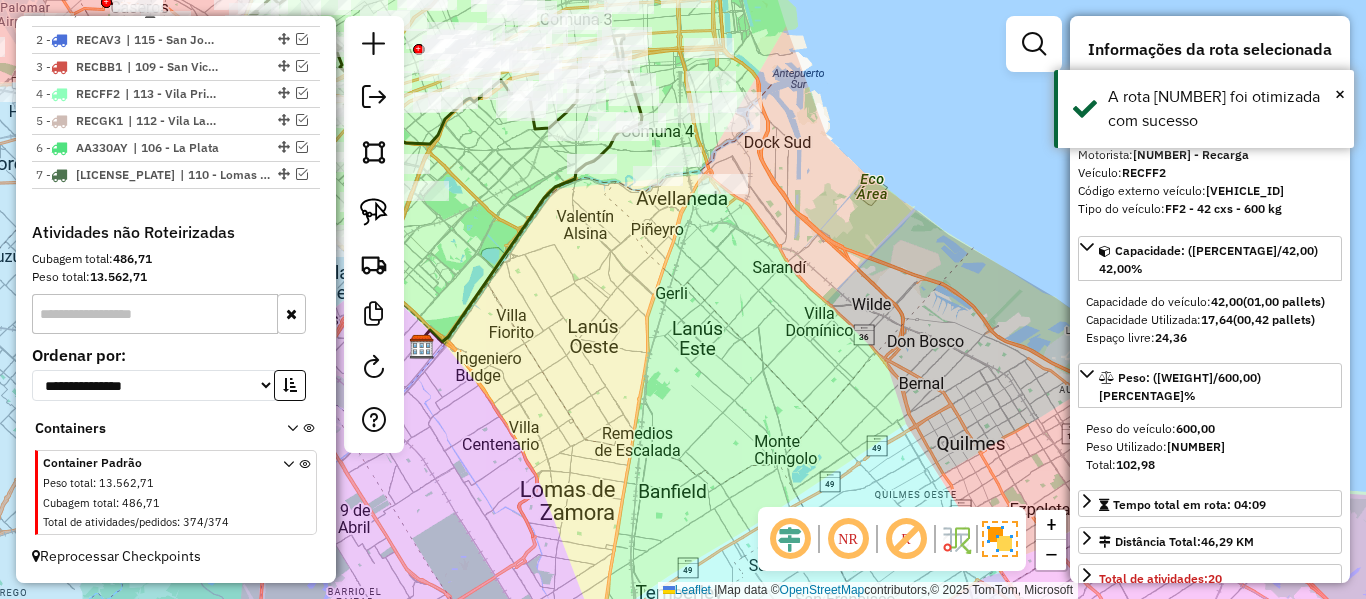 scroll, scrollTop: 864, scrollLeft: 0, axis: vertical 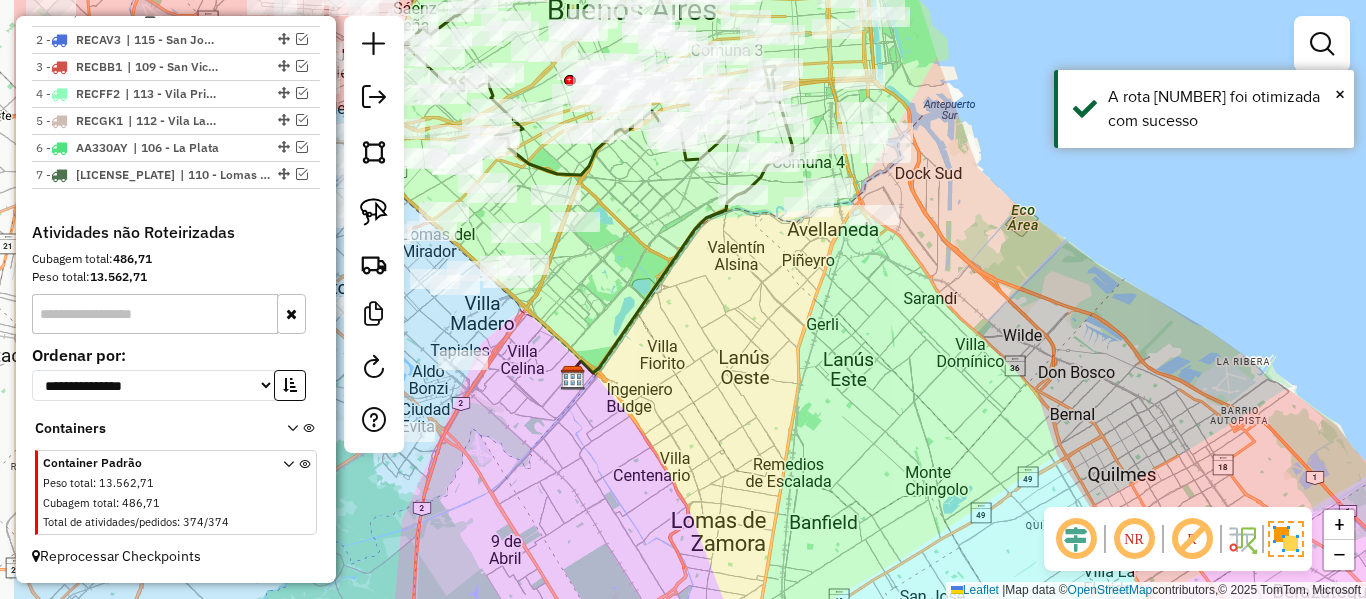 drag, startPoint x: 539, startPoint y: 340, endPoint x: 775, endPoint y: 377, distance: 238.88281 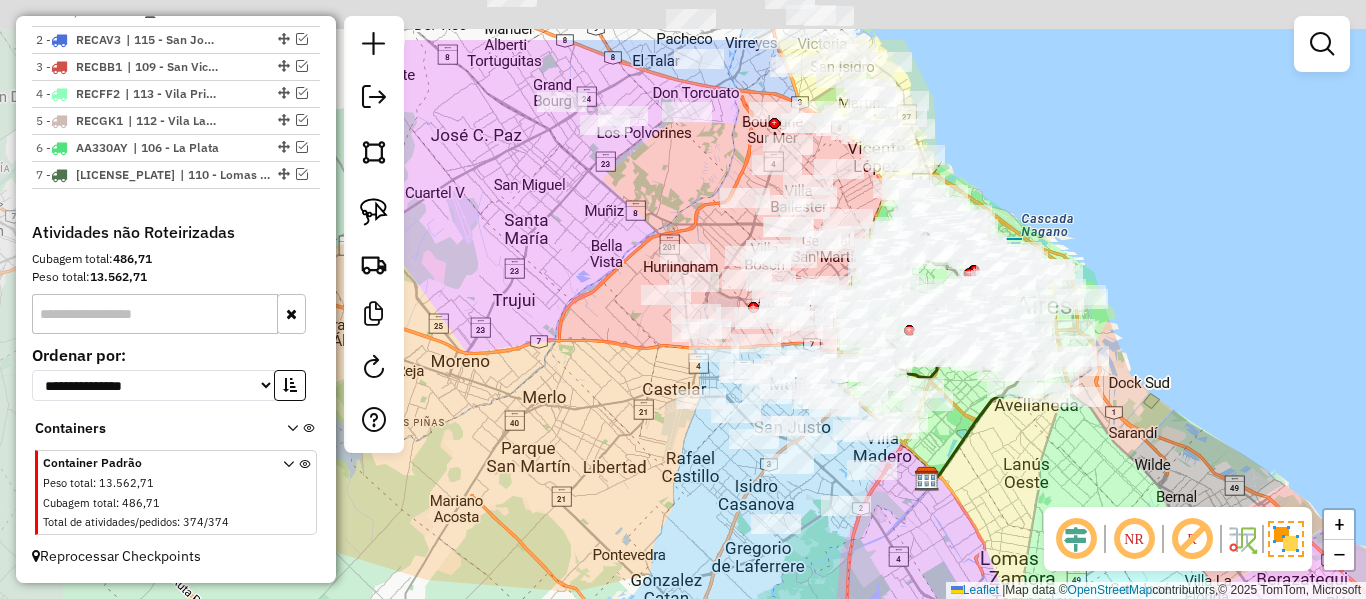 drag, startPoint x: 738, startPoint y: 405, endPoint x: 967, endPoint y: 515, distance: 254.04921 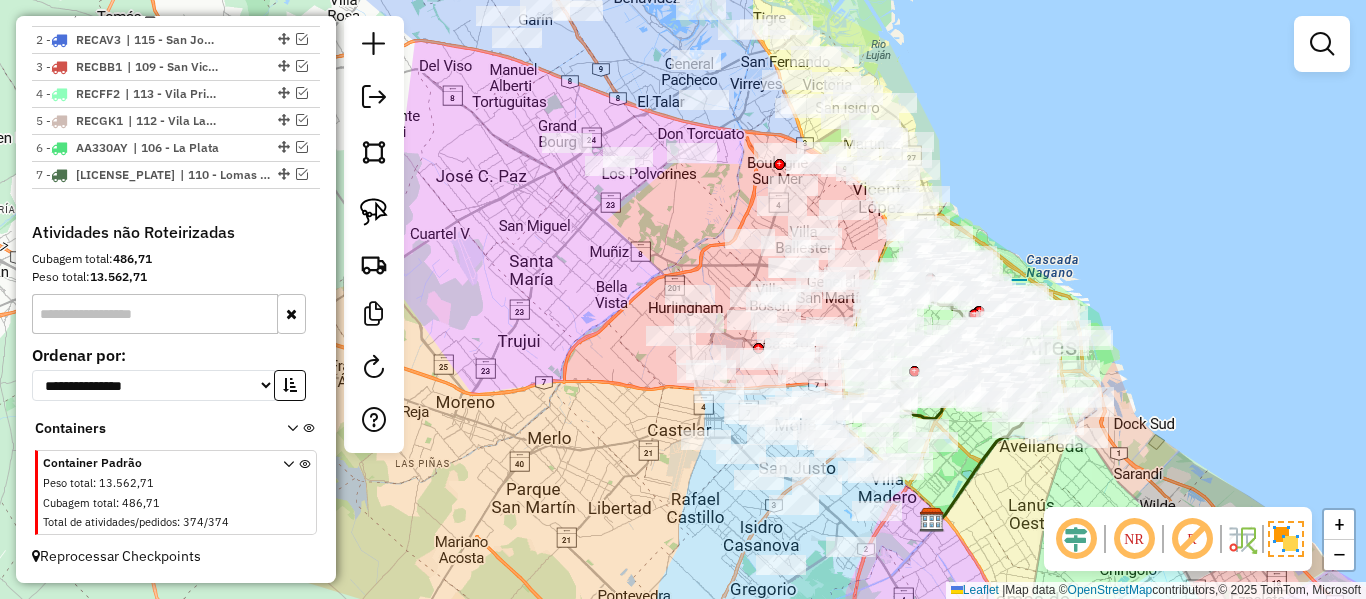 drag, startPoint x: 540, startPoint y: 240, endPoint x: 618, endPoint y: 484, distance: 256.164 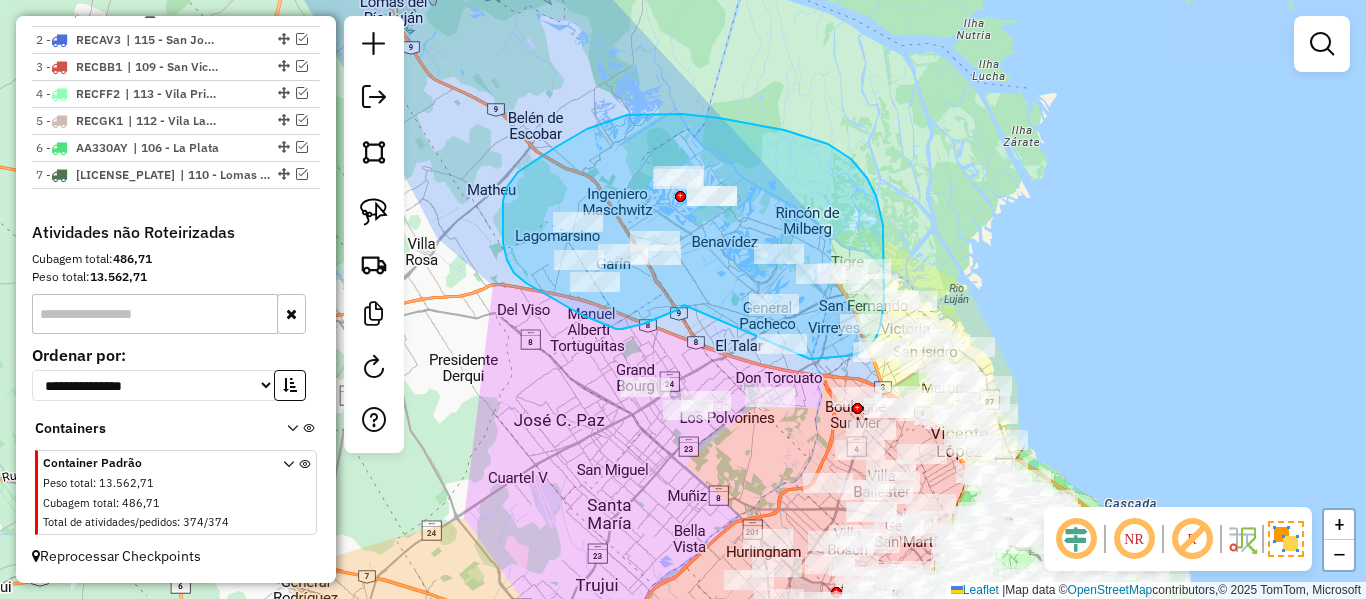 drag, startPoint x: 677, startPoint y: 310, endPoint x: 750, endPoint y: 355, distance: 85.75546 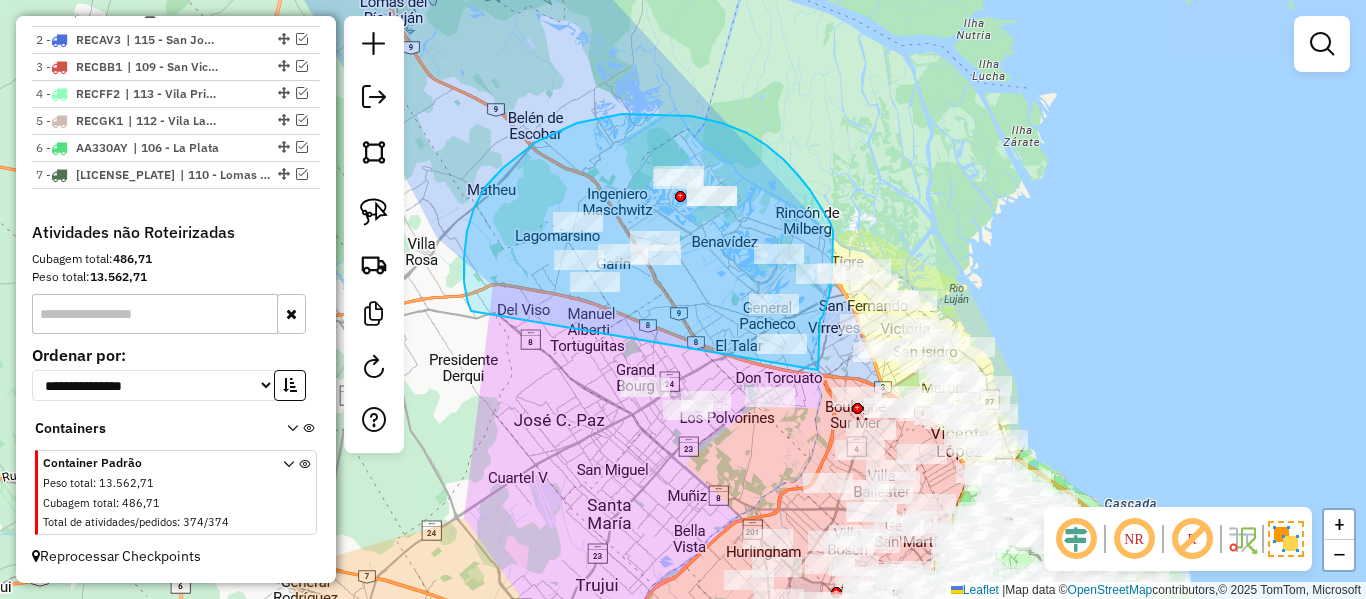 drag, startPoint x: 818, startPoint y: 370, endPoint x: 474, endPoint y: 311, distance: 349.02292 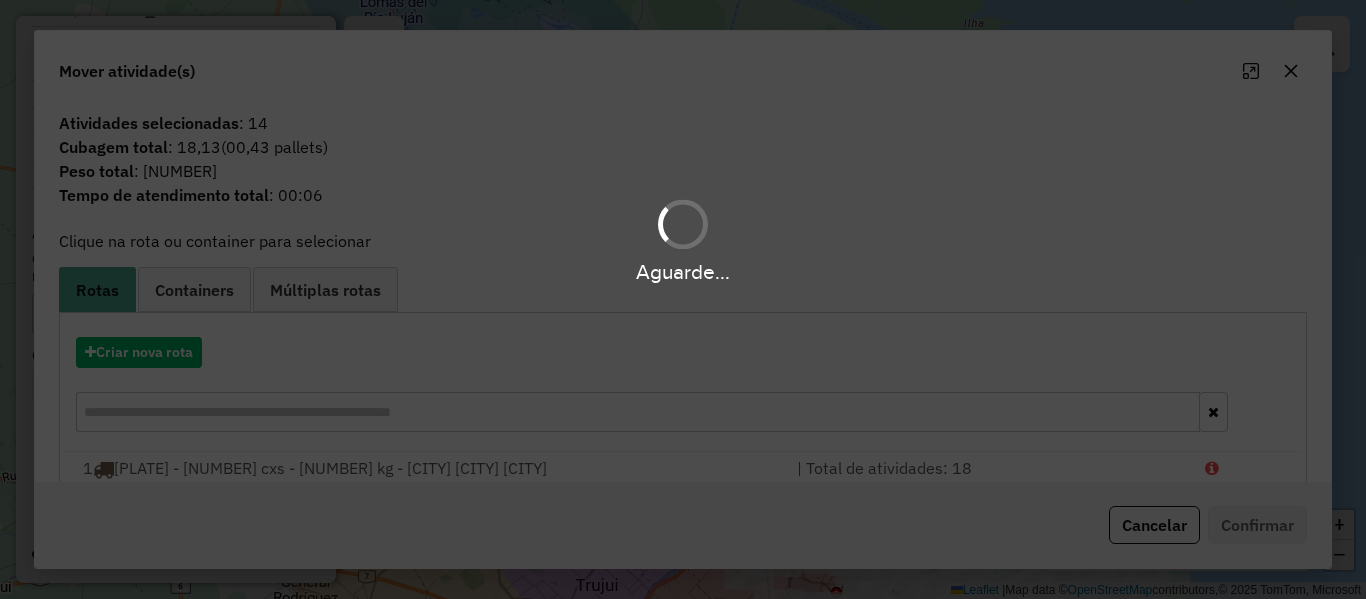 click on "Aguarde...  Pop-up bloqueado!  Seu navegador bloqueou automáticamente a abertura de uma nova janela.   Acesse as configurações e adicione o endereço do sistema a lista de permissão.   Fechar  Informações da Sessão [SESSION_ID] - [DATE]     Criação: [DATE] [TIME]   Depósito:  SAZ AR - TaDa Shipick   Total de rotas:  7  Distância Total:  443,23 km  Tempo total:  30:38  Total de Atividades Roteirizadas:  138  Total de Pedidos Roteirizados:  138  Peso total roteirizado:  3.776,95  Cubagem total roteirizado:  136,20  Total de Atividades não Roteirizadas:  374  Total de Pedidos não Roteirizados:  374 Total de caixas por viagem:  136,20 /   7 =  19,46 Média de Atividades por viagem:  138 /   7 =  19,71 Ocupação média da frota:  89,93%  Clientes com Service Time:  0,00%   (0 de 512)   Rotas improdutivas:  3  Rotas vários dias:  0  Clientes Priorizados NR:  0  Transportadoras  Rotas  Recargas: 0   Ver rotas   Ver veículos  Finalizar todas as rotas   1 -       PDB143   61,09 KM   90,20%  /  18" at bounding box center [683, 299] 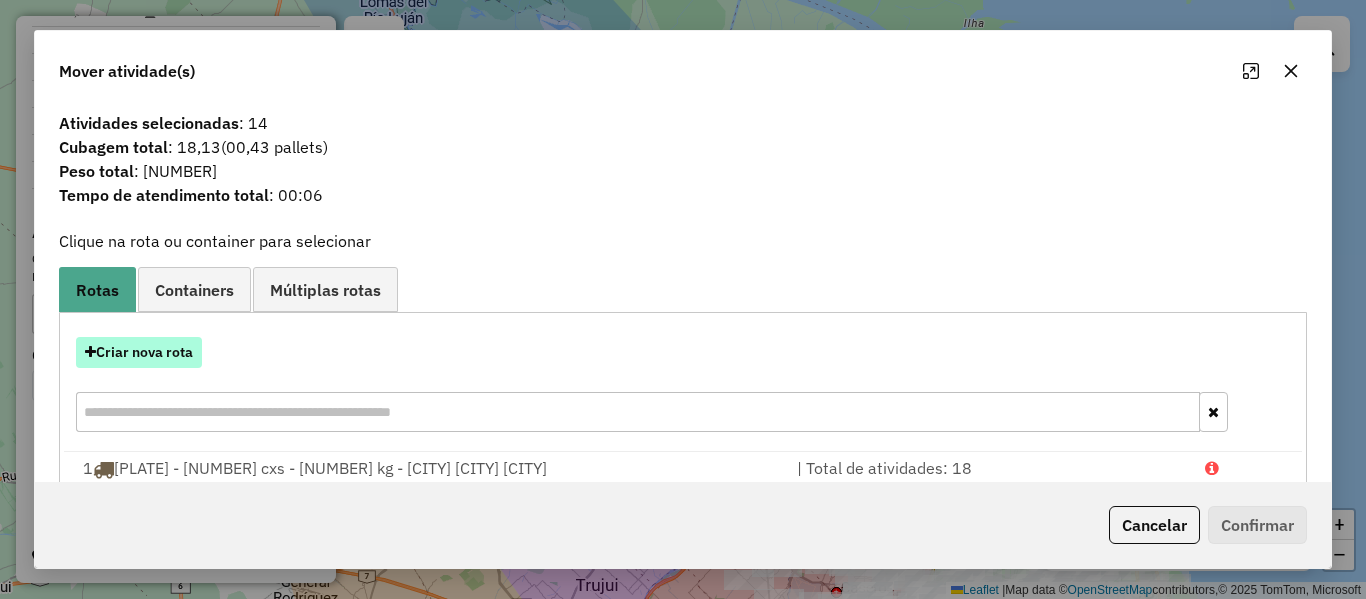 click on "Criar nova rota" at bounding box center (139, 352) 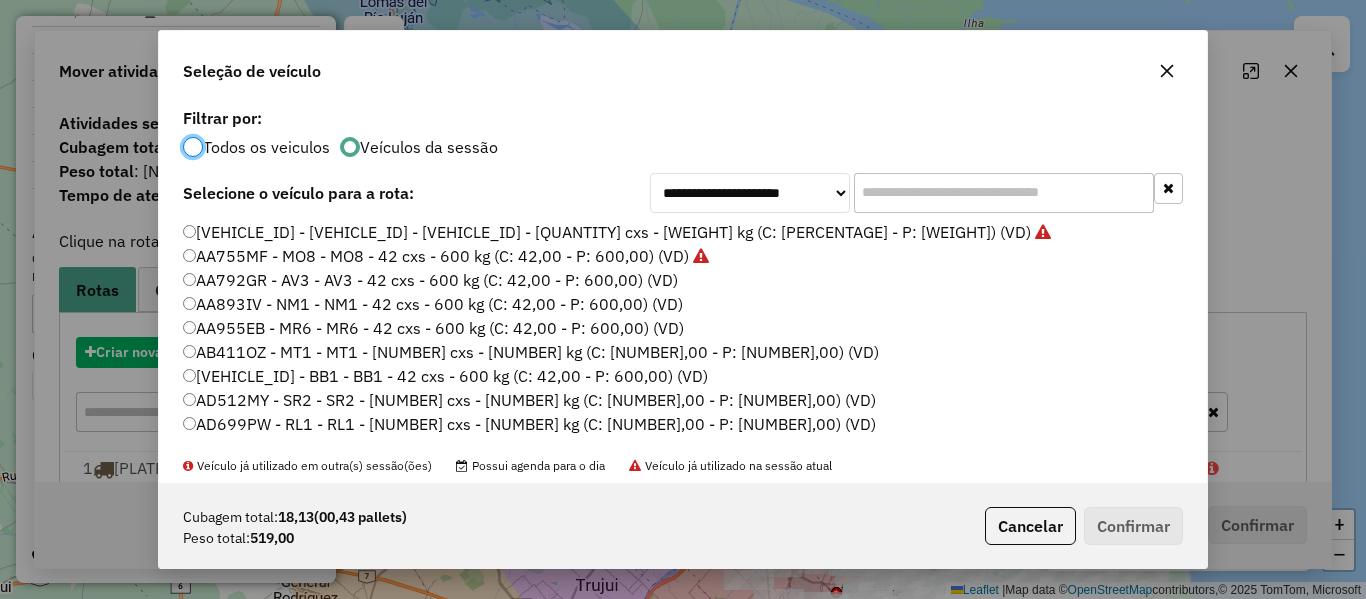 scroll, scrollTop: 11, scrollLeft: 6, axis: both 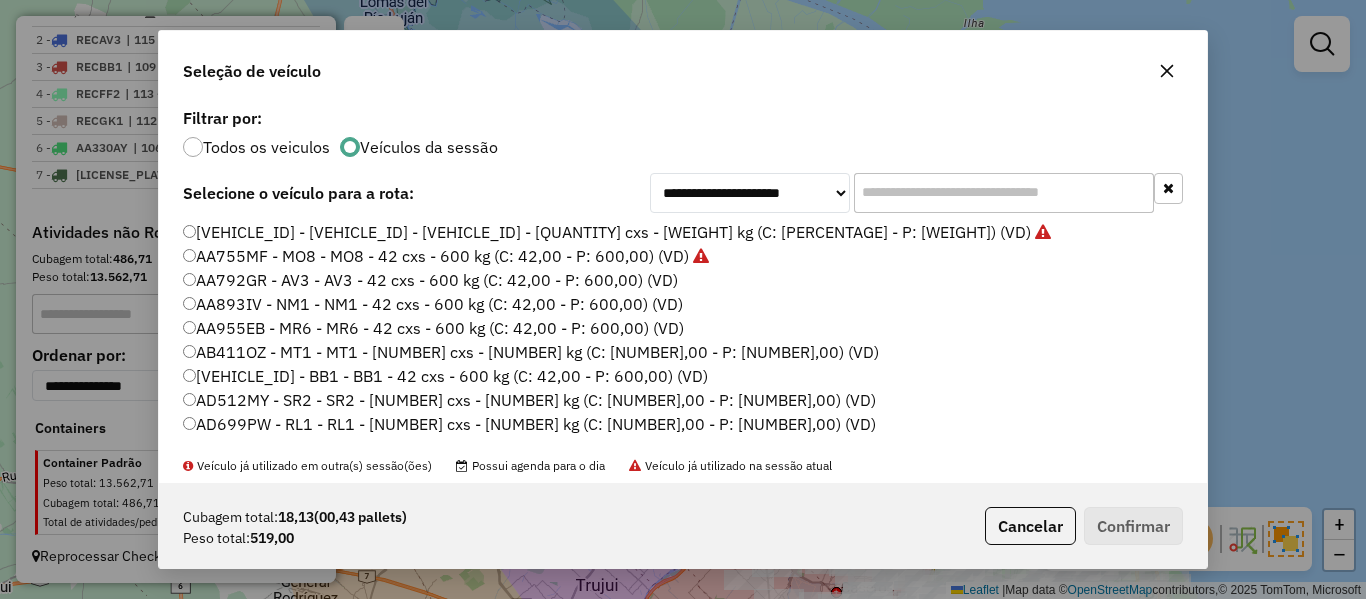 click on "AA792GR - AV3 - AV3 - 42 cxs - 600 kg (C: 42,00 - P: 600,00) (VD)" 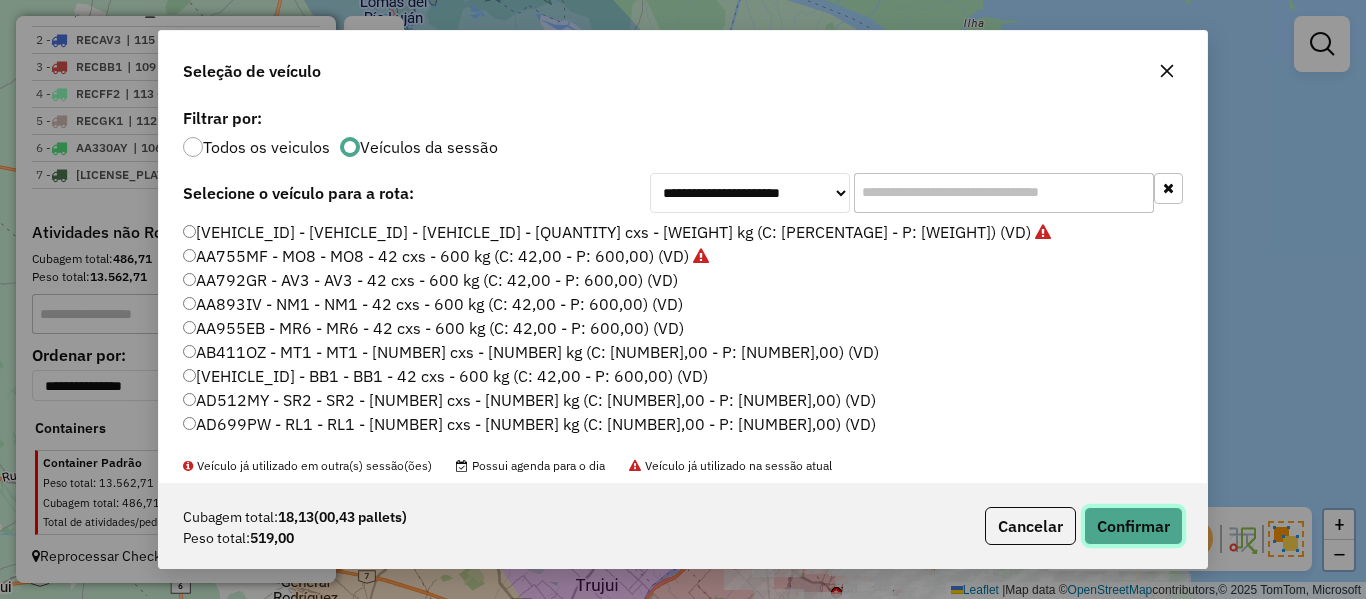 click on "Confirmar" 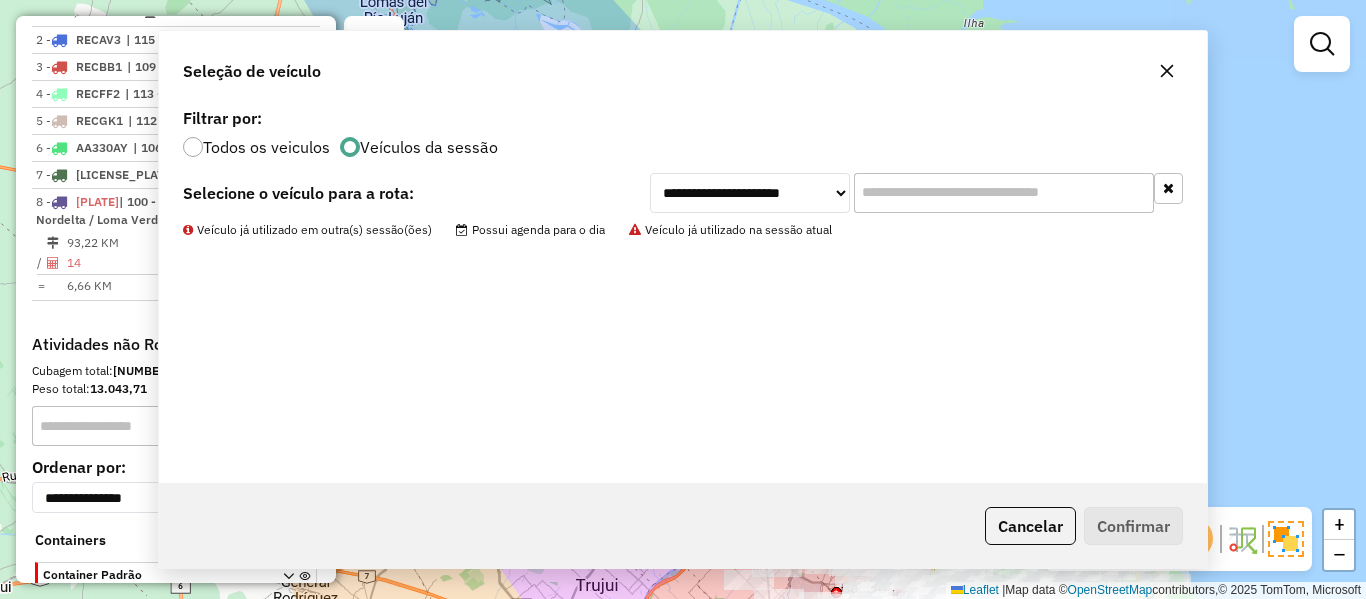 scroll, scrollTop: 929, scrollLeft: 0, axis: vertical 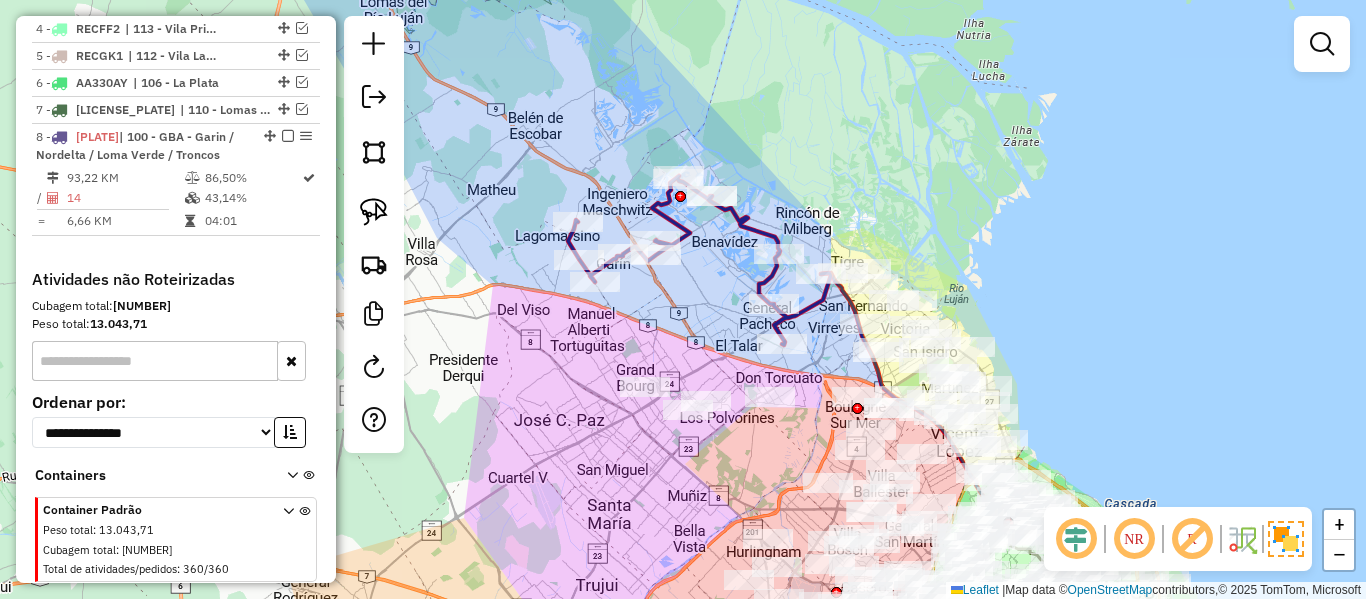 click 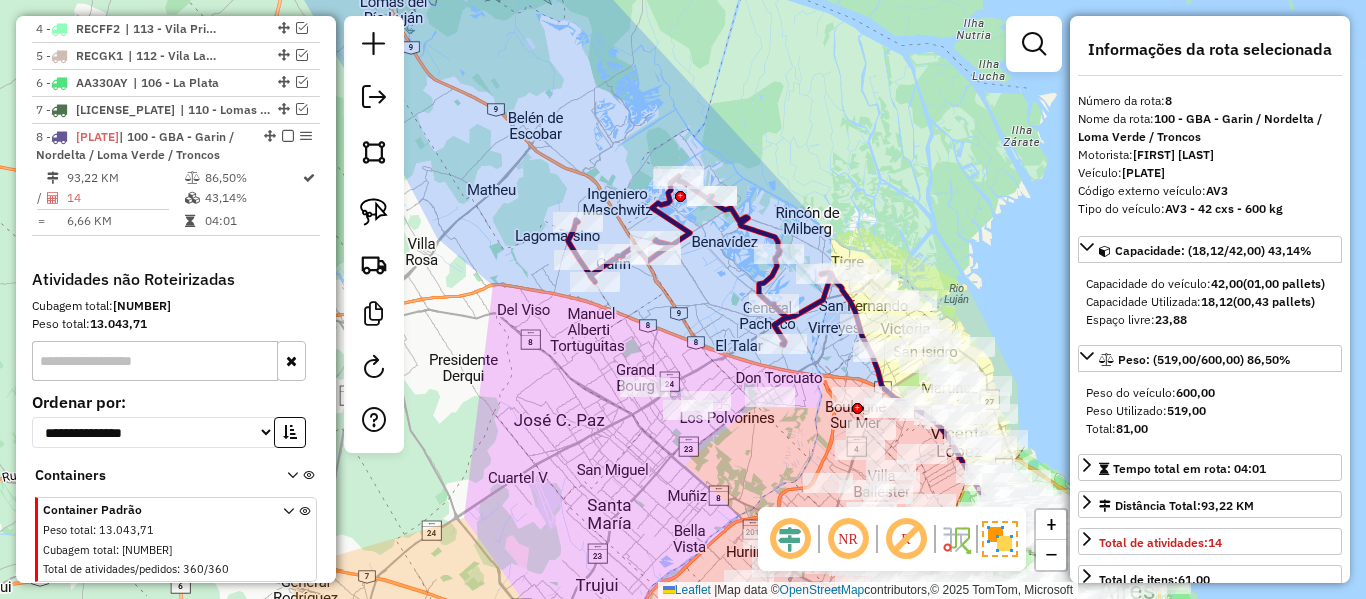 scroll, scrollTop: 976, scrollLeft: 0, axis: vertical 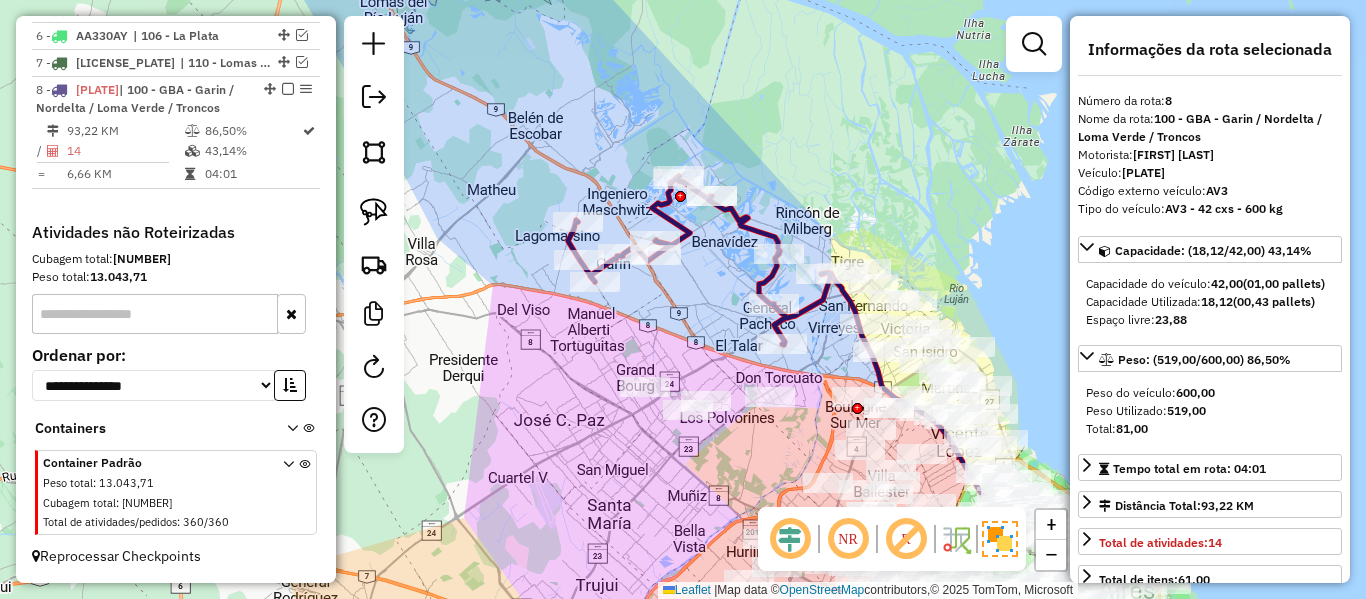 drag, startPoint x: 808, startPoint y: 214, endPoint x: 718, endPoint y: 140, distance: 116.51609 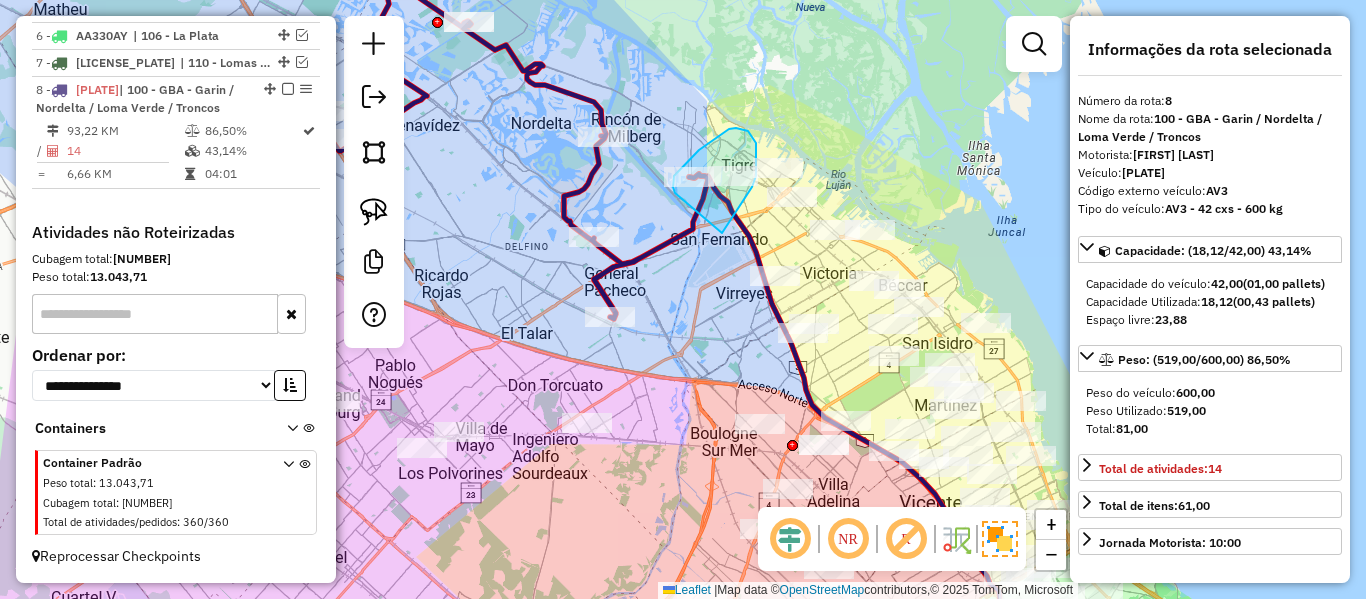 drag, startPoint x: 722, startPoint y: 233, endPoint x: 676, endPoint y: 199, distance: 57.201397 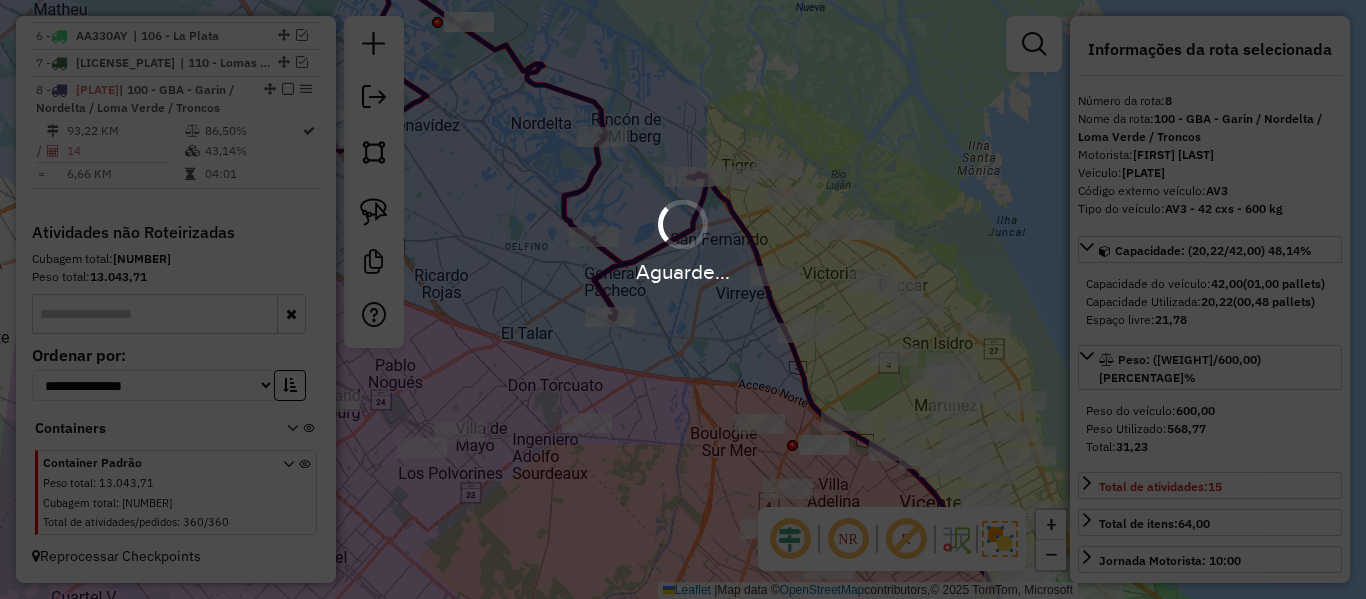 select on "**********" 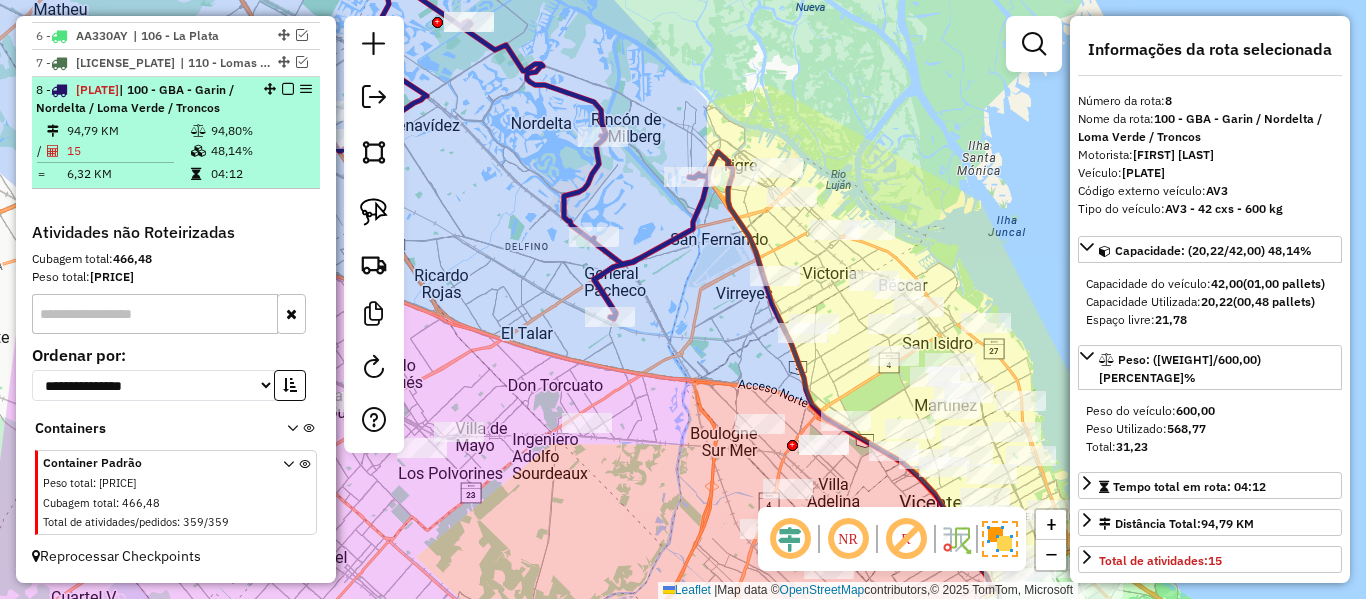 click at bounding box center [288, 89] 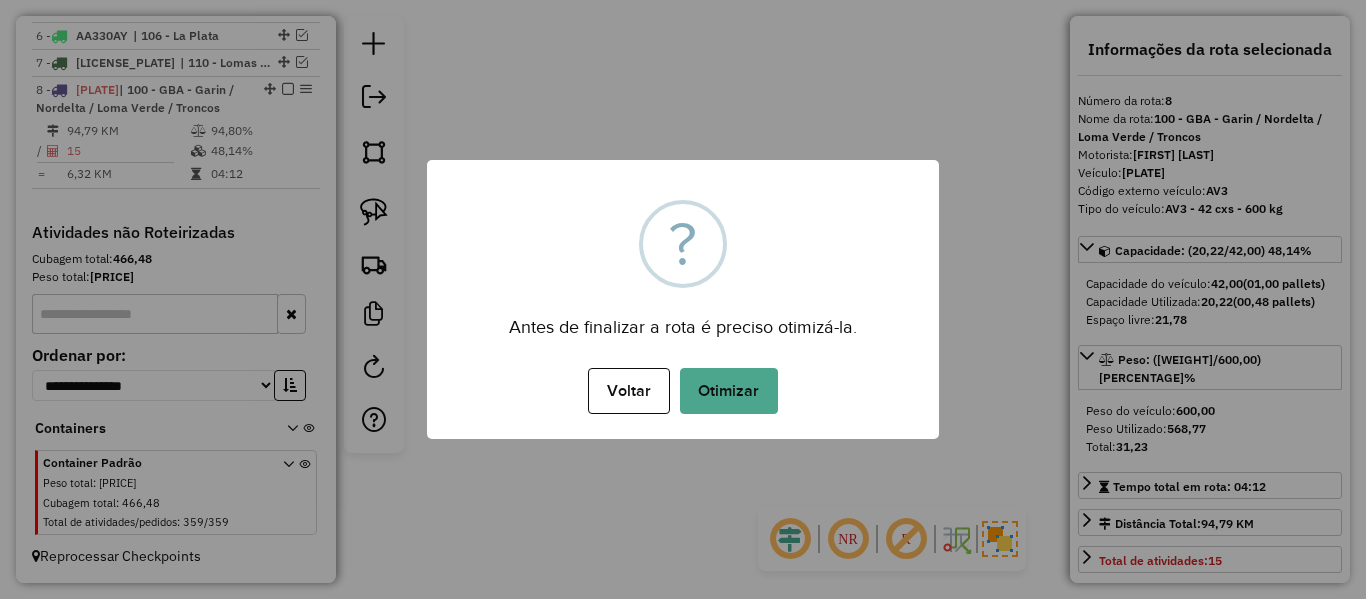 click on "× ? Antes de finalizar a rota é preciso otimizá-la. Voltar No Otimizar" at bounding box center [683, 299] 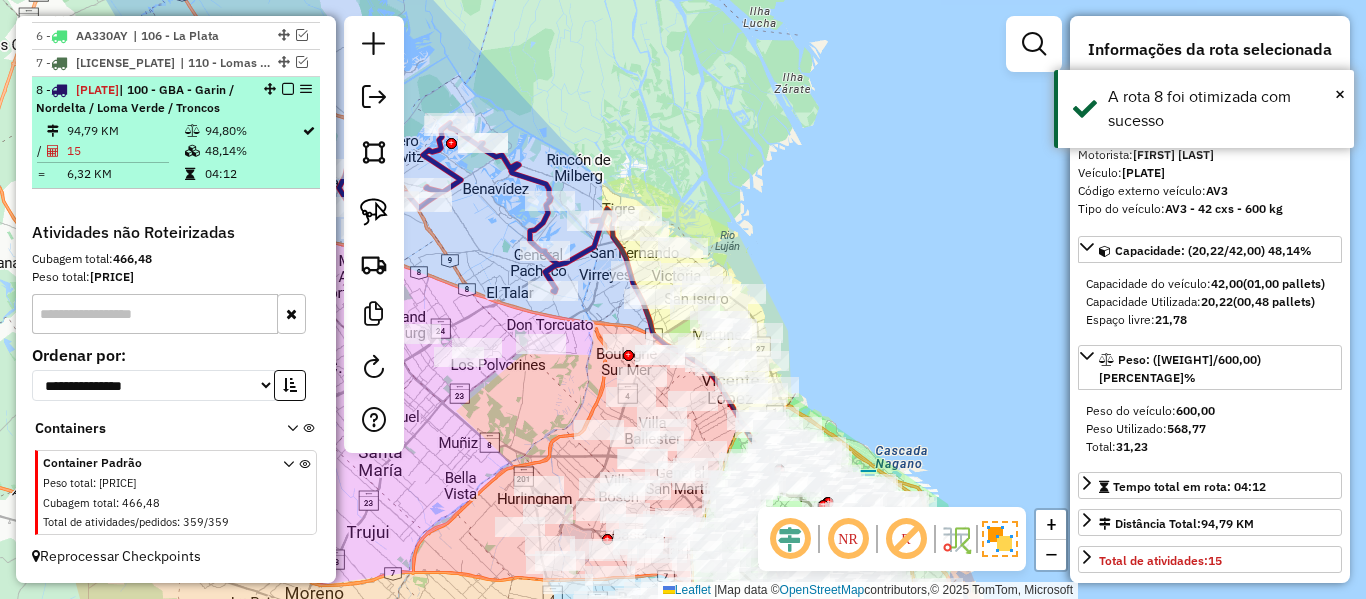 click at bounding box center (288, 89) 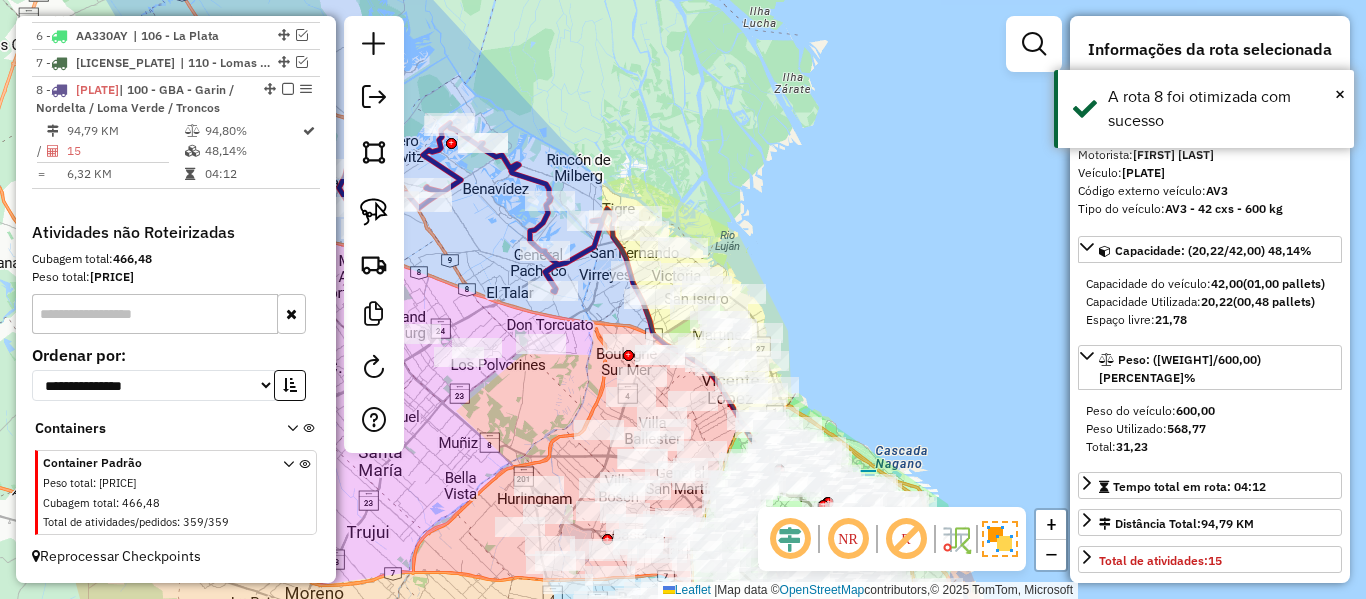 scroll, scrollTop: 891, scrollLeft: 0, axis: vertical 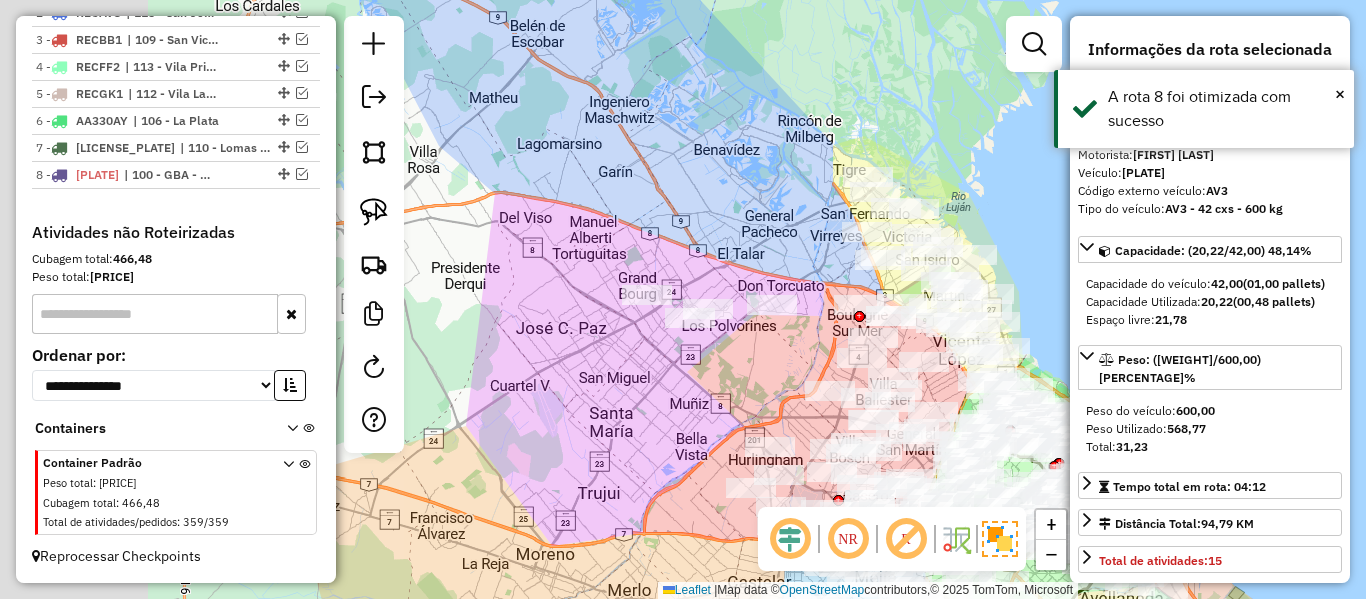 drag, startPoint x: 605, startPoint y: 252, endPoint x: 823, endPoint y: 226, distance: 219.54498 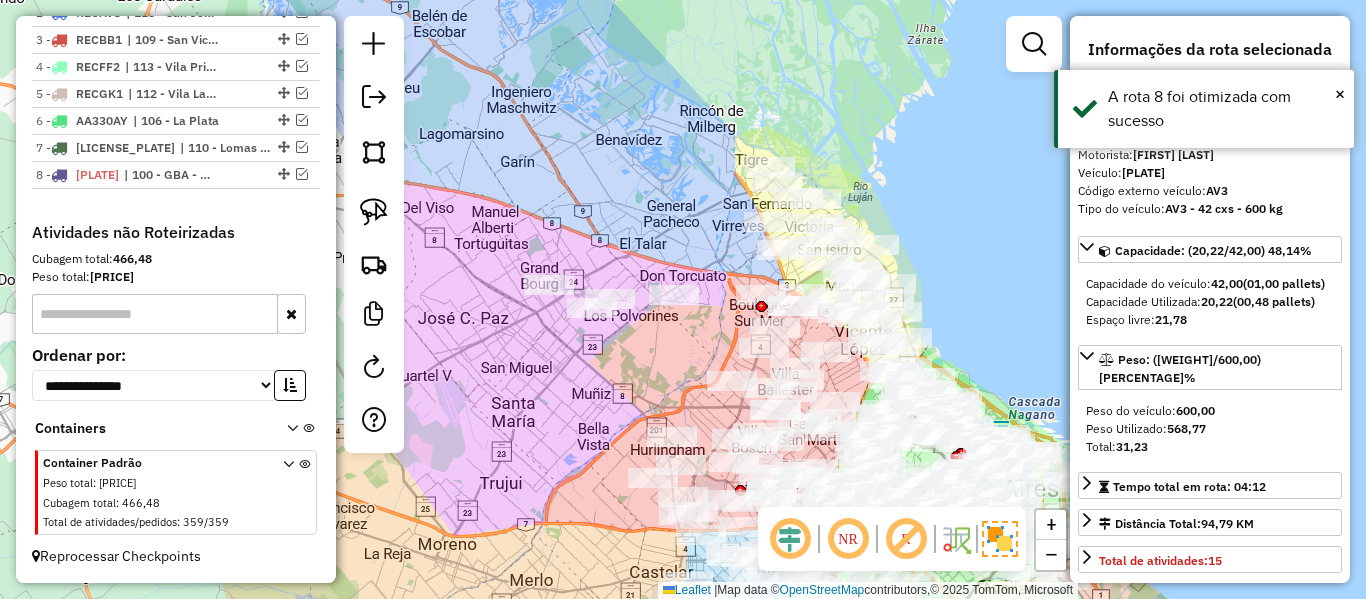 drag, startPoint x: 777, startPoint y: 256, endPoint x: 686, endPoint y: 250, distance: 91.197586 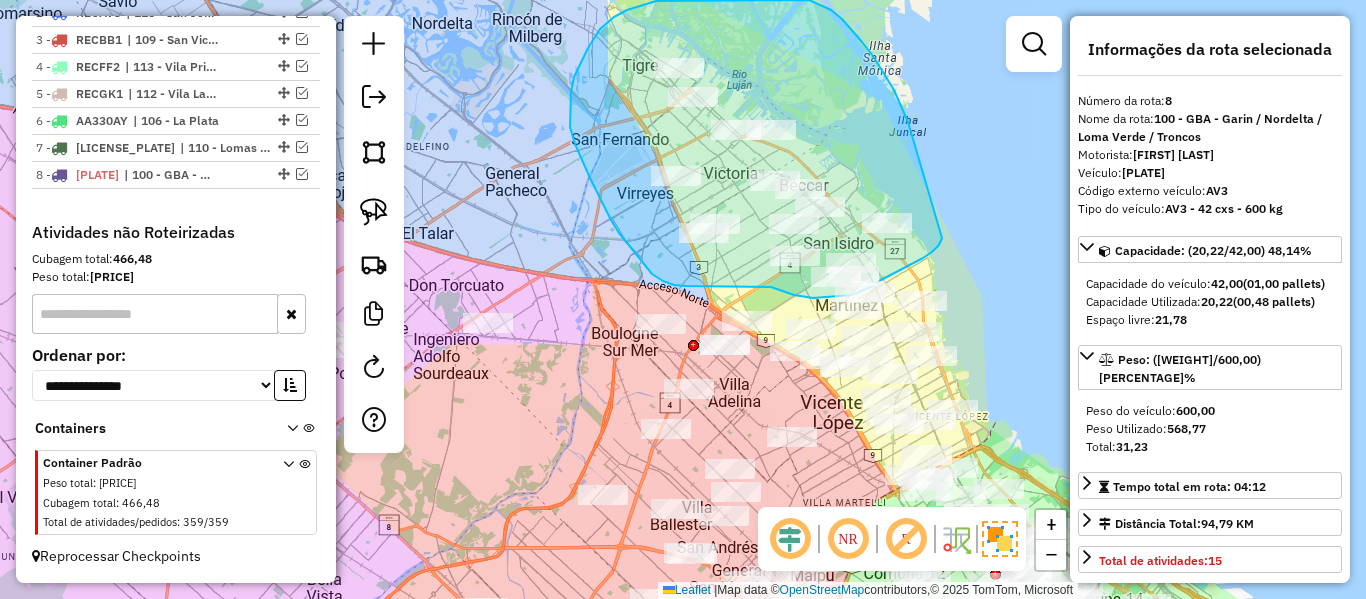 drag, startPoint x: 906, startPoint y: 118, endPoint x: 946, endPoint y: 228, distance: 117.047 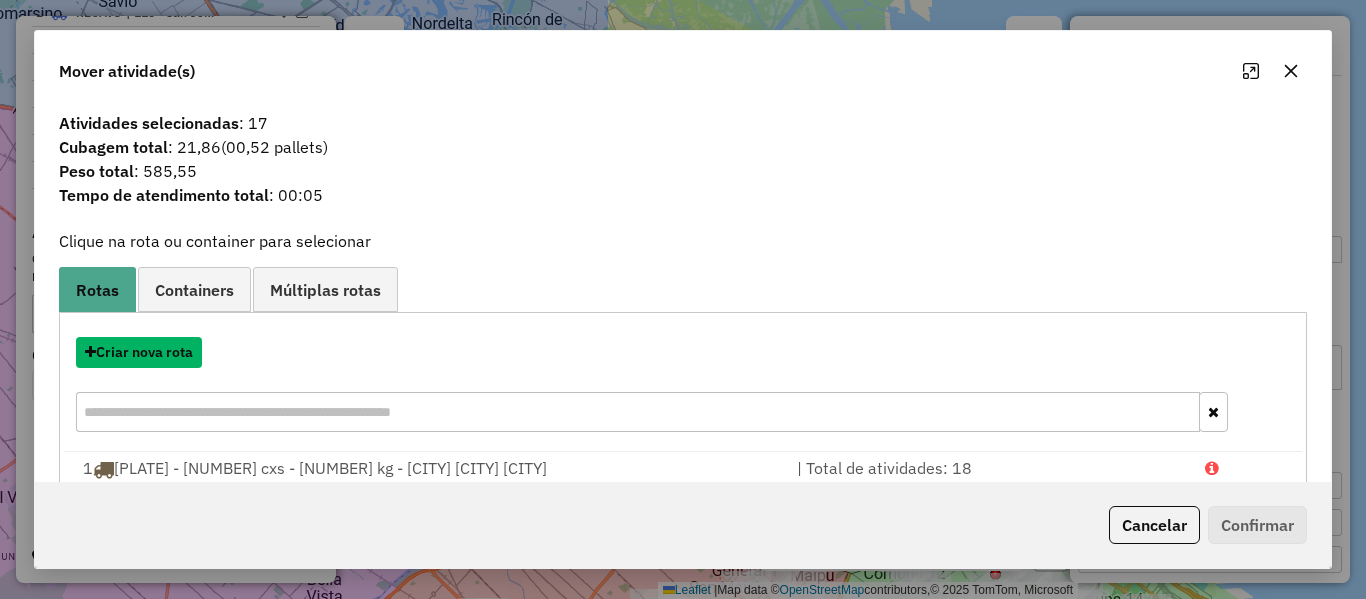 click on "Criar nova rota" at bounding box center (139, 352) 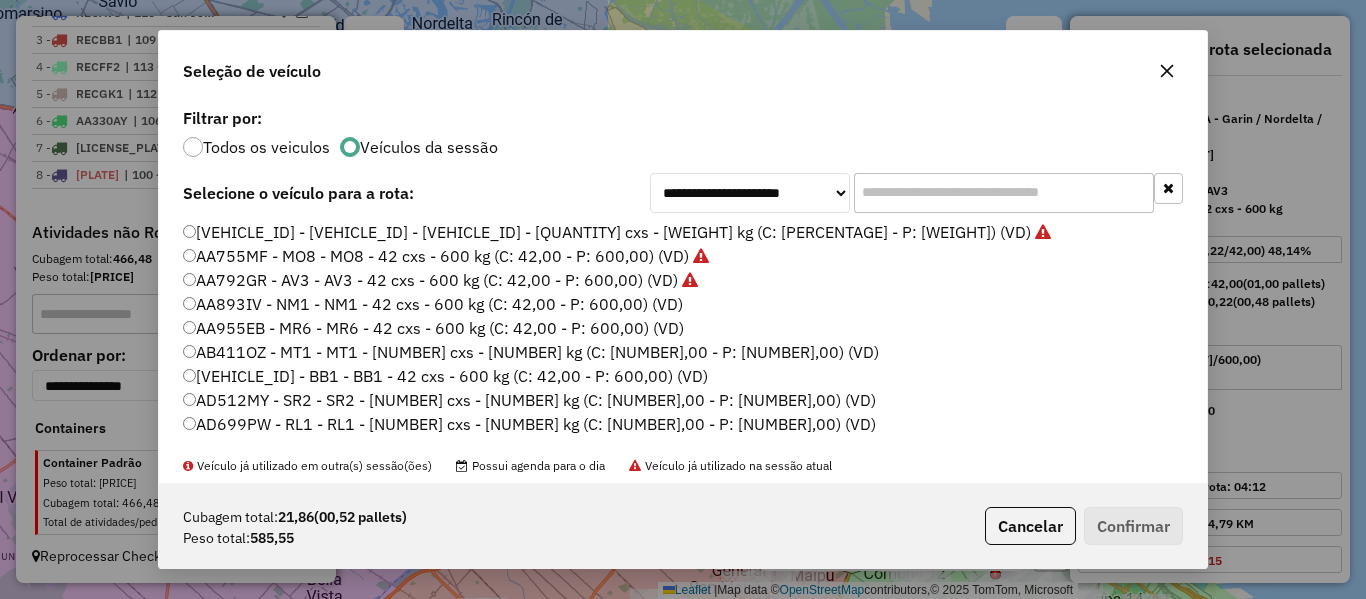 scroll, scrollTop: 11, scrollLeft: 6, axis: both 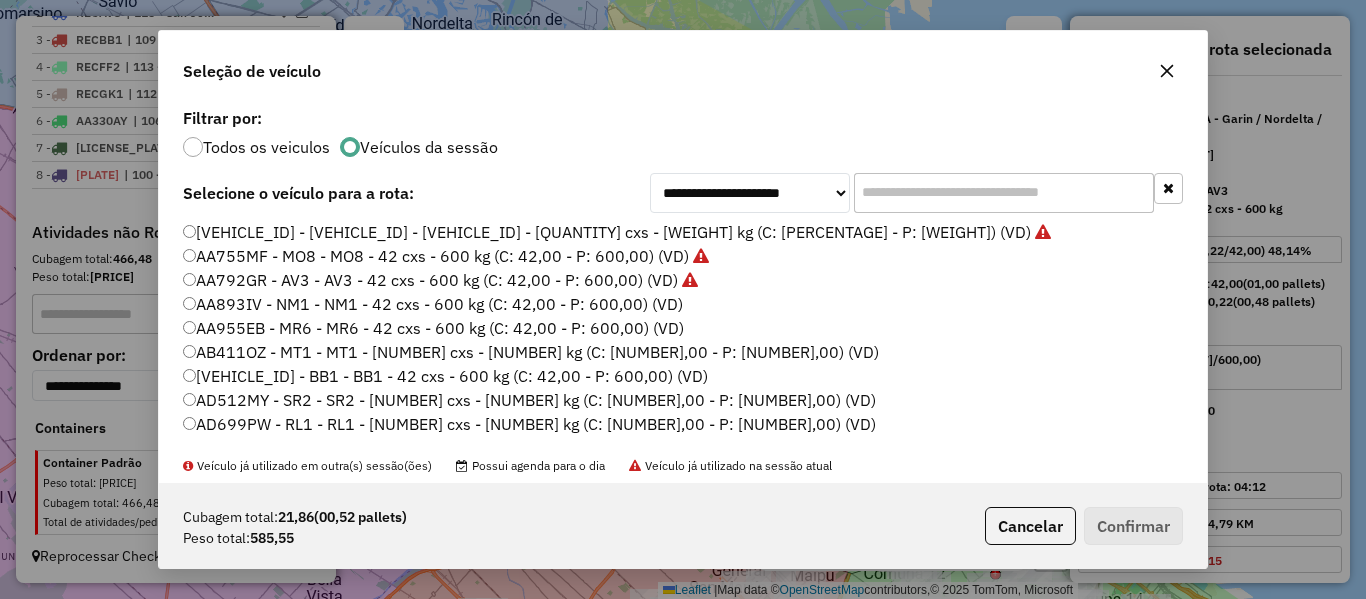 click on "AA893IV - NM1 - NM1 - 42 cxs - 600 kg (C: 42,00 - P: 600,00) (VD)" 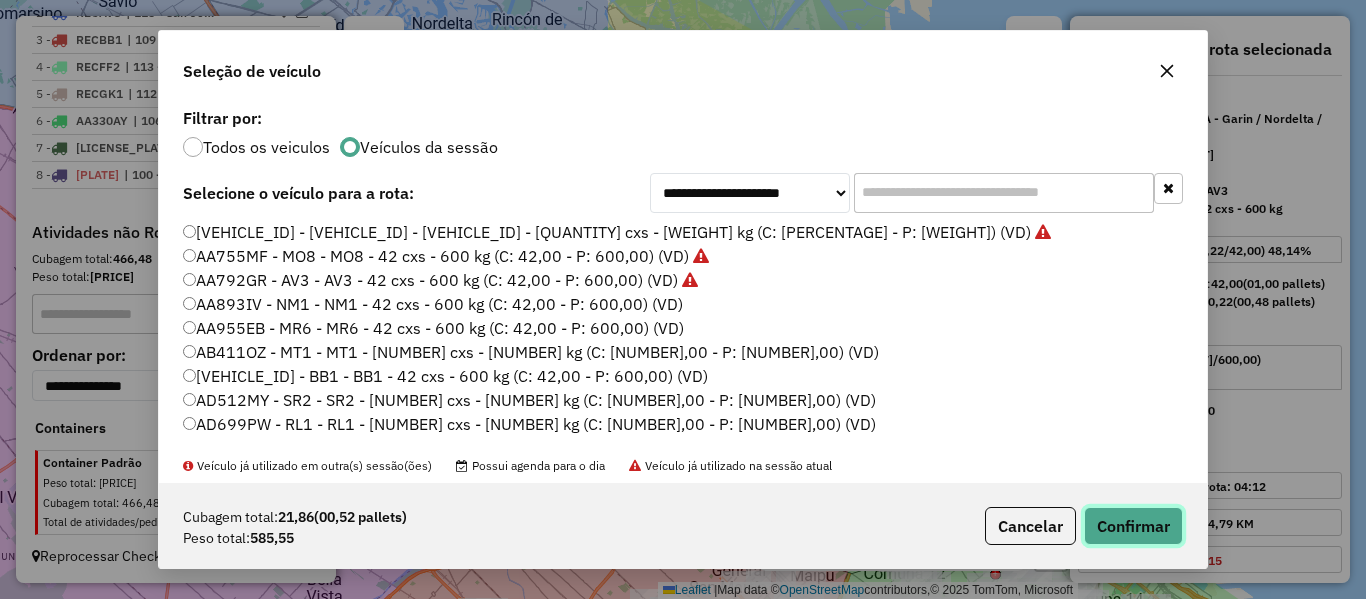 click on "Confirmar" 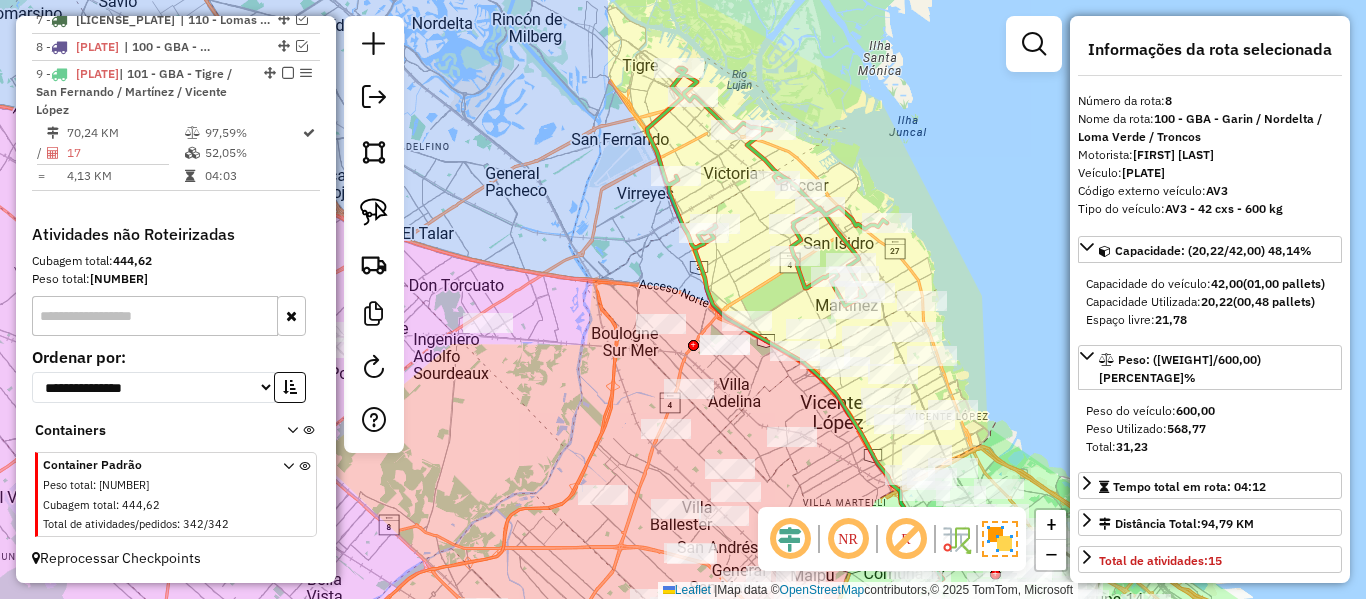 scroll, scrollTop: 1021, scrollLeft: 0, axis: vertical 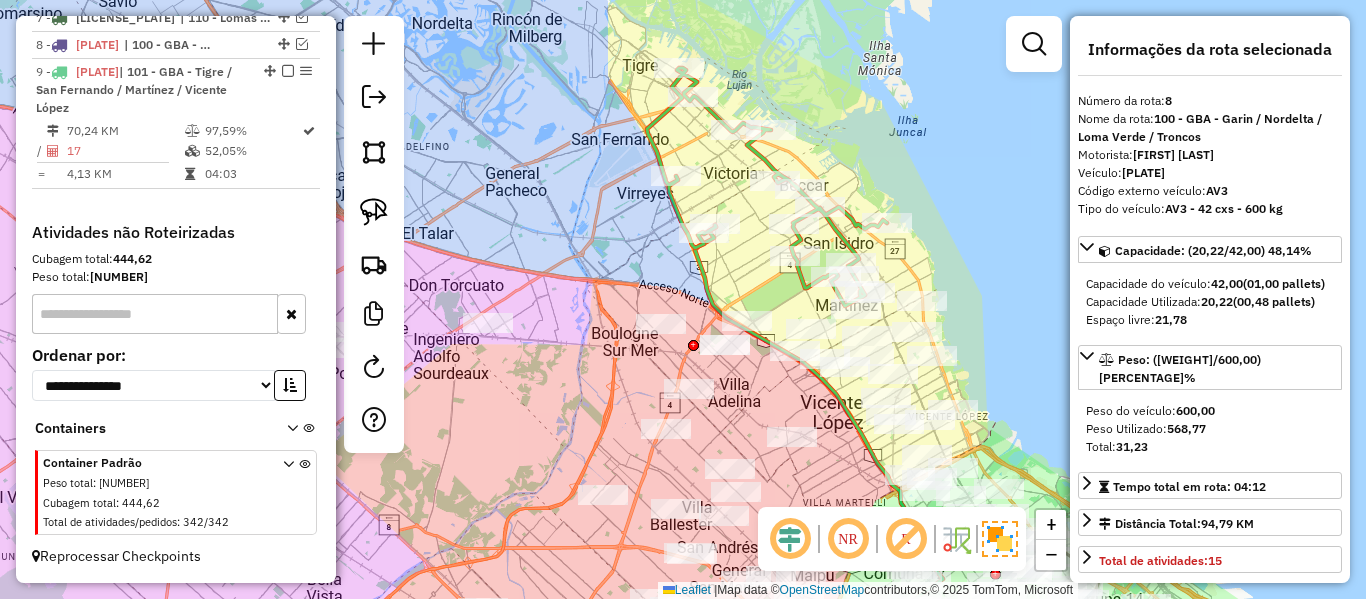 click 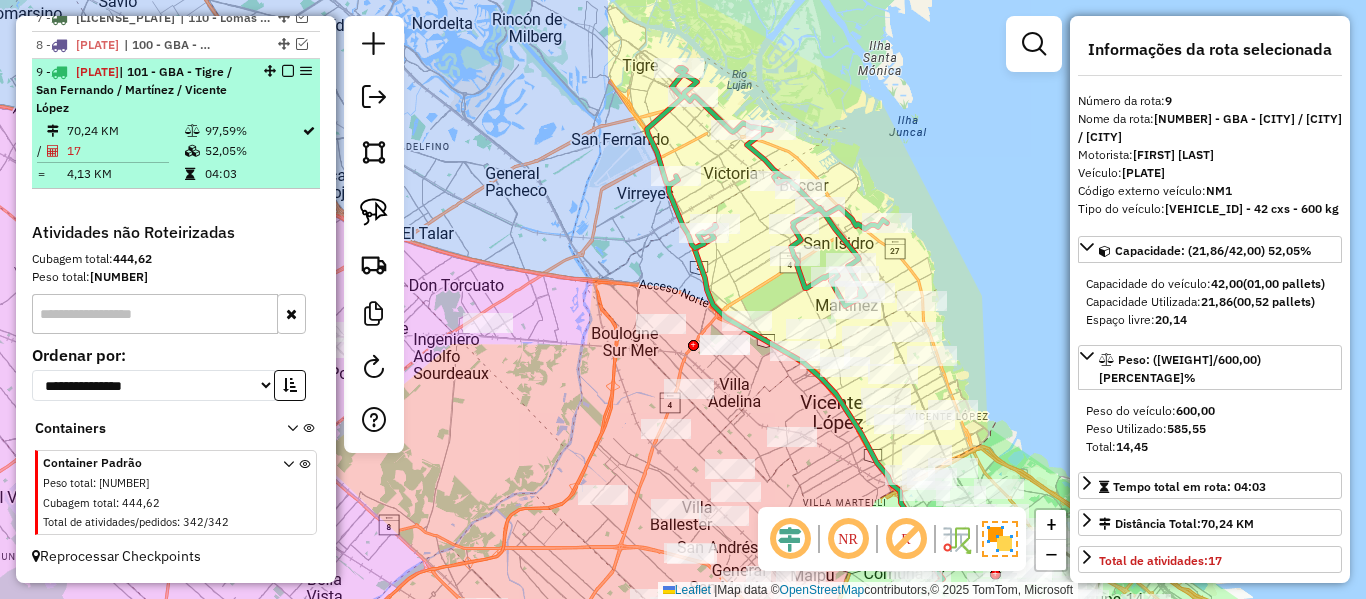 click at bounding box center [288, 71] 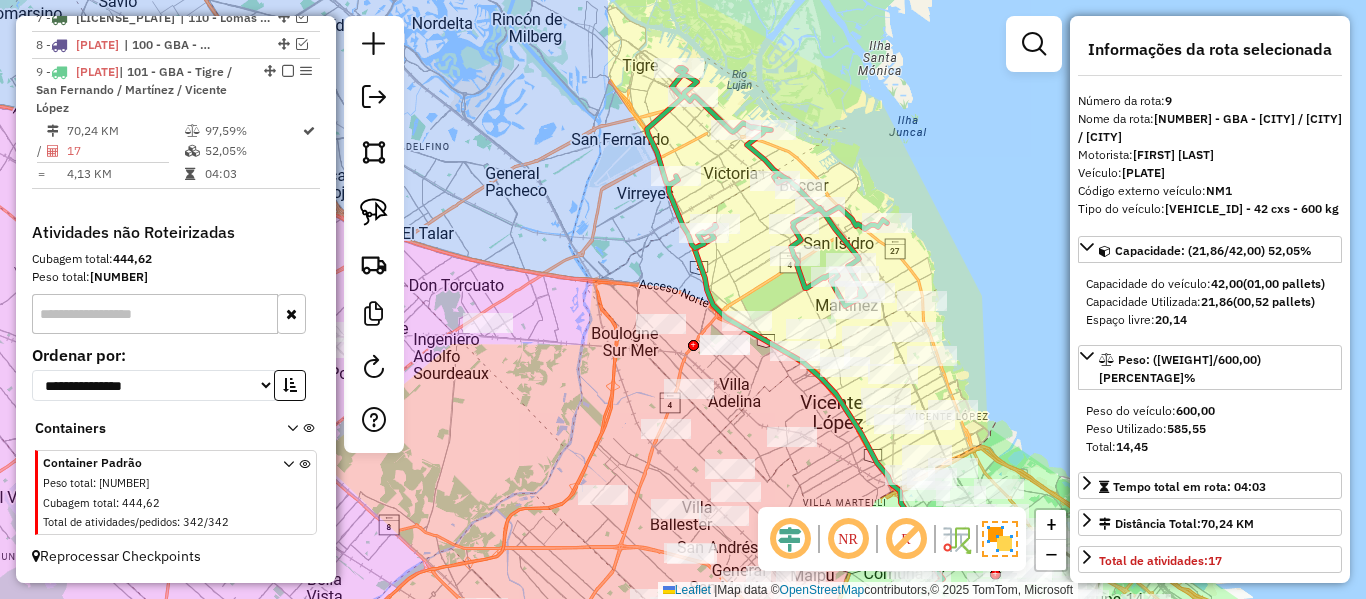 scroll, scrollTop: 918, scrollLeft: 0, axis: vertical 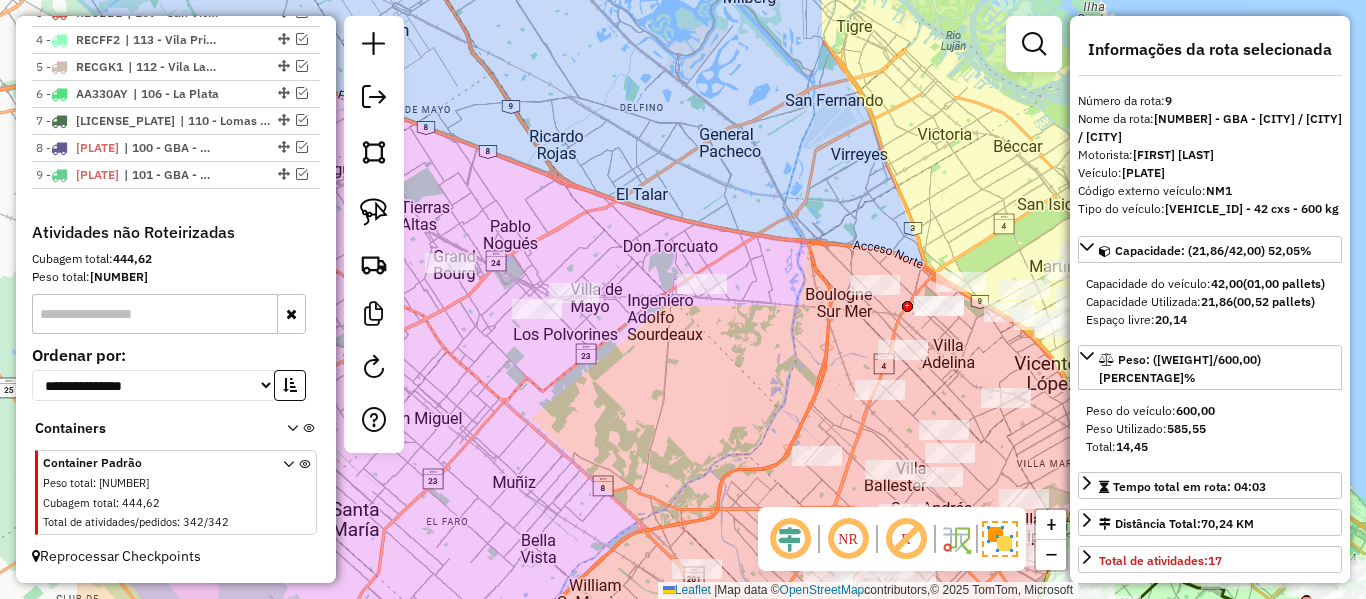 drag, startPoint x: 844, startPoint y: 205, endPoint x: 995, endPoint y: 178, distance: 153.39491 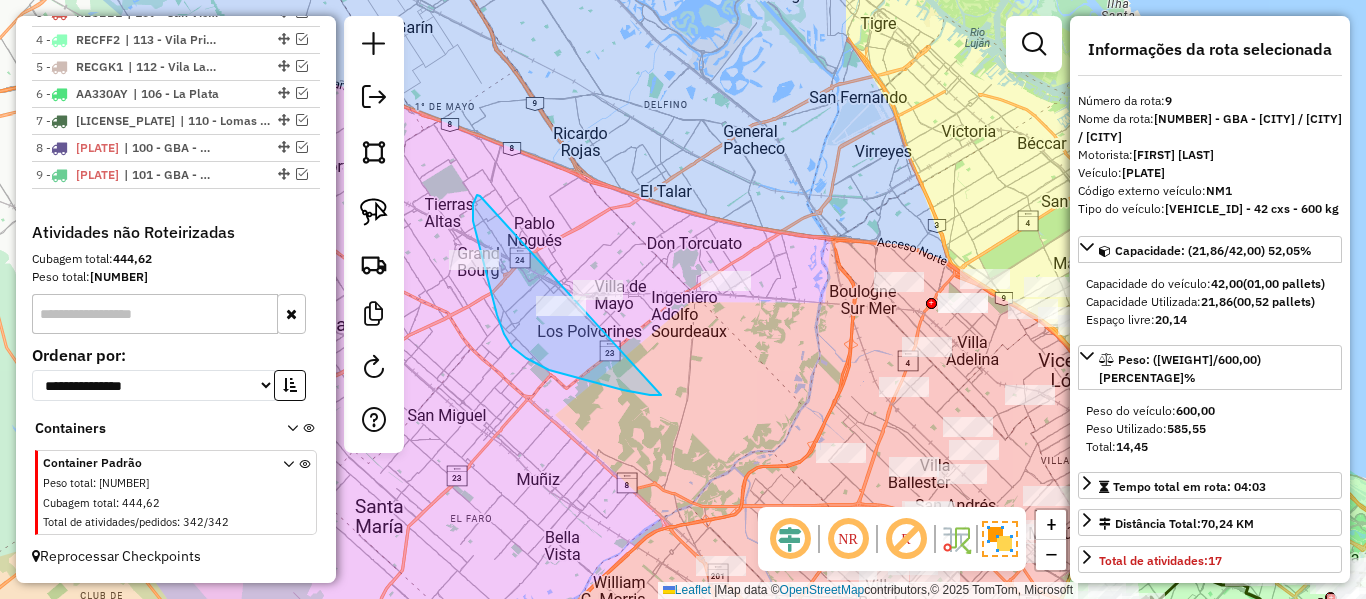 drag, startPoint x: 585, startPoint y: 380, endPoint x: 518, endPoint y: 291, distance: 111.40018 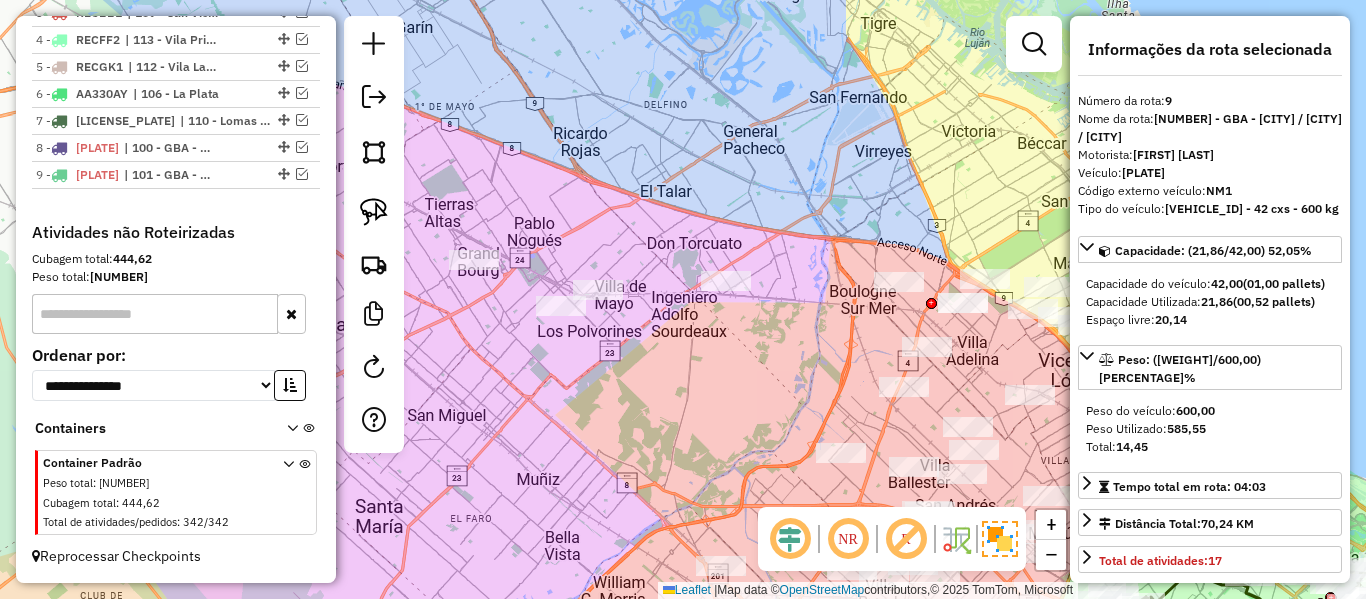 click on "Janela de atendimento Grade de atendimento Capacidade Transportadoras Veículos Cliente Pedidos  Rotas Selecione os dias de semana para filtrar as janelas de atendimento  Seg   Ter   Qua   Qui   Sex   Sáb   Dom  Informe o período da janela de atendimento: De: Até:  Filtrar exatamente a janela do cliente  Considerar janela de atendimento padrão  Selecione os dias de semana para filtrar as grades de atendimento  Seg   Ter   Qua   Qui   Sex   Sáb   Dom   Considerar clientes sem dia de atendimento cadastrado  Clientes fora do dia de atendimento selecionado Filtrar as atividades entre os valores definidos abaixo:  Peso mínimo:   Peso máximo:   Cubagem mínima:   Cubagem máxima:   De:   Até:  Filtrar as atividades entre o tempo de atendimento definido abaixo:  De:   Até:   Considerar capacidade total dos clientes não roteirizados Transportadora: Selecione um ou mais itens Tipo de veículo: Selecione um ou mais itens Veículo: Selecione um ou mais itens Motorista: Selecione um ou mais itens Nome: Rótulo:" 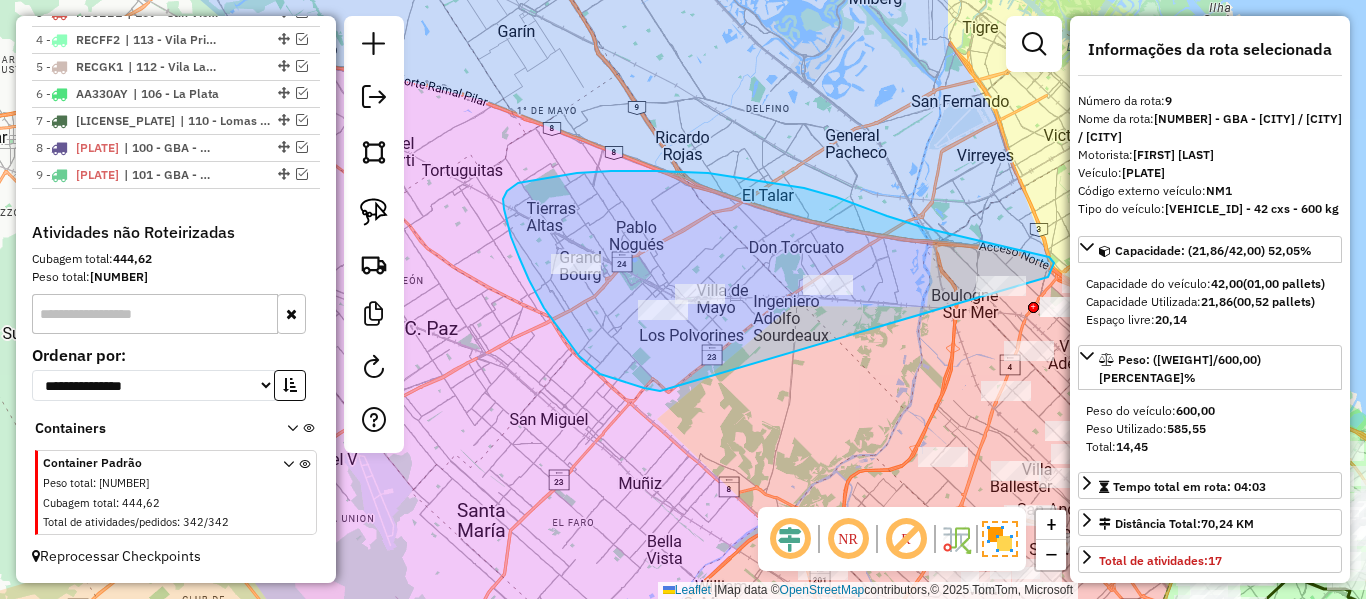 drag, startPoint x: 579, startPoint y: 356, endPoint x: 1030, endPoint y: 309, distance: 453.44238 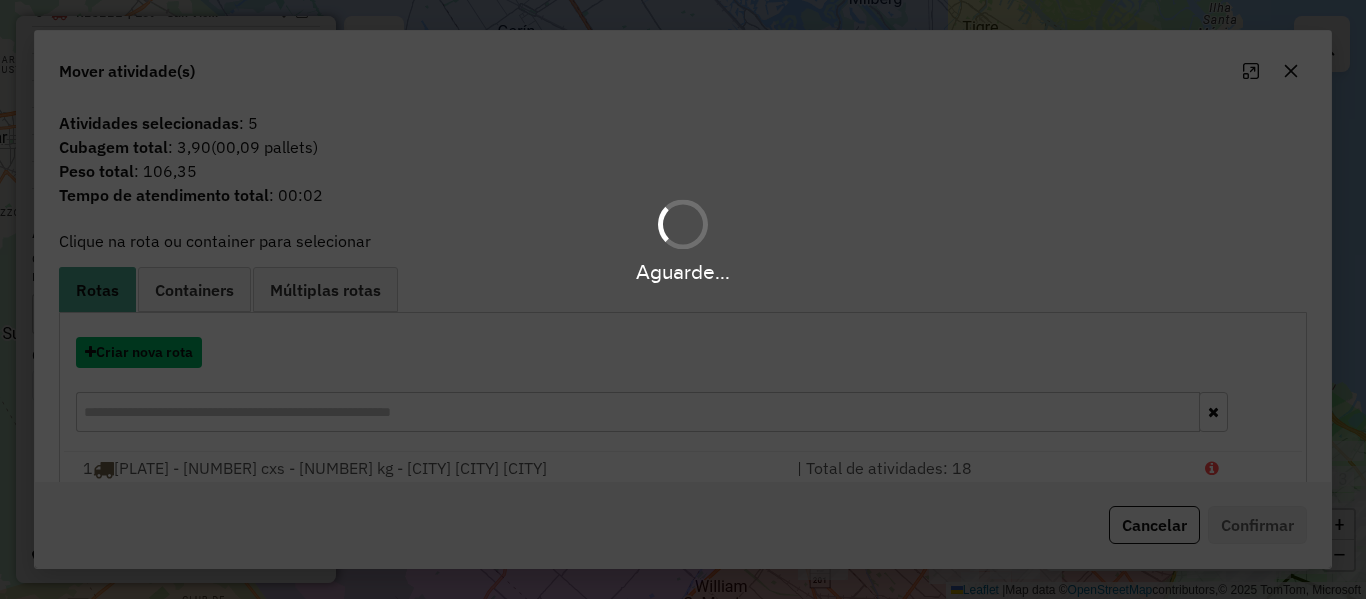 click on "Criar nova rota" at bounding box center [139, 352] 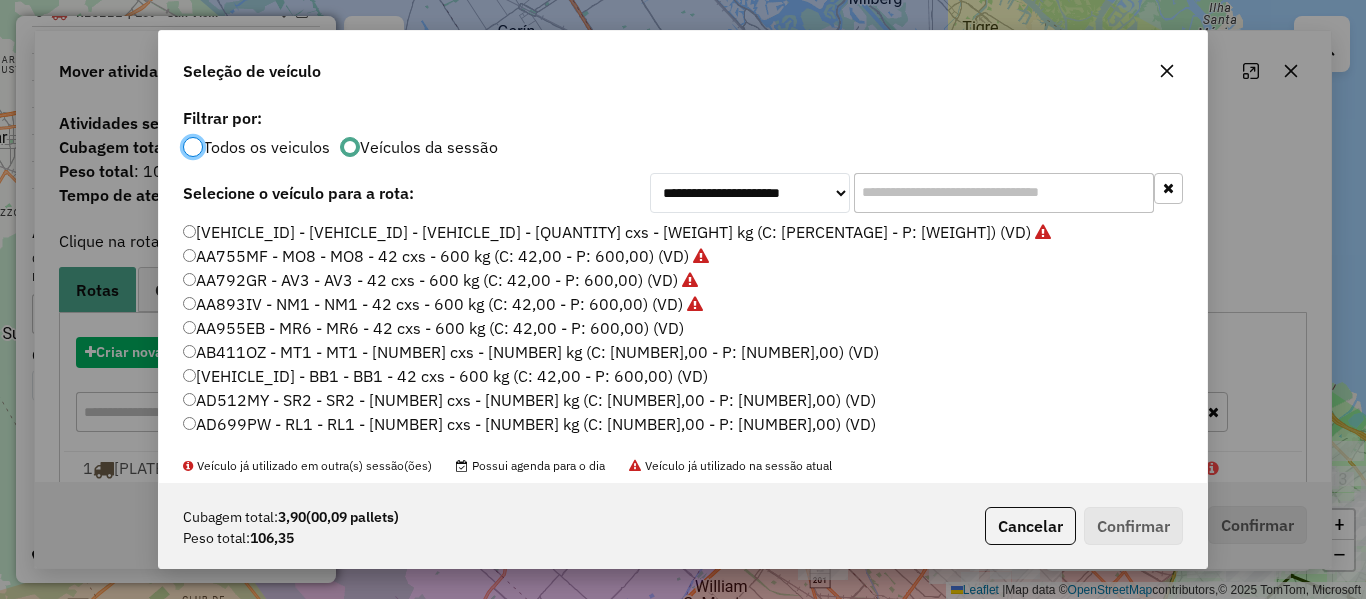 click on "**********" 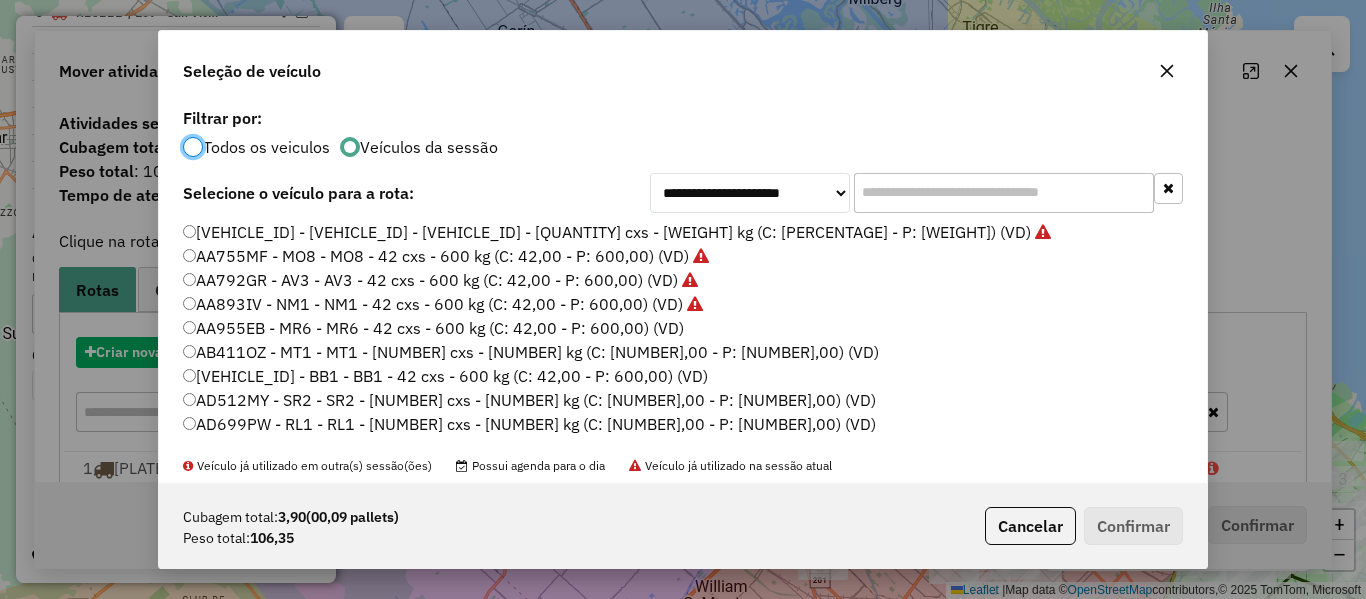 scroll, scrollTop: 11, scrollLeft: 6, axis: both 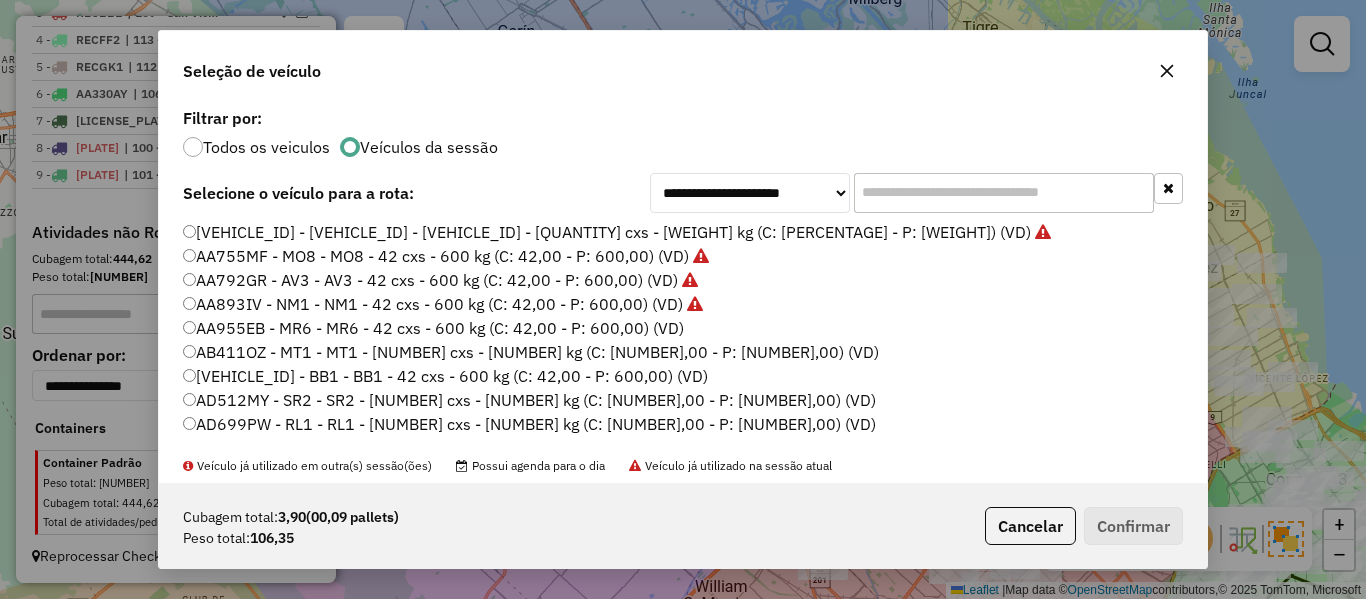 click on "AA955EB - MR6 - MR6 - 42 cxs - 600 kg (C: 42,00 - P: 600,00) (VD)" 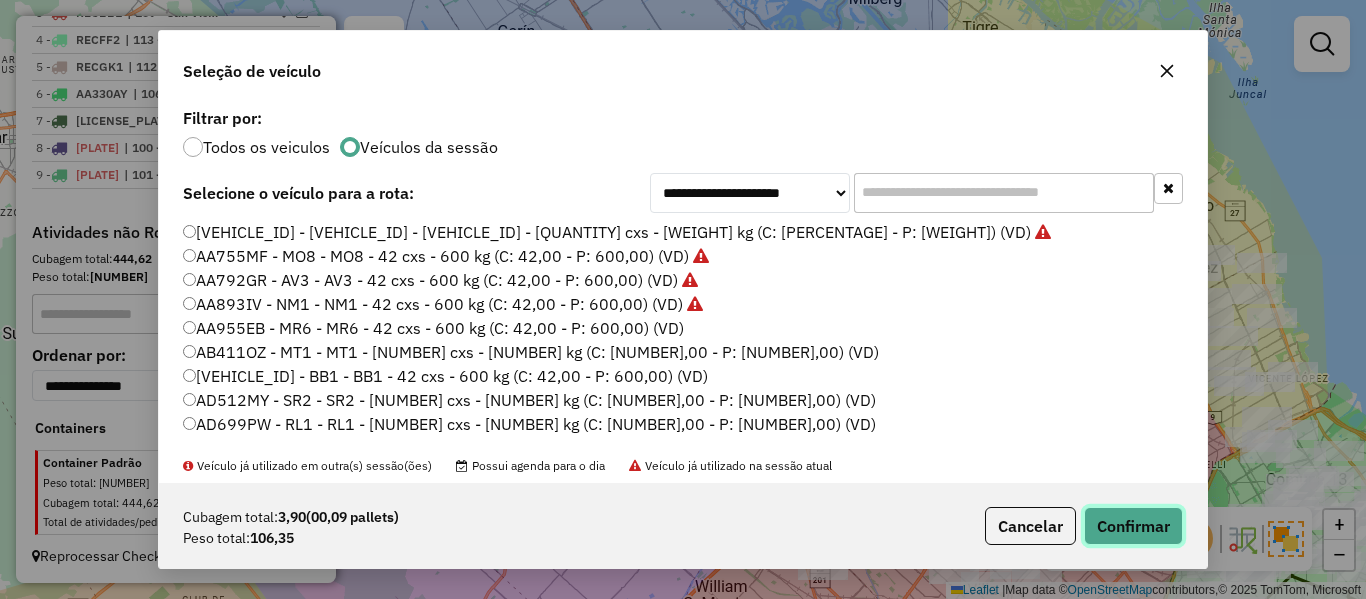 click on "Confirmar" 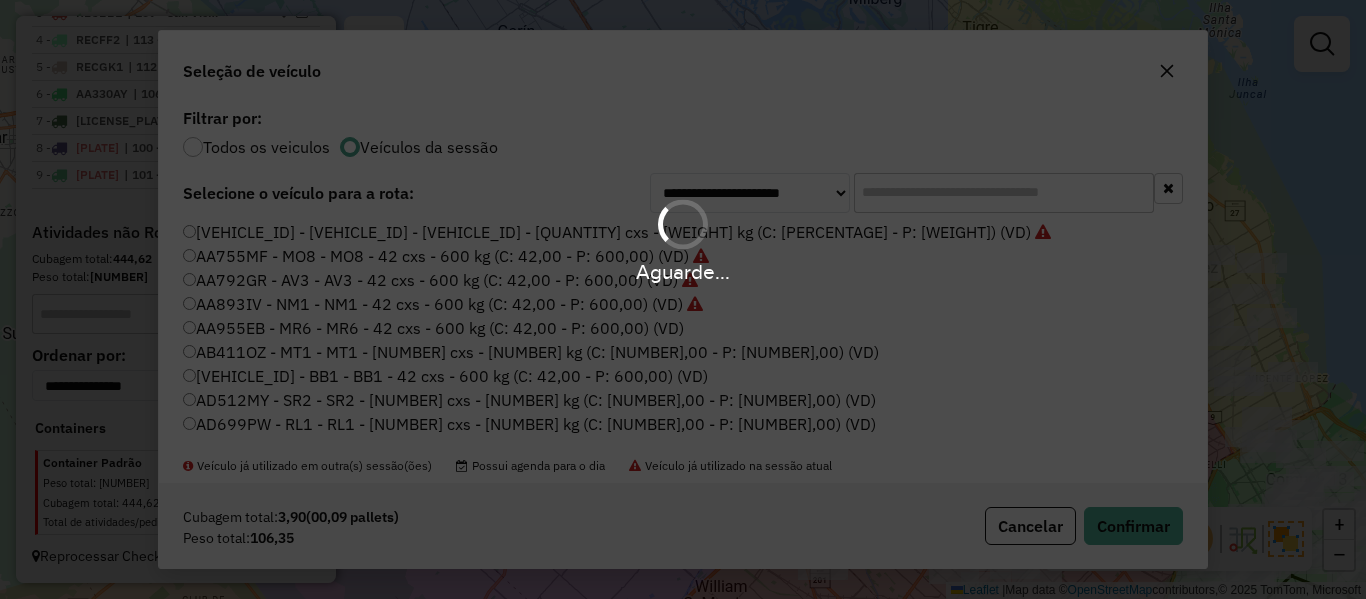scroll, scrollTop: 1021, scrollLeft: 0, axis: vertical 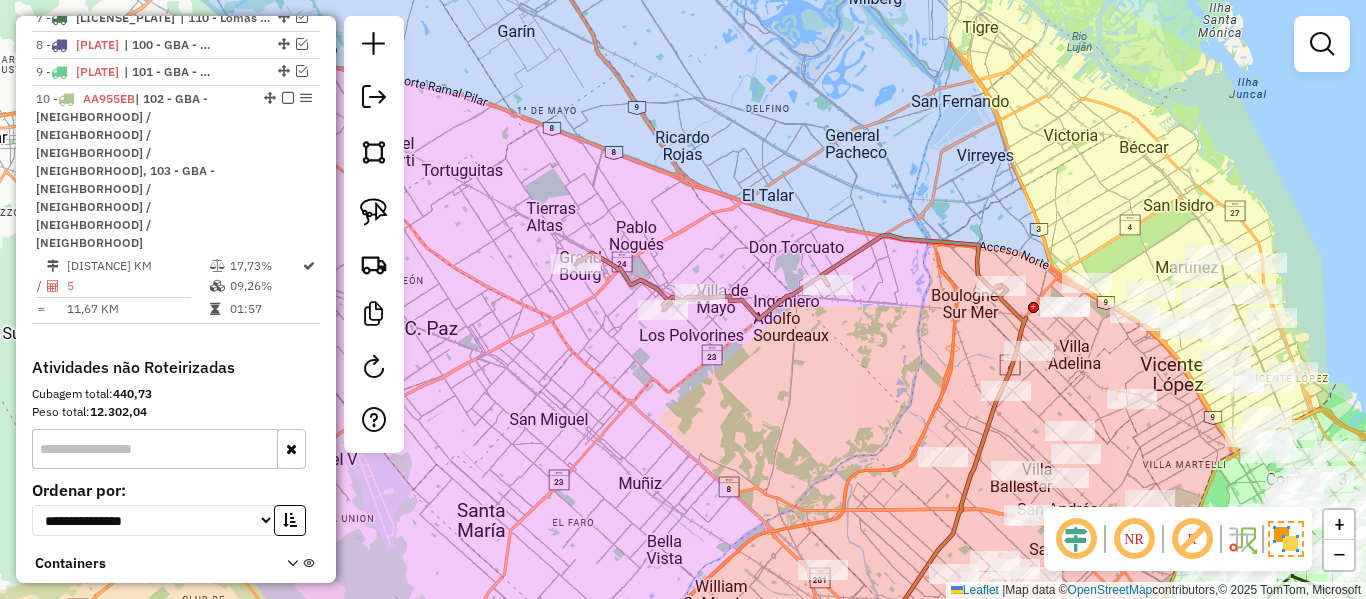 click 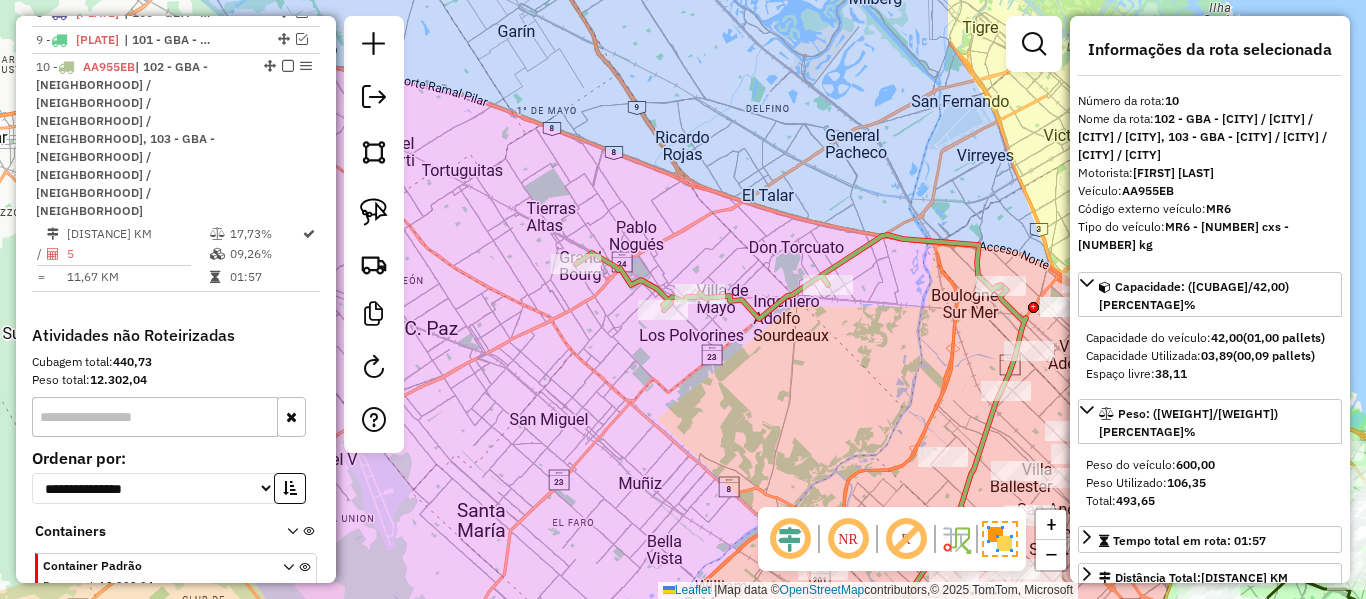 scroll, scrollTop: 1066, scrollLeft: 0, axis: vertical 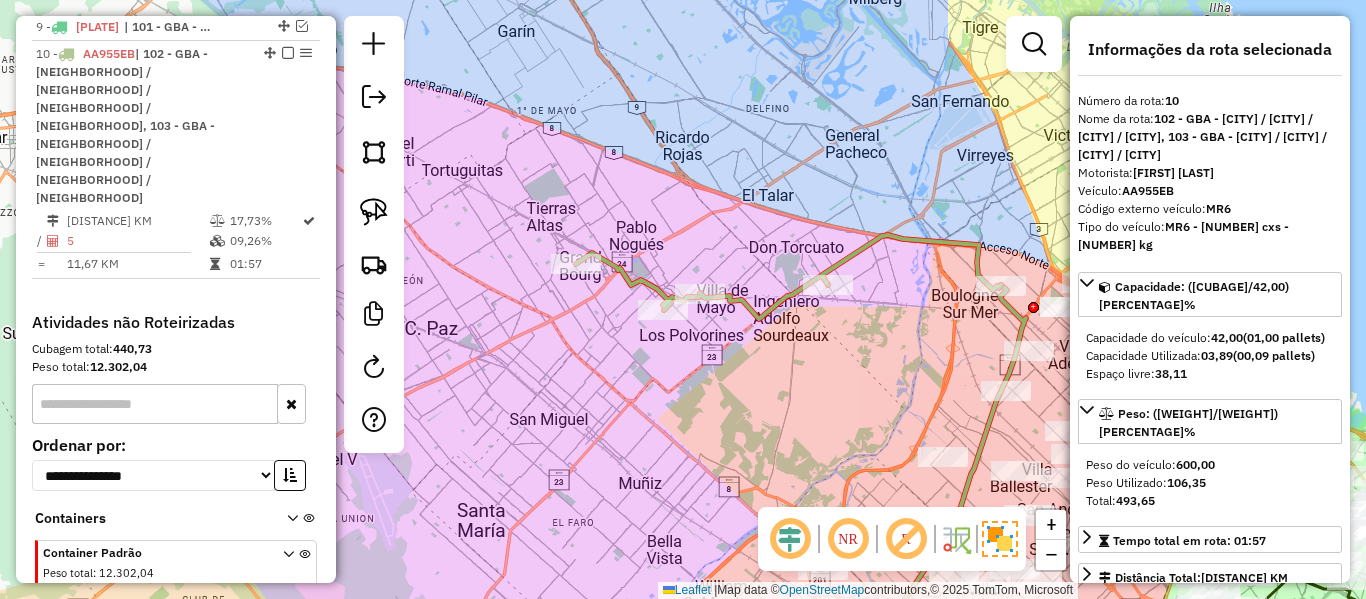 click on "Janela de atendimento Grade de atendimento Capacidade Transportadoras Veículos Cliente Pedidos  Rotas Selecione os dias de semana para filtrar as janelas de atendimento  Seg   Ter   Qua   Qui   Sex   Sáb   Dom  Informe o período da janela de atendimento: De: Até:  Filtrar exatamente a janela do cliente  Considerar janela de atendimento padrão  Selecione os dias de semana para filtrar as grades de atendimento  Seg   Ter   Qua   Qui   Sex   Sáb   Dom   Considerar clientes sem dia de atendimento cadastrado  Clientes fora do dia de atendimento selecionado Filtrar as atividades entre os valores definidos abaixo:  Peso mínimo:   Peso máximo:   Cubagem mínima:   Cubagem máxima:   De:   Até:  Filtrar as atividades entre o tempo de atendimento definido abaixo:  De:   Até:   Considerar capacidade total dos clientes não roteirizados Transportadora: Selecione um ou mais itens Tipo de veículo: Selecione um ou mais itens Veículo: Selecione um ou mais itens Motorista: Selecione um ou mais itens Nome: Rótulo:" 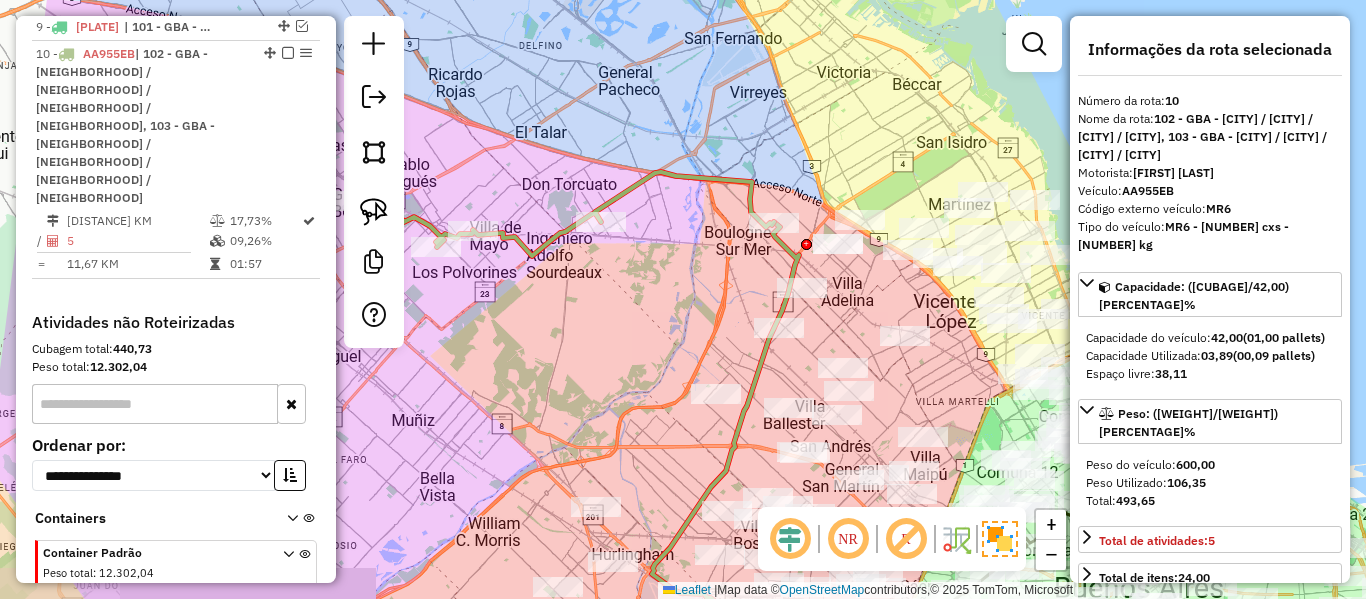 drag, startPoint x: 673, startPoint y: 319, endPoint x: 657, endPoint y: 291, distance: 32.24903 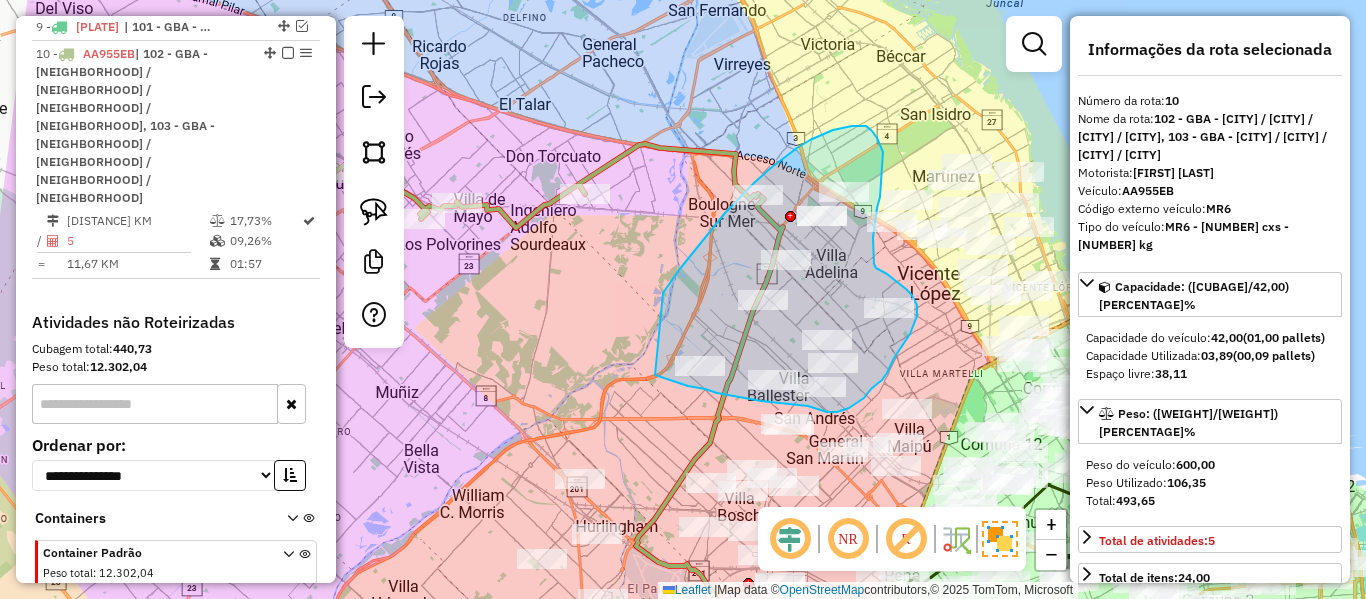 drag, startPoint x: 673, startPoint y: 278, endPoint x: 629, endPoint y: 350, distance: 84.38009 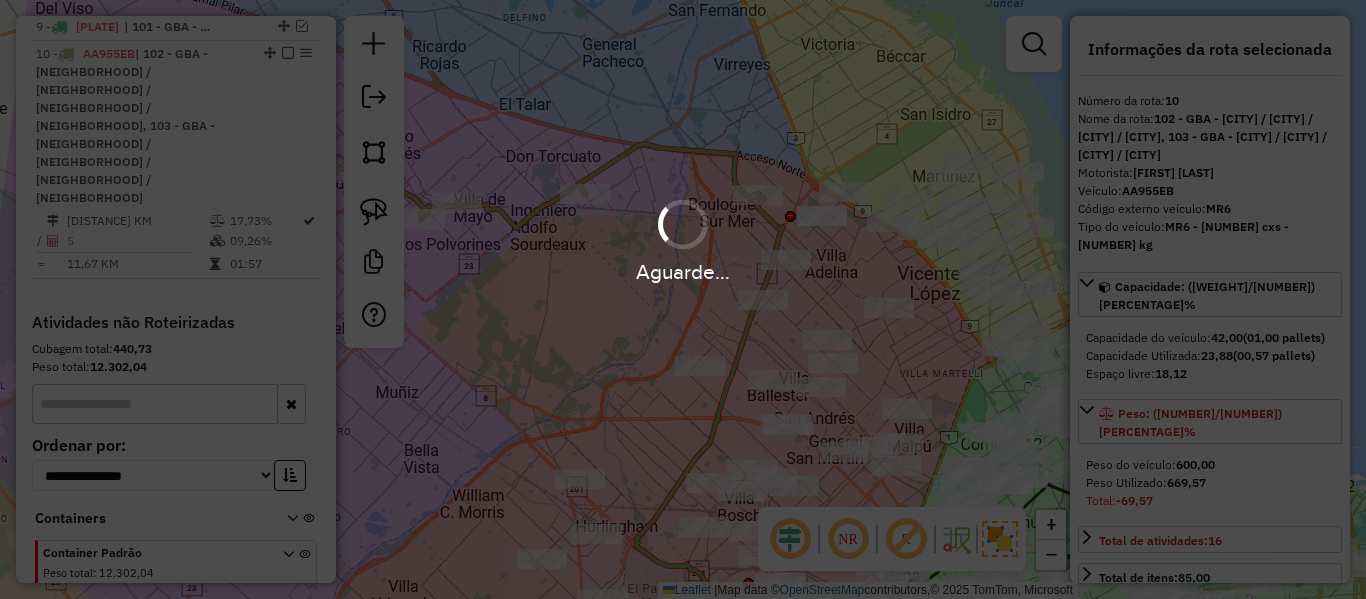 select on "**********" 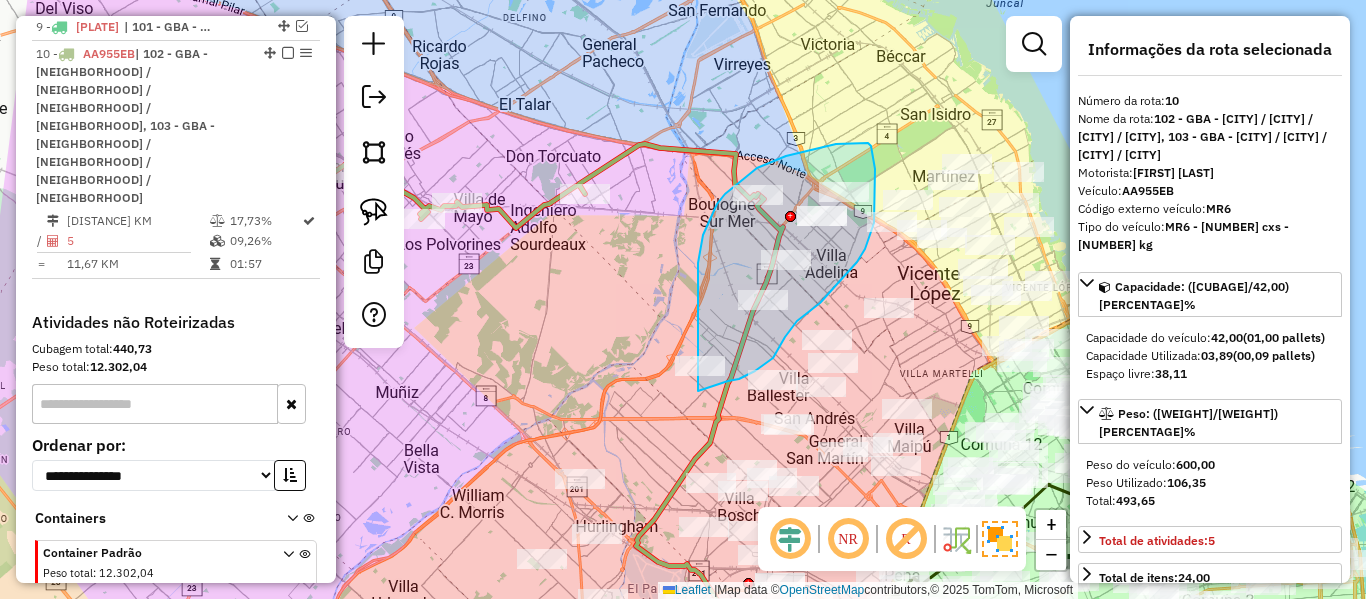 drag, startPoint x: 698, startPoint y: 263, endPoint x: 684, endPoint y: 277, distance: 19.79899 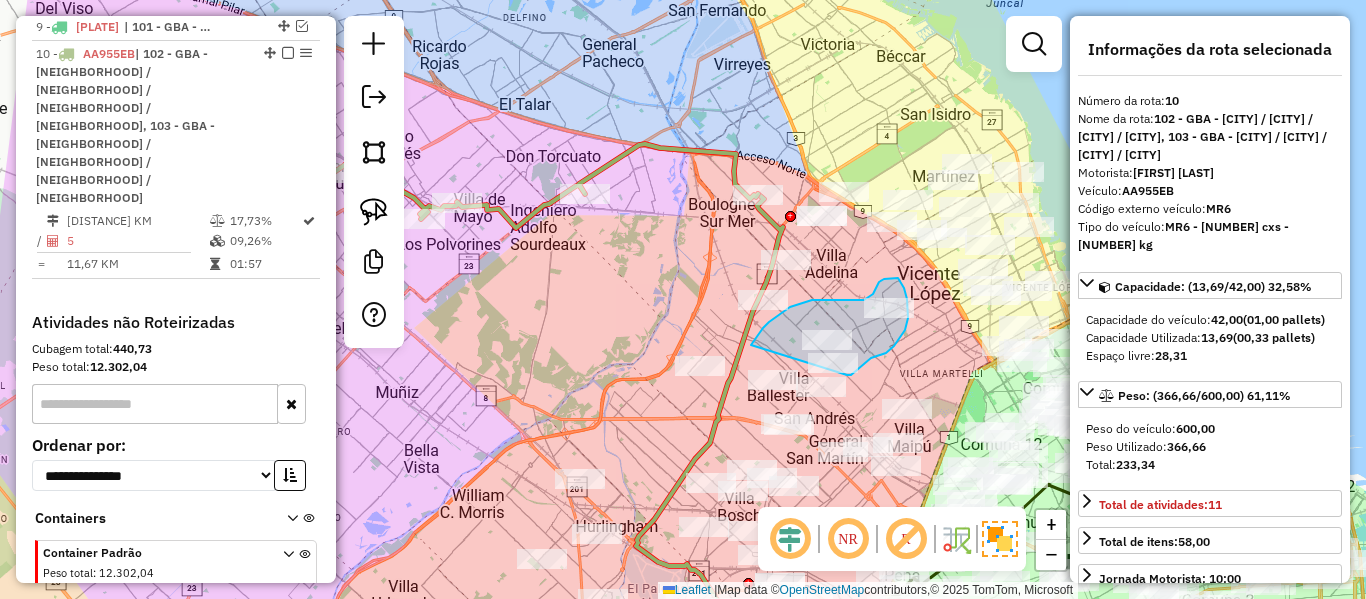 drag, startPoint x: 751, startPoint y: 345, endPoint x: 847, endPoint y: 375, distance: 100.57833 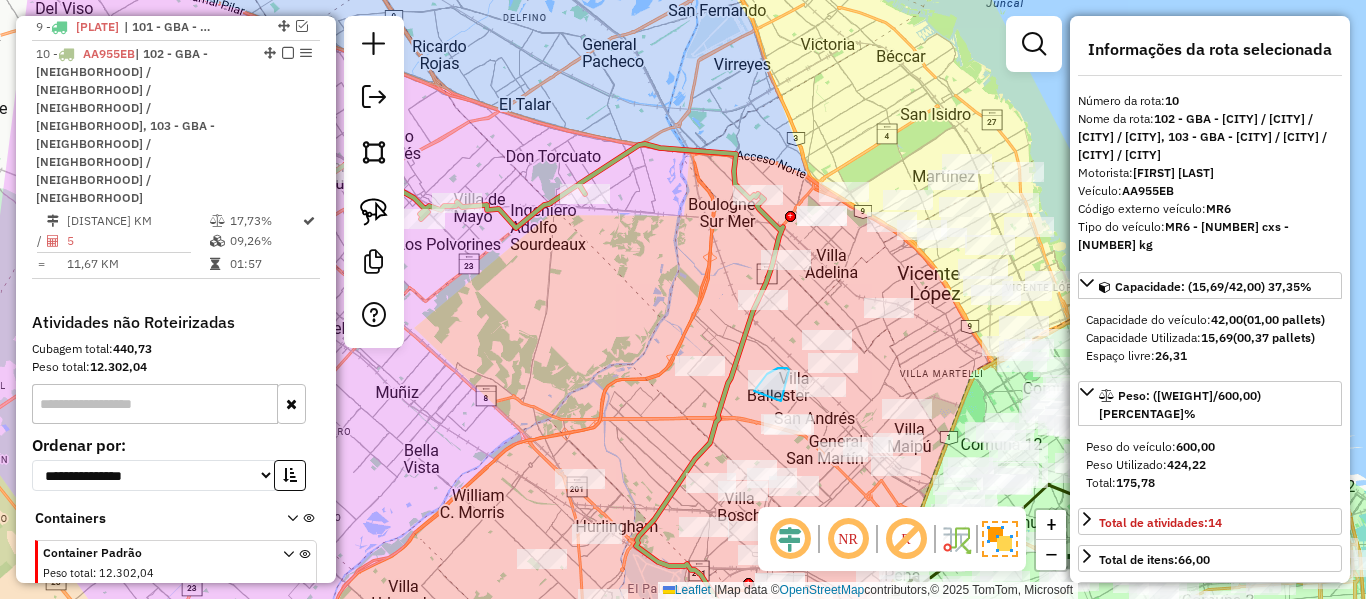 drag, startPoint x: 781, startPoint y: 401, endPoint x: 754, endPoint y: 391, distance: 28.79236 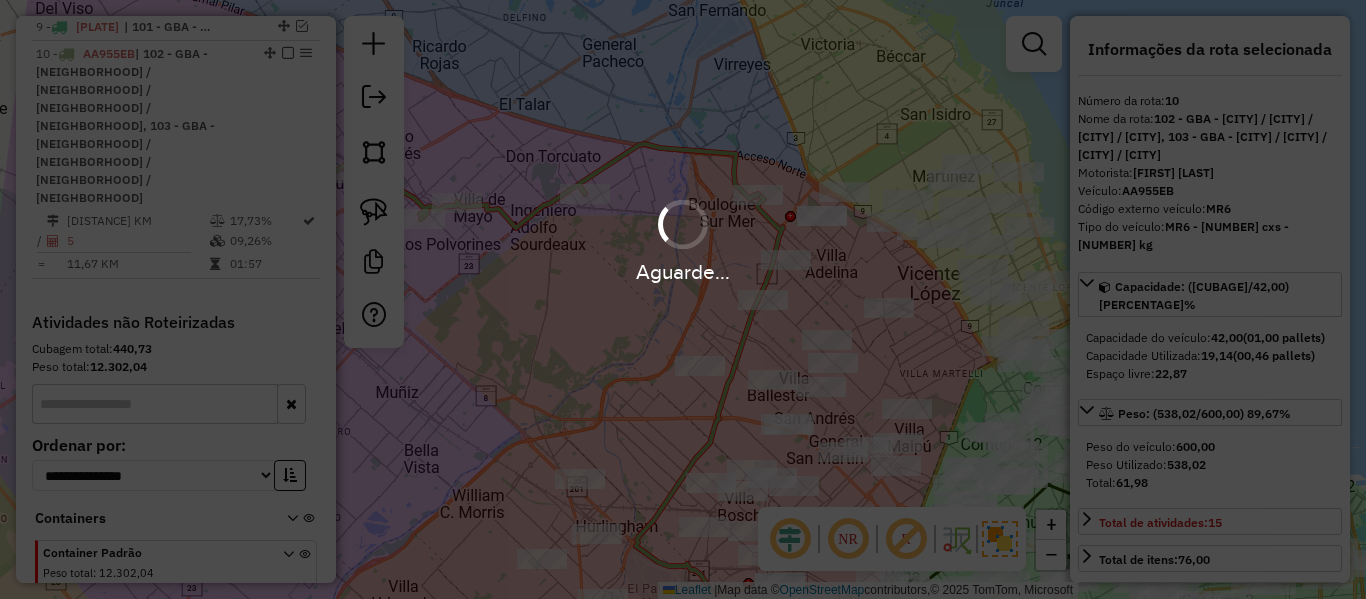 select on "**********" 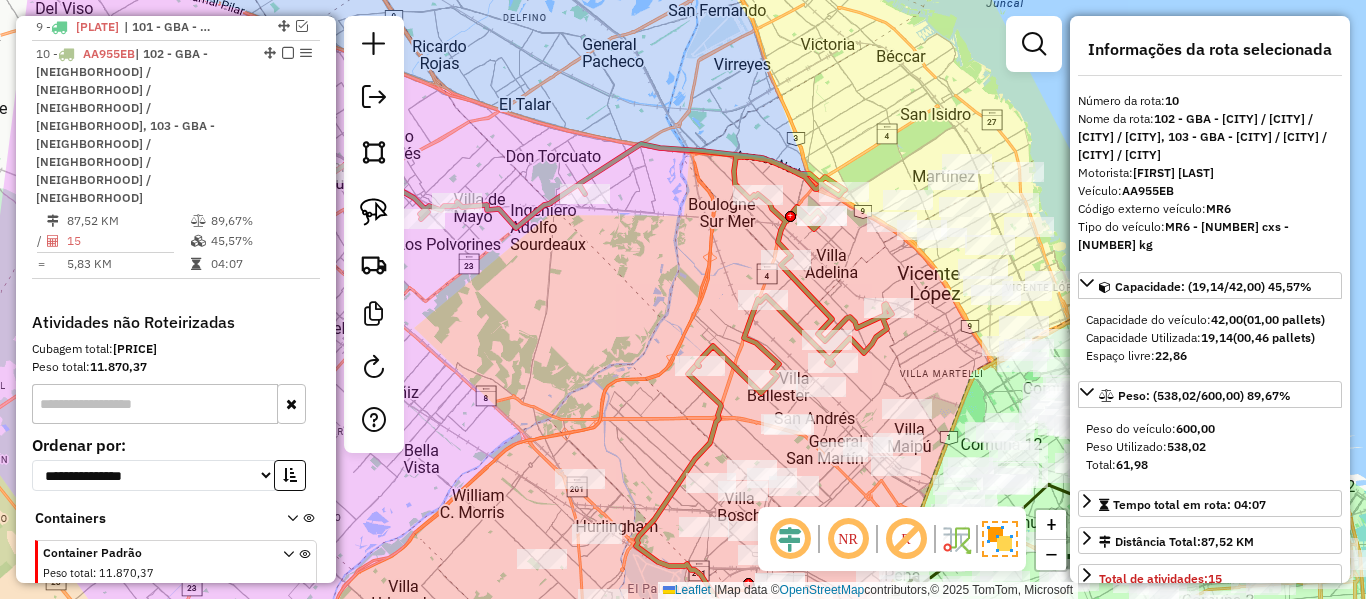 click 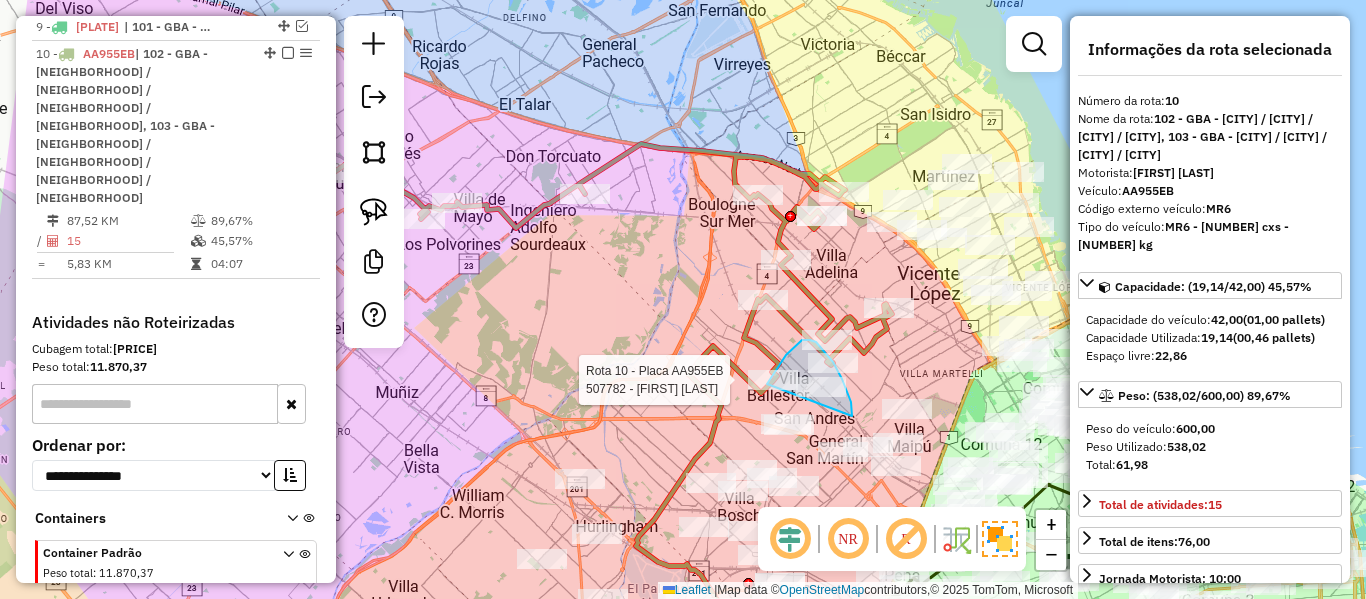 click on "Rota 10 - Placa AA955EB  507732 - [FIRST] [LAST] Rota 10 - Placa AA955EB  507782 - [FIRST] [LAST] Janela de atendimento Grade de atendimento Capacidade Transportadoras Veículos Cliente Pedidos  Rotas Selecione os dias de semana para filtrar as janelas de atendimento  Seg   Ter   Qua   Qui   Sex   Sáb   Dom  Informe o período da janela de atendimento: De: Até:  Filtrar exatamente a janela do cliente  Considerar janela de atendimento padrão  Selecione os dias de semana para filtrar as grades de atendimento  Seg   Ter   Qua   Qui   Sex   Sáb   Dom   Considerar clientes sem dia de atendimento cadastrado  Clientes fora do dia de atendimento selecionado Filtrar as atividades entre os valores definidos abaixo:  Peso mínimo:   Peso máximo:   Cubagem mínima:   Cubagem máxima:   De:   Até:  Filtrar as atividades entre o tempo de atendimento definido abaixo:  De:   Até:   Considerar capacidade total dos clientes não roteirizados Transportadora: Selecione um ou mais itens Tipo de veículo: Veículo: +" 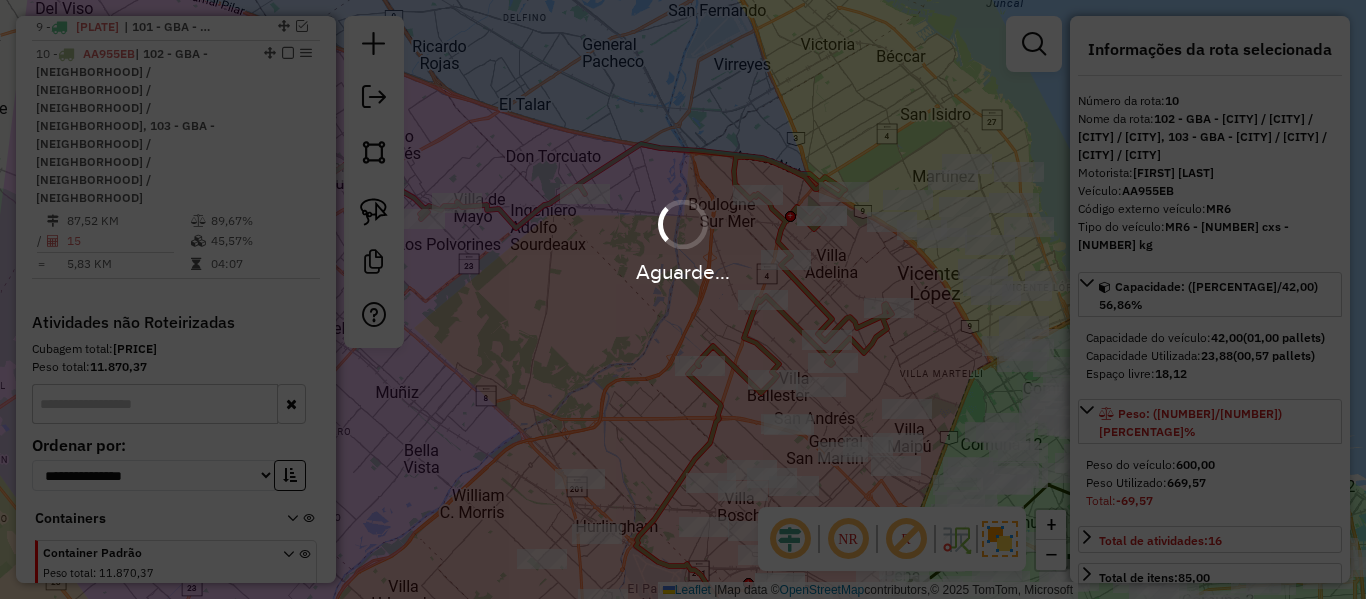 select on "**********" 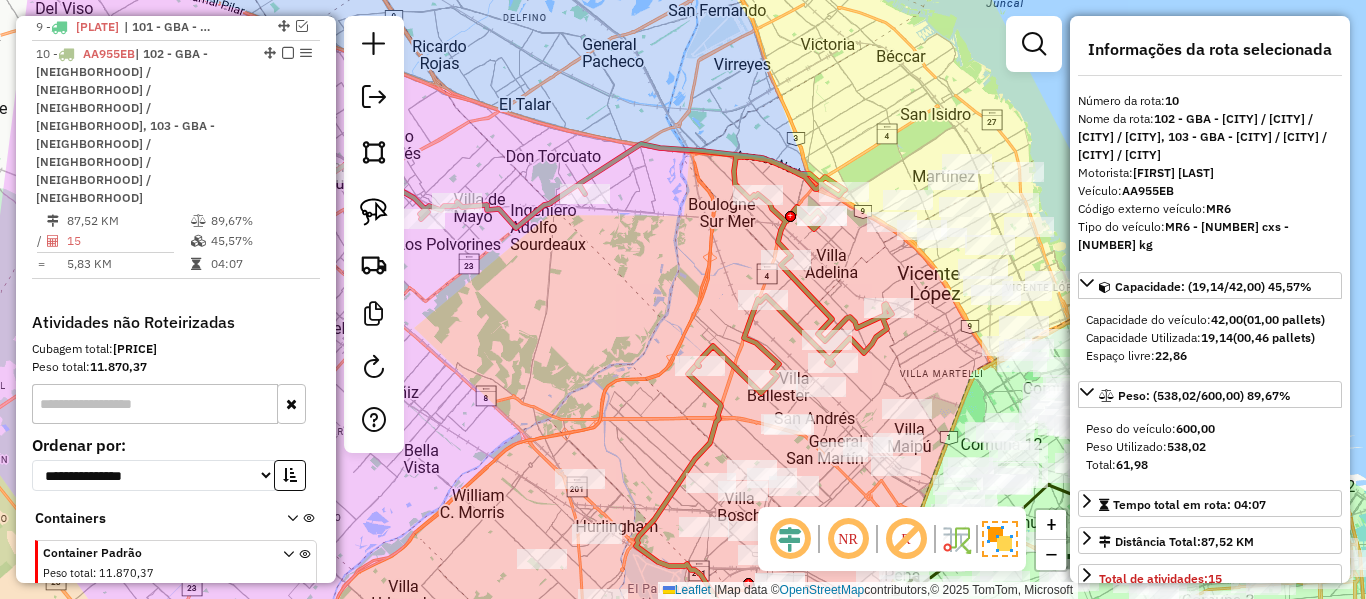 click 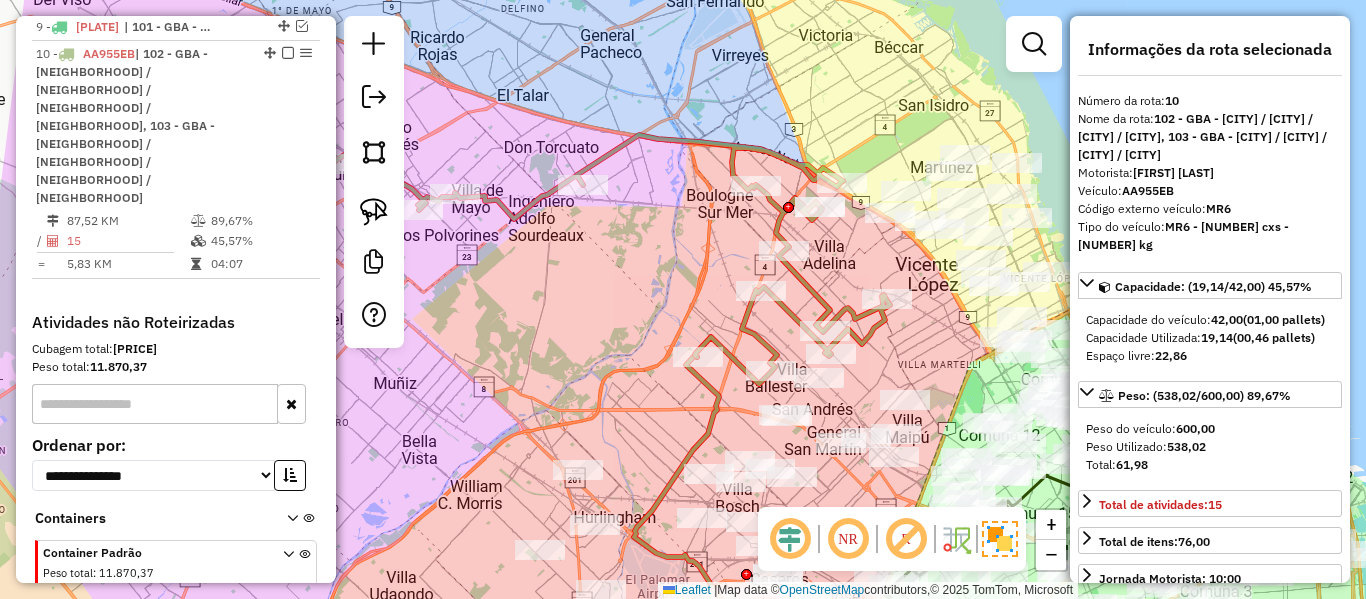 click on "Janela de atendimento Grade de atendimento Capacidade Transportadoras Veículos Cliente Pedidos  Rotas Selecione os dias de semana para filtrar as janelas de atendimento  Seg   Ter   Qua   Qui   Sex   Sáb   Dom  Informe o período da janela de atendimento: De: Até:  Filtrar exatamente a janela do cliente  Considerar janela de atendimento padrão  Selecione os dias de semana para filtrar as grades de atendimento  Seg   Ter   Qua   Qui   Sex   Sáb   Dom   Considerar clientes sem dia de atendimento cadastrado  Clientes fora do dia de atendimento selecionado Filtrar as atividades entre os valores definidos abaixo:  Peso mínimo:   Peso máximo:   Cubagem mínima:   Cubagem máxima:   De:   Até:  Filtrar as atividades entre o tempo de atendimento definido abaixo:  De:   Até:   Considerar capacidade total dos clientes não roteirizados Transportadora: Selecione um ou mais itens Tipo de veículo: Selecione um ou mais itens Veículo: Selecione um ou mais itens Motorista: Selecione um ou mais itens Nome: Rótulo:" 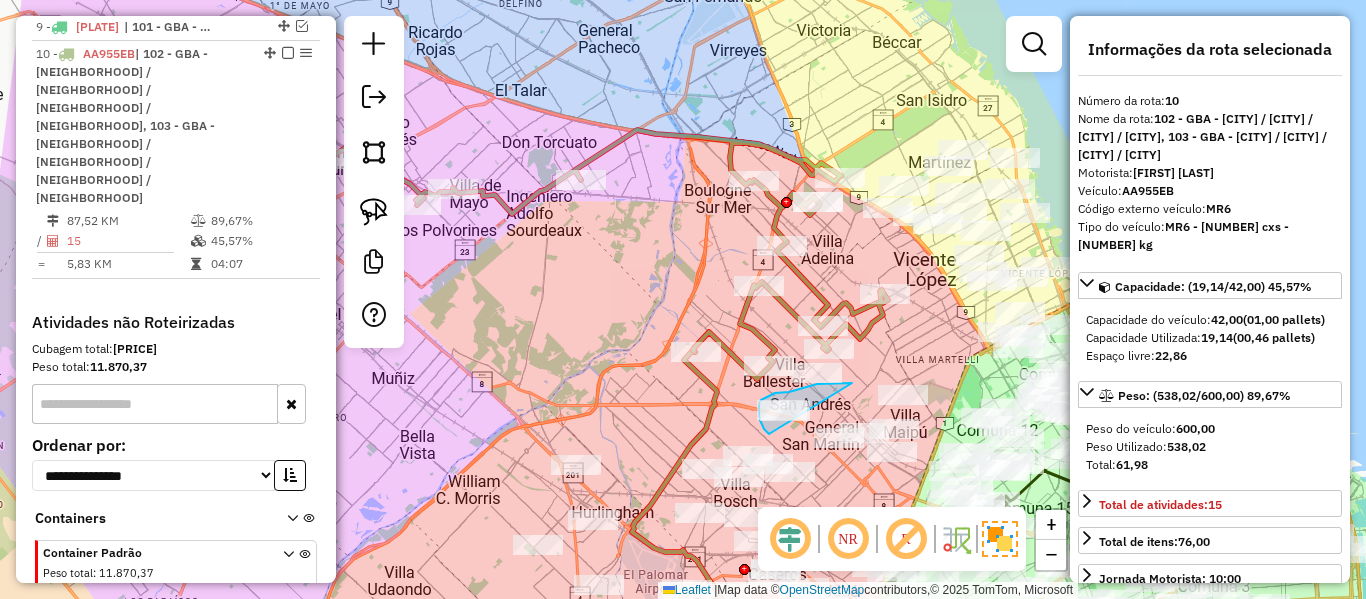 drag, startPoint x: 852, startPoint y: 383, endPoint x: 785, endPoint y: 432, distance: 83.00603 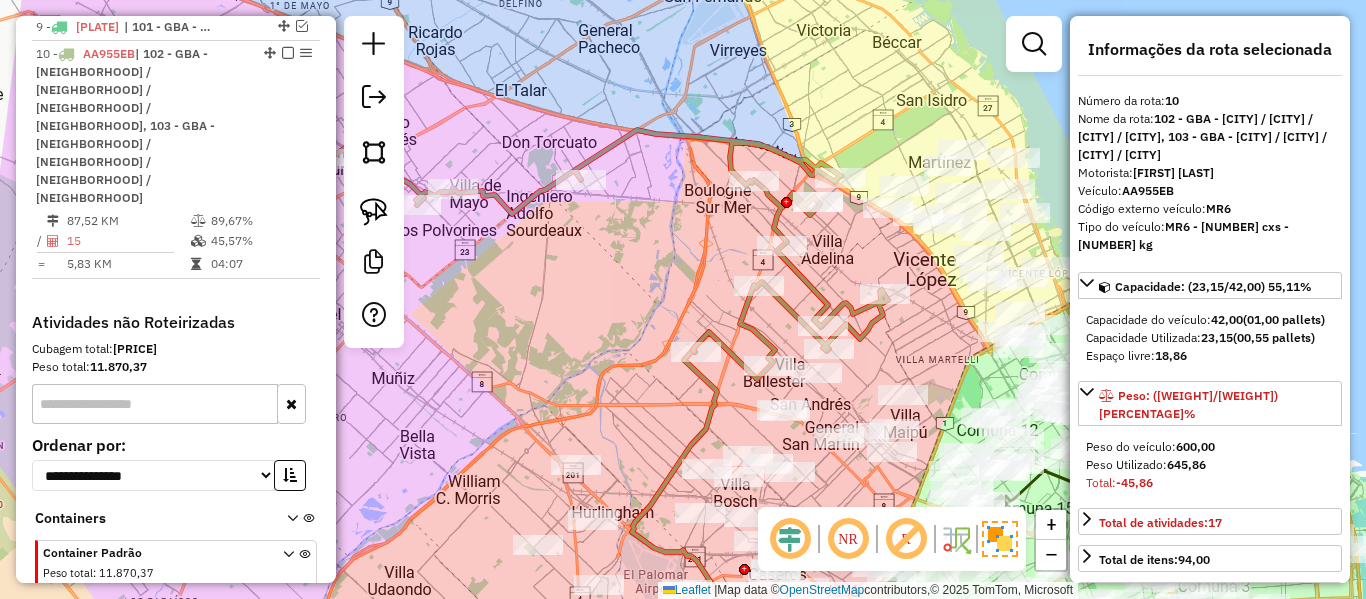 select on "**********" 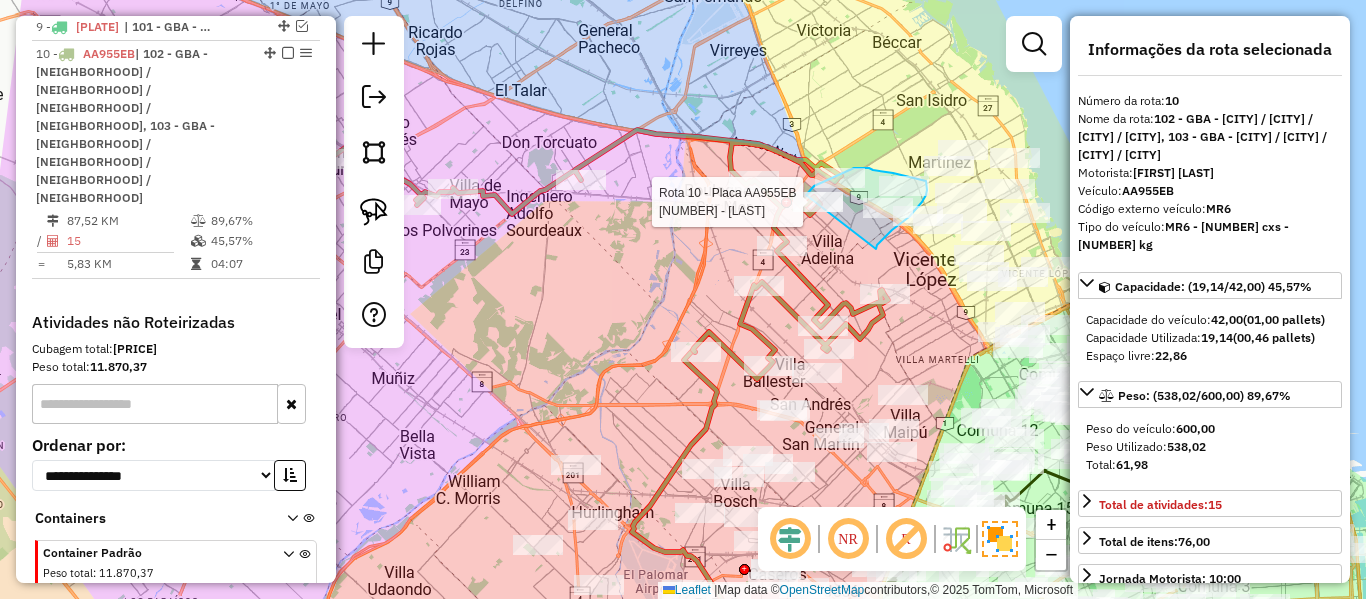 click on "Rota 10 - Placa [PLATE]  [PHONE] - [FIRST] [LAST] Rota 10 - Placa [PLATE]  [PHONE] - [FIRST] [LAST] Janela de atendimento Grade de atendimento Capacidade Transportadoras Veículos Cliente Pedidos  Rotas Selecione os dias de semana para filtrar as janelas de atendimento  Seg   Ter   Qua   Qui   Sex   Sáb   Dom  Informe o período da janela de atendimento: De: Até:  Filtrar exatamente a janela do cliente  Considerar janela de atendimento padrão  Selecione os dias de semana para filtrar as grades de atendimento  Seg   Ter   Qua   Qui   Sex   Sáb   Dom   Considerar clientes sem dia de atendimento cadastrado  Clientes fora do dia de atendimento selecionado Filtrar as atividades entre os valores definidos abaixo:  Peso mínimo:   Peso máximo:   Cubagem mínima:   Cubagem máxima:   De:   Até:  Filtrar as atividades entre o tempo de atendimento definido abaixo:  De:   Até:   Considerar capacidade total dos clientes não roteirizados Transportadora: Selecione um ou mais itens Tipo de veículo: Veículo: Nome: +" 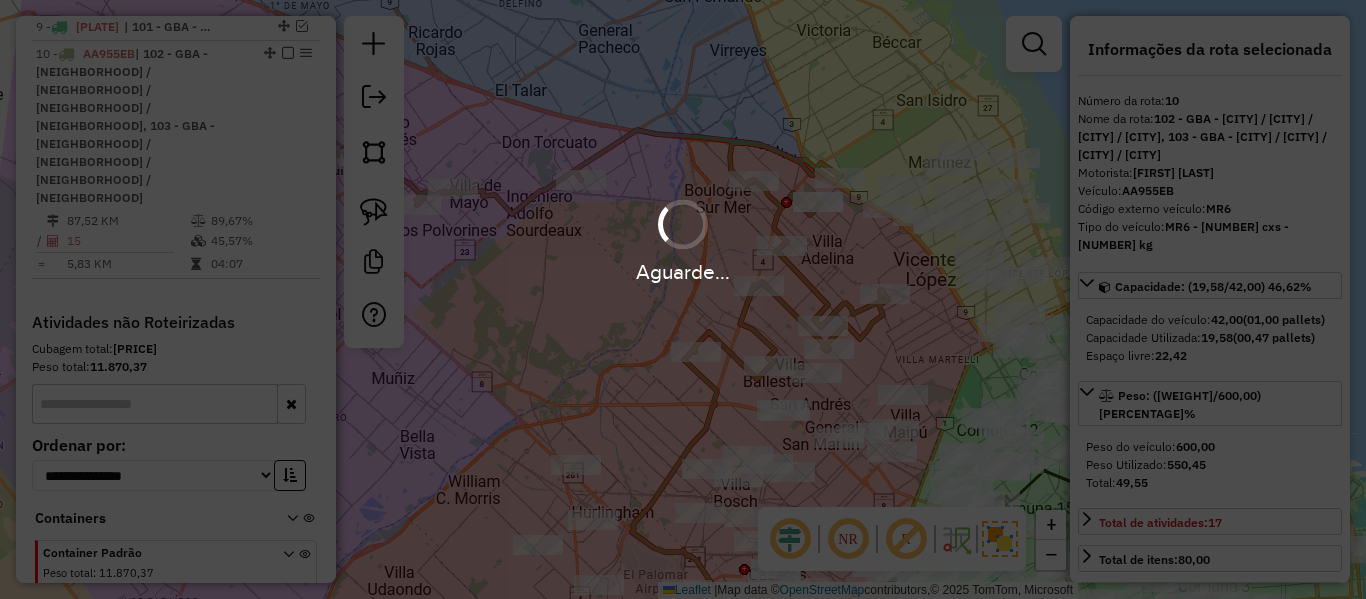 select on "**********" 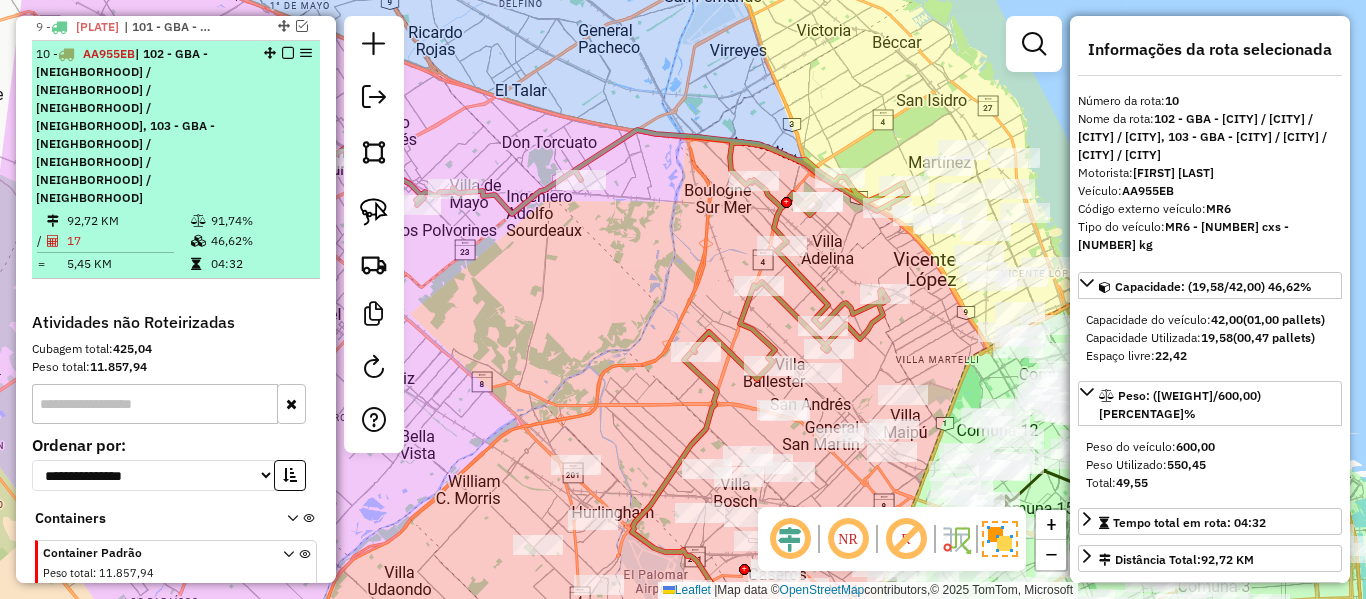 click at bounding box center [288, 53] 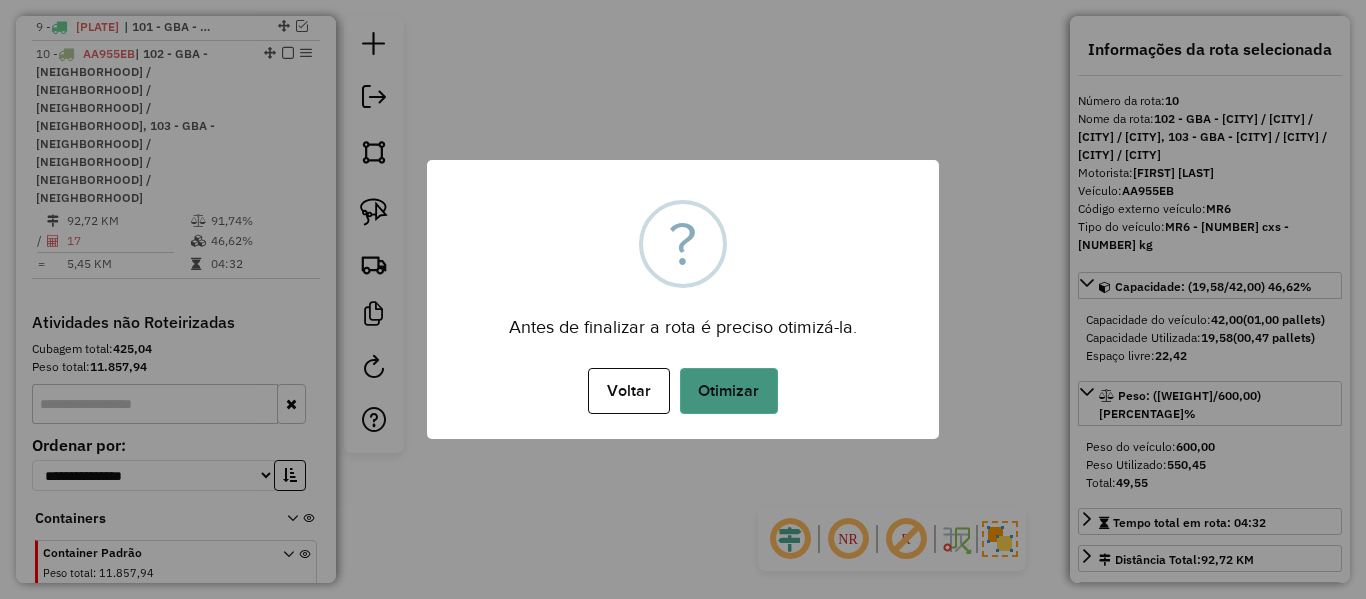 click on "Otimizar" at bounding box center [729, 391] 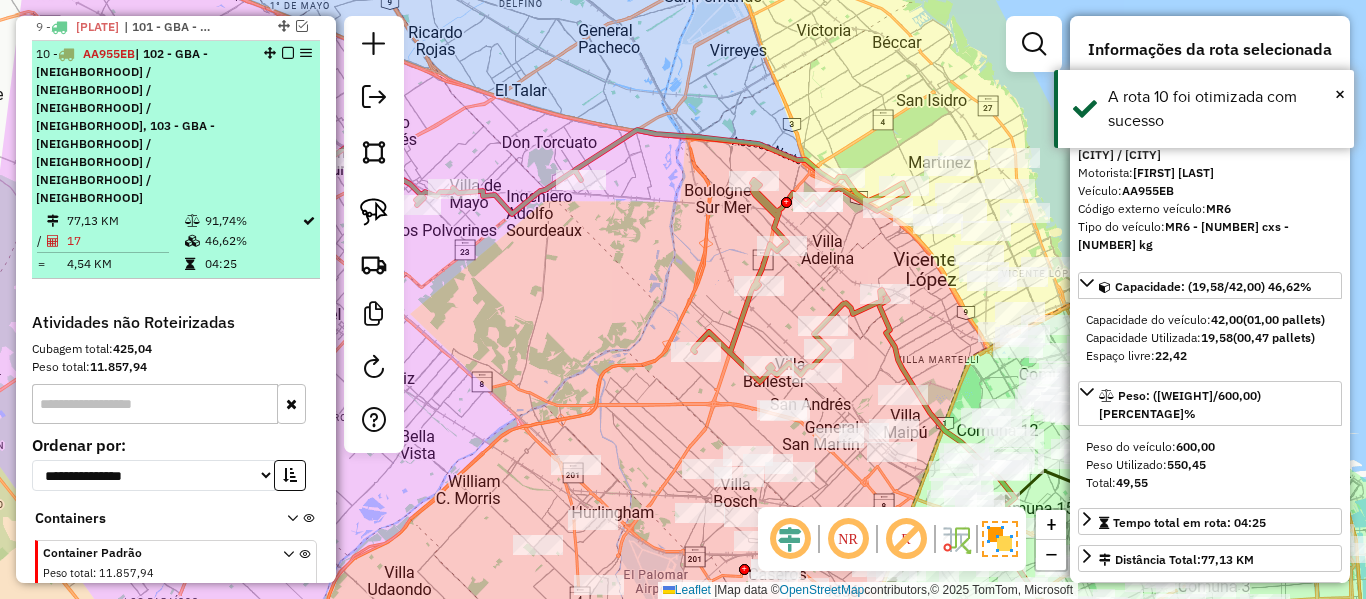 click at bounding box center [288, 53] 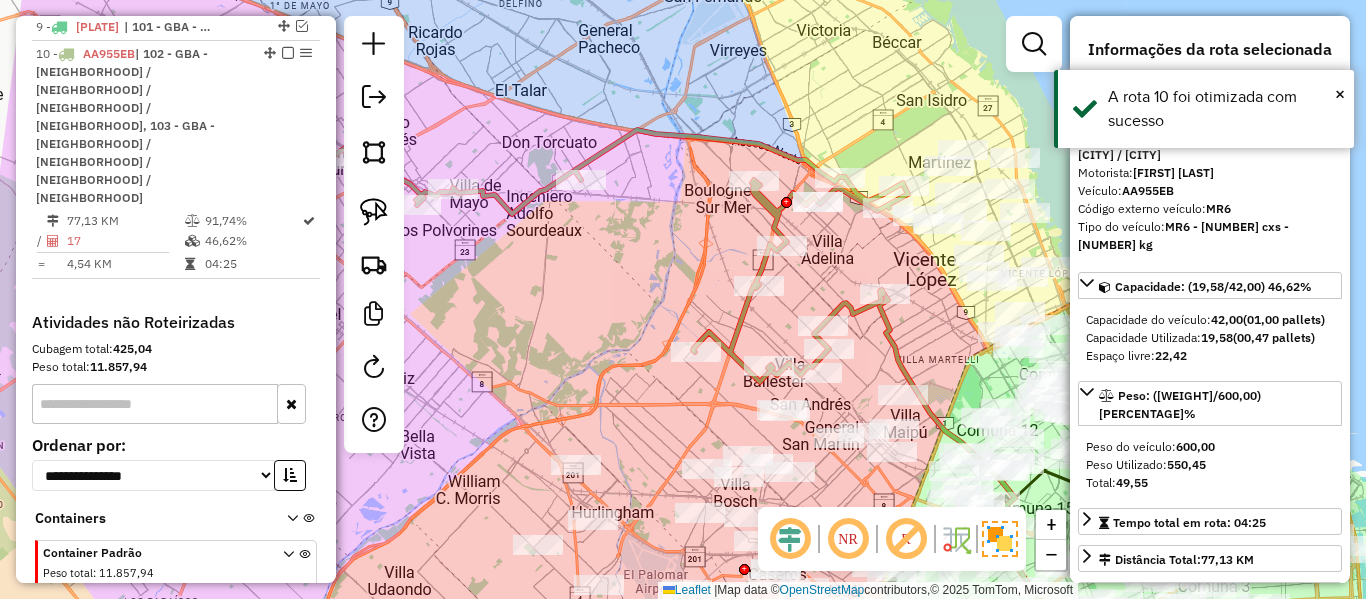 scroll, scrollTop: 945, scrollLeft: 0, axis: vertical 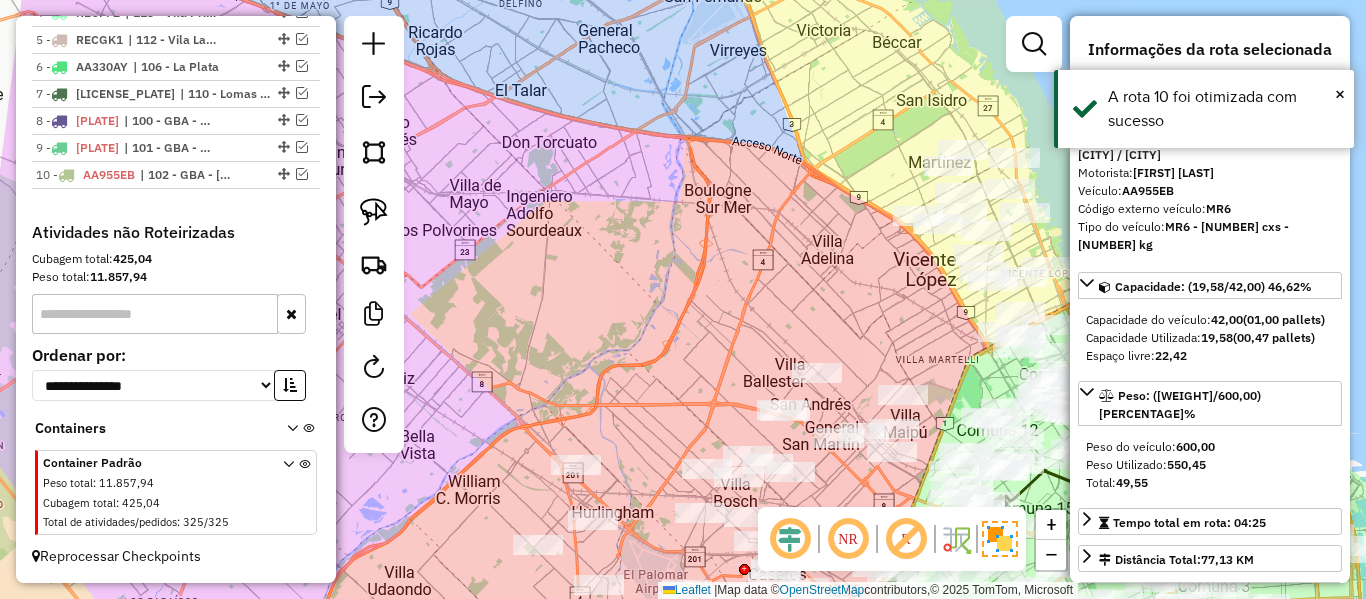 click on "Janela de atendimento Grade de atendimento Capacidade Transportadoras Veículos Cliente Pedidos  Rotas Selecione os dias de semana para filtrar as janelas de atendimento  Seg   Ter   Qua   Qui   Sex   Sáb   Dom  Informe o período da janela de atendimento: De: Até:  Filtrar exatamente a janela do cliente  Considerar janela de atendimento padrão  Selecione os dias de semana para filtrar as grades de atendimento  Seg   Ter   Qua   Qui   Sex   Sáb   Dom   Considerar clientes sem dia de atendimento cadastrado  Clientes fora do dia de atendimento selecionado Filtrar as atividades entre os valores definidos abaixo:  Peso mínimo:   Peso máximo:   Cubagem mínima:   Cubagem máxima:   De:   Até:  Filtrar as atividades entre o tempo de atendimento definido abaixo:  De:   Até:   Considerar capacidade total dos clientes não roteirizados Transportadora: Selecione um ou mais itens Tipo de veículo: Selecione um ou mais itens Veículo: Selecione um ou mais itens Motorista: Selecione um ou mais itens Nome: Rótulo:" 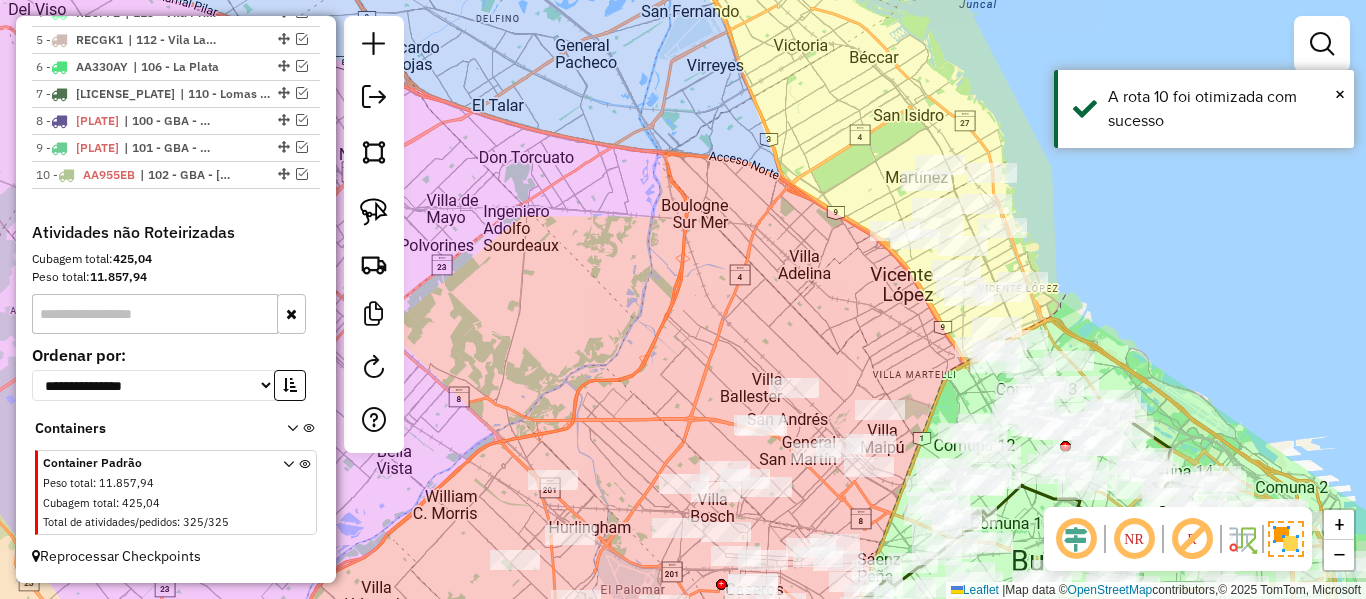 drag, startPoint x: 753, startPoint y: 231, endPoint x: 517, endPoint y: 264, distance: 238.29604 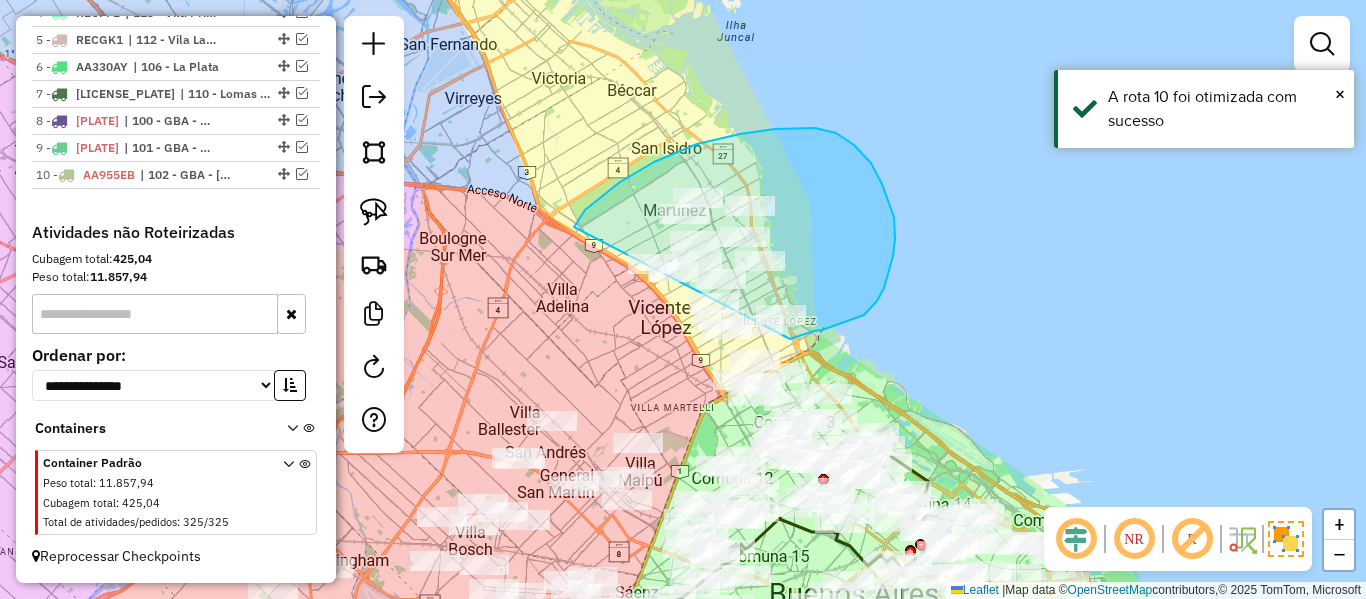 drag, startPoint x: 585, startPoint y: 210, endPoint x: 609, endPoint y: 347, distance: 139.0863 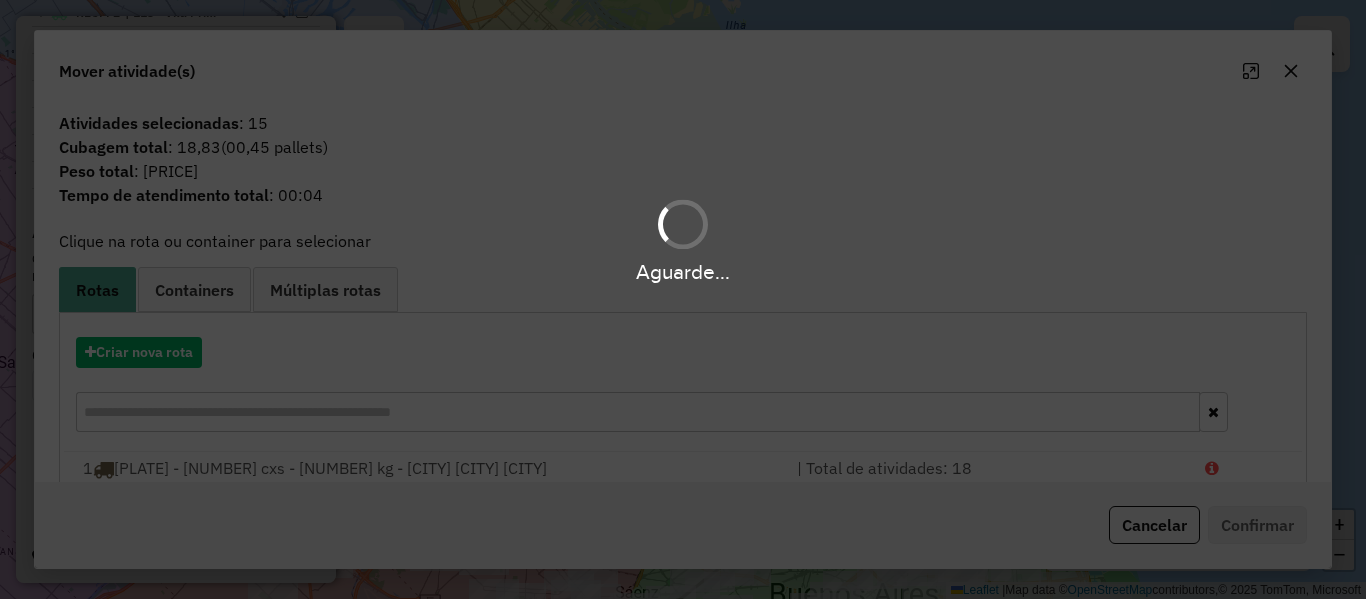 click on "Aguarde...  Pop-up bloqueado!  Seu navegador bloqueou automáticamente a abertura de uma nova janela.   Acesse as configurações e adicione o endereço do sistema a lista de permissão.   Fechar  Informações da Sessão [NUMBER] - [DATE]     Criação: [DATE] [TIME]   Depósito:  SAZ AR - TaDa Shipick   Total de rotas:  10  Distância Total:  685,38 km  Tempo total:  43:18  Total de Atividades Roteirizadas:  187  Total de Pedidos Roteirizados:  187  Peso total roteirizado:  5.481,72  Cubagem total roteirizado:  197,86  Total de Atividades não Roteirizadas:  325  Total de Pedidos não Roteirizados:  325 Total de caixas por viagem:  197,86 /   10 =  19,79 Média de Atividades por viagem:  187 /   10 =  18,70 Ocupação média da frota:  91,36%  Clientes com Service Time:  0,00%   (0 de 512)   Rotas improdutivas:  3  Rotas vários dias:  0  Clientes Priorizados NR:  0  Transportadoras  Rotas  Recargas: 0   Ver rotas   Ver veículos  Finalizar todas as rotas   1 -       PDB143   61,09 KM   90,20%  /" at bounding box center [683, 299] 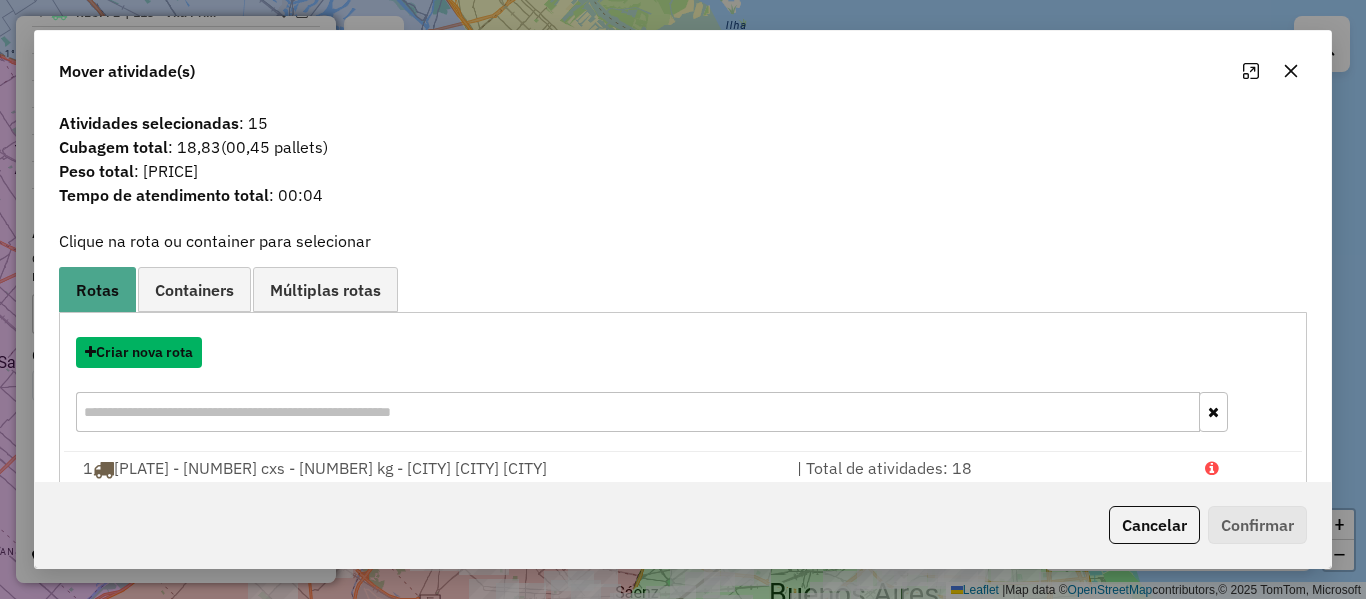 click on "Criar nova rota" at bounding box center (139, 352) 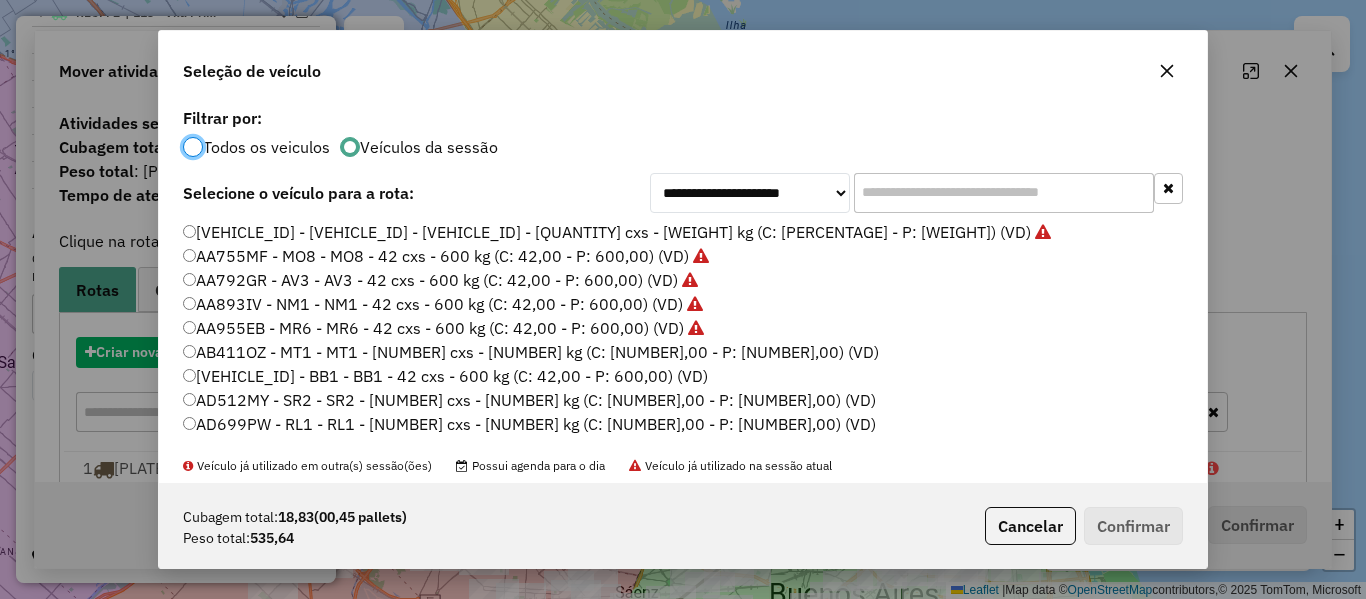 scroll, scrollTop: 11, scrollLeft: 6, axis: both 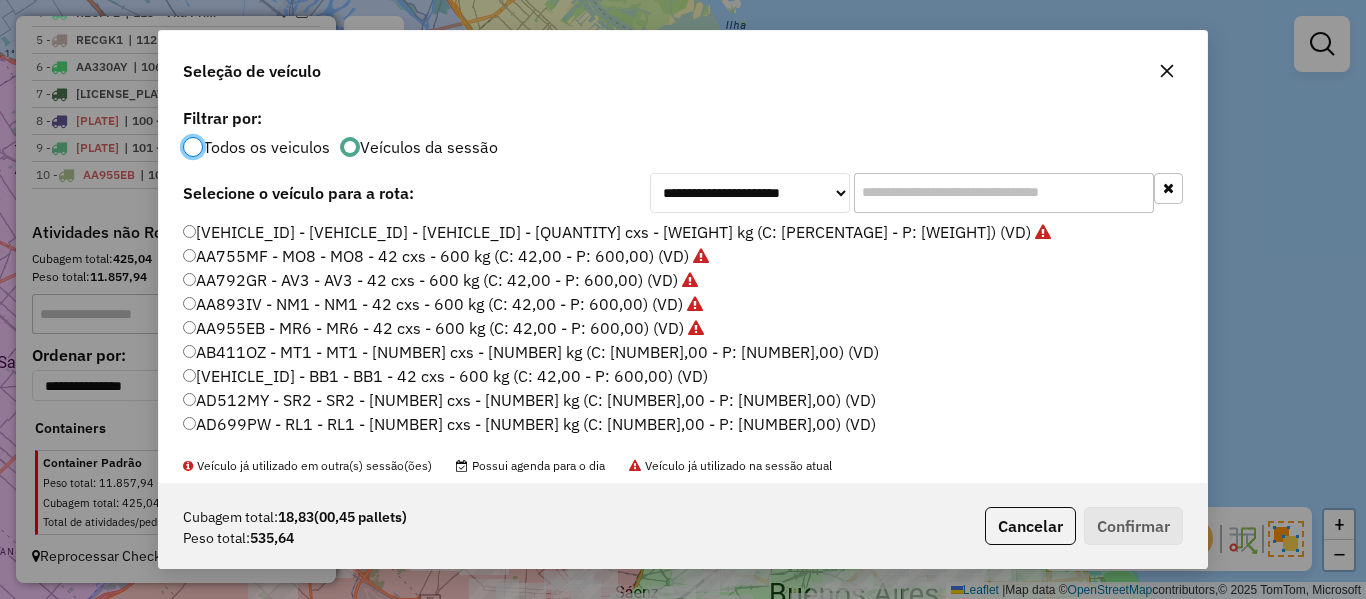 click on "AB411OZ - MT1 - MT1 - [NUMBER] cxs - [NUMBER] kg (C: [NUMBER],00 - P: [NUMBER],00) (VD)" 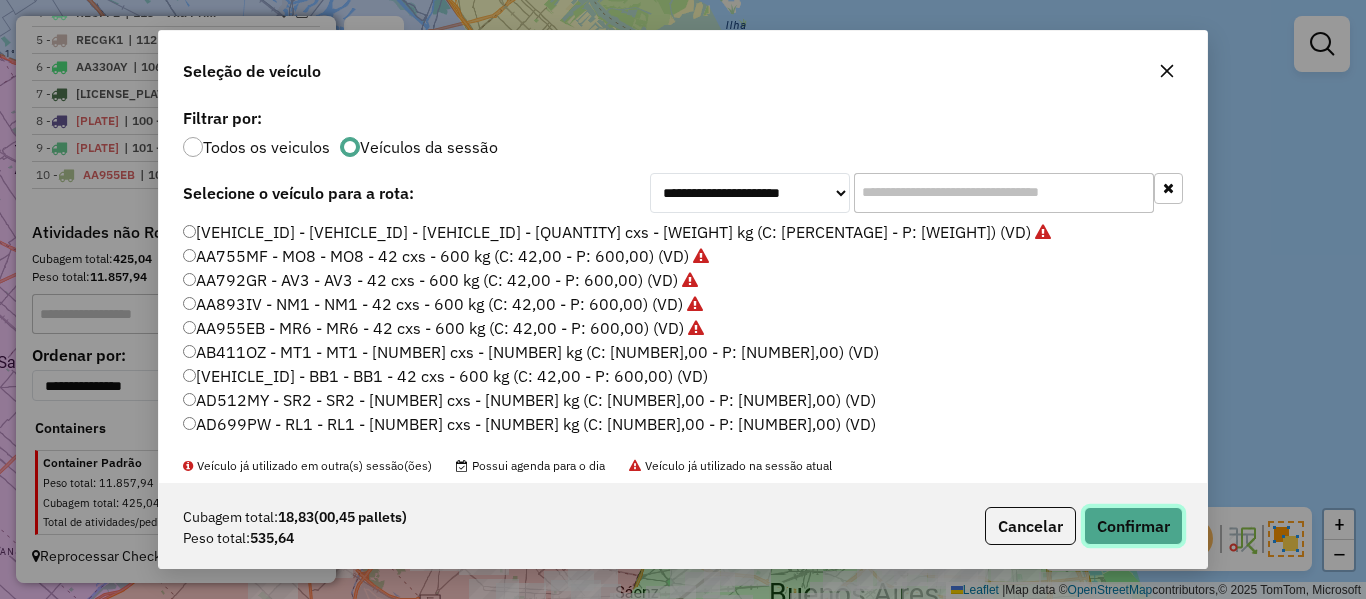 click on "Confirmar" 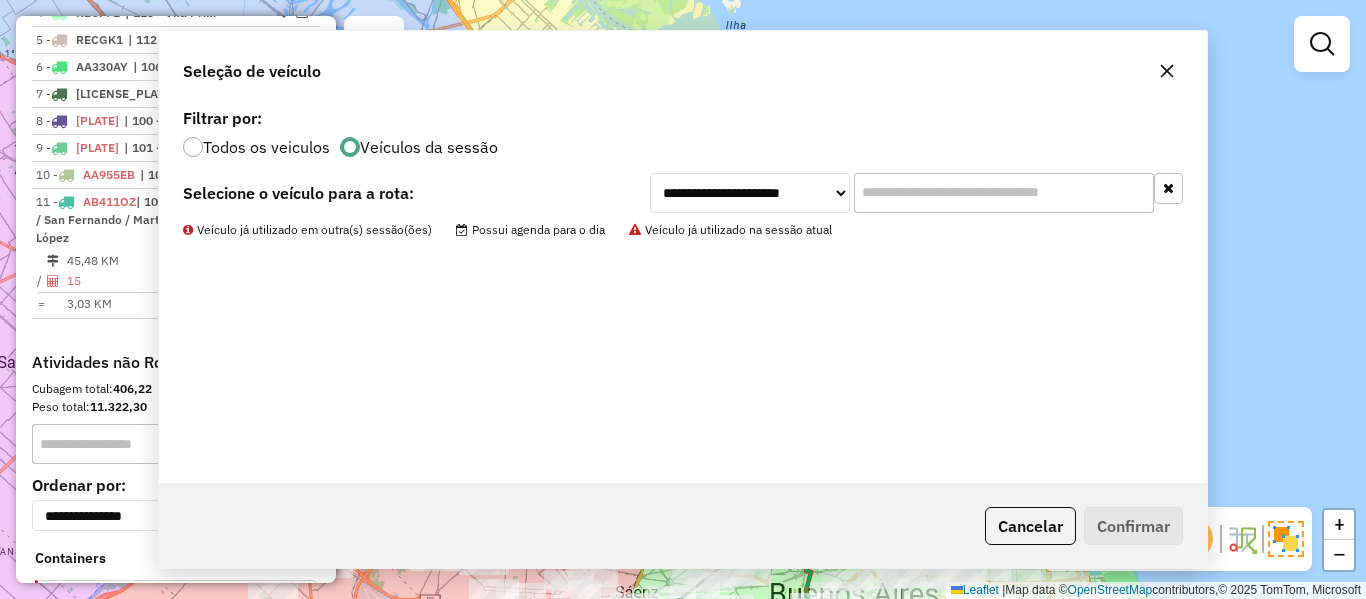 scroll, scrollTop: 1066, scrollLeft: 0, axis: vertical 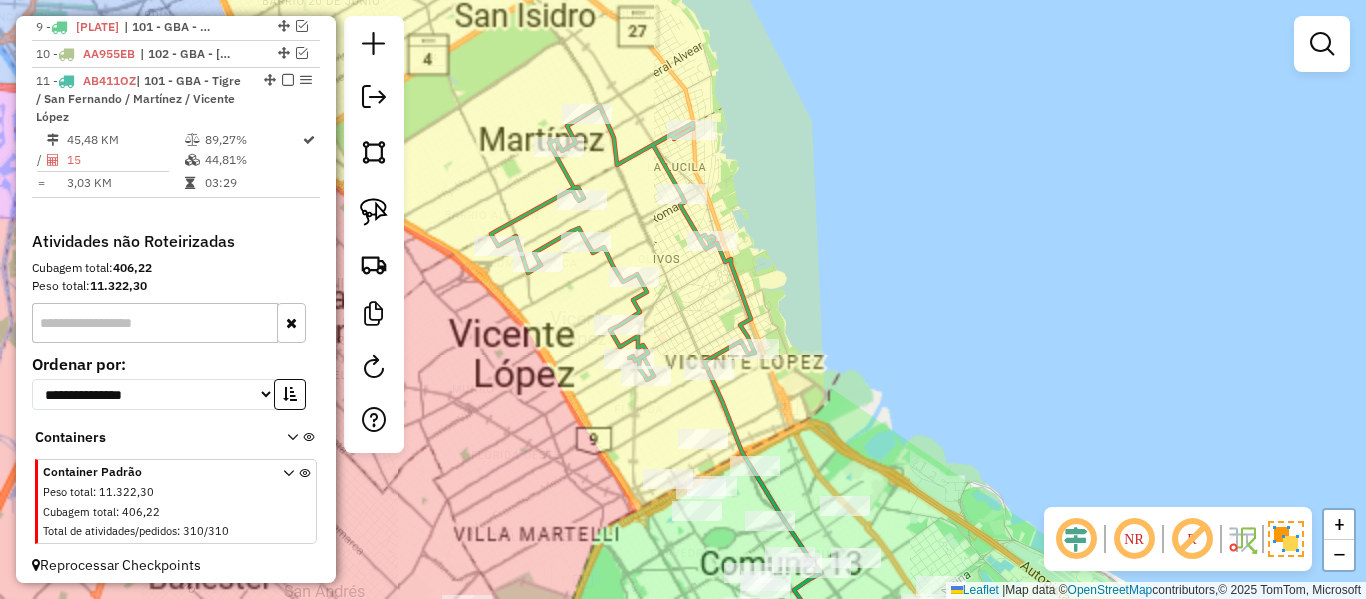 click 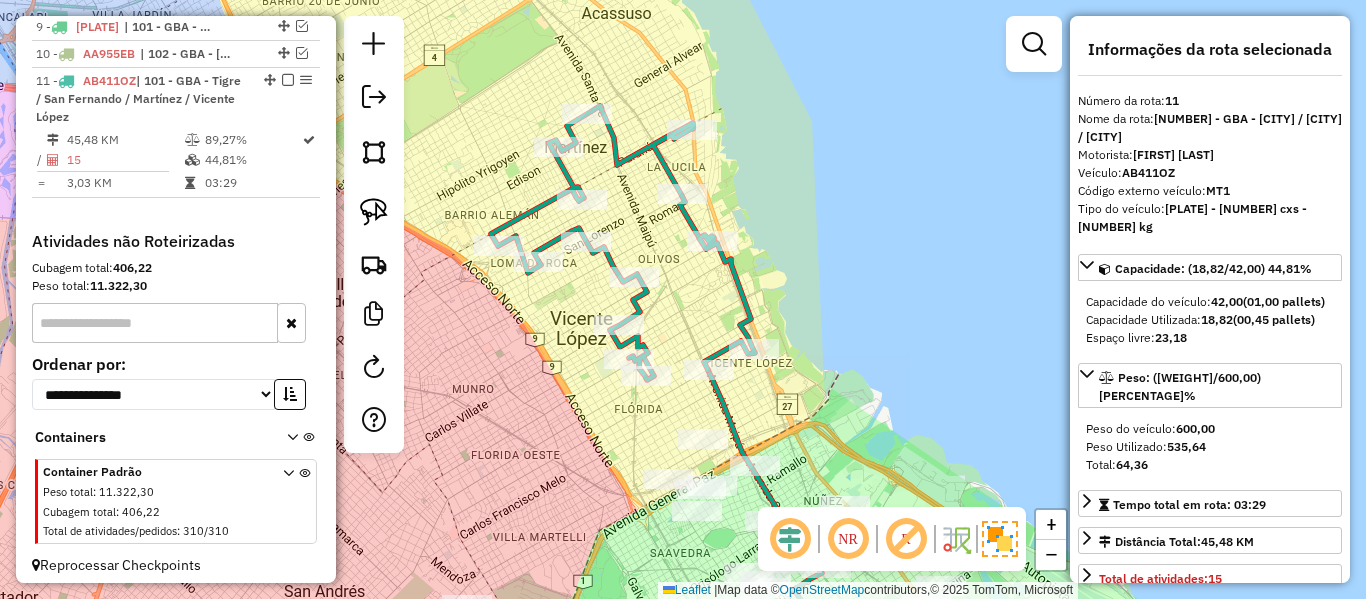 scroll, scrollTop: 1075, scrollLeft: 0, axis: vertical 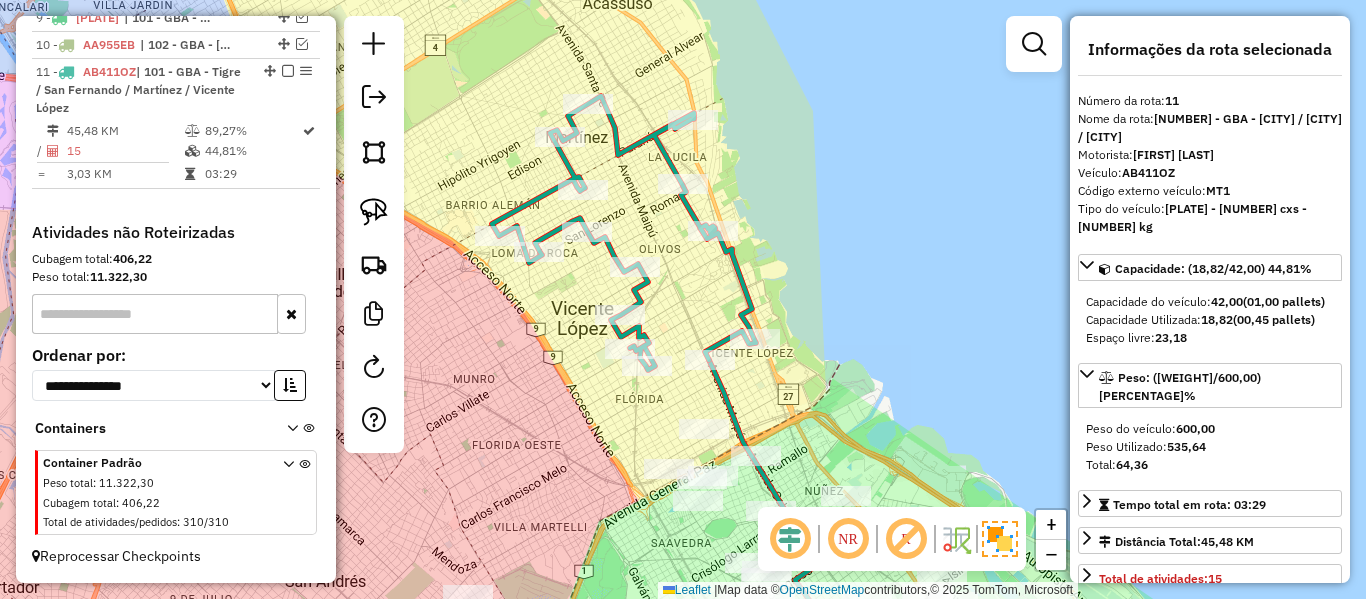 drag, startPoint x: 827, startPoint y: 376, endPoint x: 855, endPoint y: 254, distance: 125.17188 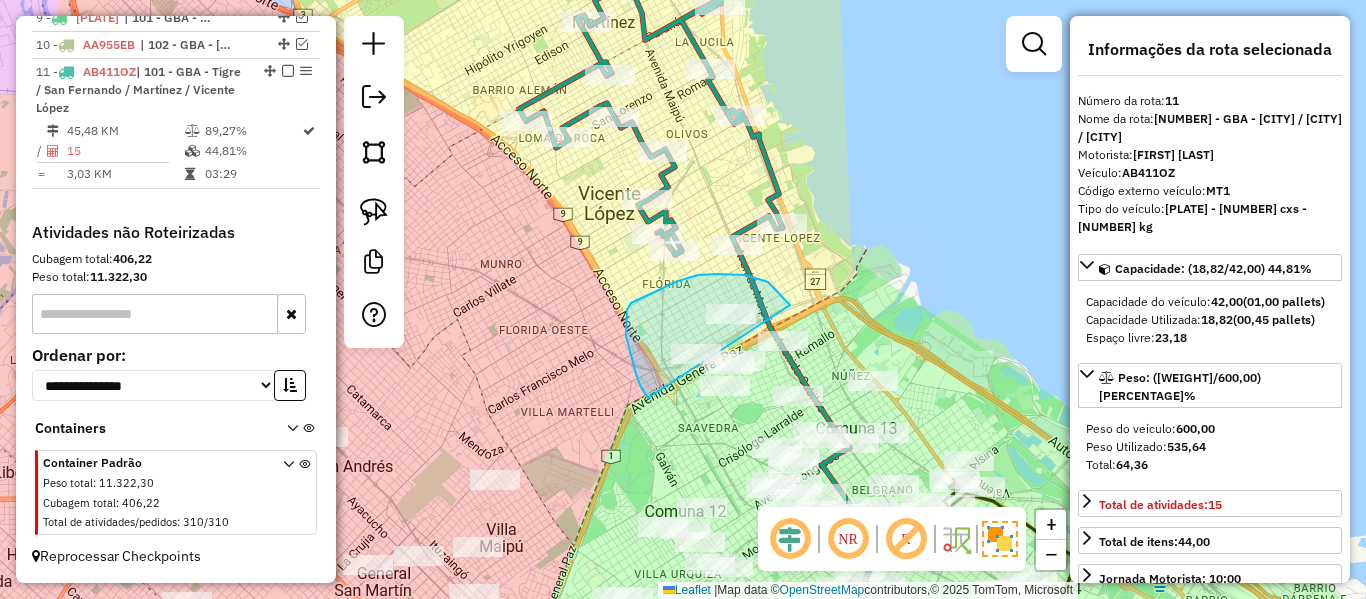drag, startPoint x: 745, startPoint y: 275, endPoint x: 652, endPoint y: 404, distance: 159.0283 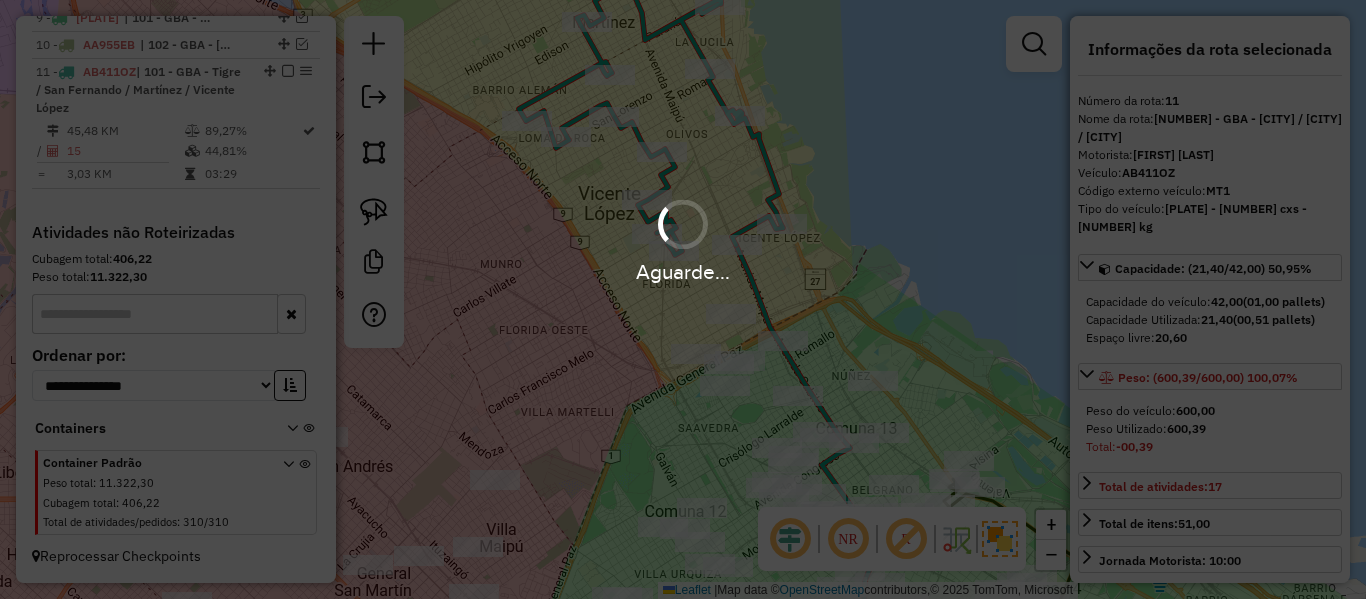 select on "**********" 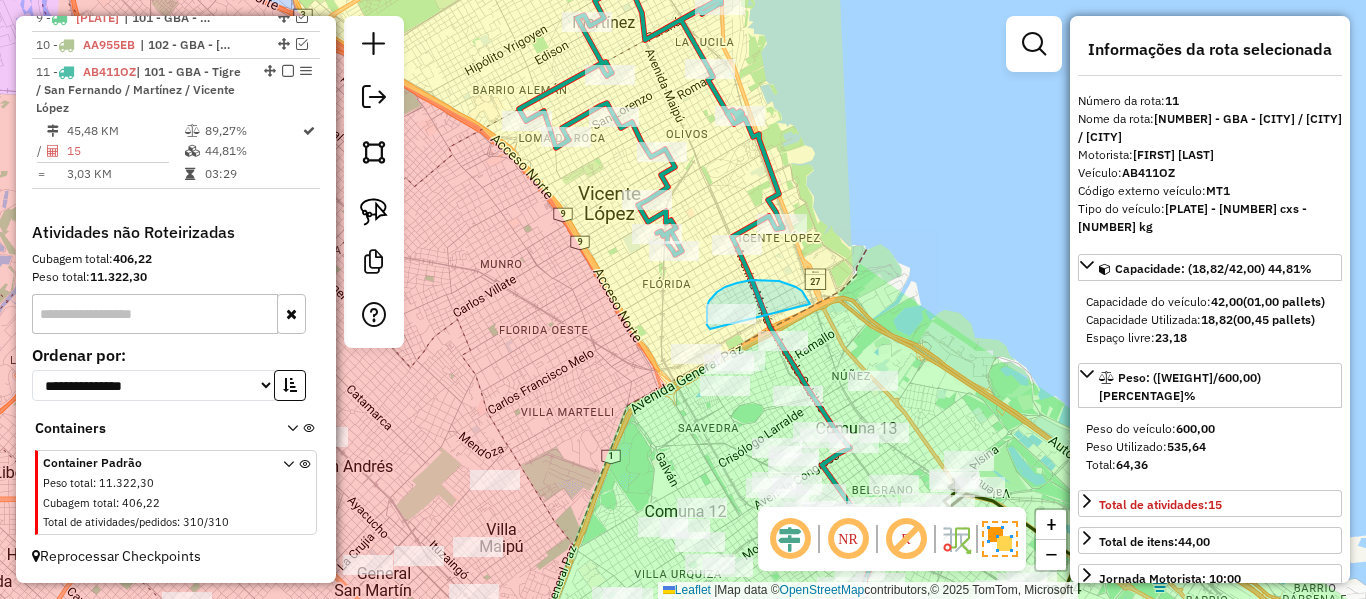 drag, startPoint x: 805, startPoint y: 295, endPoint x: 724, endPoint y: 338, distance: 91.706055 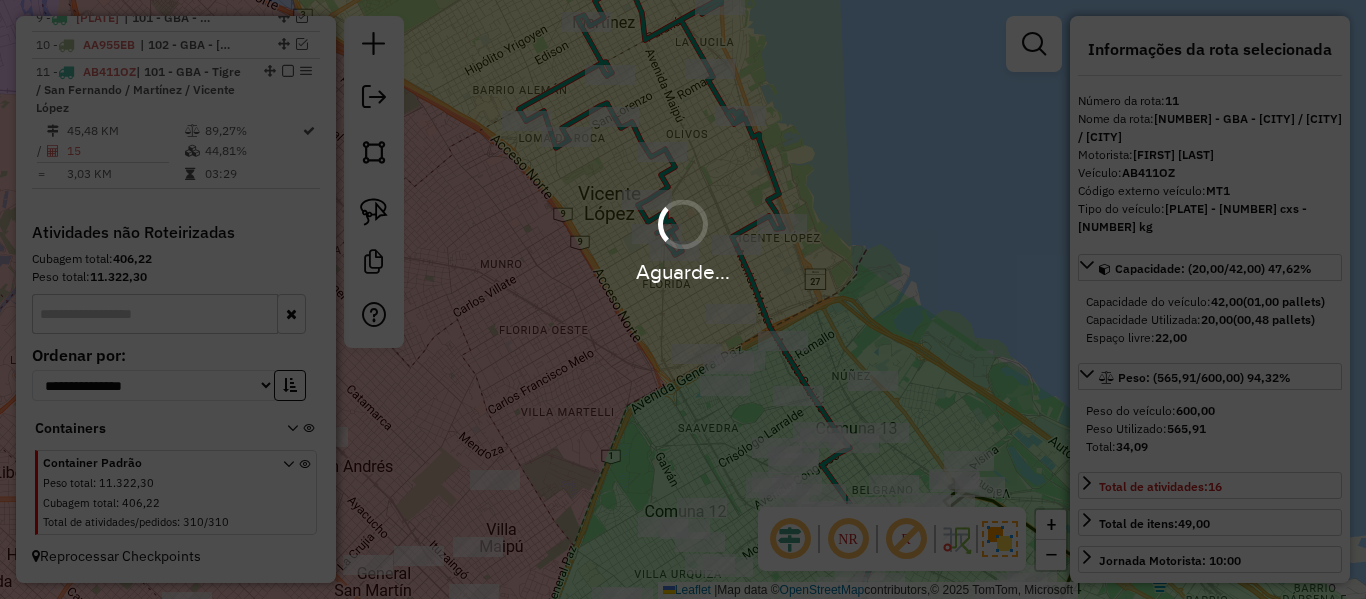 select on "**********" 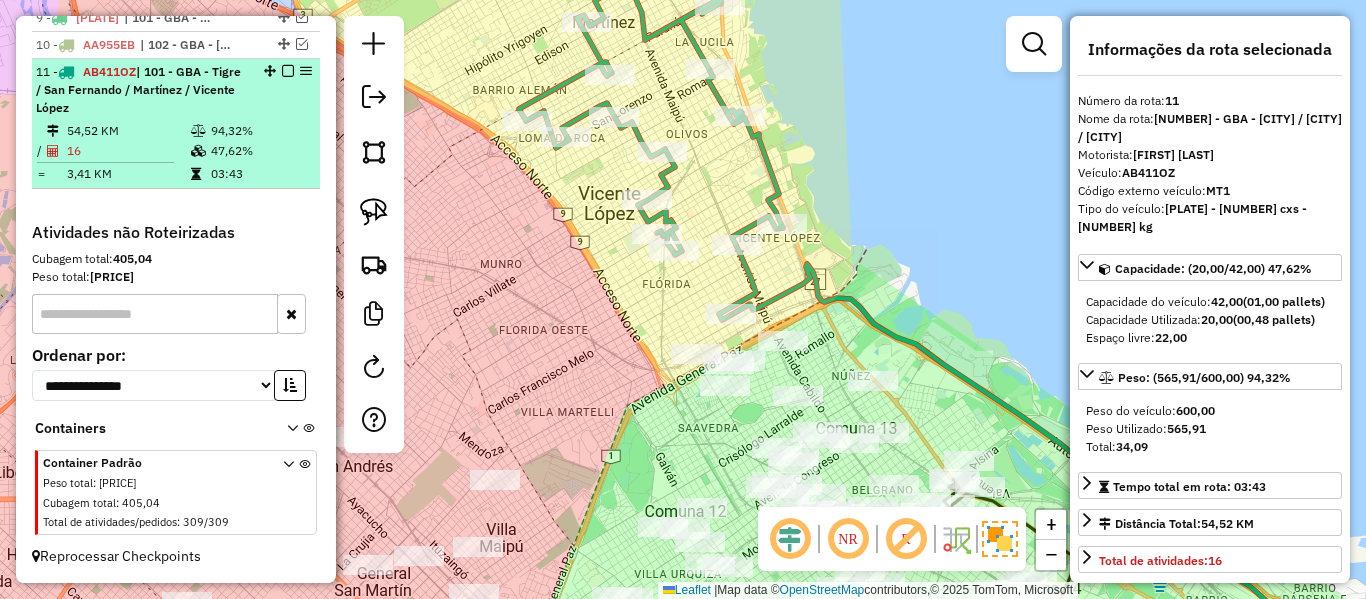 click at bounding box center [288, 71] 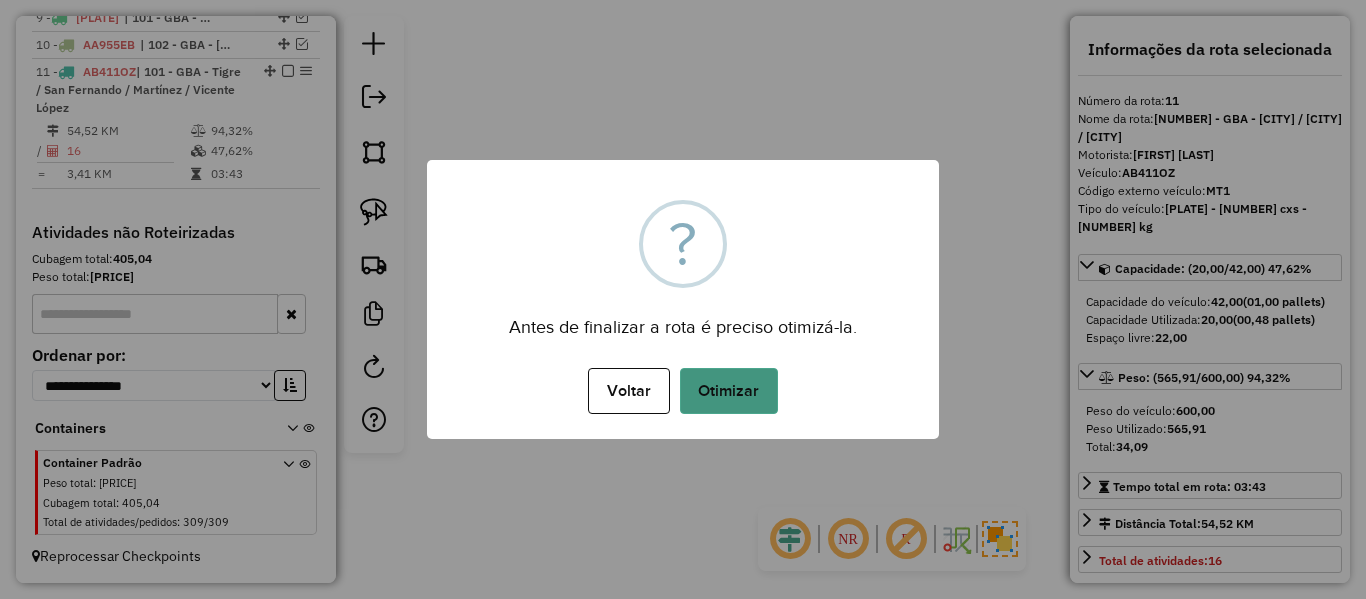 click on "Otimizar" at bounding box center [729, 391] 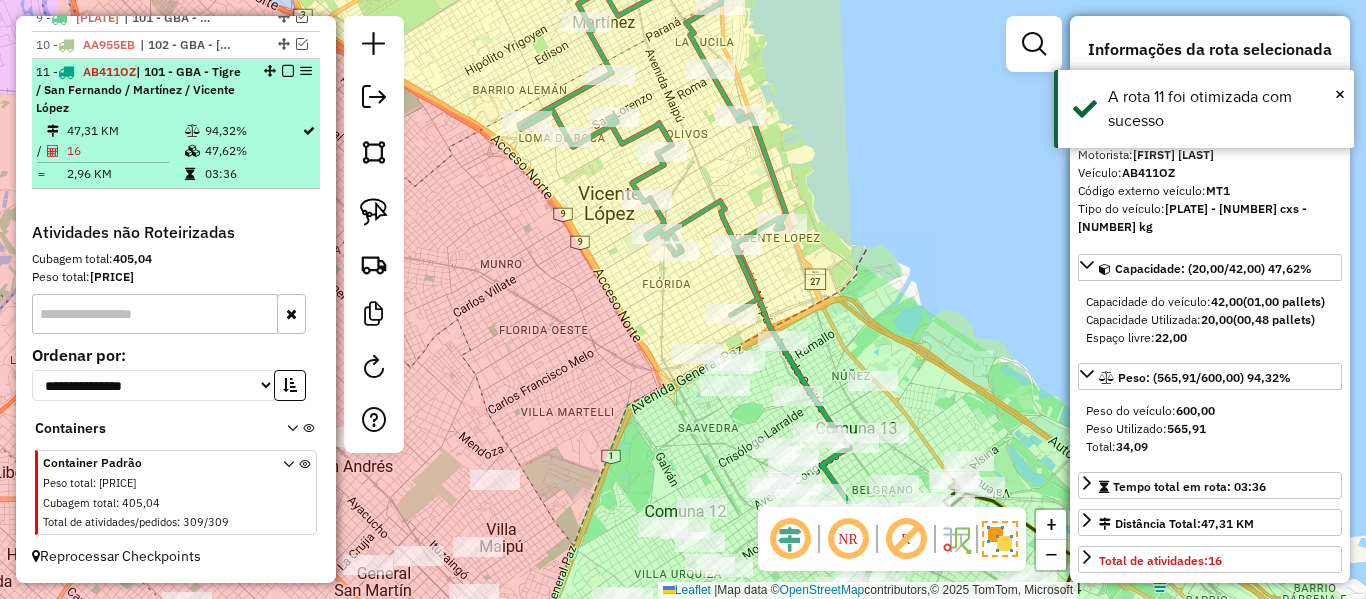 click at bounding box center [288, 71] 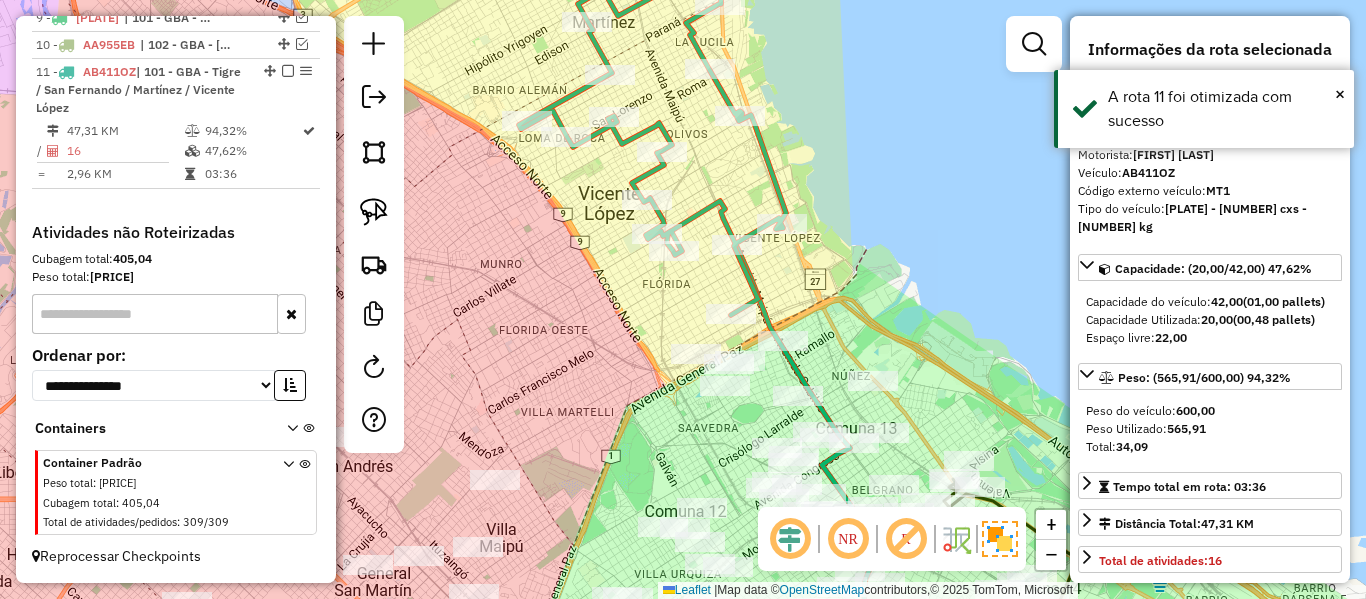 scroll, scrollTop: 972, scrollLeft: 0, axis: vertical 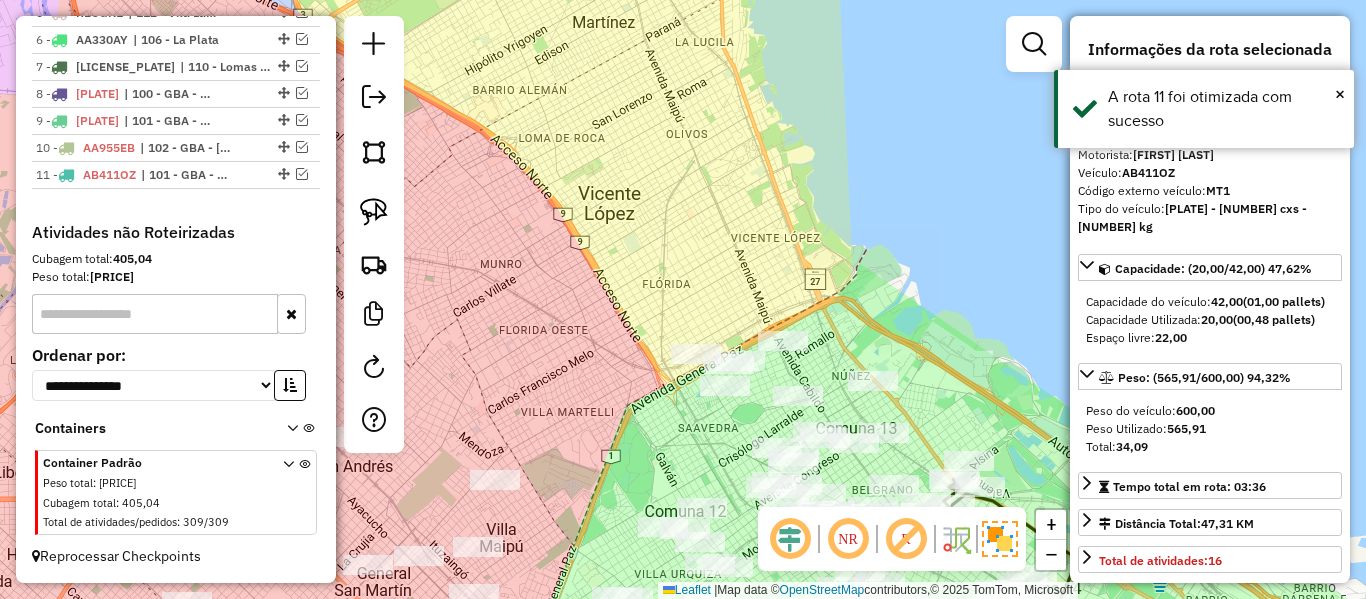 click on "Janela de atendimento Grade de atendimento Capacidade Transportadoras Veículos Cliente Pedidos  Rotas Selecione os dias de semana para filtrar as janelas de atendimento  Seg   Ter   Qua   Qui   Sex   Sáb   Dom  Informe o período da janela de atendimento: De: Até:  Filtrar exatamente a janela do cliente  Considerar janela de atendimento padrão  Selecione os dias de semana para filtrar as grades de atendimento  Seg   Ter   Qua   Qui   Sex   Sáb   Dom   Considerar clientes sem dia de atendimento cadastrado  Clientes fora do dia de atendimento selecionado Filtrar as atividades entre os valores definidos abaixo:  Peso mínimo:   Peso máximo:   Cubagem mínima:   Cubagem máxima:   De:   Até:  Filtrar as atividades entre o tempo de atendimento definido abaixo:  De:   Até:   Considerar capacidade total dos clientes não roteirizados Transportadora: Selecione um ou mais itens Tipo de veículo: Selecione um ou mais itens Veículo: Selecione um ou mais itens Motorista: Selecione um ou mais itens Nome: Rótulo:" 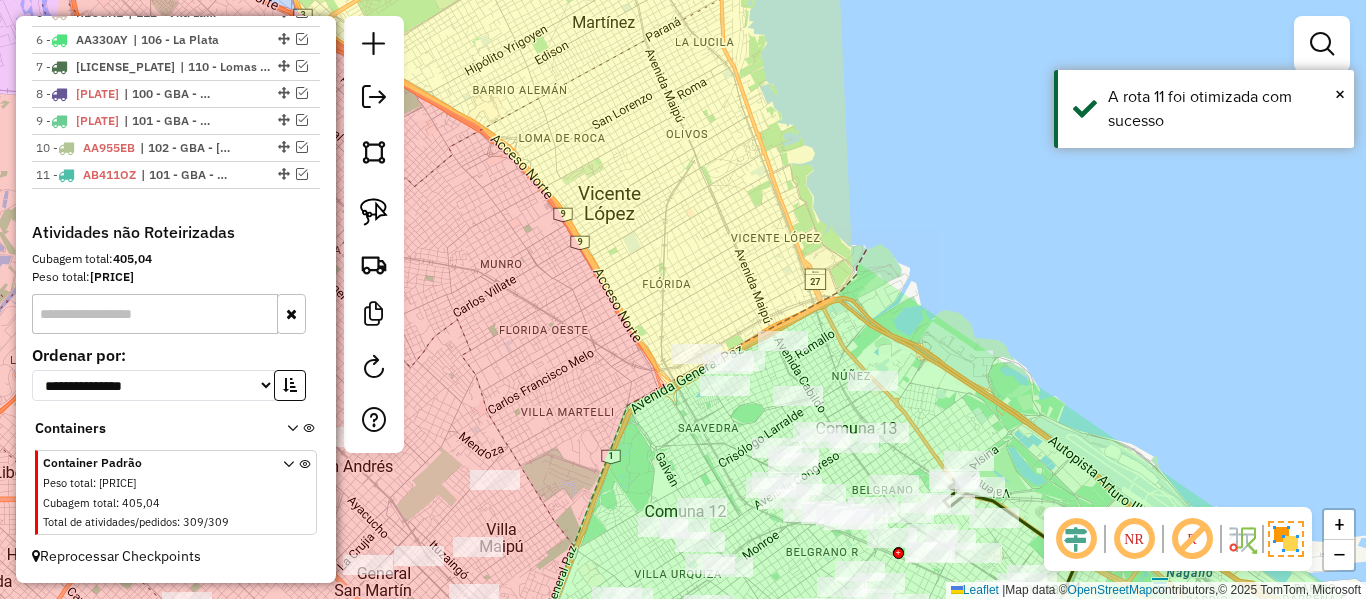 drag, startPoint x: 805, startPoint y: 287, endPoint x: 848, endPoint y: 193, distance: 103.36827 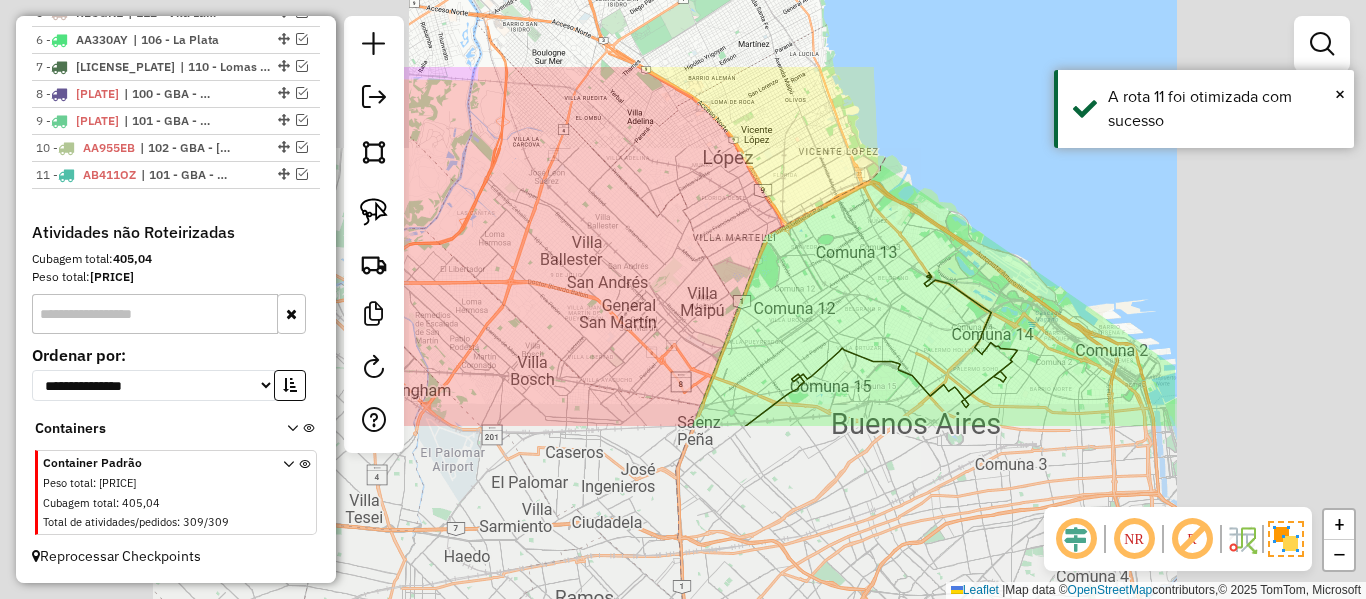 click on "Janela de atendimento Grade de atendimento Capacidade Transportadoras Veículos Cliente Pedidos  Rotas Selecione os dias de semana para filtrar as janelas de atendimento  Seg   Ter   Qua   Qui   Sex   Sáb   Dom  Informe o período da janela de atendimento: De: Até:  Filtrar exatamente a janela do cliente  Considerar janela de atendimento padrão  Selecione os dias de semana para filtrar as grades de atendimento  Seg   Ter   Qua   Qui   Sex   Sáb   Dom   Considerar clientes sem dia de atendimento cadastrado  Clientes fora do dia de atendimento selecionado Filtrar as atividades entre os valores definidos abaixo:  Peso mínimo:   Peso máximo:   Cubagem mínima:   Cubagem máxima:   De:   Até:  Filtrar as atividades entre o tempo de atendimento definido abaixo:  De:   Até:   Considerar capacidade total dos clientes não roteirizados Transportadora: Selecione um ou mais itens Tipo de veículo: Selecione um ou mais itens Veículo: Selecione um ou mais itens Motorista: Selecione um ou mais itens Nome: Rótulo:" 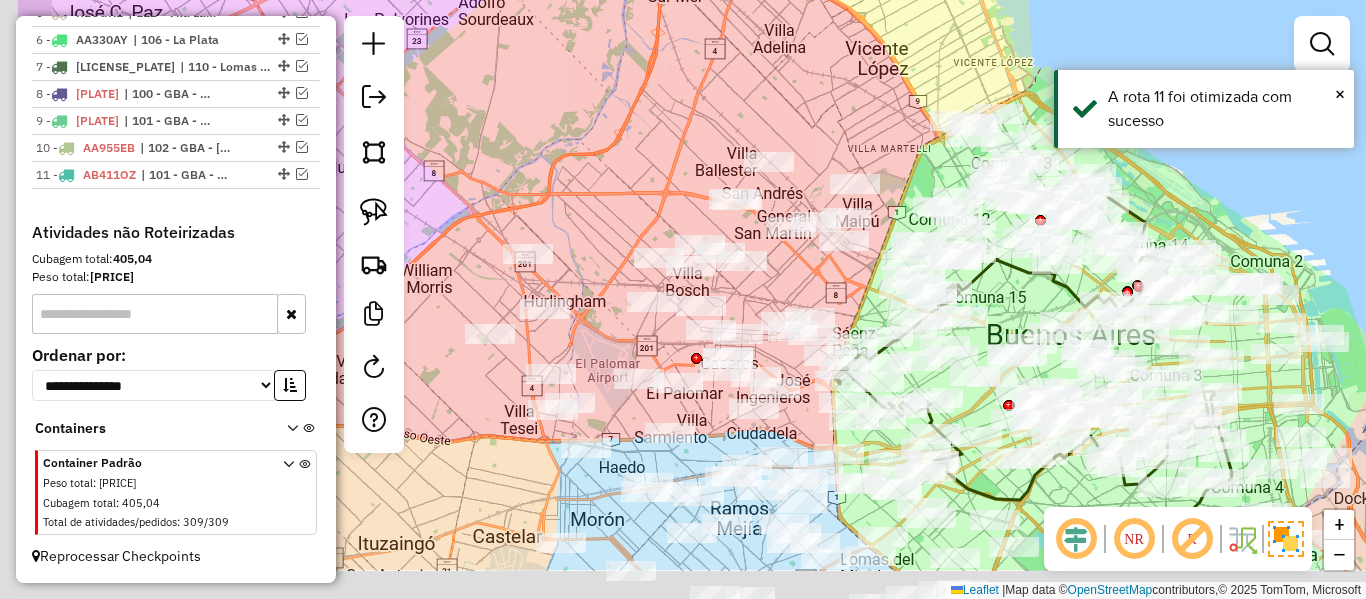 drag, startPoint x: 693, startPoint y: 184, endPoint x: 923, endPoint y: 68, distance: 257.5966 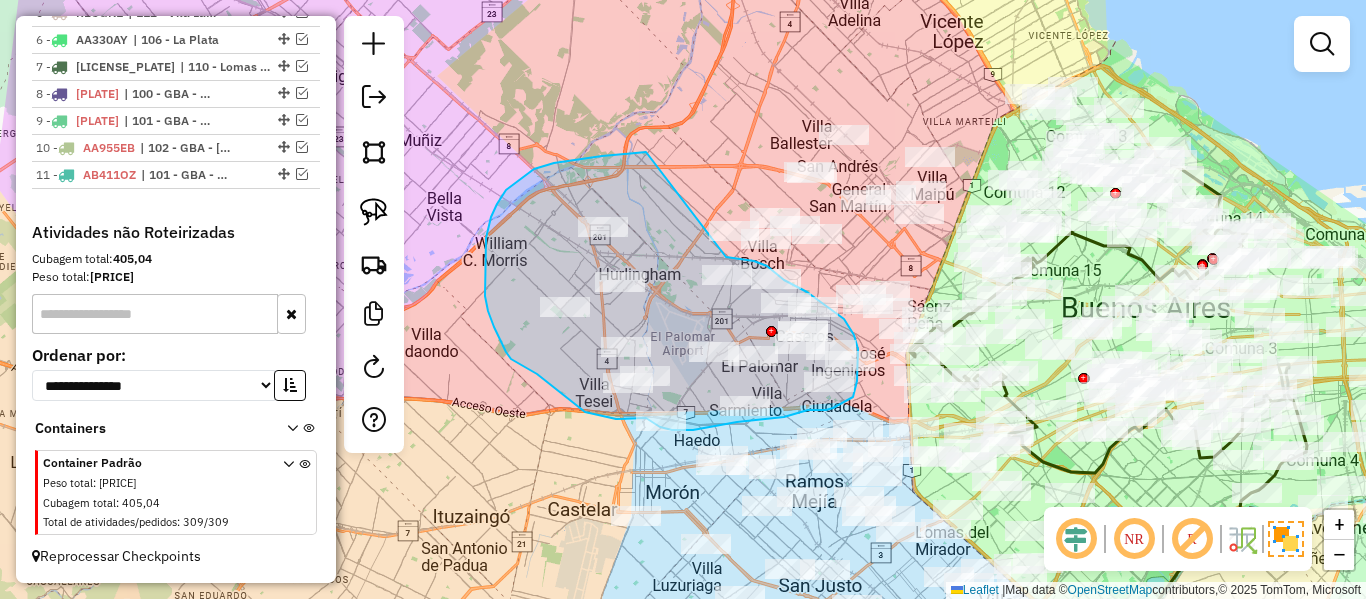 drag, startPoint x: 602, startPoint y: 156, endPoint x: 648, endPoint y: 256, distance: 110.0727 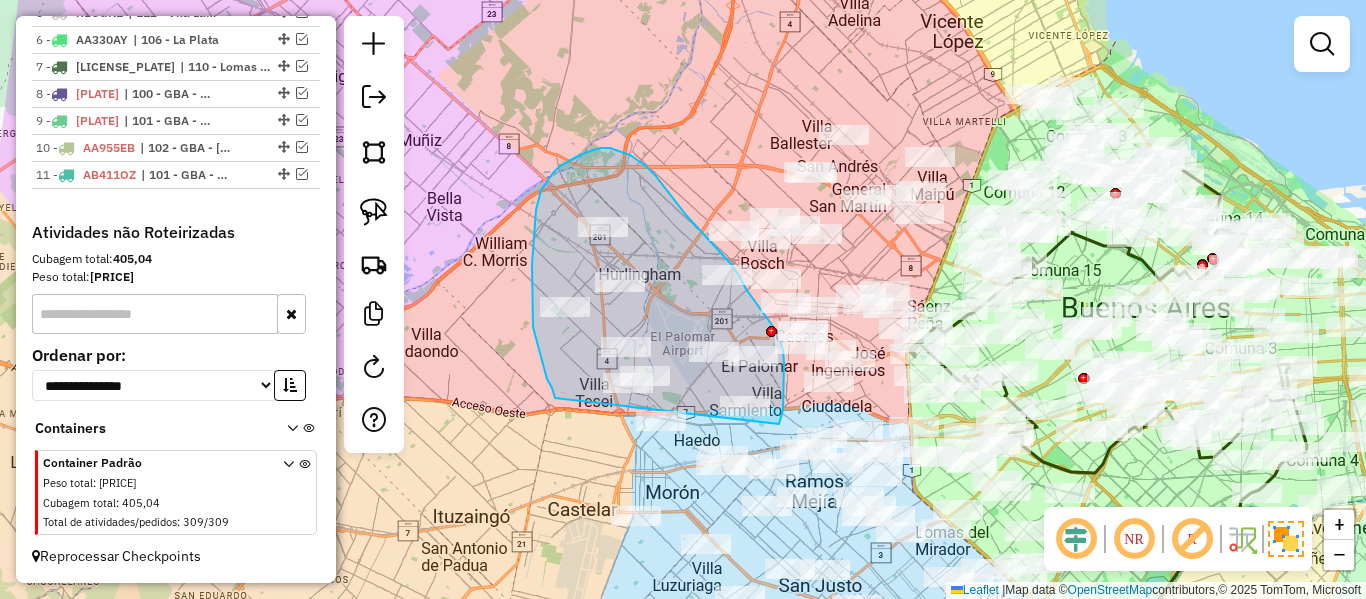 drag, startPoint x: 779, startPoint y: 424, endPoint x: 564, endPoint y: 402, distance: 216.12265 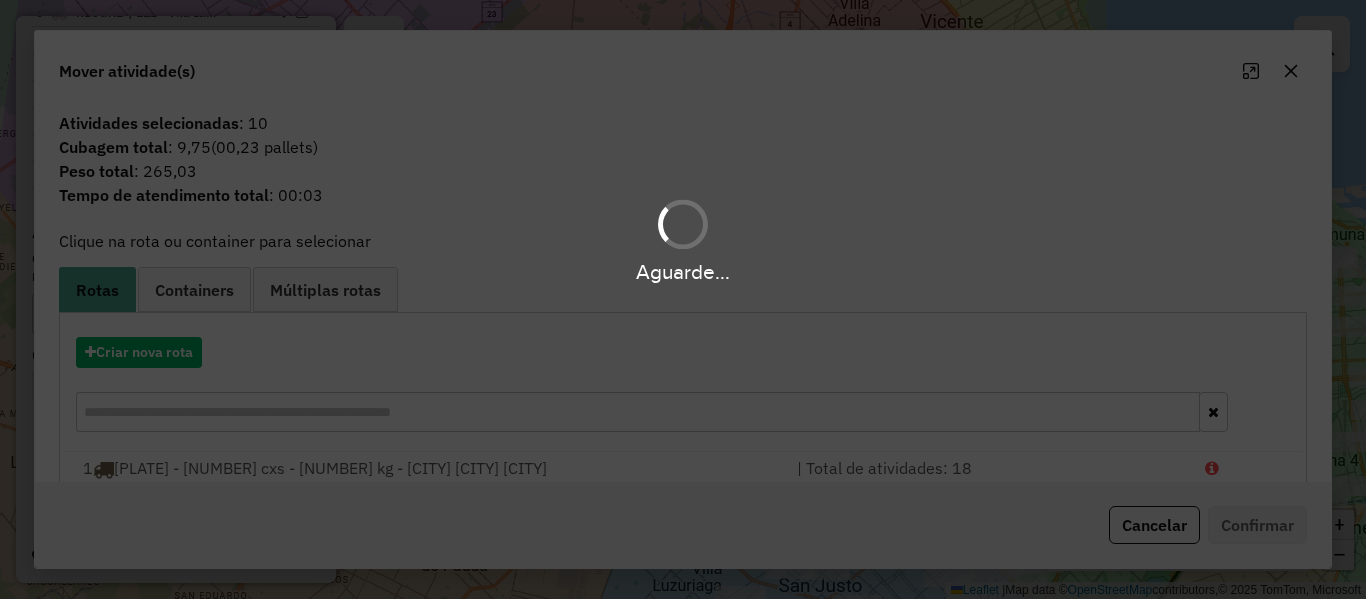 click on "Aguarde..." at bounding box center [683, 299] 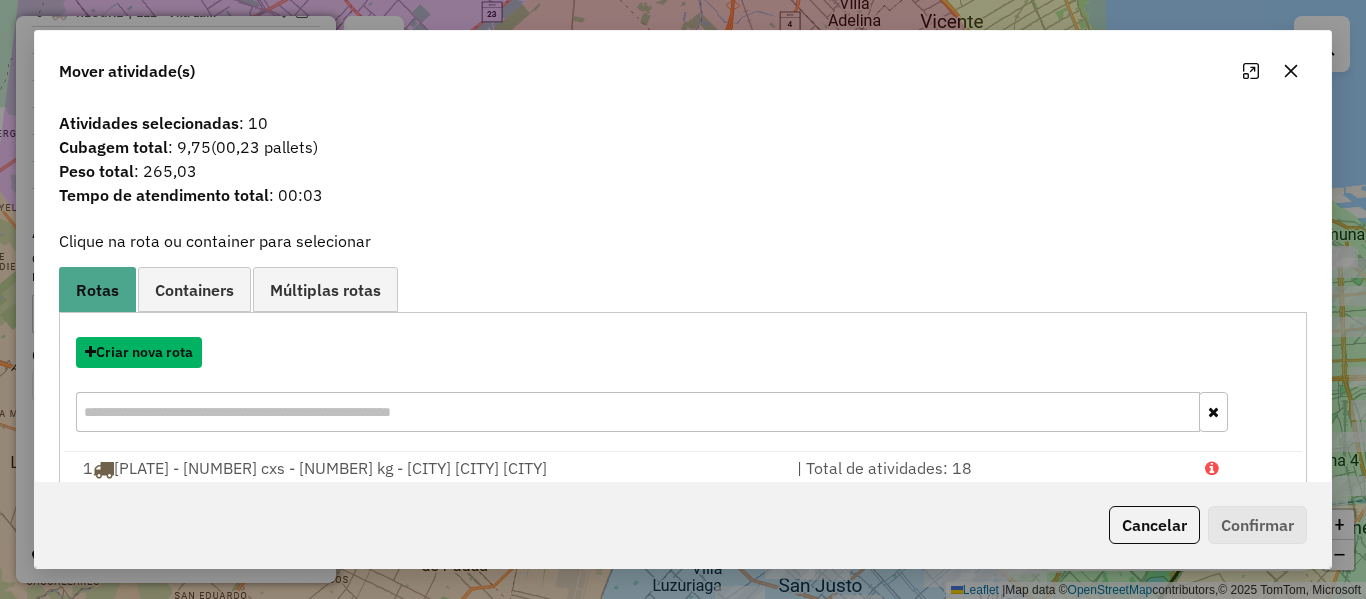 click on "Criar nova rota" at bounding box center [139, 352] 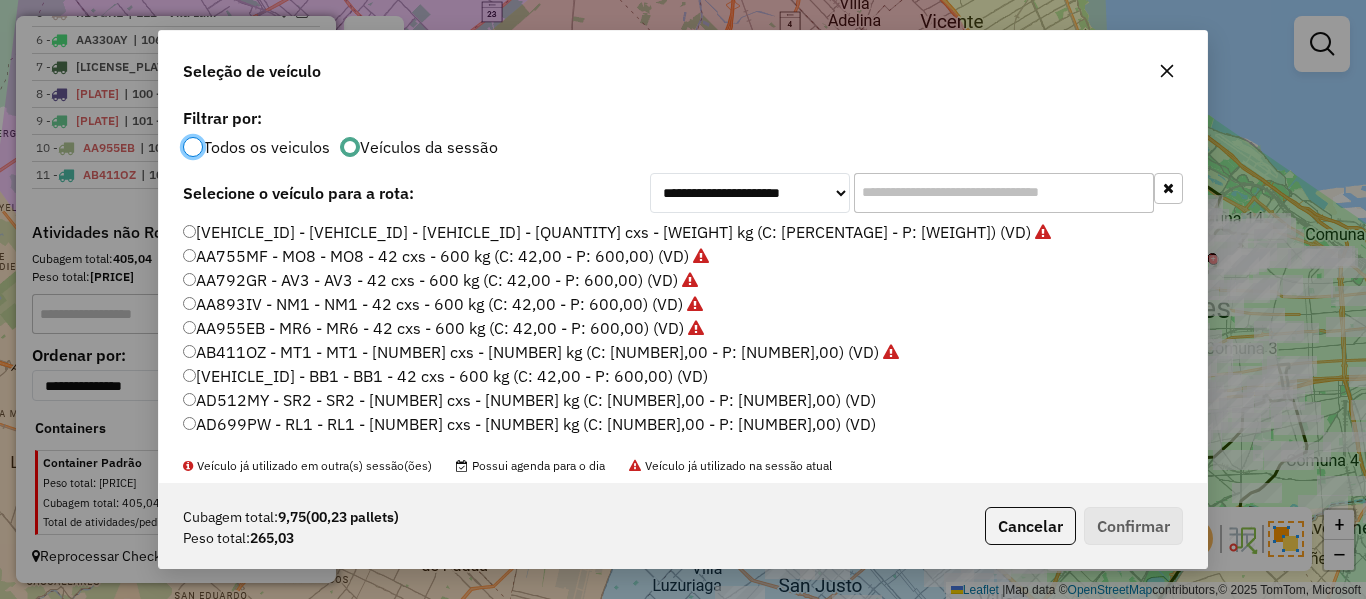 scroll, scrollTop: 11, scrollLeft: 6, axis: both 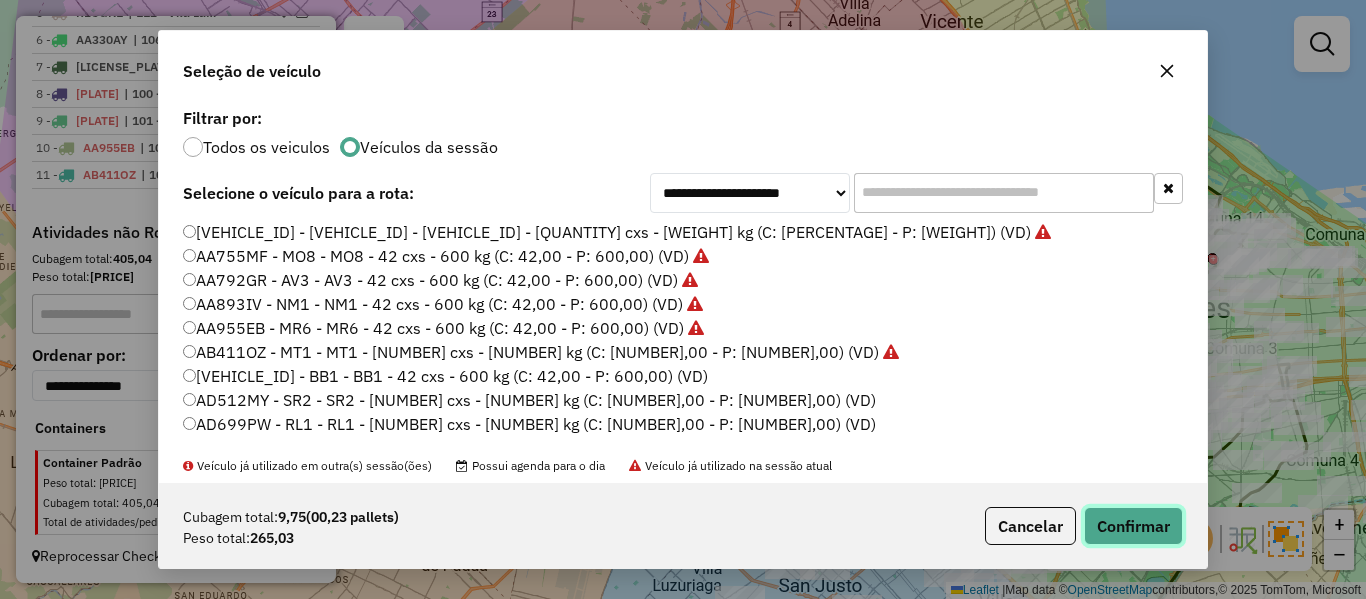 click on "Confirmar" 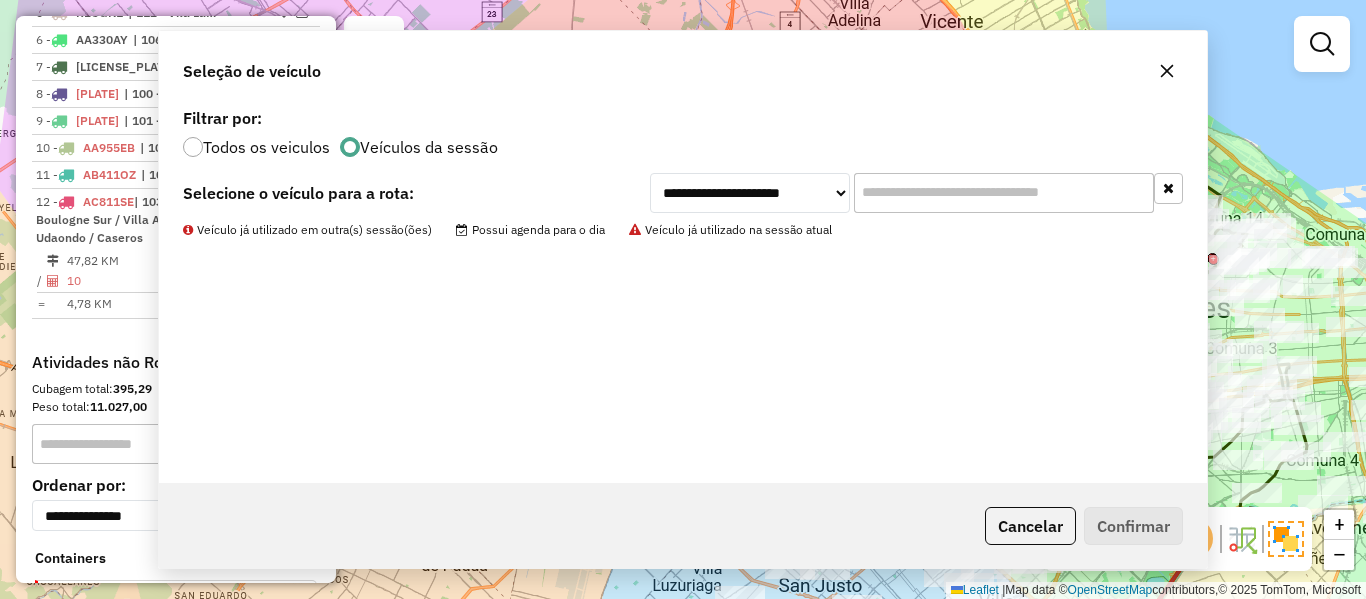 scroll, scrollTop: 1075, scrollLeft: 0, axis: vertical 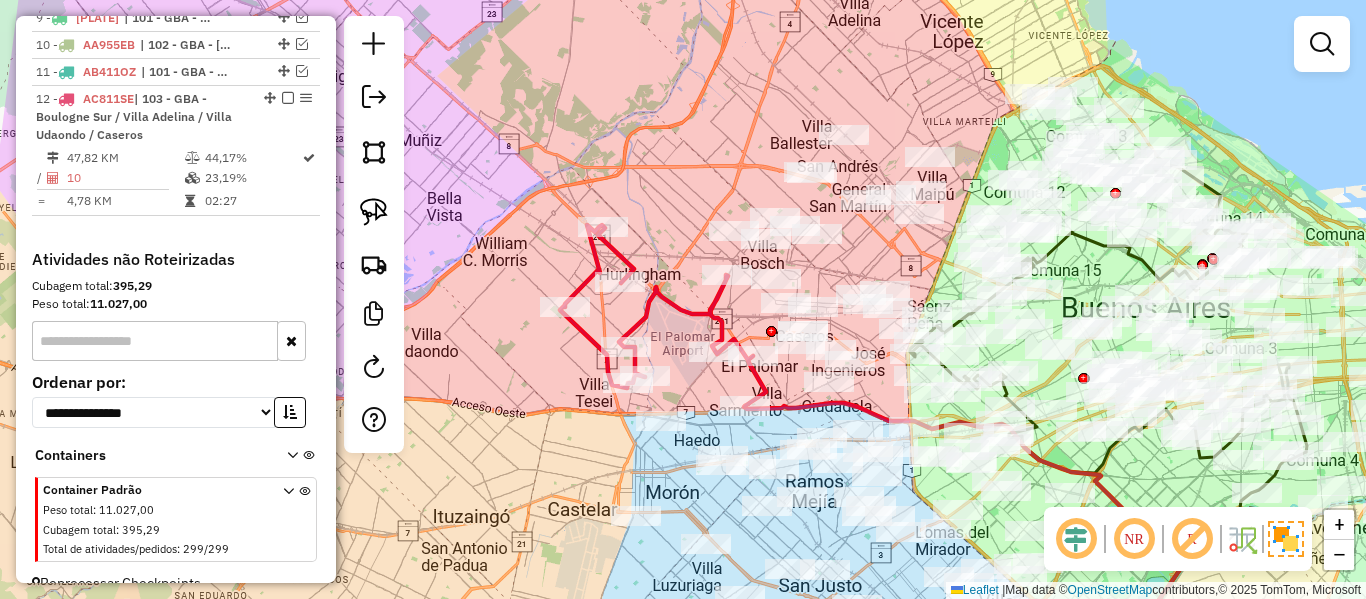 drag, startPoint x: 676, startPoint y: 285, endPoint x: 665, endPoint y: 300, distance: 18.601076 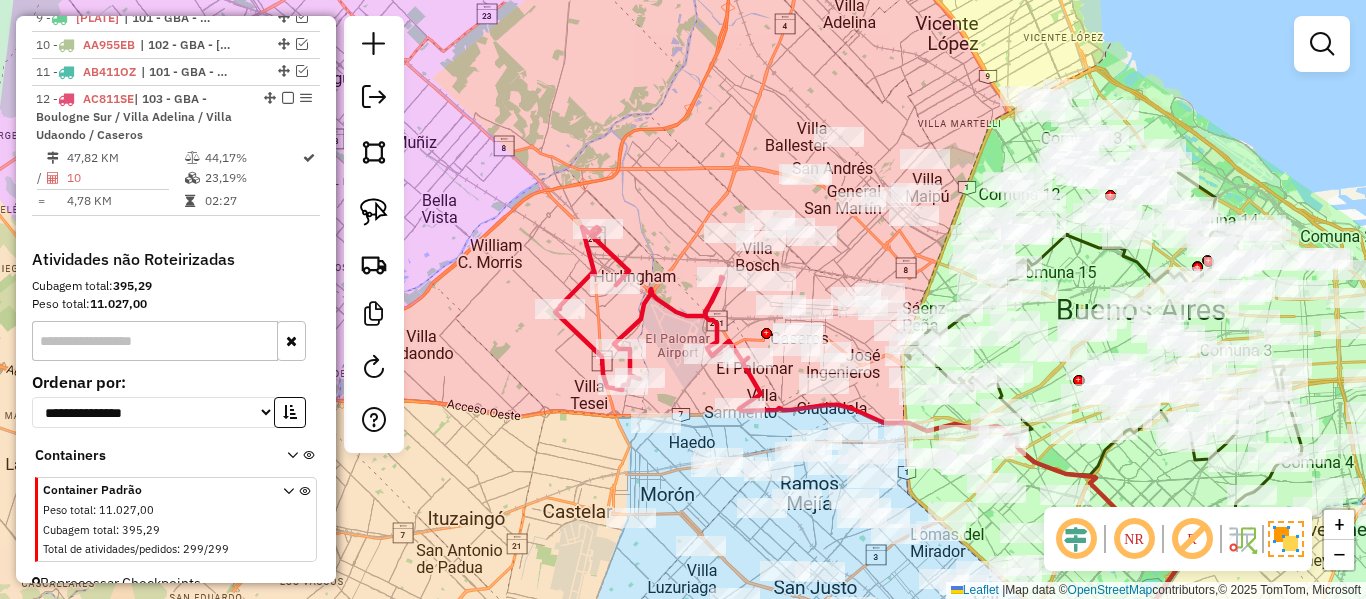 click 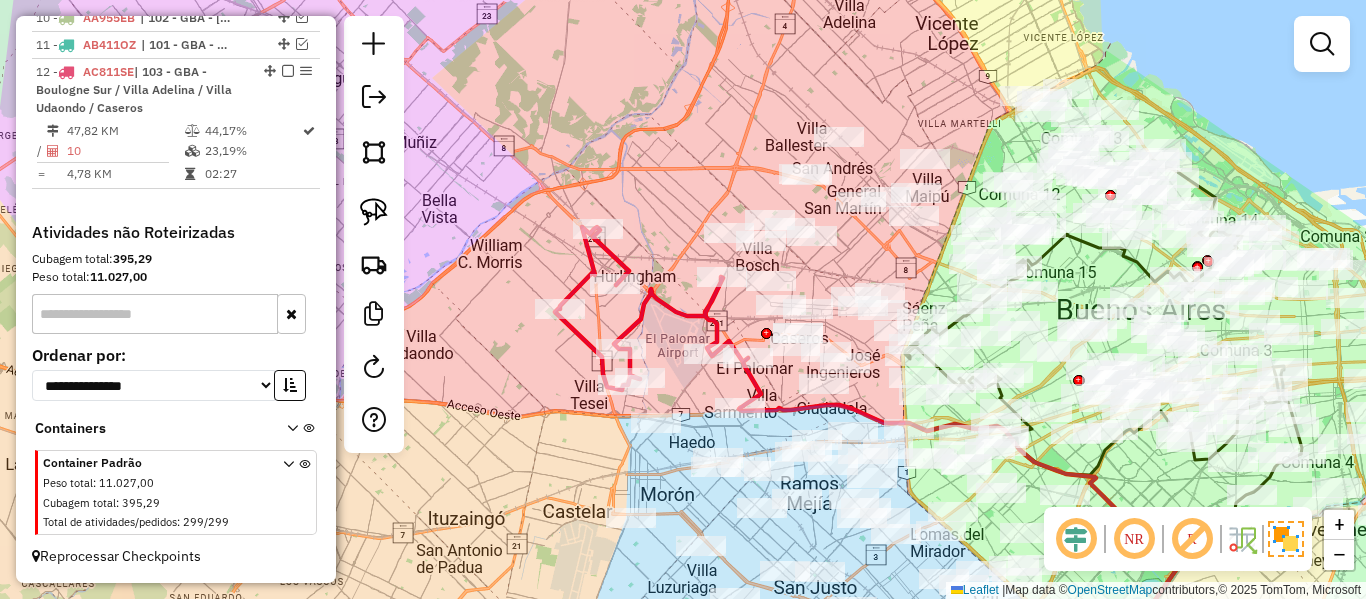 select on "**********" 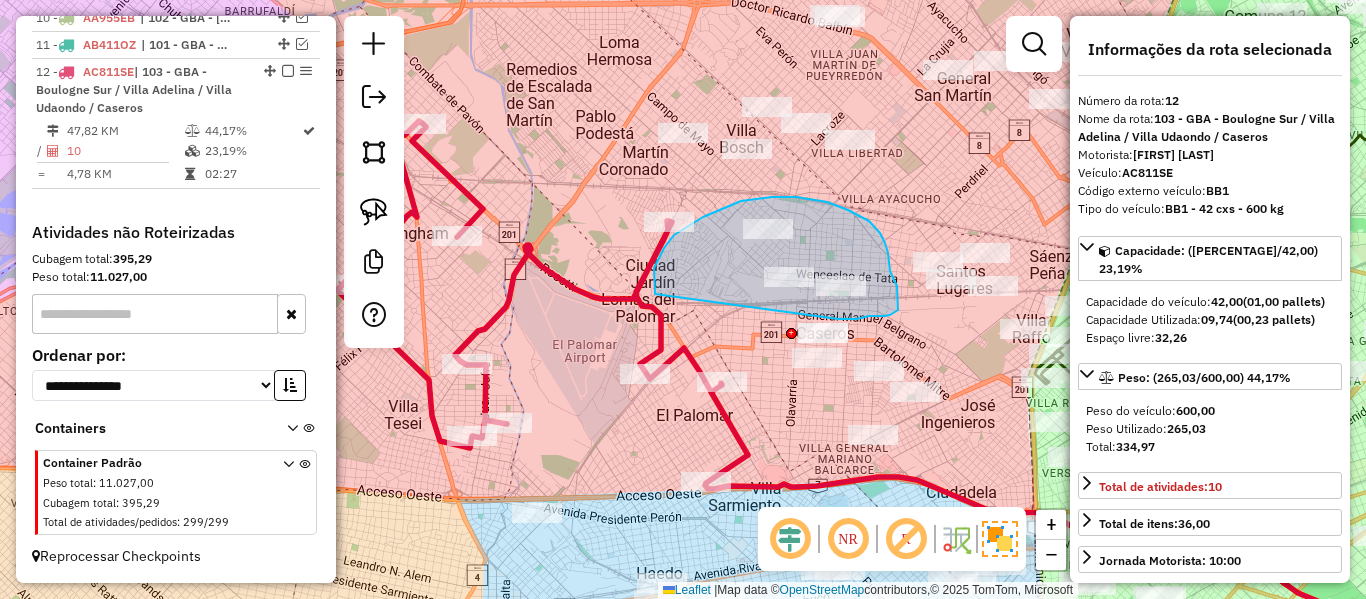 drag, startPoint x: 655, startPoint y: 294, endPoint x: 794, endPoint y: 323, distance: 141.99295 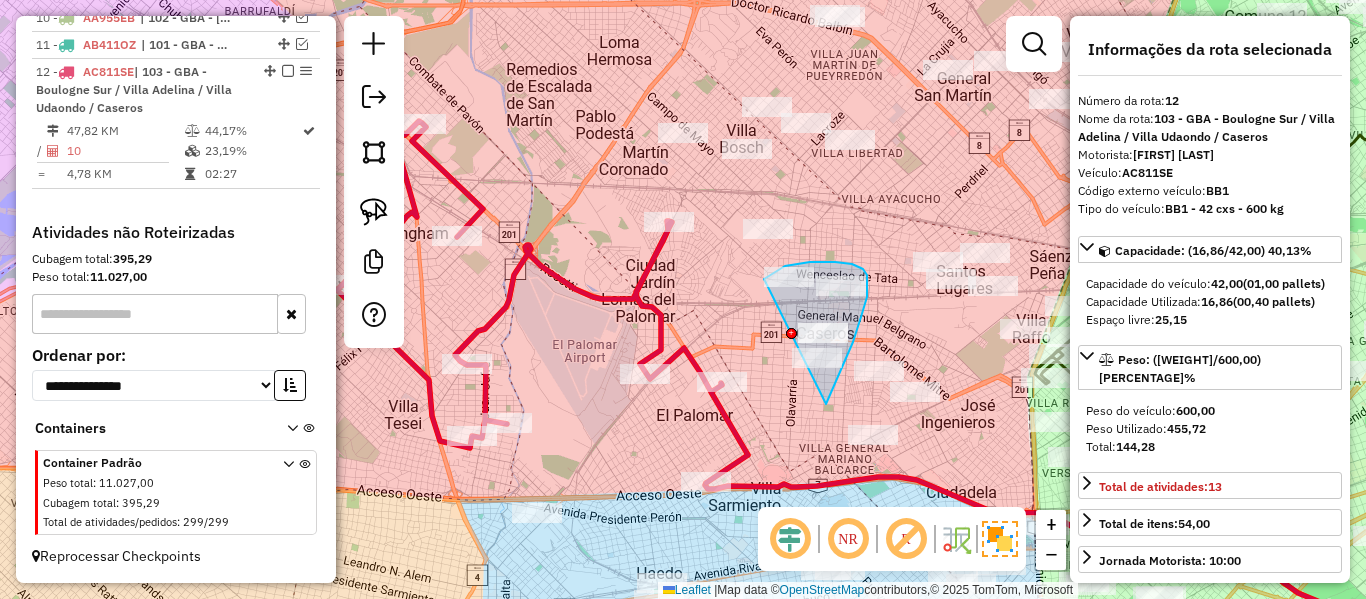 drag, startPoint x: 826, startPoint y: 404, endPoint x: 760, endPoint y: 410, distance: 66.27216 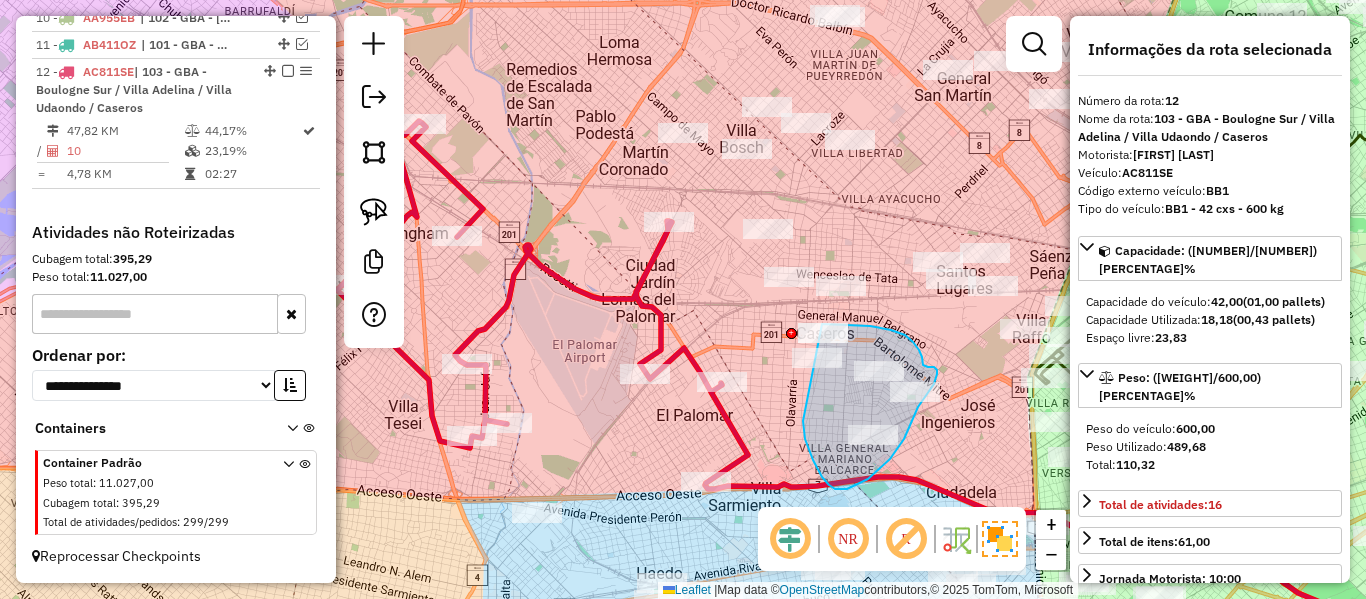drag, startPoint x: 822, startPoint y: 477, endPoint x: 737, endPoint y: 346, distance: 156.16017 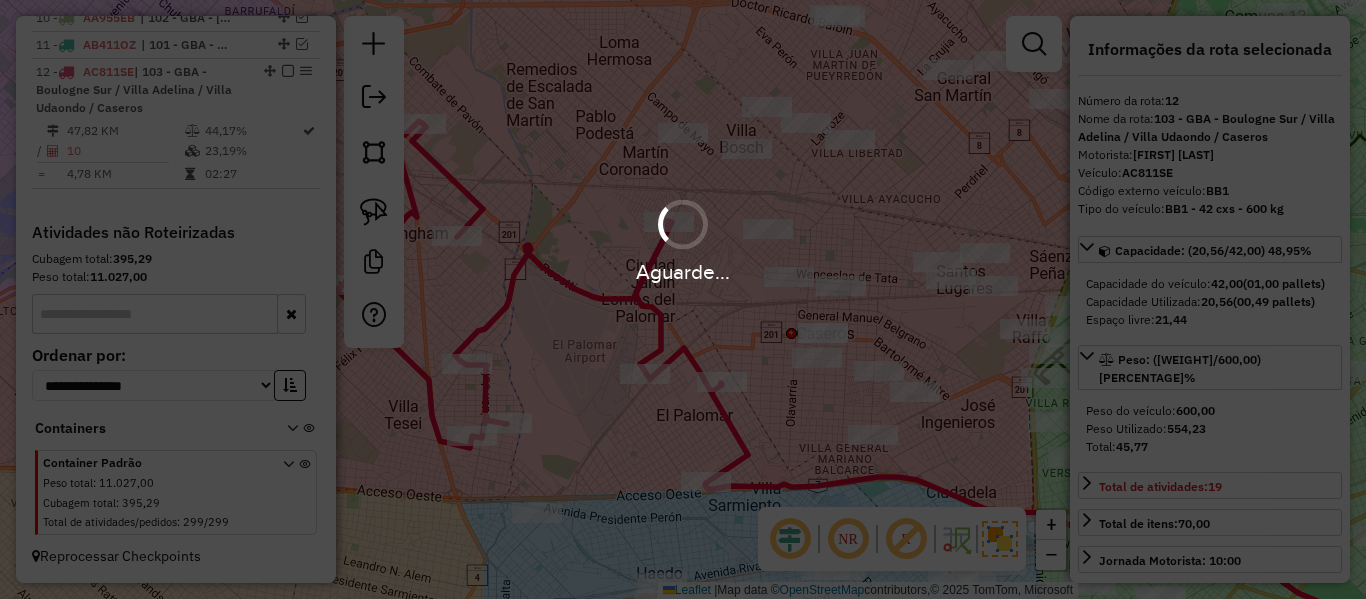 select on "**********" 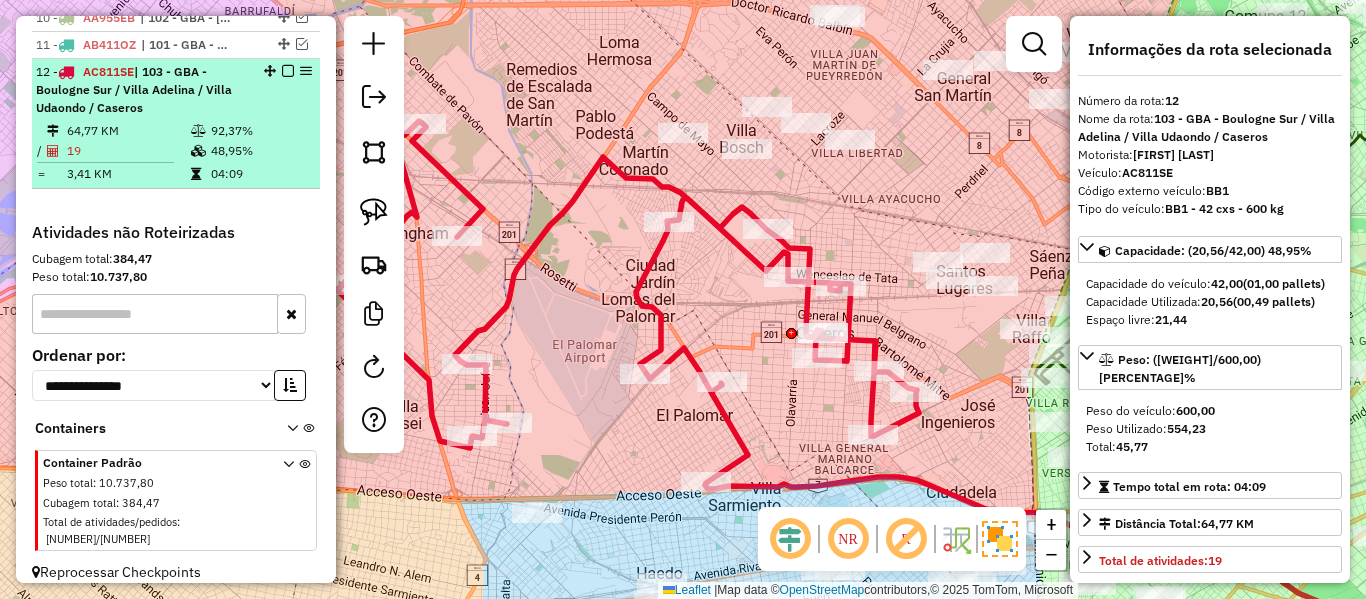 click at bounding box center (288, 71) 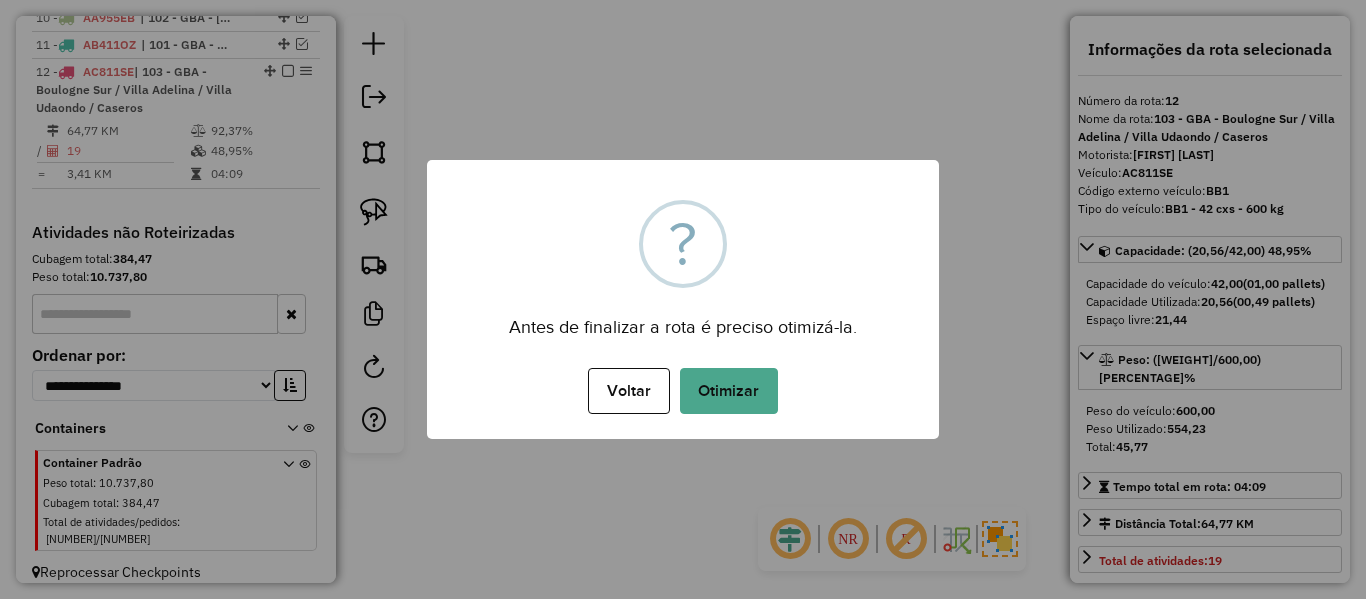 click on "× ? Antes de finalizar a rota é preciso otimizá-la. Voltar No Otimizar" at bounding box center [683, 299] 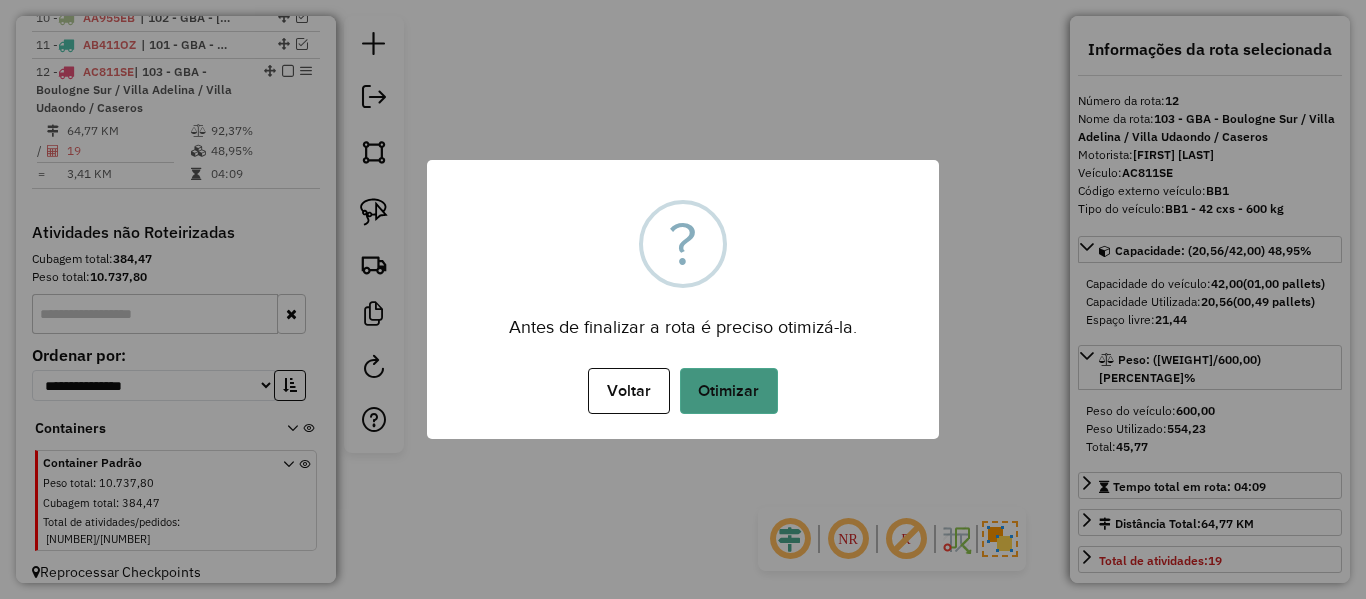 click on "Otimizar" at bounding box center [729, 391] 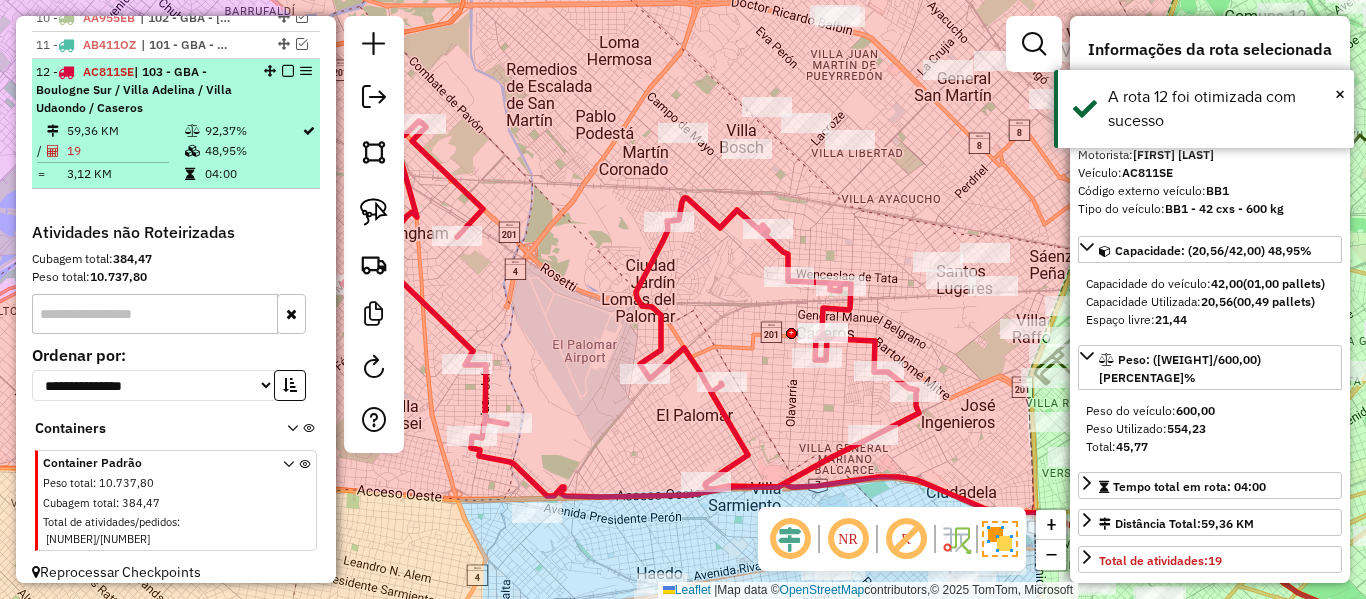 click at bounding box center (288, 71) 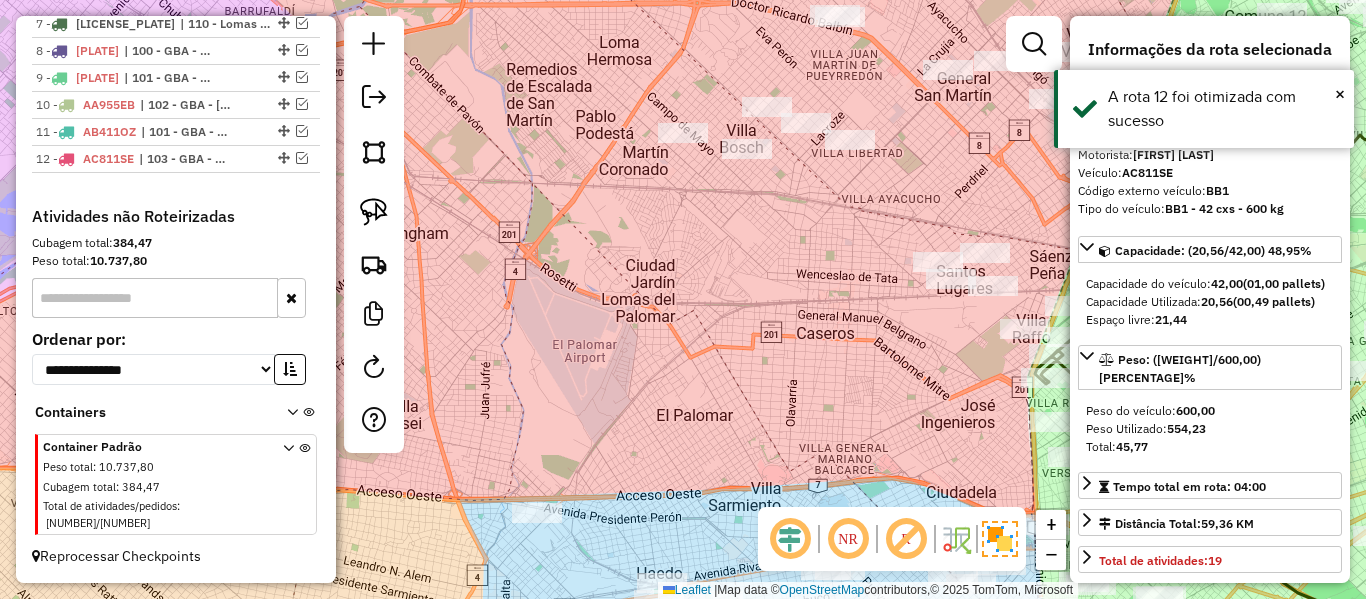 scroll, scrollTop: 999, scrollLeft: 0, axis: vertical 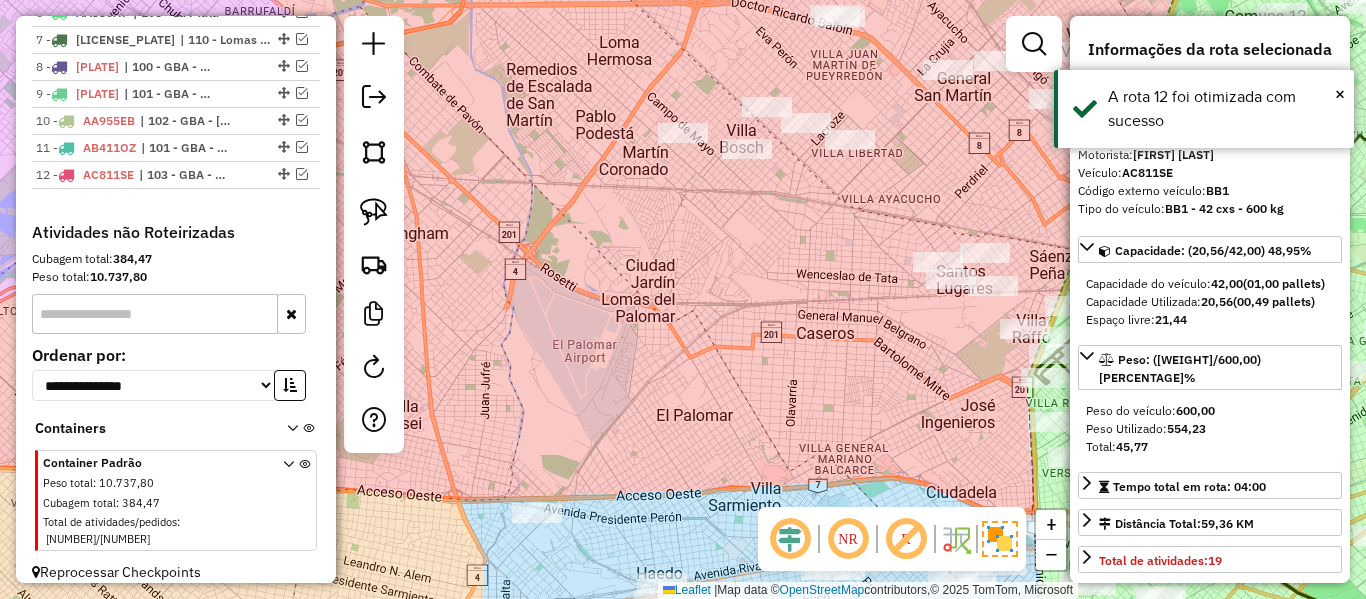 click on "Janela de atendimento Grade de atendimento Capacidade Transportadoras Veículos Cliente Pedidos  Rotas Selecione os dias de semana para filtrar as janelas de atendimento  Seg   Ter   Qua   Qui   Sex   Sáb   Dom  Informe o período da janela de atendimento: De: Até:  Filtrar exatamente a janela do cliente  Considerar janela de atendimento padrão  Selecione os dias de semana para filtrar as grades de atendimento  Seg   Ter   Qua   Qui   Sex   Sáb   Dom   Considerar clientes sem dia de atendimento cadastrado  Clientes fora do dia de atendimento selecionado Filtrar as atividades entre os valores definidos abaixo:  Peso mínimo:   Peso máximo:   Cubagem mínima:   Cubagem máxima:   De:   Até:  Filtrar as atividades entre o tempo de atendimento definido abaixo:  De:   Até:   Considerar capacidade total dos clientes não roteirizados Transportadora: Selecione um ou mais itens Tipo de veículo: Selecione um ou mais itens Veículo: Selecione um ou mais itens Motorista: Selecione um ou mais itens Nome: Rótulo:" 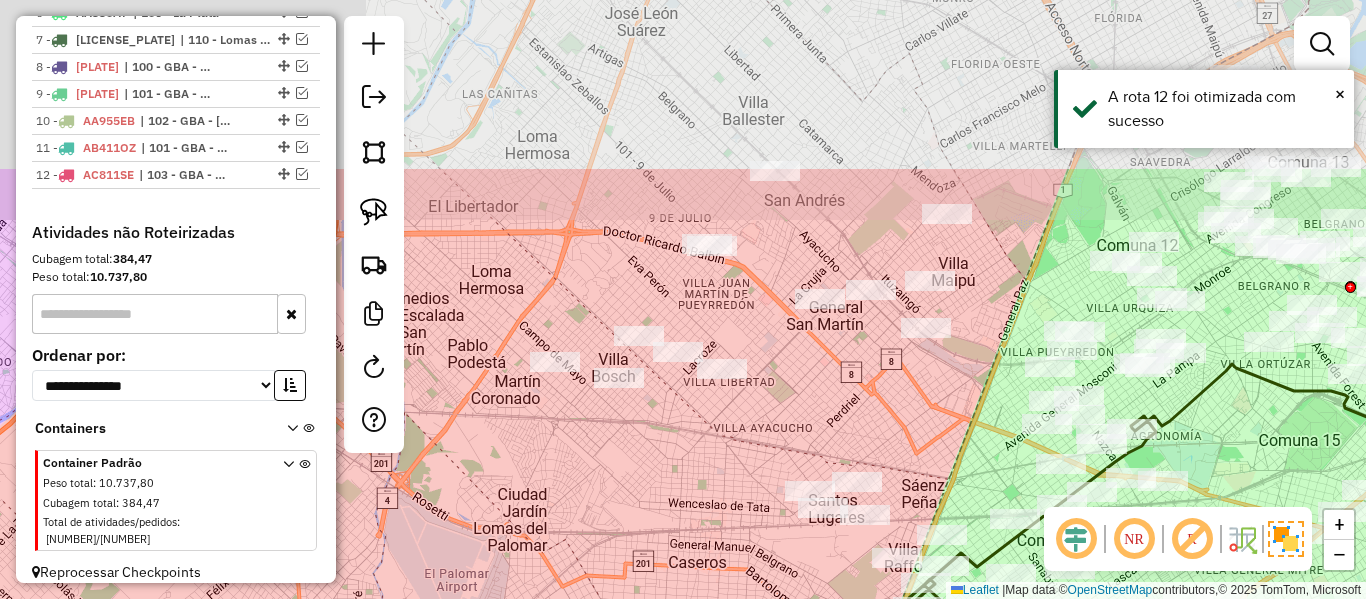 drag, startPoint x: 690, startPoint y: 389, endPoint x: 641, endPoint y: 489, distance: 111.35978 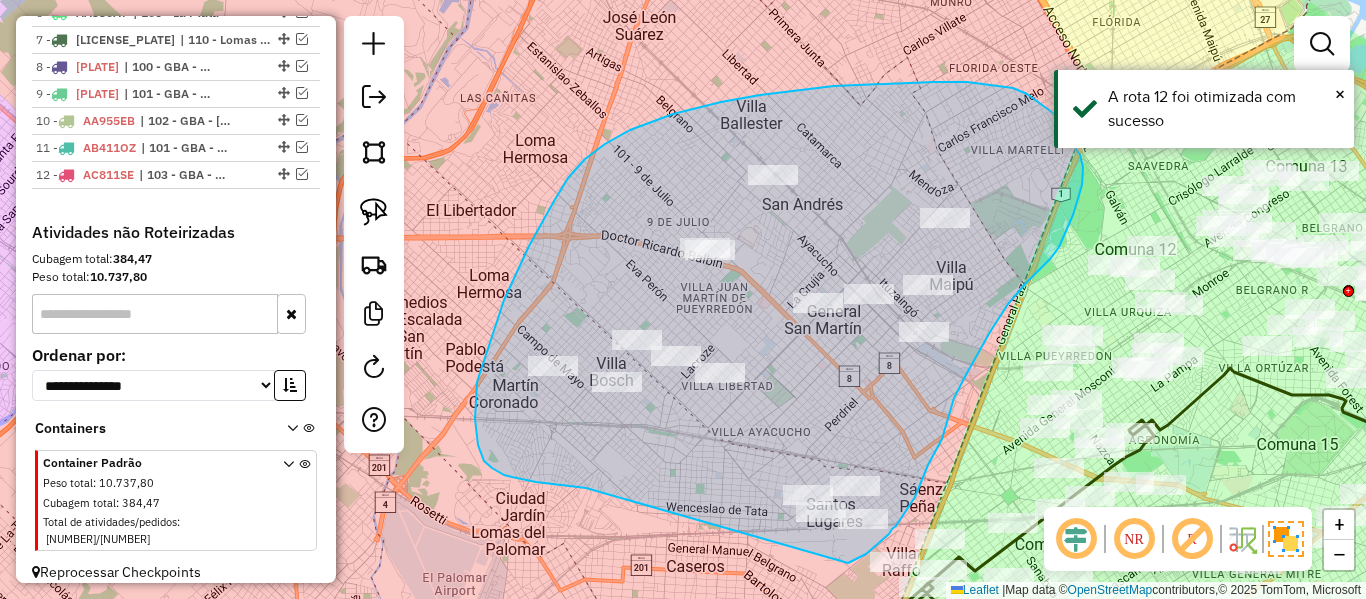 drag, startPoint x: 504, startPoint y: 475, endPoint x: 826, endPoint y: 535, distance: 327.54236 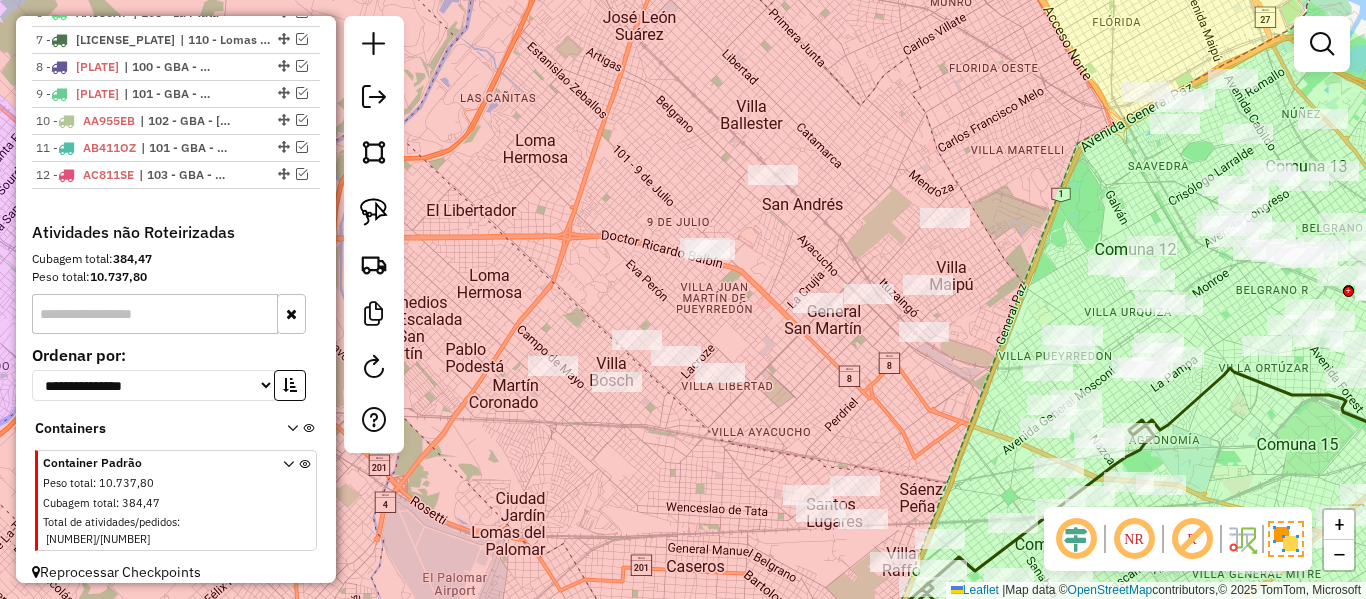 drag, startPoint x: 697, startPoint y: 435, endPoint x: 734, endPoint y: 412, distance: 43.56604 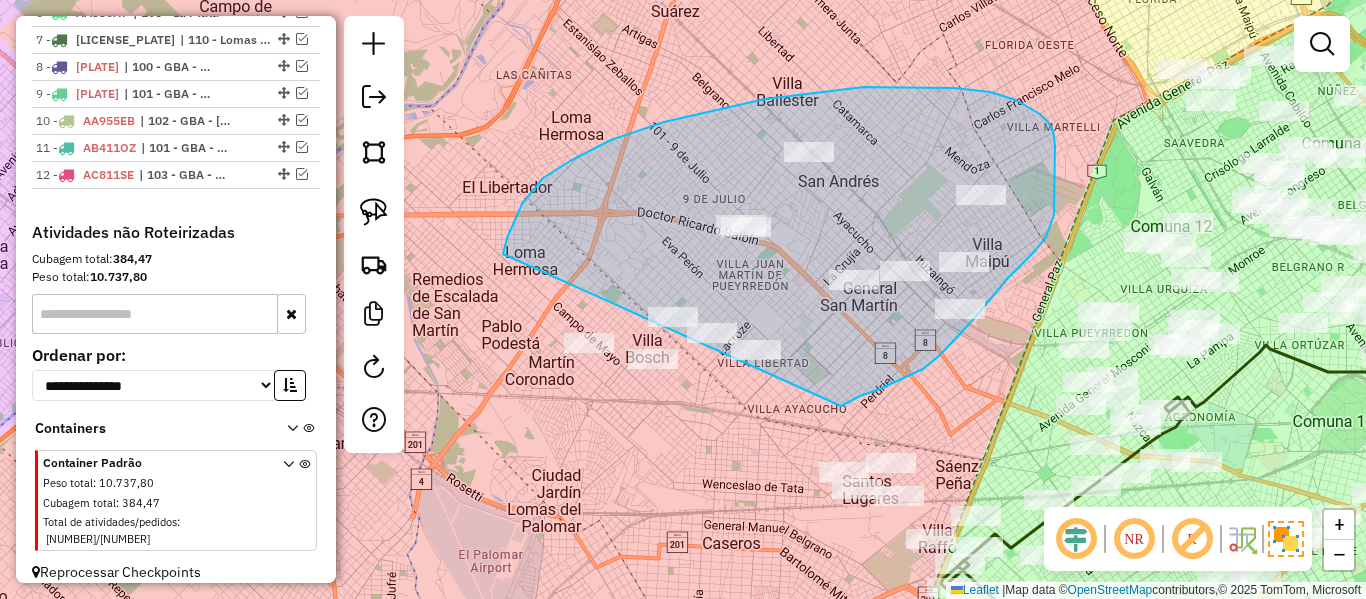 drag, startPoint x: 860, startPoint y: 396, endPoint x: 609, endPoint y: 466, distance: 260.57822 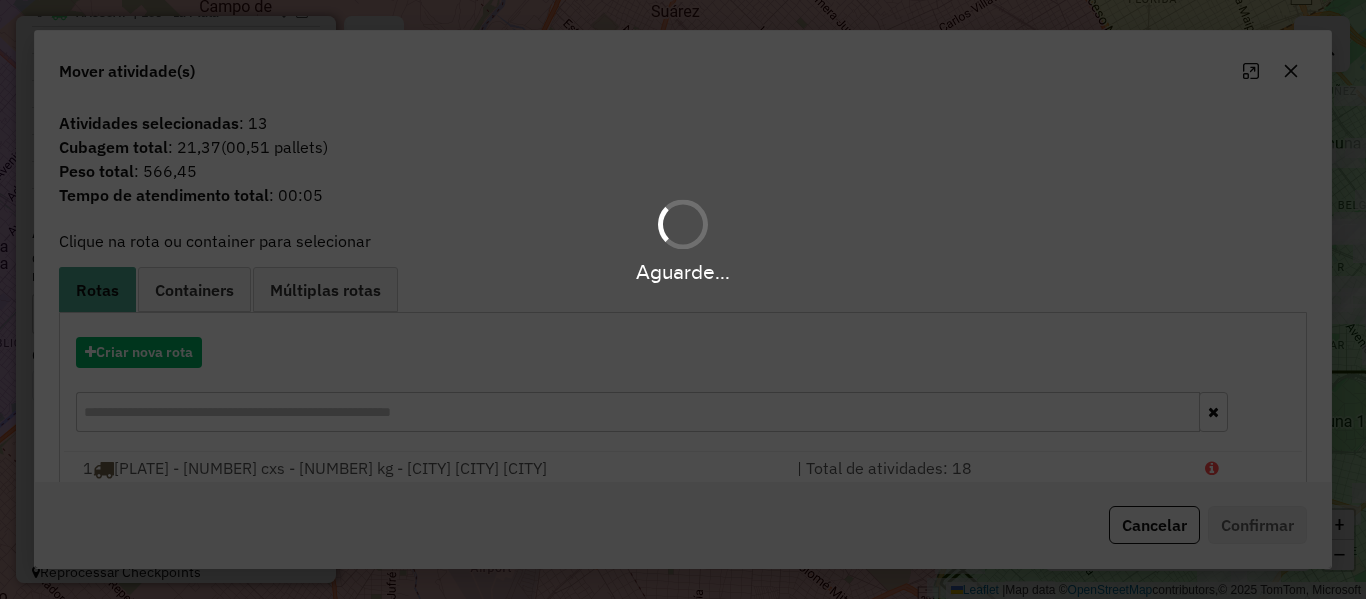 click on "Aguarde..." at bounding box center [683, 299] 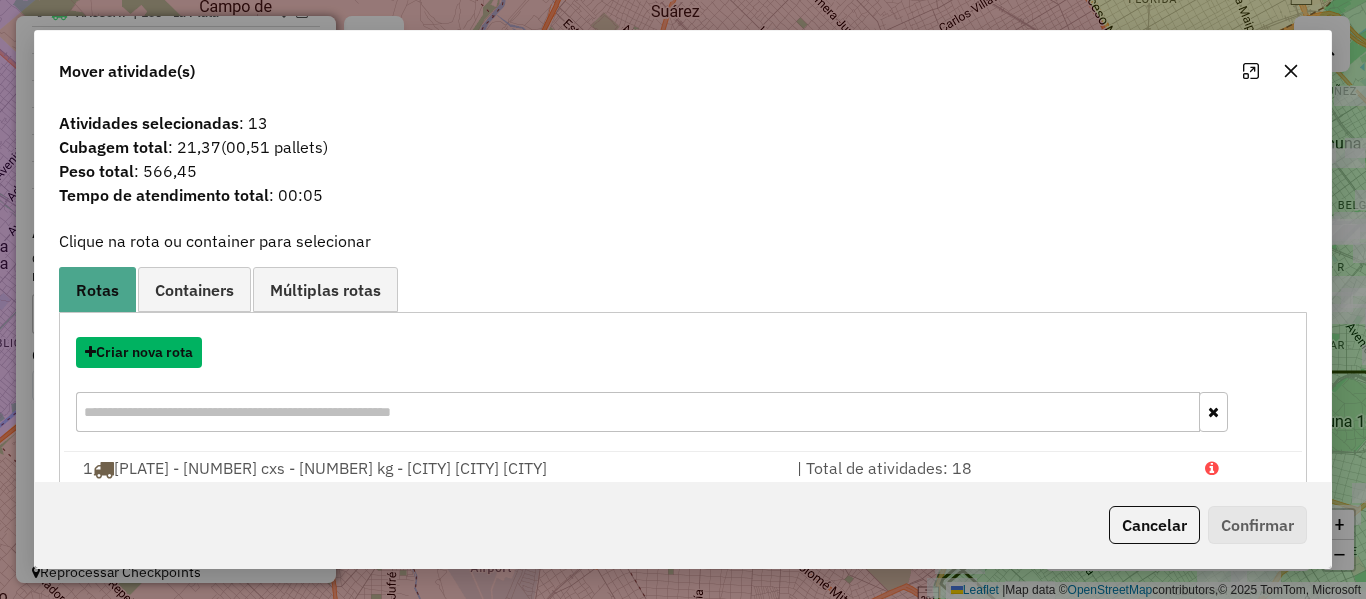 click on "Criar nova rota" at bounding box center (139, 352) 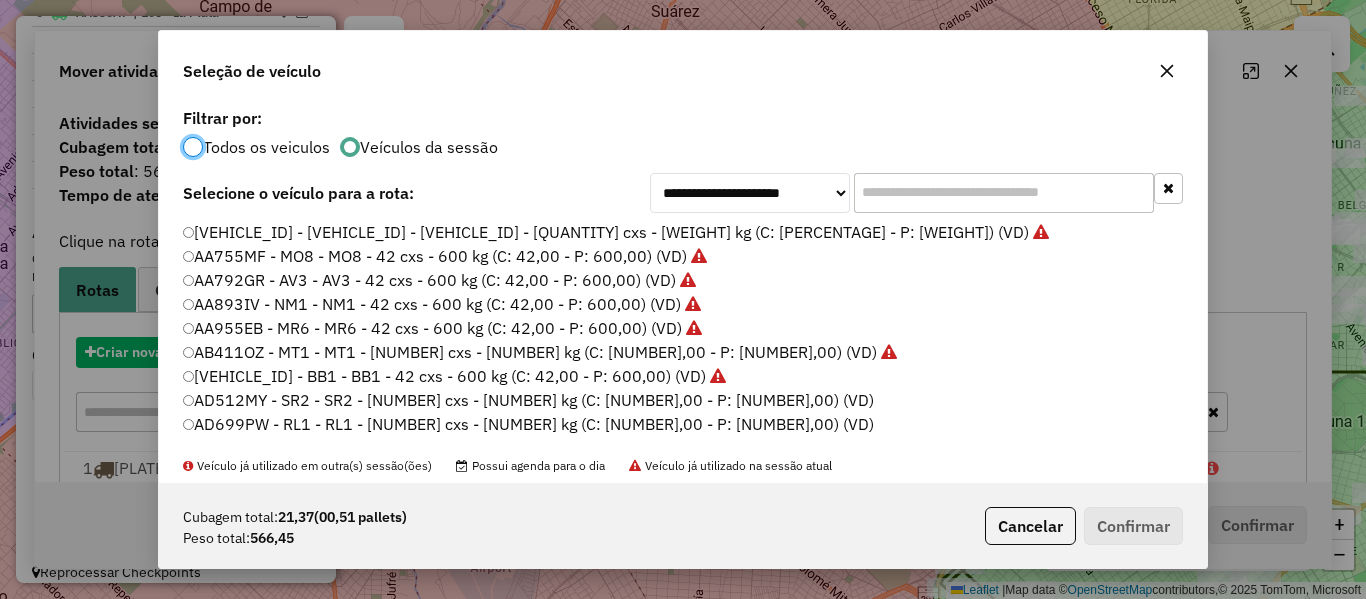 scroll, scrollTop: 11, scrollLeft: 6, axis: both 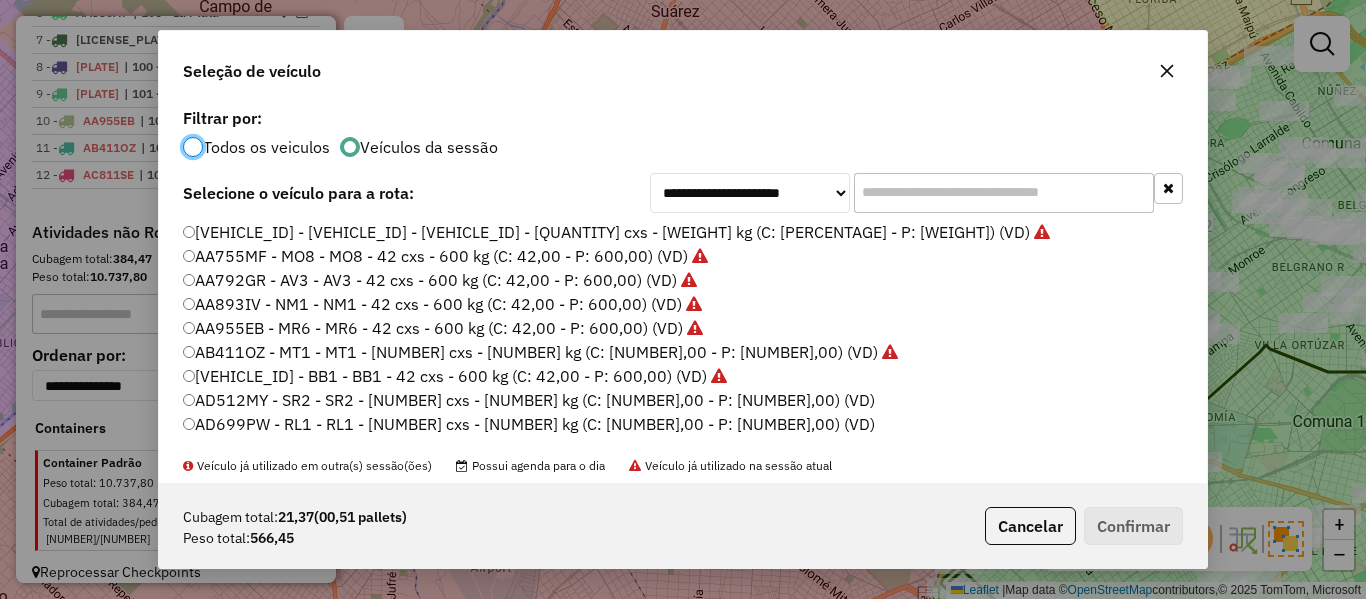 click on "AD512MY - SR2 - SR2 - [NUMBER] cxs - [NUMBER] kg (C: [NUMBER],00 - P: [NUMBER],00) (VD)" 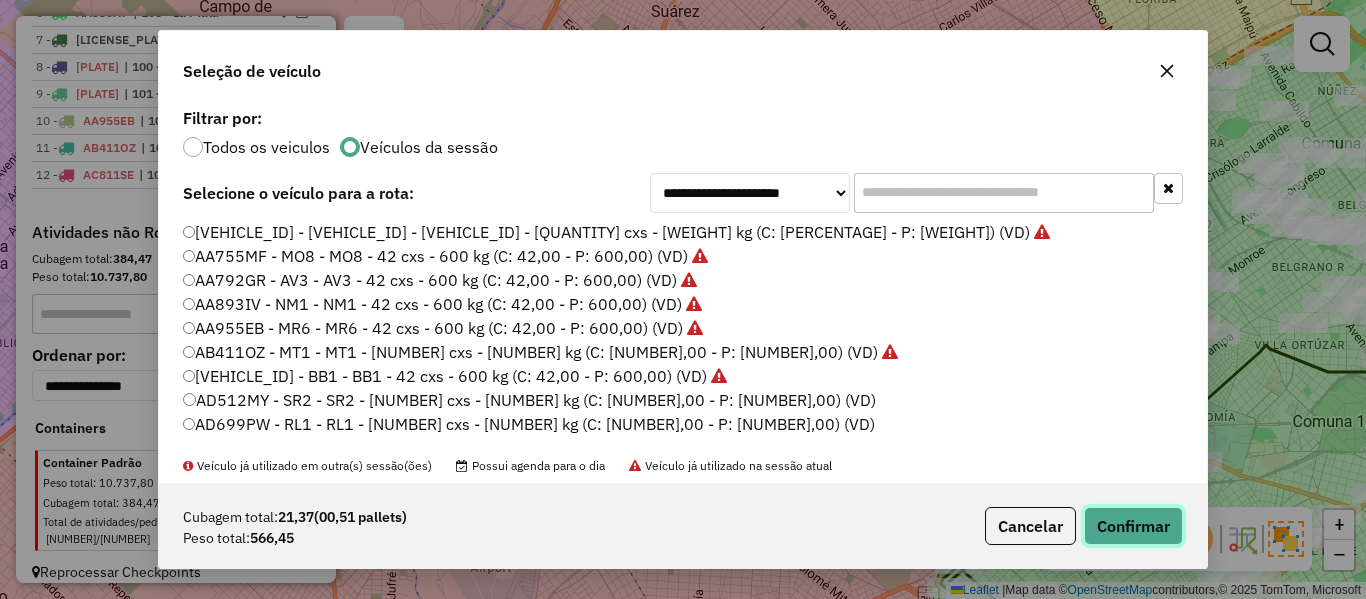 click on "Confirmar" 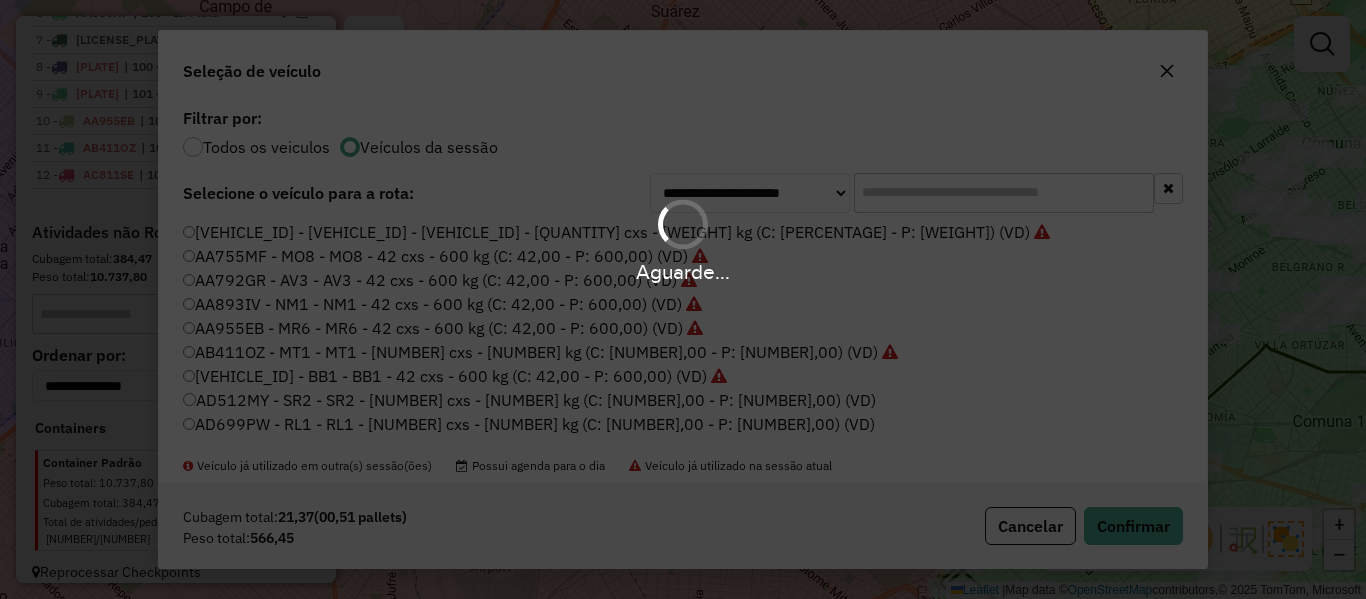click on "Aguarde..." at bounding box center (683, 299) 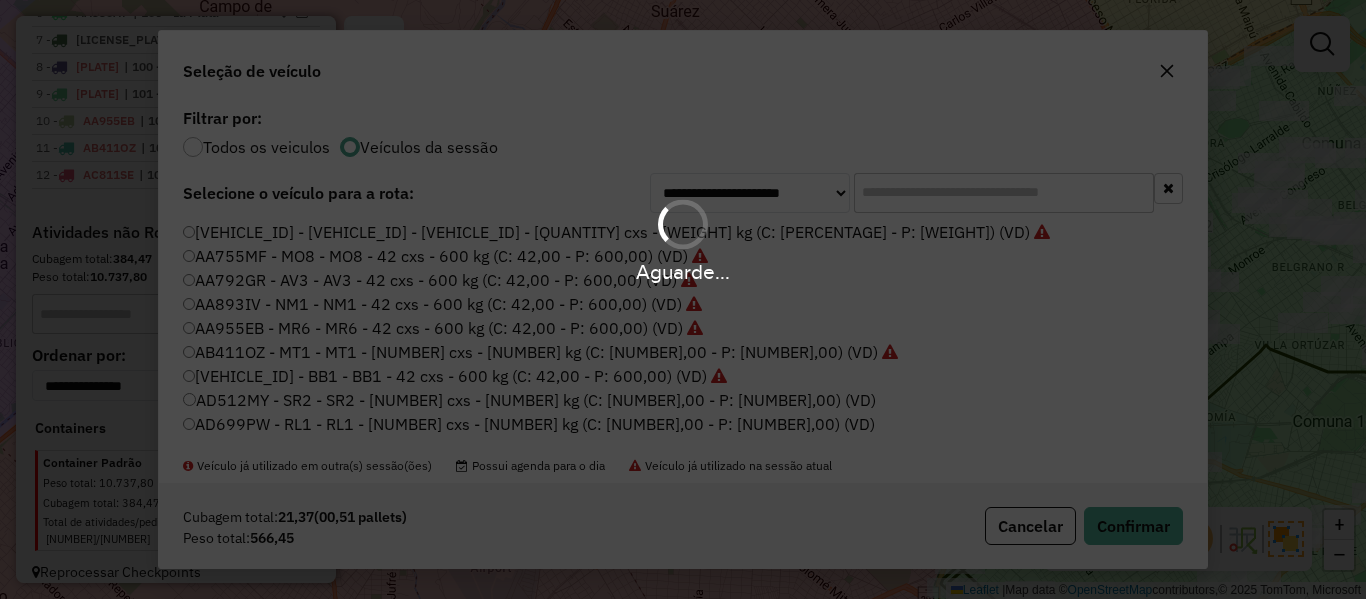 scroll, scrollTop: 1102, scrollLeft: 0, axis: vertical 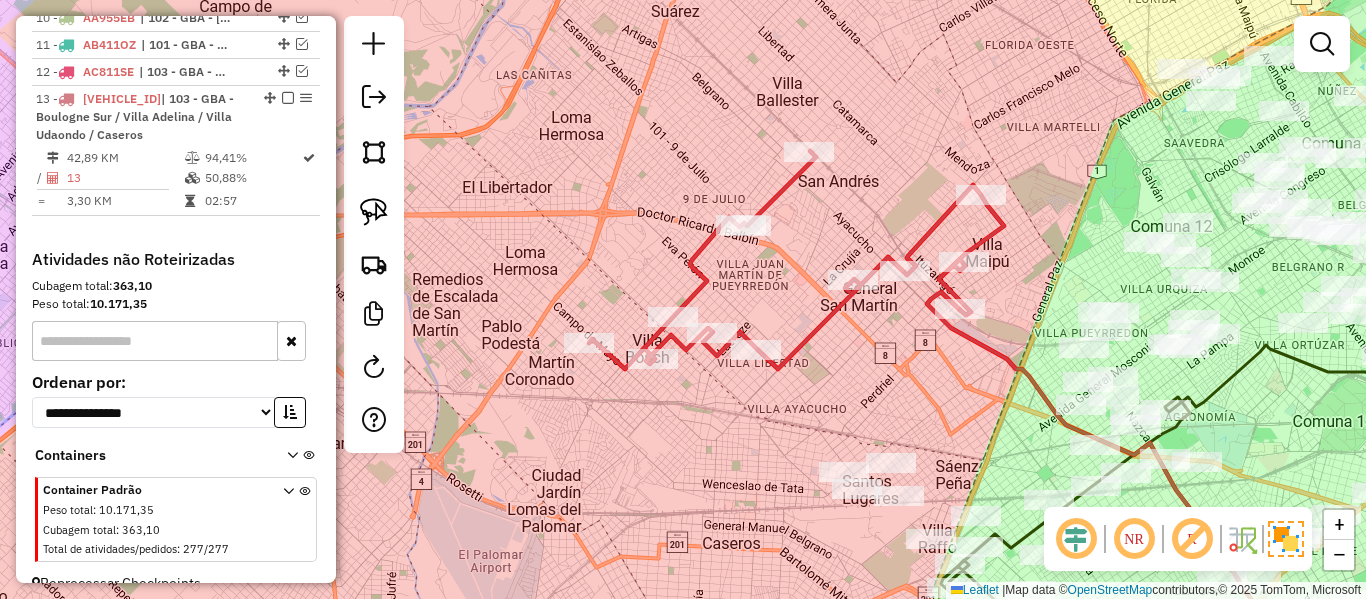 click 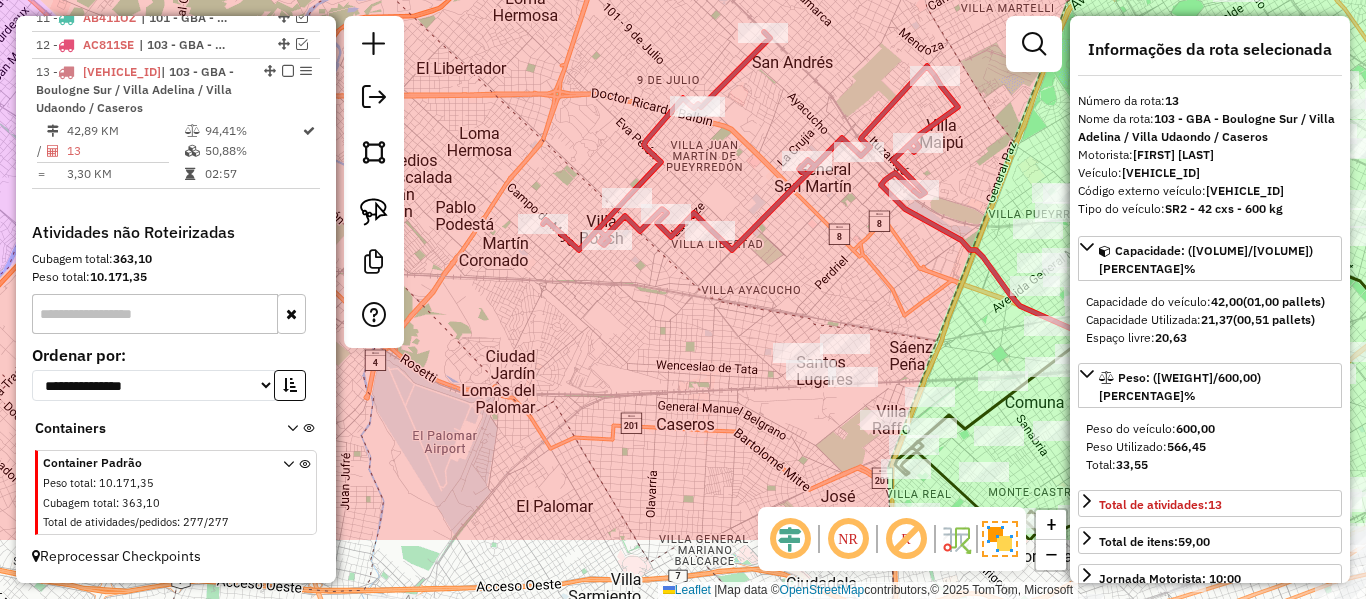drag, startPoint x: 870, startPoint y: 362, endPoint x: 824, endPoint y: 260, distance: 111.89281 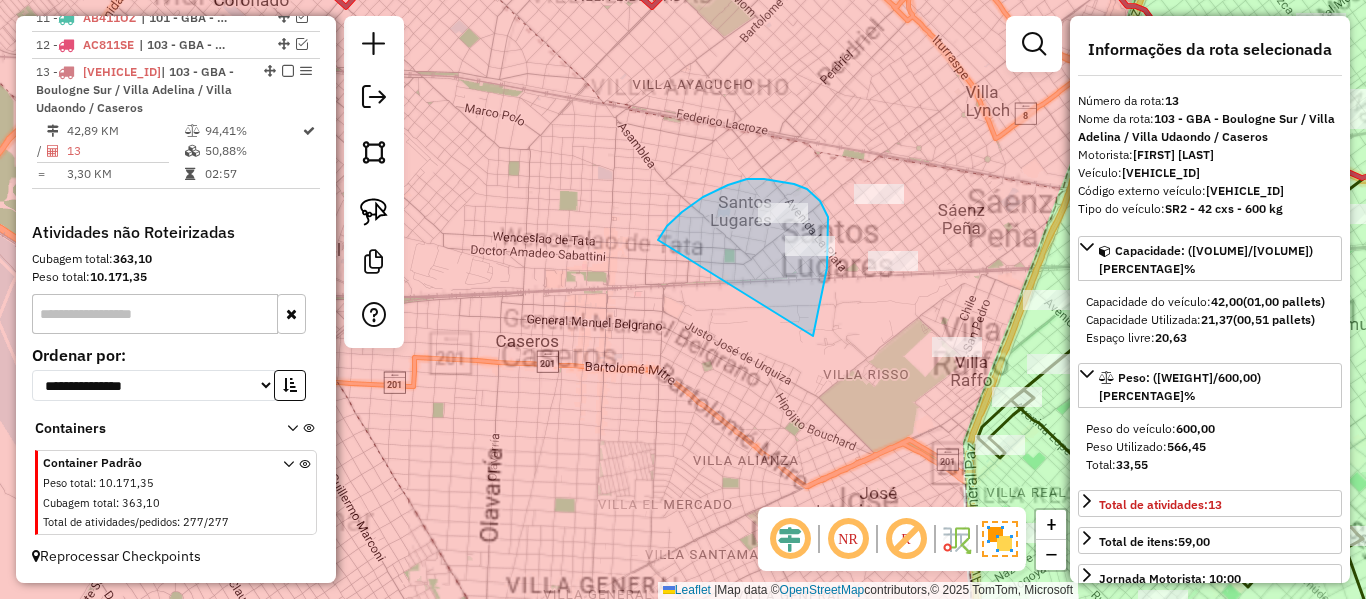 drag, startPoint x: 827, startPoint y: 268, endPoint x: 649, endPoint y: 261, distance: 178.13759 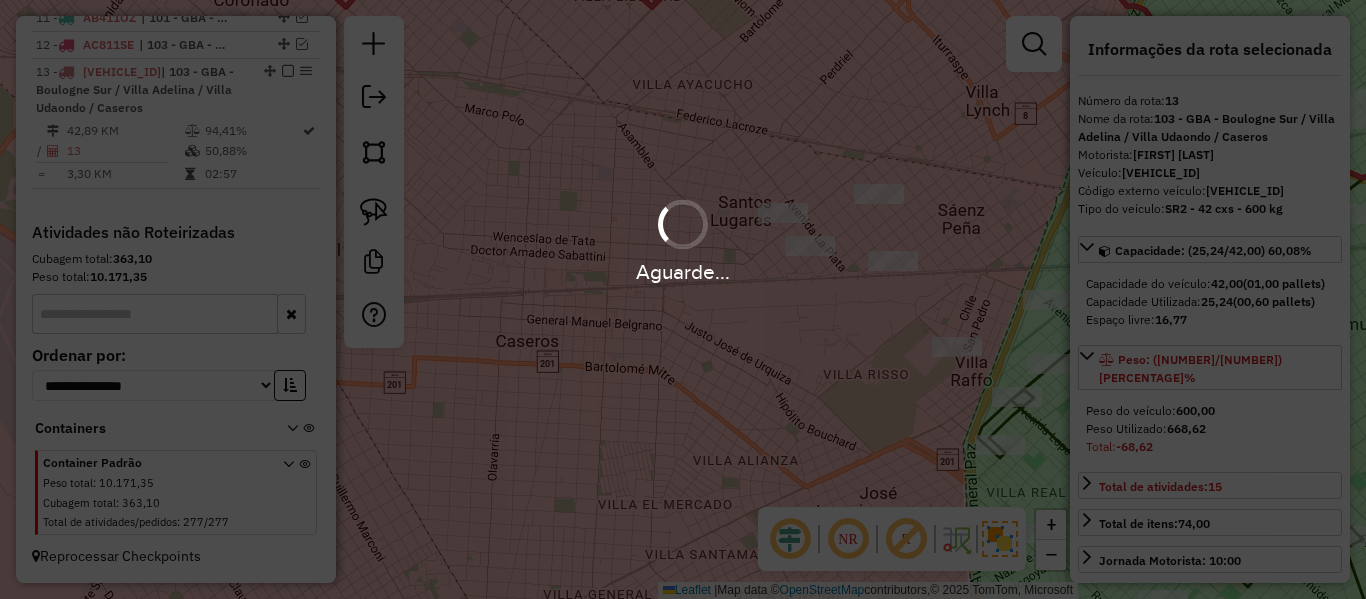 select on "**********" 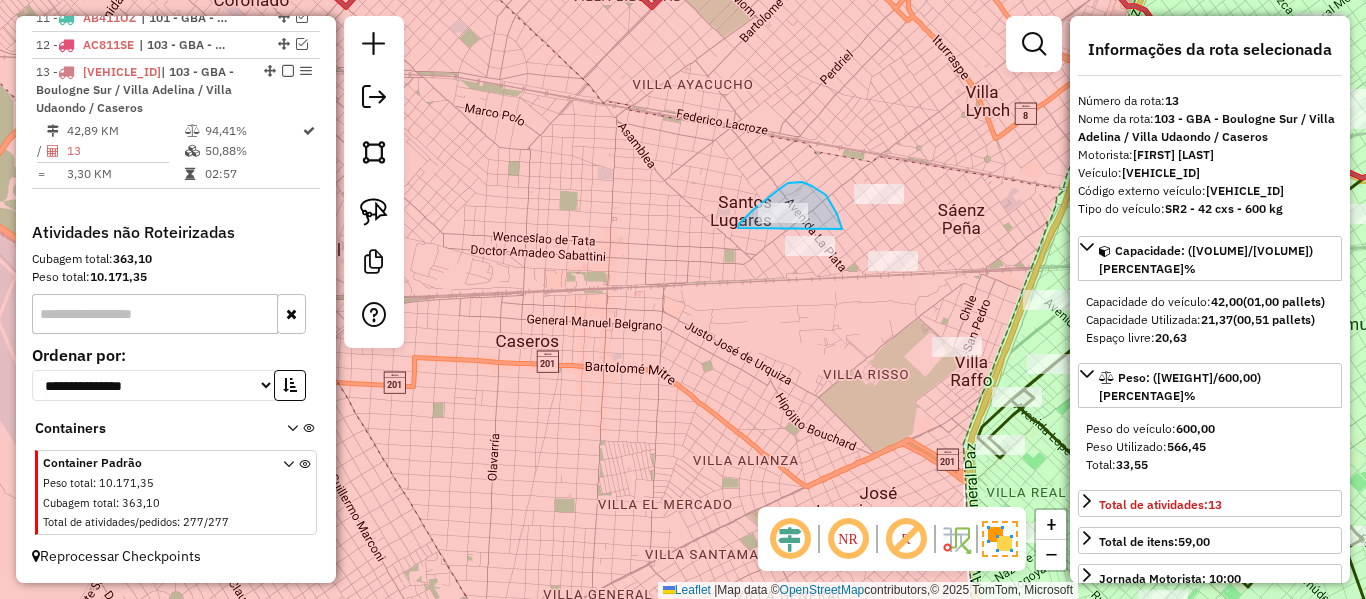 drag, startPoint x: 812, startPoint y: 186, endPoint x: 738, endPoint y: 228, distance: 85.08819 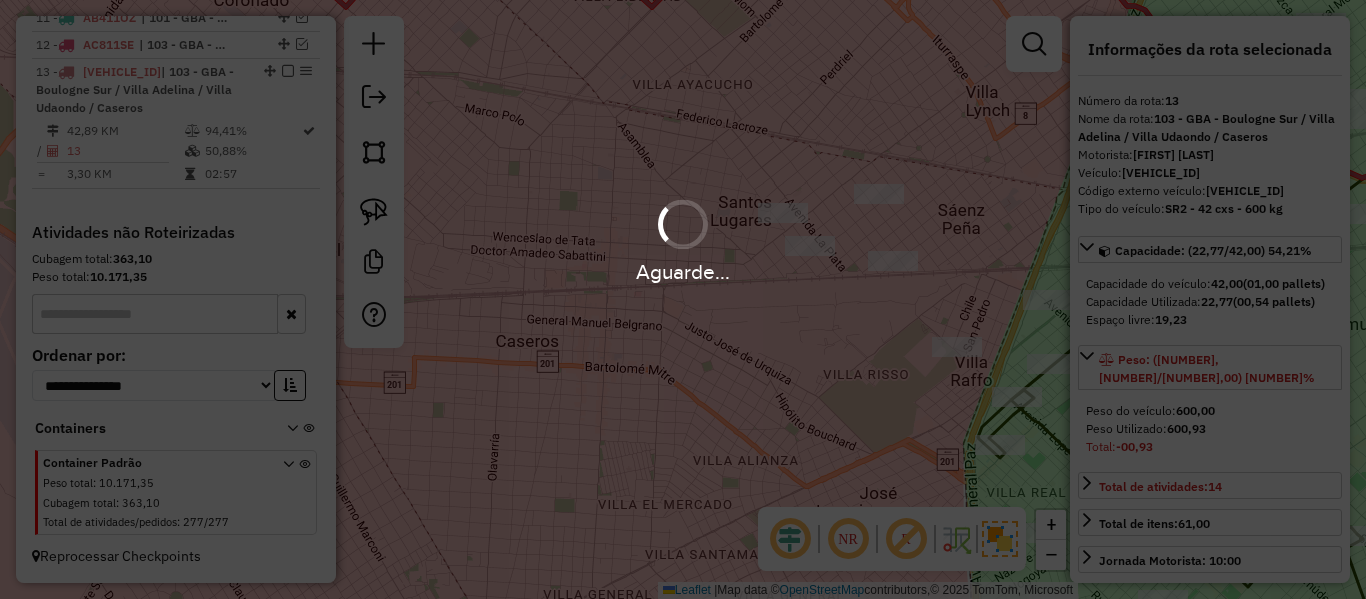 select on "**********" 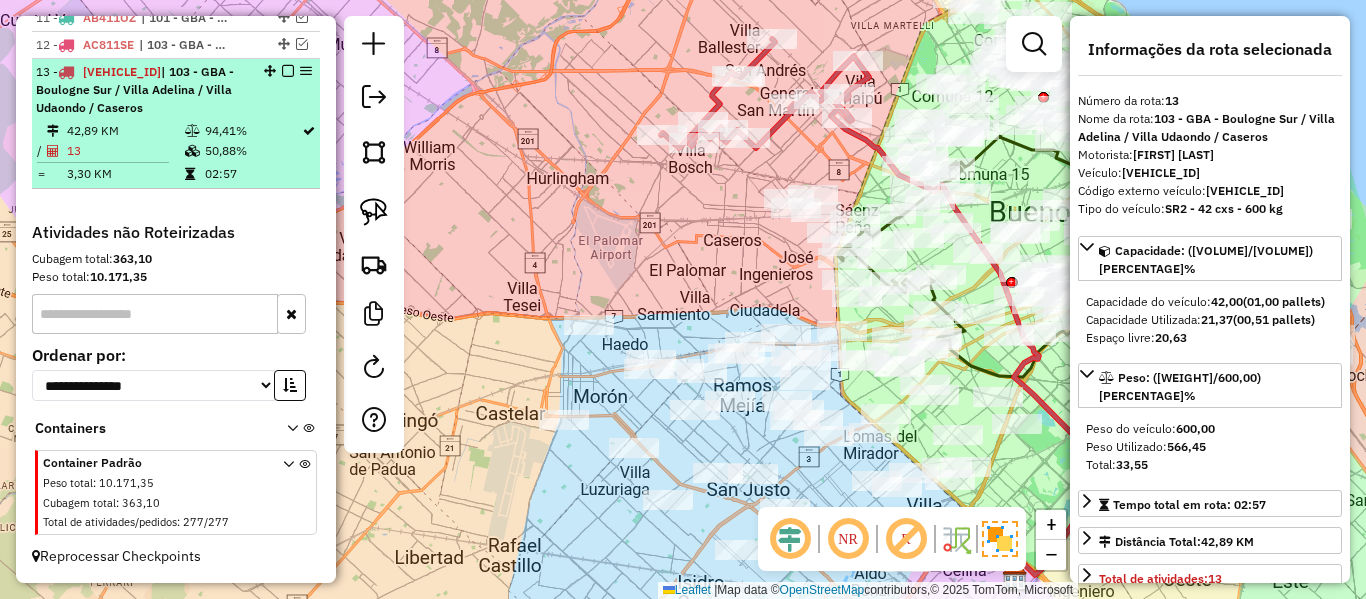 click at bounding box center (288, 71) 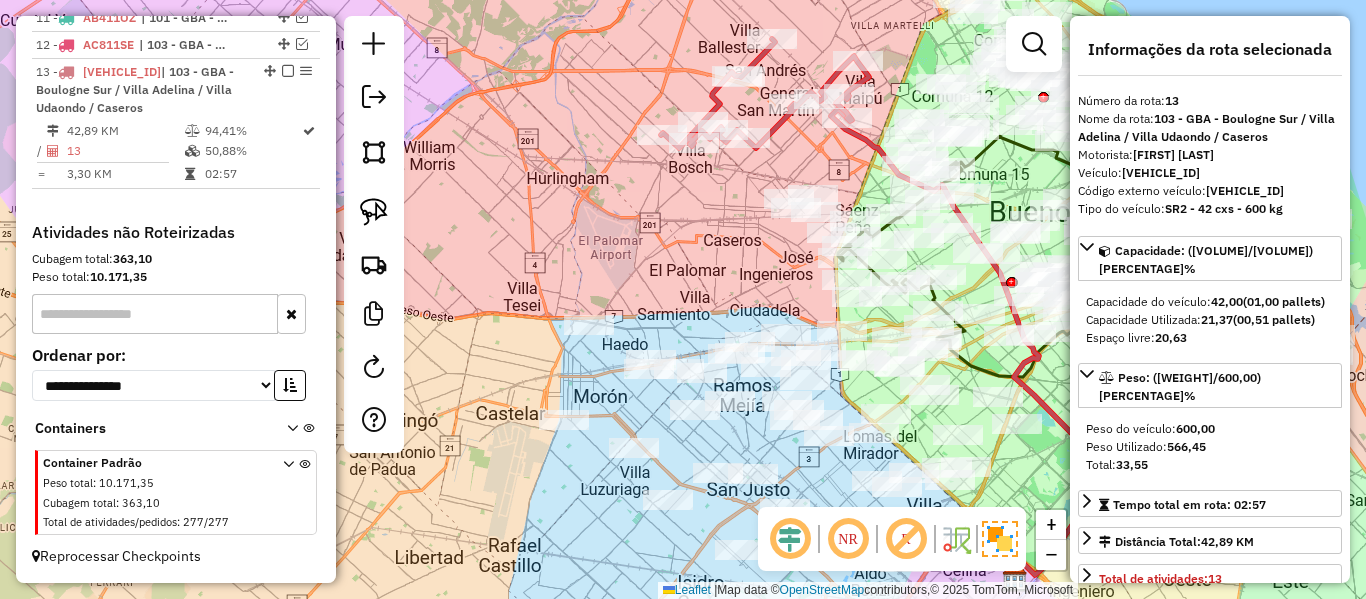 scroll, scrollTop: 1026, scrollLeft: 0, axis: vertical 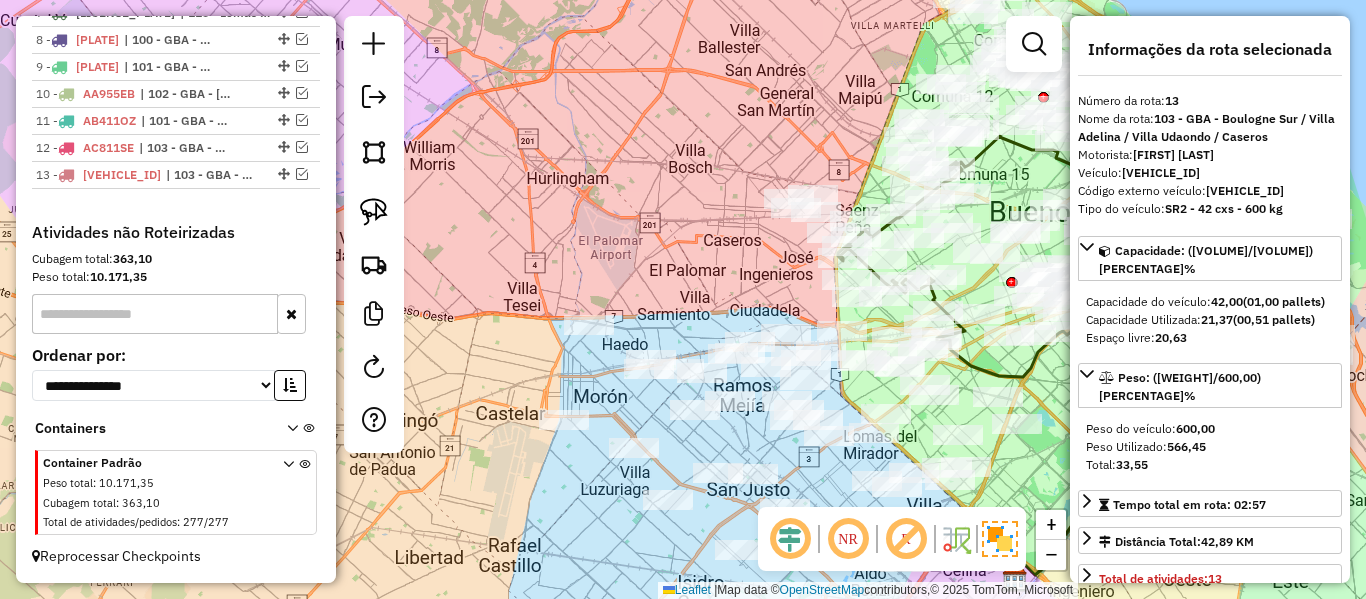click on "Janela de atendimento Grade de atendimento Capacidade Transportadoras Veículos Cliente Pedidos  Rotas Selecione os dias de semana para filtrar as janelas de atendimento  Seg   Ter   Qua   Qui   Sex   Sáb   Dom  Informe o período da janela de atendimento: De: Até:  Filtrar exatamente a janela do cliente  Considerar janela de atendimento padrão  Selecione os dias de semana para filtrar as grades de atendimento  Seg   Ter   Qua   Qui   Sex   Sáb   Dom   Considerar clientes sem dia de atendimento cadastrado  Clientes fora do dia de atendimento selecionado Filtrar as atividades entre os valores definidos abaixo:  Peso mínimo:   Peso máximo:   Cubagem mínima:   Cubagem máxima:   De:   Até:  Filtrar as atividades entre o tempo de atendimento definido abaixo:  De:   Até:   Considerar capacidade total dos clientes não roteirizados Transportadora: Selecione um ou mais itens Tipo de veículo: Selecione um ou mais itens Veículo: Selecione um ou mais itens Motorista: Selecione um ou mais itens Nome: Rótulo:" 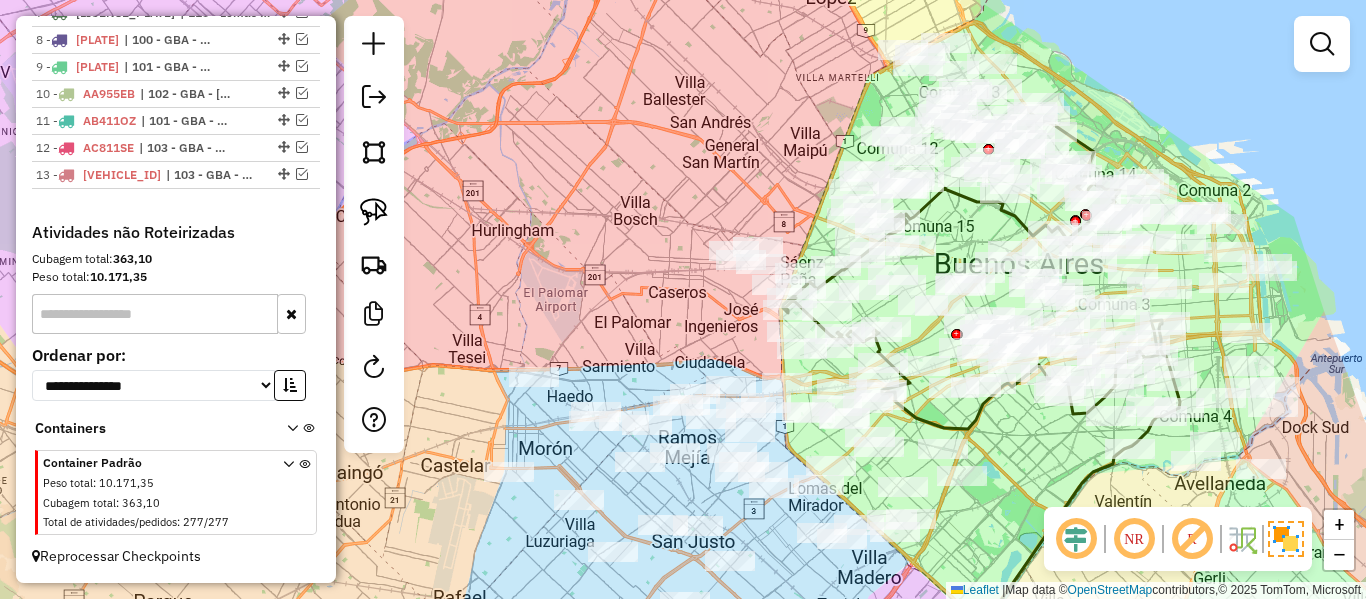 drag, startPoint x: 721, startPoint y: 184, endPoint x: 617, endPoint y: 270, distance: 134.95184 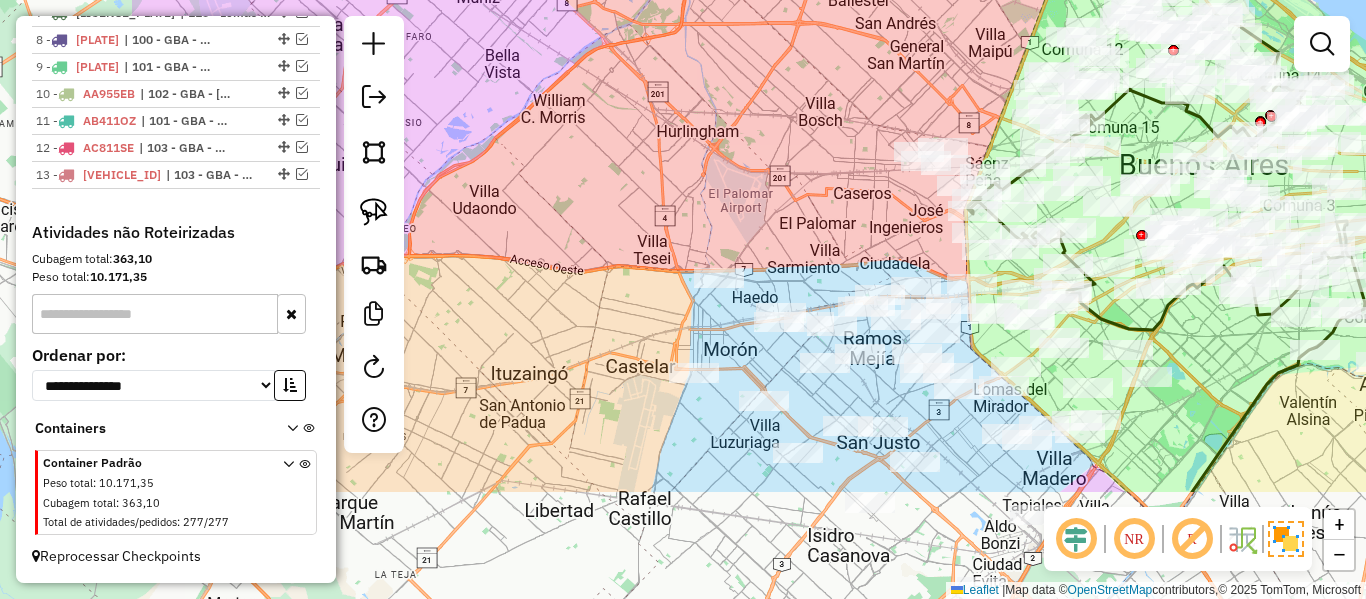 drag, startPoint x: 667, startPoint y: 175, endPoint x: 936, endPoint y: 8, distance: 316.6228 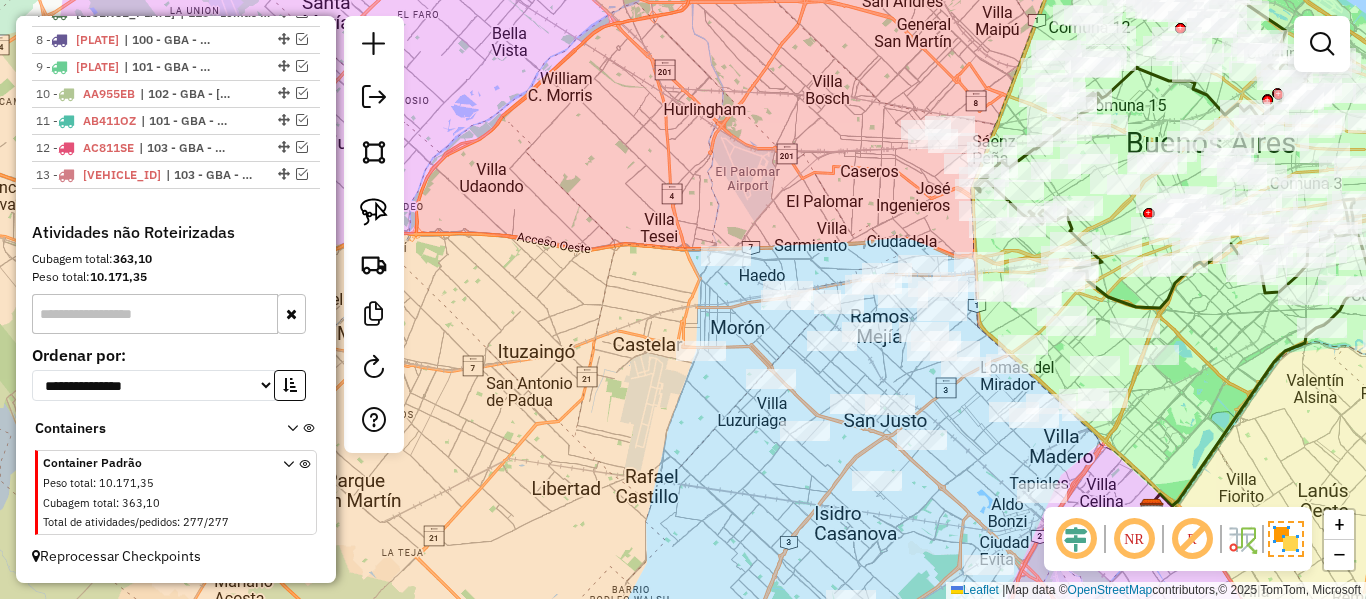 drag, startPoint x: 814, startPoint y: 198, endPoint x: 834, endPoint y: 120, distance: 80.523285 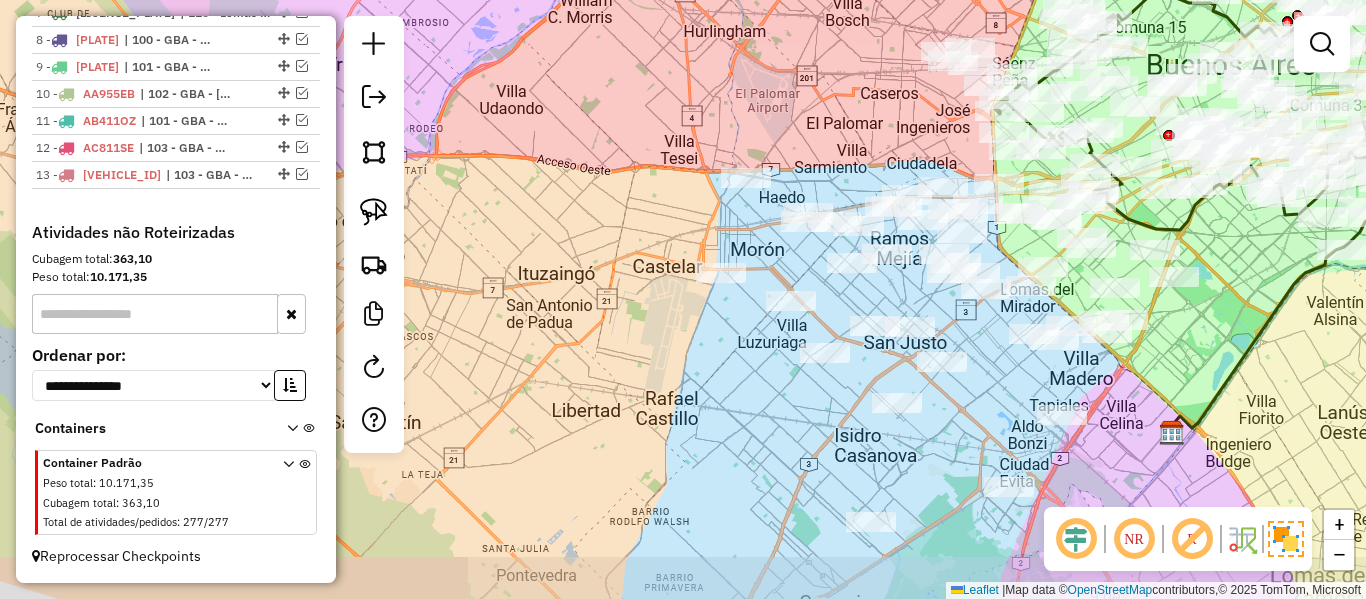 click on "Janela de atendimento Grade de atendimento Capacidade Transportadoras Veículos Cliente Pedidos  Rotas Selecione os dias de semana para filtrar as janelas de atendimento  Seg   Ter   Qua   Qui   Sex   Sáb   Dom  Informe o período da janela de atendimento: De: Até:  Filtrar exatamente a janela do cliente  Considerar janela de atendimento padrão  Selecione os dias de semana para filtrar as grades de atendimento  Seg   Ter   Qua   Qui   Sex   Sáb   Dom   Considerar clientes sem dia de atendimento cadastrado  Clientes fora do dia de atendimento selecionado Filtrar as atividades entre os valores definidos abaixo:  Peso mínimo:   Peso máximo:   Cubagem mínima:   Cubagem máxima:   De:   Até:  Filtrar as atividades entre o tempo de atendimento definido abaixo:  De:   Até:   Considerar capacidade total dos clientes não roteirizados Transportadora: Selecione um ou mais itens Tipo de veículo: Selecione um ou mais itens Veículo: Selecione um ou mais itens Motorista: Selecione um ou mais itens Nome: Rótulo:" 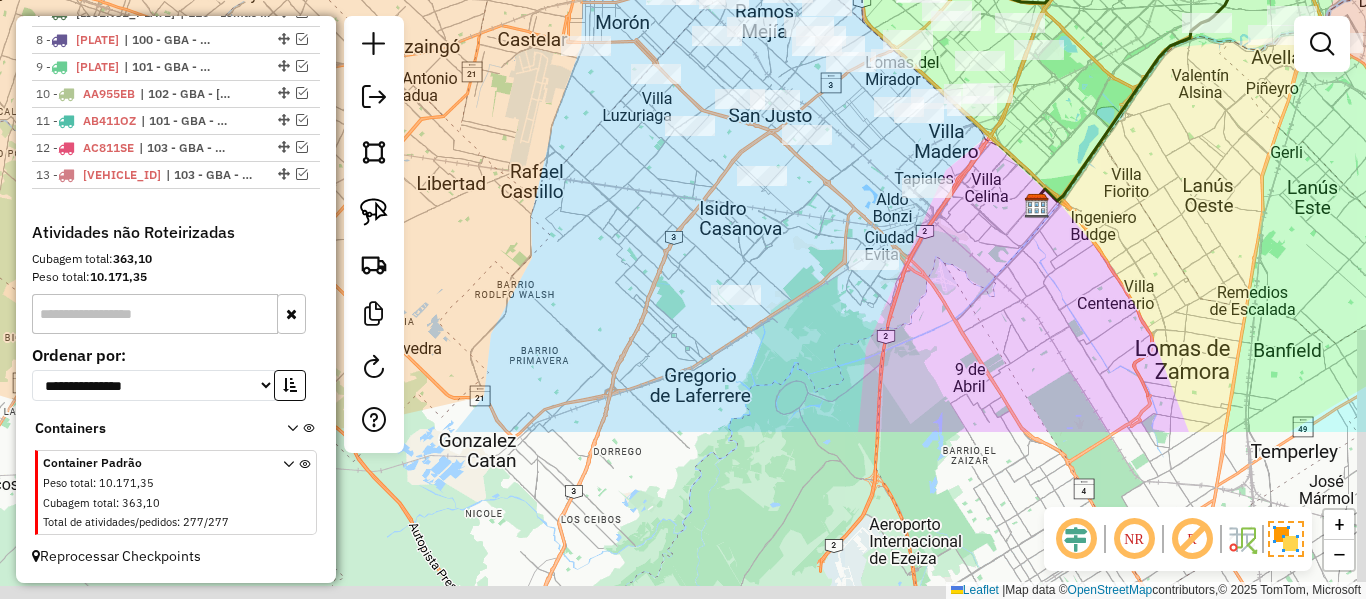 drag, startPoint x: 643, startPoint y: 216, endPoint x: 655, endPoint y: 199, distance: 20.808653 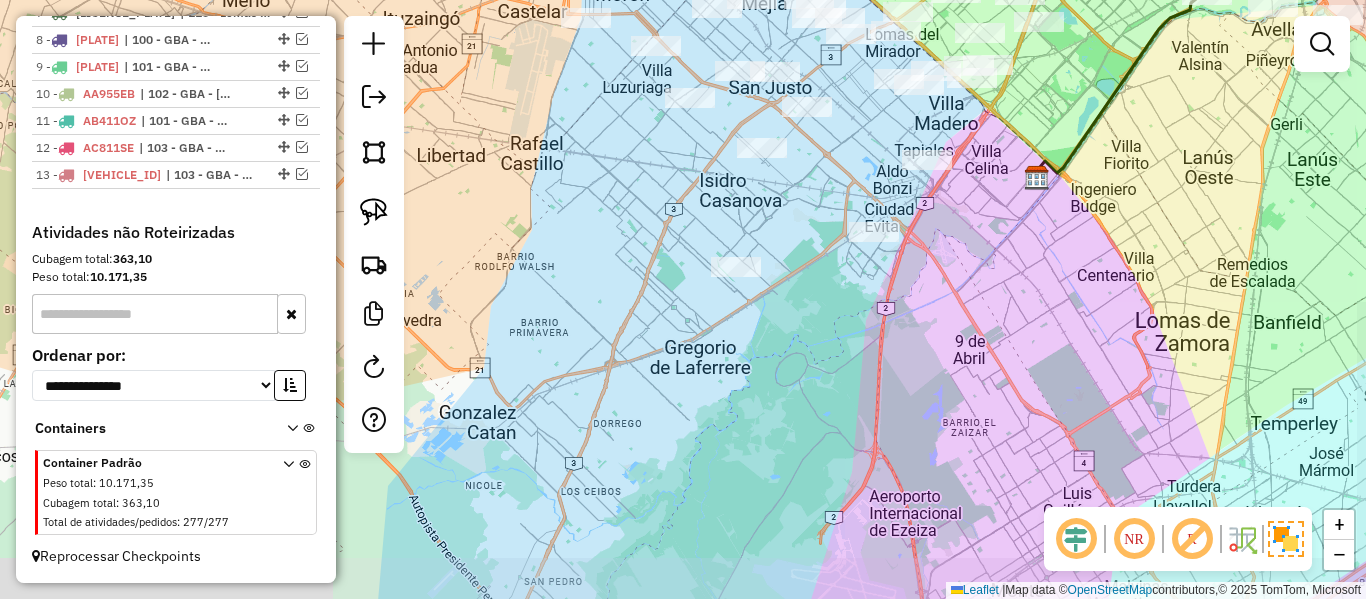 drag, startPoint x: 665, startPoint y: 349, endPoint x: 672, endPoint y: 391, distance: 42.579338 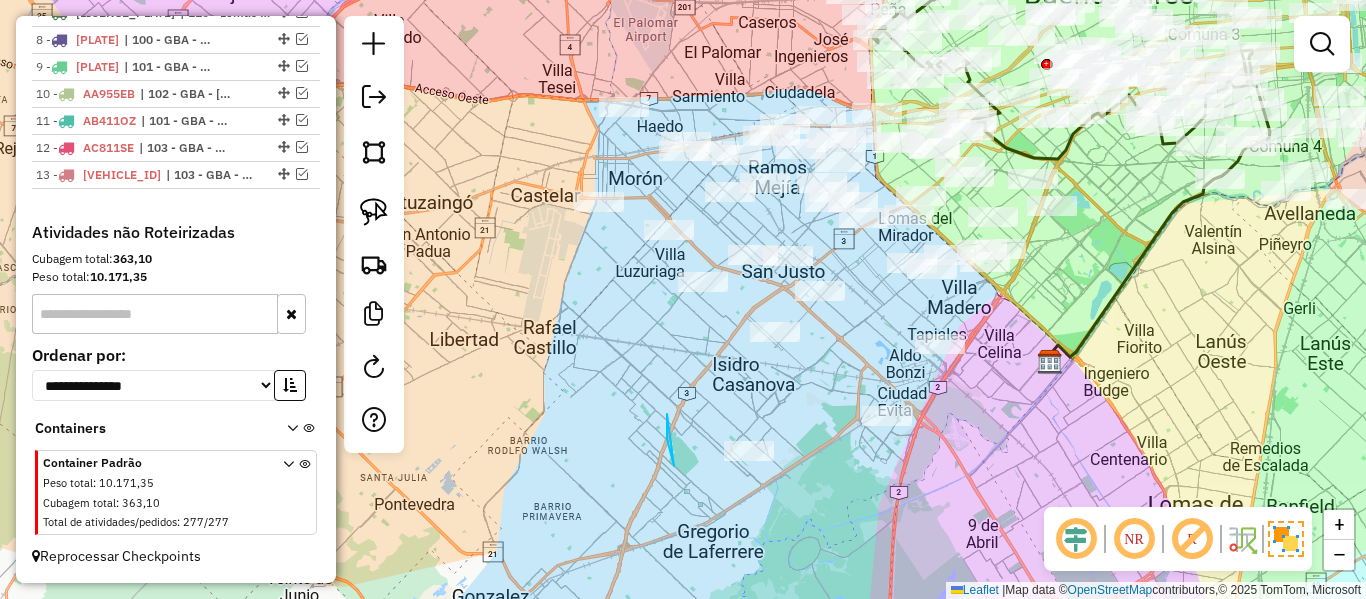 drag, startPoint x: 667, startPoint y: 439, endPoint x: 680, endPoint y: 477, distance: 40.16217 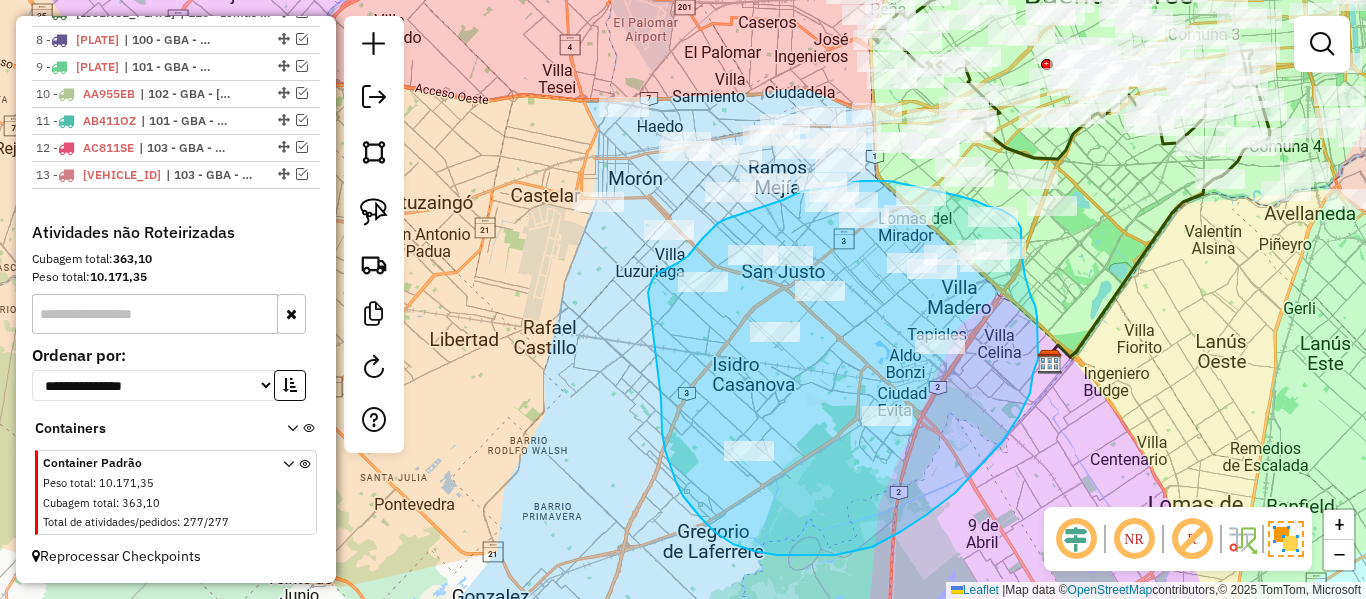 drag, startPoint x: 661, startPoint y: 398, endPoint x: 645, endPoint y: 347, distance: 53.450912 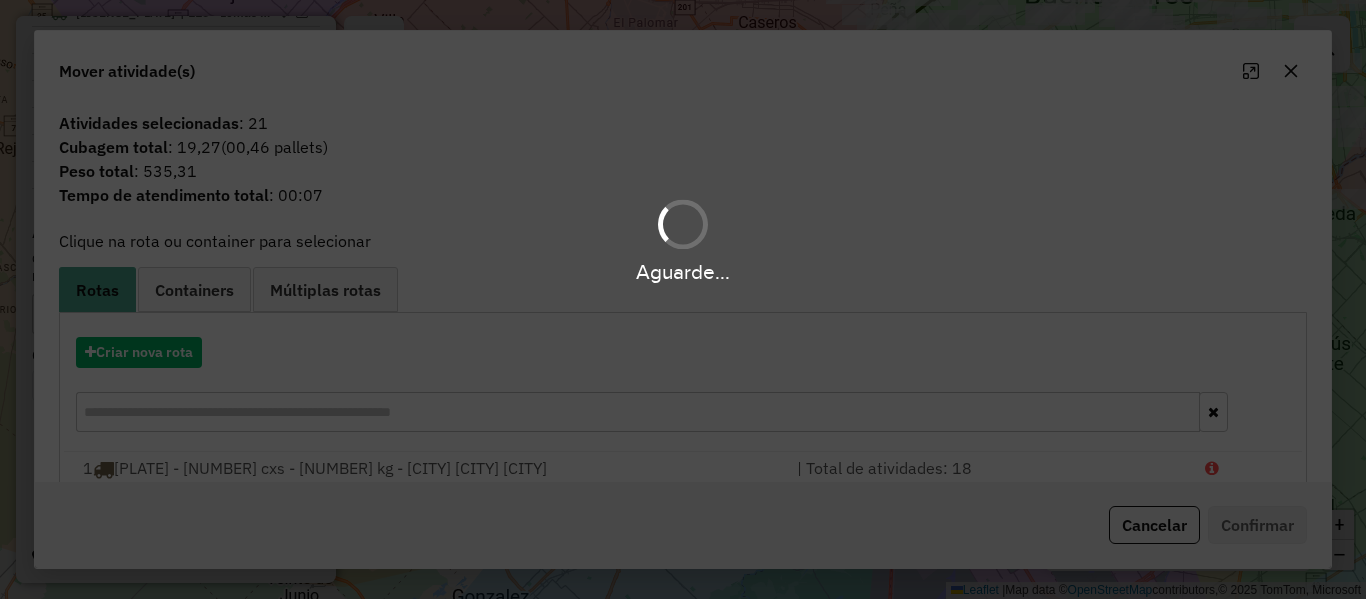 click on "Aguarde... Pop-up bloqueado! Seu navegador bloqueou automáticamente a abertura de uma nova janela. Acesse as configurações e adicione o endereço do sistema a lista de permissão. Fechar Informações da Sessão [NUMBER] - [DATE] Criação: [DATE] [TIME] Depósito: SAZ AR - TaDa Shipick Total de rotas: [NUMBER] Distância Total: [DISTANCE] km Tempo total: [TIME] Total de Atividades Roteirizadas: [NUMBER] Total de Pedidos Roteirizados: [NUMBER] Peso total roteirizado: [WEIGHT] Cubagem total roteirizado: [WEIGHT] Total de Atividades não Roteirizadas: [NUMBER] Total de Pedidos não Roteirizados: [NUMBER] Total de caixas por viagem: [WEIGHT] / [NUMBER] = [WEIGHT] Média de Atividades por viagem: [NUMBER] / [NUMBER] = [NUMBER] Ocupação média da frota: [PERCENTAGE]% Clientes com Service Time: [PERCENTAGE]% ([NUMBER] de [NUMBER]) Rotas improdutivas: [NUMBER] Rotas vários dias: [NUMBER] Clientes Priorizados NR: [NUMBER] Transportadoras Rotas Recargas: [NUMBER] Ver rotas Ver veículos Finalizar todas as rotas [NUMBER] - [CODE] [DISTANCE] KM [PERCENTAGE]%" at bounding box center [683, 299] 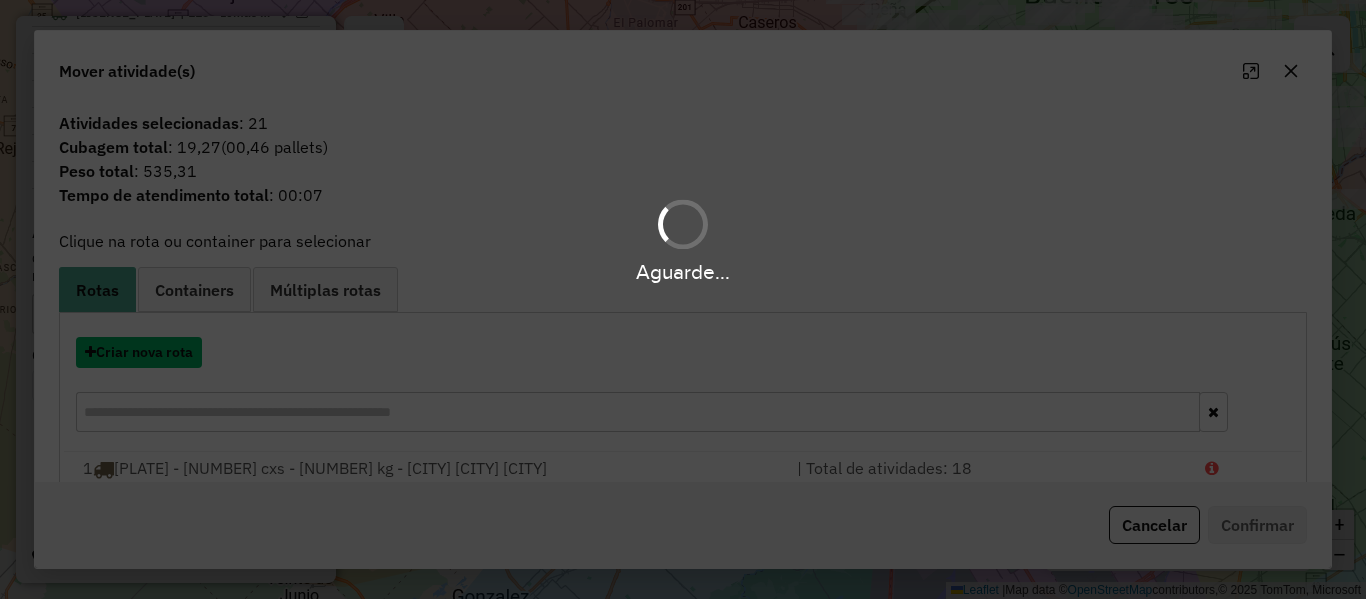 click on "Criar nova rota" at bounding box center [139, 352] 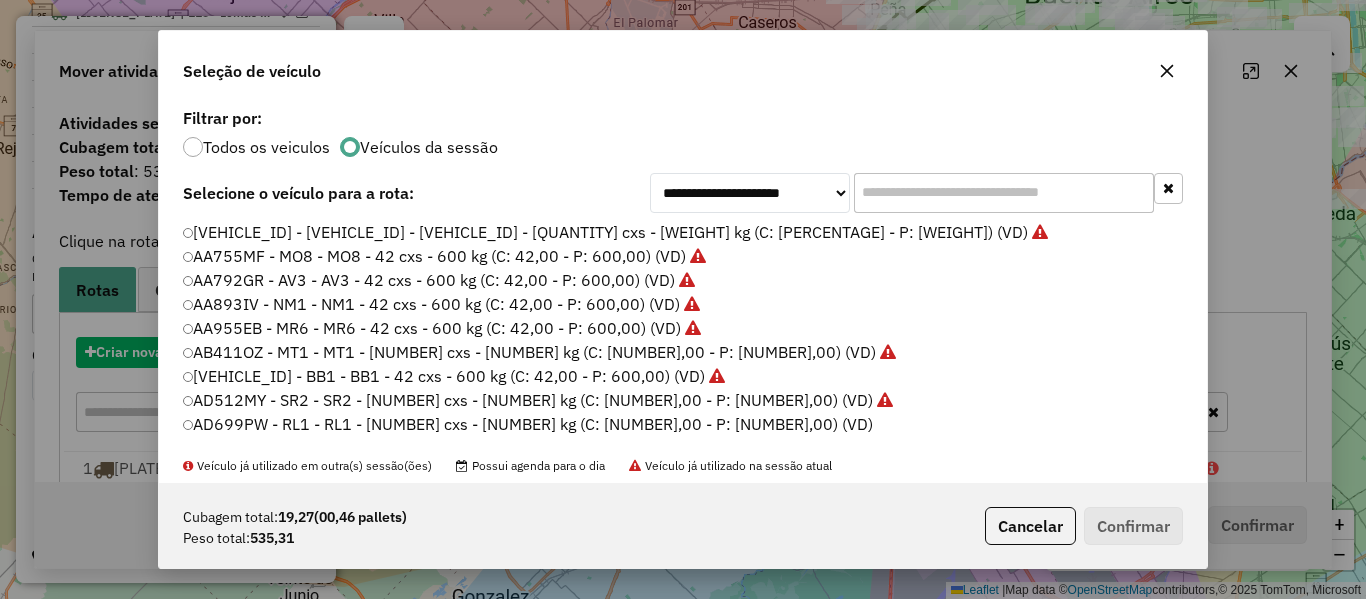 scroll, scrollTop: 11, scrollLeft: 6, axis: both 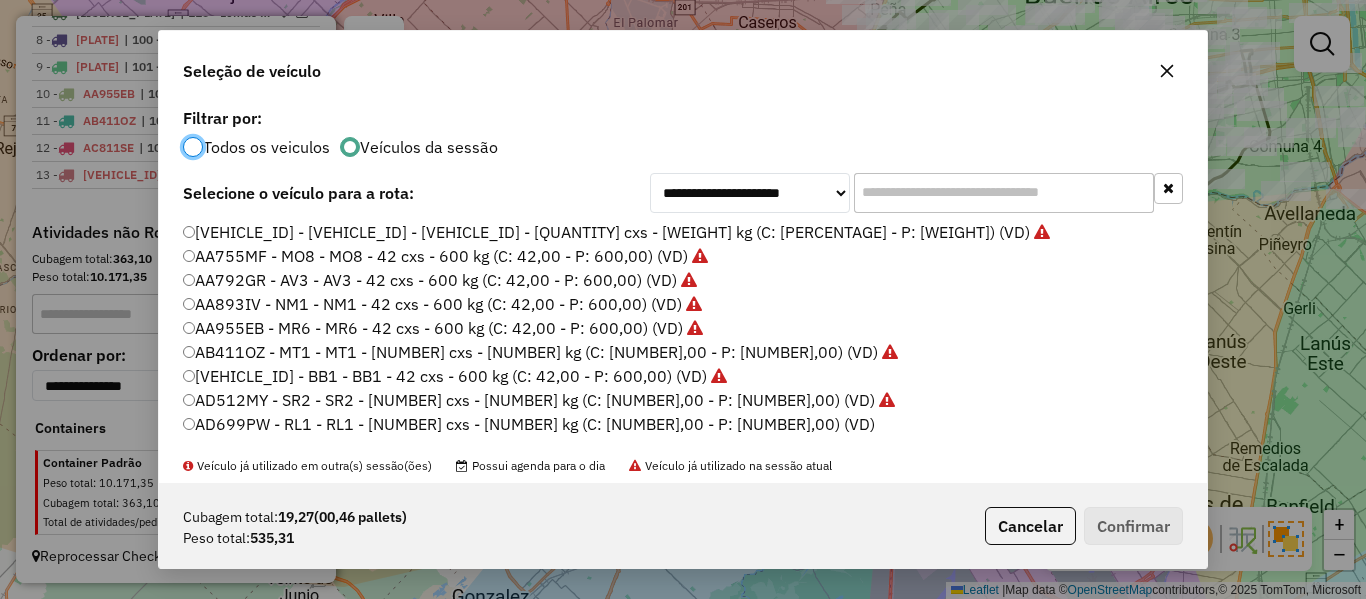 drag, startPoint x: 661, startPoint y: 426, endPoint x: 740, endPoint y: 424, distance: 79.025314 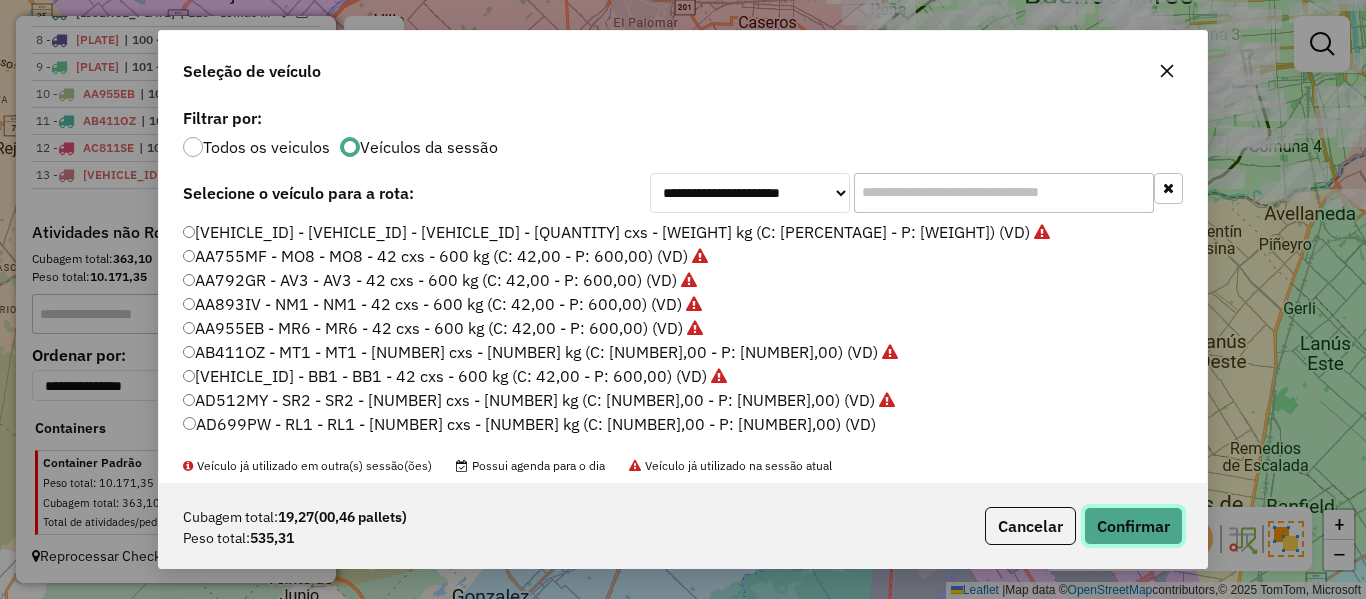 click on "Confirmar" 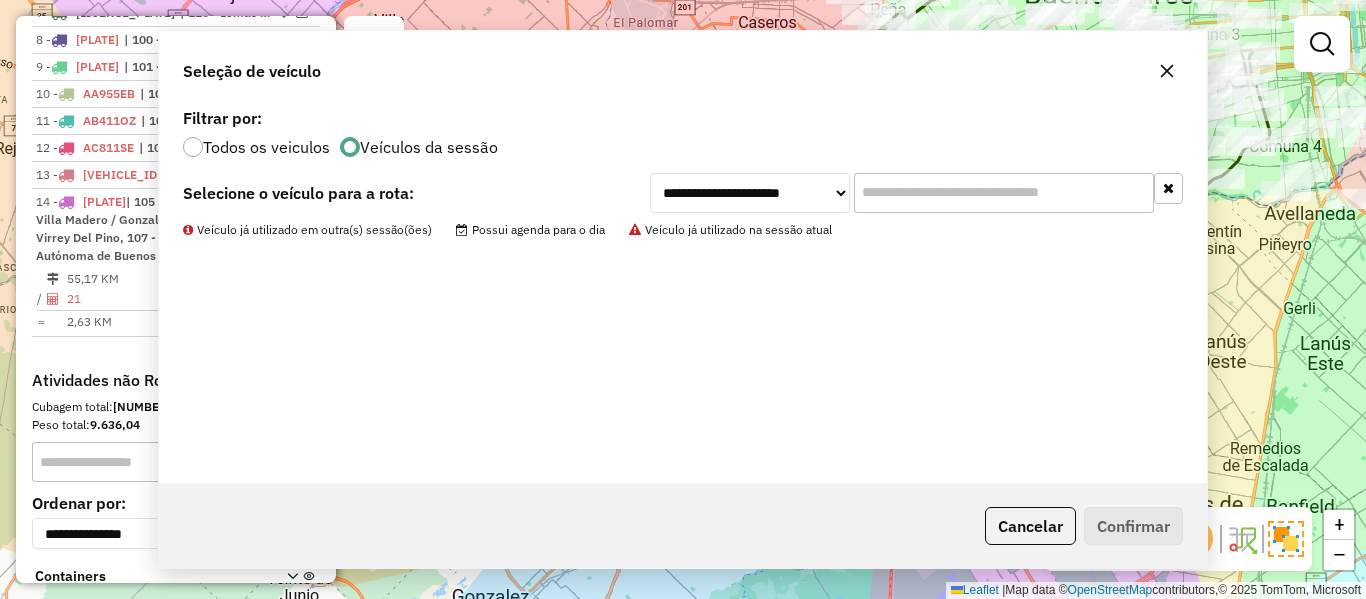 scroll, scrollTop: 1129, scrollLeft: 0, axis: vertical 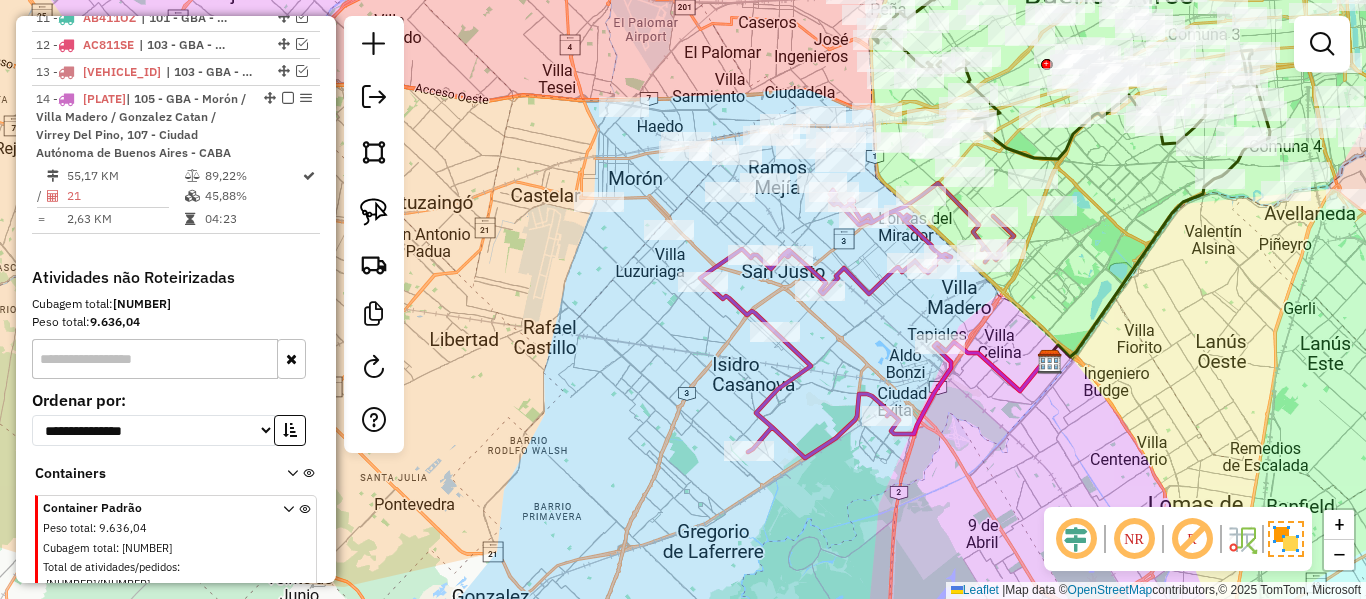 click 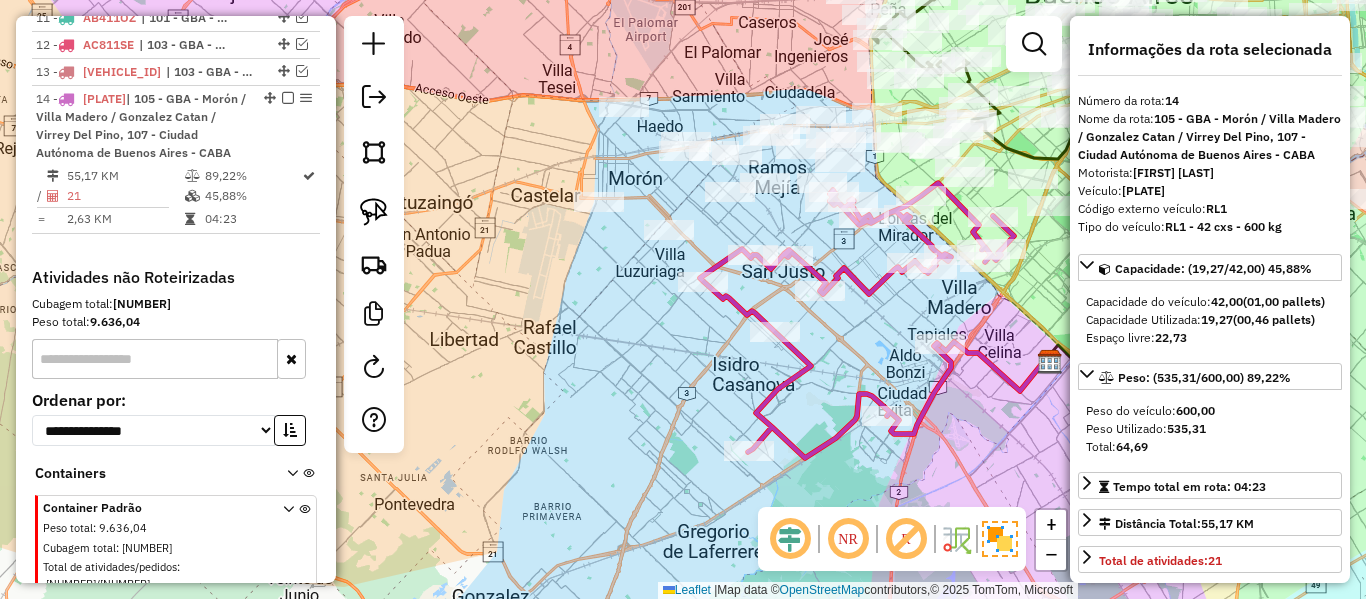 scroll, scrollTop: 1174, scrollLeft: 0, axis: vertical 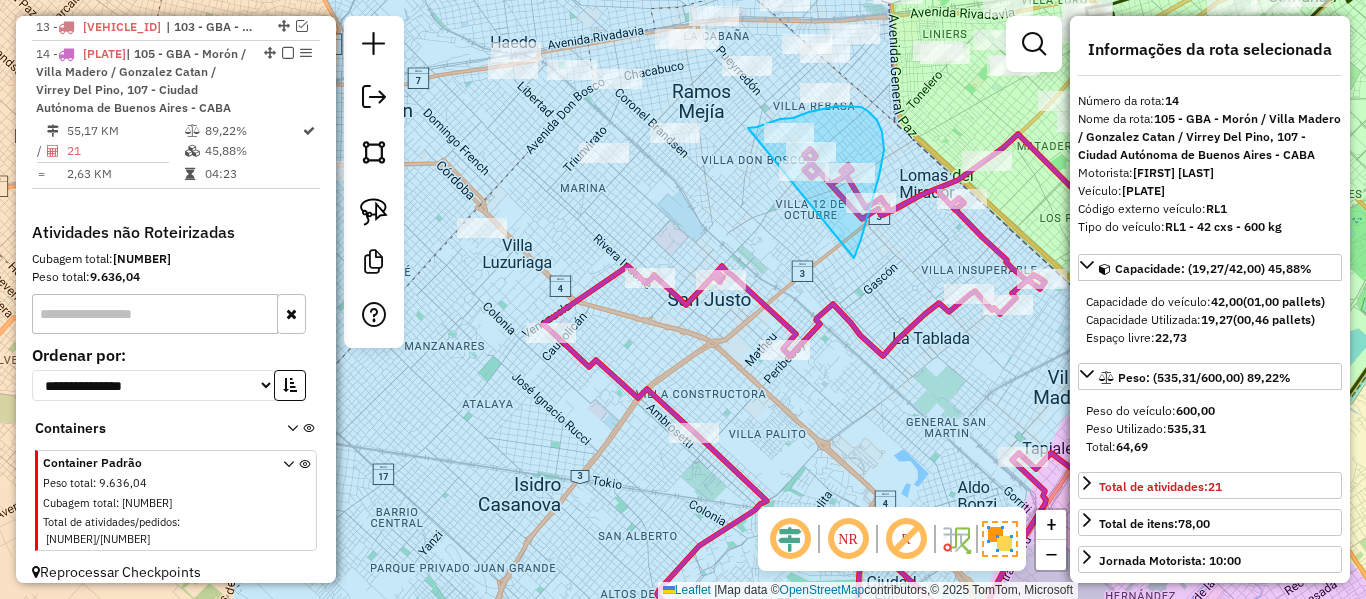 drag, startPoint x: 861, startPoint y: 239, endPoint x: 734, endPoint y: 237, distance: 127.01575 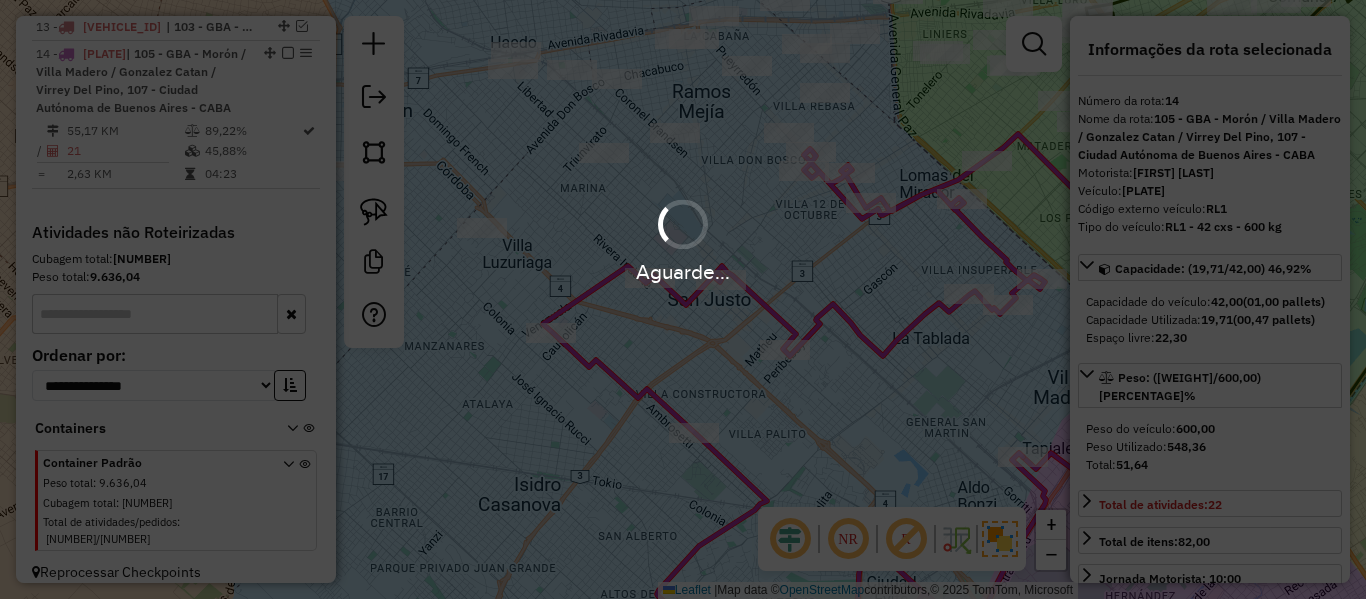 select on "**********" 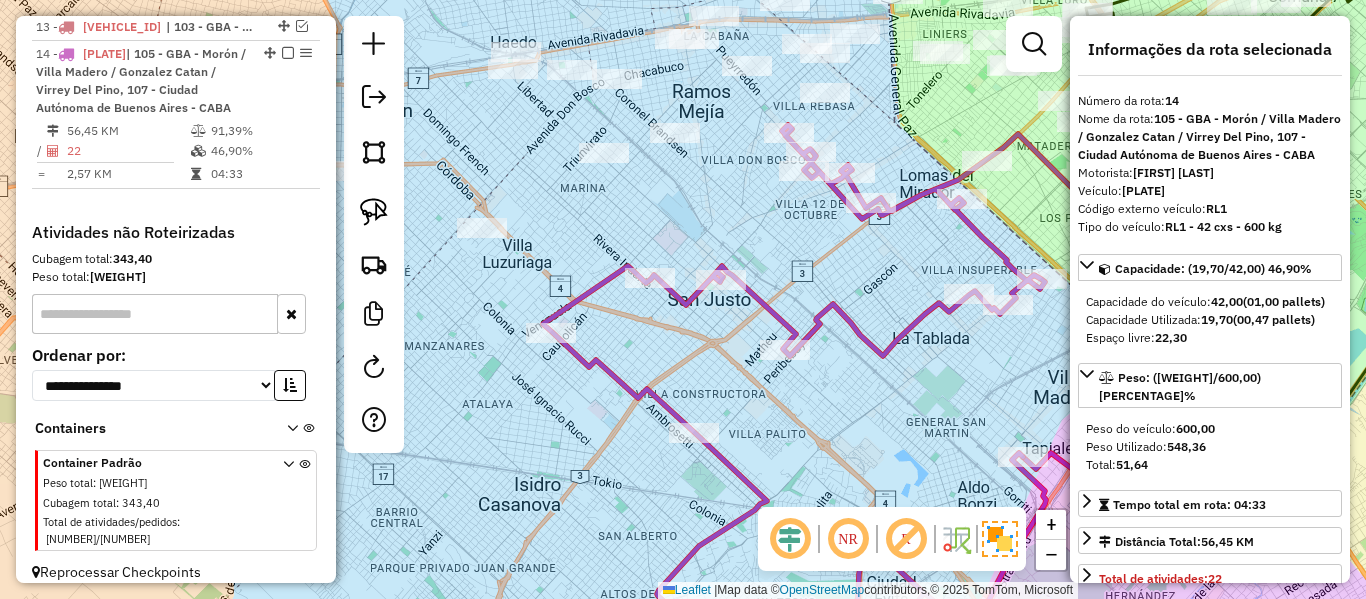 click 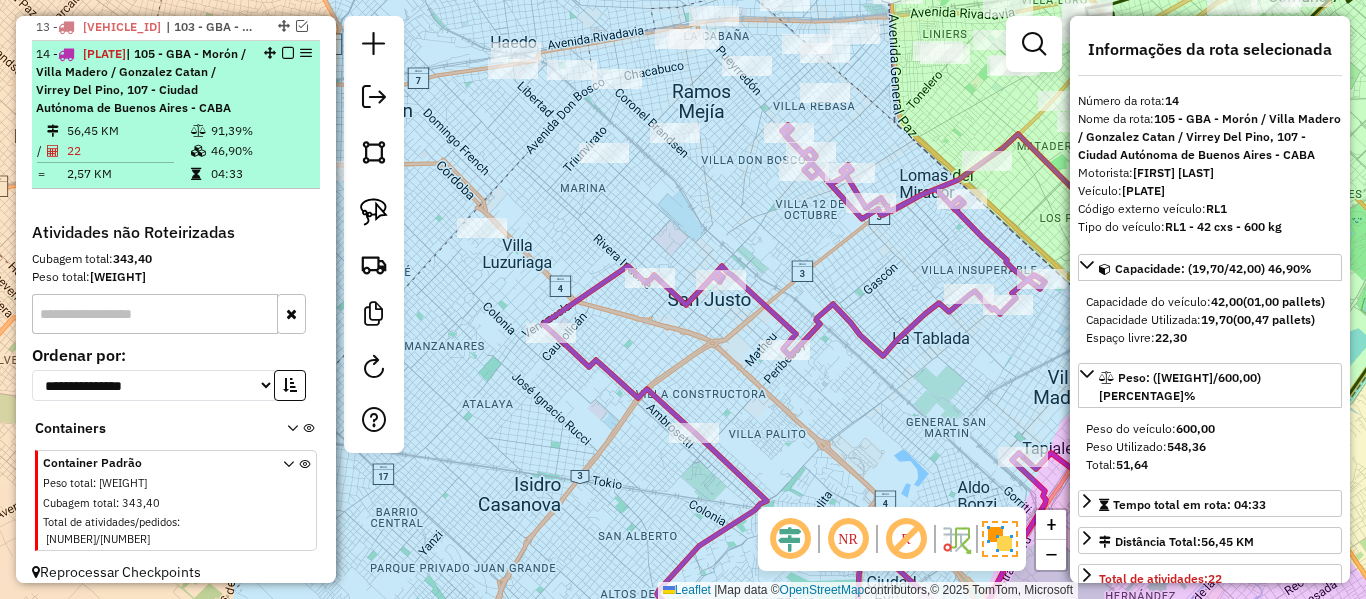 click at bounding box center [288, 53] 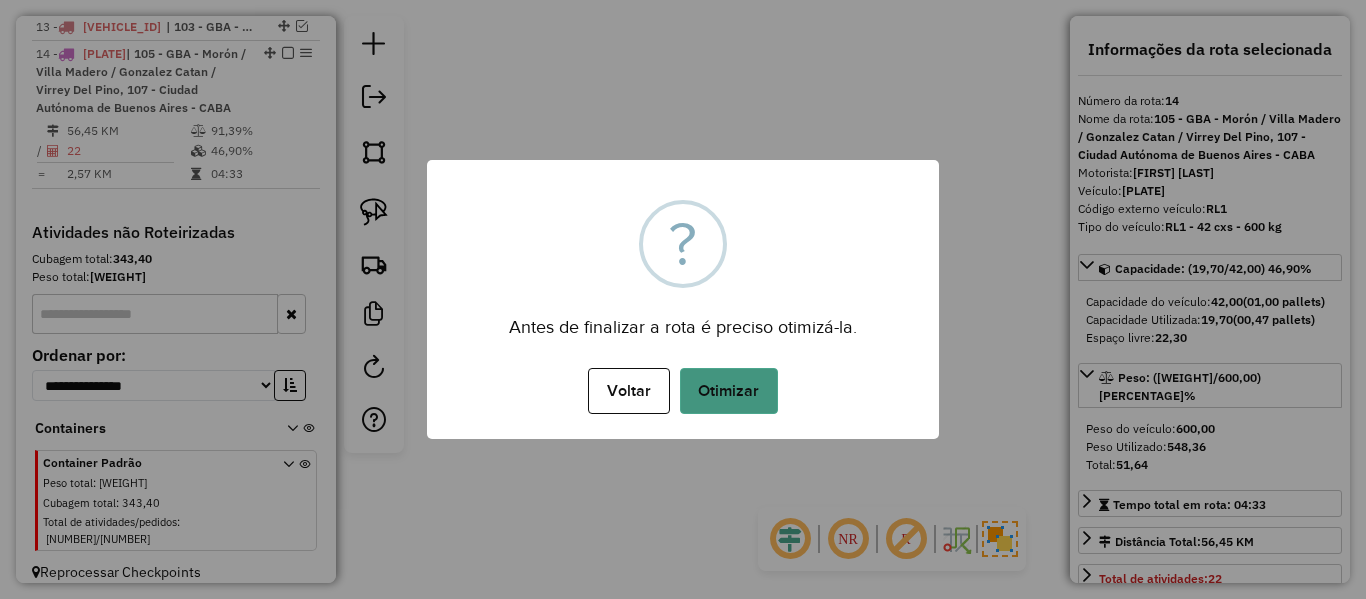 drag, startPoint x: 716, startPoint y: 351, endPoint x: 722, endPoint y: 384, distance: 33.54102 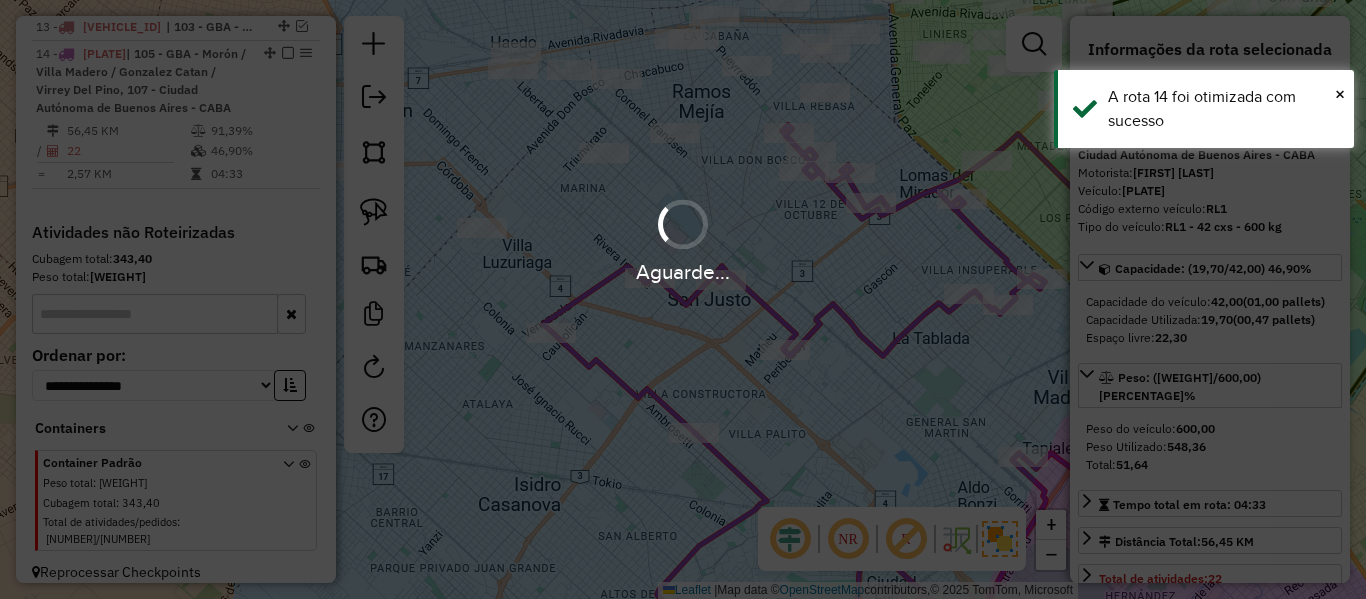 click on "Aguarde..." at bounding box center (683, 299) 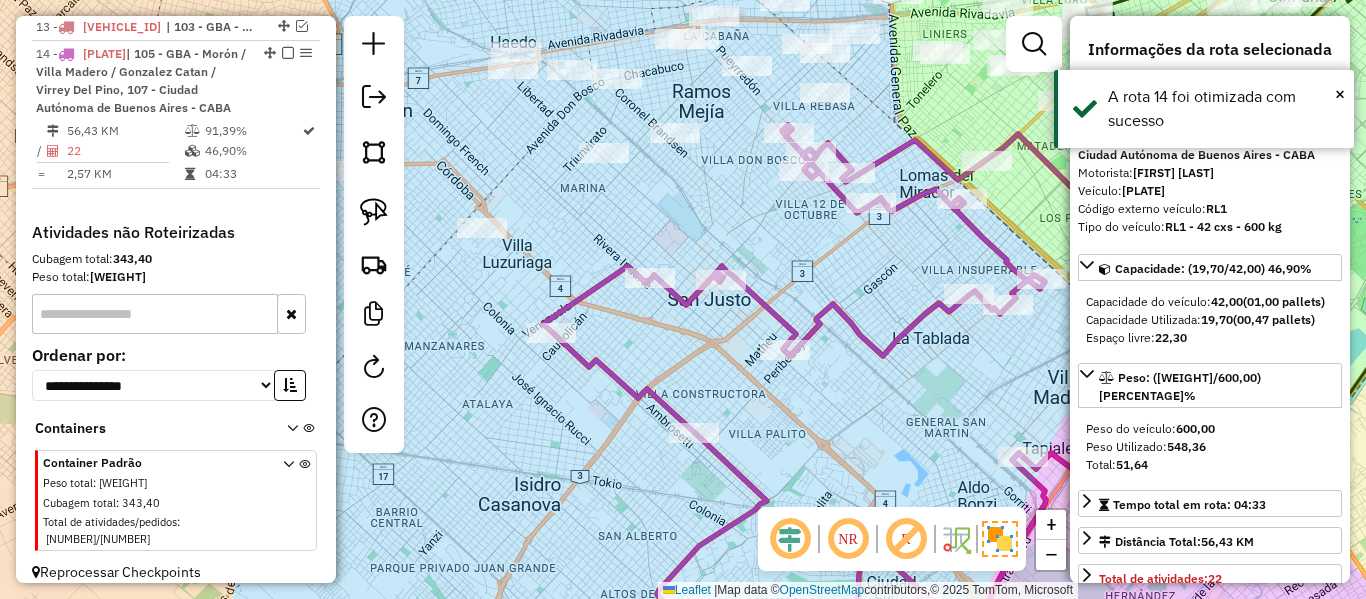 click at bounding box center [288, 53] 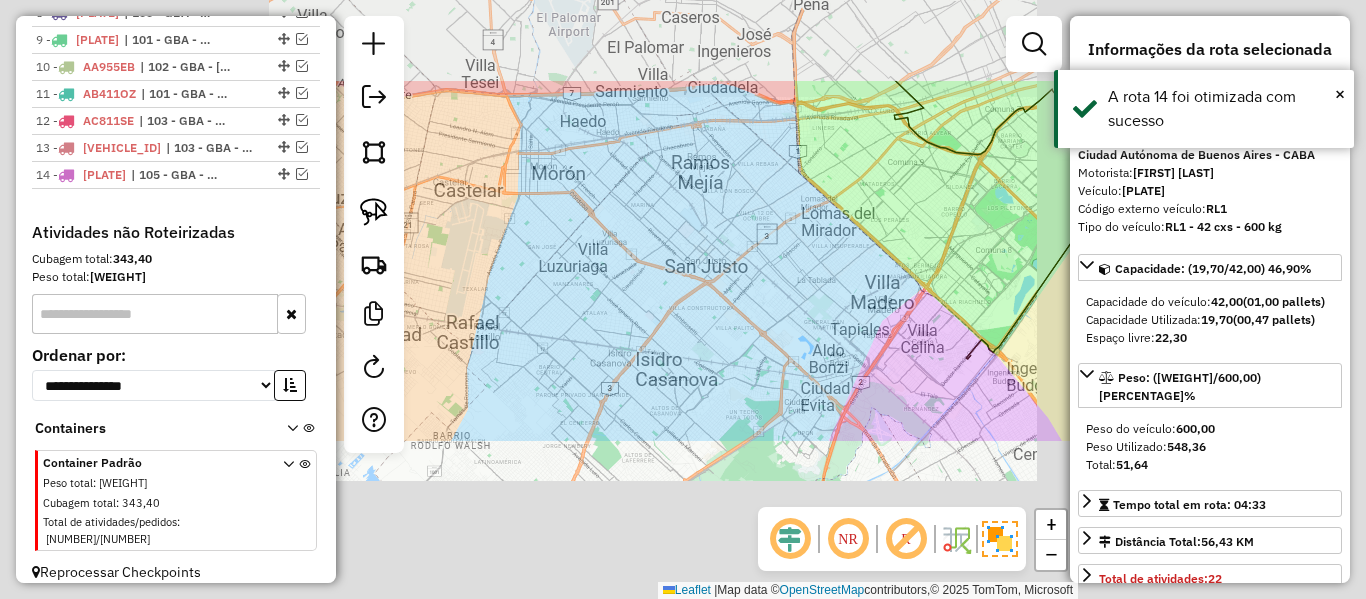 drag, startPoint x: 748, startPoint y: 253, endPoint x: 733, endPoint y: 246, distance: 16.552946 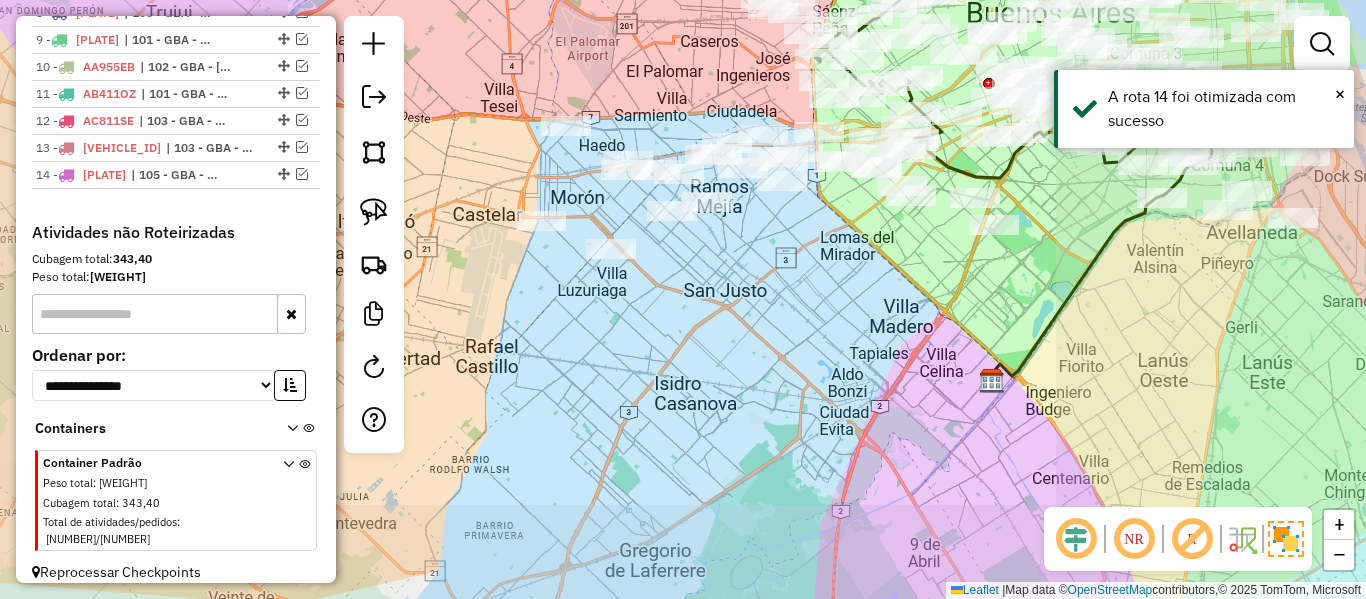 drag, startPoint x: 752, startPoint y: 282, endPoint x: 835, endPoint y: 362, distance: 115.27792 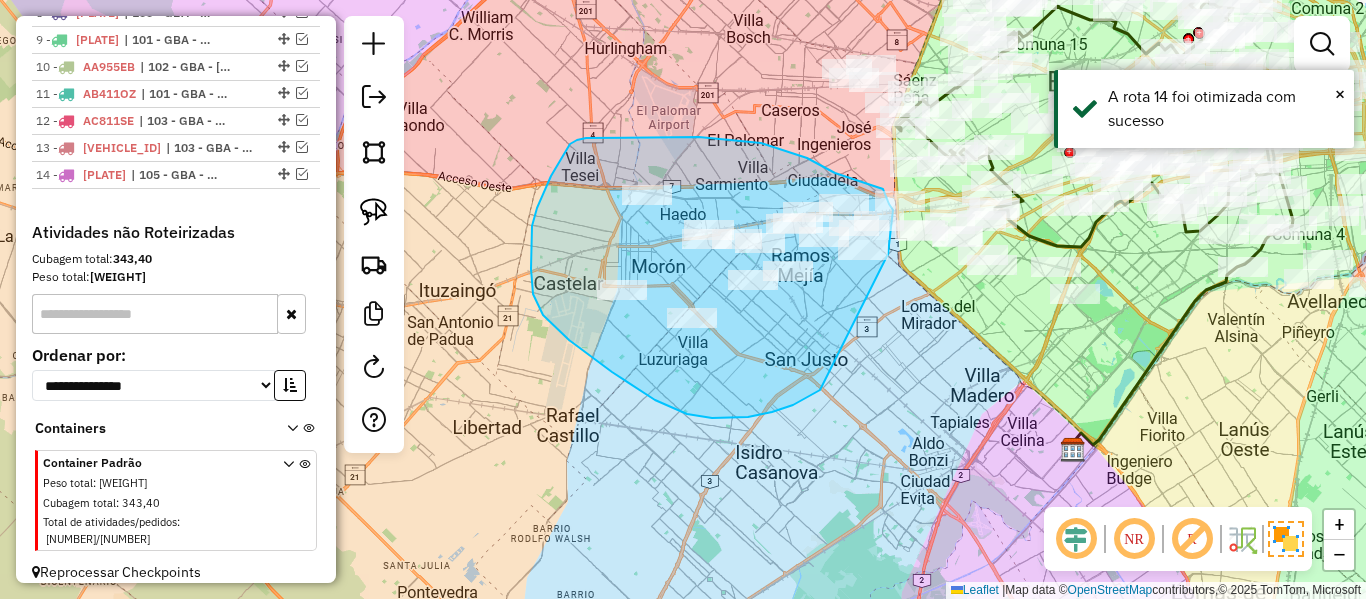 drag, startPoint x: 793, startPoint y: 405, endPoint x: 886, endPoint y: 274, distance: 160.6549 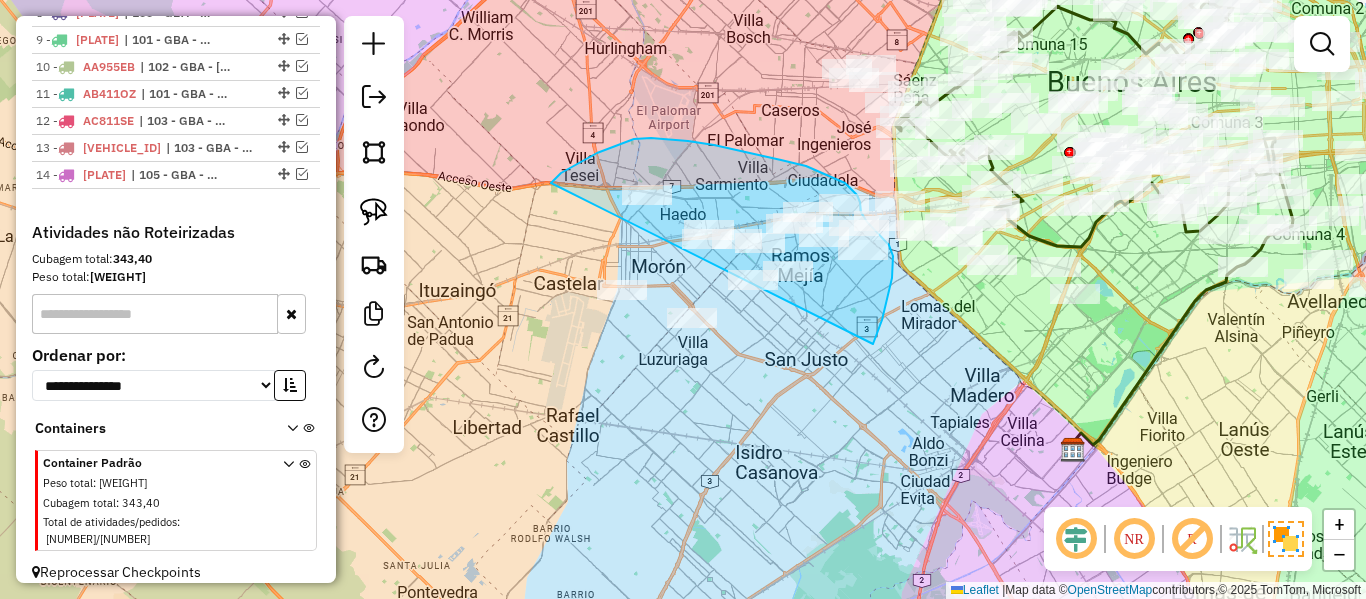 drag, startPoint x: 885, startPoint y: 306, endPoint x: 615, endPoint y: 384, distance: 281.04092 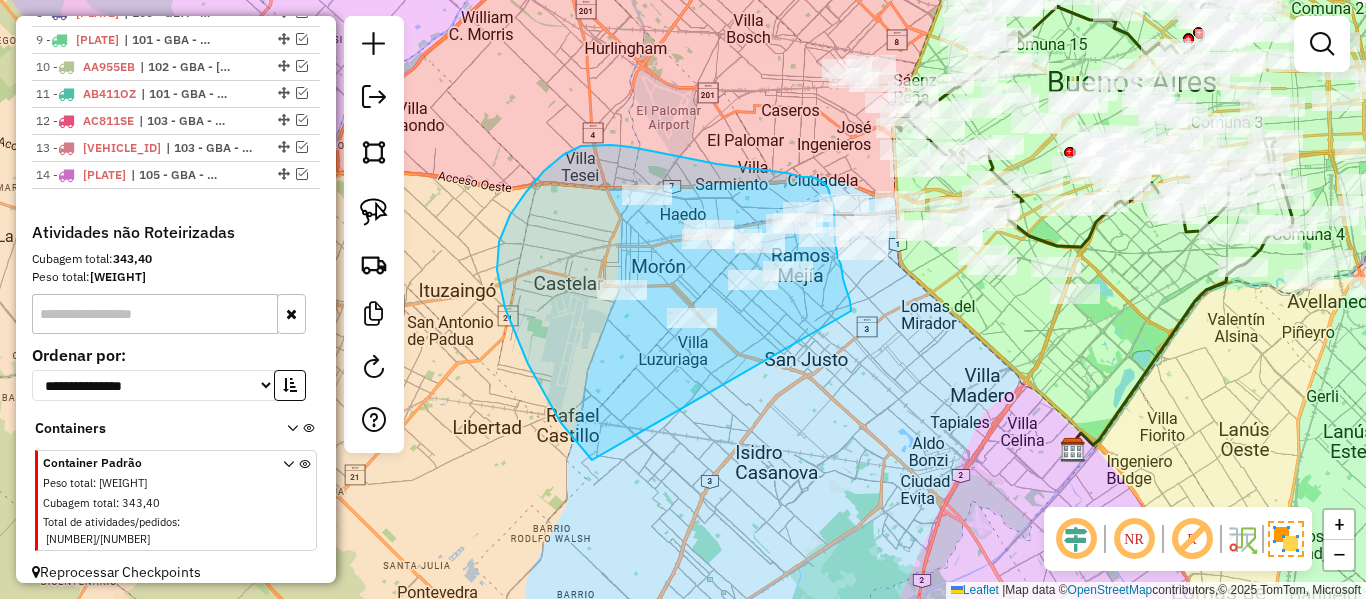 drag, startPoint x: 851, startPoint y: 311, endPoint x: 661, endPoint y: 480, distance: 254.28528 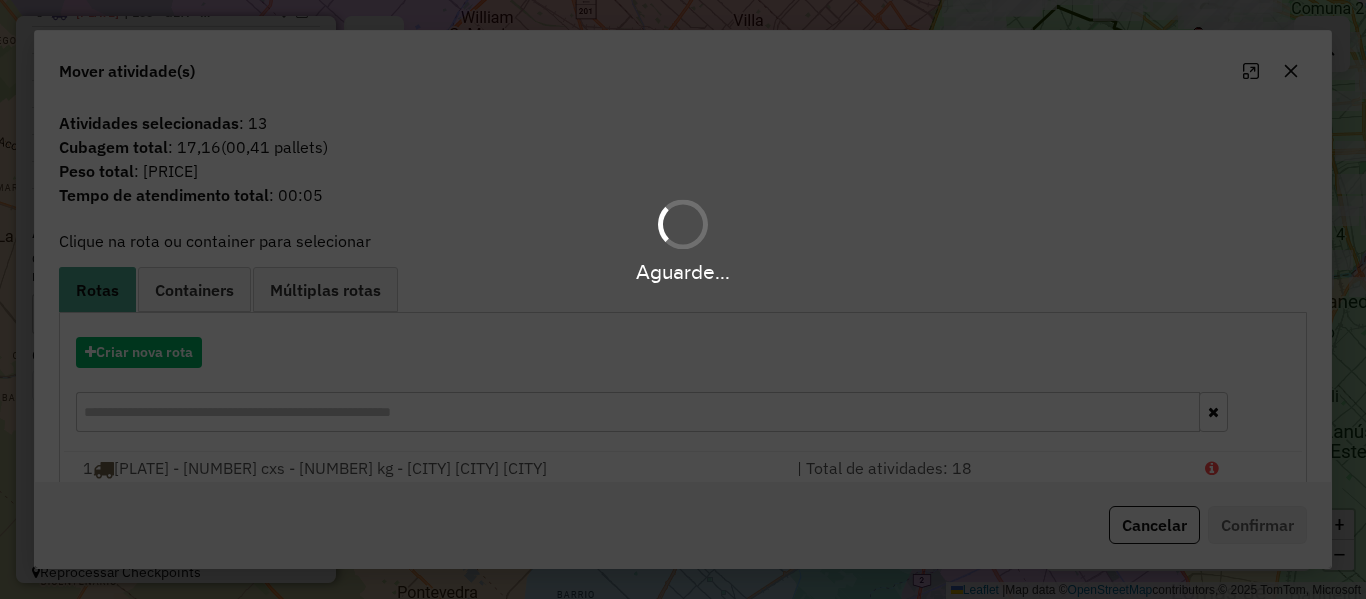 click on "Aguarde..." at bounding box center (683, 299) 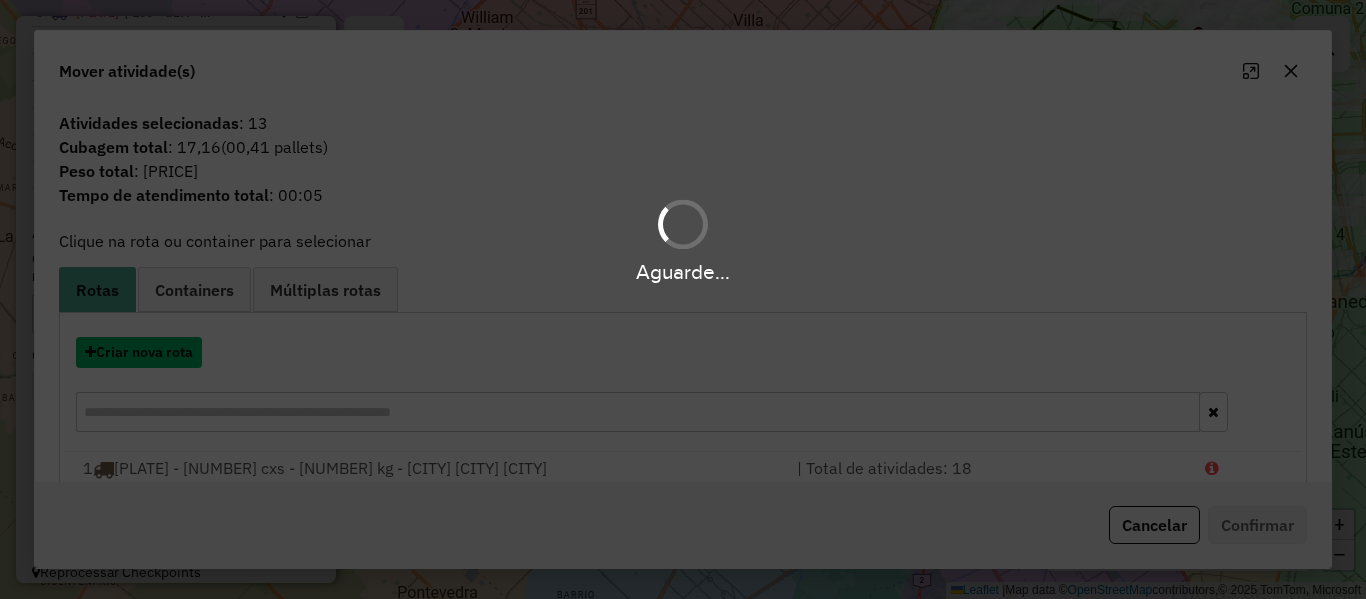 click on "Criar nova rota" at bounding box center (139, 352) 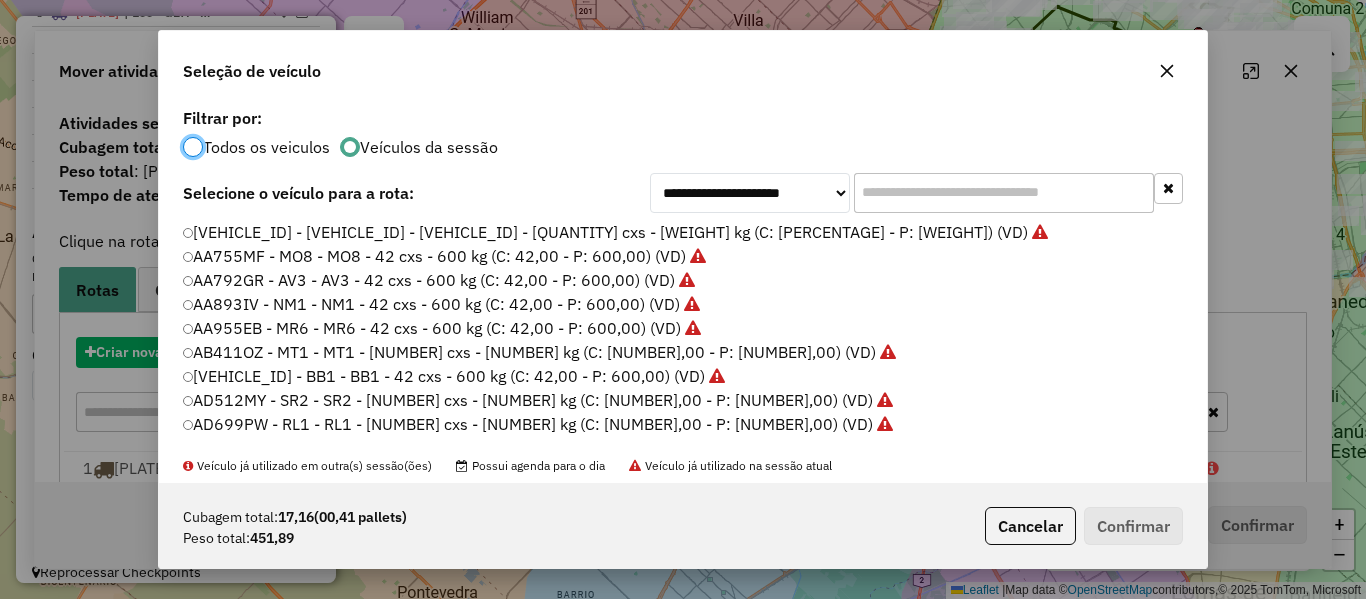 scroll, scrollTop: 11, scrollLeft: 6, axis: both 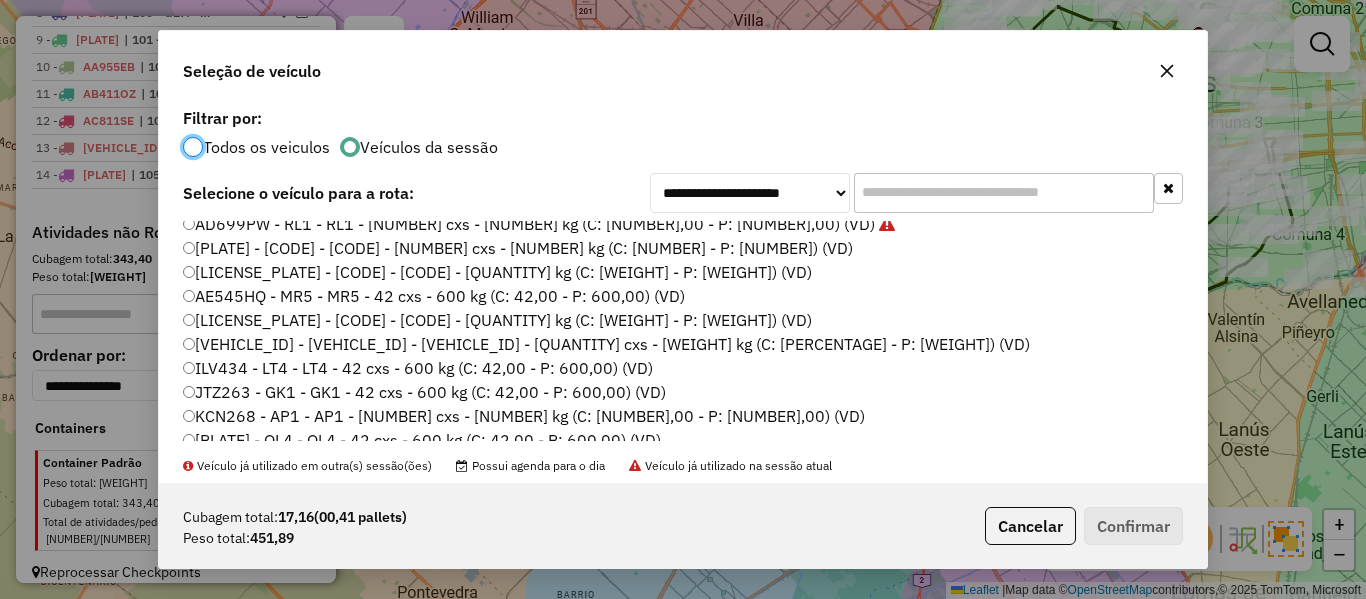 click on "[PLATE] - [CODE] - [CODE] - [NUMBER] cxs - [NUMBER] kg (C: [NUMBER] - P: [NUMBER]) (VD)" 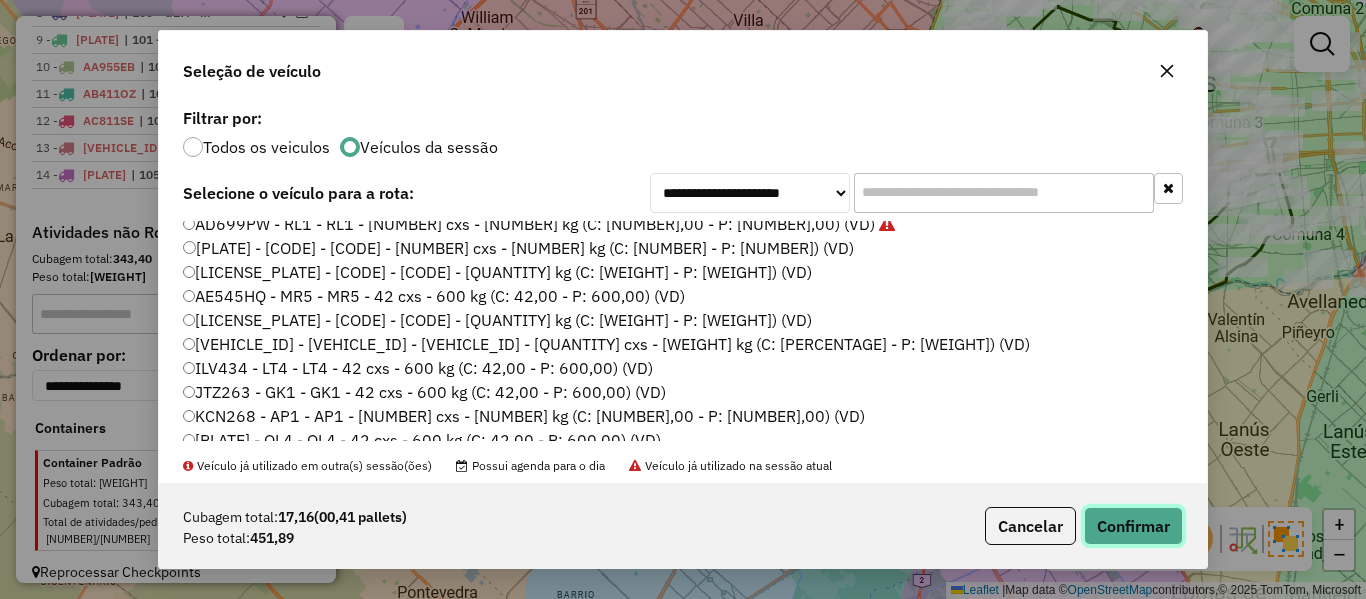 click on "Confirmar" 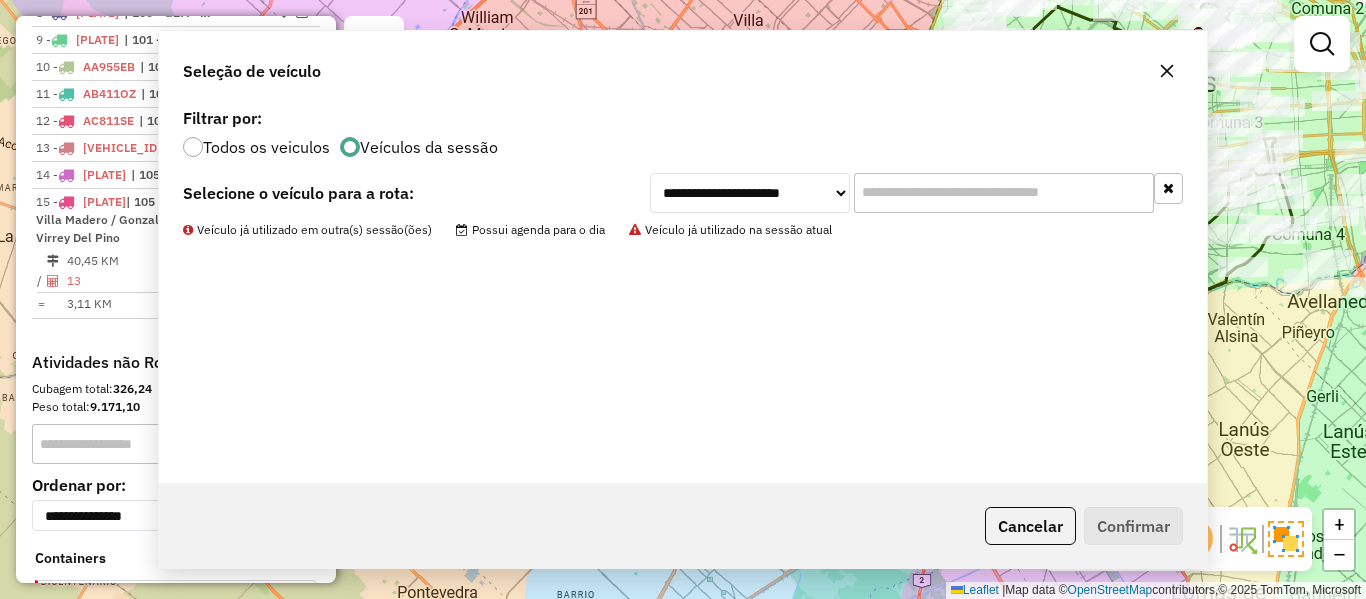 scroll, scrollTop: 1174, scrollLeft: 0, axis: vertical 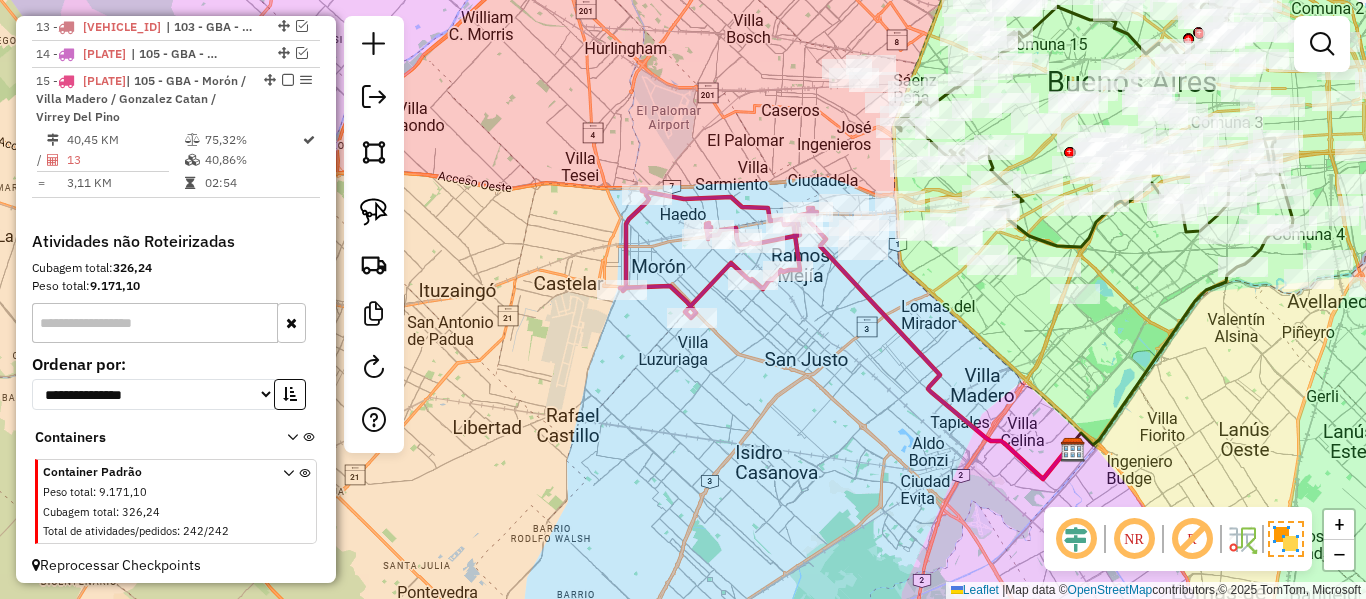 drag, startPoint x: 864, startPoint y: 327, endPoint x: 875, endPoint y: 315, distance: 16.27882 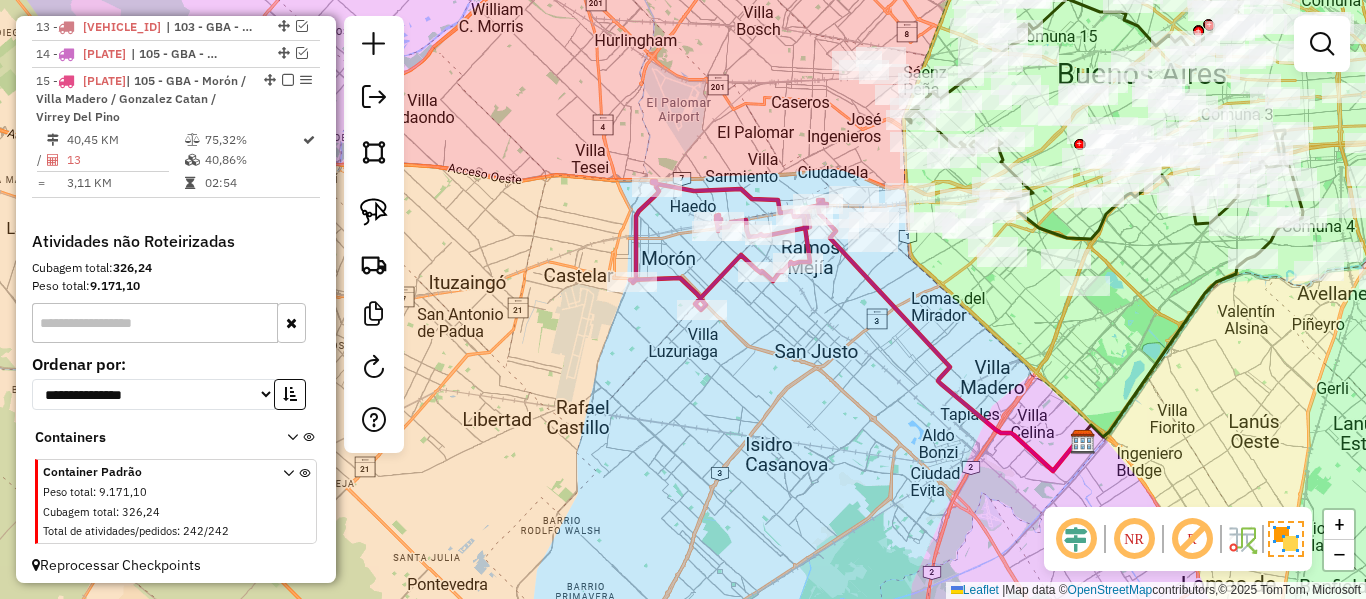 click 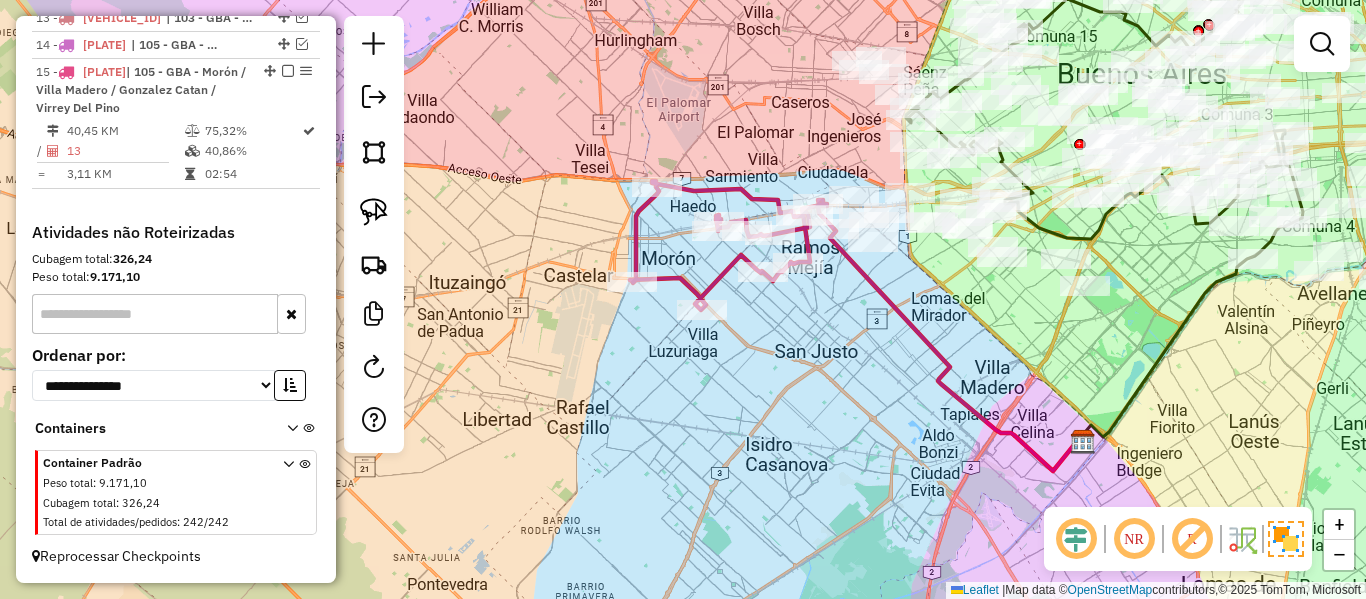 select on "**********" 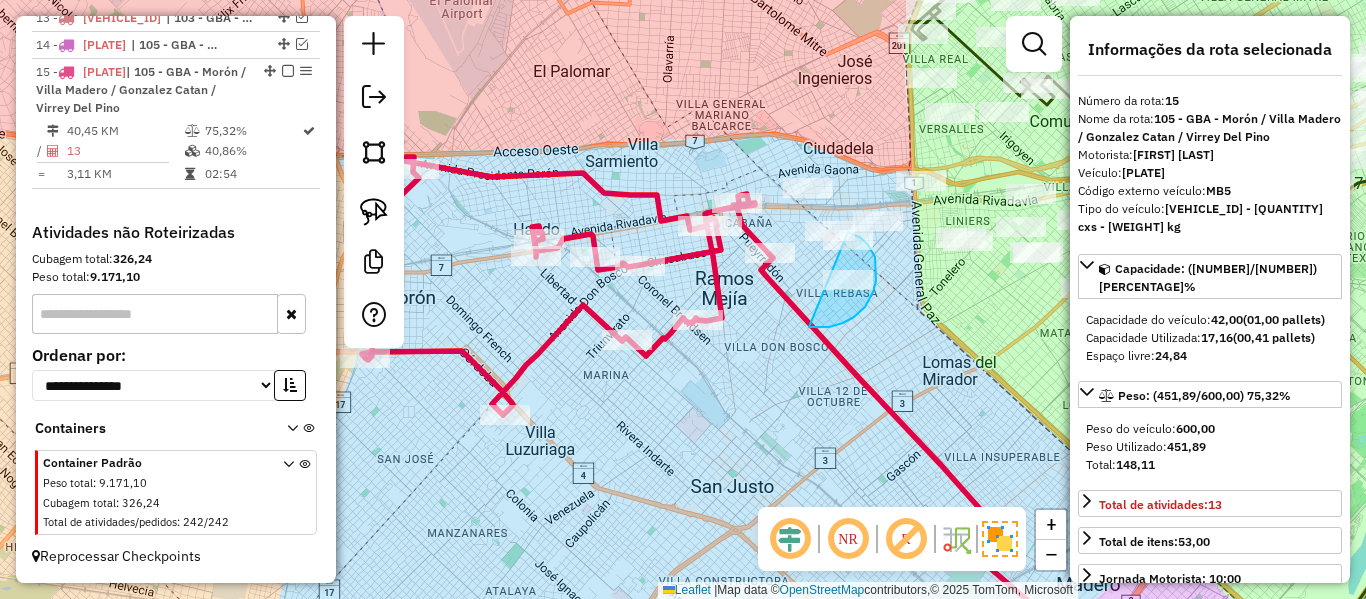 drag, startPoint x: 809, startPoint y: 327, endPoint x: 809, endPoint y: 271, distance: 56 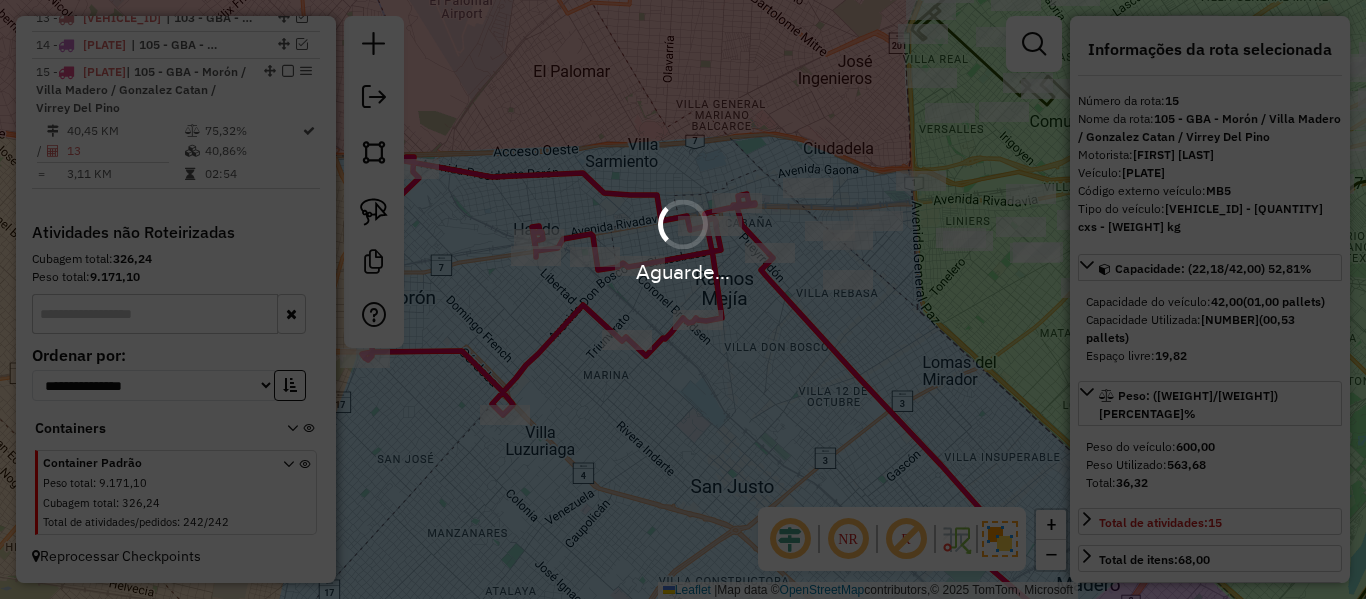 select on "**********" 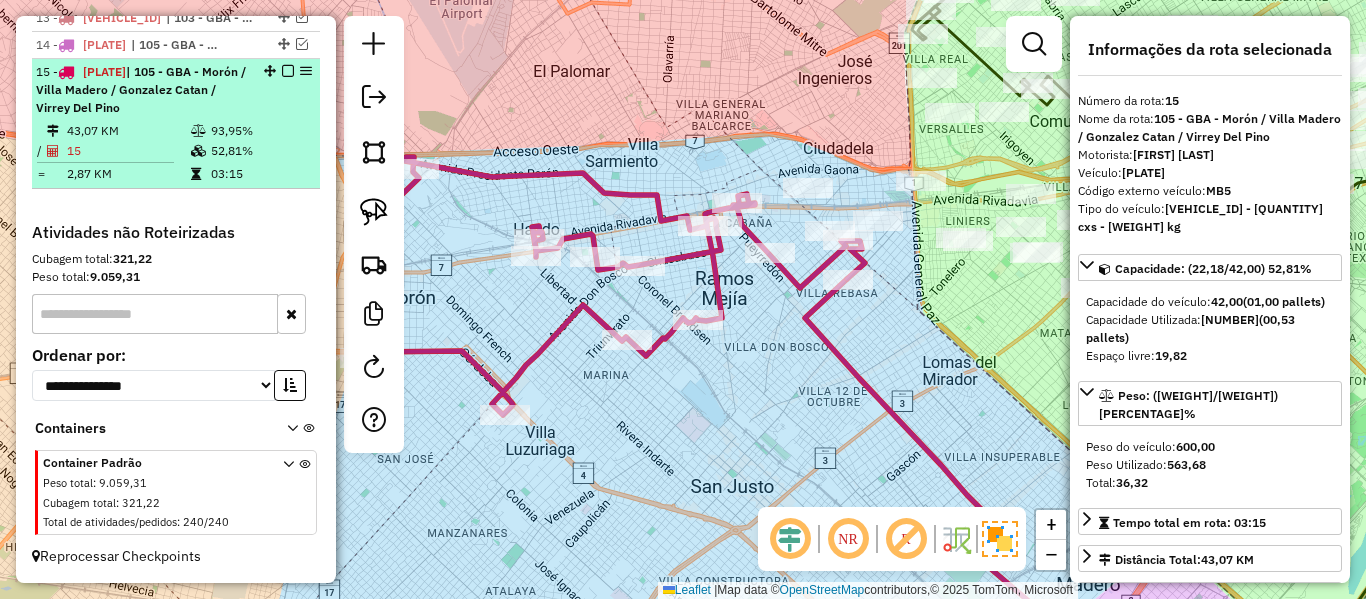 click at bounding box center (288, 71) 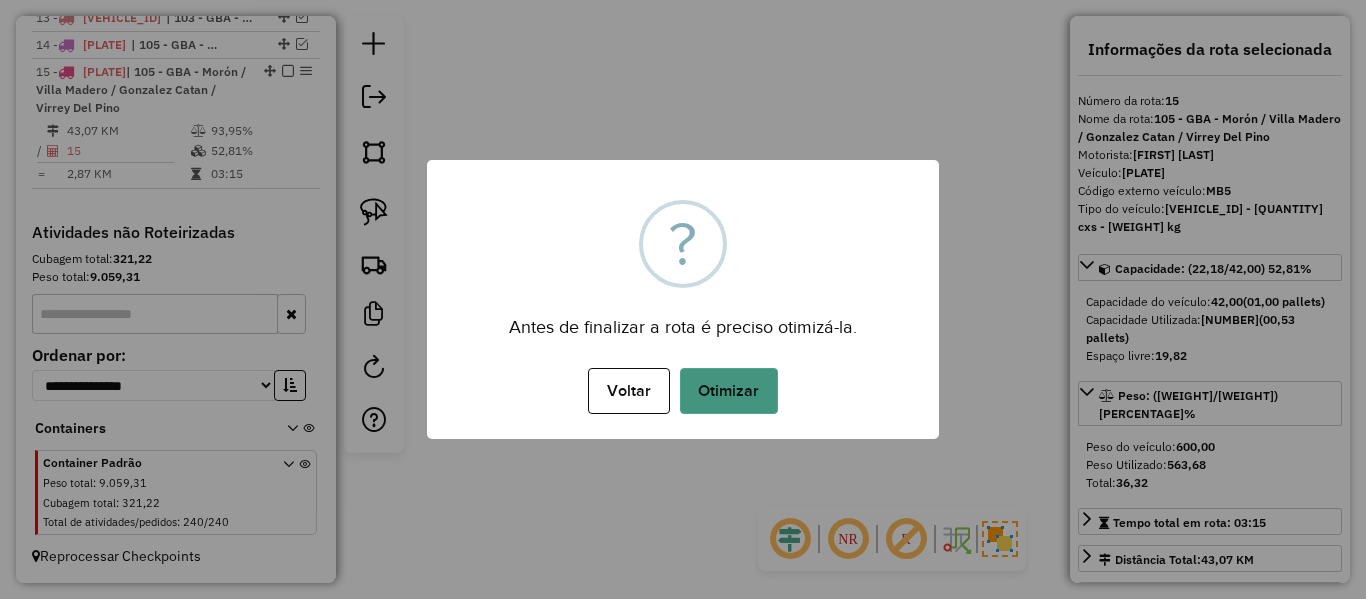 click on "Otimizar" at bounding box center [729, 391] 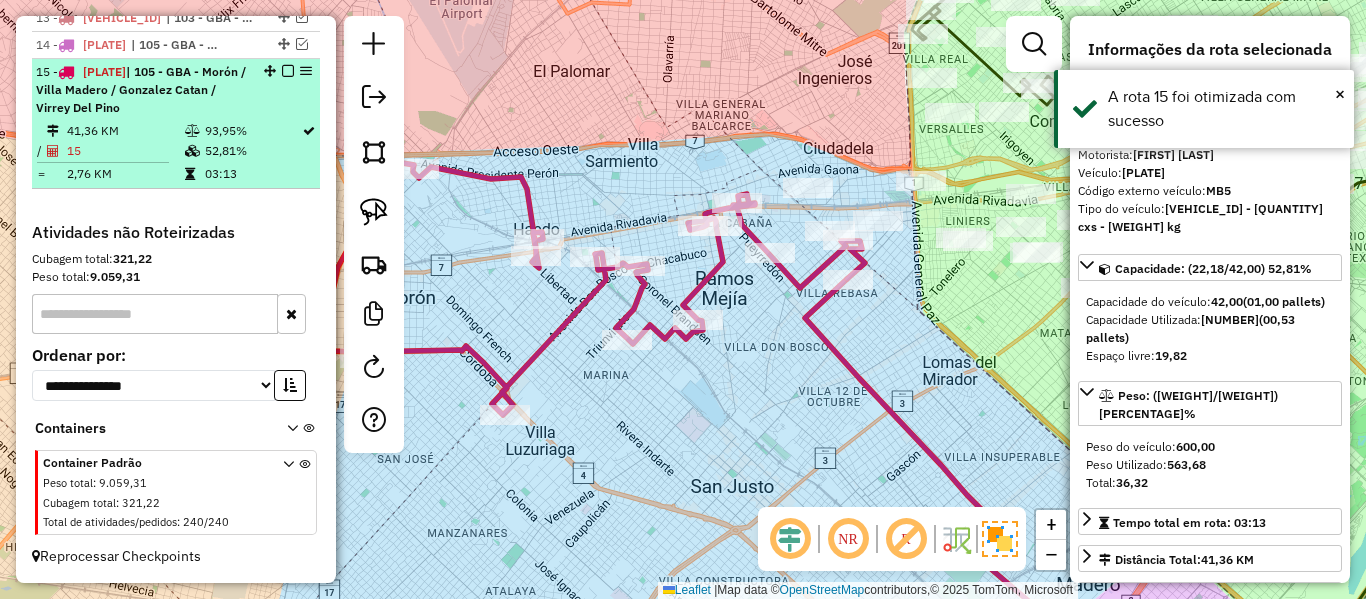 click at bounding box center [288, 71] 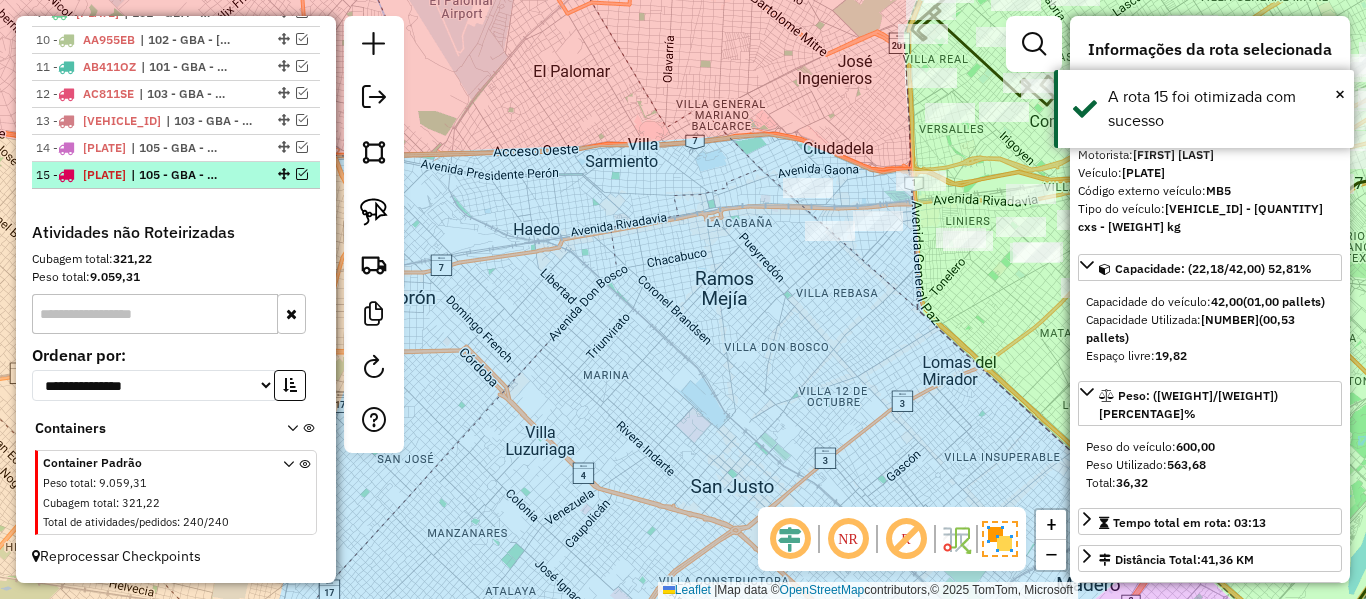 scroll, scrollTop: 1080, scrollLeft: 0, axis: vertical 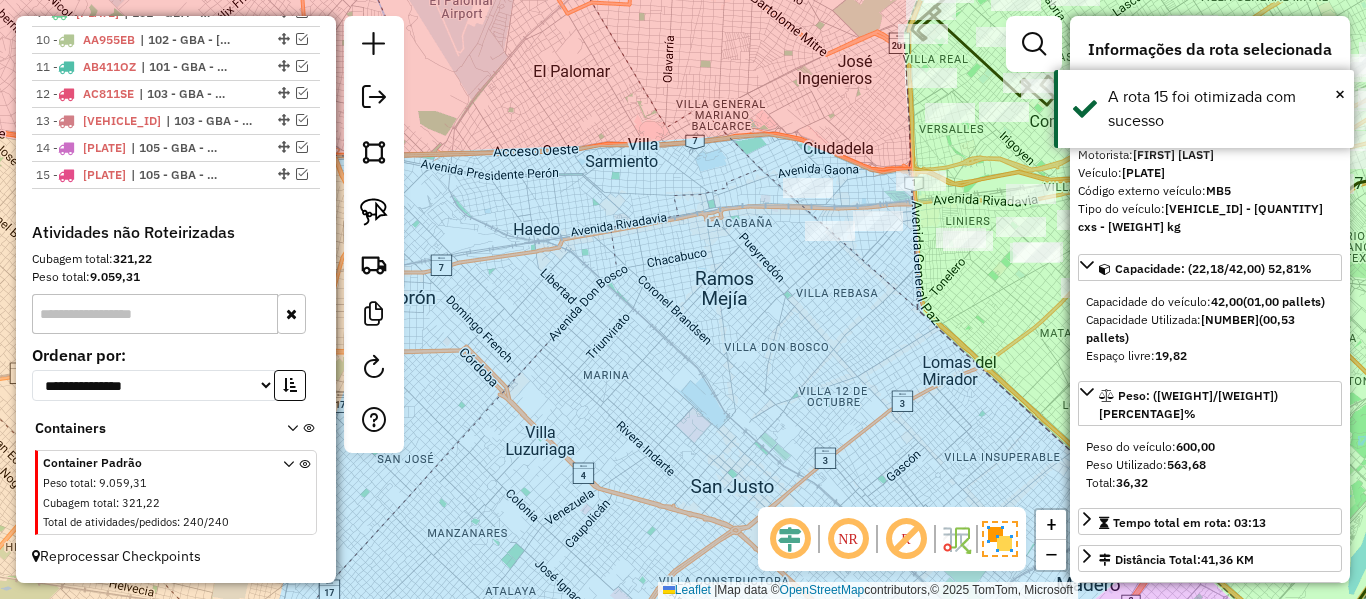 click on "Janela de atendimento Grade de atendimento Capacidade Transportadoras Veículos Cliente Pedidos  Rotas Selecione os dias de semana para filtrar as janelas de atendimento  Seg   Ter   Qua   Qui   Sex   Sáb   Dom  Informe o período da janela de atendimento: De: Até:  Filtrar exatamente a janela do cliente  Considerar janela de atendimento padrão  Selecione os dias de semana para filtrar as grades de atendimento  Seg   Ter   Qua   Qui   Sex   Sáb   Dom   Considerar clientes sem dia de atendimento cadastrado  Clientes fora do dia de atendimento selecionado Filtrar as atividades entre os valores definidos abaixo:  Peso mínimo:   Peso máximo:   Cubagem mínima:   Cubagem máxima:   De:   Até:  Filtrar as atividades entre o tempo de atendimento definido abaixo:  De:   Até:   Considerar capacidade total dos clientes não roteirizados Transportadora: Selecione um ou mais itens Tipo de veículo: Selecione um ou mais itens Veículo: Selecione um ou mais itens Motorista: Selecione um ou mais itens Nome: Rótulo:" 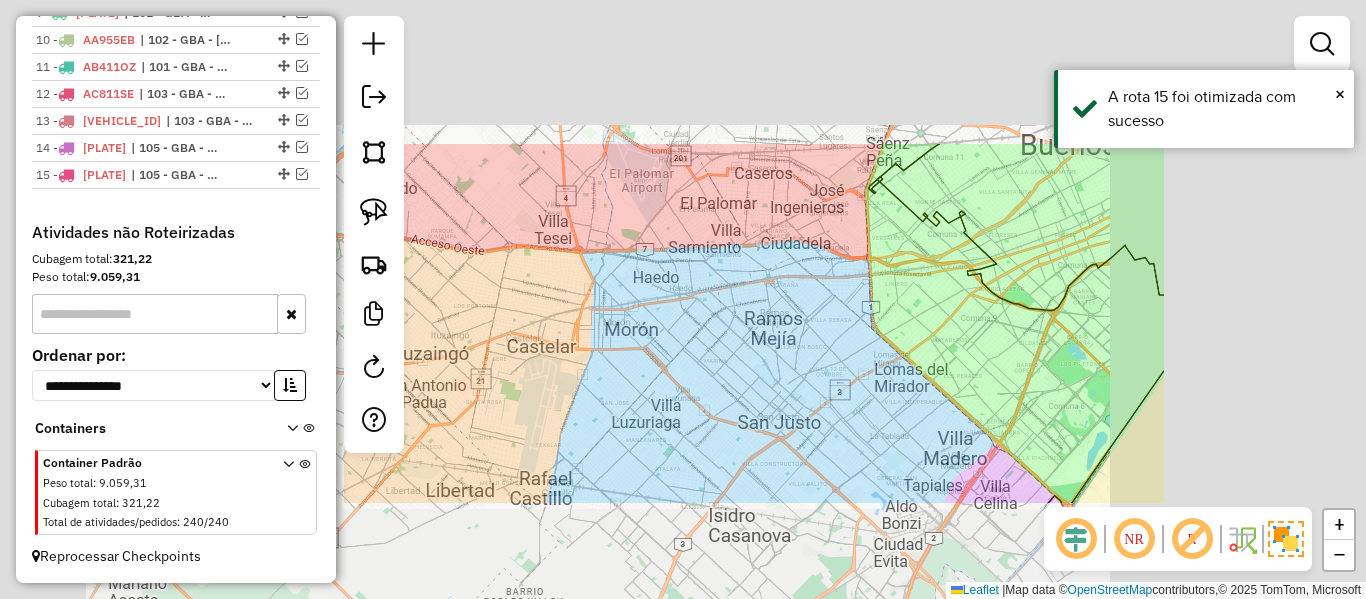 click on "Janela de atendimento Grade de atendimento Capacidade Transportadoras Veículos Cliente Pedidos  Rotas Selecione os dias de semana para filtrar as janelas de atendimento  Seg   Ter   Qua   Qui   Sex   Sáb   Dom  Informe o período da janela de atendimento: De: Até:  Filtrar exatamente a janela do cliente  Considerar janela de atendimento padrão  Selecione os dias de semana para filtrar as grades de atendimento  Seg   Ter   Qua   Qui   Sex   Sáb   Dom   Considerar clientes sem dia de atendimento cadastrado  Clientes fora do dia de atendimento selecionado Filtrar as atividades entre os valores definidos abaixo:  Peso mínimo:   Peso máximo:   Cubagem mínima:   Cubagem máxima:   De:   Até:  Filtrar as atividades entre o tempo de atendimento definido abaixo:  De:   Até:   Considerar capacidade total dos clientes não roteirizados Transportadora: Selecione um ou mais itens Tipo de veículo: Selecione um ou mais itens Veículo: Selecione um ou mais itens Motorista: Selecione um ou mais itens Nome: Rótulo:" 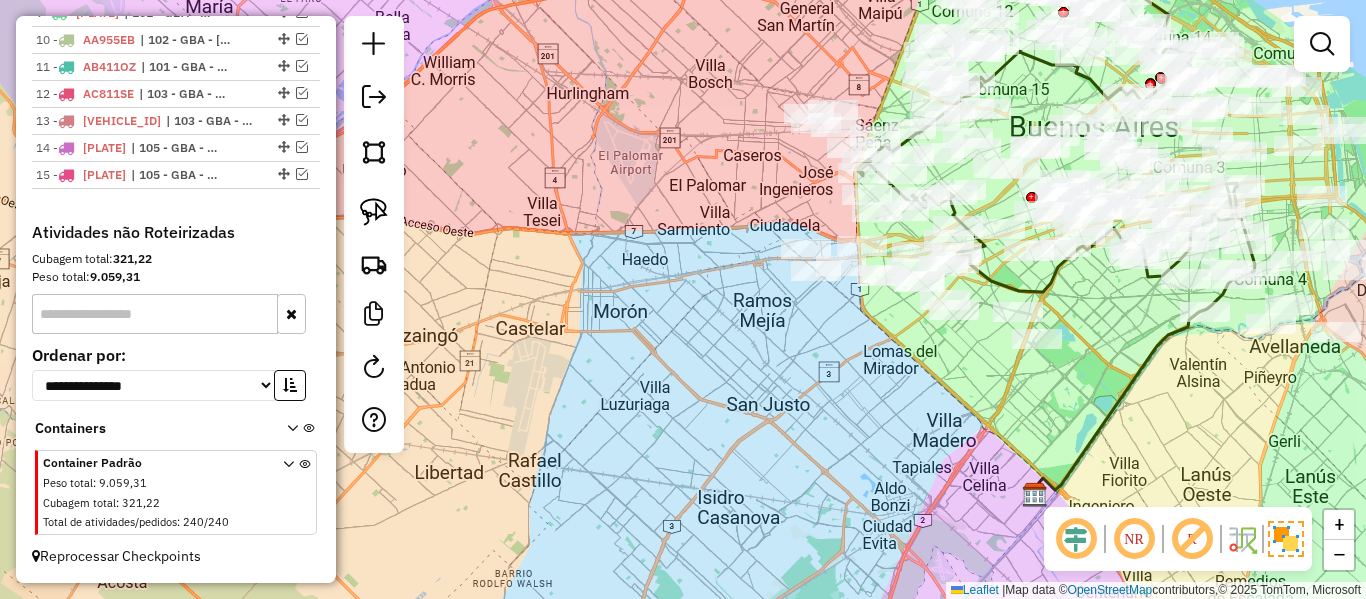 drag, startPoint x: 821, startPoint y: 364, endPoint x: 810, endPoint y: 346, distance: 21.095022 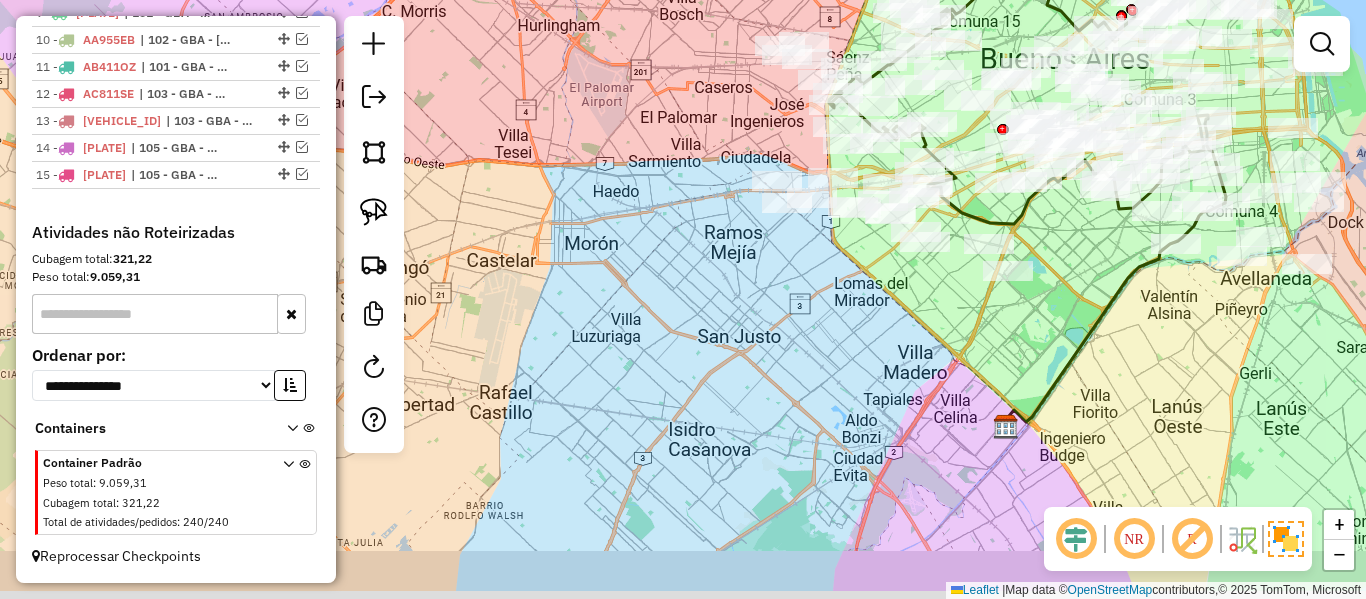 drag, startPoint x: 858, startPoint y: 401, endPoint x: 792, endPoint y: 443, distance: 78.23043 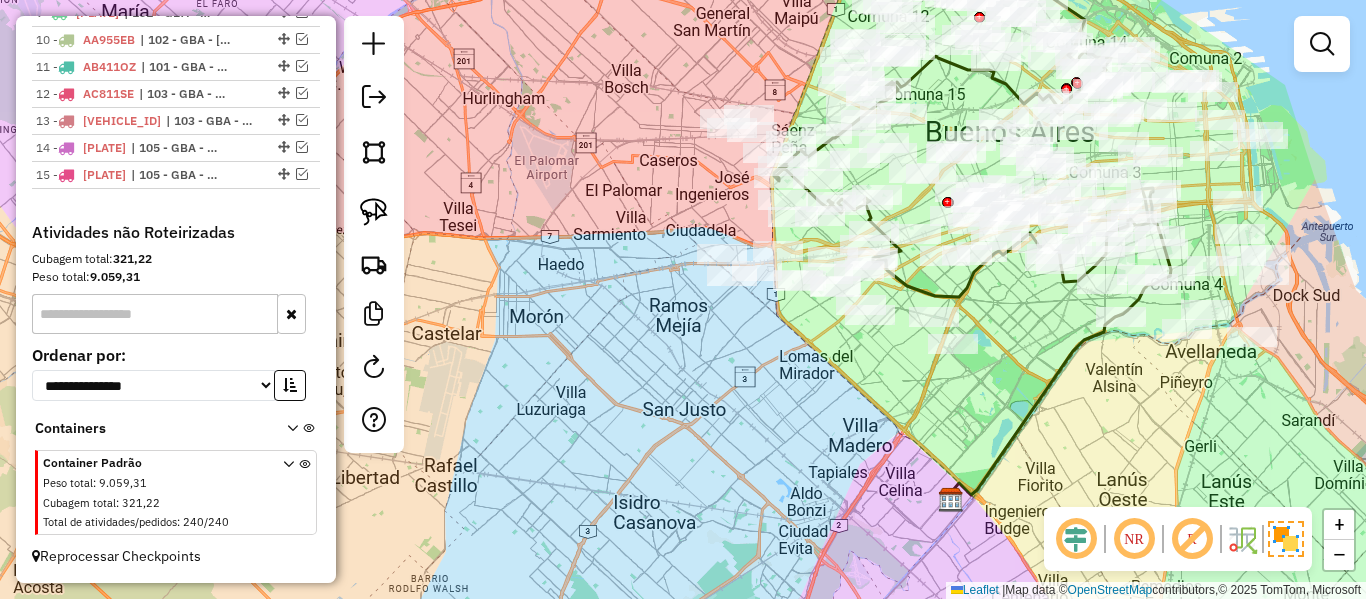 click on "Janela de atendimento Grade de atendimento Capacidade Transportadoras Veículos Cliente Pedidos  Rotas Selecione os dias de semana para filtrar as janelas de atendimento  Seg   Ter   Qua   Qui   Sex   Sáb   Dom  Informe o período da janela de atendimento: De: Até:  Filtrar exatamente a janela do cliente  Considerar janela de atendimento padrão  Selecione os dias de semana para filtrar as grades de atendimento  Seg   Ter   Qua   Qui   Sex   Sáb   Dom   Considerar clientes sem dia de atendimento cadastrado  Clientes fora do dia de atendimento selecionado Filtrar as atividades entre os valores definidos abaixo:  Peso mínimo:   Peso máximo:   Cubagem mínima:   Cubagem máxima:   De:   Até:  Filtrar as atividades entre o tempo de atendimento definido abaixo:  De:   Até:   Considerar capacidade total dos clientes não roteirizados Transportadora: Selecione um ou mais itens Tipo de veículo: Selecione um ou mais itens Veículo: Selecione um ou mais itens Motorista: Selecione um ou mais itens Nome: Rótulo:" 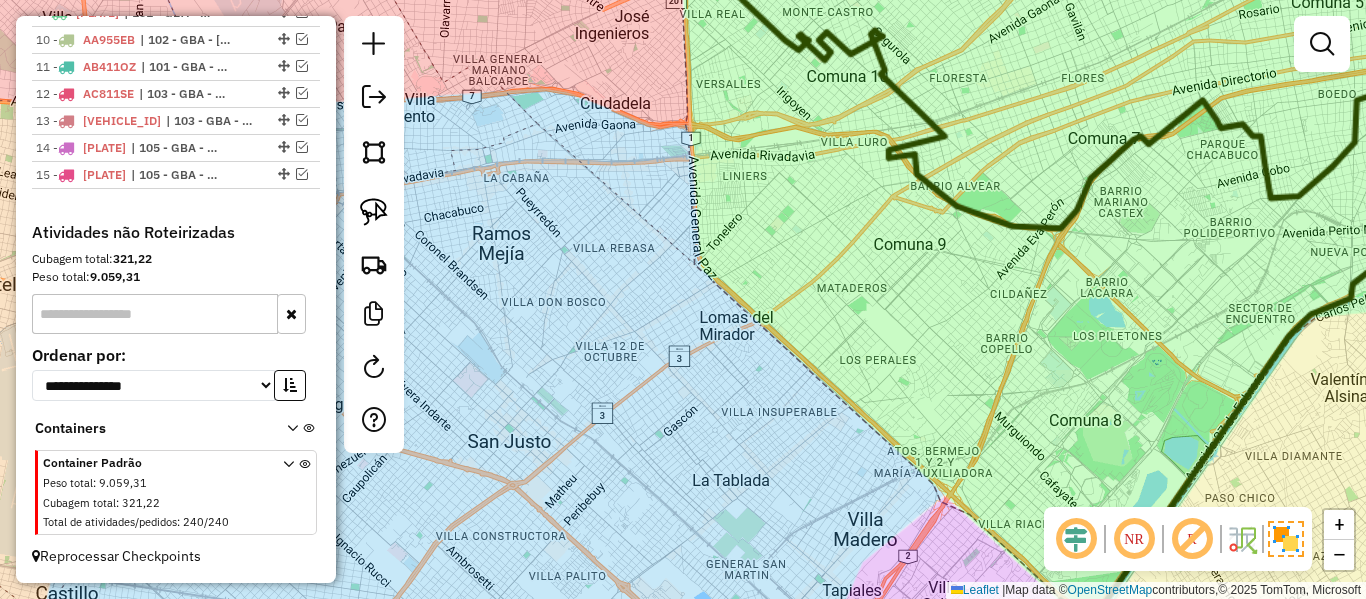 click on "Janela de atendimento Grade de atendimento Capacidade Transportadoras Veículos Cliente Pedidos  Rotas Selecione os dias de semana para filtrar as janelas de atendimento  Seg   Ter   Qua   Qui   Sex   Sáb   Dom  Informe o período da janela de atendimento: De: Até:  Filtrar exatamente a janela do cliente  Considerar janela de atendimento padrão  Selecione os dias de semana para filtrar as grades de atendimento  Seg   Ter   Qua   Qui   Sex   Sáb   Dom   Considerar clientes sem dia de atendimento cadastrado  Clientes fora do dia de atendimento selecionado Filtrar as atividades entre os valores definidos abaixo:  Peso mínimo:   Peso máximo:   Cubagem mínima:   Cubagem máxima:   De:   Até:  Filtrar as atividades entre o tempo de atendimento definido abaixo:  De:   Até:   Considerar capacidade total dos clientes não roteirizados Transportadora: Selecione um ou mais itens Tipo de veículo: Selecione um ou mais itens Veículo: Selecione um ou mais itens Motorista: Selecione um ou mais itens Nome: Rótulo:" 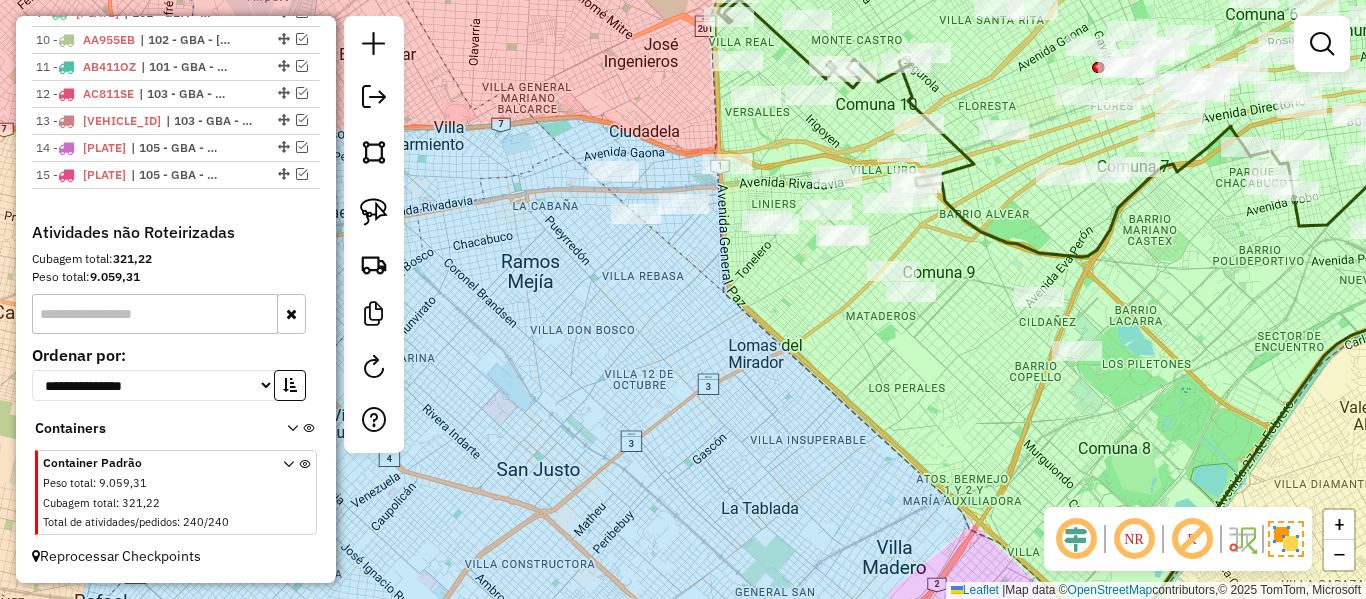 drag, startPoint x: 755, startPoint y: 373, endPoint x: 812, endPoint y: 415, distance: 70.80254 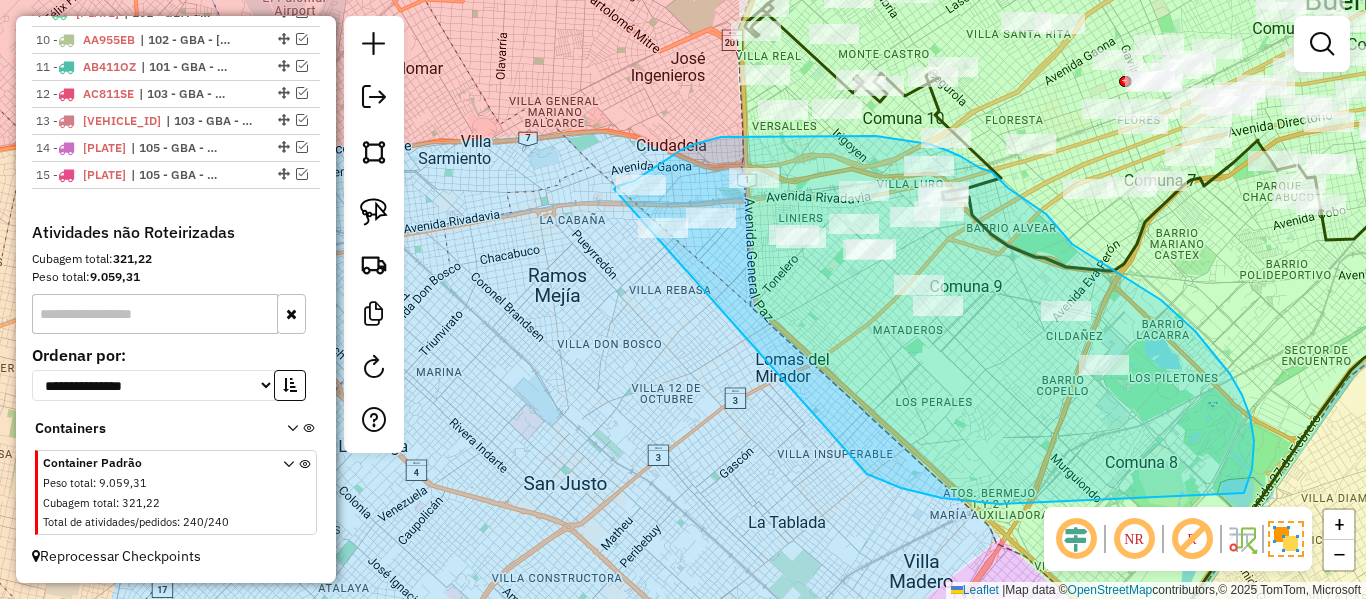 drag, startPoint x: 901, startPoint y: 488, endPoint x: 629, endPoint y: 268, distance: 349.83426 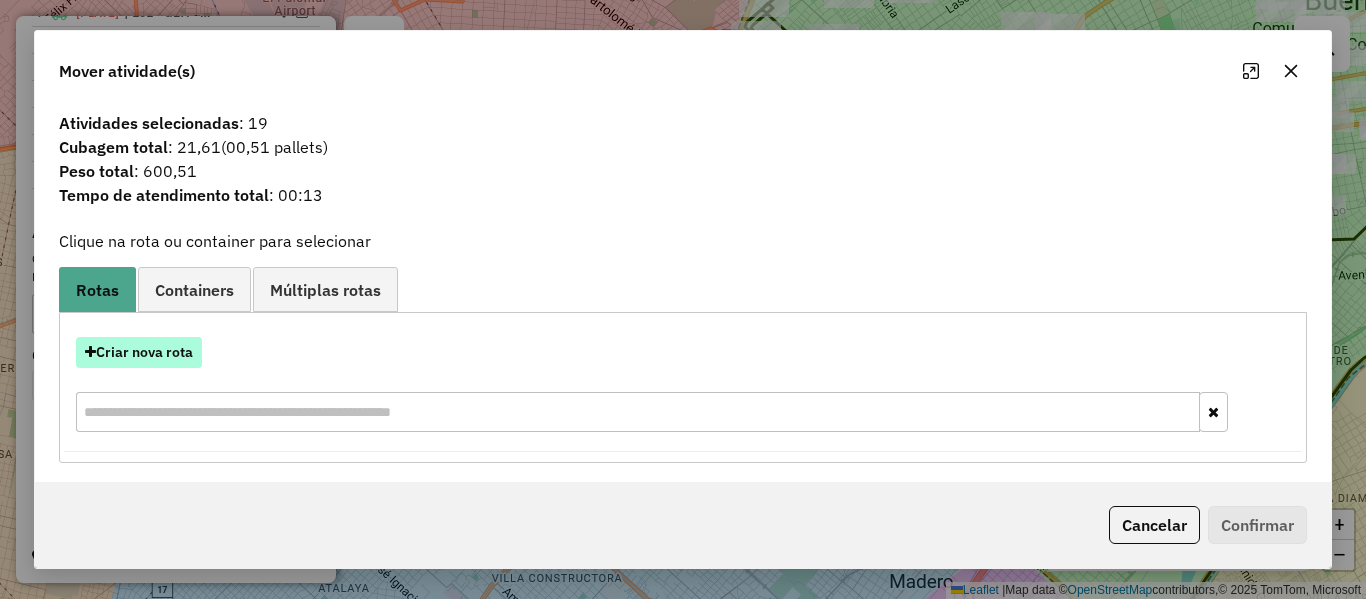 click on "Criar nova rota" at bounding box center (139, 352) 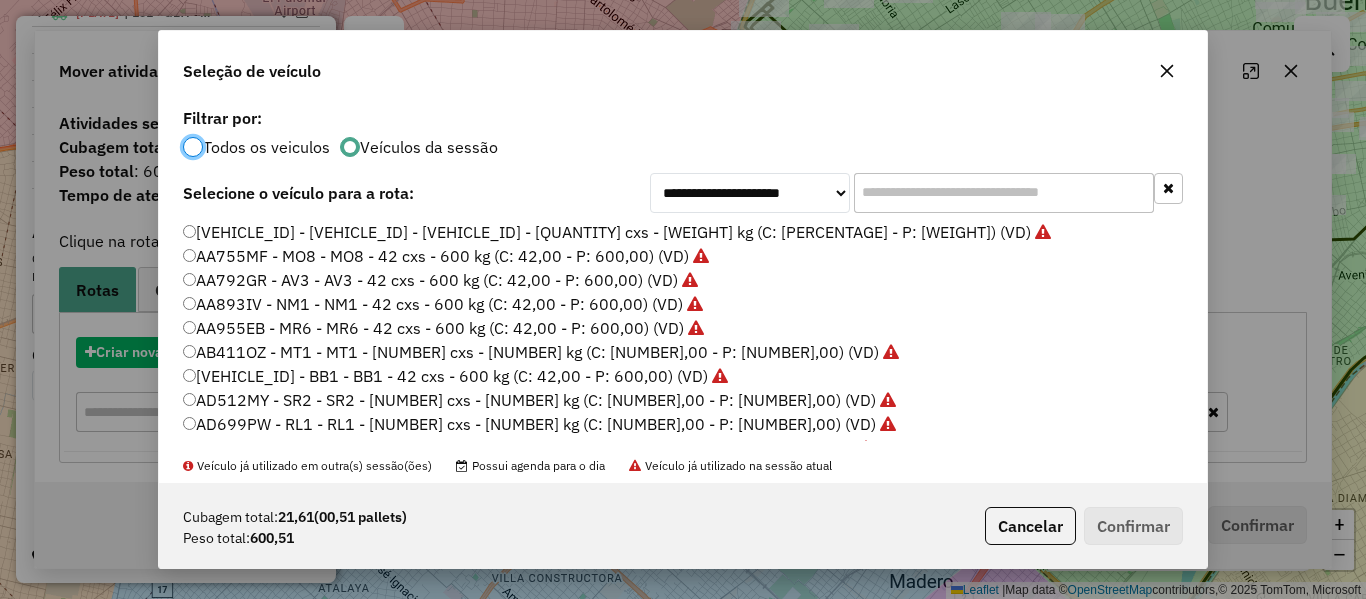 scroll, scrollTop: 11, scrollLeft: 6, axis: both 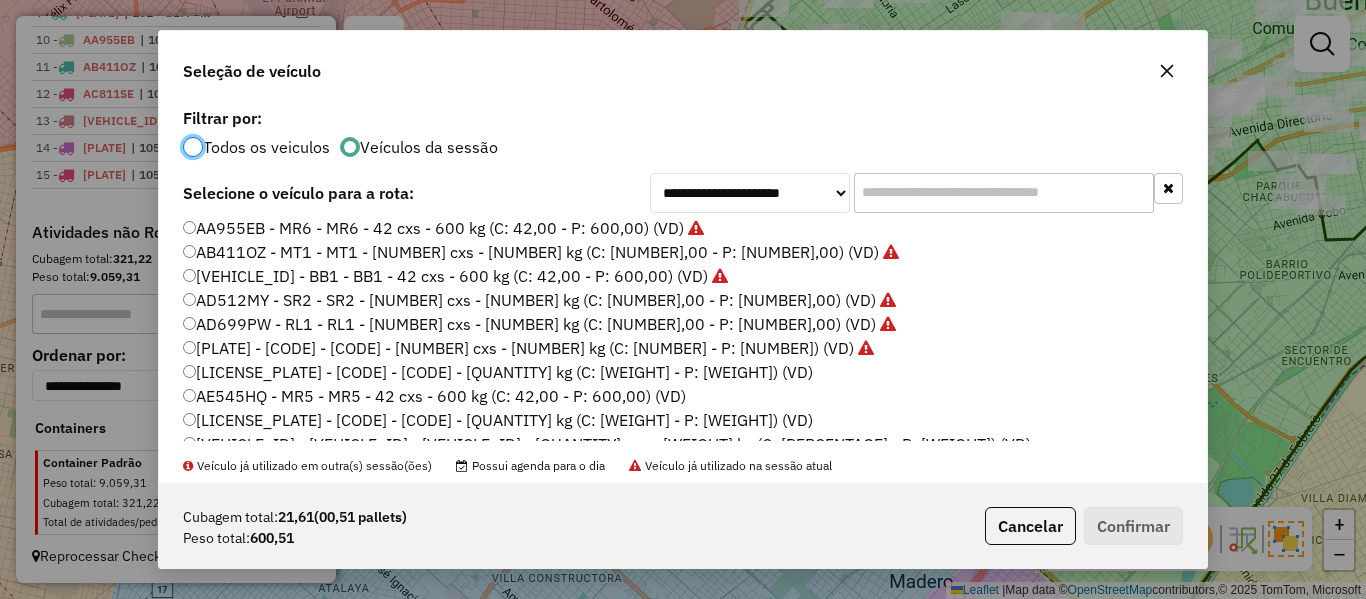 click on "[LICENSE_PLATE] - [CODE] - [CODE] - [QUANTITY] kg (C: [WEIGHT] - P: [WEIGHT]) (VD)" 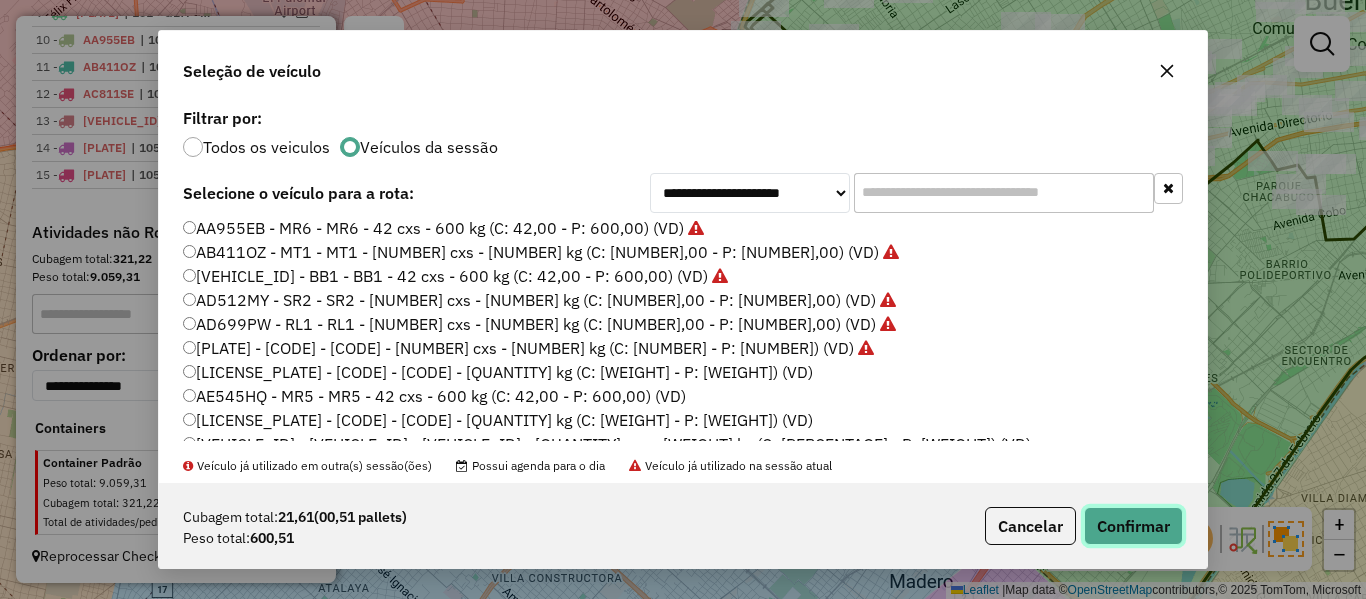 click on "Confirmar" 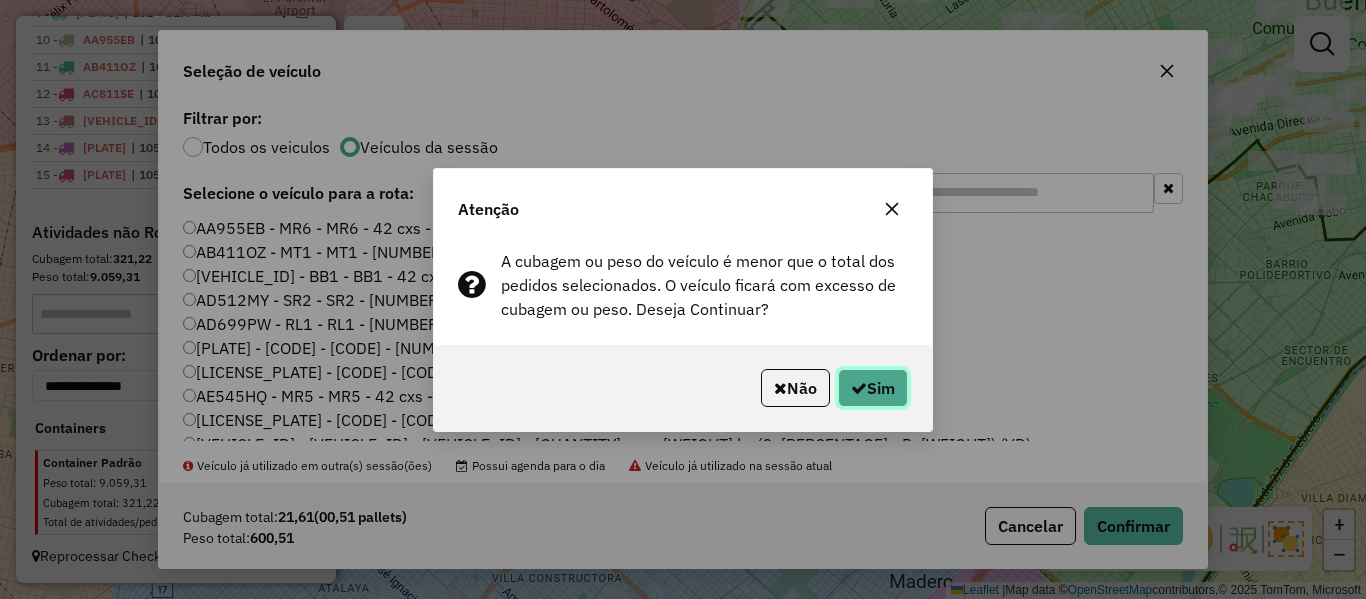 click on "Sim" 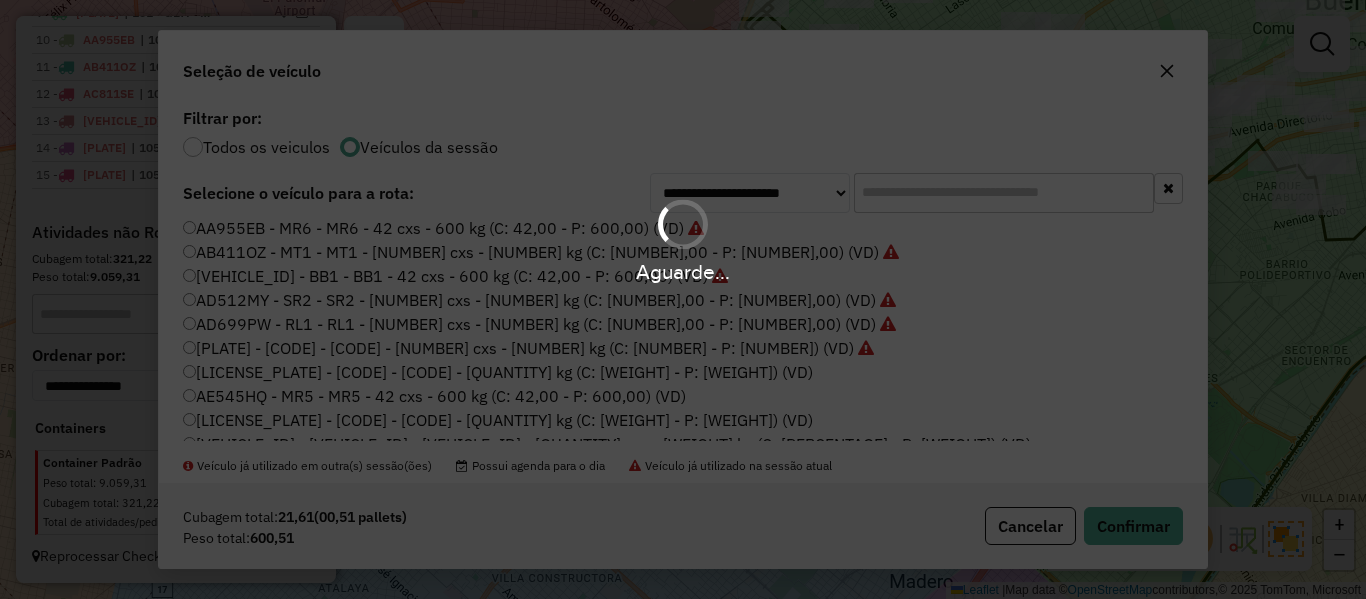 scroll, scrollTop: 1183, scrollLeft: 0, axis: vertical 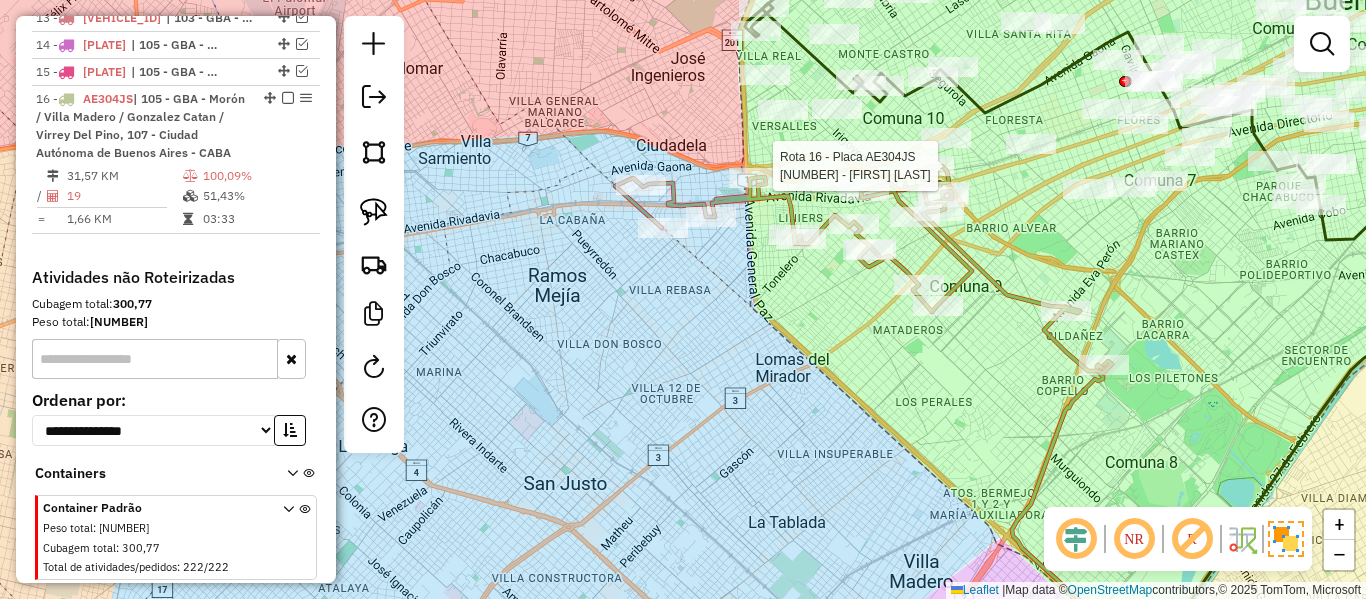 select on "**********" 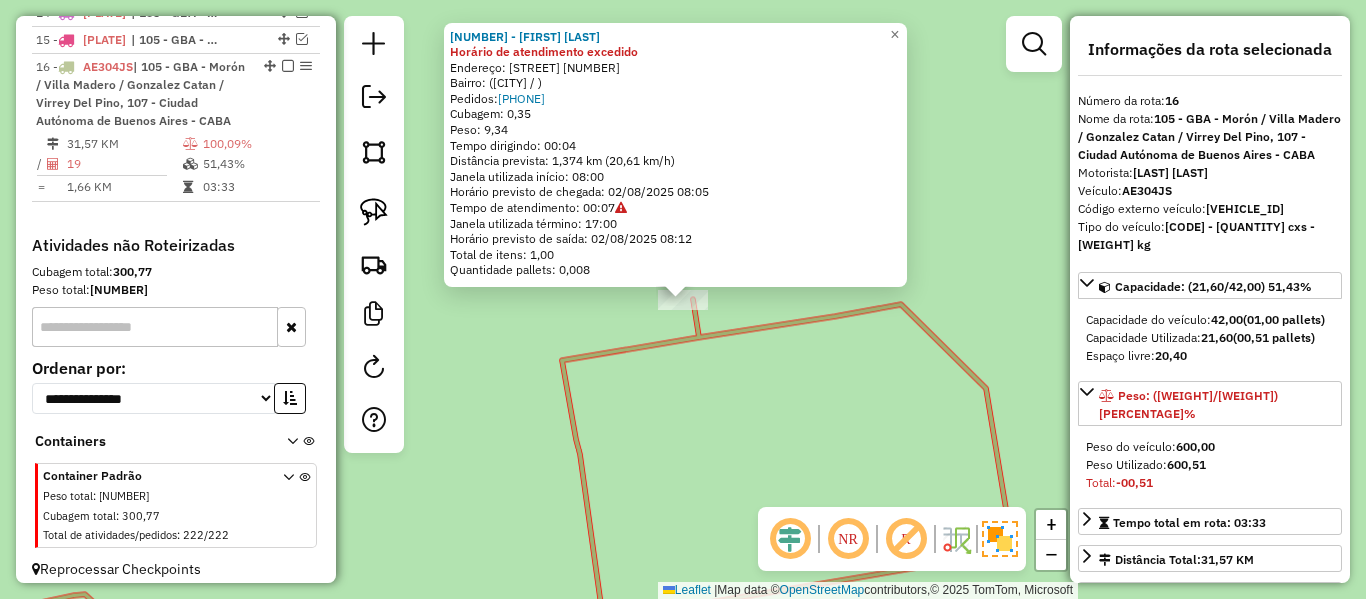scroll, scrollTop: 1228, scrollLeft: 0, axis: vertical 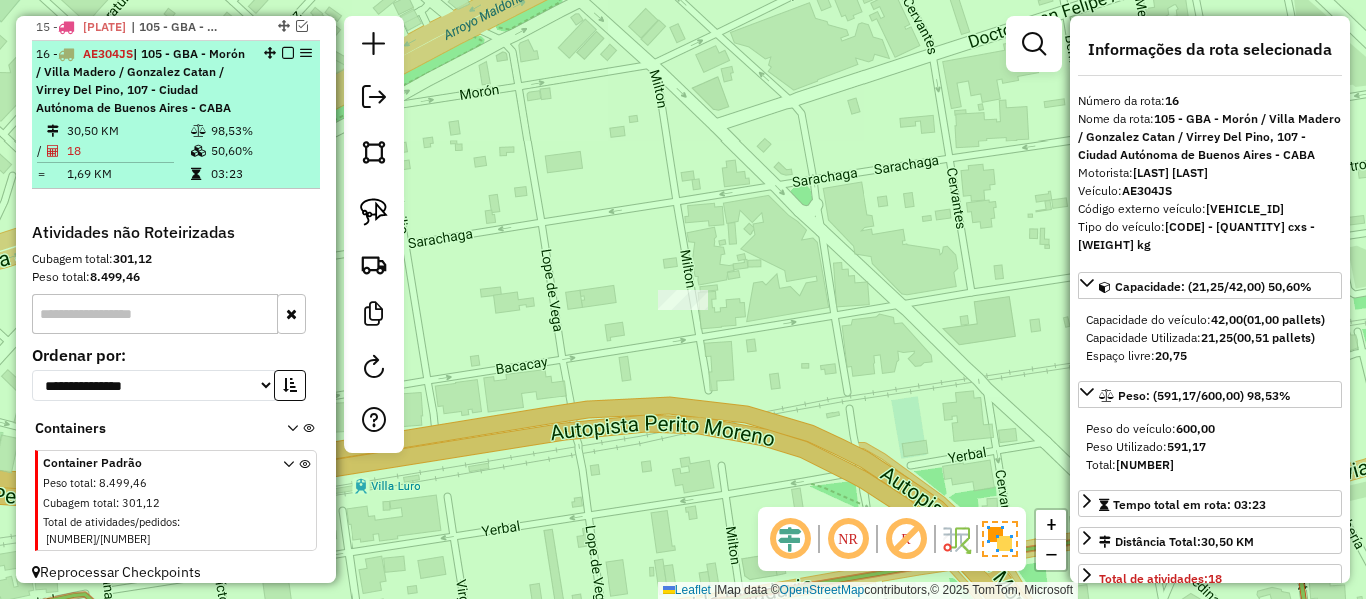 click at bounding box center (288, 53) 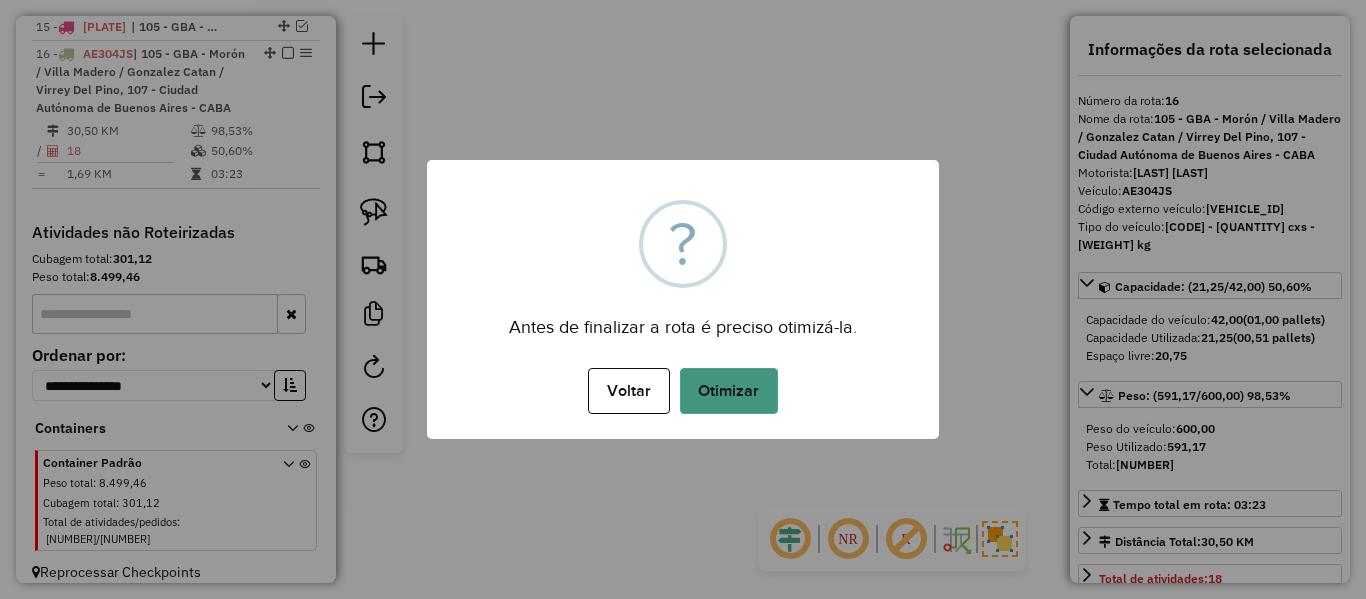 click on "Otimizar" at bounding box center [729, 391] 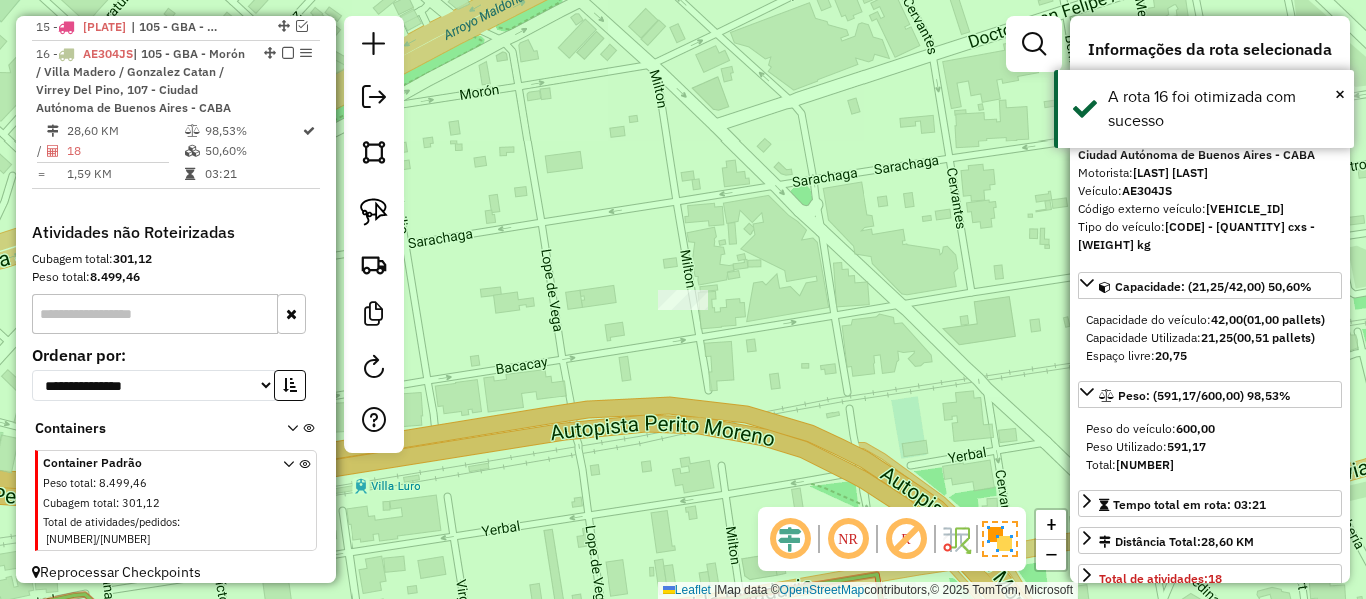 drag, startPoint x: 282, startPoint y: 55, endPoint x: 314, endPoint y: 59, distance: 32.24903 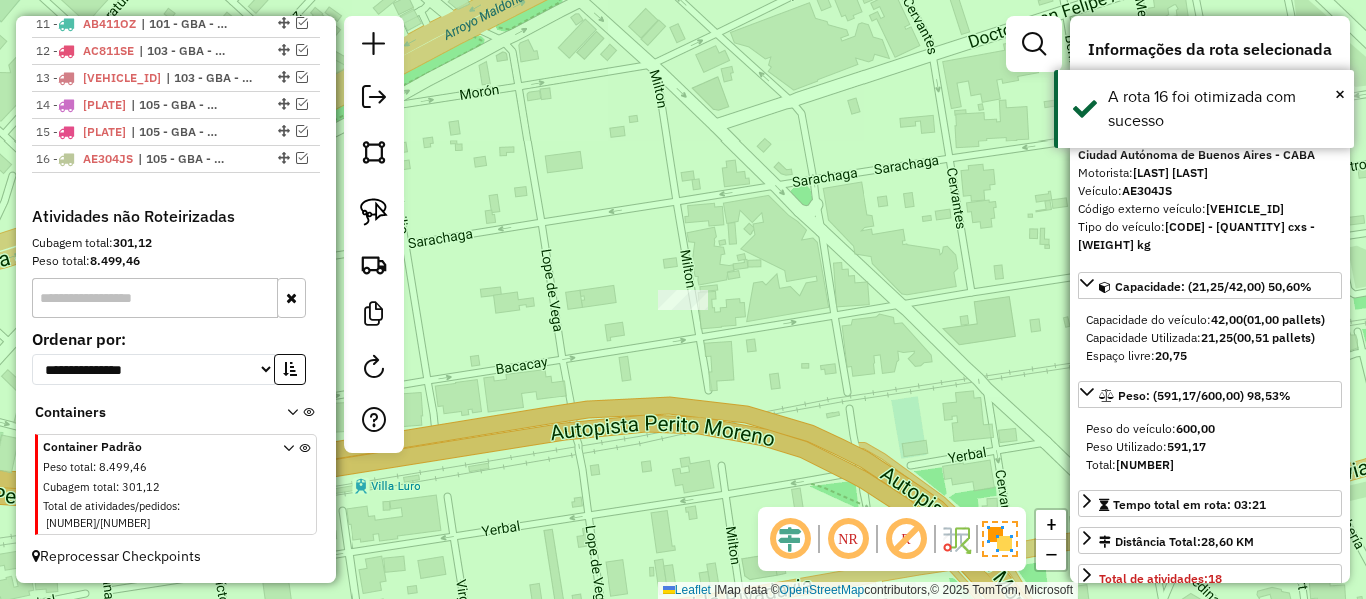 scroll, scrollTop: 1107, scrollLeft: 0, axis: vertical 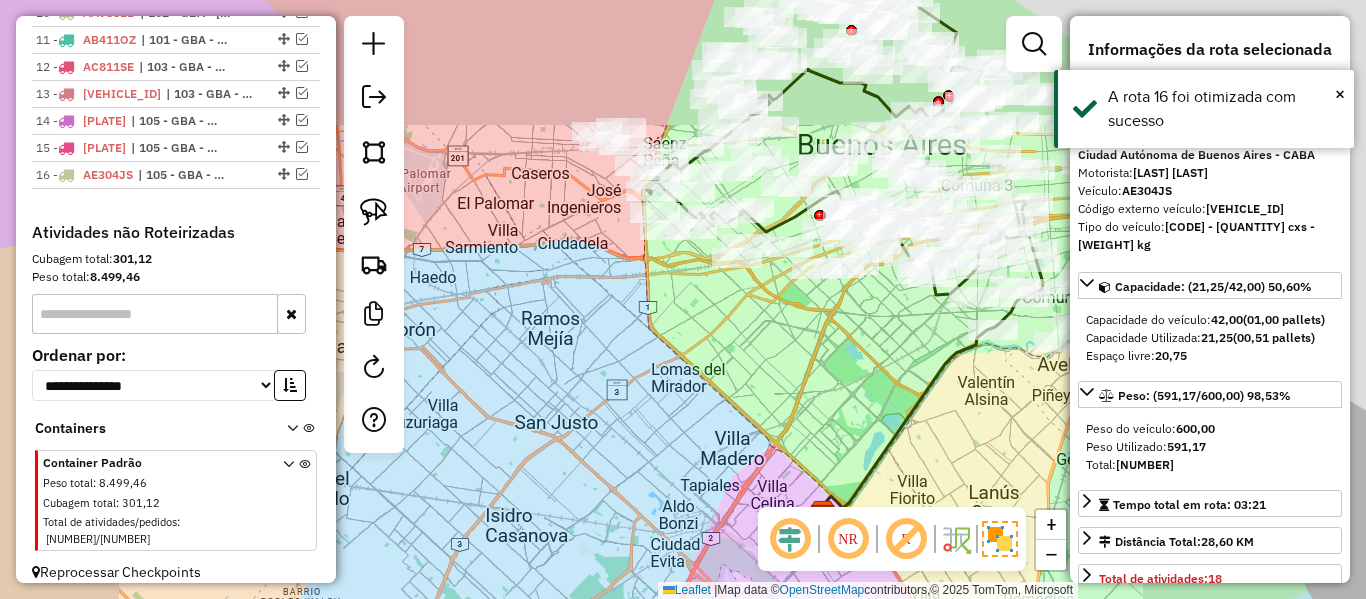 click 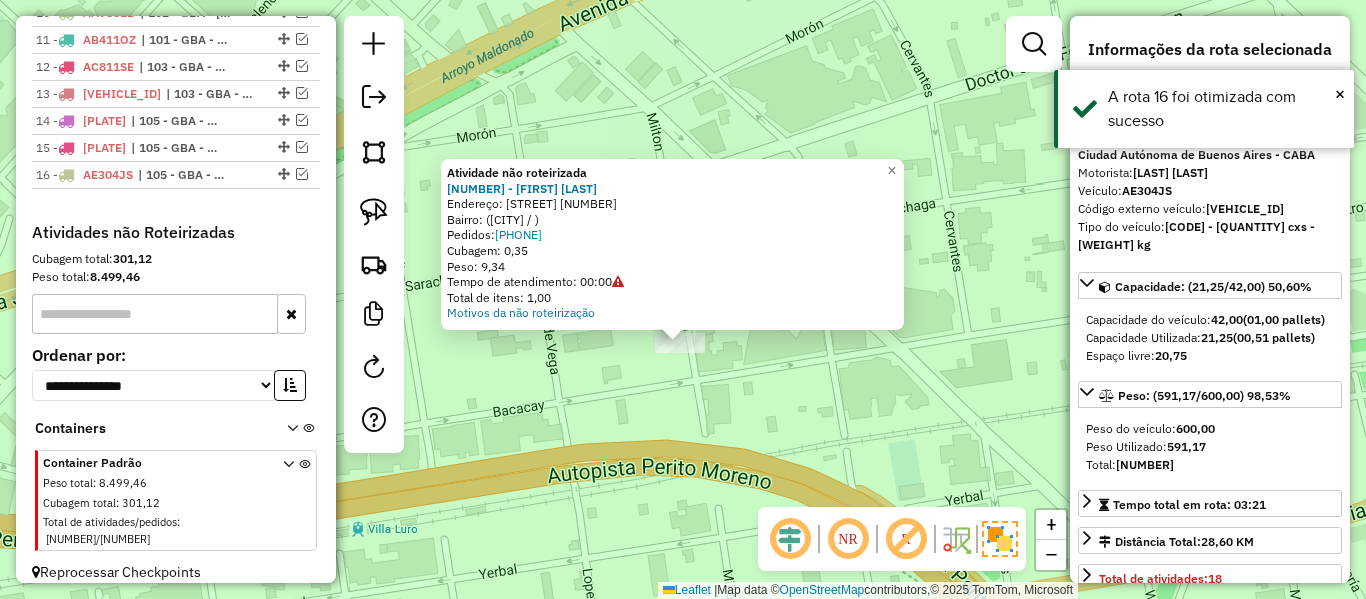 drag, startPoint x: 755, startPoint y: 355, endPoint x: 754, endPoint y: 401, distance: 46.010868 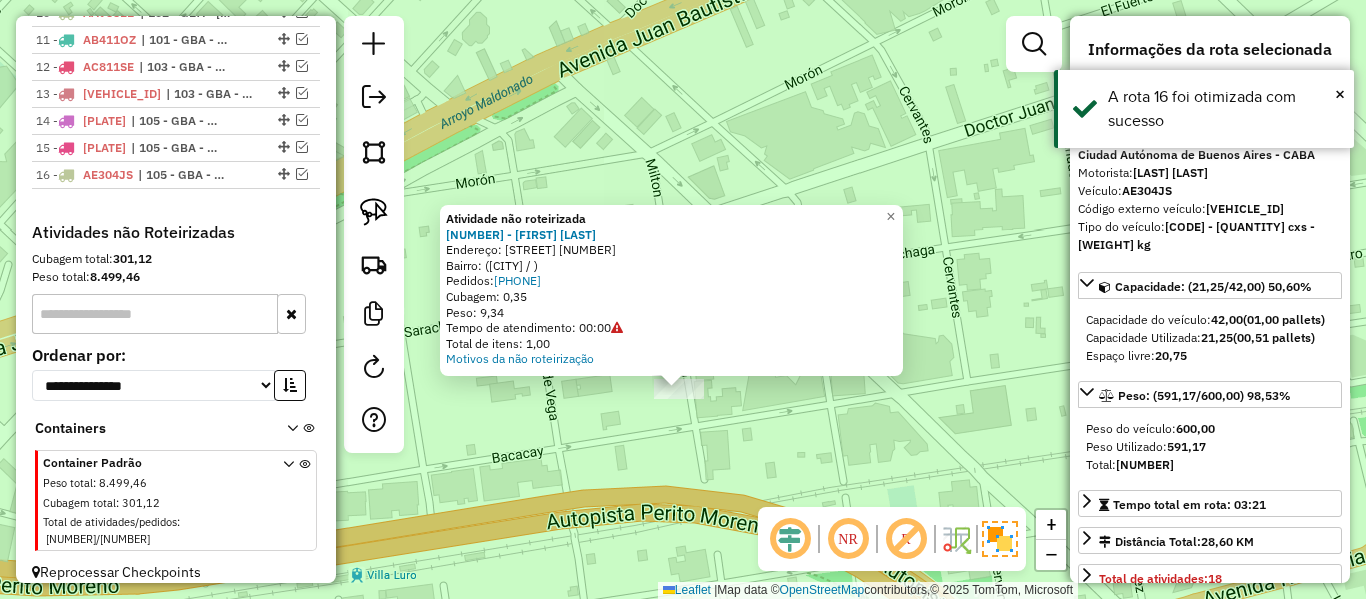 click on "Atividade não roteirizada [NUMBER] - [LAST] [LAST]  Endereço: [STREET]   Bairro:  ([CITY] / )   Pedidos:  [NUMBER]   Cubagem: [NUMBER]   Peso: [NUMBER]   Tempo de atendimento: [TIME]   Total de itens: [NUMBER]  Motivos da não roteirização × Janela de atendimento Grade de atendimento Capacidade Transportadoras Veículos Cliente Pedidos  Rotas Selecione os dias de semana para filtrar as janelas de atendimento  Seg   Ter   Qua   Qui   Sex   Sáb   Dom  Informe o período da janela de atendimento: De: Até:  Filtrar exatamente a janela do cliente  Considerar janela de atendimento padrão  Selecione os dias de semana para filtrar as grades de atendimento  Seg   Ter   Qua   Qui   Sex   Sáb   Dom   Considerar clientes sem dia de atendimento cadastrado  Clientes fora do dia de atendimento selecionado Filtrar as atividades entre os valores definidos abaixo:  Peso mínimo:   Peso máximo:   Cubagem mínima:   Cubagem máxima:   De:   Até:  Filtrar as atividades entre o tempo de atendimento definido abaixo:  De:   Até:  +" 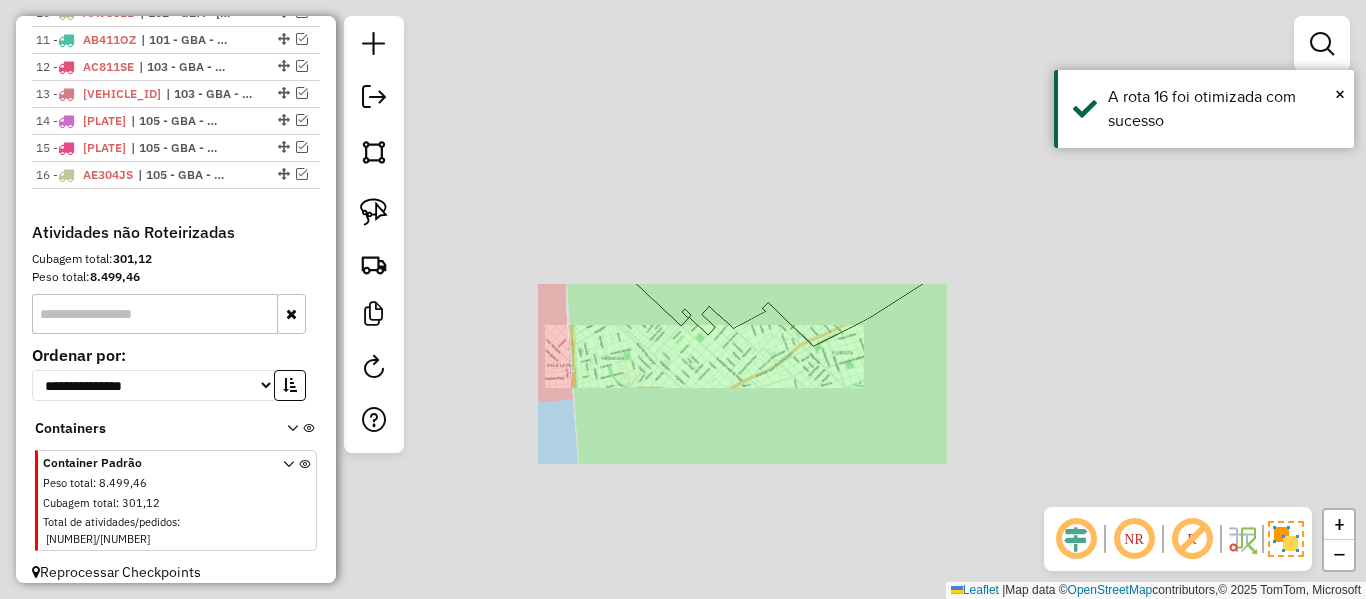 click on "Janela de atendimento Grade de atendimento Capacidade Transportadoras Veículos Cliente Pedidos  Rotas Selecione os dias de semana para filtrar as janelas de atendimento  Seg   Ter   Qua   Qui   Sex   Sáb   Dom  Informe o período da janela de atendimento: De: Até:  Filtrar exatamente a janela do cliente  Considerar janela de atendimento padrão  Selecione os dias de semana para filtrar as grades de atendimento  Seg   Ter   Qua   Qui   Sex   Sáb   Dom   Considerar clientes sem dia de atendimento cadastrado  Clientes fora do dia de atendimento selecionado Filtrar as atividades entre os valores definidos abaixo:  Peso mínimo:   Peso máximo:   Cubagem mínima:   Cubagem máxima:   De:   Até:  Filtrar as atividades entre o tempo de atendimento definido abaixo:  De:   Até:   Considerar capacidade total dos clientes não roteirizados Transportadora: Selecione um ou mais itens Tipo de veículo: Selecione um ou mais itens Veículo: Selecione um ou mais itens Motorista: Selecione um ou mais itens Nome: Rótulo:" 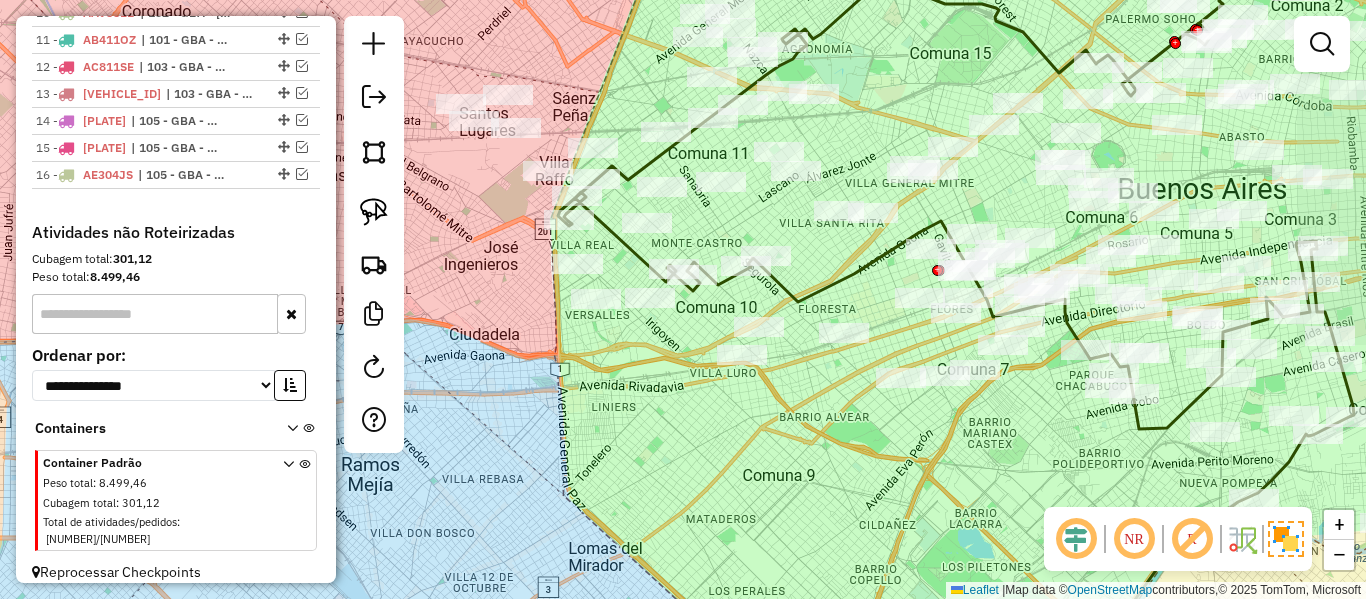 drag, startPoint x: 828, startPoint y: 449, endPoint x: 813, endPoint y: 403, distance: 48.38388 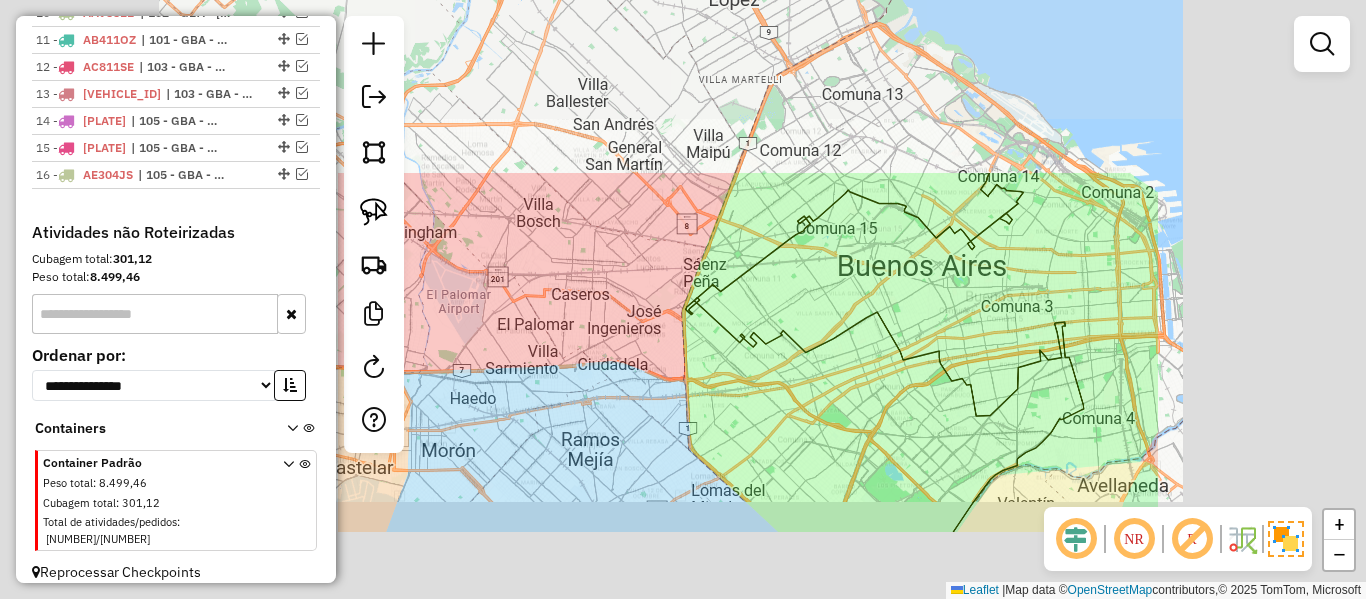 click on "Janela de atendimento Grade de atendimento Capacidade Transportadoras Veículos Cliente Pedidos  Rotas Selecione os dias de semana para filtrar as janelas de atendimento  Seg   Ter   Qua   Qui   Sex   Sáb   Dom  Informe o período da janela de atendimento: De: Até:  Filtrar exatamente a janela do cliente  Considerar janela de atendimento padrão  Selecione os dias de semana para filtrar as grades de atendimento  Seg   Ter   Qua   Qui   Sex   Sáb   Dom   Considerar clientes sem dia de atendimento cadastrado  Clientes fora do dia de atendimento selecionado Filtrar as atividades entre os valores definidos abaixo:  Peso mínimo:   Peso máximo:   Cubagem mínima:   Cubagem máxima:   De:   Até:  Filtrar as atividades entre o tempo de atendimento definido abaixo:  De:   Até:   Considerar capacidade total dos clientes não roteirizados Transportadora: Selecione um ou mais itens Tipo de veículo: Selecione um ou mais itens Veículo: Selecione um ou mais itens Motorista: Selecione um ou mais itens Nome: Rótulo:" 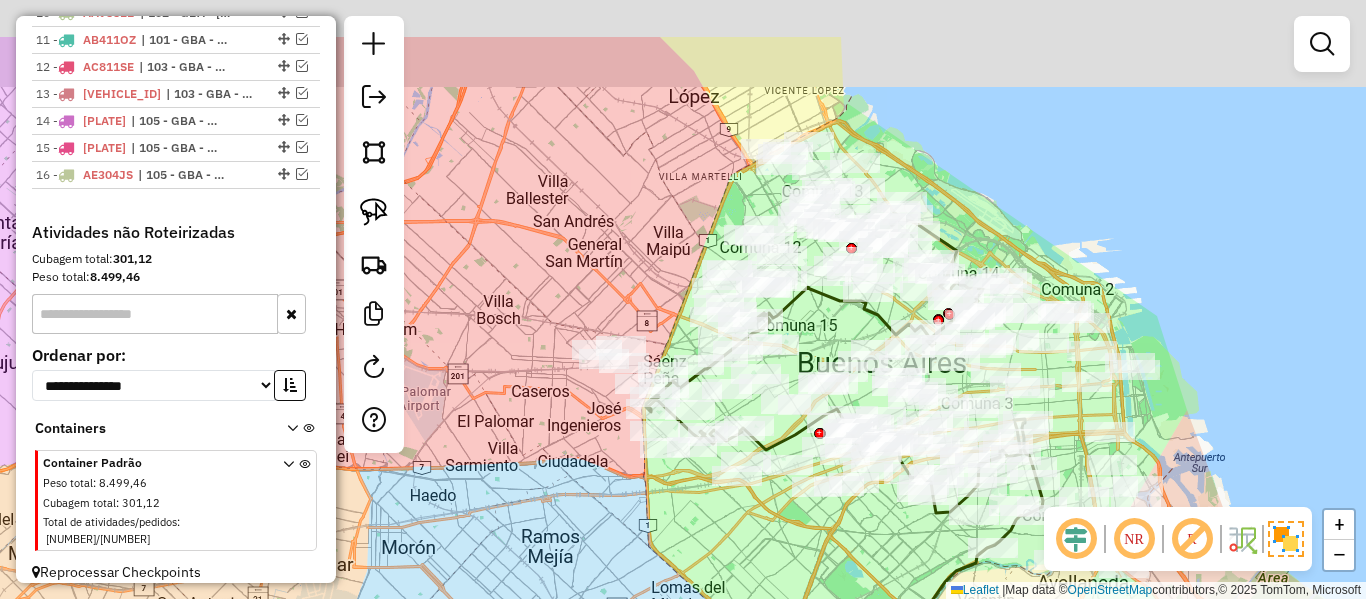 drag, startPoint x: 833, startPoint y: 409, endPoint x: 786, endPoint y: 539, distance: 138.2353 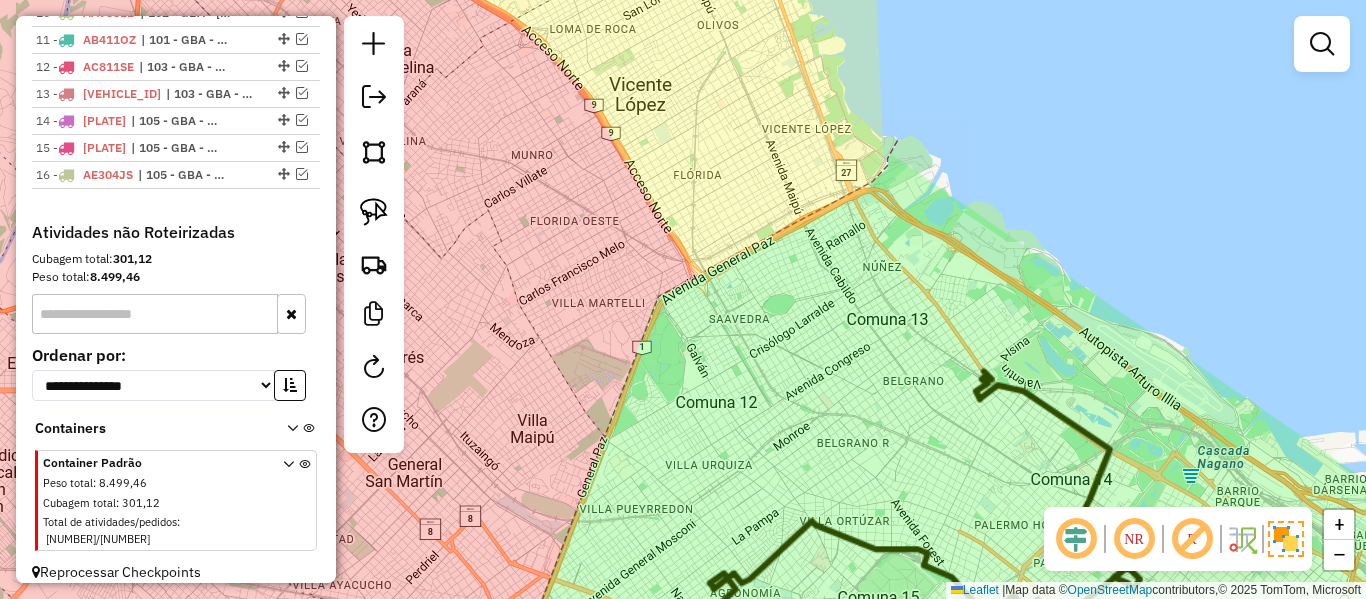 click on "Janela de atendimento Grade de atendimento Capacidade Transportadoras Veículos Cliente Pedidos  Rotas Selecione os dias de semana para filtrar as janelas de atendimento  Seg   Ter   Qua   Qui   Sex   Sáb   Dom  Informe o período da janela de atendimento: De: Até:  Filtrar exatamente a janela do cliente  Considerar janela de atendimento padrão  Selecione os dias de semana para filtrar as grades de atendimento  Seg   Ter   Qua   Qui   Sex   Sáb   Dom   Considerar clientes sem dia de atendimento cadastrado  Clientes fora do dia de atendimento selecionado Filtrar as atividades entre os valores definidos abaixo:  Peso mínimo:   Peso máximo:   Cubagem mínima:   Cubagem máxima:   De:   Até:  Filtrar as atividades entre o tempo de atendimento definido abaixo:  De:   Até:   Considerar capacidade total dos clientes não roteirizados Transportadora: Selecione um ou mais itens Tipo de veículo: Selecione um ou mais itens Veículo: Selecione um ou mais itens Motorista: Selecione um ou mais itens Nome: Rótulo:" 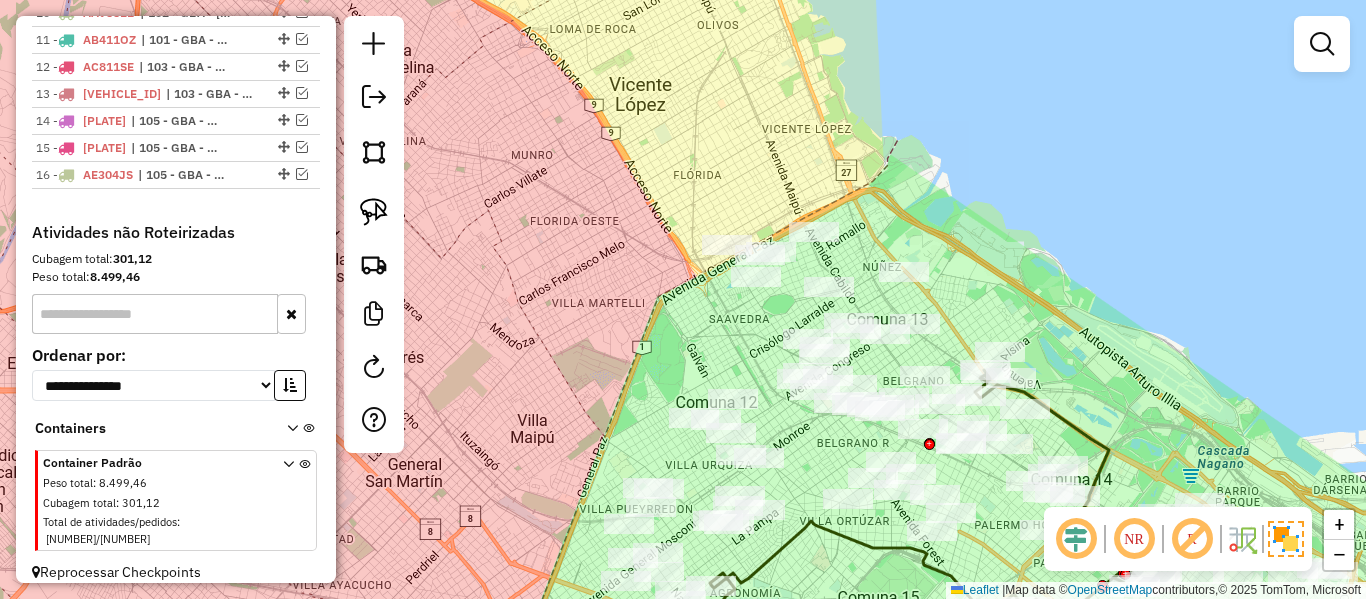 drag, startPoint x: 932, startPoint y: 256, endPoint x: 885, endPoint y: 156, distance: 110.49435 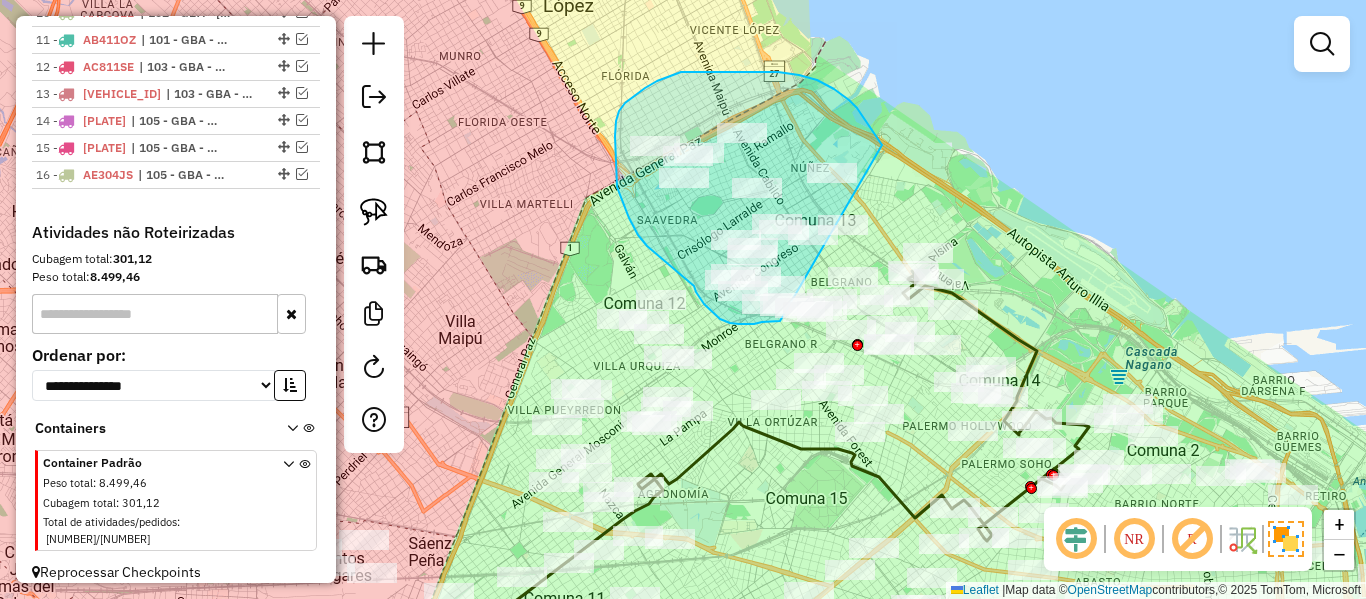 click on "Janela de atendimento Grade de atendimento Capacidade Transportadoras Veículos Cliente Pedidos  Rotas Selecione os dias de semana para filtrar as janelas de atendimento  Seg   Ter   Qua   Qui   Sex   Sáb   Dom  Informe o período da janela de atendimento: De: Até:  Filtrar exatamente a janela do cliente  Considerar janela de atendimento padrão  Selecione os dias de semana para filtrar as grades de atendimento  Seg   Ter   Qua   Qui   Sex   Sáb   Dom   Considerar clientes sem dia de atendimento cadastrado  Clientes fora do dia de atendimento selecionado Filtrar as atividades entre os valores definidos abaixo:  Peso mínimo:   Peso máximo:   Cubagem mínima:   Cubagem máxima:   De:   Até:  Filtrar as atividades entre o tempo de atendimento definido abaixo:  De:   Até:   Considerar capacidade total dos clientes não roteirizados Transportadora: Selecione um ou mais itens Tipo de veículo: Selecione um ou mais itens Veículo: Selecione um ou mais itens Motorista: Selecione um ou mais itens Nome: Rótulo:" 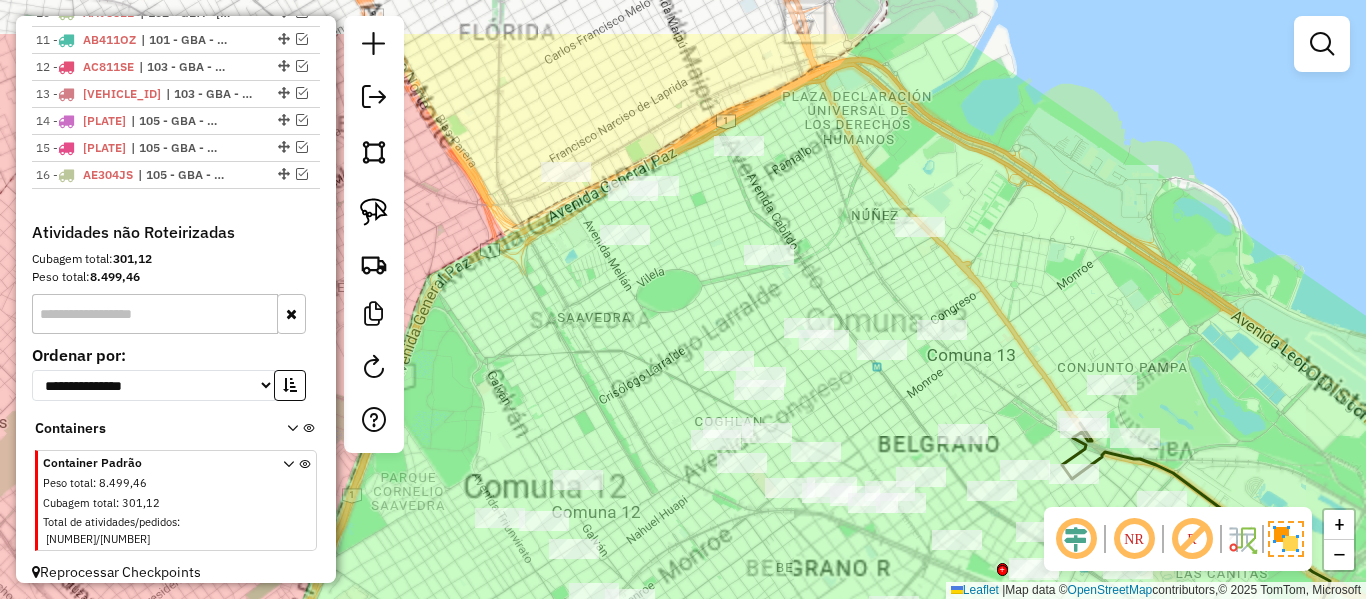 drag, startPoint x: 1054, startPoint y: 220, endPoint x: 1048, endPoint y: 253, distance: 33.54102 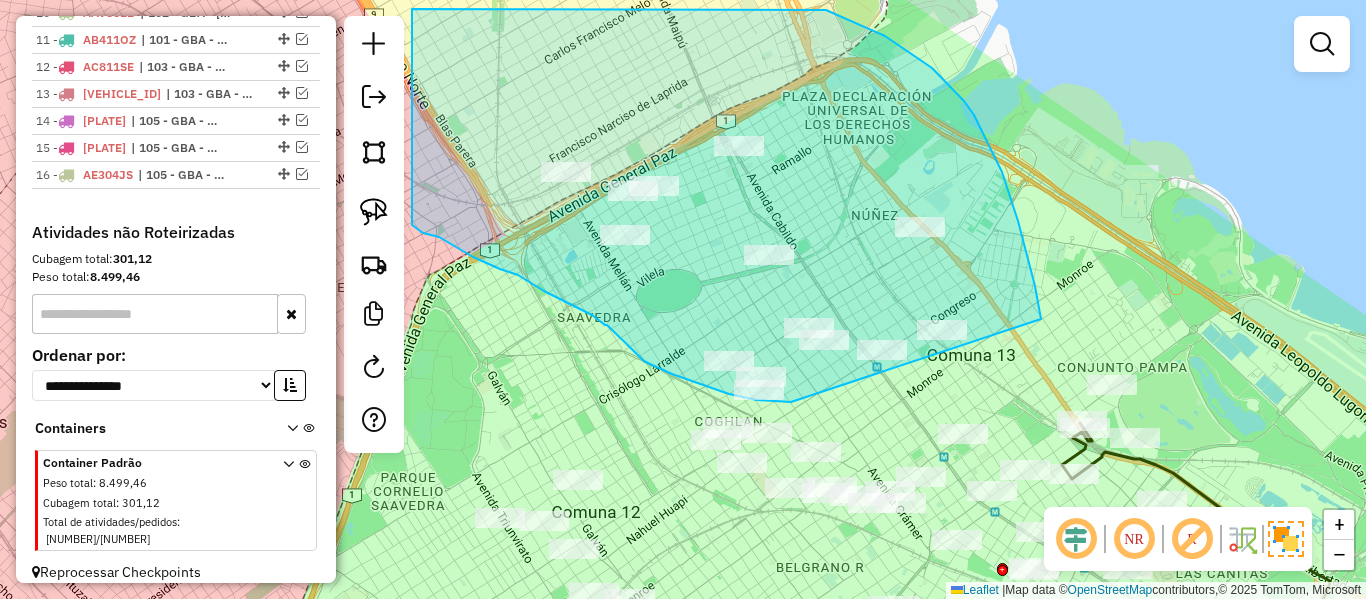 drag, startPoint x: 1040, startPoint y: 309, endPoint x: 869, endPoint y: 408, distance: 197.59048 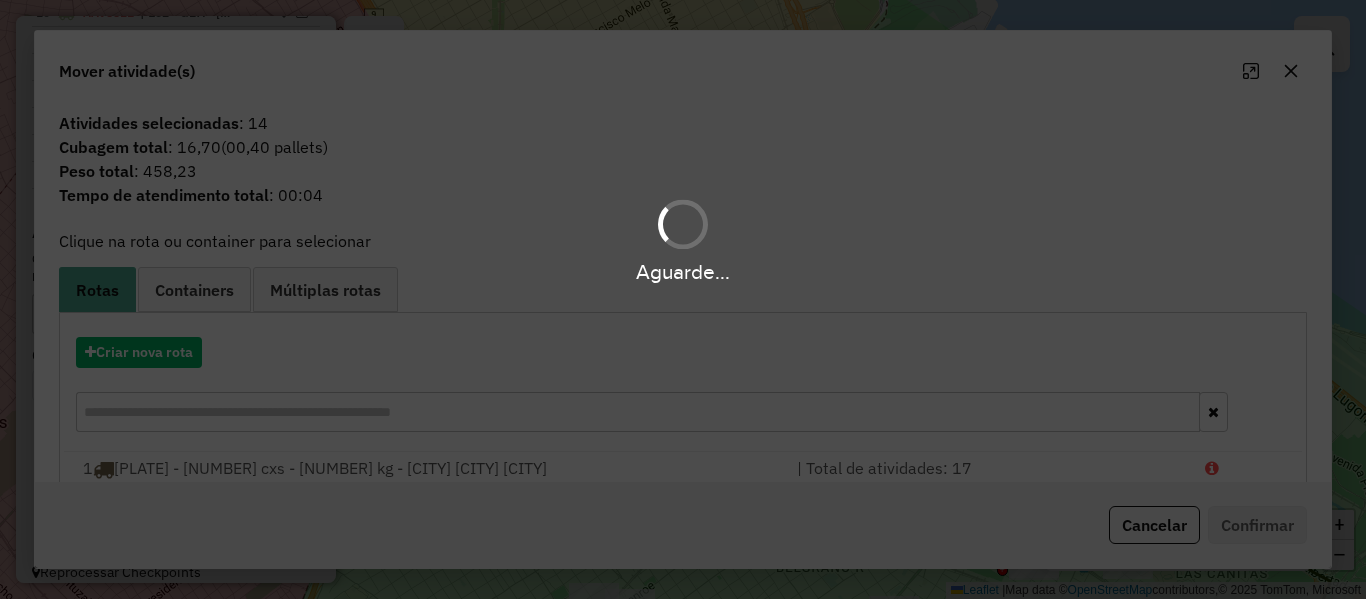 click on "Aguarde..." at bounding box center [683, 299] 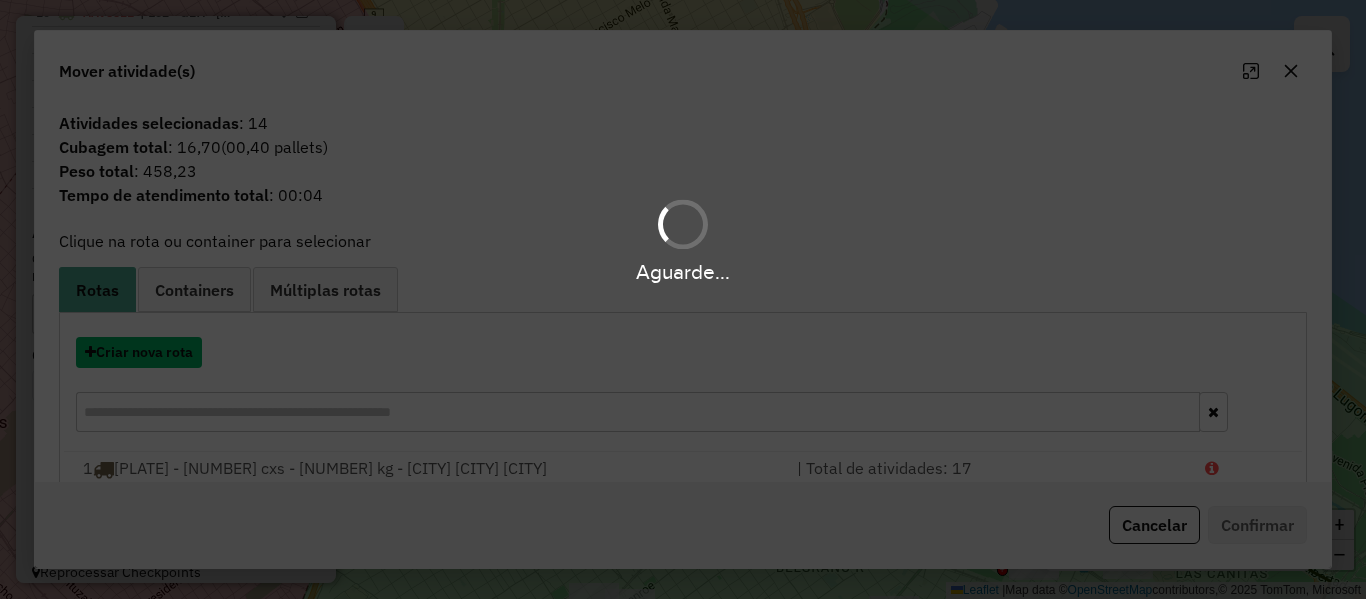 click on "Criar nova rota" at bounding box center [139, 352] 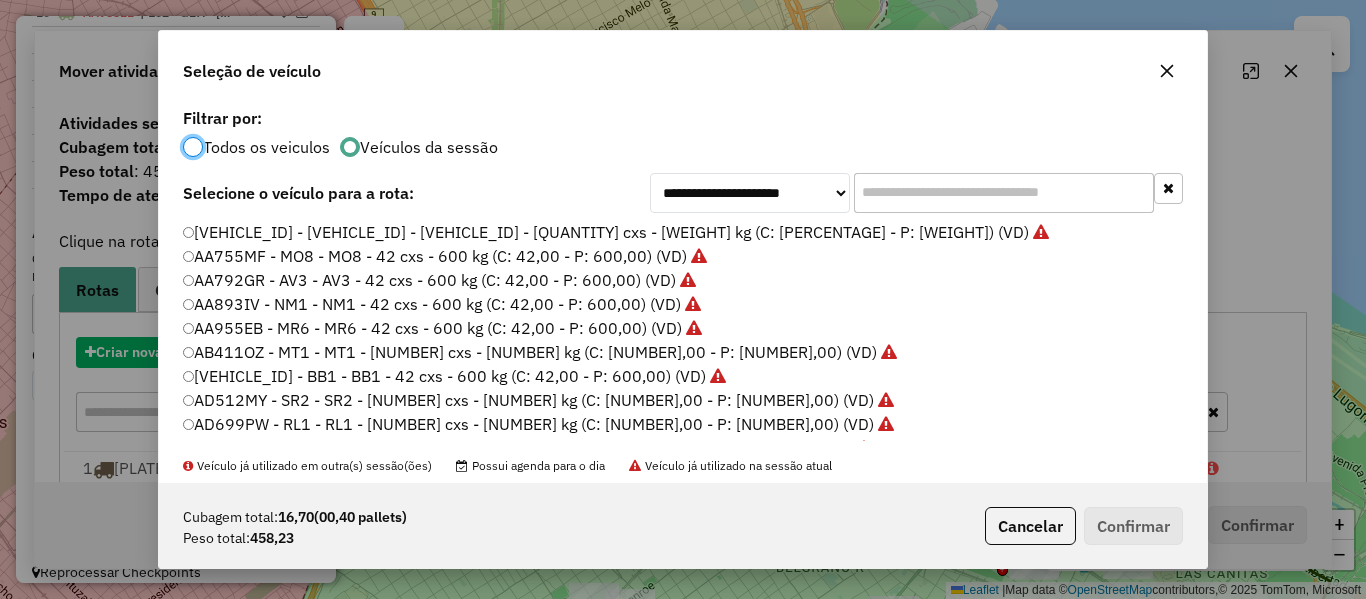 scroll, scrollTop: 11, scrollLeft: 6, axis: both 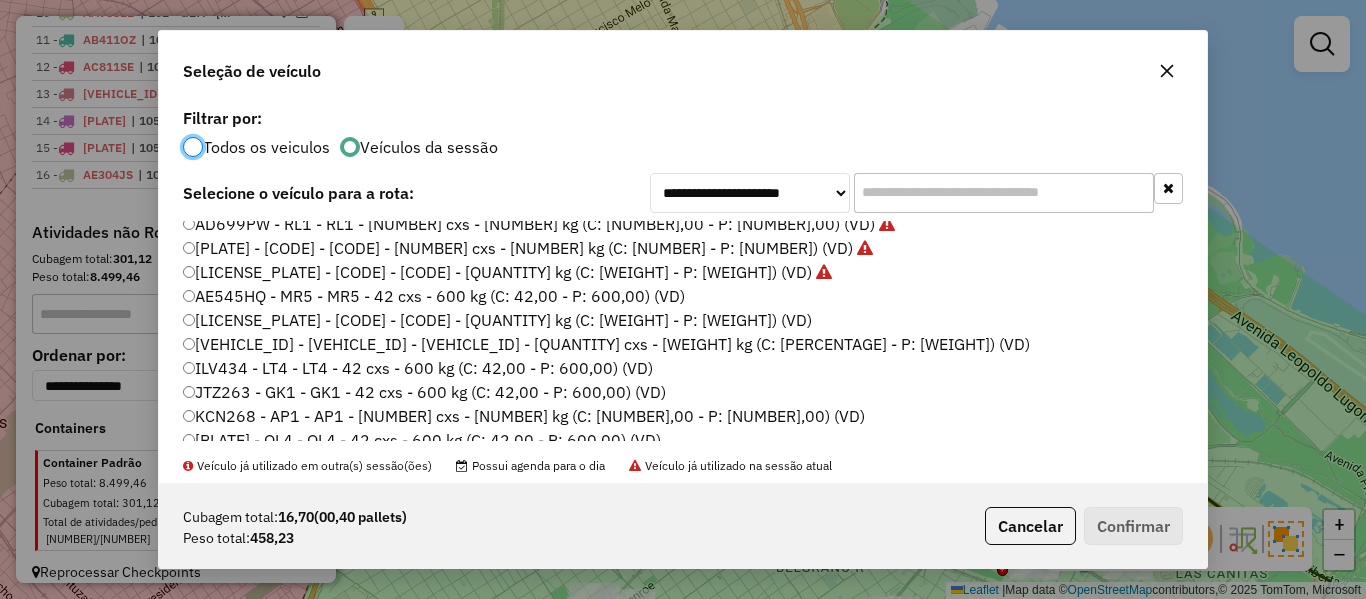 click on "AE545HQ - MR5 - MR5 - 42 cxs - 600 kg (C: 42,00 - P: 600,00) (VD)" 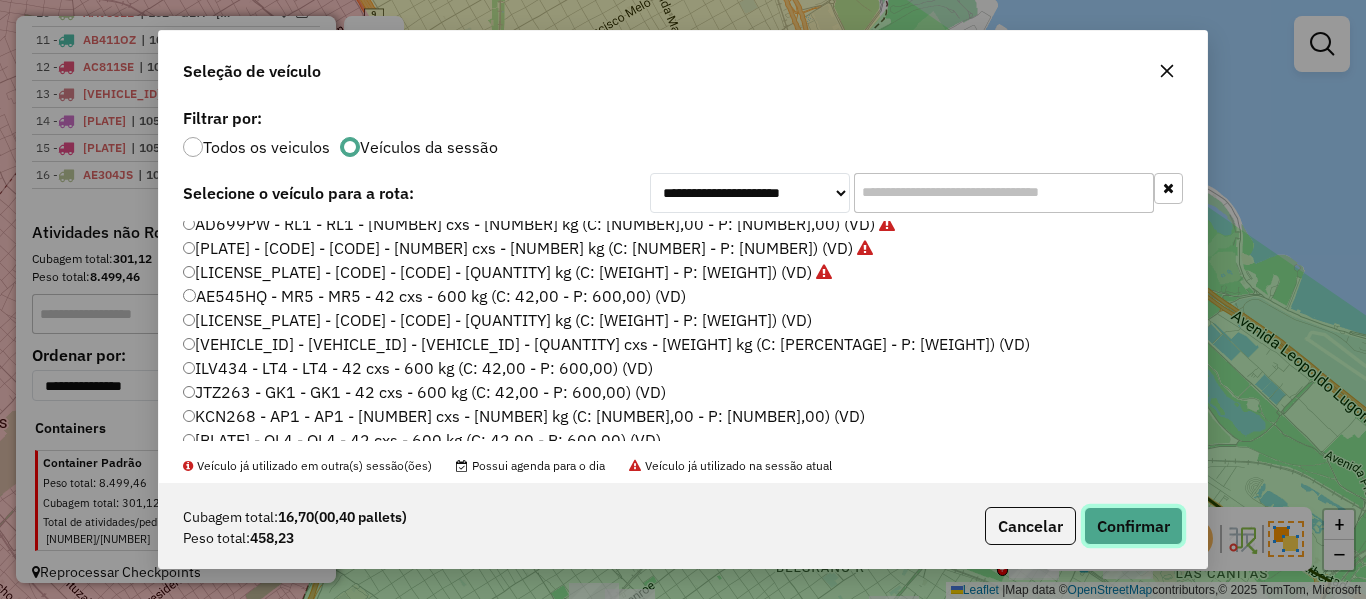 click on "Confirmar" 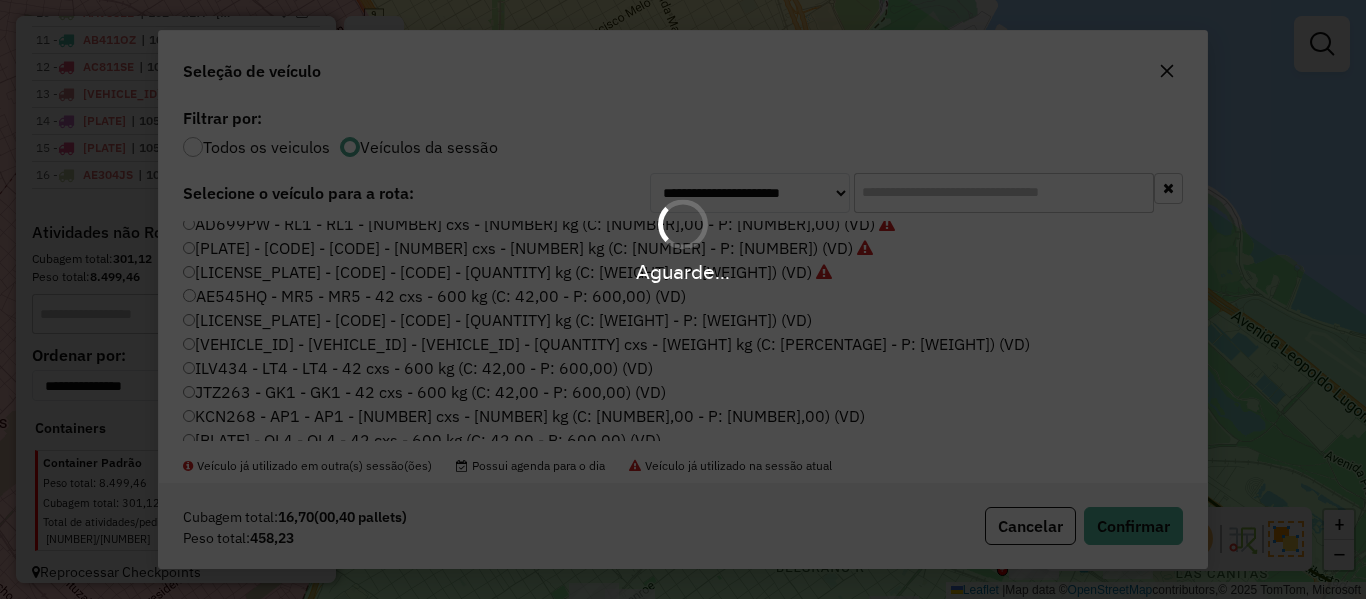 scroll, scrollTop: 1228, scrollLeft: 0, axis: vertical 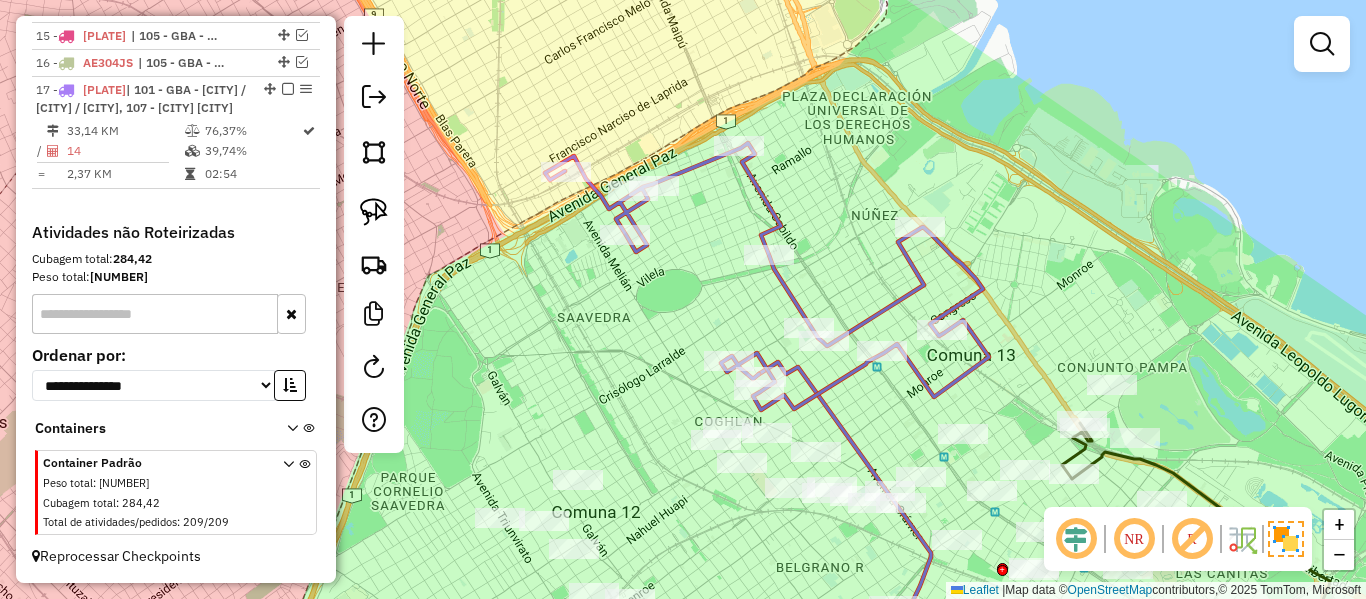 click 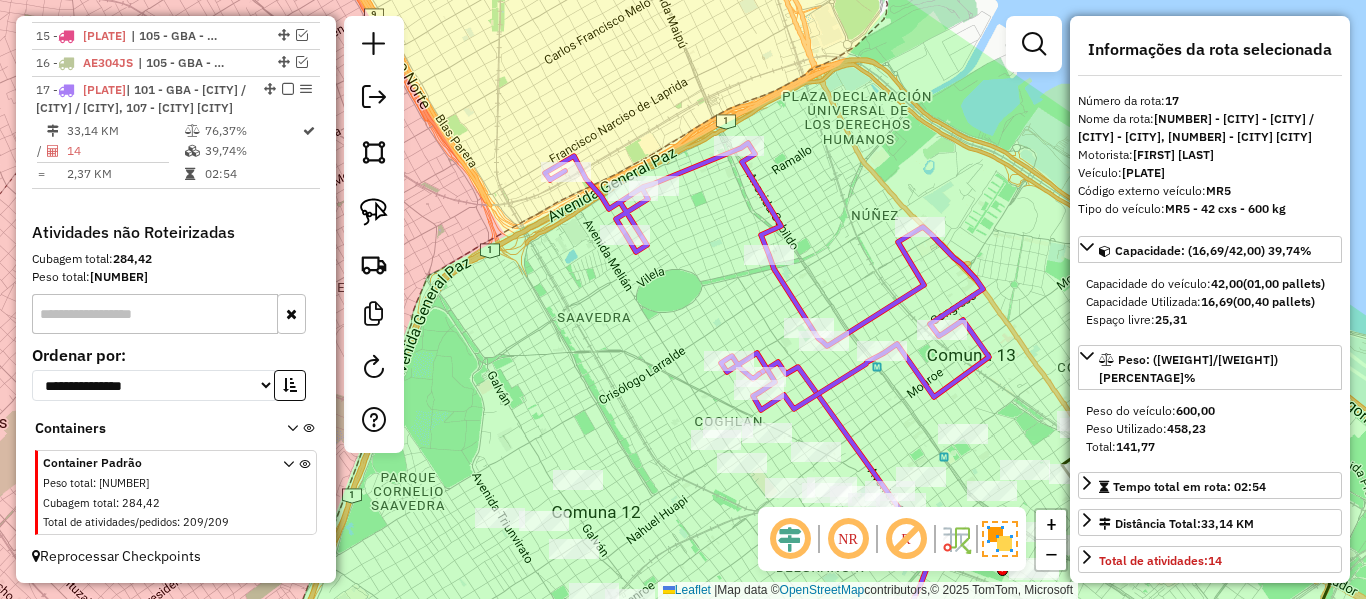 scroll, scrollTop: 1255, scrollLeft: 0, axis: vertical 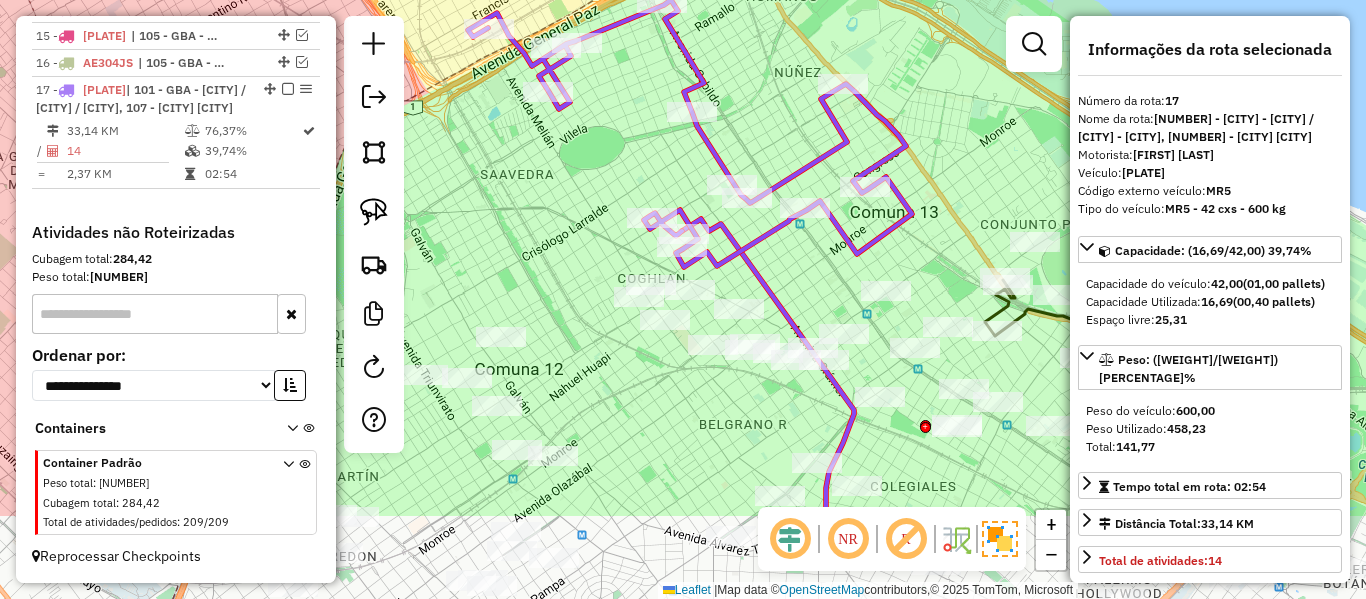 drag, startPoint x: 1000, startPoint y: 295, endPoint x: 883, endPoint y: 162, distance: 177.13837 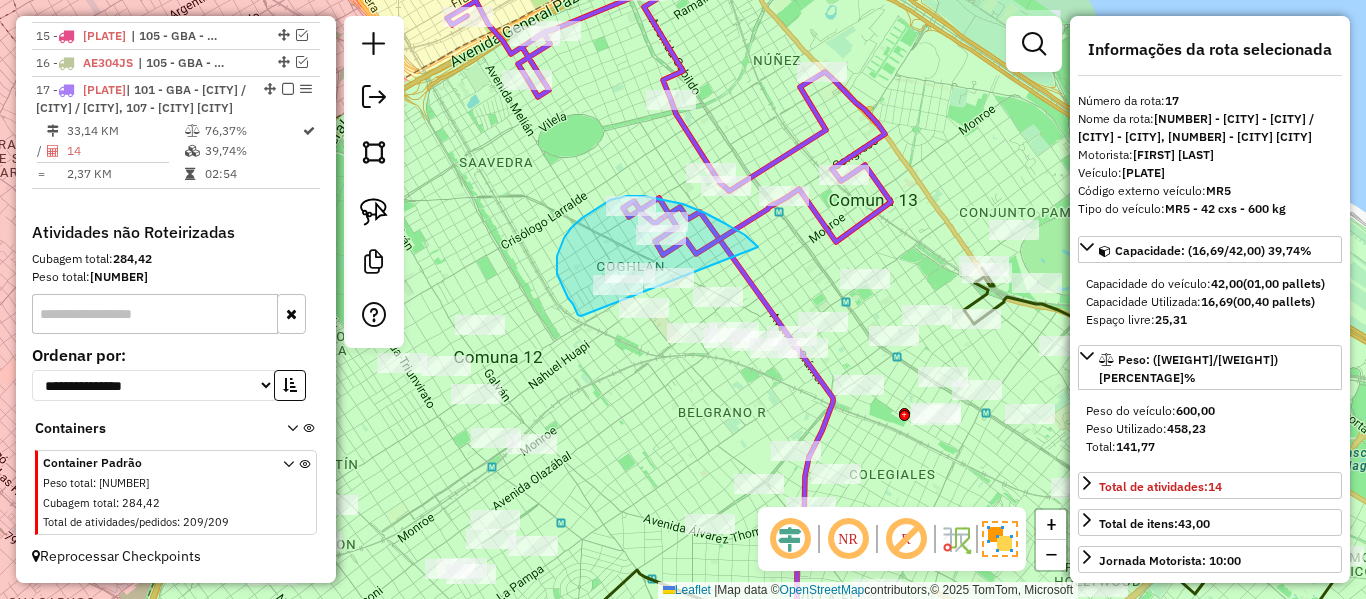 drag, startPoint x: 745, startPoint y: 235, endPoint x: 581, endPoint y: 316, distance: 182.91255 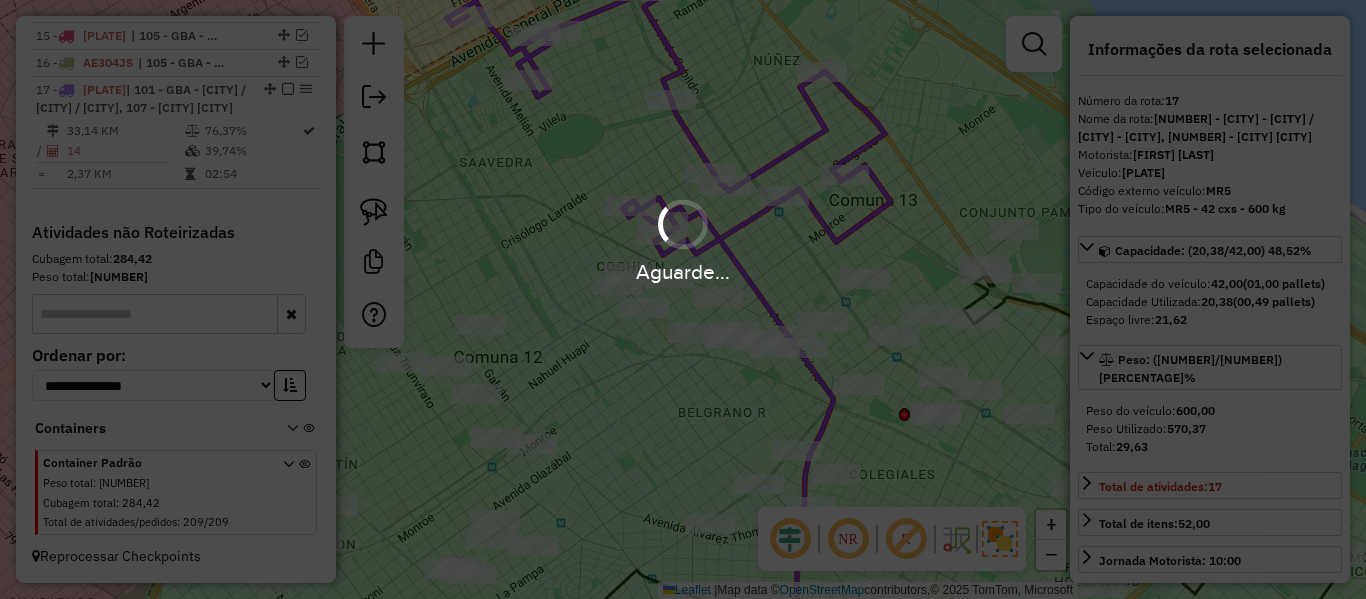select on "**********" 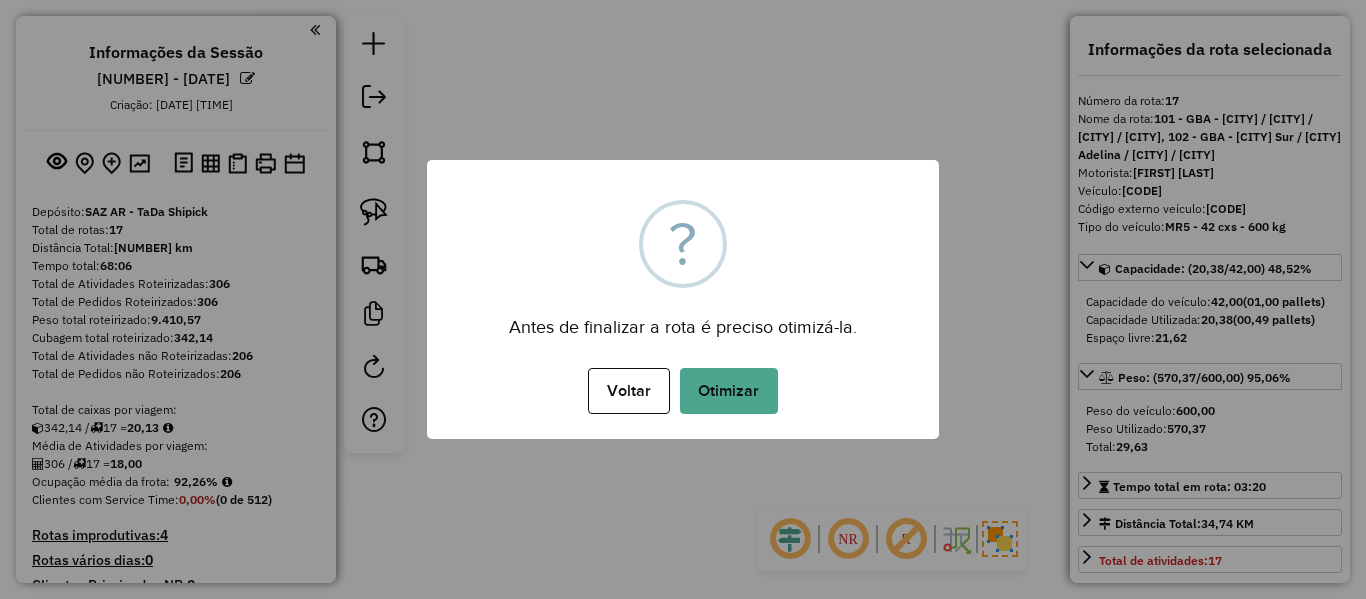 select on "**********" 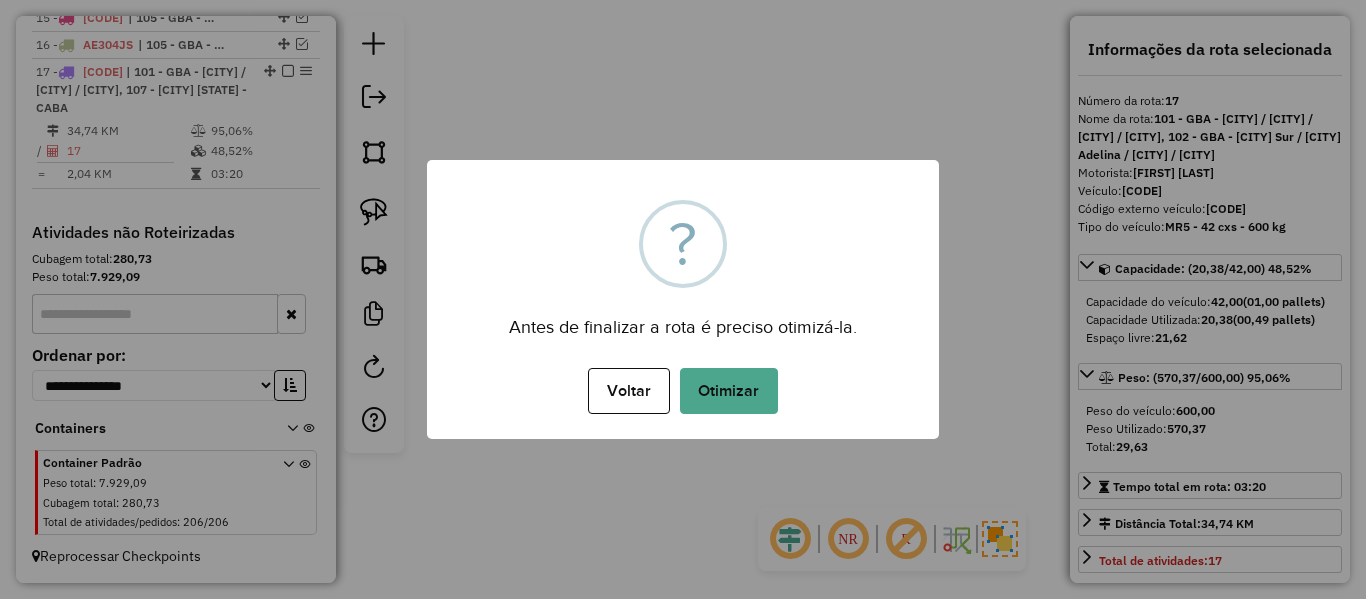 click on "Voltar No Otimizar" at bounding box center [683, 391] 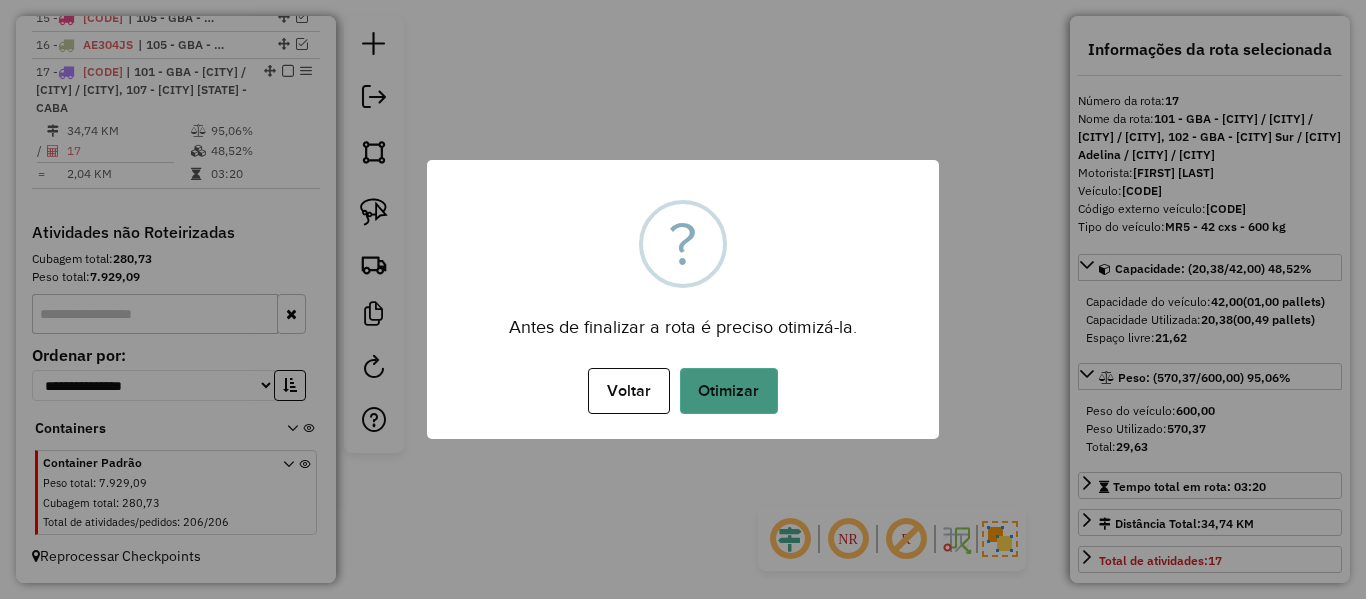 click on "Otimizar" at bounding box center (729, 391) 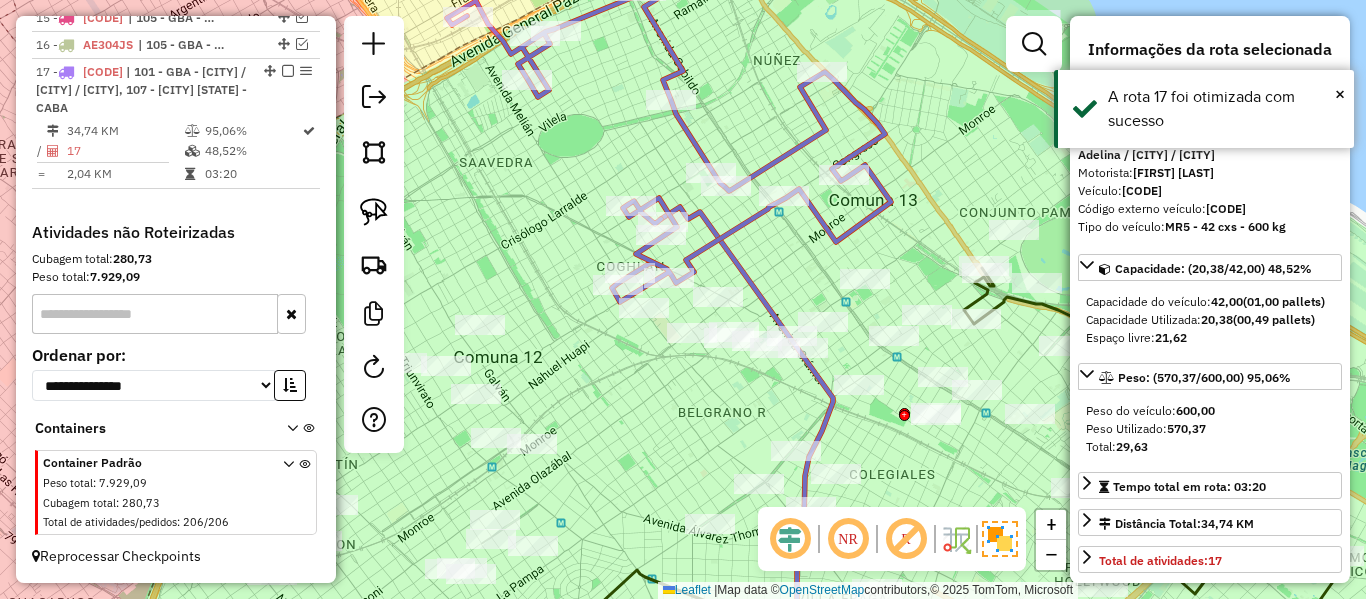 click on "Janela de atendimento Grade de atendimento Capacidade Transportadoras Veículos Cliente Pedidos  Rotas Selecione os dias de semana para filtrar as janelas de atendimento  Seg   Ter   Qua   Qui   Sex   Sáb   Dom  Informe o período da janela de atendimento: De: Até:  Filtrar exatamente a janela do cliente  Considerar janela de atendimento padrão  Selecione os dias de semana para filtrar as grades de atendimento  Seg   Ter   Qua   Qui   Sex   Sáb   Dom   Considerar clientes sem dia de atendimento cadastrado  Clientes fora do dia de atendimento selecionado Filtrar as atividades entre os valores definidos abaixo:  Peso mínimo:   Peso máximo:   Cubagem mínima:   Cubagem máxima:   De:   Até:  Filtrar as atividades entre o tempo de atendimento definido abaixo:  De:   Até:   Considerar capacidade total dos clientes não roteirizados Transportadora: Selecione um ou mais itens Tipo de veículo: Selecione um ou mais itens Veículo: Selecione um ou mais itens Motorista: Selecione um ou mais itens Nome: Rótulo:" 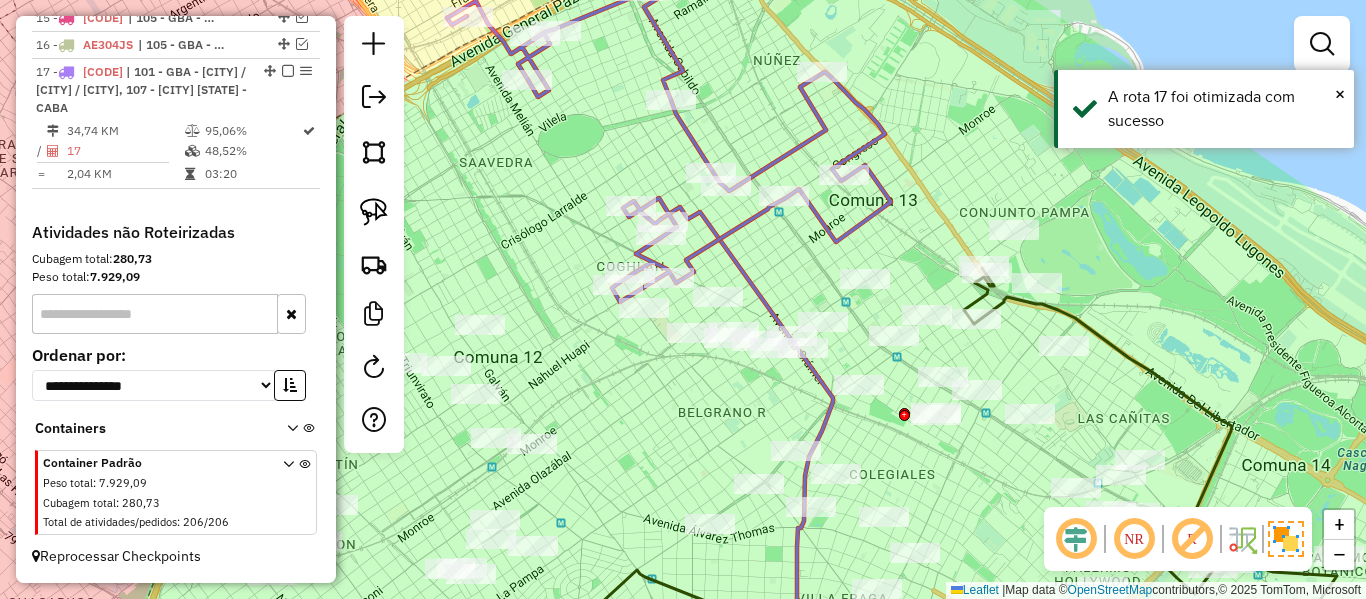 click on "Janela de atendimento Grade de atendimento Capacidade Transportadoras Veículos Cliente Pedidos  Rotas Selecione os dias de semana para filtrar as janelas de atendimento  Seg   Ter   Qua   Qui   Sex   Sáb   Dom  Informe o período da janela de atendimento: De: Até:  Filtrar exatamente a janela do cliente  Considerar janela de atendimento padrão  Selecione os dias de semana para filtrar as grades de atendimento  Seg   Ter   Qua   Qui   Sex   Sáb   Dom   Considerar clientes sem dia de atendimento cadastrado  Clientes fora do dia de atendimento selecionado Filtrar as atividades entre os valores definidos abaixo:  Peso mínimo:   Peso máximo:   Cubagem mínima:   Cubagem máxima:   De:   Até:  Filtrar as atividades entre o tempo de atendimento definido abaixo:  De:   Até:   Considerar capacidade total dos clientes não roteirizados Transportadora: Selecione um ou mais itens Tipo de veículo: Selecione um ou mais itens Veículo: Selecione um ou mais itens Motorista: Selecione um ou mais itens Nome: Rótulo:" 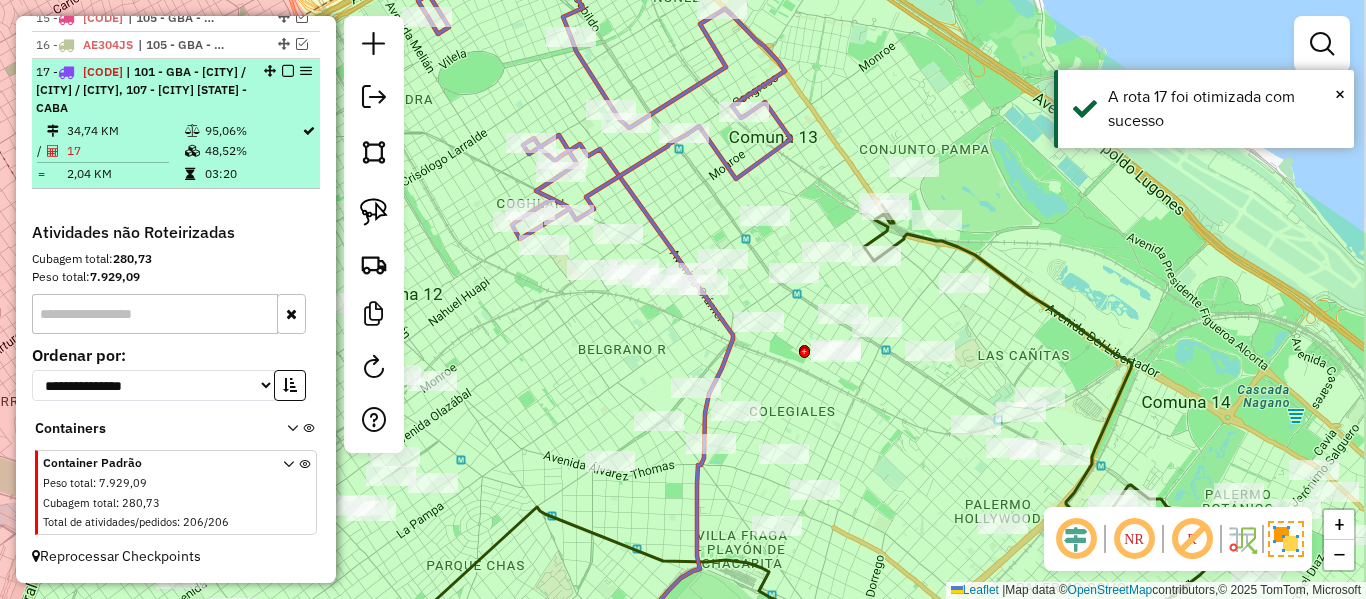 click at bounding box center (282, 71) 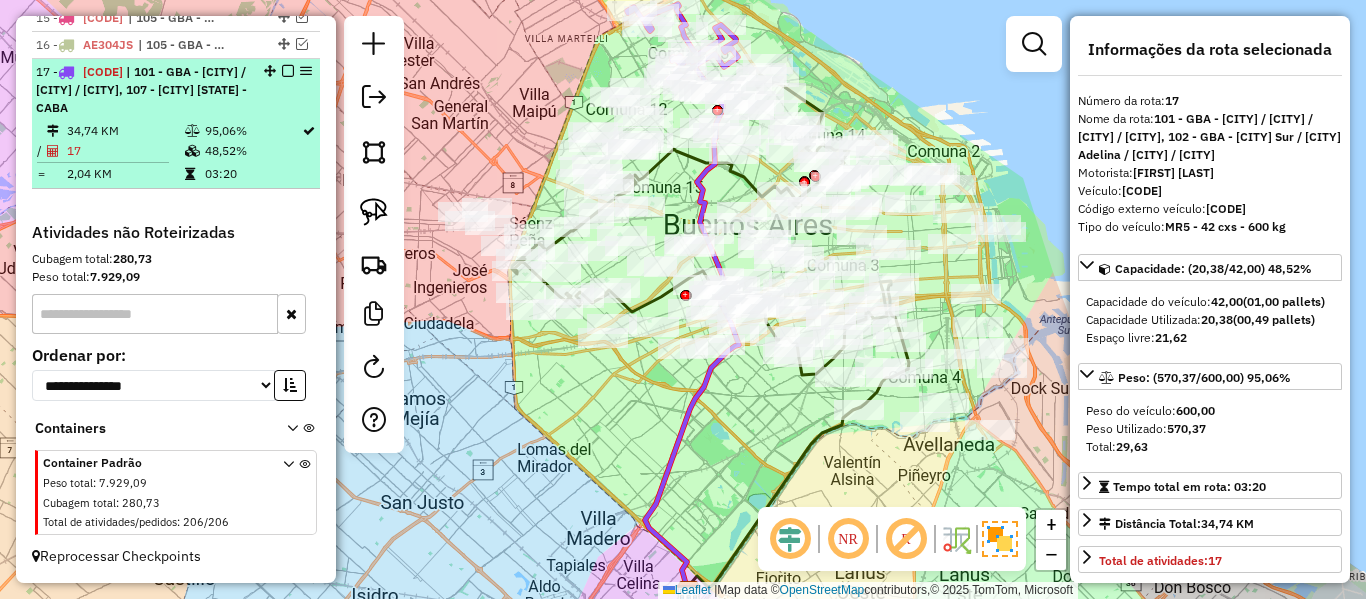 click at bounding box center [288, 71] 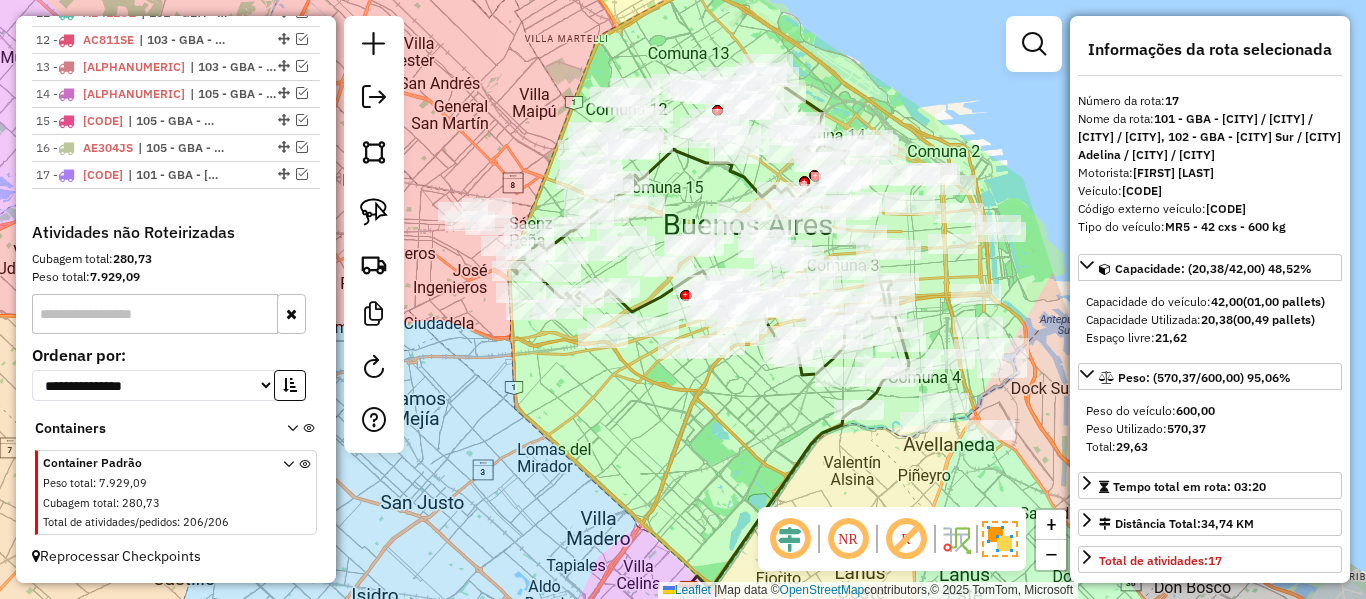 scroll, scrollTop: 1134, scrollLeft: 0, axis: vertical 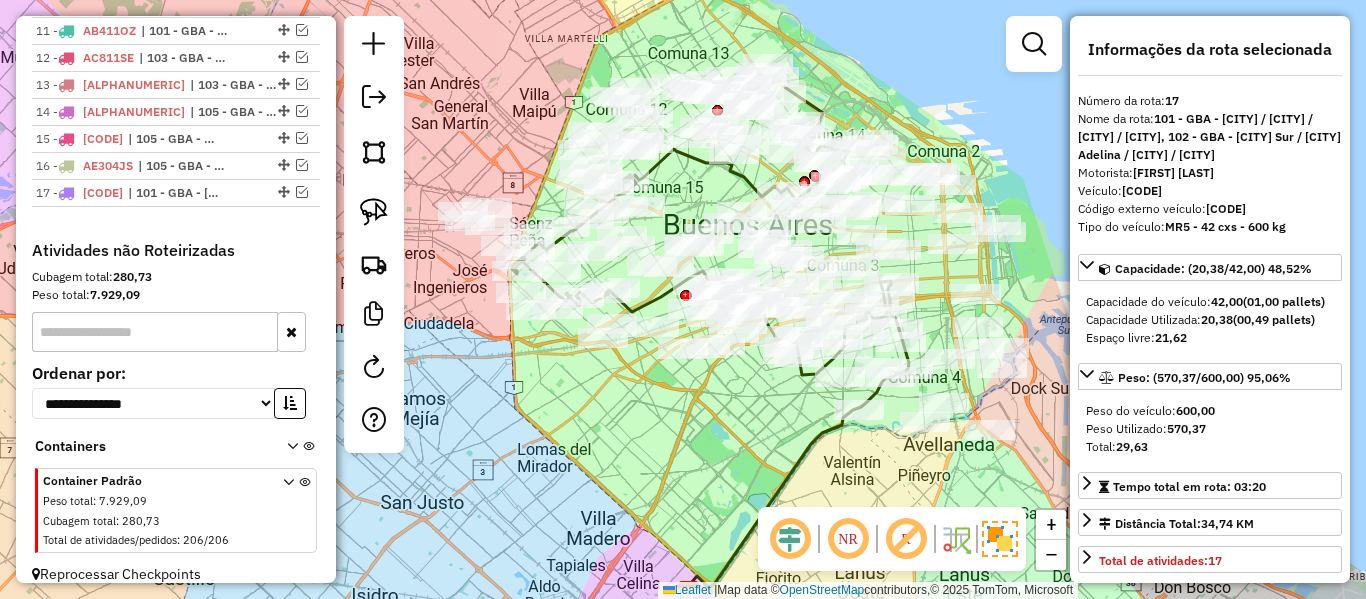 drag, startPoint x: 628, startPoint y: 51, endPoint x: 760, endPoint y: 68, distance: 133.0902 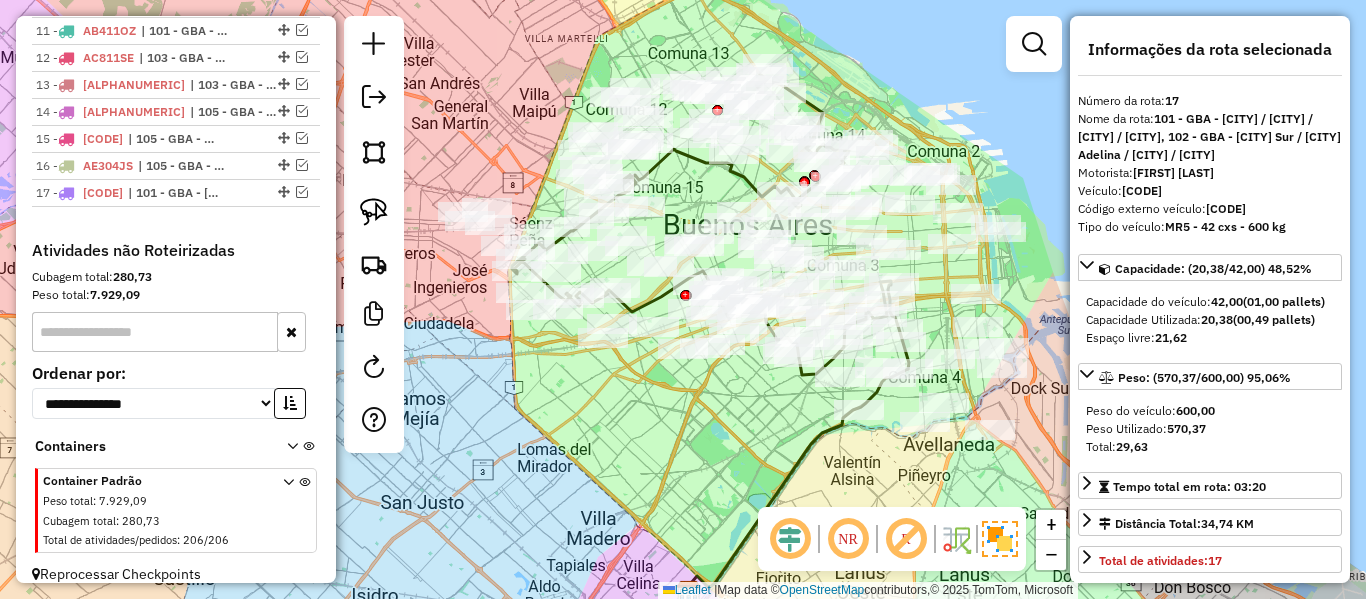 click on "Janela de atendimento Grade de atendimento Capacidade Transportadoras Veículos Cliente Pedidos  Rotas Selecione os dias de semana para filtrar as janelas de atendimento  Seg   Ter   Qua   Qui   Sex   Sáb   Dom  Informe o período da janela de atendimento: De: Até:  Filtrar exatamente a janela do cliente  Considerar janela de atendimento padrão  Selecione os dias de semana para filtrar as grades de atendimento  Seg   Ter   Qua   Qui   Sex   Sáb   Dom   Considerar clientes sem dia de atendimento cadastrado  Clientes fora do dia de atendimento selecionado Filtrar as atividades entre os valores definidos abaixo:  Peso mínimo:   Peso máximo:   Cubagem mínima:   Cubagem máxima:   De:   Até:  Filtrar as atividades entre o tempo de atendimento definido abaixo:  De:   Até:   Considerar capacidade total dos clientes não roteirizados Transportadora: Selecione um ou mais itens Tipo de veículo: Selecione um ou mais itens Veículo: Selecione um ou mais itens Motorista: Selecione um ou mais itens Nome: Rótulo:" 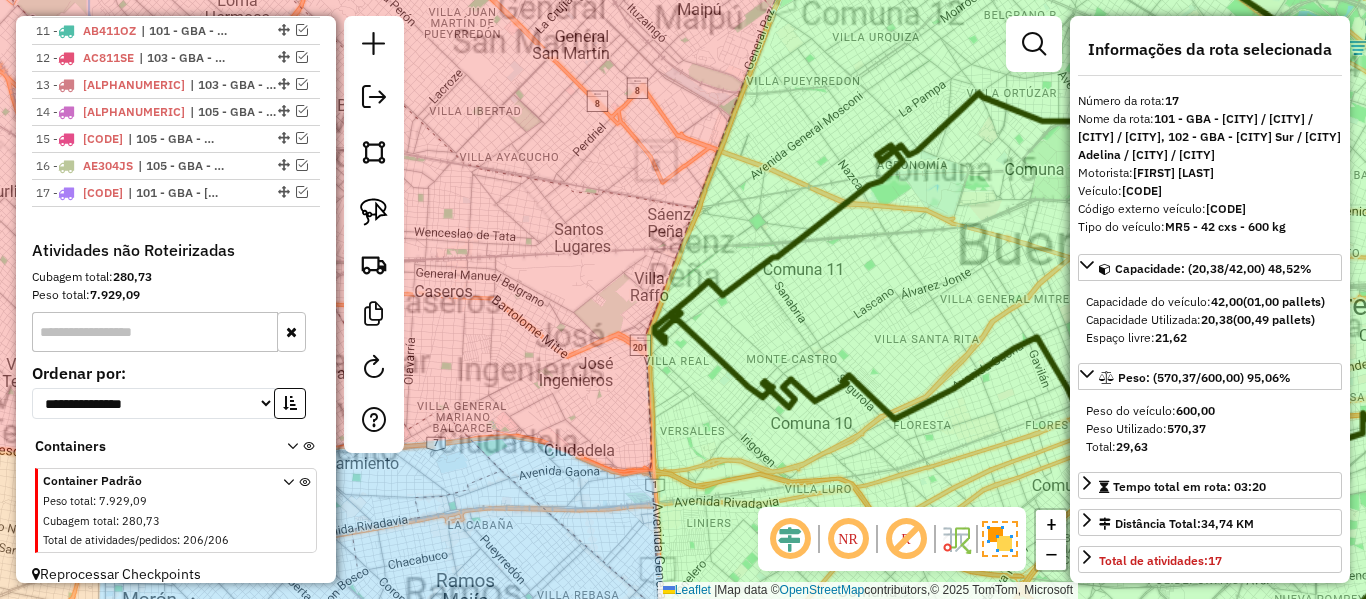 click on "Janela de atendimento Grade de atendimento Capacidade Transportadoras Veículos Cliente Pedidos  Rotas Selecione os dias de semana para filtrar as janelas de atendimento  Seg   Ter   Qua   Qui   Sex   Sáb   Dom  Informe o período da janela de atendimento: De: Até:  Filtrar exatamente a janela do cliente  Considerar janela de atendimento padrão  Selecione os dias de semana para filtrar as grades de atendimento  Seg   Ter   Qua   Qui   Sex   Sáb   Dom   Considerar clientes sem dia de atendimento cadastrado  Clientes fora do dia de atendimento selecionado Filtrar as atividades entre os valores definidos abaixo:  Peso mínimo:   Peso máximo:   Cubagem mínima:   Cubagem máxima:   De:   Até:  Filtrar as atividades entre o tempo de atendimento definido abaixo:  De:   Até:   Considerar capacidade total dos clientes não roteirizados Transportadora: Selecione um ou mais itens Tipo de veículo: Selecione um ou mais itens Veículo: Selecione um ou mais itens Motorista: Selecione um ou mais itens Nome: Rótulo:" 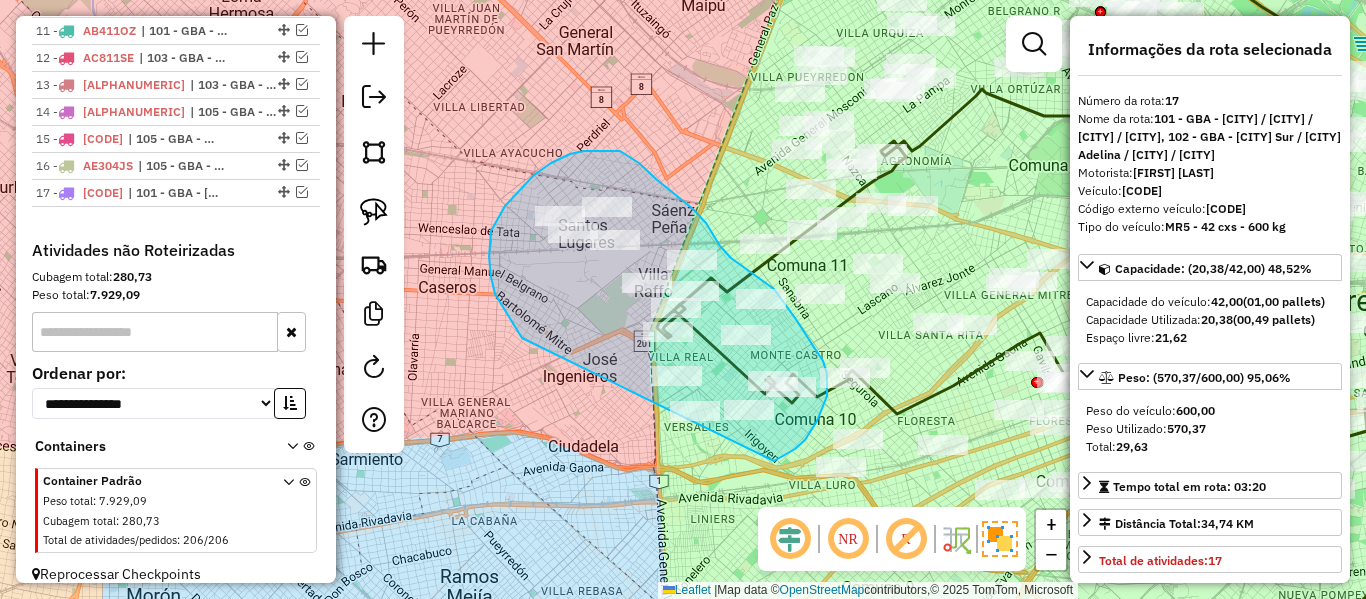 drag, startPoint x: 495, startPoint y: 294, endPoint x: 584, endPoint y: 459, distance: 187.47267 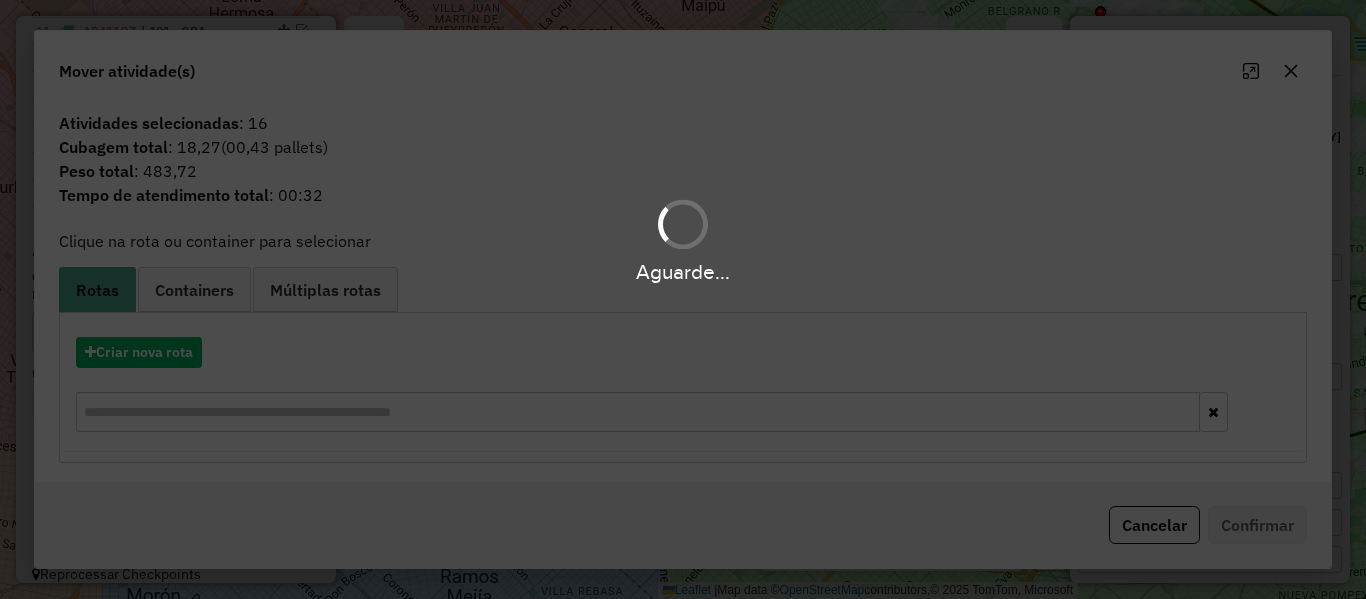 click on "Aguarde..." at bounding box center (683, 299) 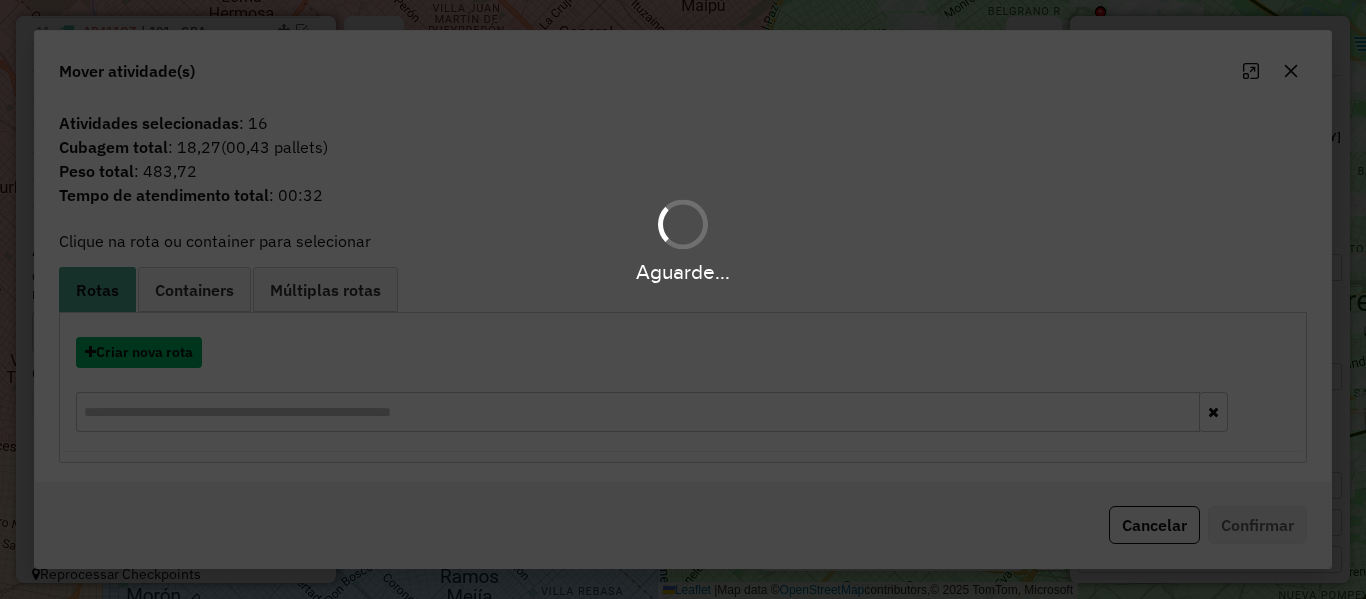 click on "Criar nova rota" at bounding box center (139, 352) 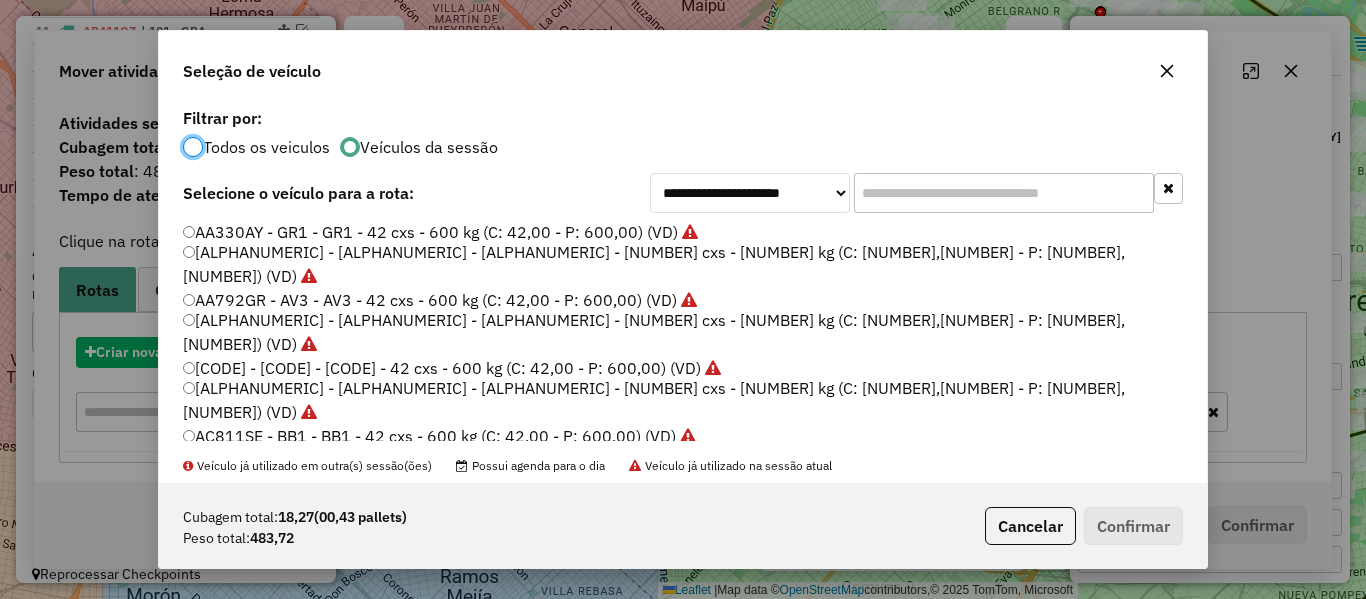 scroll, scrollTop: 11, scrollLeft: 6, axis: both 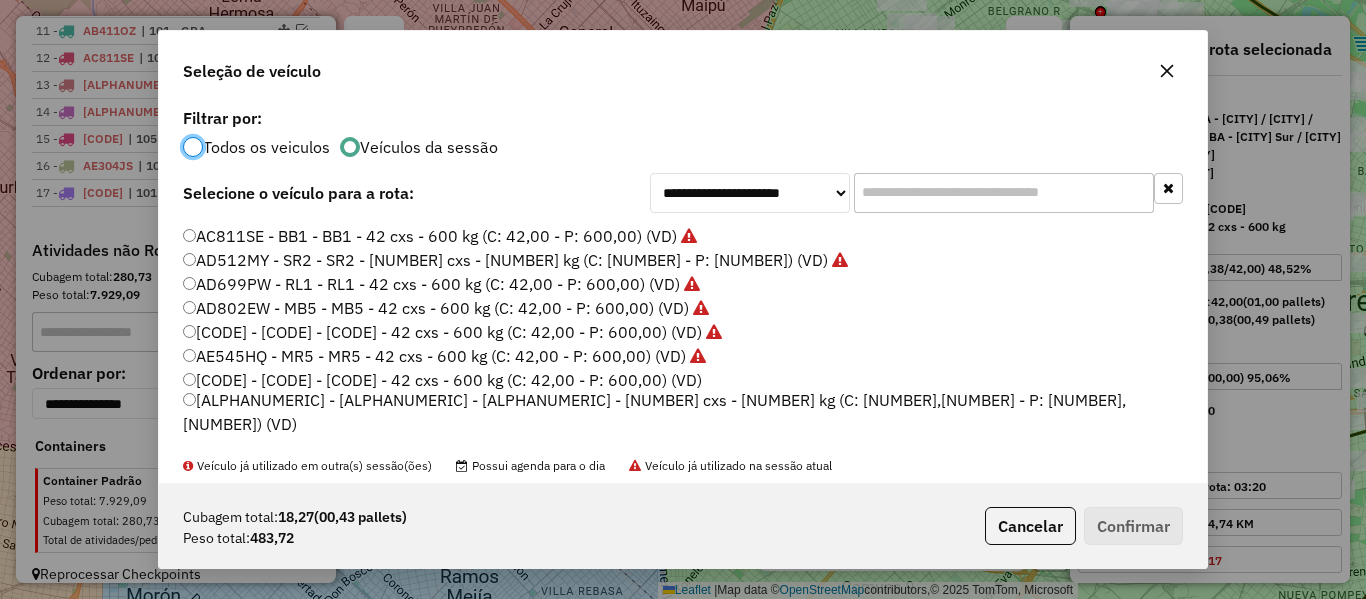 click on "[LICENSE_PLATE] - [CODE] - [CODE] - [QUANTITY] kg (C: [WEIGHT] - P: [WEIGHT]) (VD)" 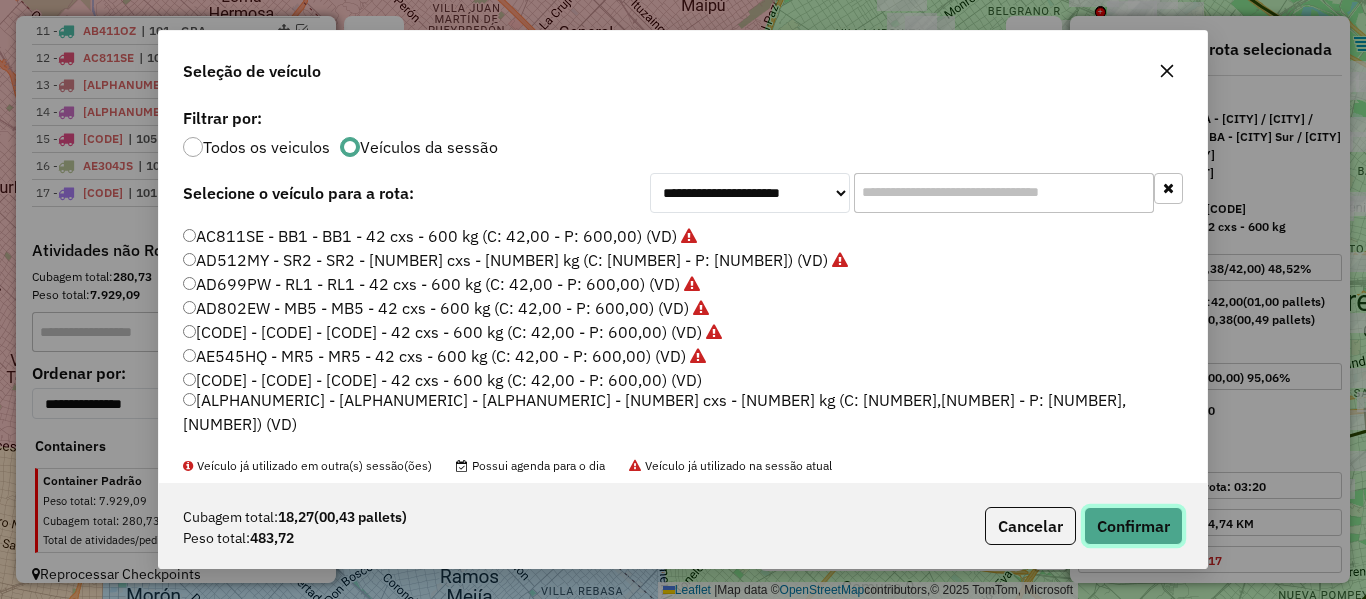click on "Confirmar" 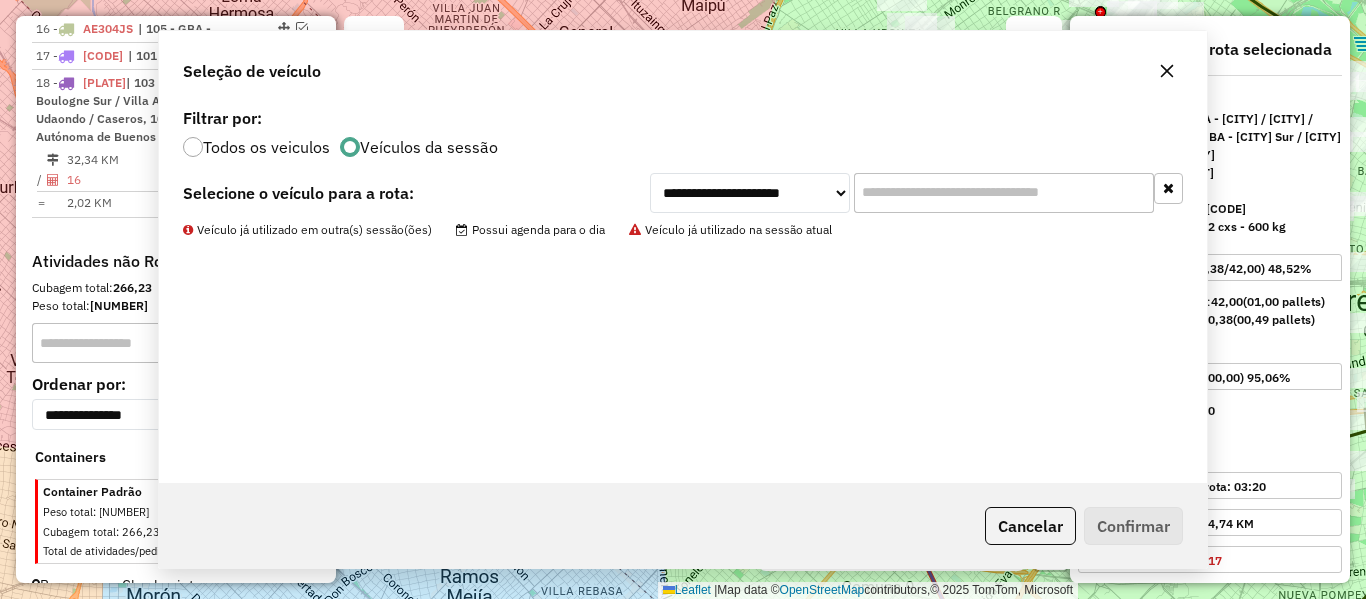 scroll, scrollTop: 1280, scrollLeft: 0, axis: vertical 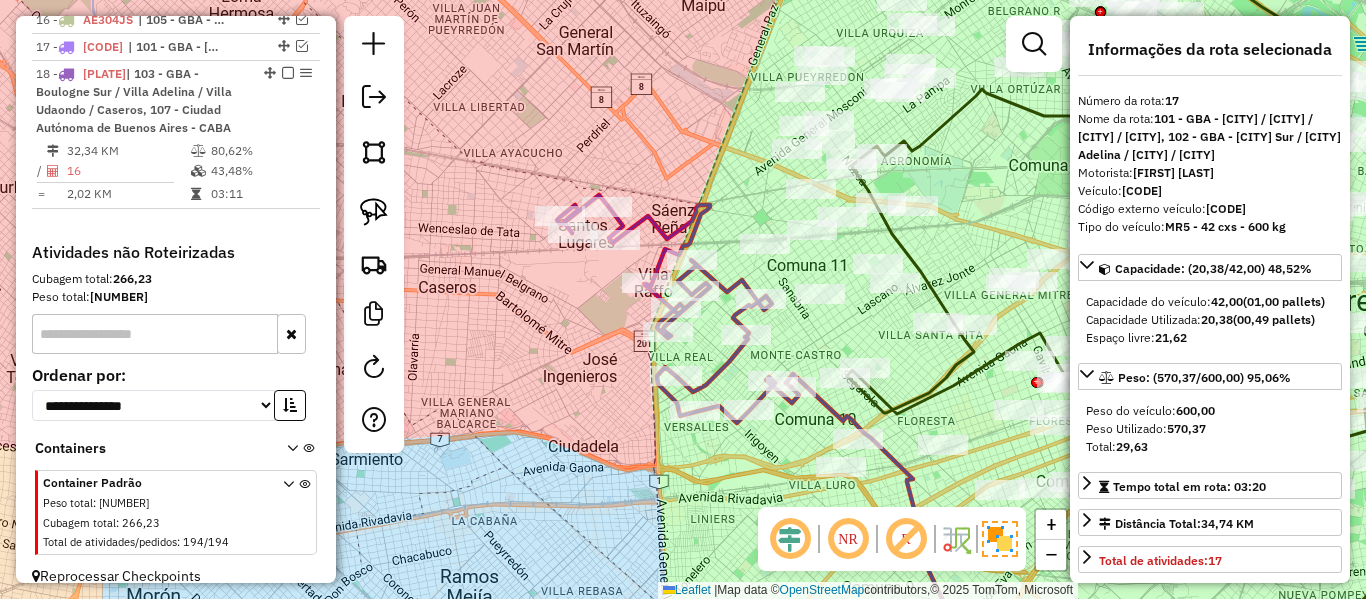 click 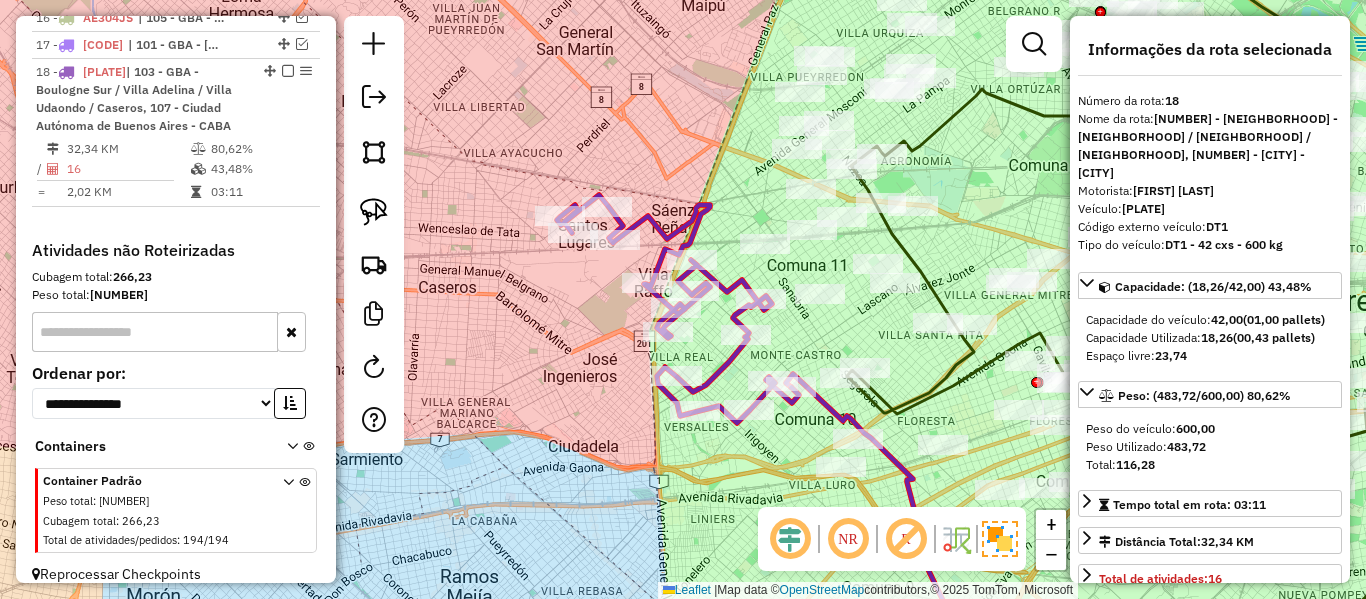 drag, startPoint x: 517, startPoint y: 386, endPoint x: 471, endPoint y: 291, distance: 105.550934 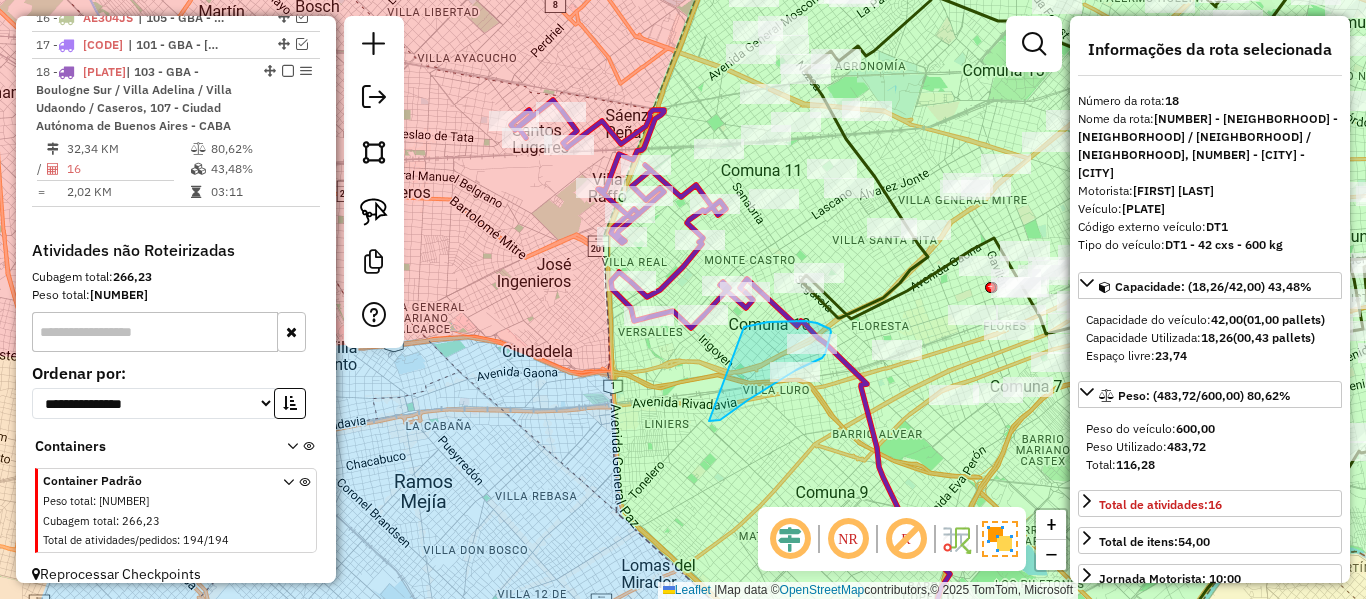 drag, startPoint x: 773, startPoint y: 384, endPoint x: 743, endPoint y: 327, distance: 64.412735 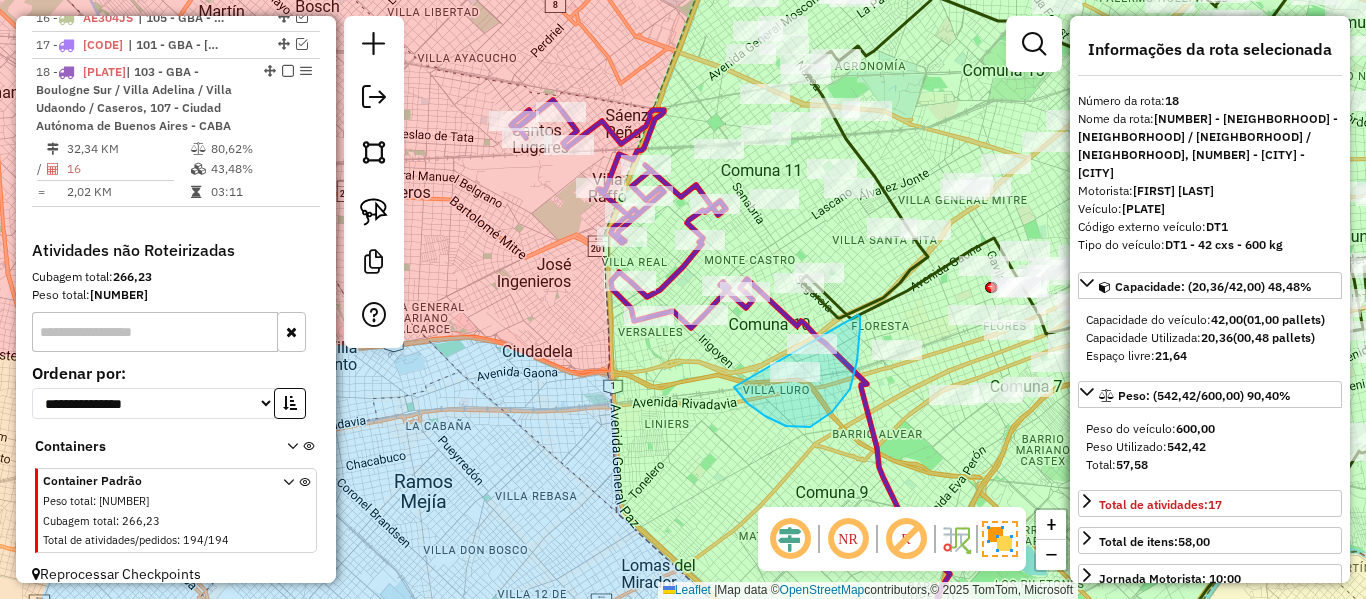 drag, startPoint x: 857, startPoint y: 361, endPoint x: 766, endPoint y: 335, distance: 94.641426 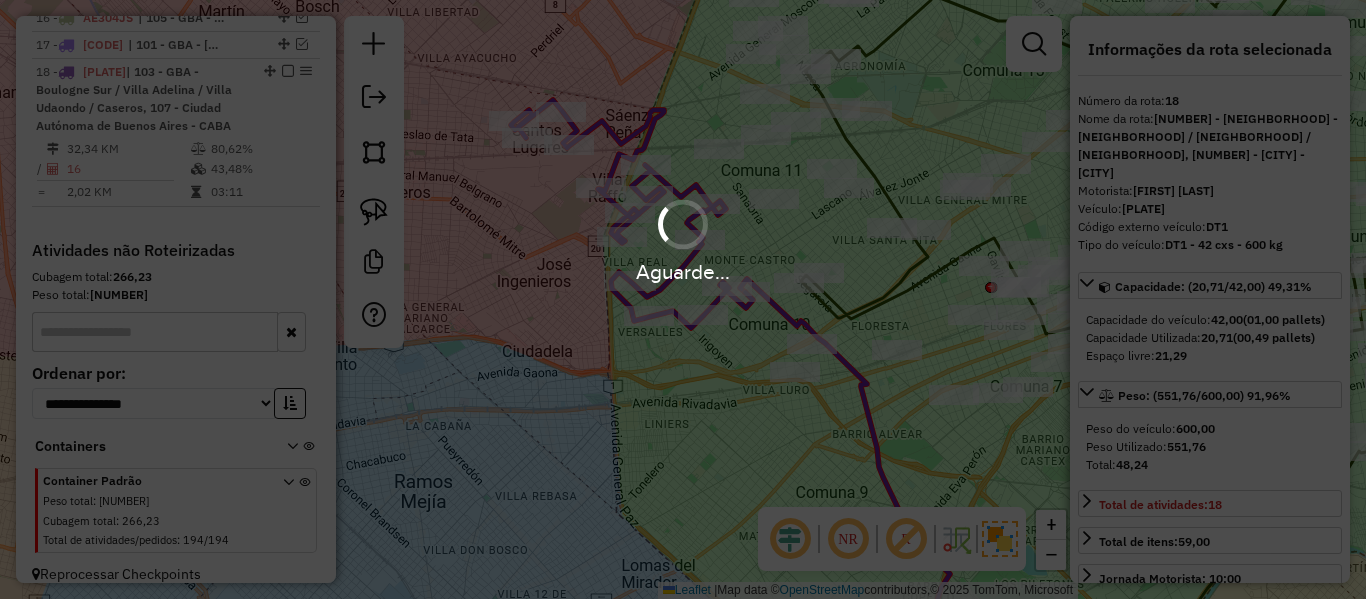 select on "**********" 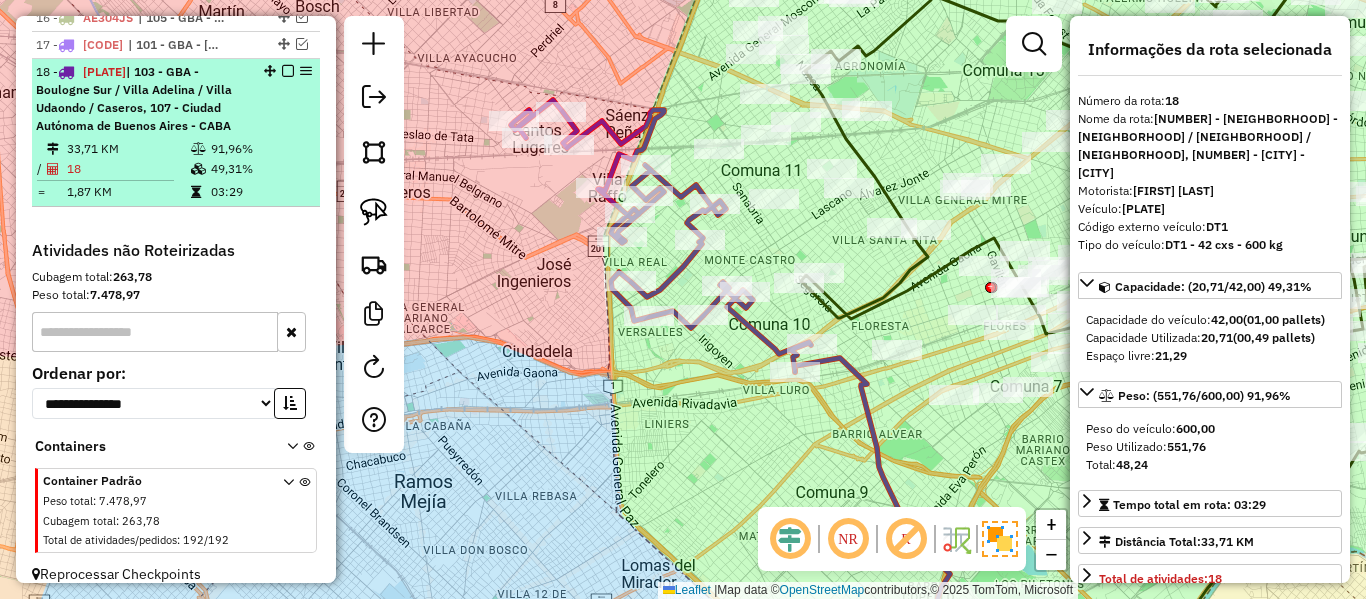 click at bounding box center [288, 71] 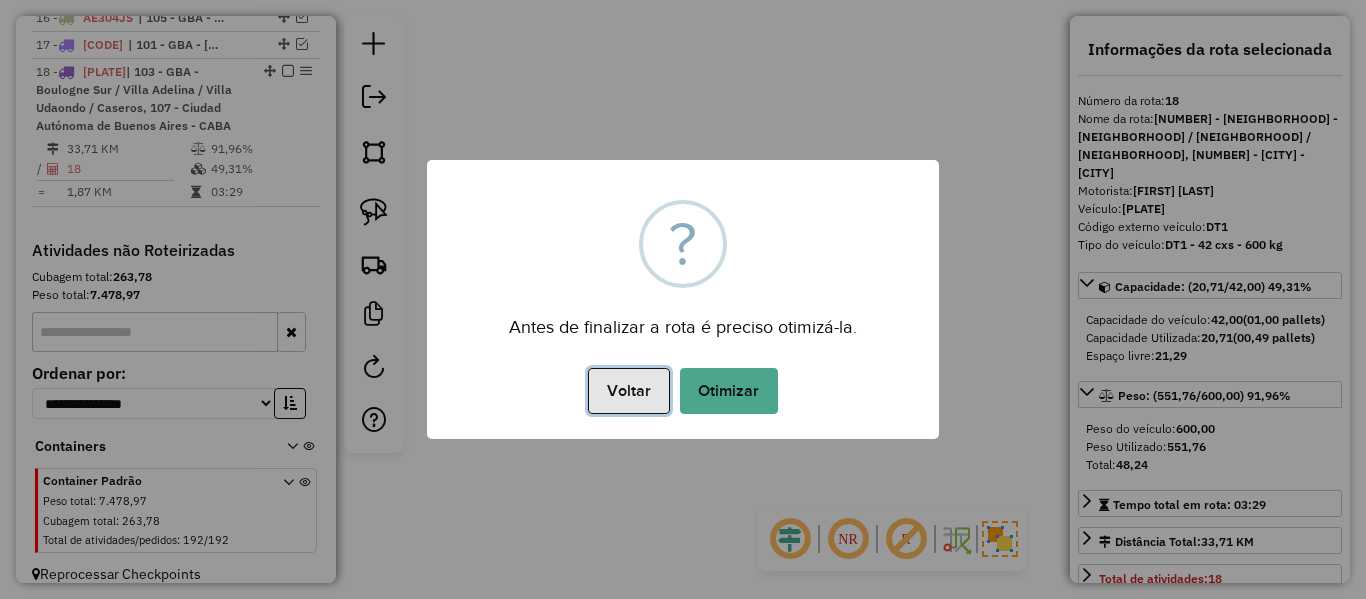 click on "Voltar" at bounding box center [628, 391] 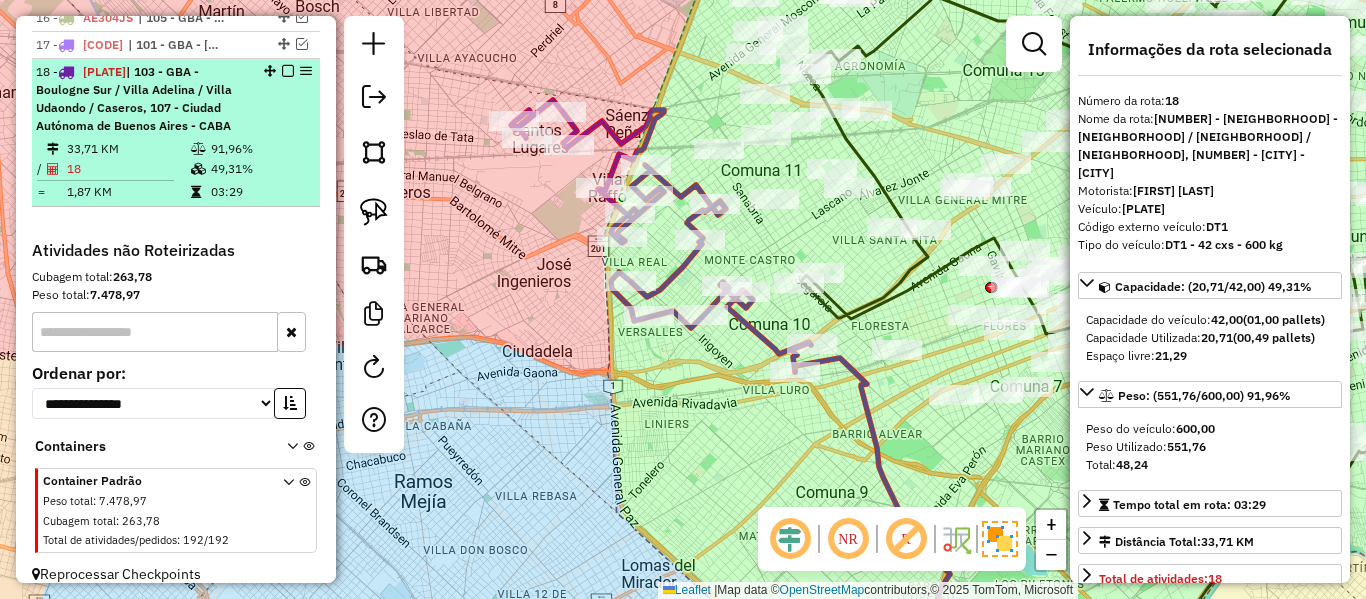 click at bounding box center (288, 71) 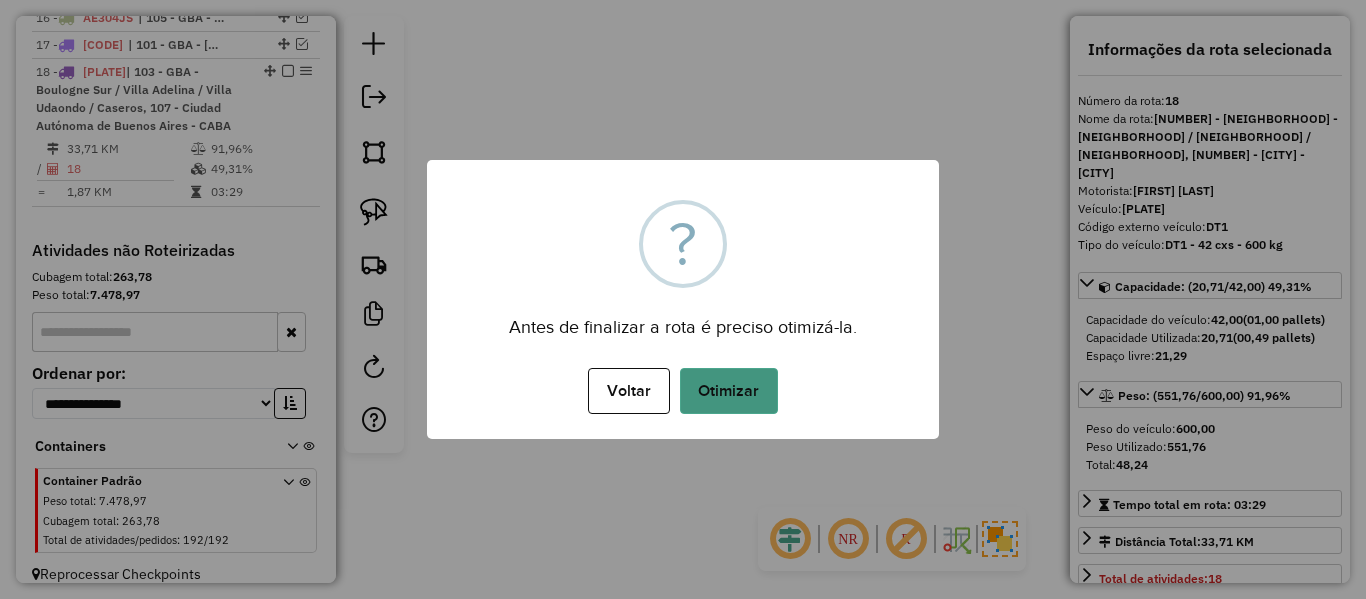 click on "Otimizar" at bounding box center (729, 391) 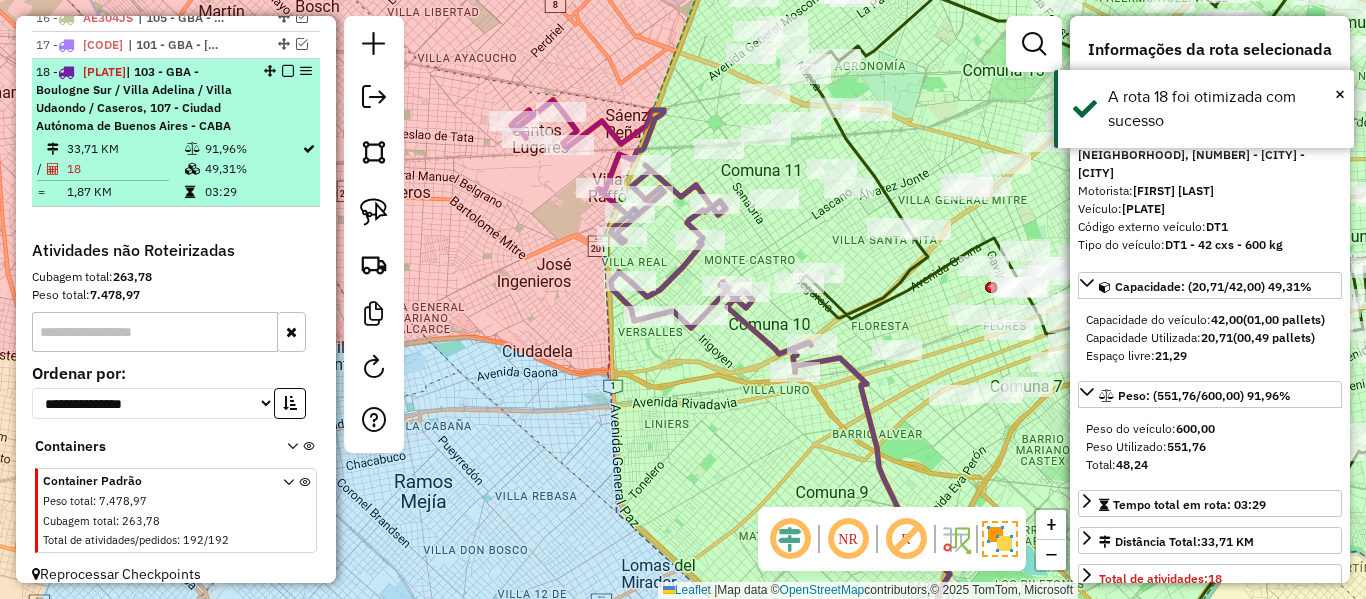 click at bounding box center (288, 71) 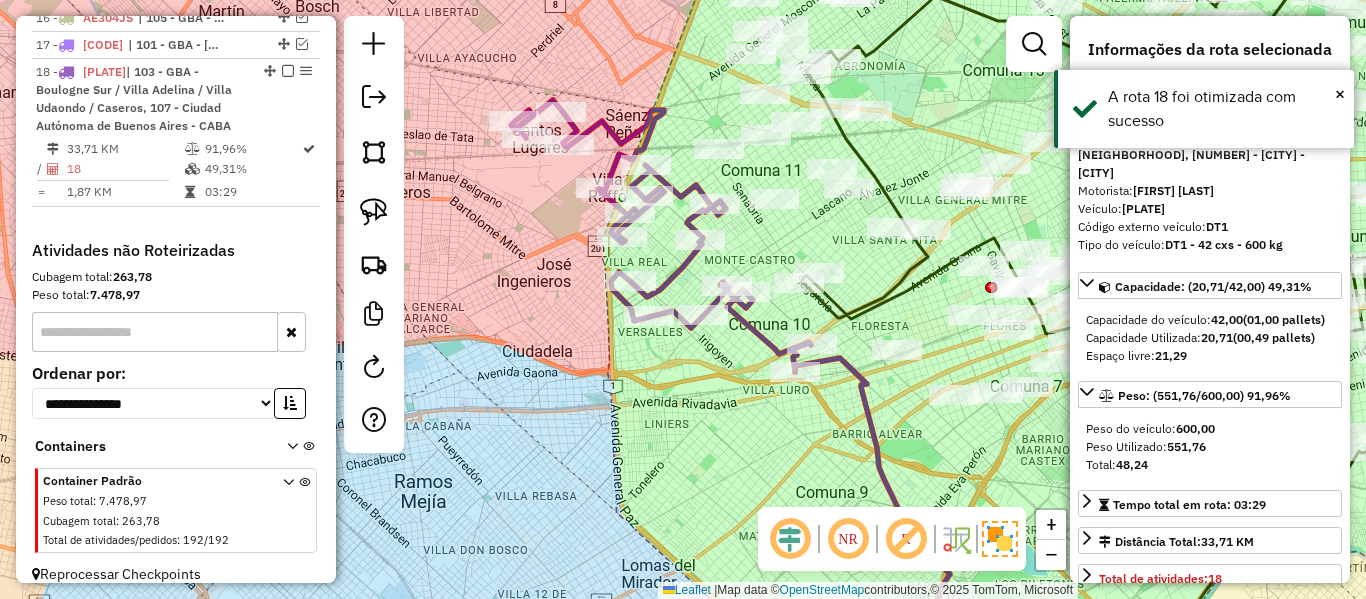 scroll, scrollTop: 1161, scrollLeft: 0, axis: vertical 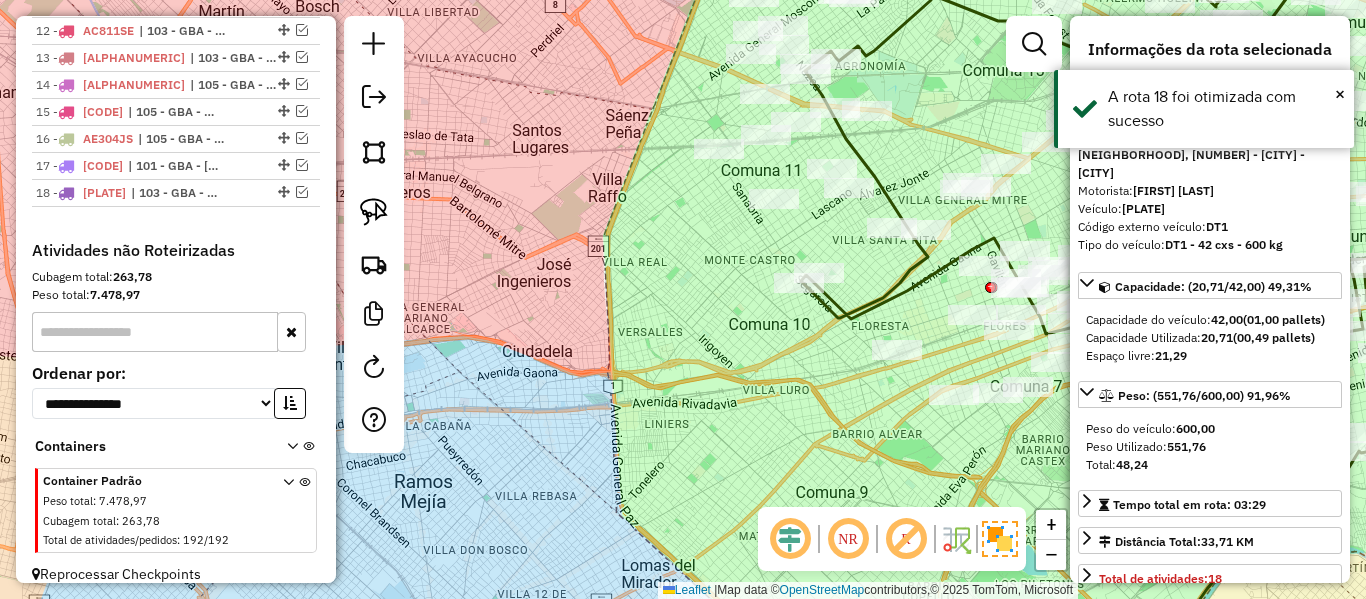 click on "Janela de atendimento Grade de atendimento Capacidade Transportadoras Veículos Cliente Pedidos  Rotas Selecione os dias de semana para filtrar as janelas de atendimento  Seg   Ter   Qua   Qui   Sex   Sáb   Dom  Informe o período da janela de atendimento: De: Até:  Filtrar exatamente a janela do cliente  Considerar janela de atendimento padrão  Selecione os dias de semana para filtrar as grades de atendimento  Seg   Ter   Qua   Qui   Sex   Sáb   Dom   Considerar clientes sem dia de atendimento cadastrado  Clientes fora do dia de atendimento selecionado Filtrar as atividades entre os valores definidos abaixo:  Peso mínimo:   Peso máximo:   Cubagem mínima:   Cubagem máxima:   De:   Até:  Filtrar as atividades entre o tempo de atendimento definido abaixo:  De:   Até:   Considerar capacidade total dos clientes não roteirizados Transportadora: Selecione um ou mais itens Tipo de veículo: Selecione um ou mais itens Veículo: Selecione um ou mais itens Motorista: Selecione um ou mais itens Nome: Rótulo:" 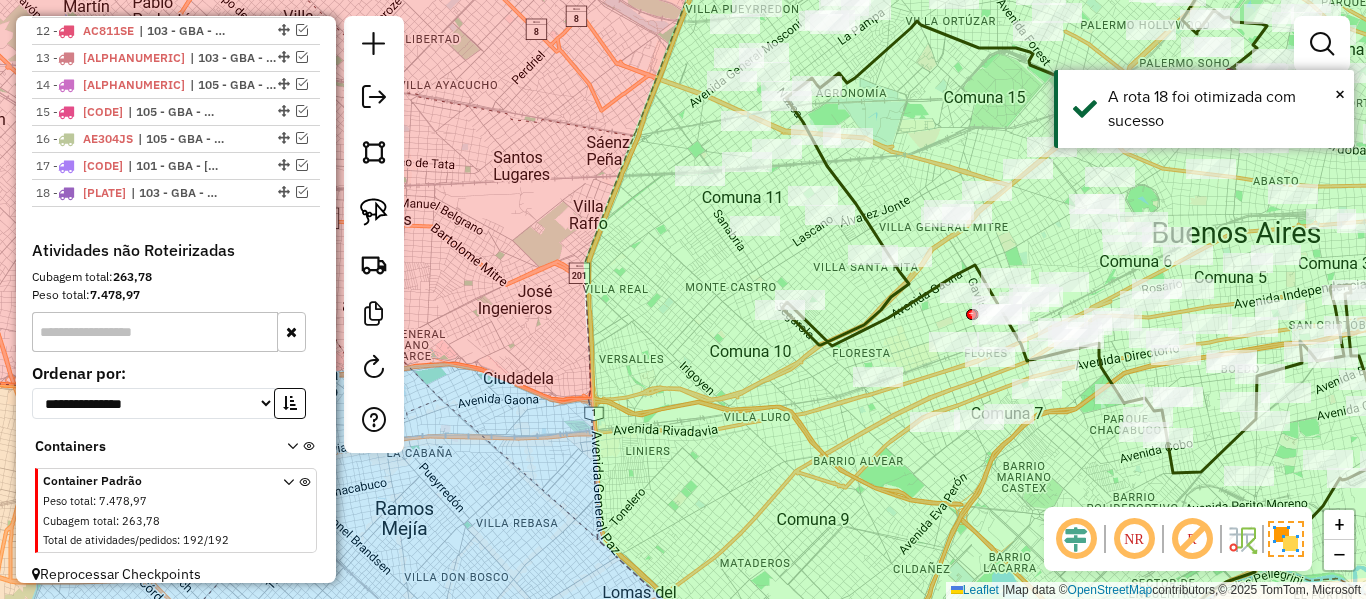 drag, startPoint x: 635, startPoint y: 281, endPoint x: 530, endPoint y: 405, distance: 162.48384 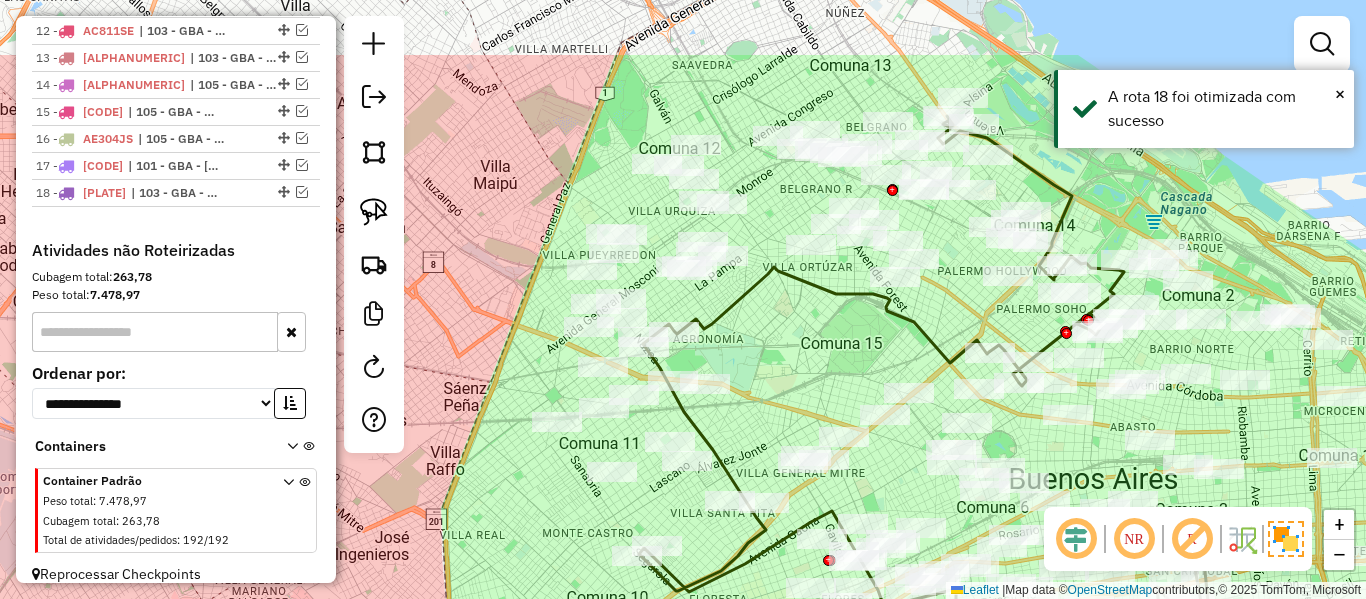 drag, startPoint x: 516, startPoint y: 233, endPoint x: 500, endPoint y: 311, distance: 79.624115 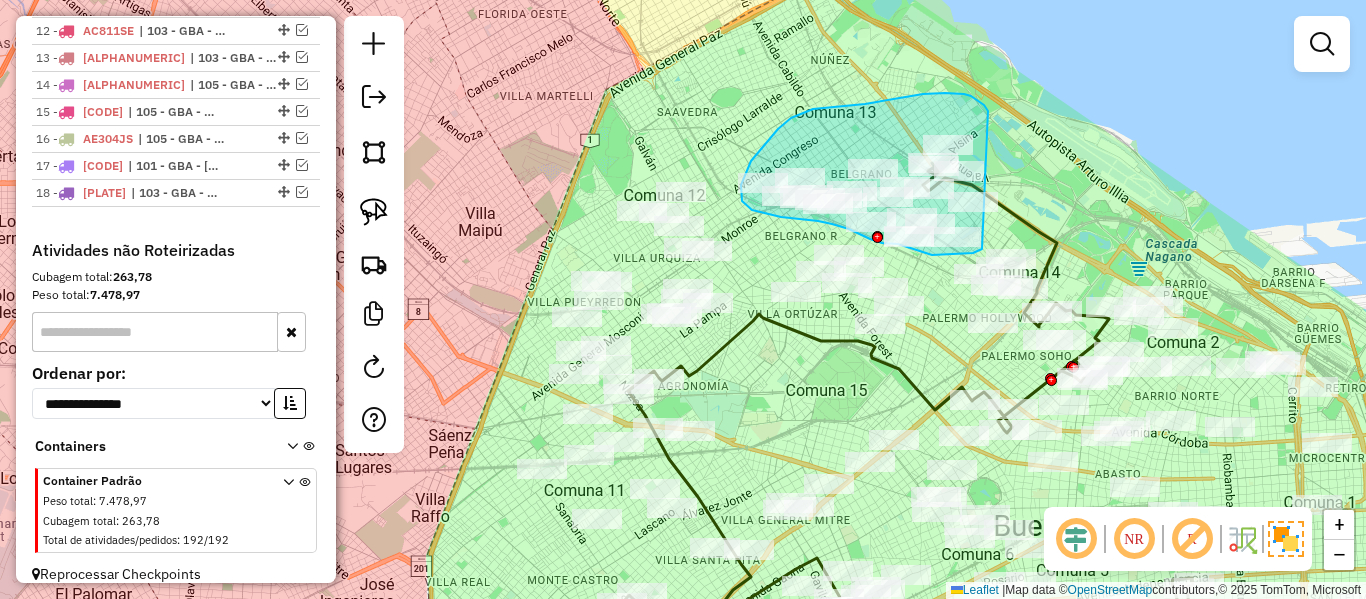drag, startPoint x: 923, startPoint y: 94, endPoint x: 1004, endPoint y: 232, distance: 160.01562 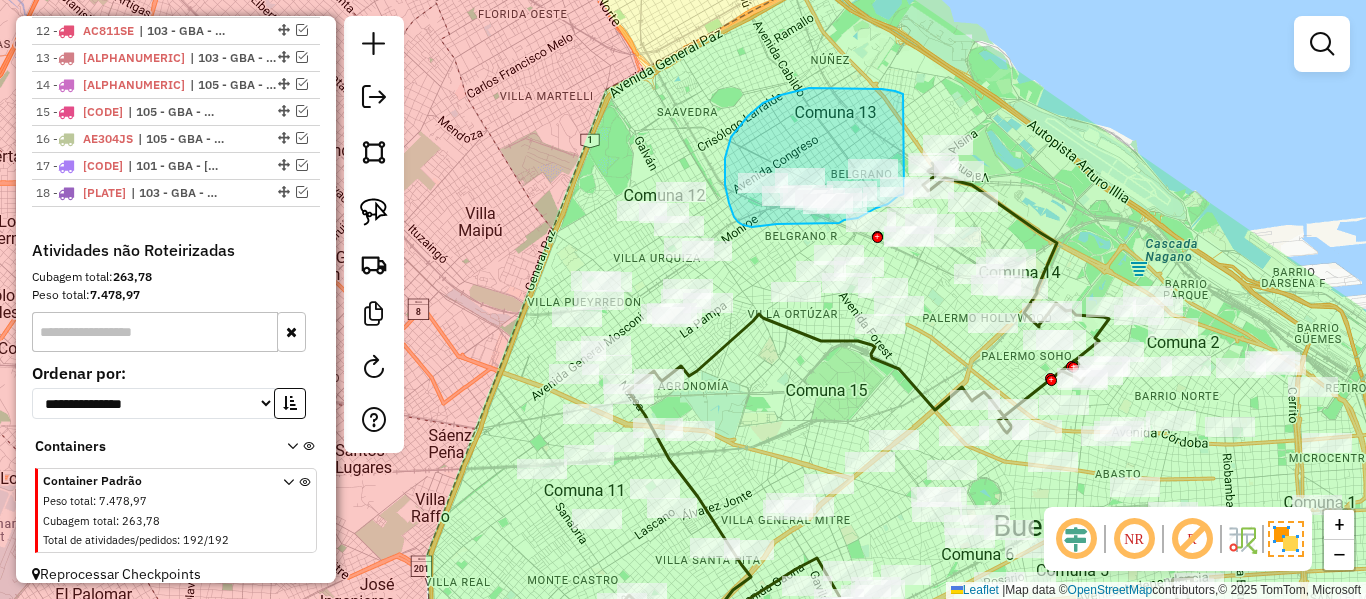 click on "Janela de atendimento Grade de atendimento Capacidade Transportadoras Veículos Cliente Pedidos  Rotas Selecione os dias de semana para filtrar as janelas de atendimento  Seg   Ter   Qua   Qui   Sex   Sáb   Dom  Informe o período da janela de atendimento: De: Até:  Filtrar exatamente a janela do cliente  Considerar janela de atendimento padrão  Selecione os dias de semana para filtrar as grades de atendimento  Seg   Ter   Qua   Qui   Sex   Sáb   Dom   Considerar clientes sem dia de atendimento cadastrado  Clientes fora do dia de atendimento selecionado Filtrar as atividades entre os valores definidos abaixo:  Peso mínimo:   Peso máximo:   Cubagem mínima:   Cubagem máxima:   De:   Até:  Filtrar as atividades entre o tempo de atendimento definido abaixo:  De:   Até:   Considerar capacidade total dos clientes não roteirizados Transportadora: Selecione um ou mais itens Tipo de veículo: Selecione um ou mais itens Veículo: Selecione um ou mais itens Motorista: Selecione um ou mais itens Nome: Rótulo:" 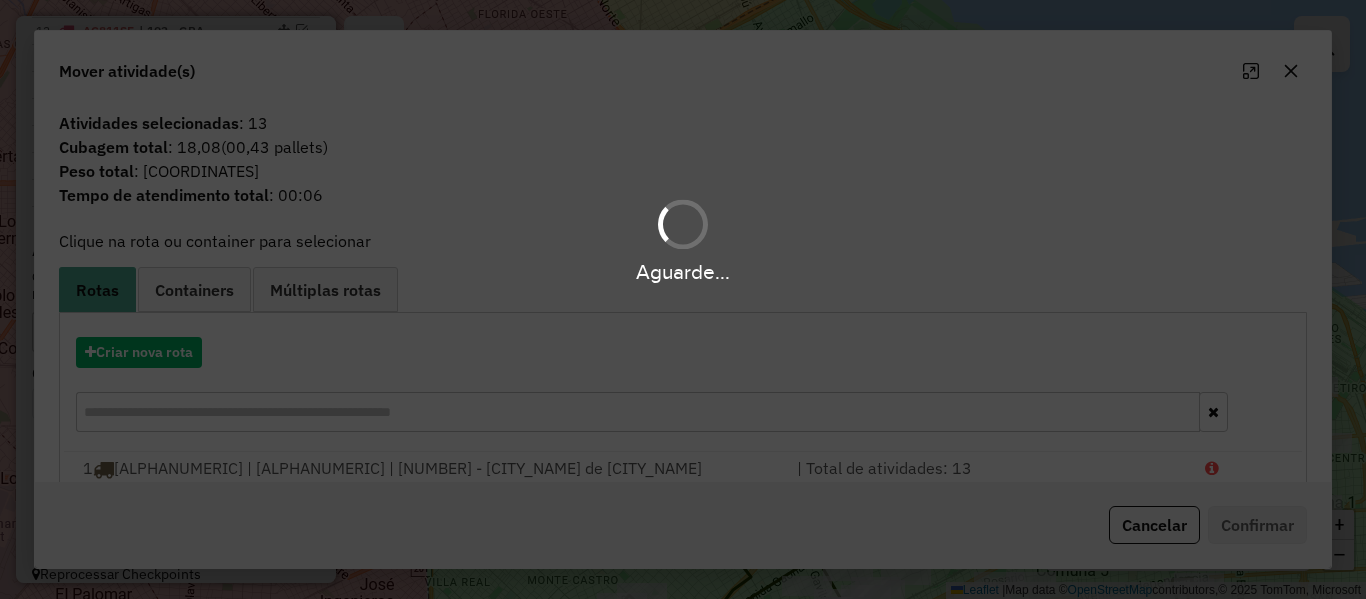 click on "Aguarde...  Pop-up bloqueado!  Seu navegador bloqueou automáticamente a abertura de uma nova janela.   Acesse as configurações e adicione o endereço do sistema a lista de permissão.   Fechar  Informações da Sessão 1221880 - 02/08/2025     Criação: 01/08/2025 12:51   Depósito:  SAZ AR - TaDa Shipick   Total de rotas:  18  Distância Total:  1.022,17 km  Tempo total:  70:55  Total de Atividades Roteirizadas:  320  Total de Pedidos Roteirizados:  320  Peso total roteirizado:  9.860,69  Cubagem total roteirizado:  359,09  Total de Atividades não Roteirizadas:  192  Total de Pedidos não Roteirizados:  192 Total de caixas por viagem:  359,09 /   18 =  19,95 Média de Atividades por viagem:  320 /   18 =  17,78 Ocupação média da frota:  91,30%  Clientes com Service Time:  0,00%   (0 de 512)   Rotas improdutivas:  4  Rotas vários dias:  0  Clientes Priorizados NR:  0  Transportadoras  Rotas  Recargas: 0   Ver rotas   Ver veículos  Finalizar todas as rotas   1 -       PDB143   53,47 KM   68,04%  /" at bounding box center (683, 299) 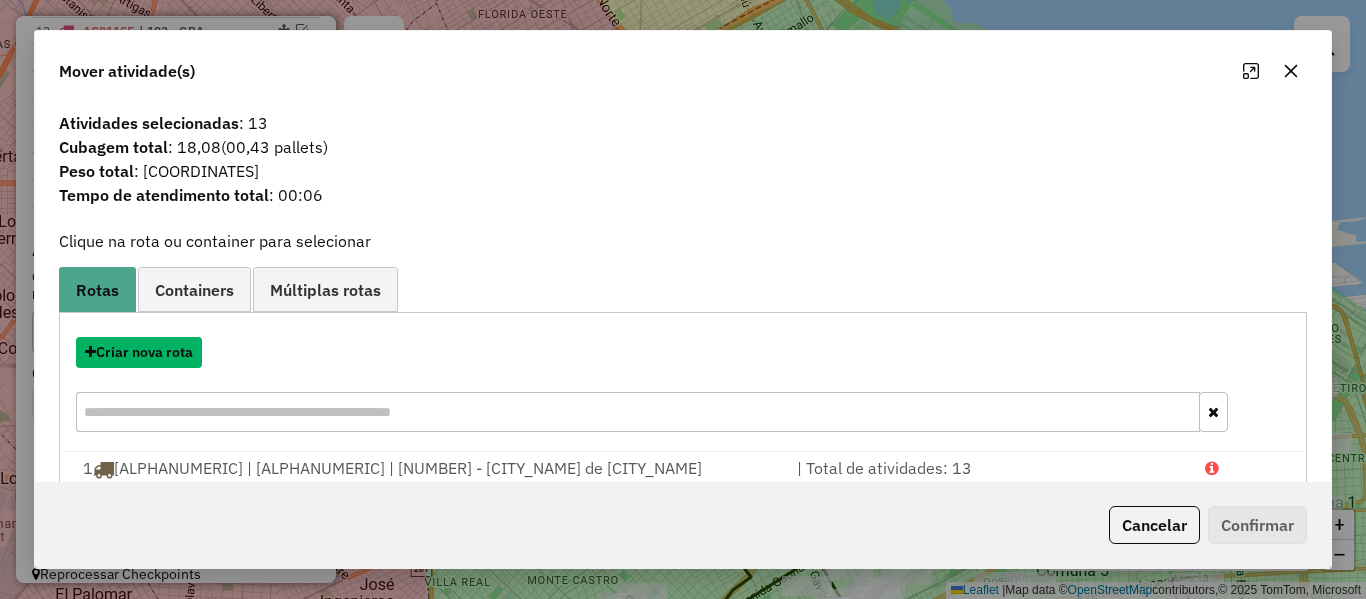 click on "Criar nova rota" at bounding box center [139, 352] 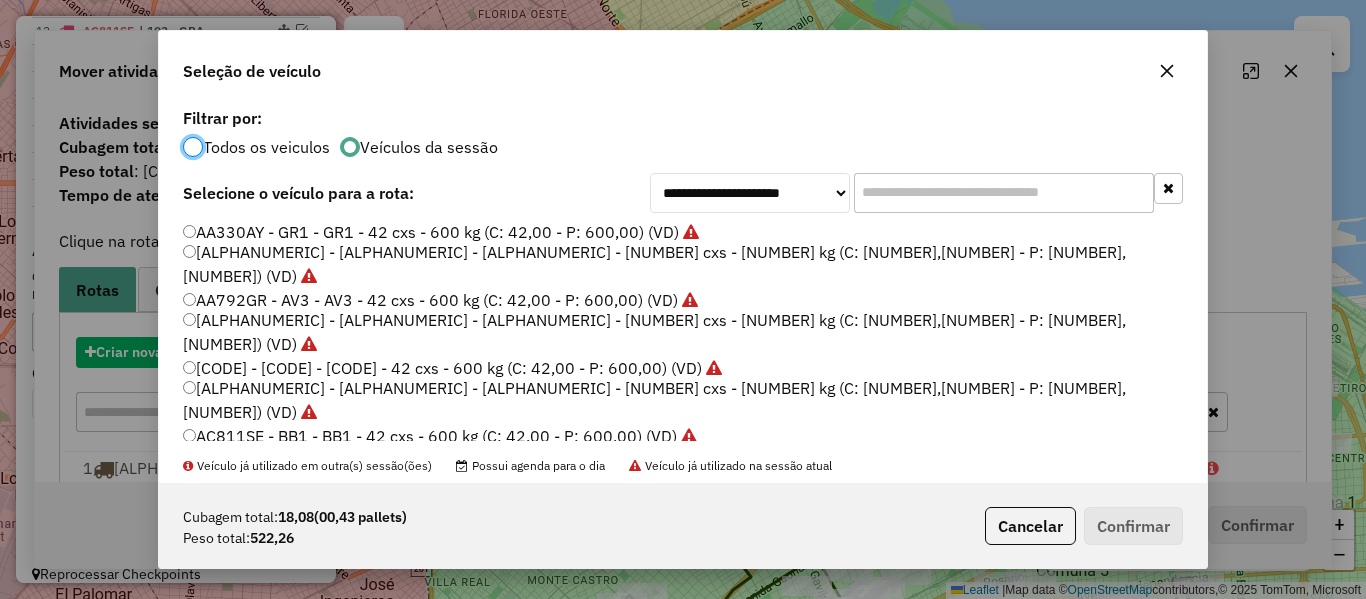 scroll, scrollTop: 11, scrollLeft: 6, axis: both 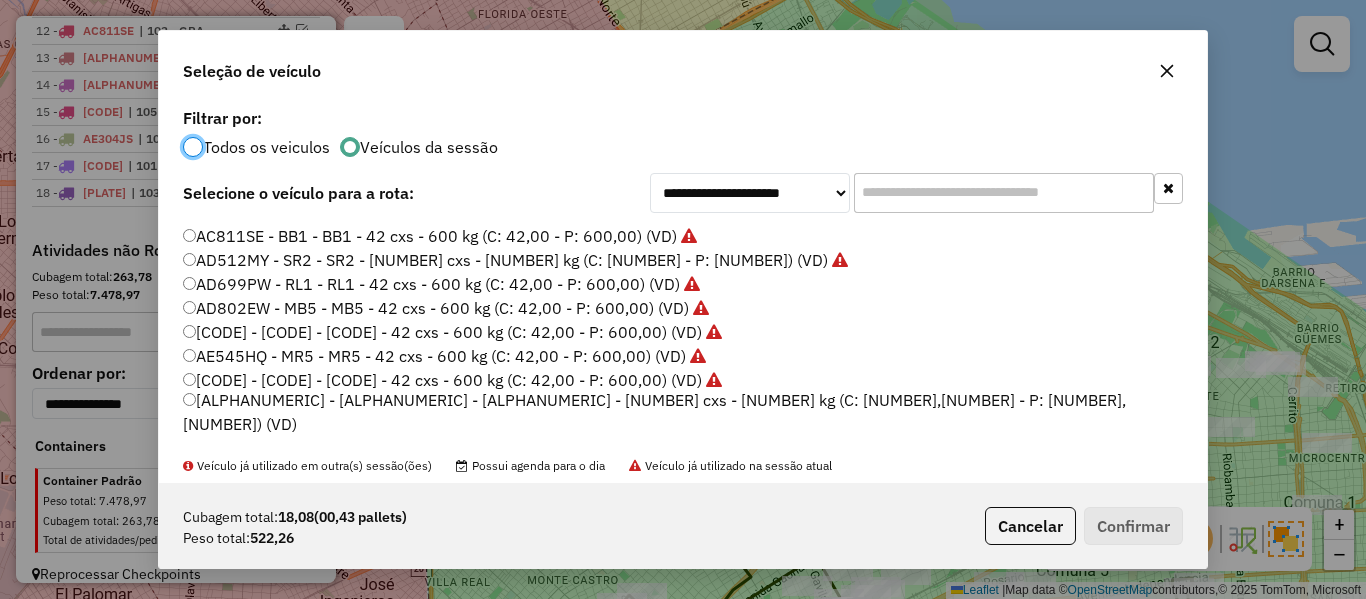 click on "[VEHICLE_ID] - [VEHICLE_ID] - [VEHICLE_ID] - [QUANTITY] cxs - [WEIGHT] kg (C: [PERCENTAGE] - P: [WEIGHT]) (VD)" 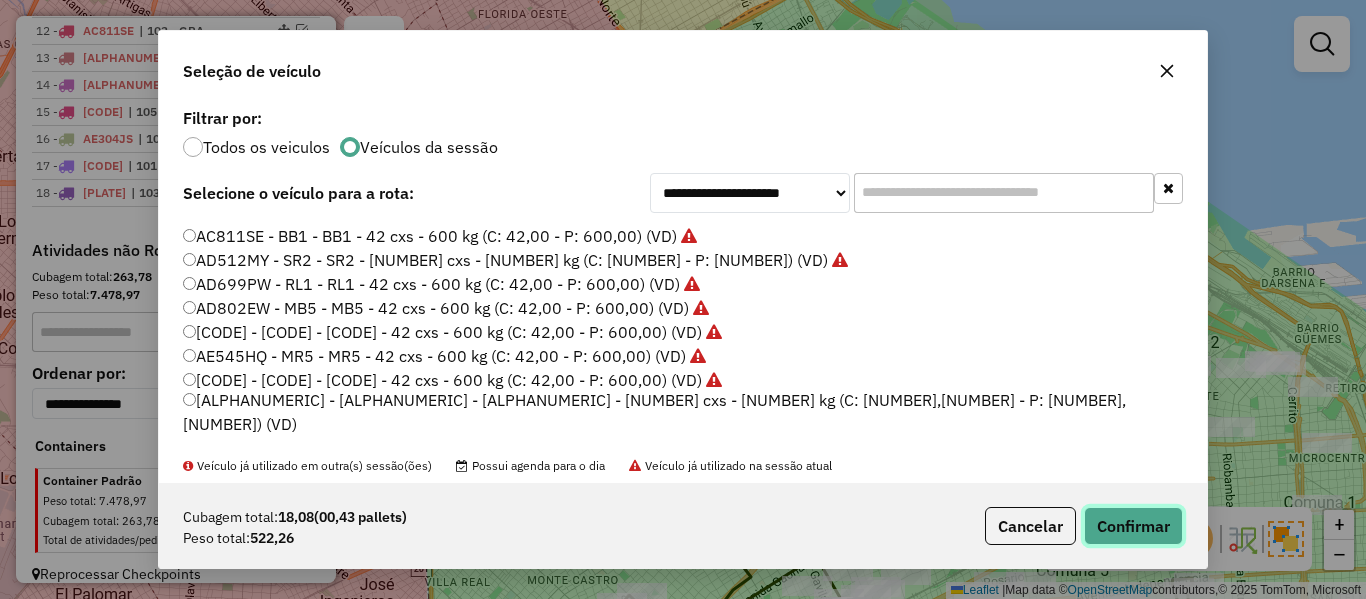 click on "Confirmar" 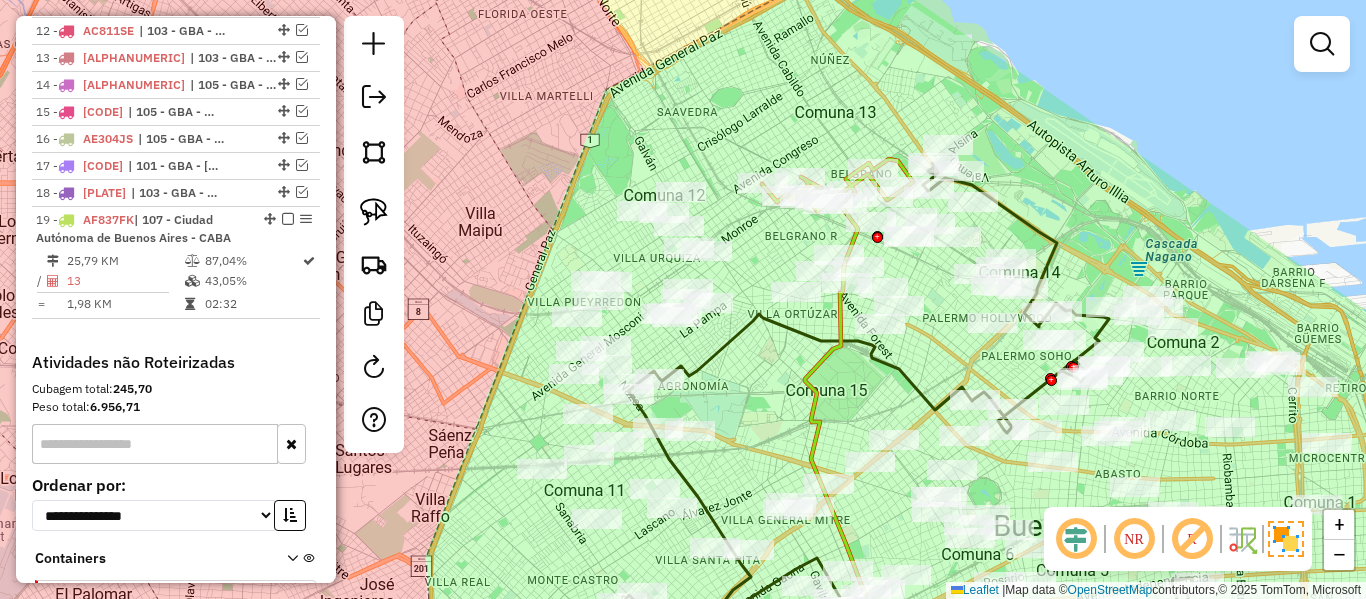 scroll, scrollTop: 1273, scrollLeft: 0, axis: vertical 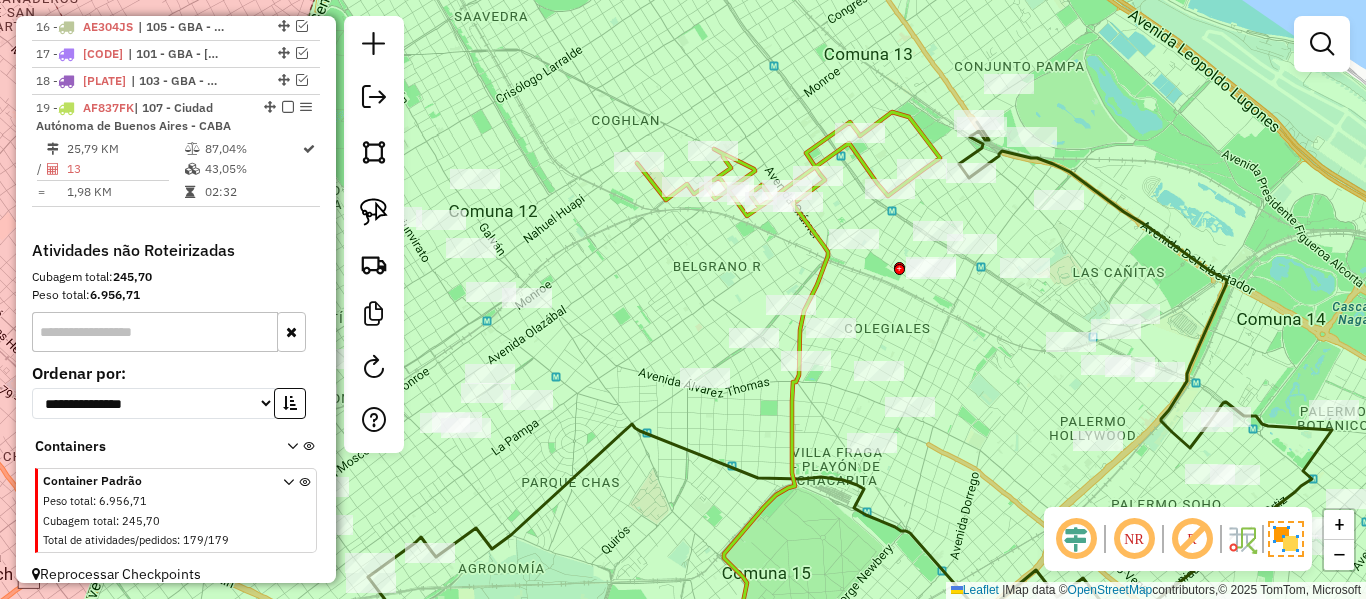click 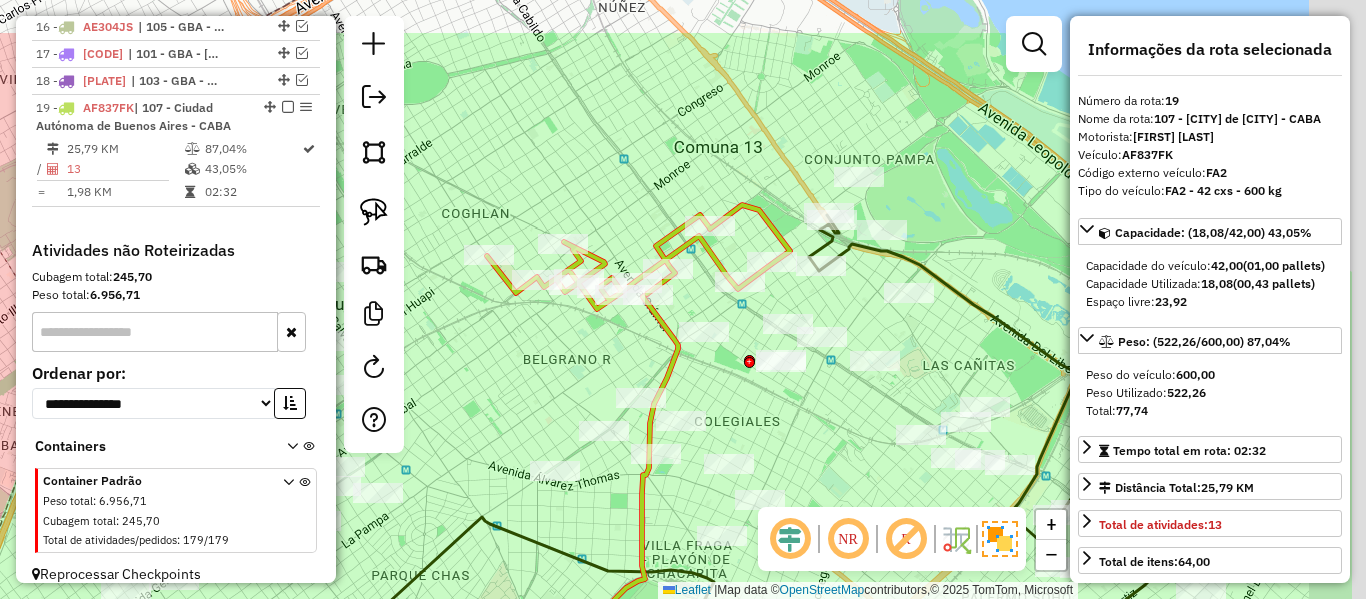 drag, startPoint x: 752, startPoint y: 360, endPoint x: 701, endPoint y: 373, distance: 52.63079 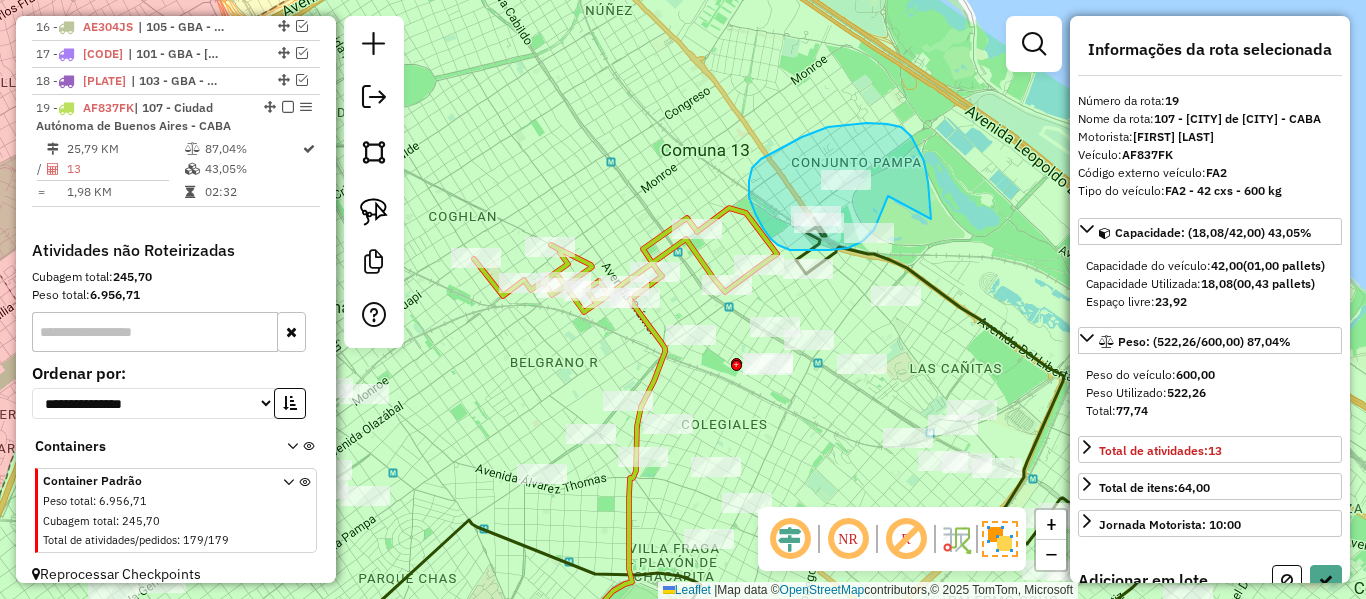 drag, startPoint x: 928, startPoint y: 182, endPoint x: 892, endPoint y: 195, distance: 38.27532 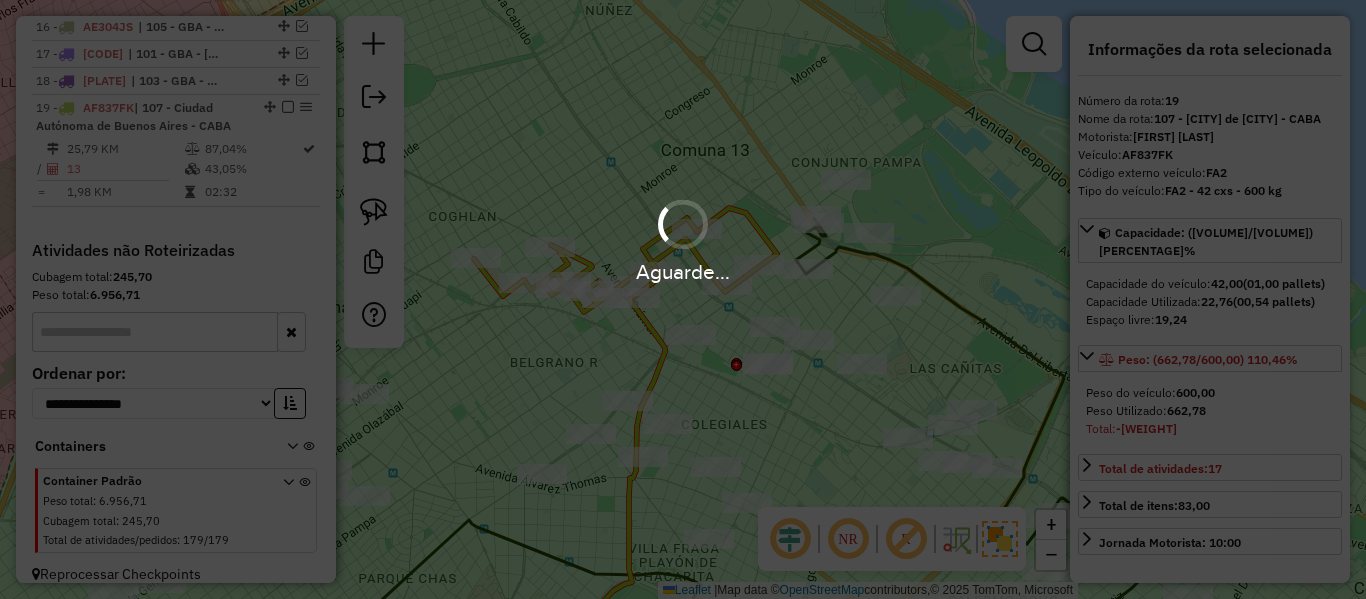 select on "**********" 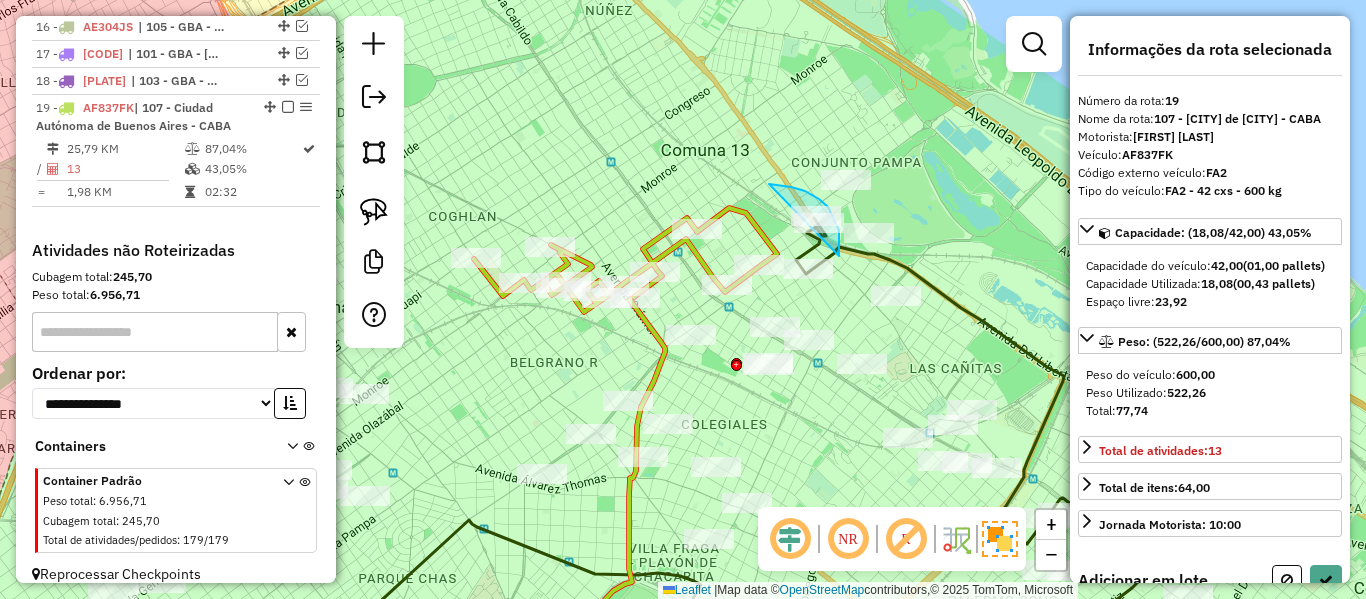 drag, startPoint x: 840, startPoint y: 241, endPoint x: 707, endPoint y: 221, distance: 134.49535 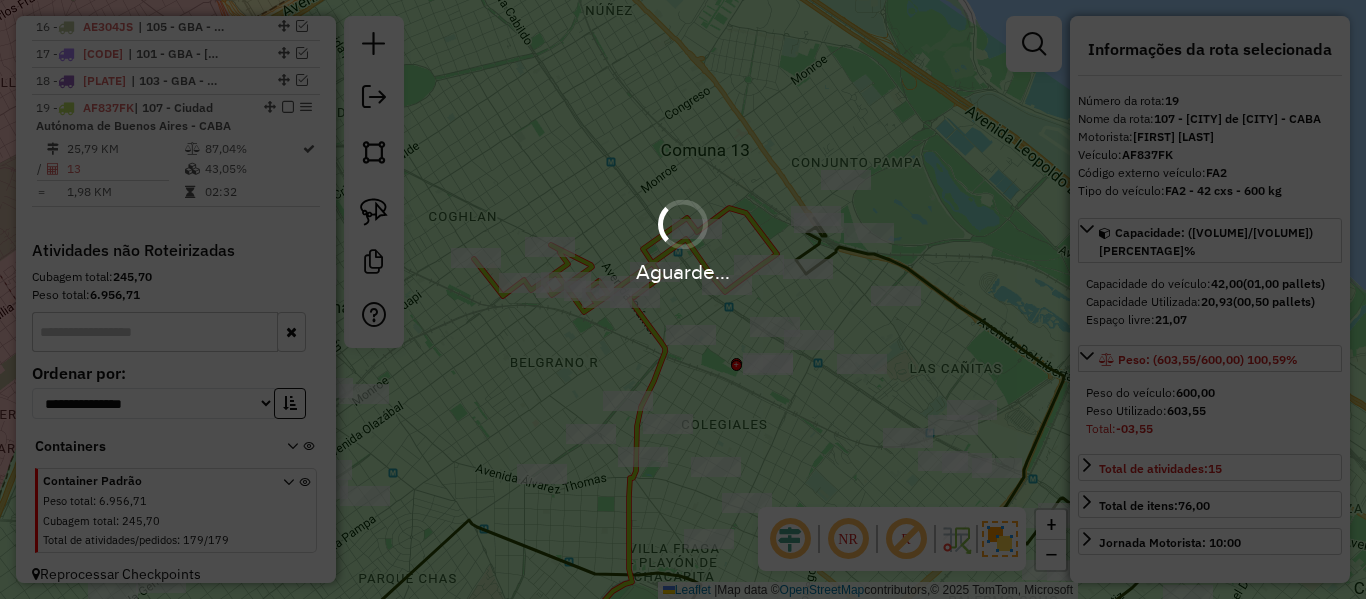 select on "**********" 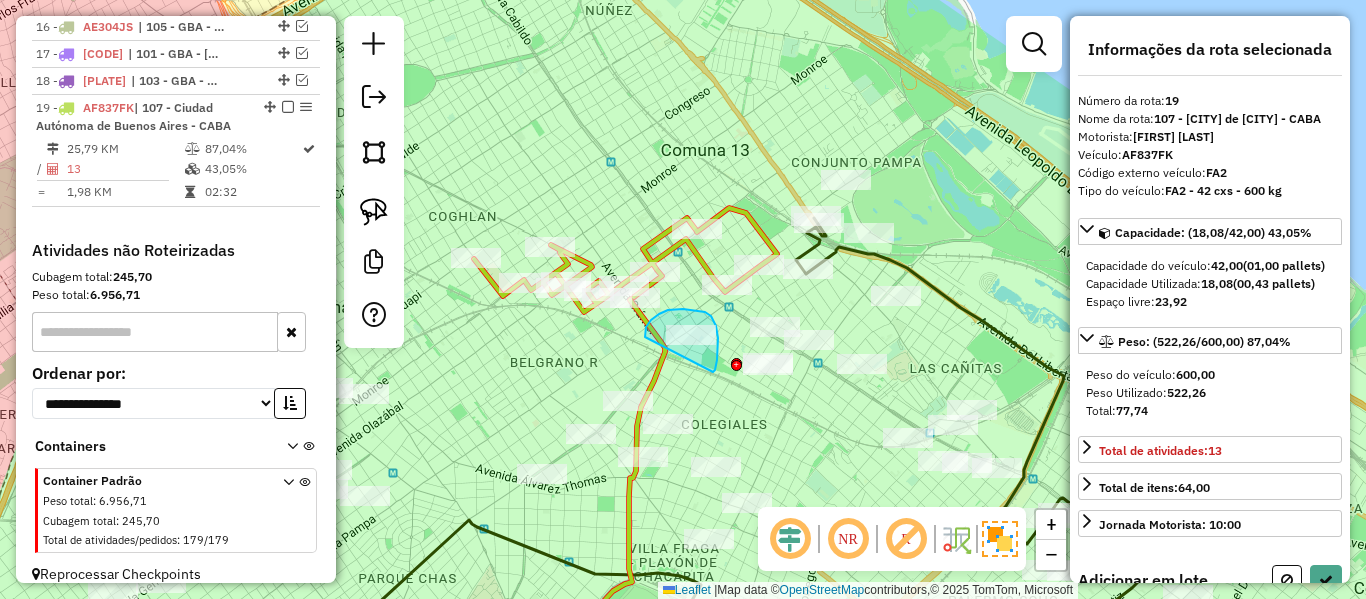drag, startPoint x: 718, startPoint y: 338, endPoint x: 669, endPoint y: 349, distance: 50.219517 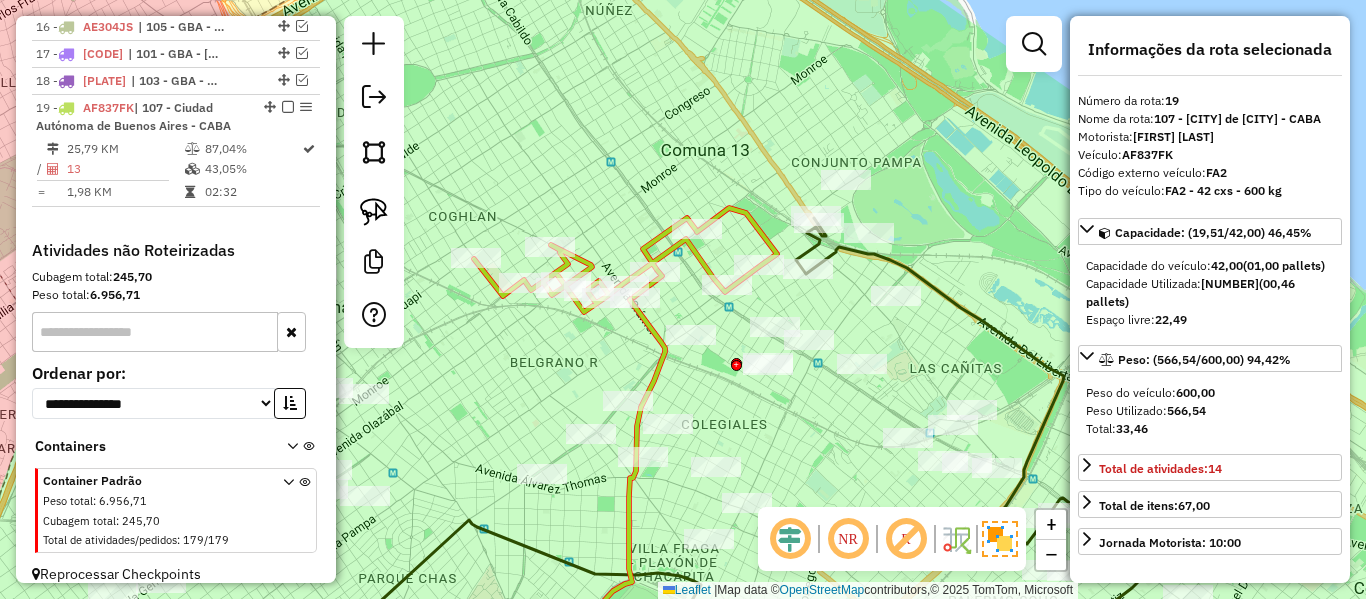 select on "**********" 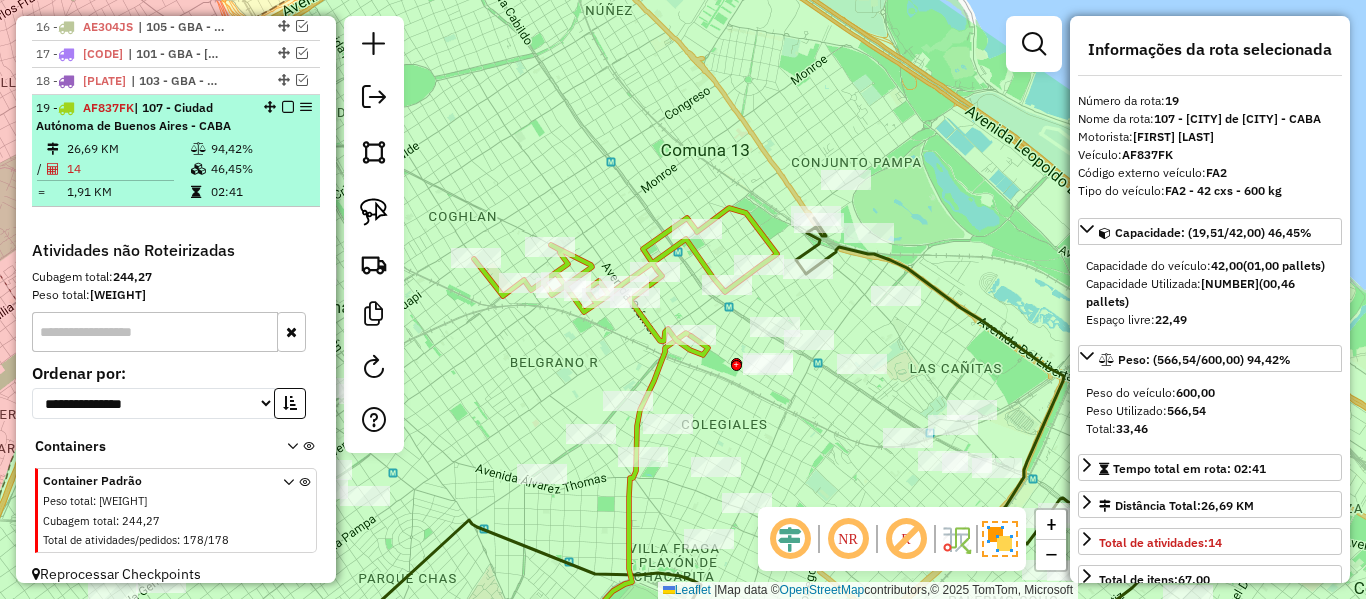 click at bounding box center [288, 107] 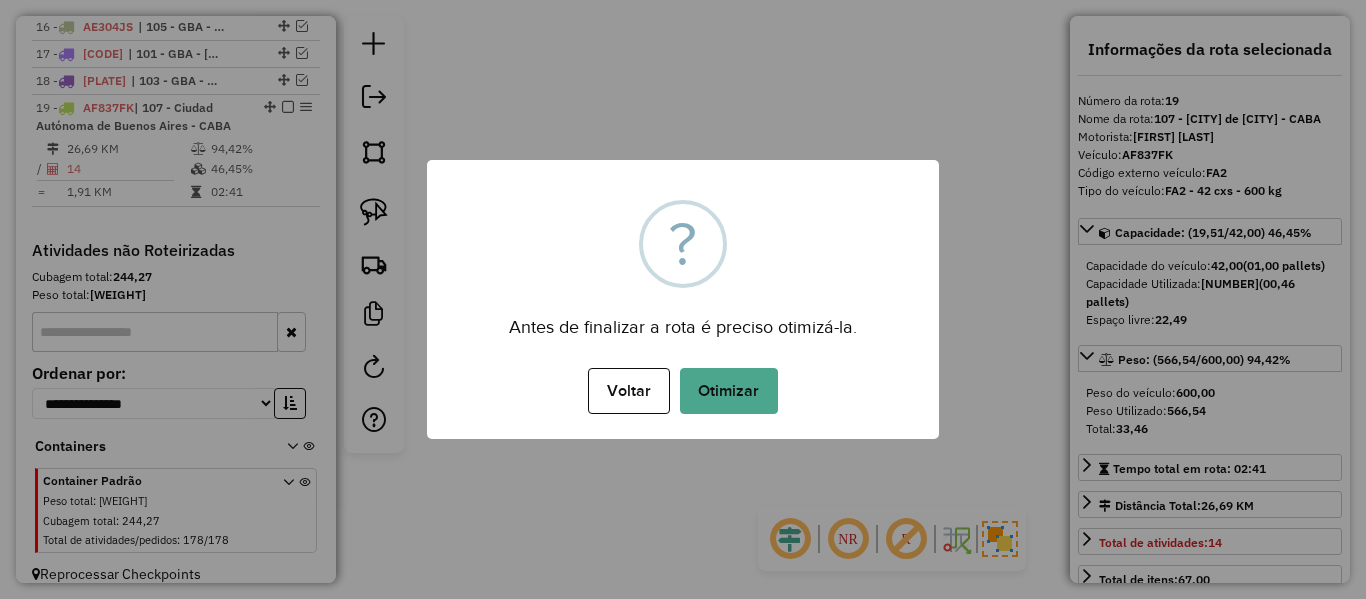 click on "Voltar No Otimizar" at bounding box center (683, 391) 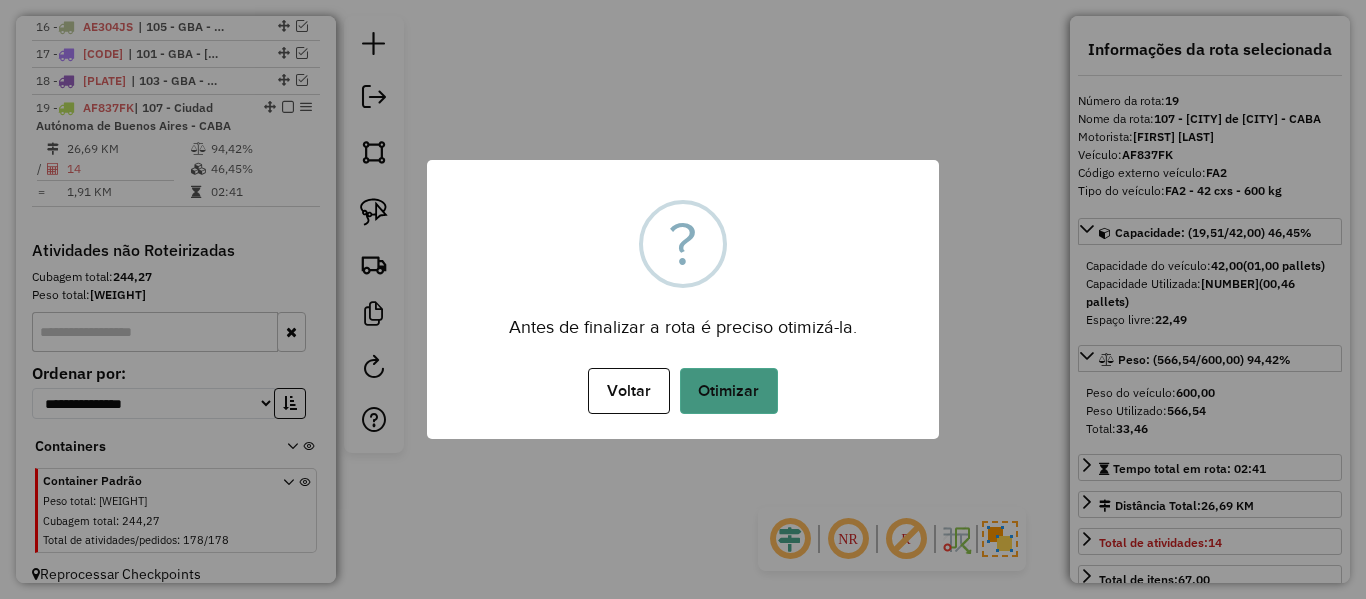 click on "Otimizar" at bounding box center [729, 391] 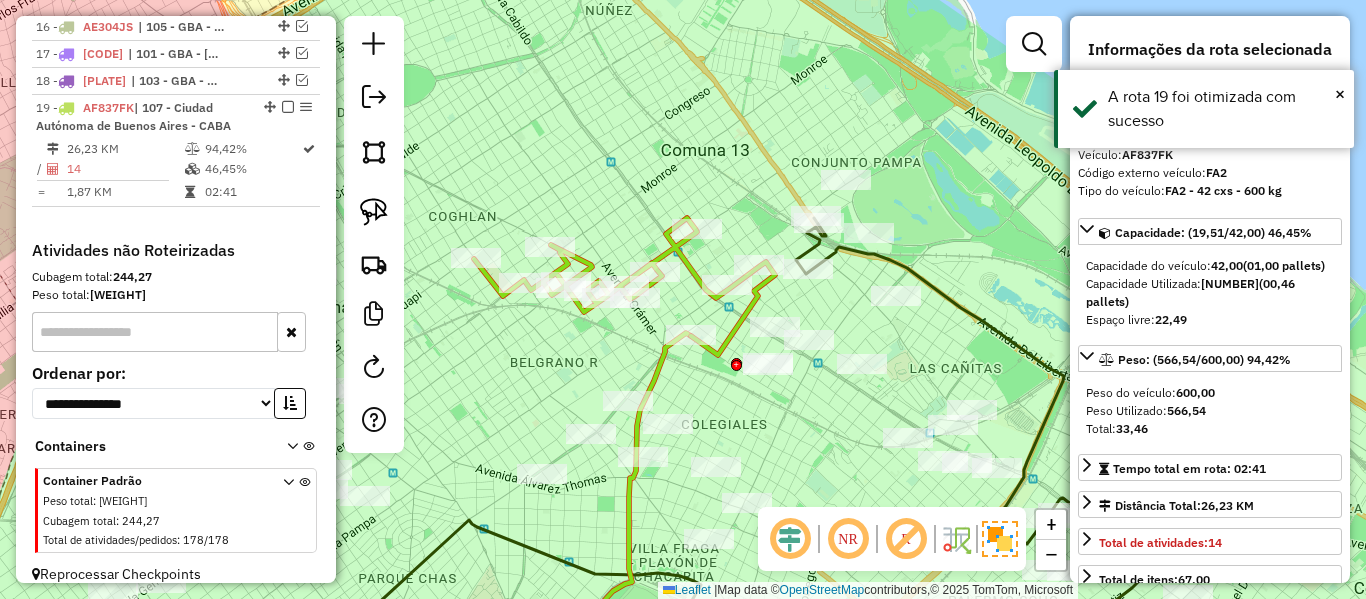click at bounding box center (288, 107) 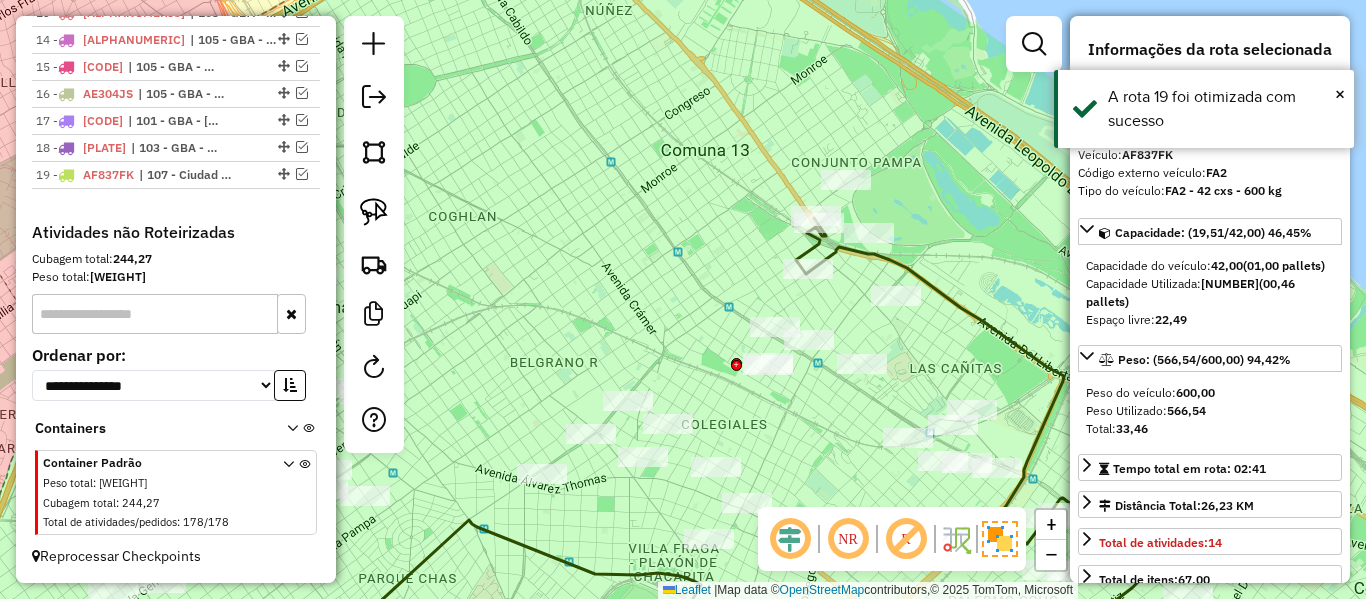 scroll, scrollTop: 1188, scrollLeft: 0, axis: vertical 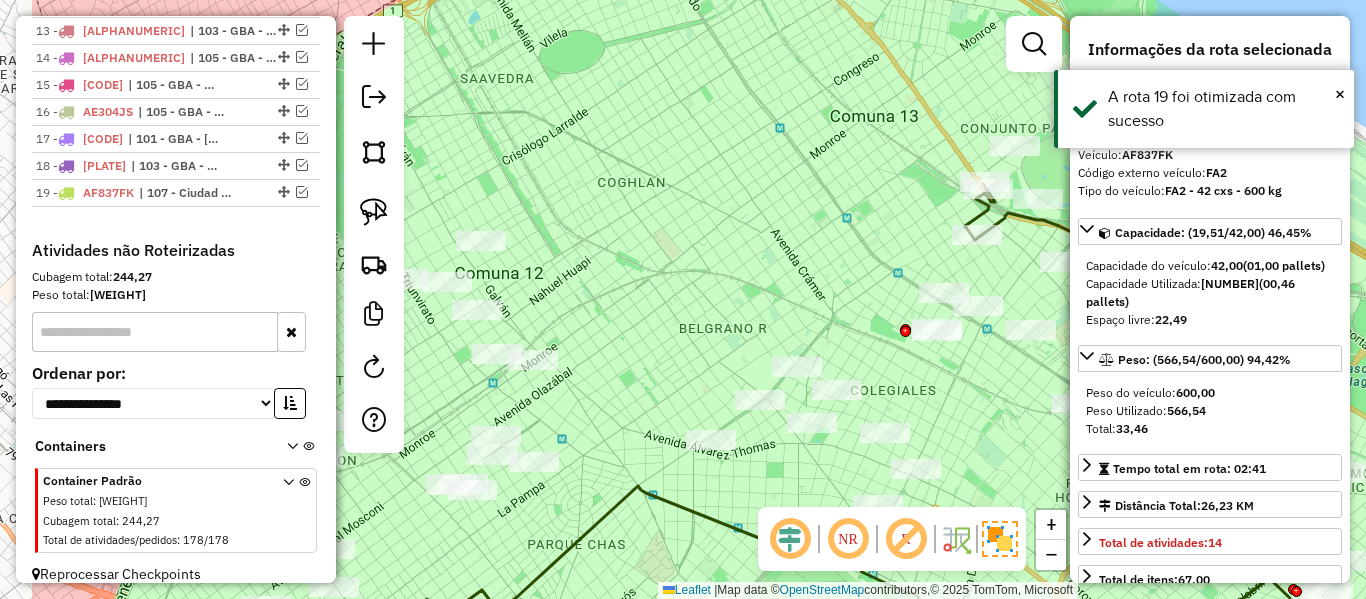 drag, startPoint x: 703, startPoint y: 117, endPoint x: 733, endPoint y: 107, distance: 31.622776 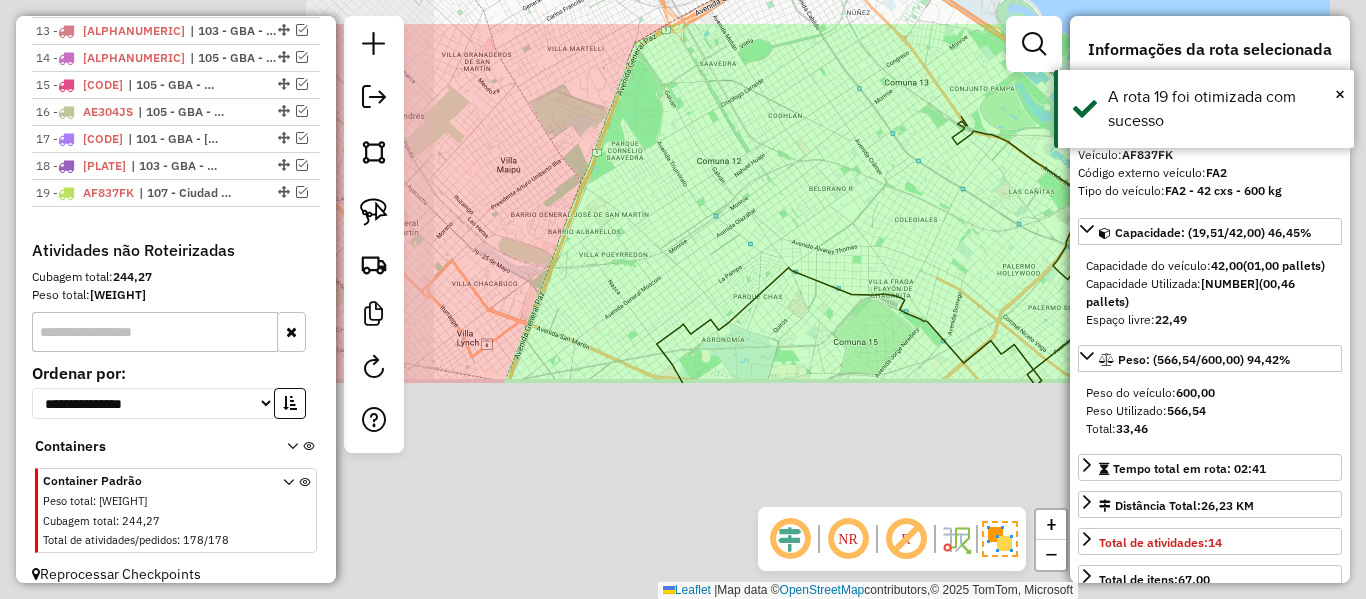click on "Janela de atendimento Grade de atendimento Capacidade Transportadoras Veículos Cliente Pedidos  Rotas Selecione os dias de semana para filtrar as janelas de atendimento  Seg   Ter   Qua   Qui   Sex   Sáb   Dom  Informe o período da janela de atendimento: De: Até:  Filtrar exatamente a janela do cliente  Considerar janela de atendimento padrão  Selecione os dias de semana para filtrar as grades de atendimento  Seg   Ter   Qua   Qui   Sex   Sáb   Dom   Considerar clientes sem dia de atendimento cadastrado  Clientes fora do dia de atendimento selecionado Filtrar as atividades entre os valores definidos abaixo:  Peso mínimo:   Peso máximo:   Cubagem mínima:   Cubagem máxima:   De:   Até:  Filtrar as atividades entre o tempo de atendimento definido abaixo:  De:   Até:   Considerar capacidade total dos clientes não roteirizados Transportadora: Selecione um ou mais itens Tipo de veículo: Selecione um ou mais itens Veículo: Selecione um ou mais itens Motorista: Selecione um ou mais itens Nome: Rótulo:" 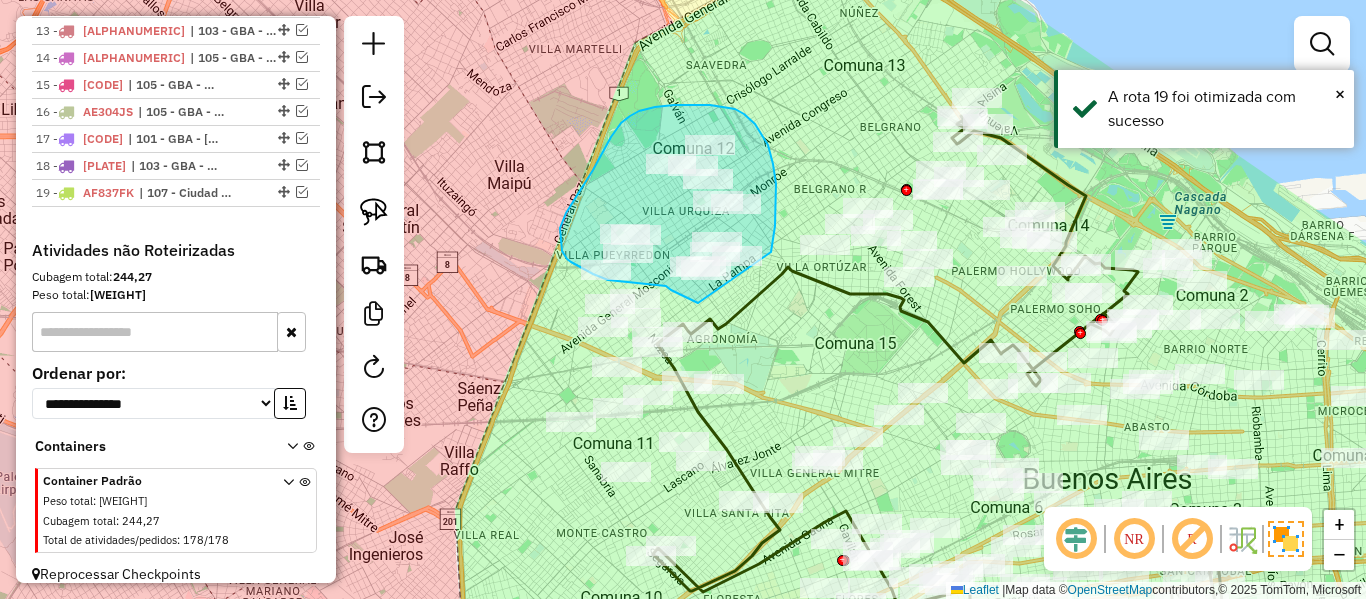 drag, startPoint x: 773, startPoint y: 164, endPoint x: 747, endPoint y: 314, distance: 152.23666 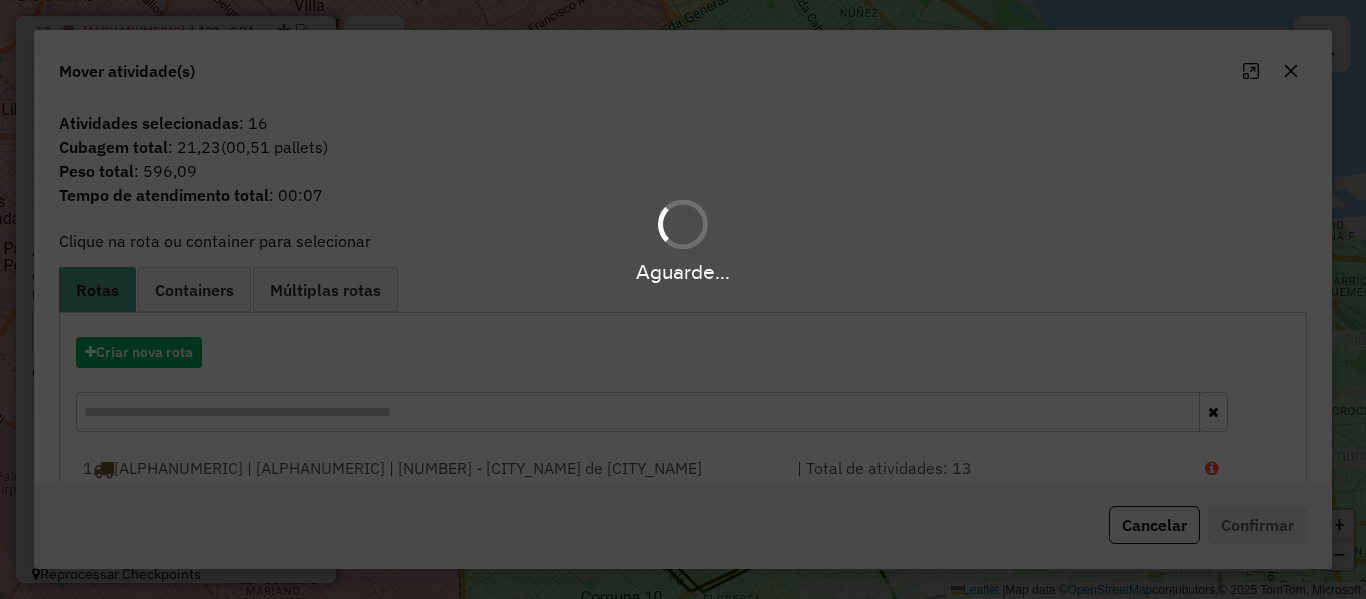 click on "Aguarde...  Pop-up bloqueado!  Seu navegador bloqueou automáticamente a abertura de uma nova janela.   Acesse as configurações e adicione o endereço do sistema a lista de permissão.   Fechar  Informações da Sessão 1221880 - 02/08/2025     Criação: 01/08/2025 12:51   Depósito:  SAZ AR - TaDa Shipick   Total de rotas:  19  Distância Total:  1.048,40 km  Tempo total:  73:36  Total de Atividades Roteirizadas:  334  Total de Pedidos Roteirizados:  334  Peso total roteirizado:  10.427,23  Cubagem total roteirizado:  378,60  Total de Atividades não Roteirizadas:  178  Total de Pedidos não Roteirizados:  178 Total de caixas por viagem:  378,60 /   19 =  19,93 Média de Atividades por viagem:  334 /   19 =  17,58 Ocupação média da frota:  91,47%  Clientes com Service Time:  0,00%   (0 de 512)   Rotas improdutivas:  4  Rotas vários dias:  0  Clientes Priorizados NR:  0  Transportadoras  Rotas  Recargas: 0   Ver rotas   Ver veículos  Finalizar todas as rotas   1 -       PDB143   53,47 KM   68,04%  /" at bounding box center (683, 299) 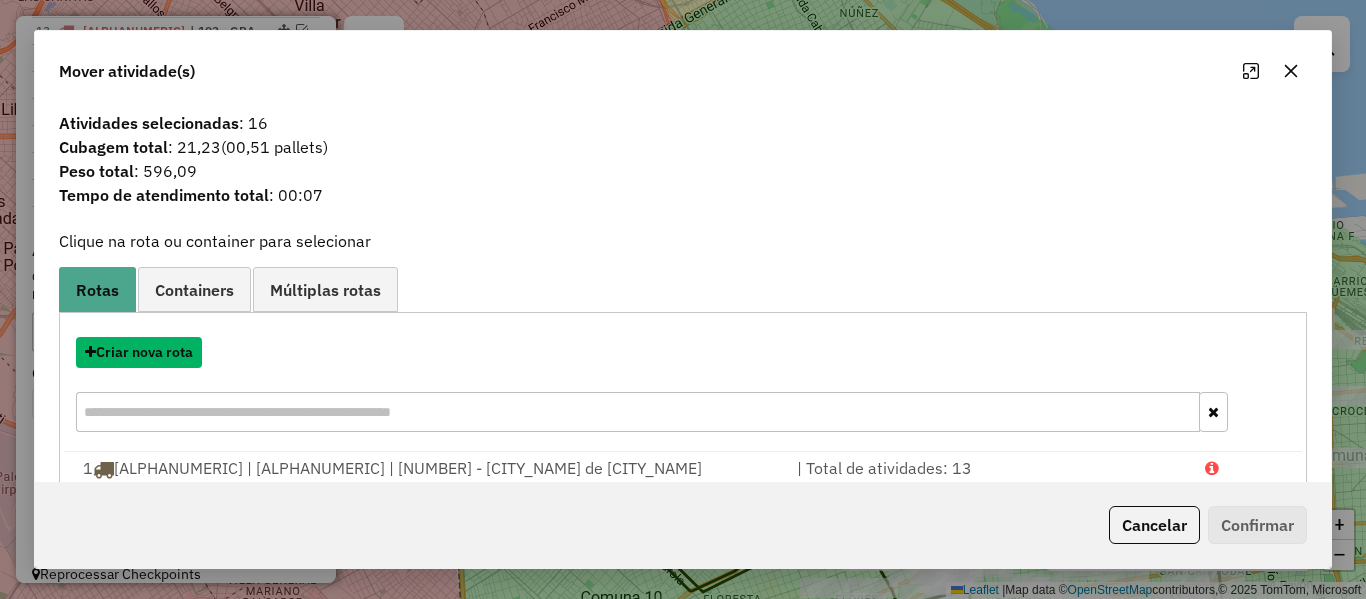click on "Criar nova rota" at bounding box center [139, 352] 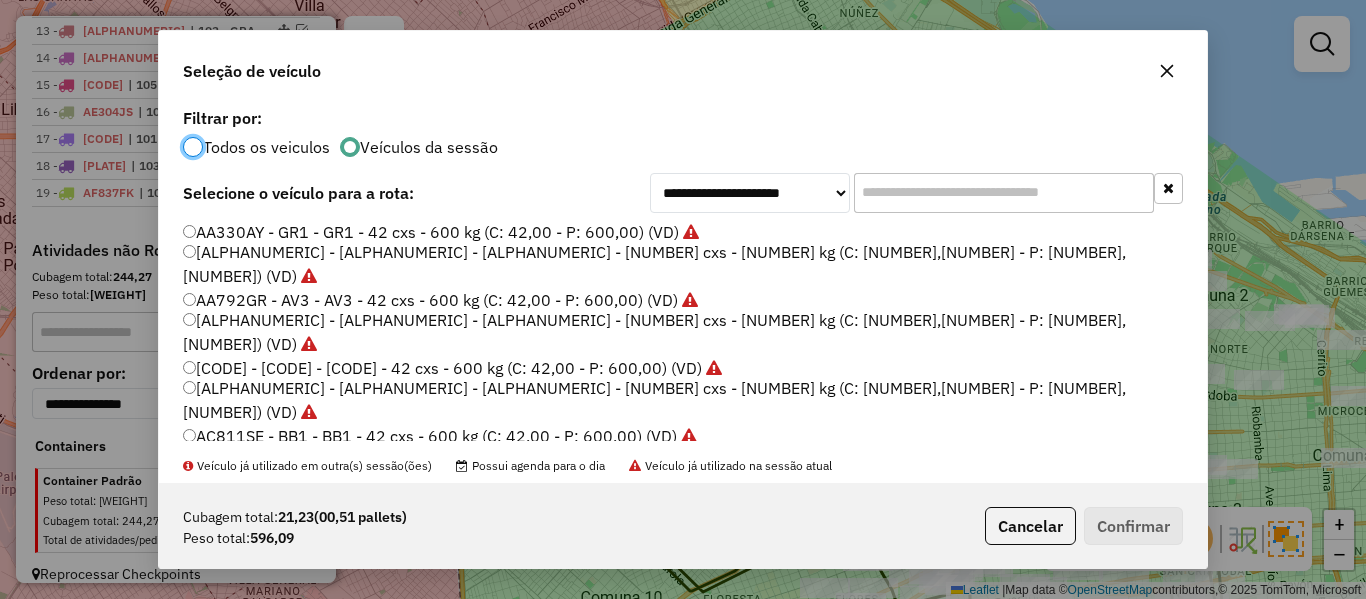 scroll, scrollTop: 11, scrollLeft: 6, axis: both 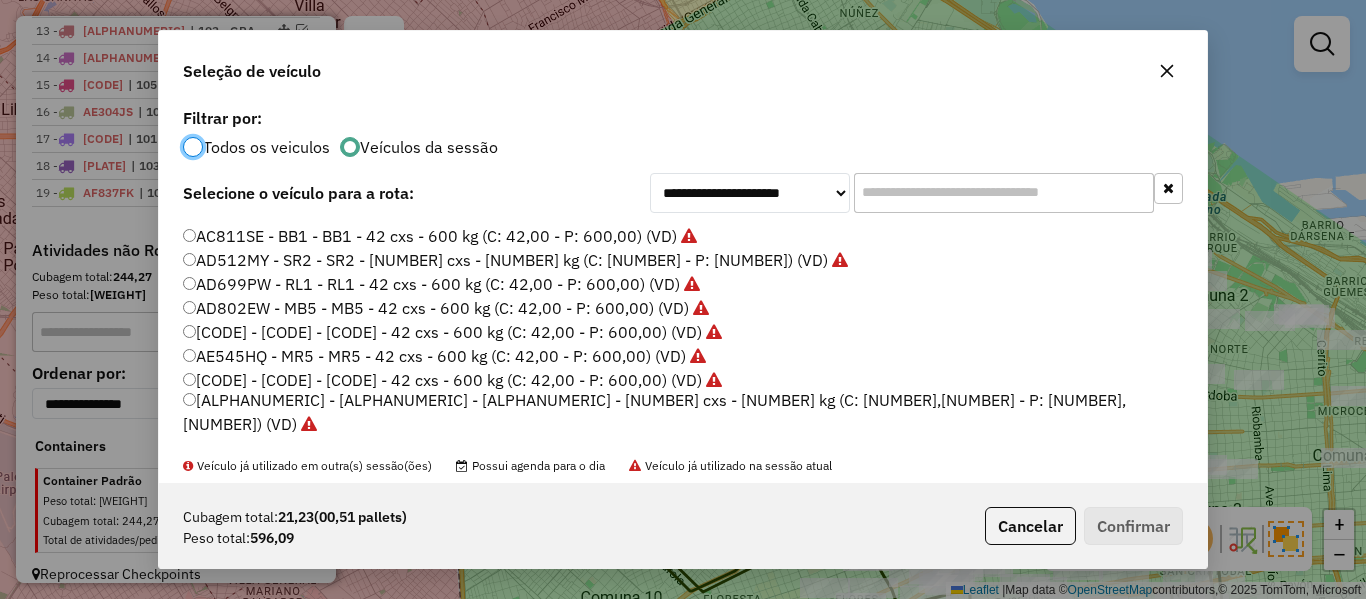 click on "ILV434 - LT4 - LT4 - 42 cxs - 600 kg (C: 42,00 - P: 600,00) (VD)" 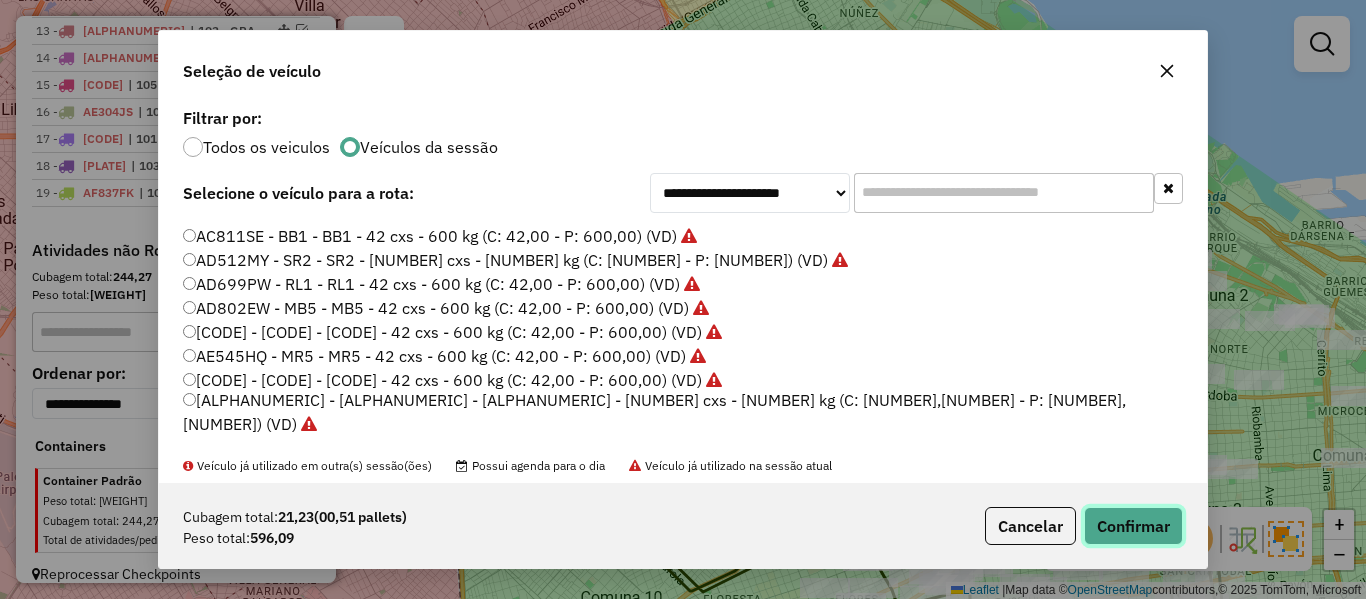 click on "Confirmar" 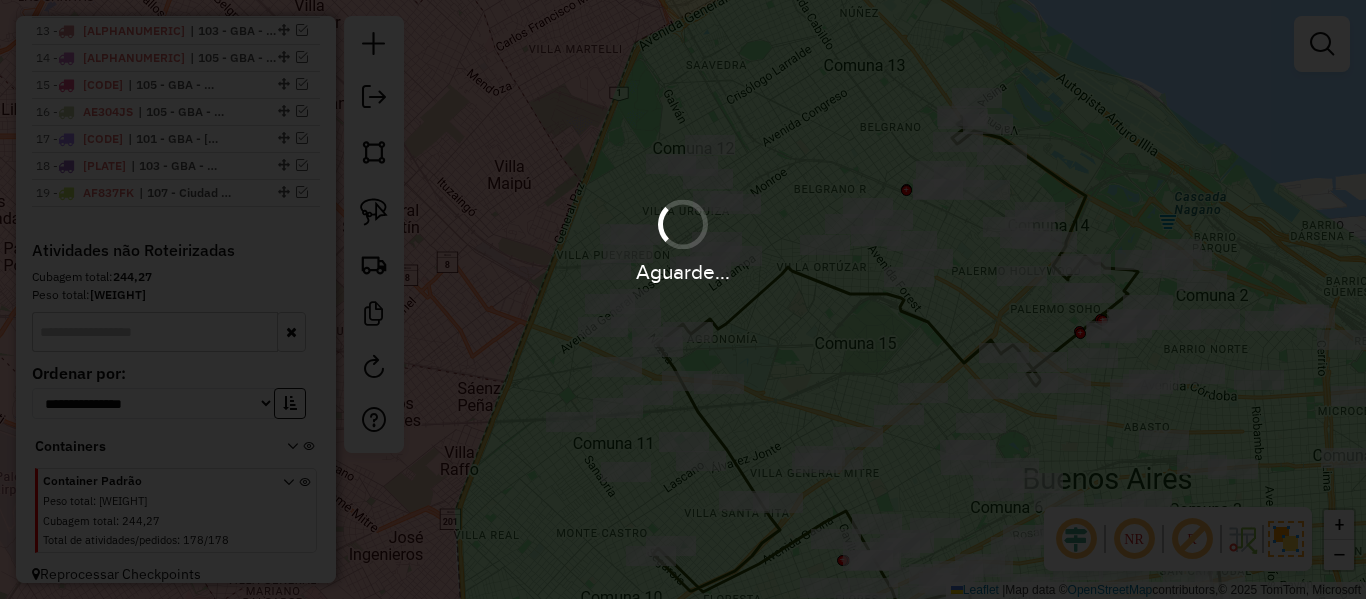 scroll, scrollTop: 1282, scrollLeft: 0, axis: vertical 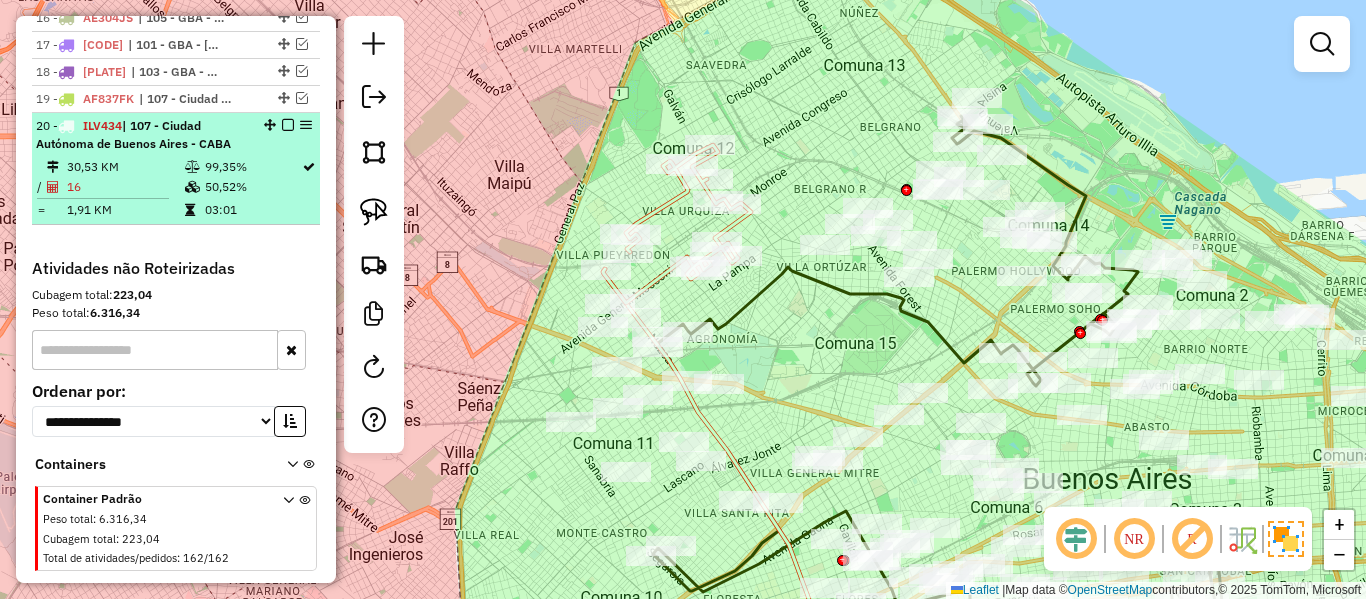 click at bounding box center [288, 125] 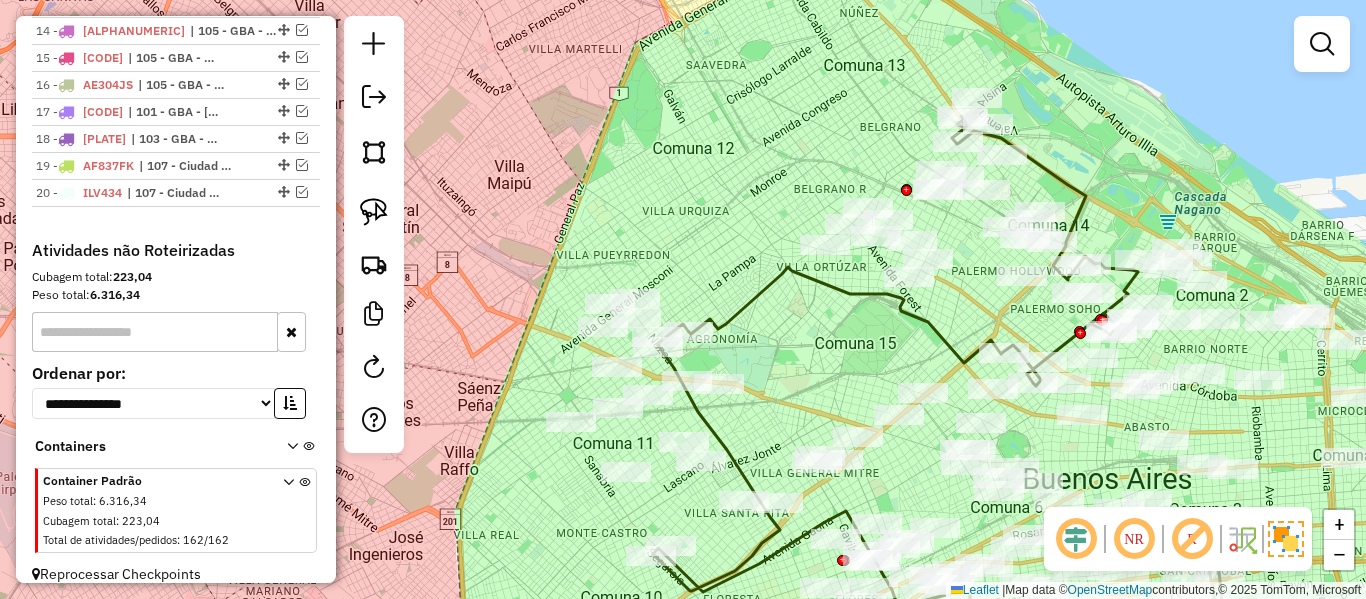 drag, startPoint x: 784, startPoint y: 190, endPoint x: 651, endPoint y: 239, distance: 141.7392 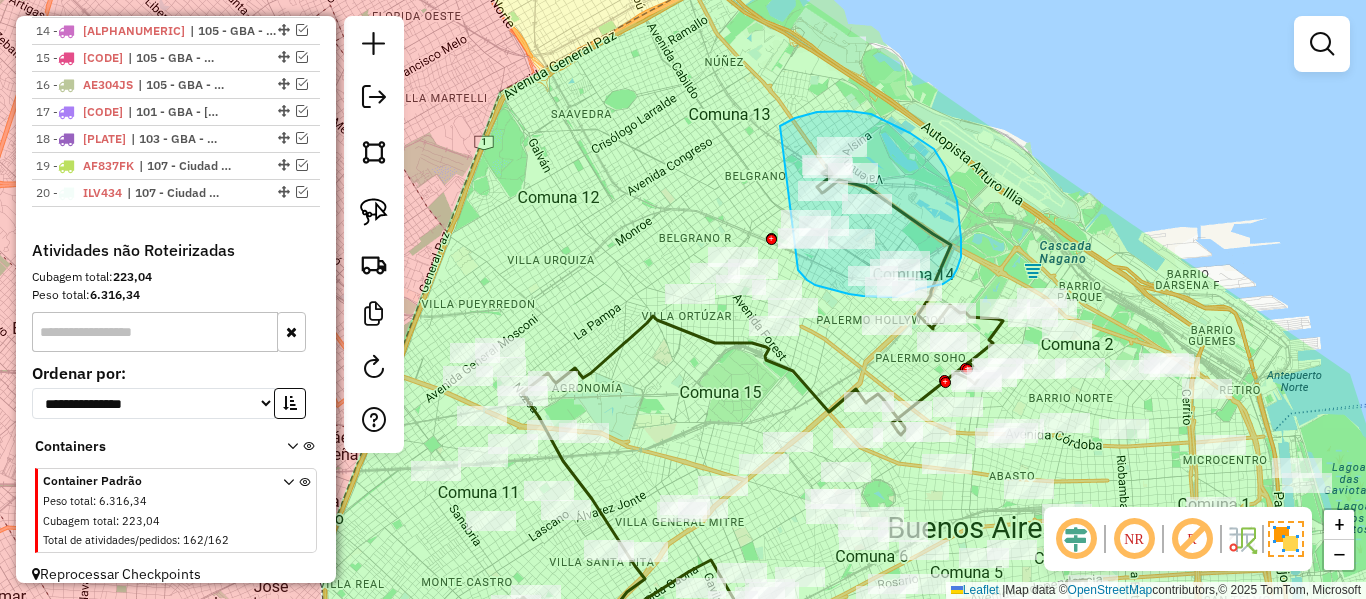 drag, startPoint x: 781, startPoint y: 125, endPoint x: 757, endPoint y: 217, distance: 95.07891 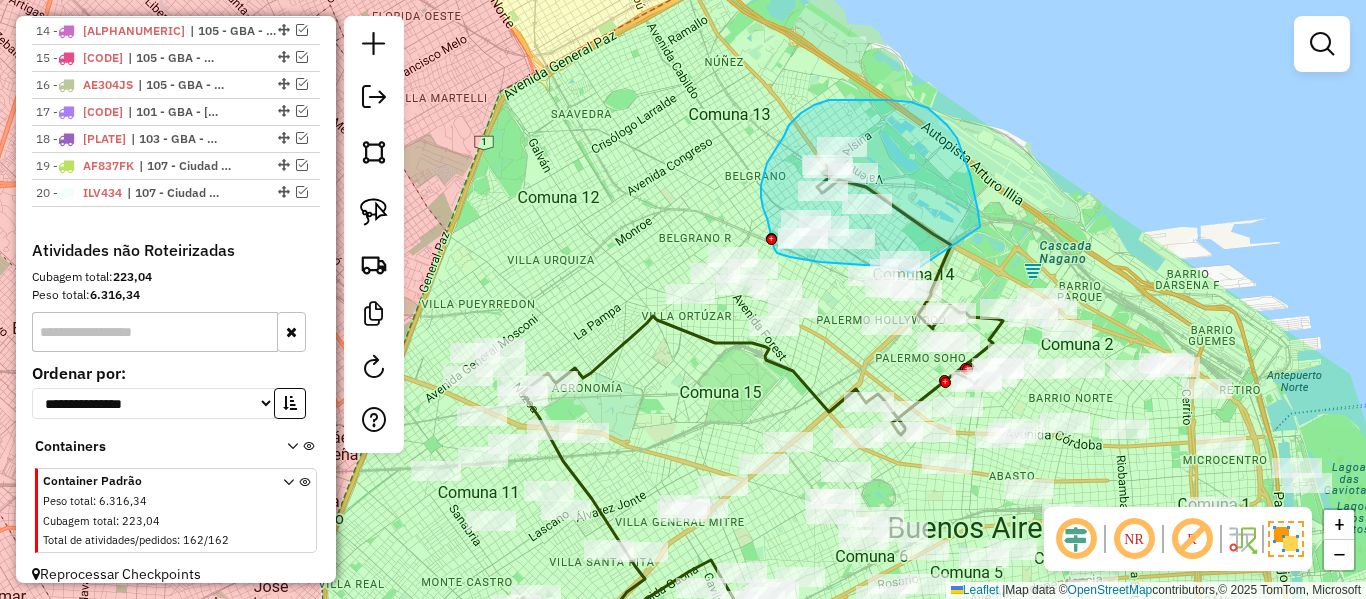 drag, startPoint x: 970, startPoint y: 174, endPoint x: 934, endPoint y: 275, distance: 107.22407 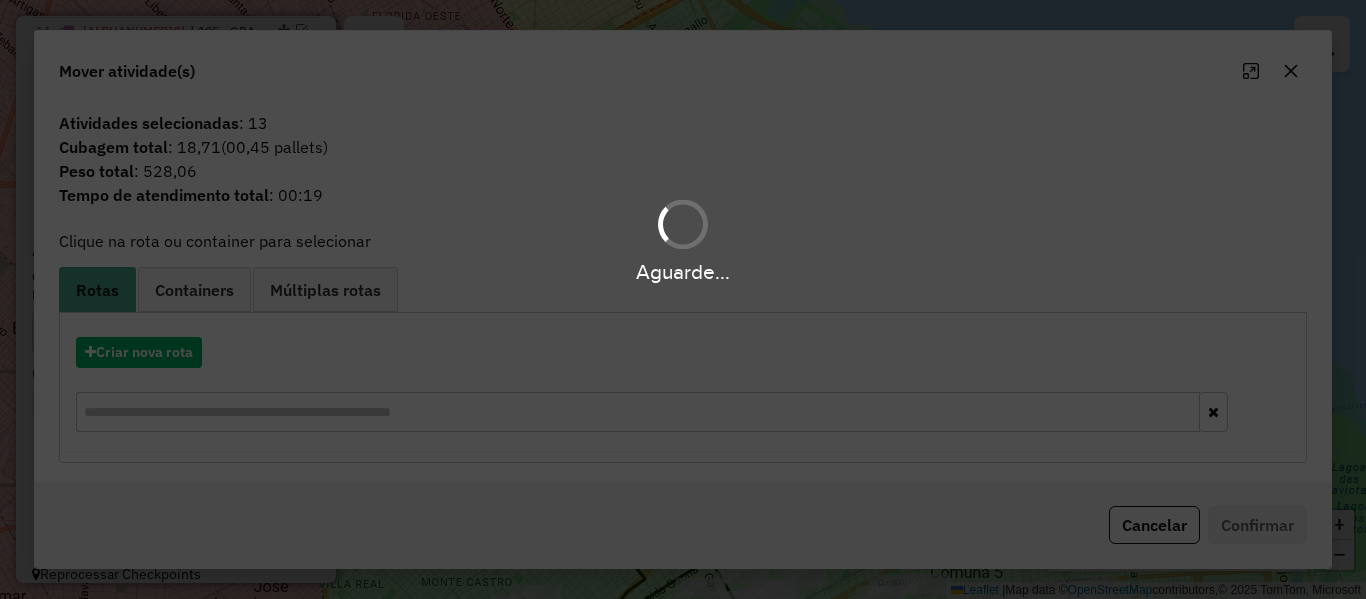 click on "Aguarde..." at bounding box center [683, 299] 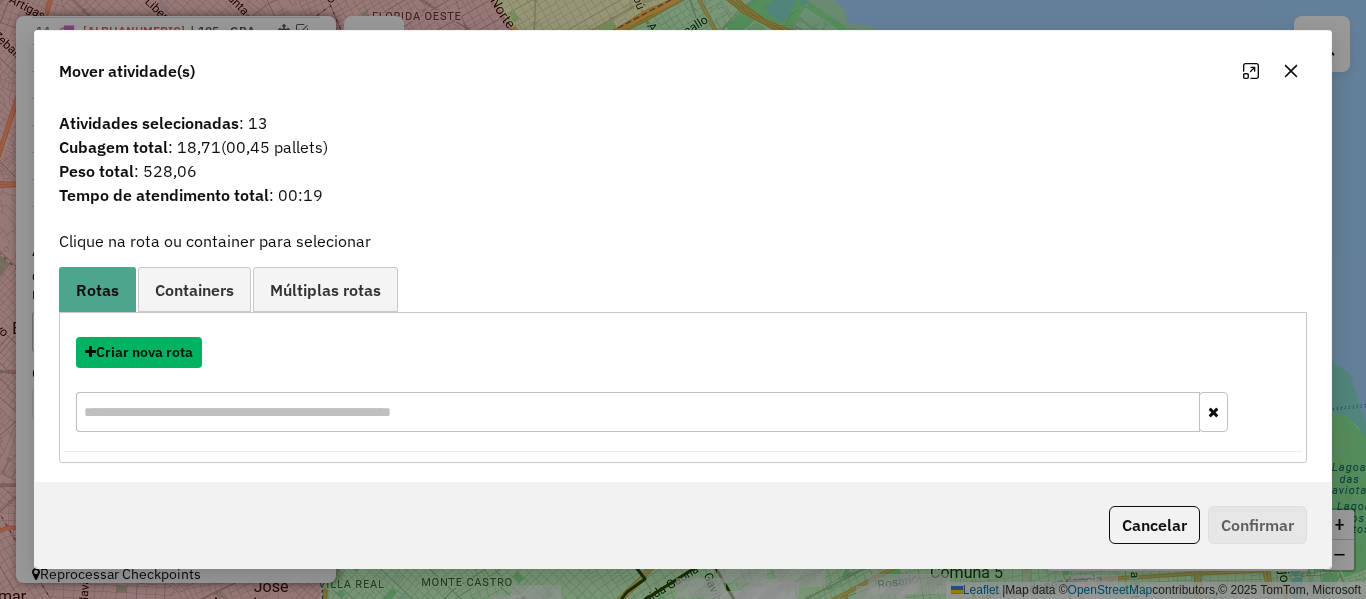 click on "Criar nova rota" at bounding box center [139, 352] 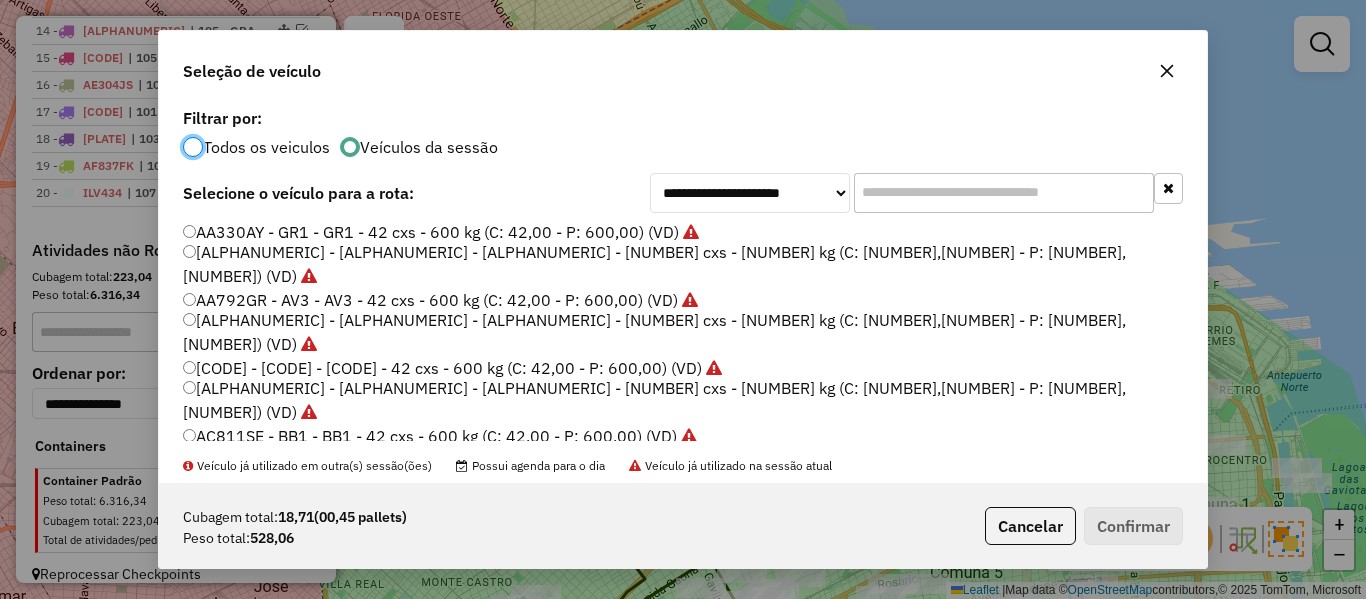 scroll, scrollTop: 11, scrollLeft: 6, axis: both 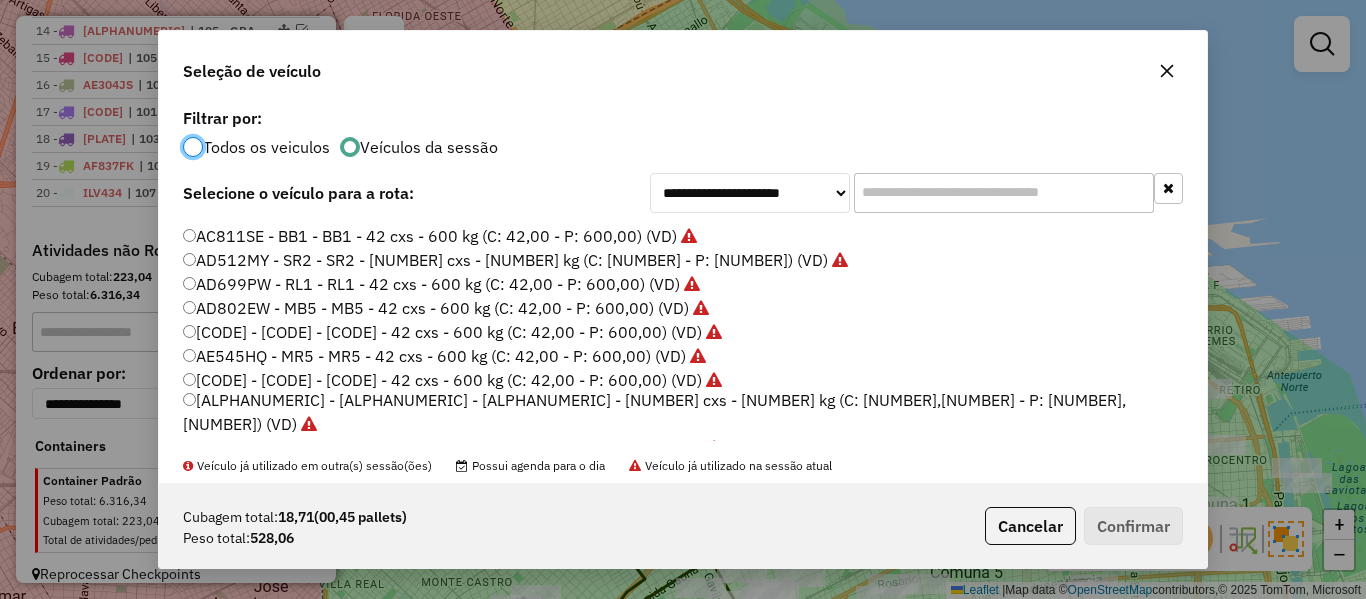 click on "JTZ263 - GK1 - GK1 - 42 cxs - 600 kg (C: 42,00 - P: 600,00) (VD)" 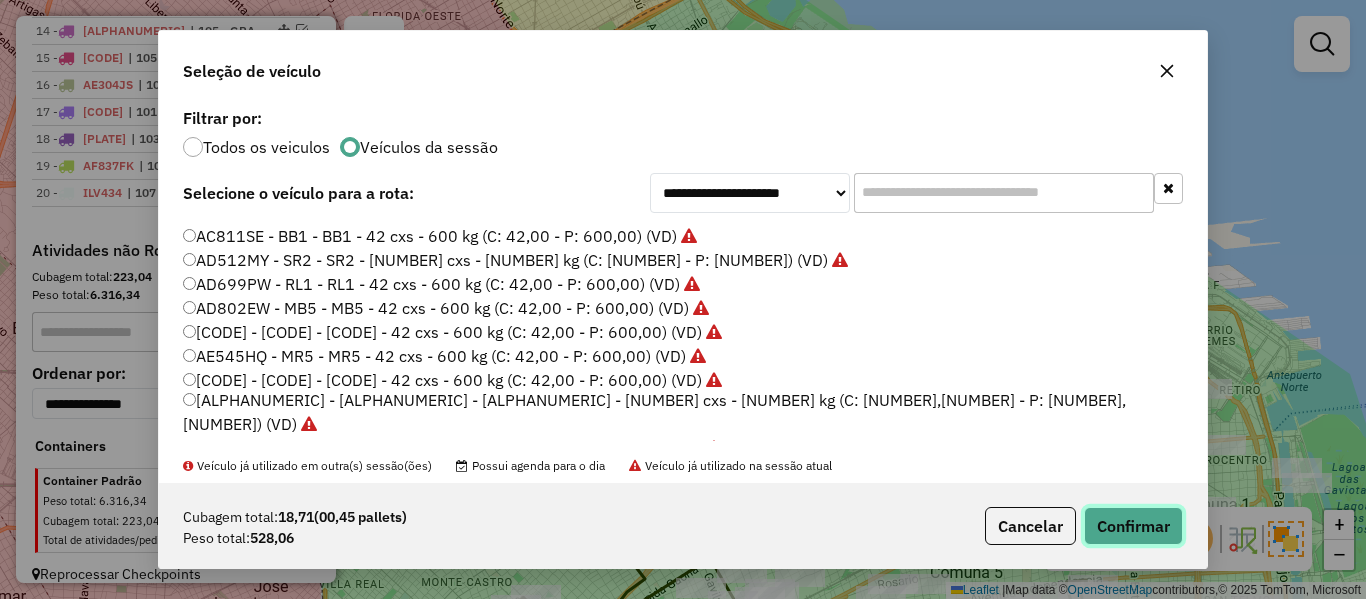 click on "Confirmar" 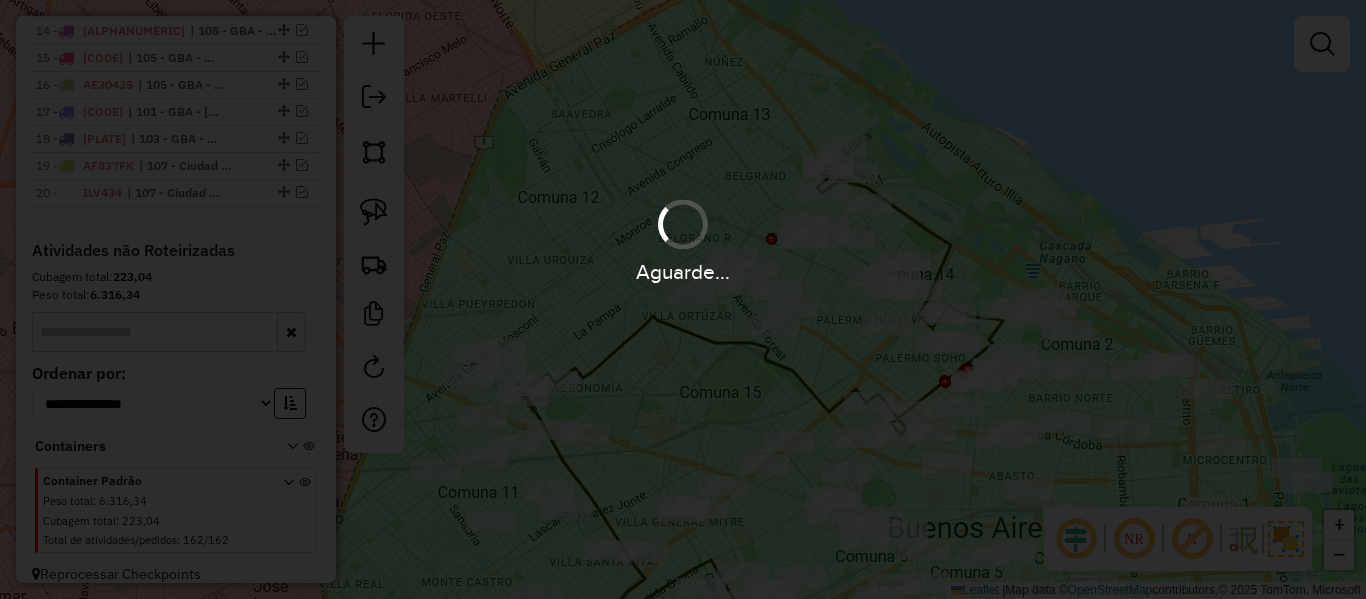 scroll, scrollTop: 1282, scrollLeft: 0, axis: vertical 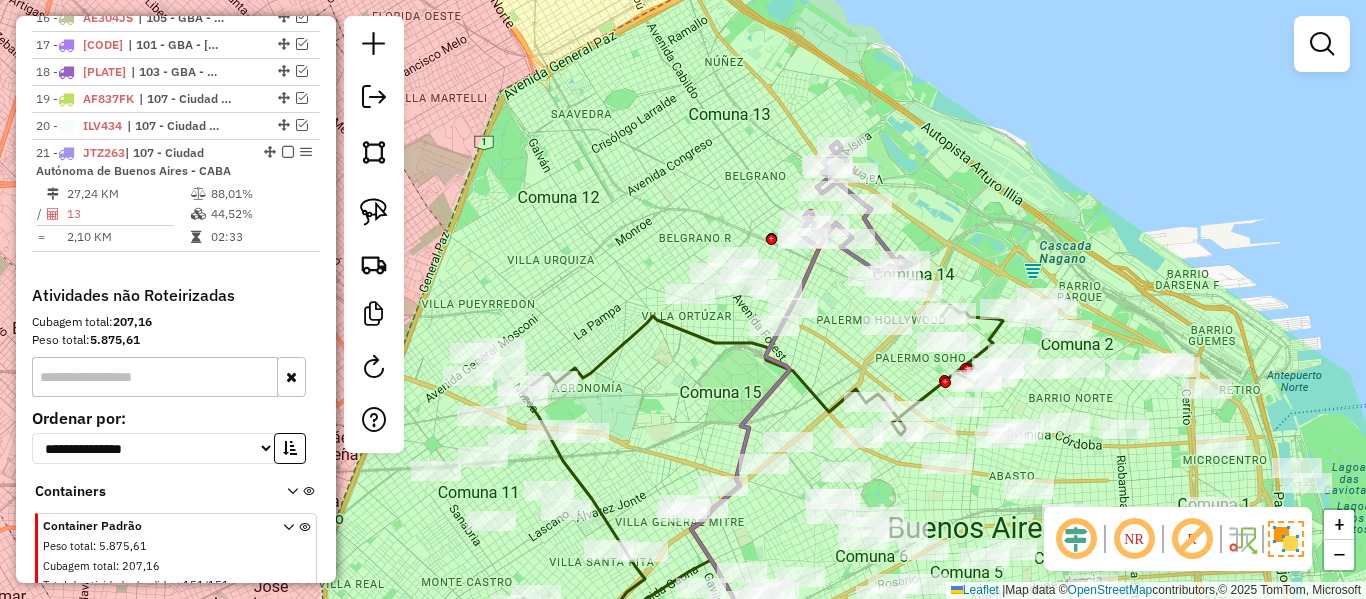 click 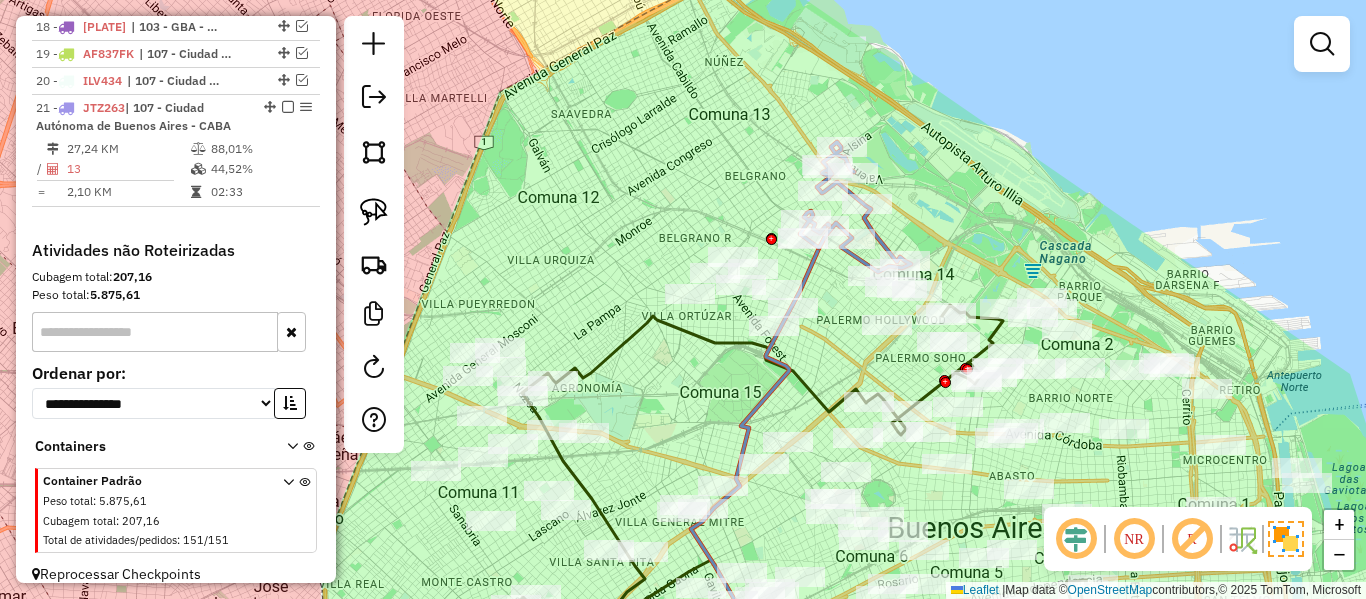 select on "**********" 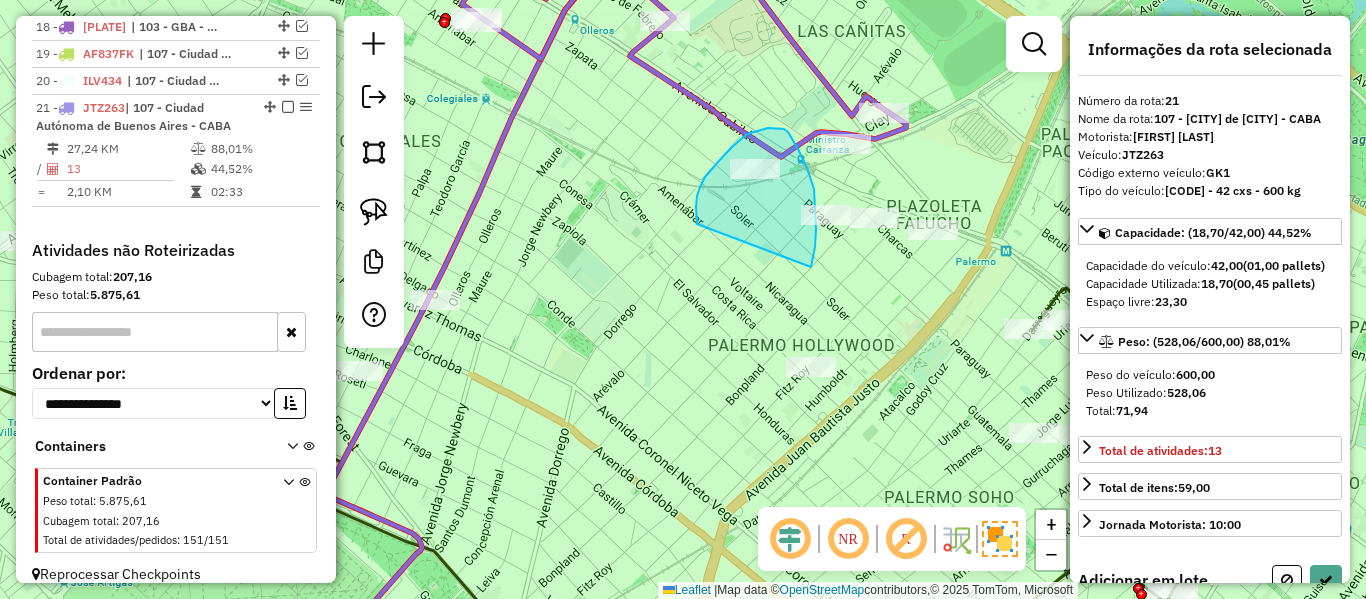 drag, startPoint x: 811, startPoint y: 267, endPoint x: 703, endPoint y: 233, distance: 113.22544 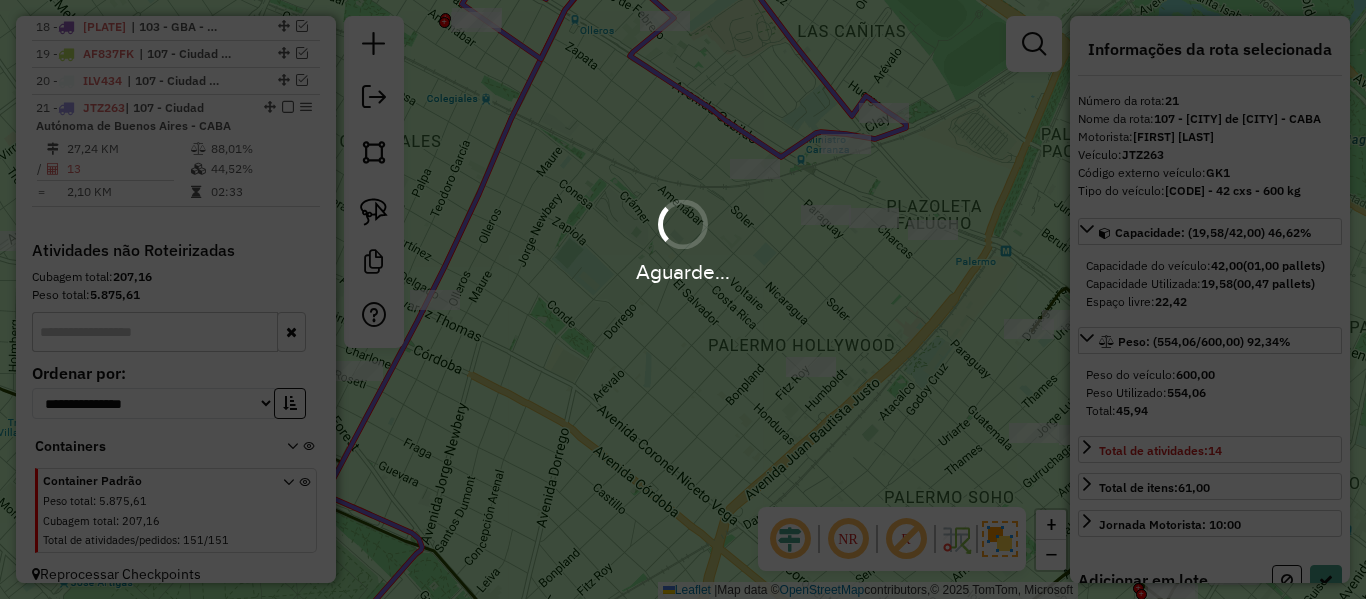 select on "**********" 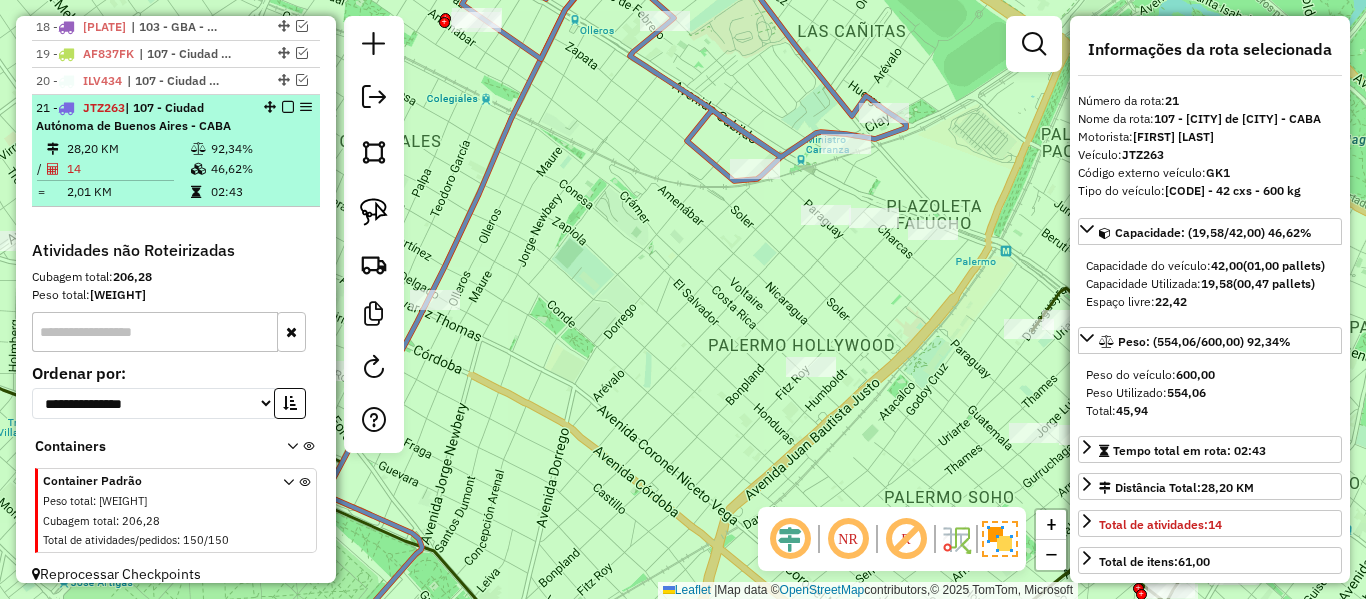 click at bounding box center (288, 107) 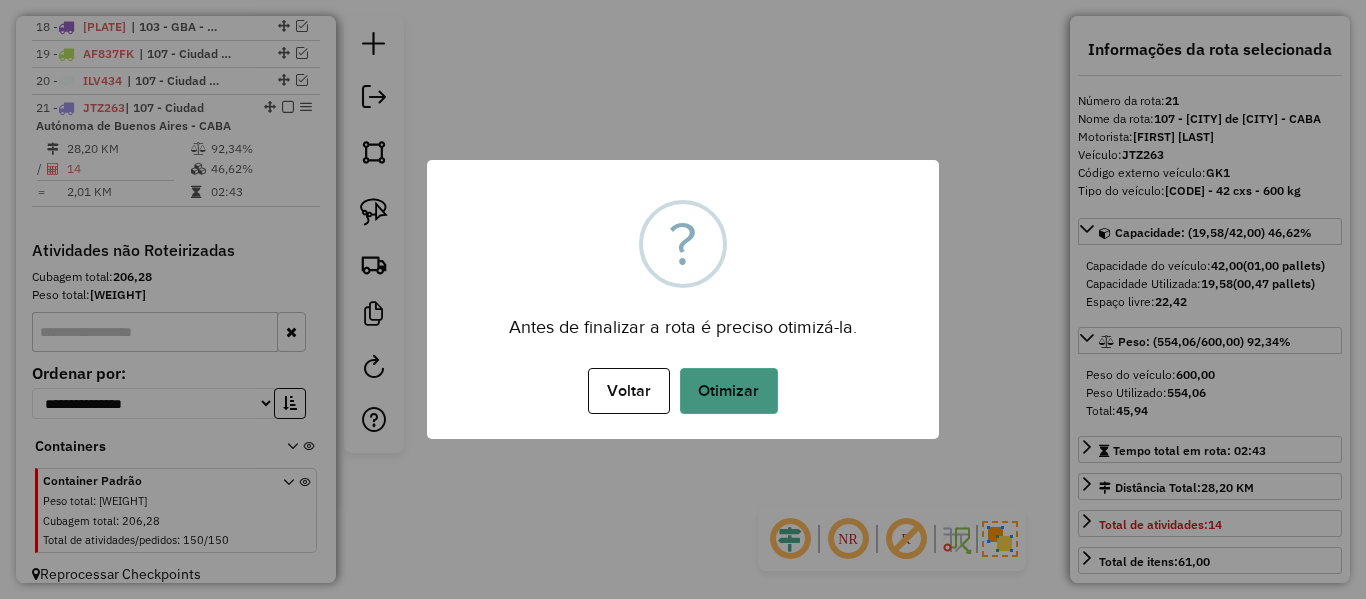 click on "Otimizar" at bounding box center [729, 391] 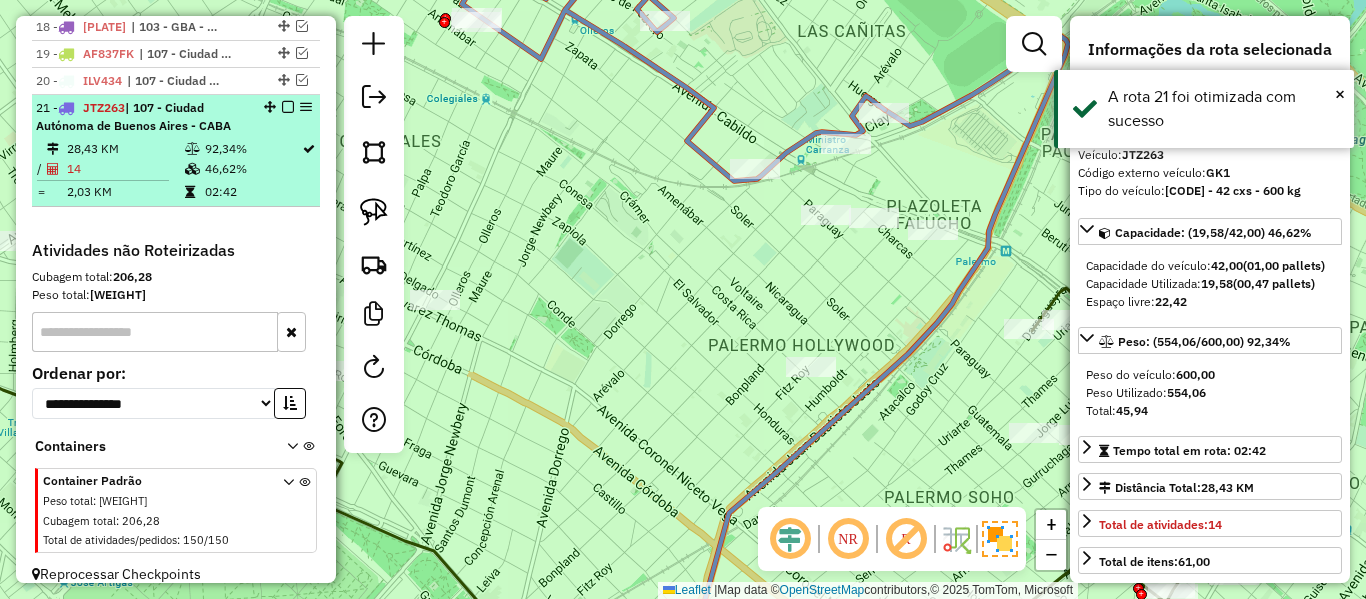 click at bounding box center (288, 107) 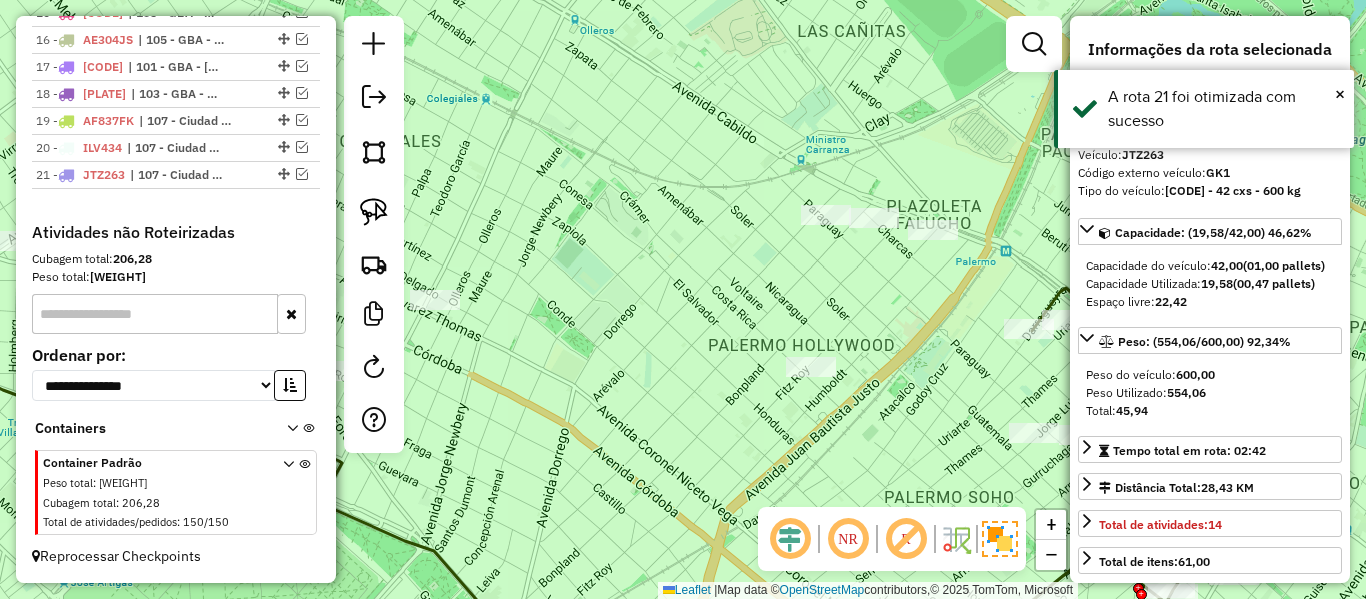 scroll, scrollTop: 1242, scrollLeft: 0, axis: vertical 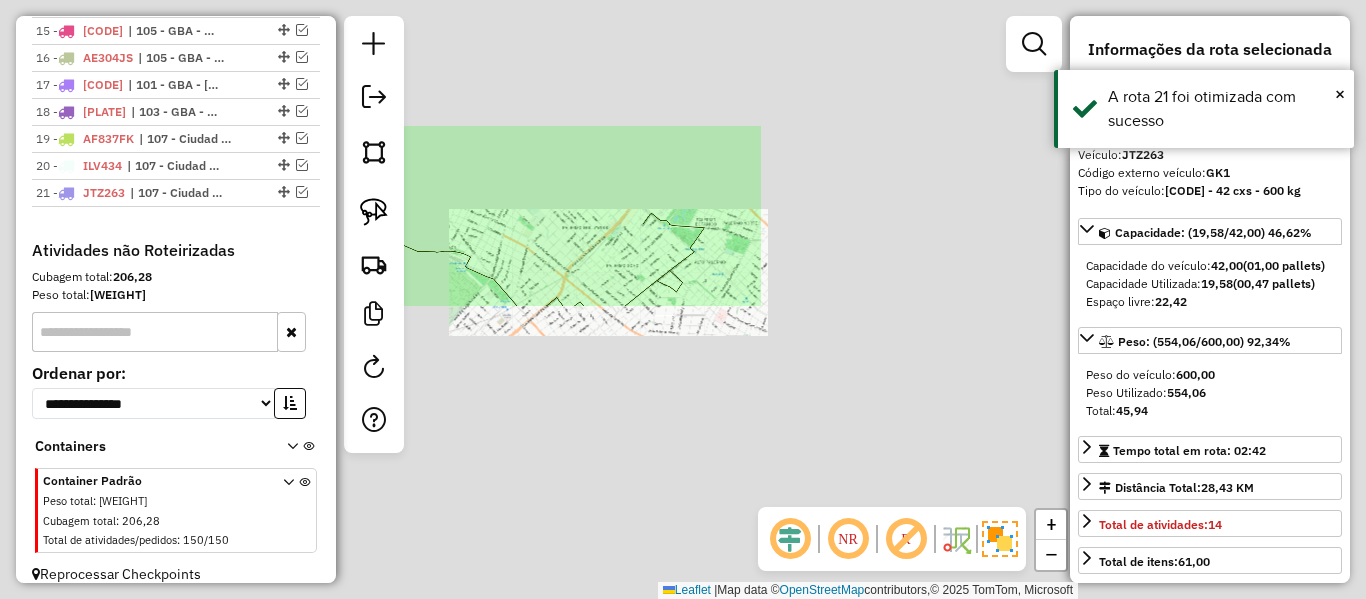 click on "Janela de atendimento Grade de atendimento Capacidade Transportadoras Veículos Cliente Pedidos  Rotas Selecione os dias de semana para filtrar as janelas de atendimento  Seg   Ter   Qua   Qui   Sex   Sáb   Dom  Informe o período da janela de atendimento: De: Até:  Filtrar exatamente a janela do cliente  Considerar janela de atendimento padrão  Selecione os dias de semana para filtrar as grades de atendimento  Seg   Ter   Qua   Qui   Sex   Sáb   Dom   Considerar clientes sem dia de atendimento cadastrado  Clientes fora do dia de atendimento selecionado Filtrar as atividades entre os valores definidos abaixo:  Peso mínimo:   Peso máximo:   Cubagem mínima:   Cubagem máxima:   De:   Até:  Filtrar as atividades entre o tempo de atendimento definido abaixo:  De:   Até:   Considerar capacidade total dos clientes não roteirizados Transportadora: Selecione um ou mais itens Tipo de veículo: Selecione um ou mais itens Veículo: Selecione um ou mais itens Motorista: Selecione um ou mais itens Nome: Rótulo:" 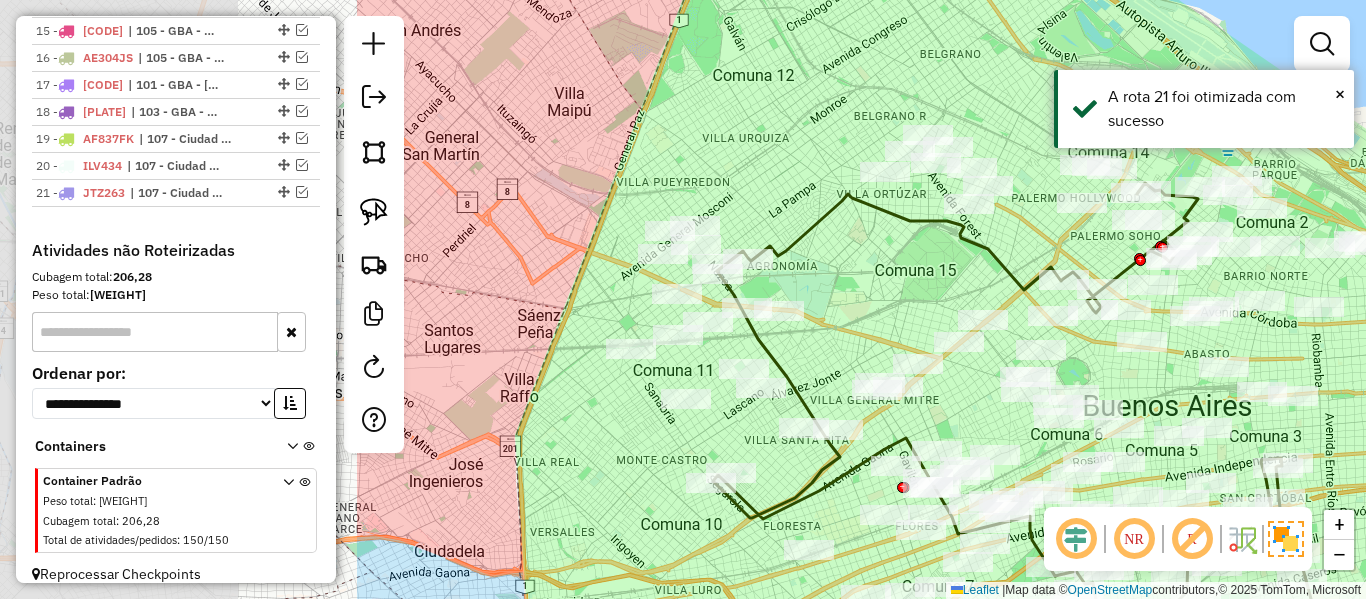 drag, startPoint x: 547, startPoint y: 165, endPoint x: 1038, endPoint y: 135, distance: 491.91565 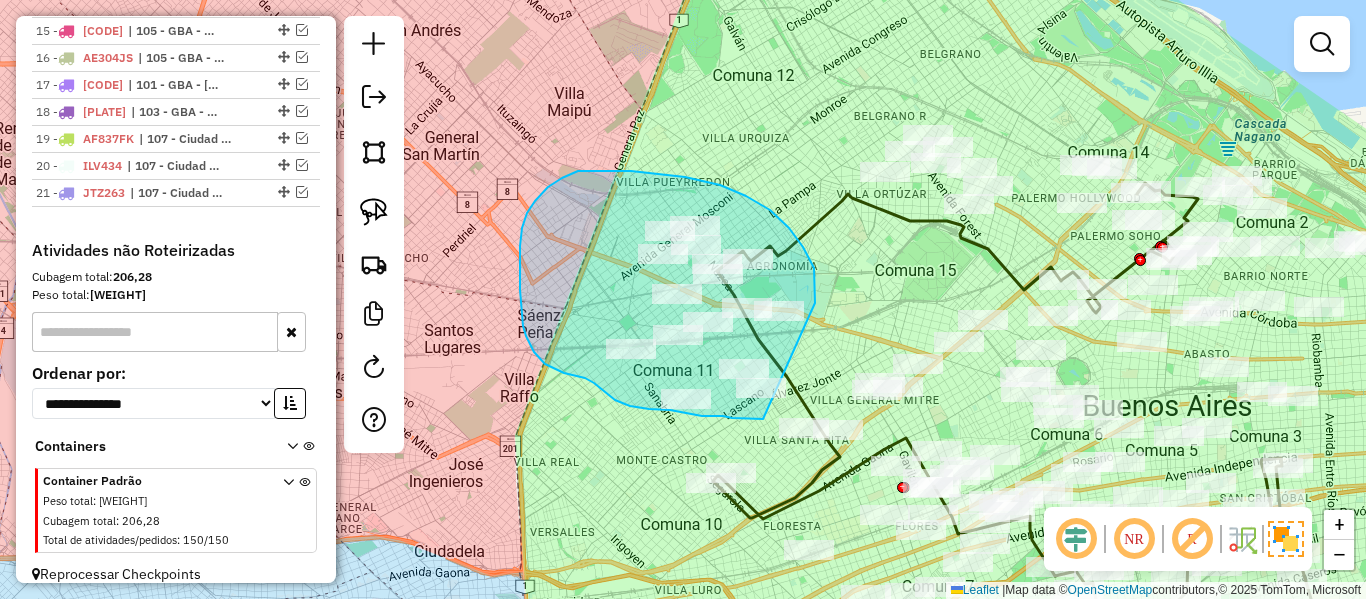 click on "Janela de atendimento Grade de atendimento Capacidade Transportadoras Veículos Cliente Pedidos  Rotas Selecione os dias de semana para filtrar as janelas de atendimento  Seg   Ter   Qua   Qui   Sex   Sáb   Dom  Informe o período da janela de atendimento: De: Até:  Filtrar exatamente a janela do cliente  Considerar janela de atendimento padrão  Selecione os dias de semana para filtrar as grades de atendimento  Seg   Ter   Qua   Qui   Sex   Sáb   Dom   Considerar clientes sem dia de atendimento cadastrado  Clientes fora do dia de atendimento selecionado Filtrar as atividades entre os valores definidos abaixo:  Peso mínimo:   Peso máximo:   Cubagem mínima:   Cubagem máxima:   De:   Até:  Filtrar as atividades entre o tempo de atendimento definido abaixo:  De:   Até:   Considerar capacidade total dos clientes não roteirizados Transportadora: Selecione um ou mais itens Tipo de veículo: Selecione um ou mais itens Veículo: Selecione um ou mais itens Motorista: Selecione um ou mais itens Nome: Rótulo:" 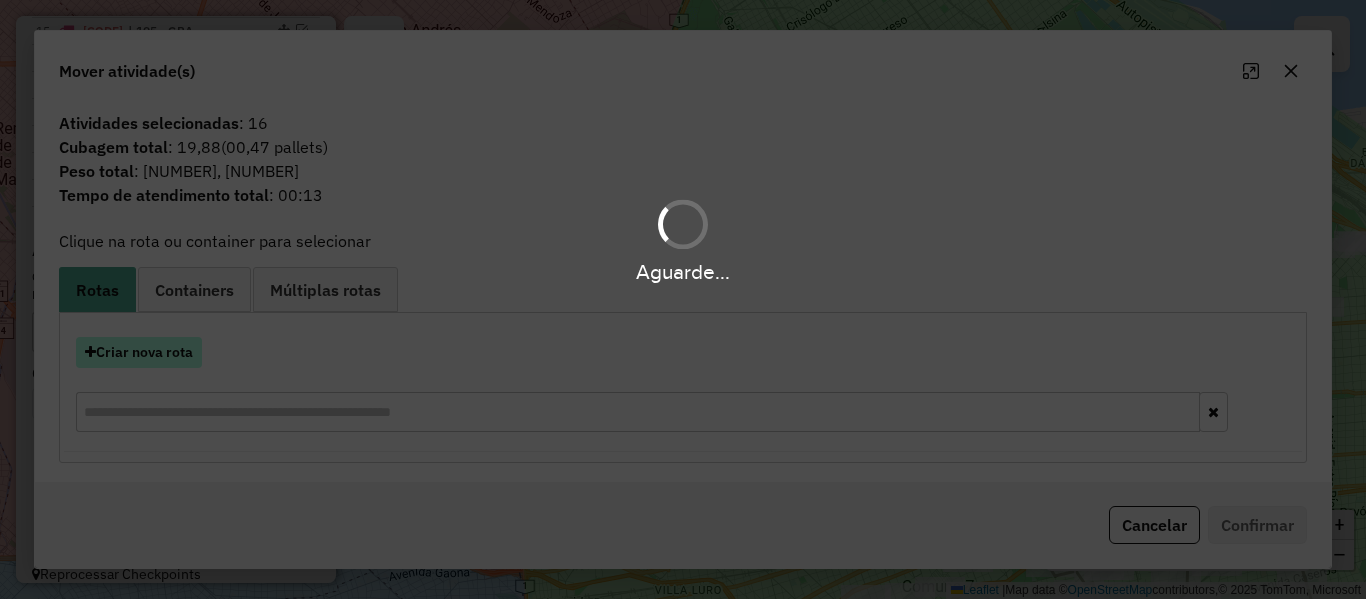 click on "Criar nova rota" at bounding box center [139, 352] 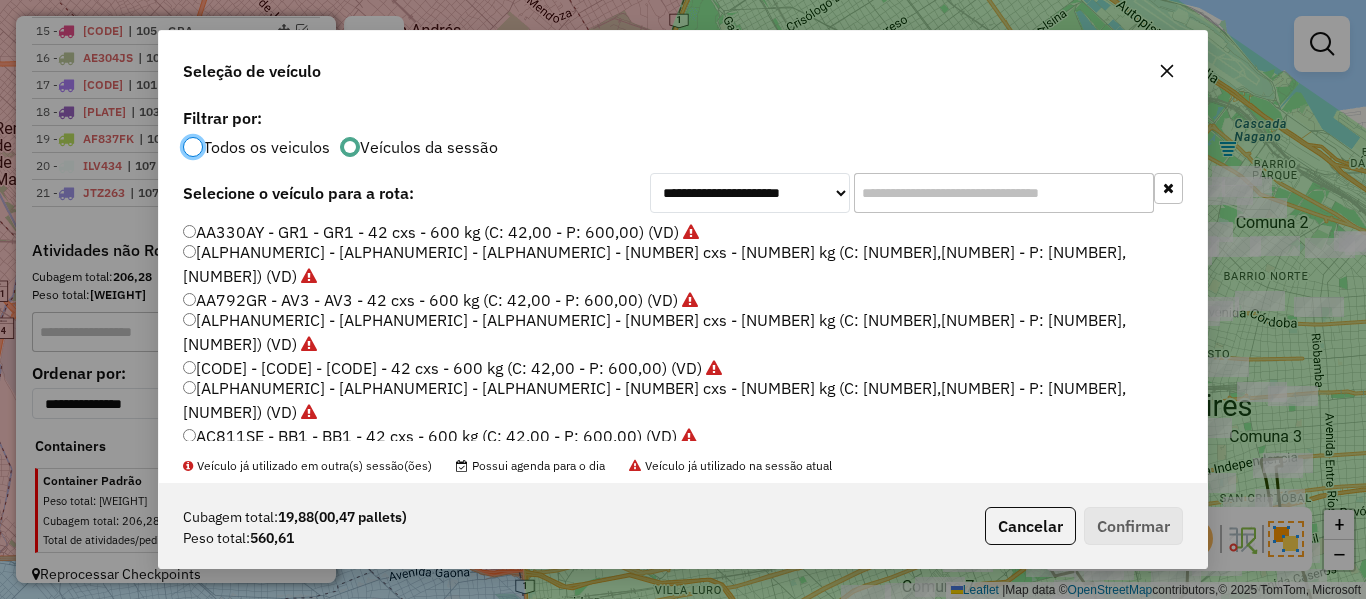 scroll, scrollTop: 11, scrollLeft: 6, axis: both 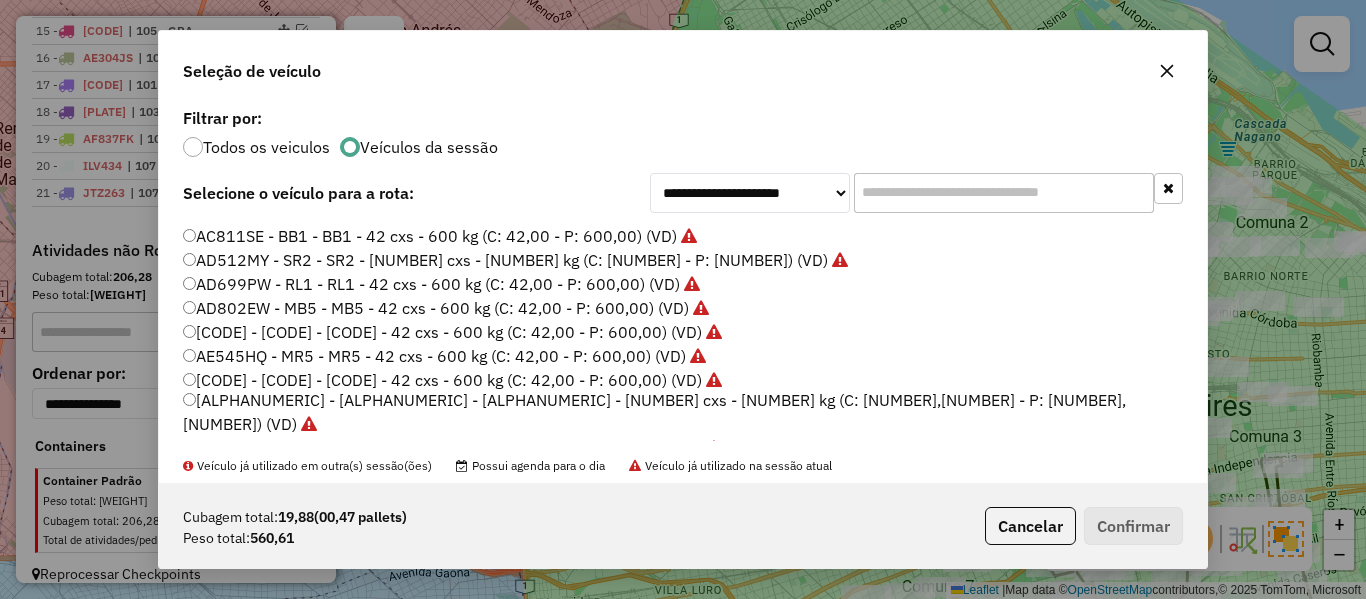 click on "JTZ263 - GK1 - GK1 - 42 cxs - 600 kg (C: 42,00 - P: 600,00) (VD)" 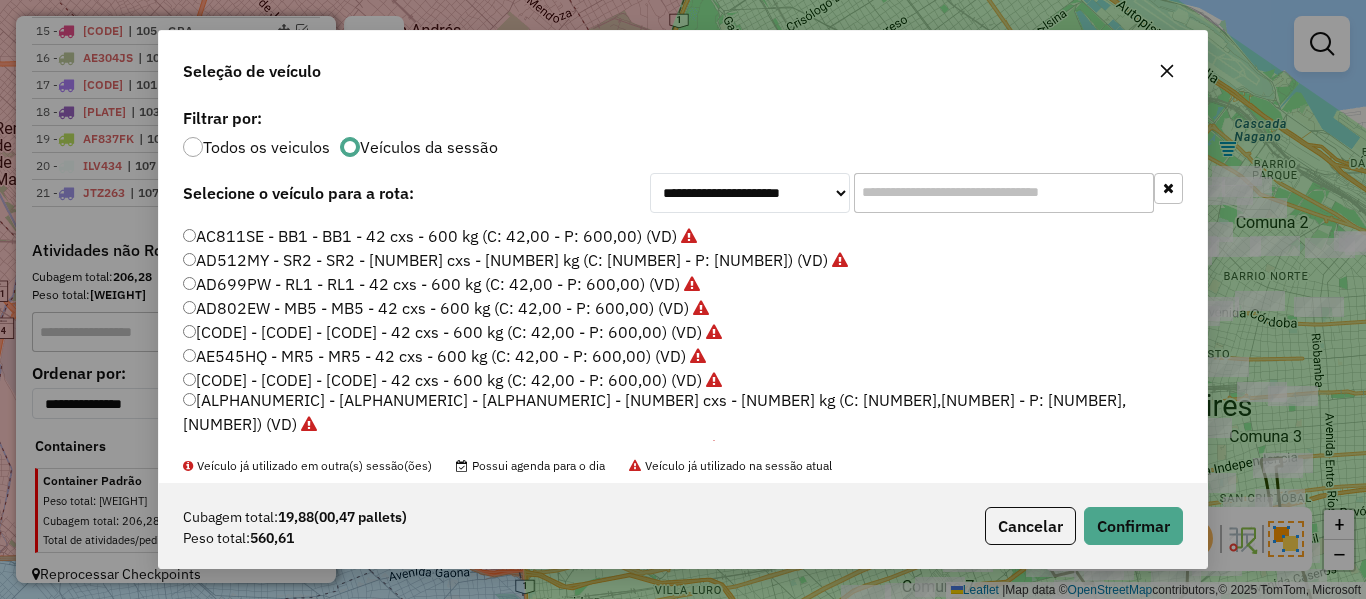 click on "KCN268 - AP1 - AP1 - [NUMBER] cxs - [NUMBER] kg (C: [NUMBER],00 - P: [NUMBER],00) (VD)" 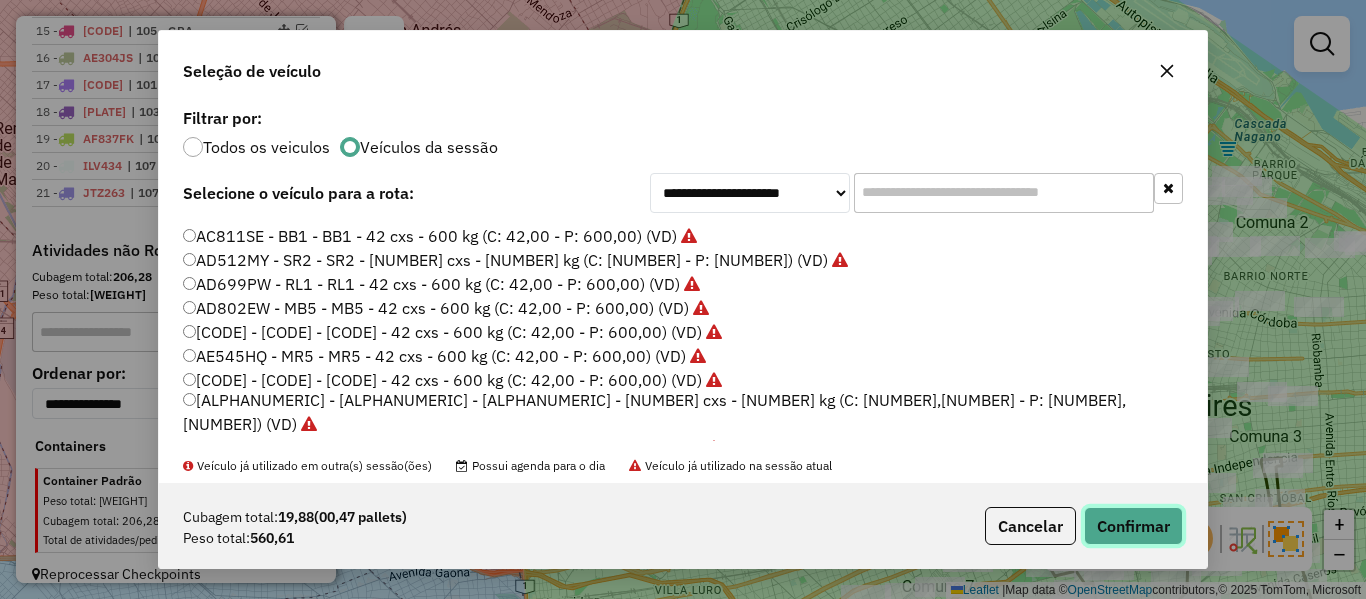 click on "Confirmar" 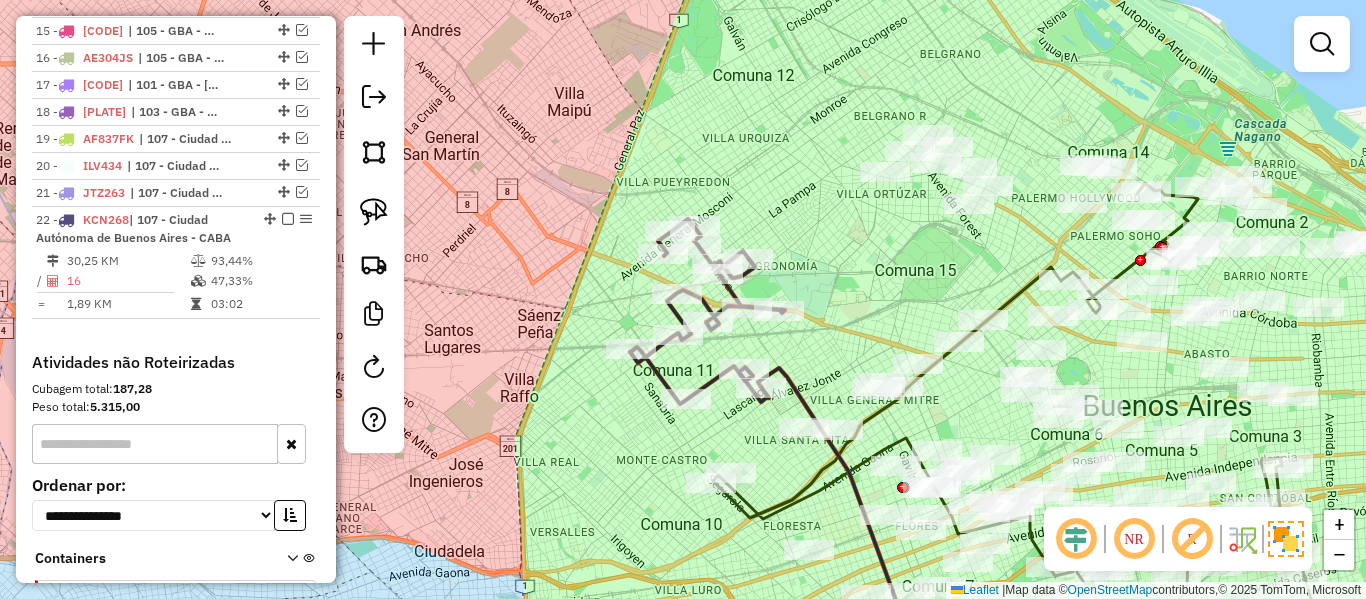 scroll, scrollTop: 1327, scrollLeft: 0, axis: vertical 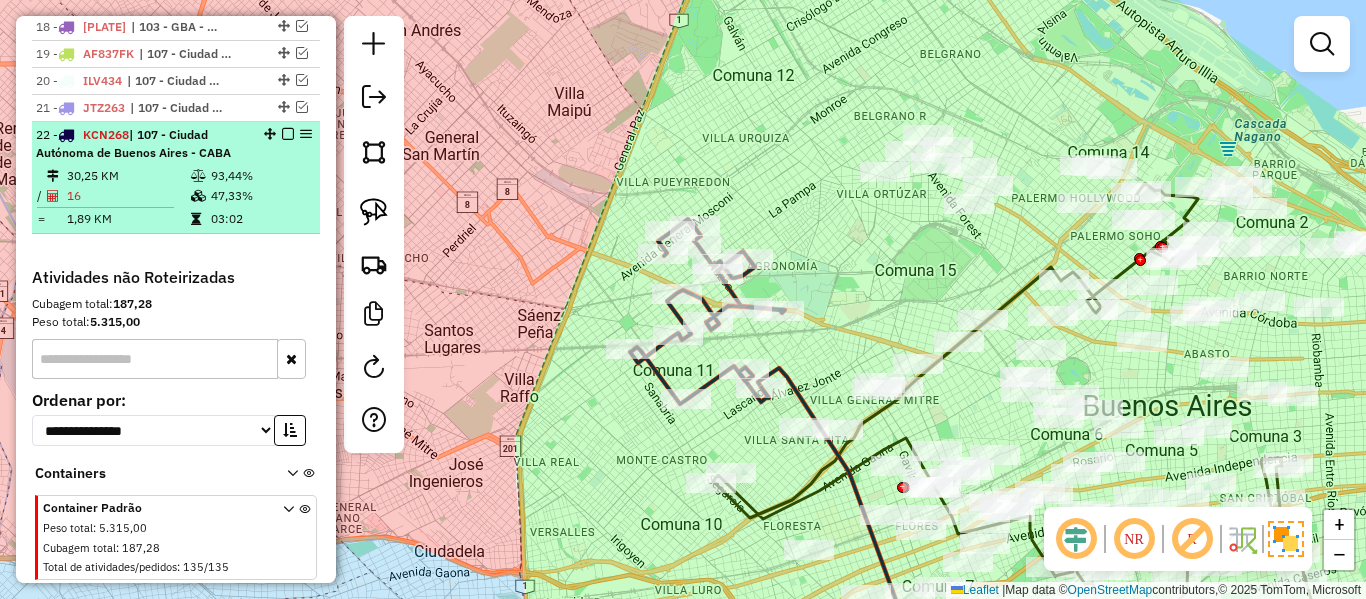 click at bounding box center [288, 134] 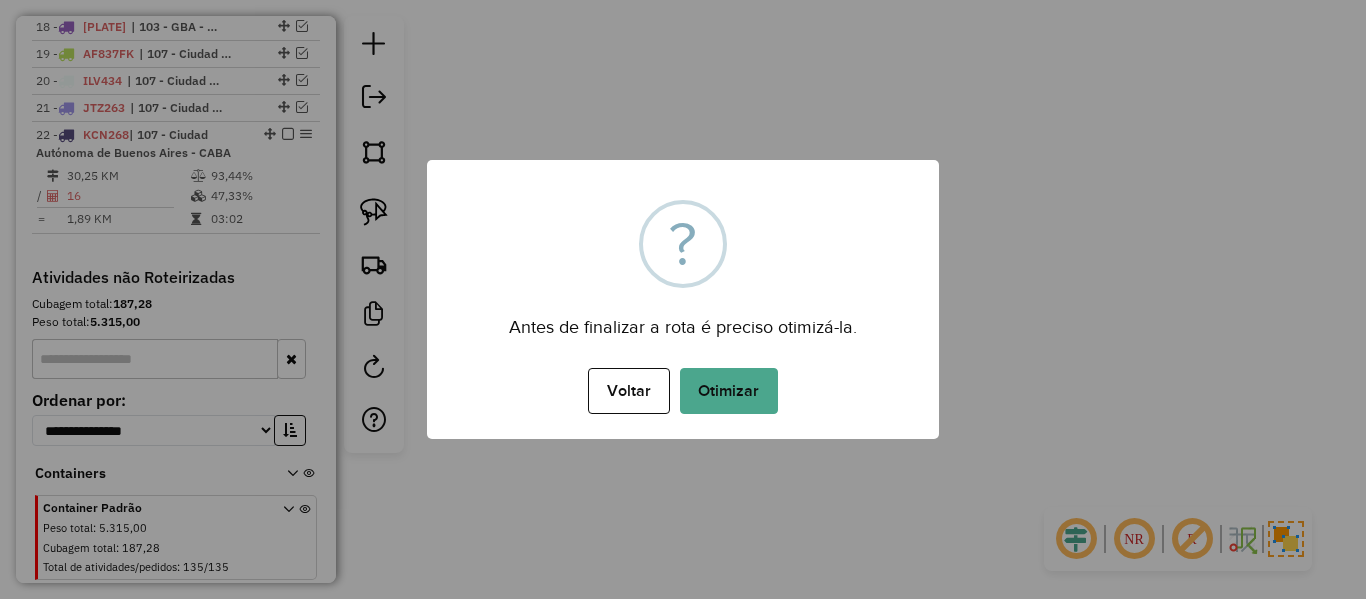 click on "?" at bounding box center [683, 244] 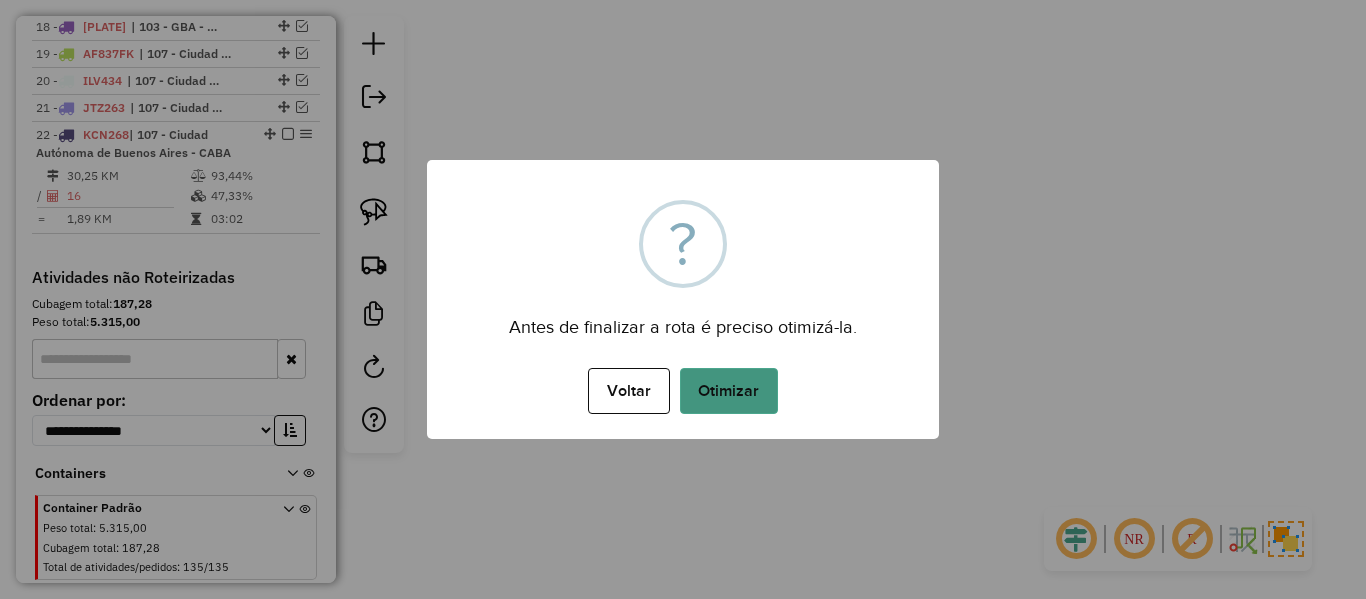 click on "Otimizar" at bounding box center (729, 391) 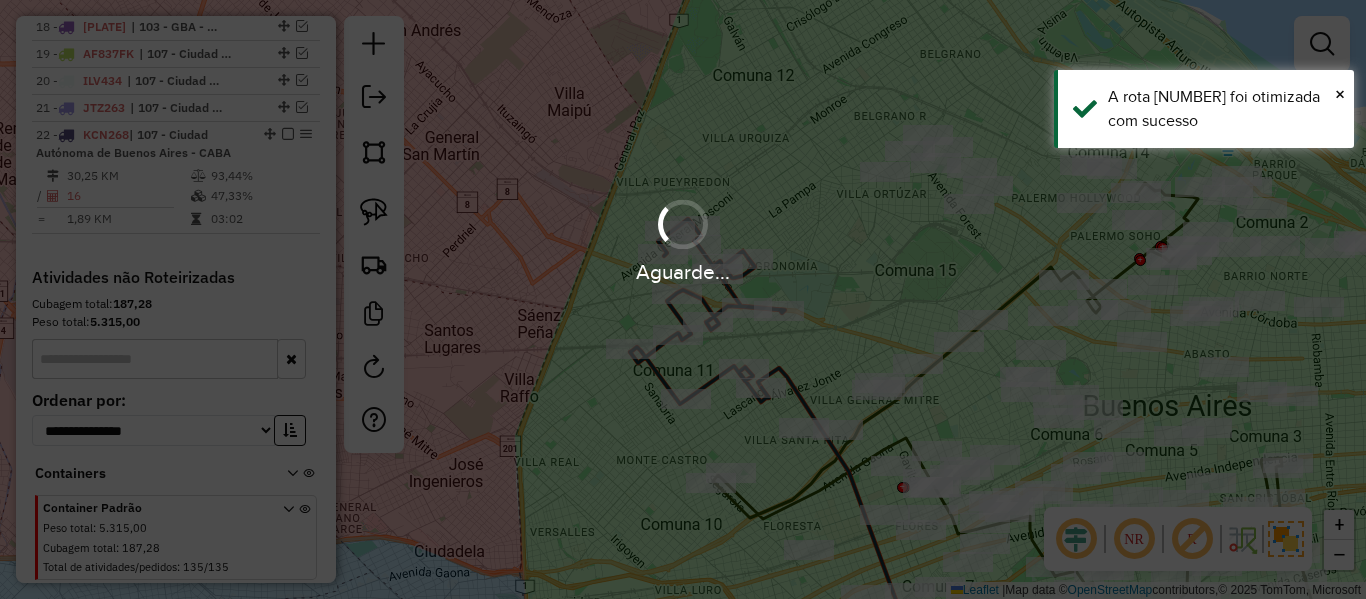 click on "Aguarde...  Pop-up bloqueado!  Seu navegador bloqueou automáticamente a abertura de uma nova janela.   Acesse as configurações e adicione o endereço do sistema a lista de permissão.   Fechar  Informações da Sessão 1221880 - 02/08/2025     Criação: 01/08/2025 12:51   Depósito:  SAZ AR - TaDa Shipick   Total de rotas:  22  Distância Total:  1.126,71 km  Tempo total:  81:36  Total de Atividades Roteirizadas:  377  Total de Pedidos Roteirizados:  377  Peso total roteirizado:  12.024,66  Cubagem total roteirizado:  435,58  Total de Atividades não Roteirizadas:  135  Total de Pedidos não Roteirizados:  135 Total de caixas por viagem:  435,58 /   22 =  19,80 Média de Atividades por viagem:  377 /   22 =  17,14 Ocupação média da frota:  91,10%  Clientes com Service Time:  0,00%   (0 de 512)   Rotas improdutivas:  4  Rotas vários dias:  0  Clientes Priorizados NR:  0  Transportadoras  Rotas  Recargas: 0   Ver rotas   Ver veículos  Finalizar todas as rotas   1 -       PDB143   42,57 KM   49,15%  /" at bounding box center [683, 299] 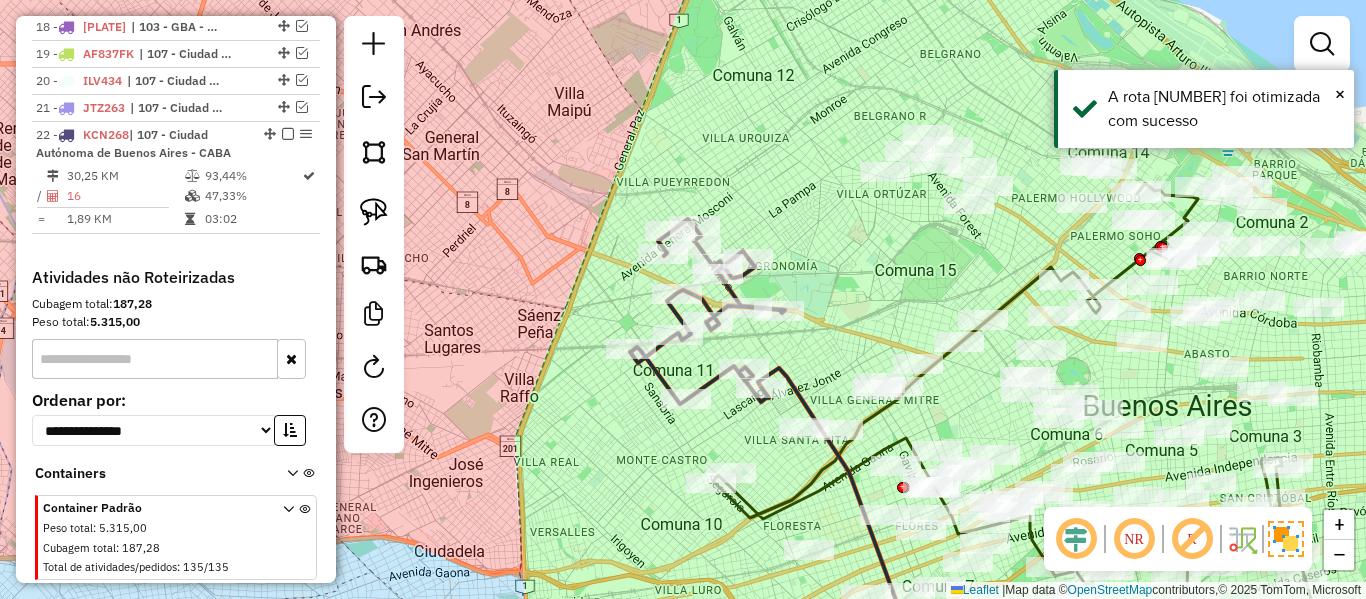 click on "Janela de atendimento Grade de atendimento Capacidade Transportadoras Veículos Cliente Pedidos  Rotas Selecione os dias de semana para filtrar as janelas de atendimento  Seg   Ter   Qua   Qui   Sex   Sáb   Dom  Informe o período da janela de atendimento: De: Até:  Filtrar exatamente a janela do cliente  Considerar janela de atendimento padrão  Selecione os dias de semana para filtrar as grades de atendimento  Seg   Ter   Qua   Qui   Sex   Sáb   Dom   Considerar clientes sem dia de atendimento cadastrado  Clientes fora do dia de atendimento selecionado Filtrar as atividades entre os valores definidos abaixo:  Peso mínimo:   Peso máximo:   Cubagem mínima:   Cubagem máxima:   De:   Até:  Filtrar as atividades entre o tempo de atendimento definido abaixo:  De:   Até:   Considerar capacidade total dos clientes não roteirizados Transportadora: Selecione um ou mais itens Tipo de veículo: Selecione um ou mais itens Veículo: Selecione um ou mais itens Motorista: Selecione um ou mais itens Nome: Rótulo:" 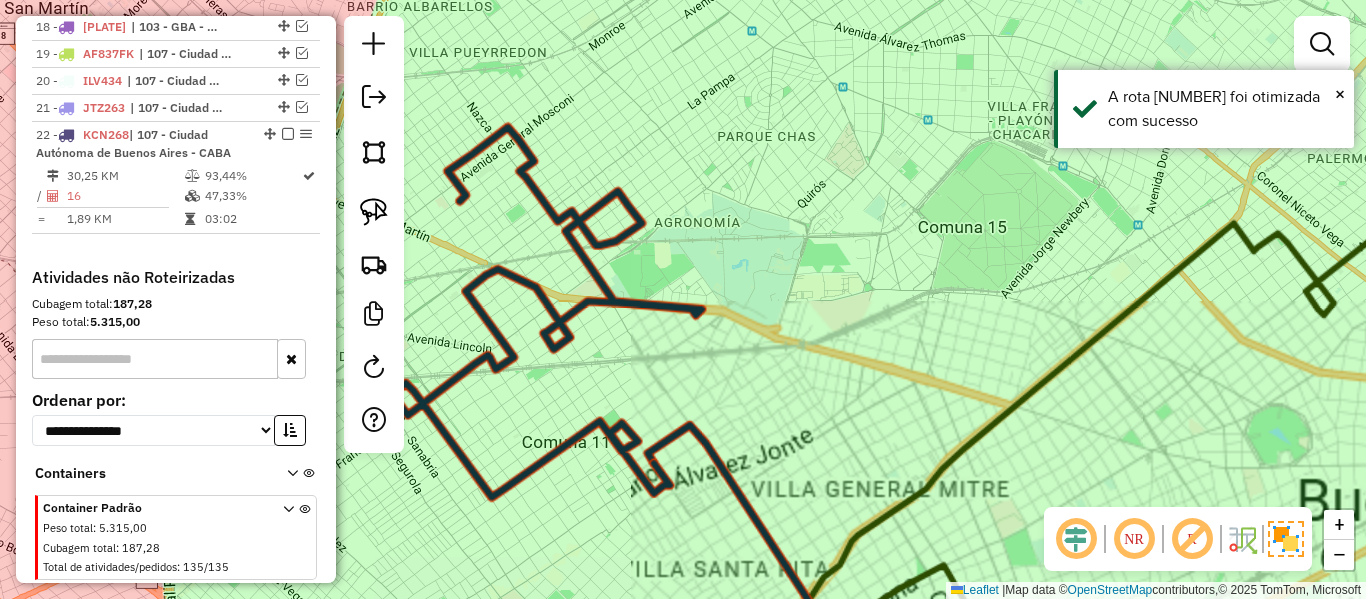 drag, startPoint x: 859, startPoint y: 328, endPoint x: 830, endPoint y: 224, distance: 107.96759 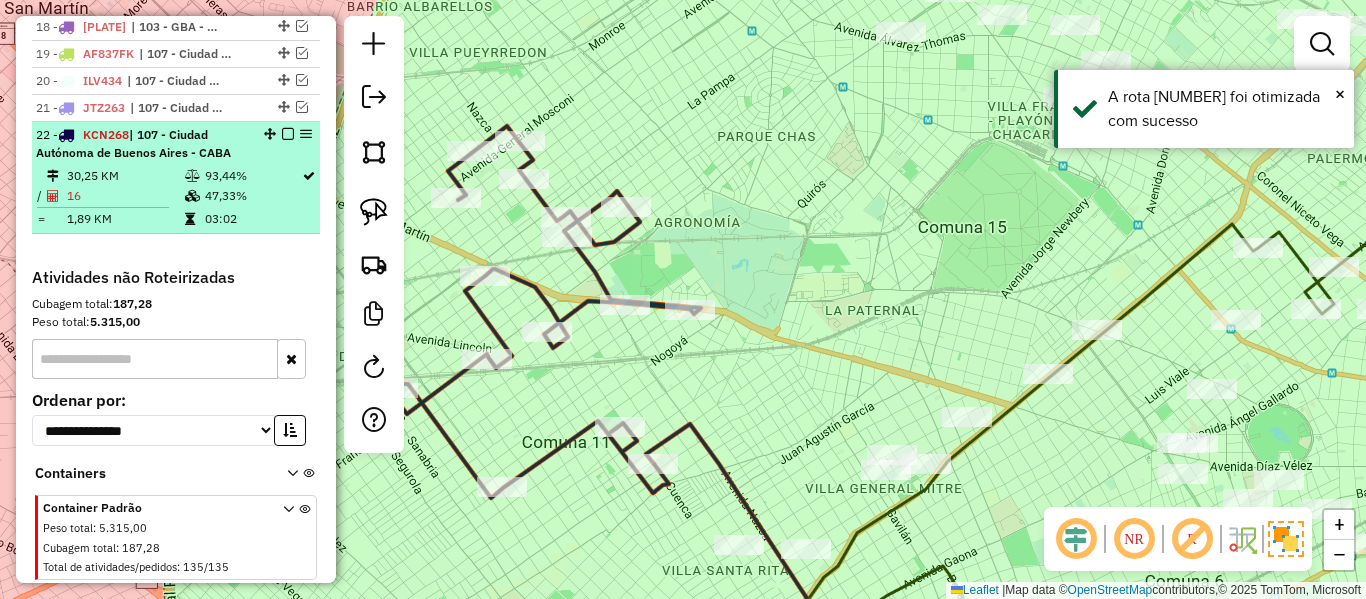 click at bounding box center (288, 134) 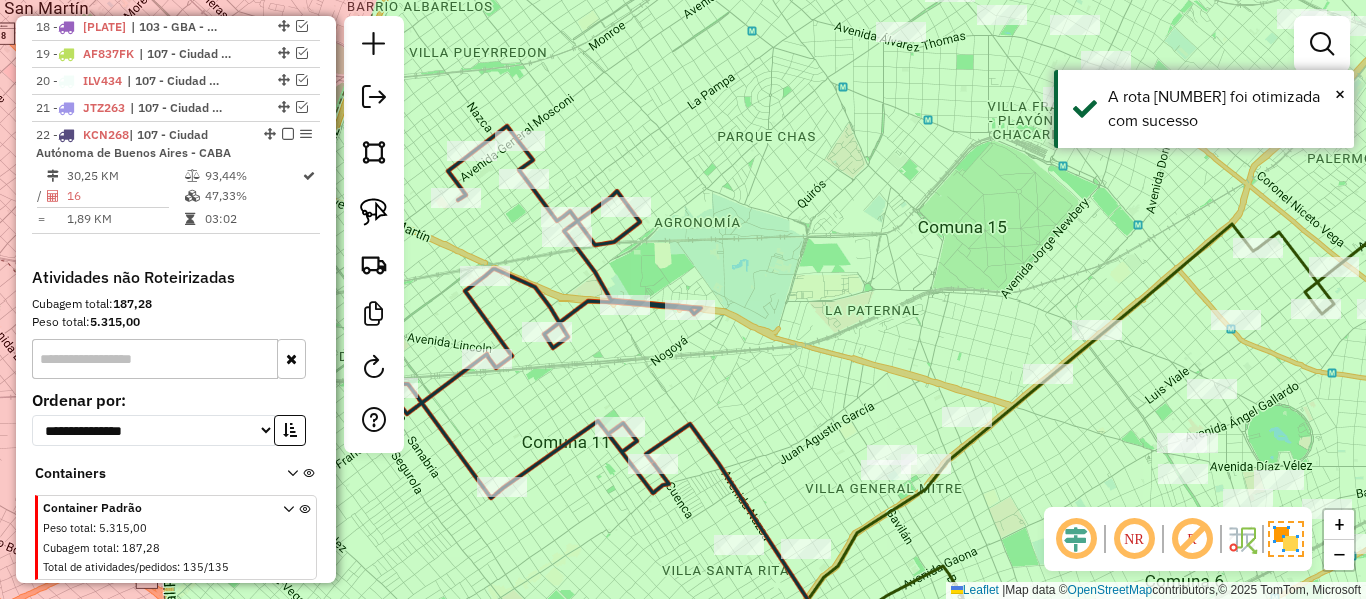 scroll, scrollTop: 1269, scrollLeft: 0, axis: vertical 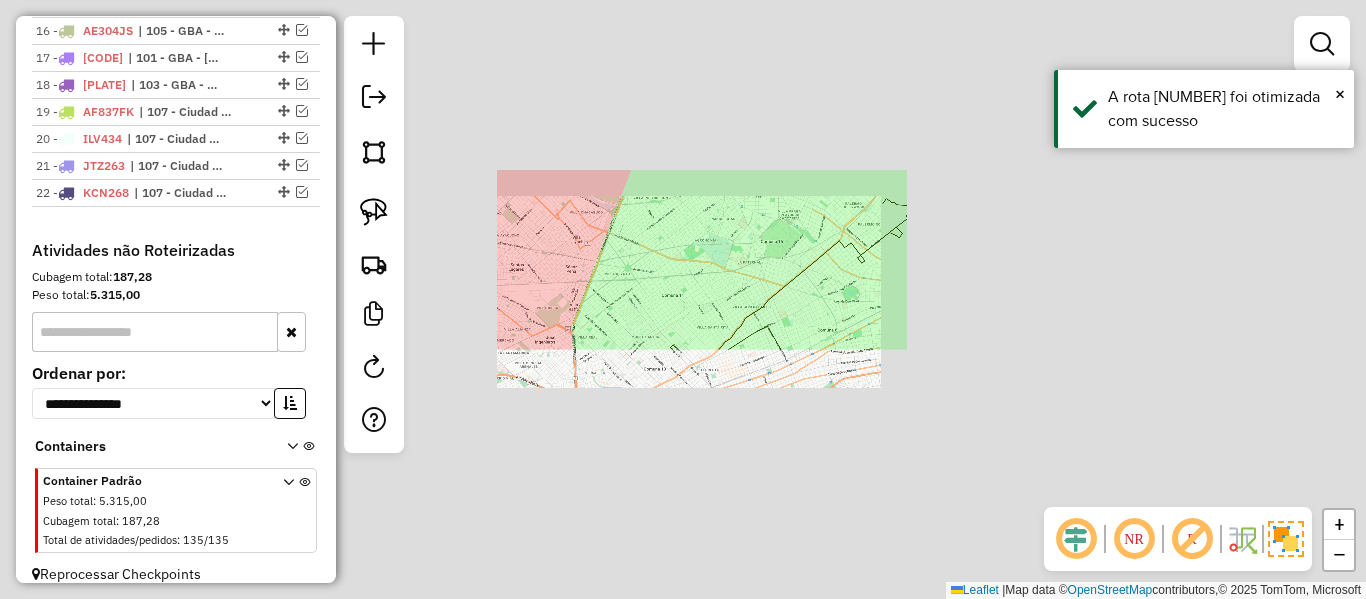 drag, startPoint x: 717, startPoint y: 253, endPoint x: 702, endPoint y: 271, distance: 23.43075 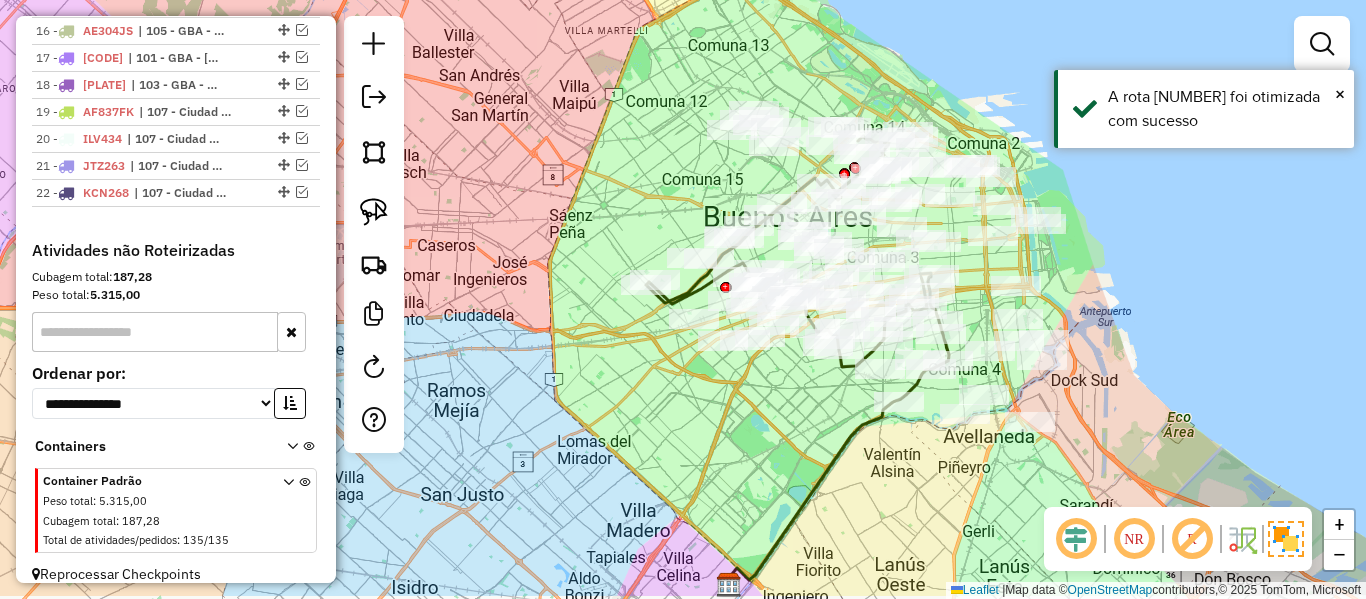 drag, startPoint x: 693, startPoint y: 276, endPoint x: 668, endPoint y: 212, distance: 68.70953 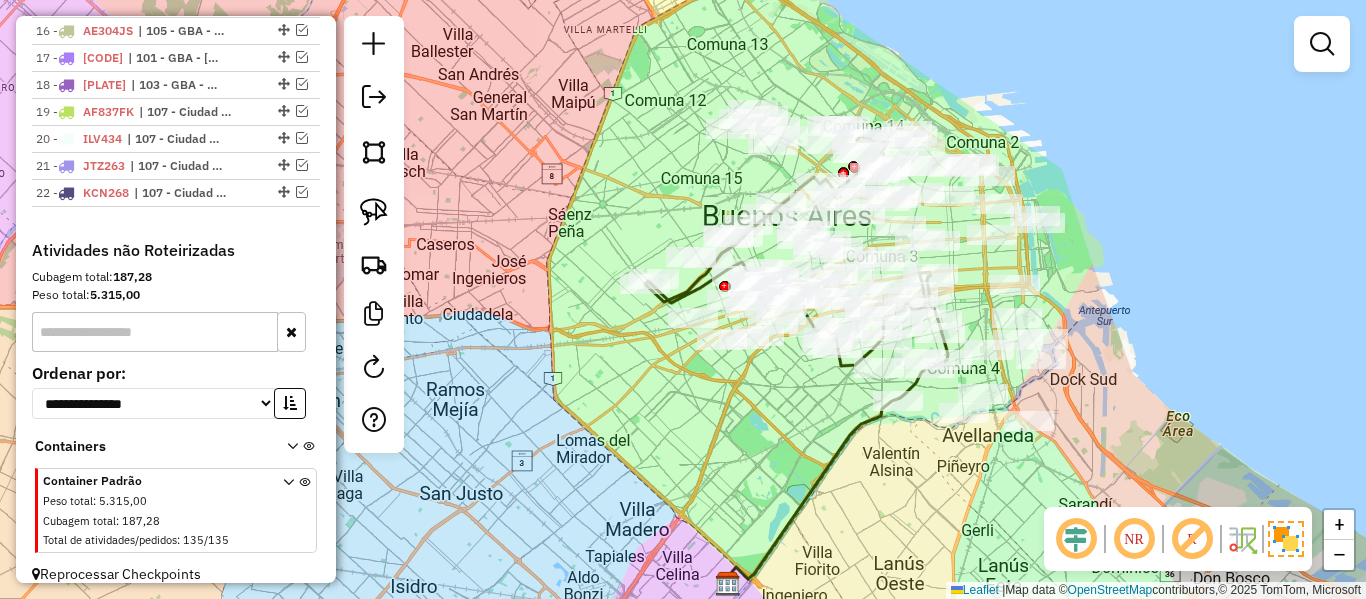 drag, startPoint x: 687, startPoint y: 229, endPoint x: 639, endPoint y: 282, distance: 71.50524 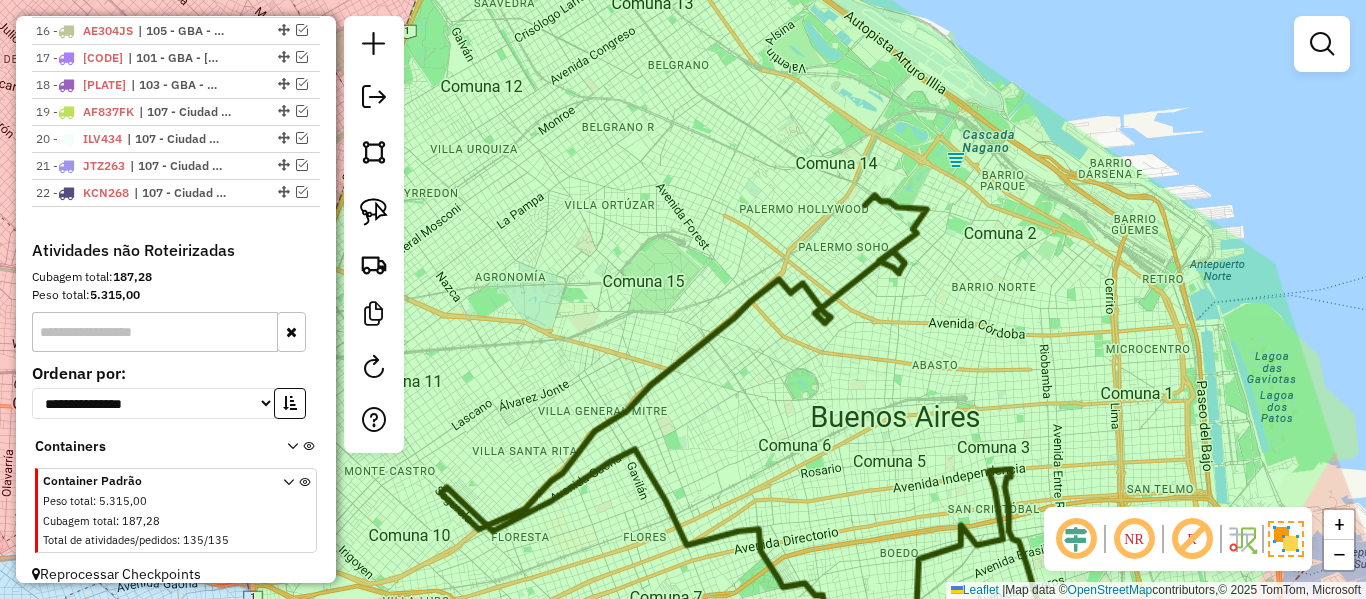click on "Janela de atendimento Grade de atendimento Capacidade Transportadoras Veículos Cliente Pedidos  Rotas Selecione os dias de semana para filtrar as janelas de atendimento  Seg   Ter   Qua   Qui   Sex   Sáb   Dom  Informe o período da janela de atendimento: De: Até:  Filtrar exatamente a janela do cliente  Considerar janela de atendimento padrão  Selecione os dias de semana para filtrar as grades de atendimento  Seg   Ter   Qua   Qui   Sex   Sáb   Dom   Considerar clientes sem dia de atendimento cadastrado  Clientes fora do dia de atendimento selecionado Filtrar as atividades entre os valores definidos abaixo:  Peso mínimo:   Peso máximo:   Cubagem mínima:   Cubagem máxima:   De:   Até:  Filtrar as atividades entre o tempo de atendimento definido abaixo:  De:   Até:   Considerar capacidade total dos clientes não roteirizados Transportadora: Selecione um ou mais itens Tipo de veículo: Selecione um ou mais itens Veículo: Selecione um ou mais itens Motorista: Selecione um ou mais itens Nome: Rótulo:" 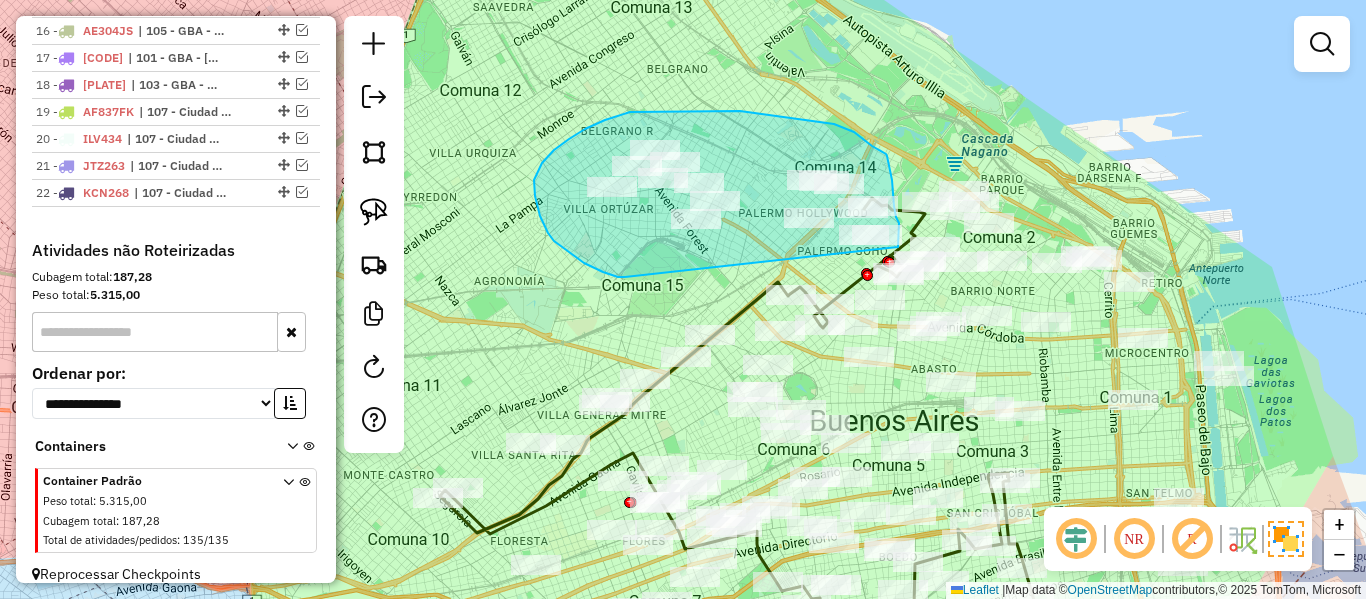 drag, startPoint x: 584, startPoint y: 263, endPoint x: 845, endPoint y: 262, distance: 261.00192 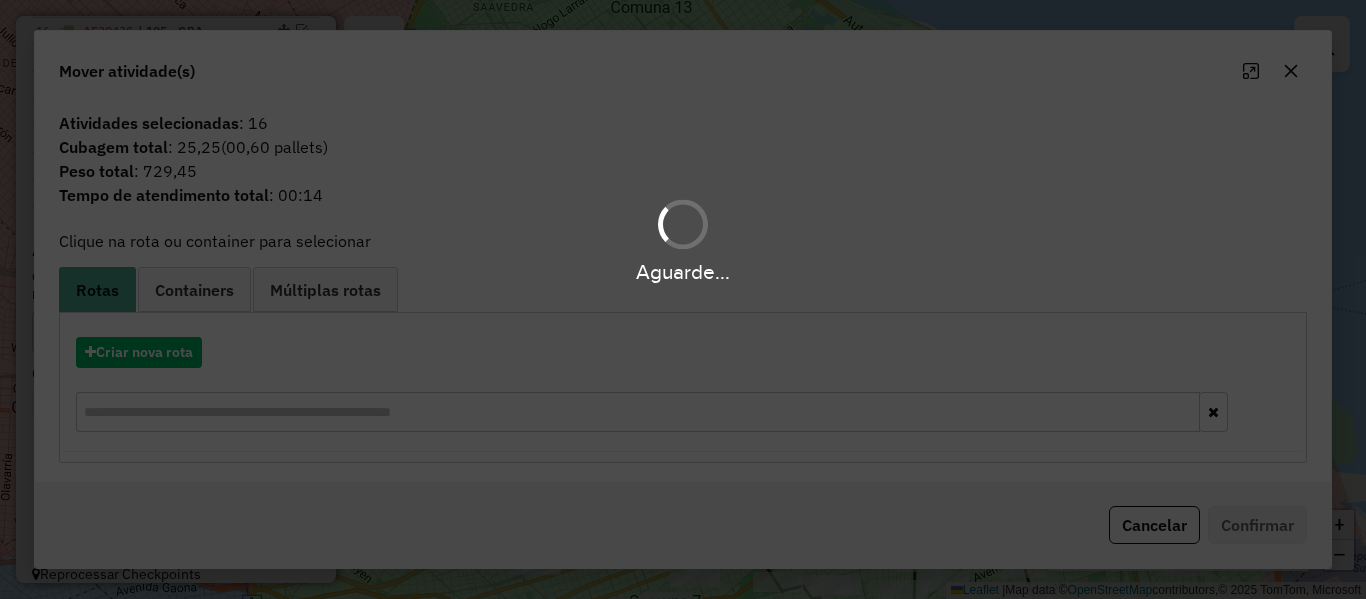 click on "Aguarde..." at bounding box center (683, 299) 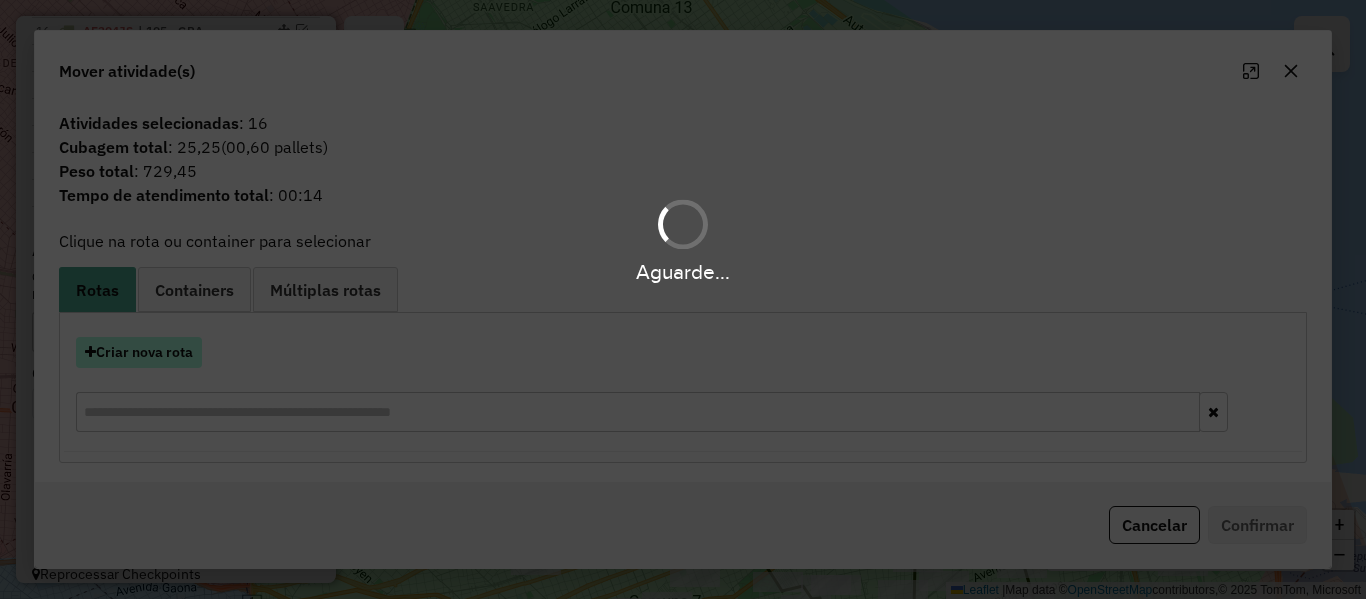 click on "Criar nova rota" at bounding box center (139, 352) 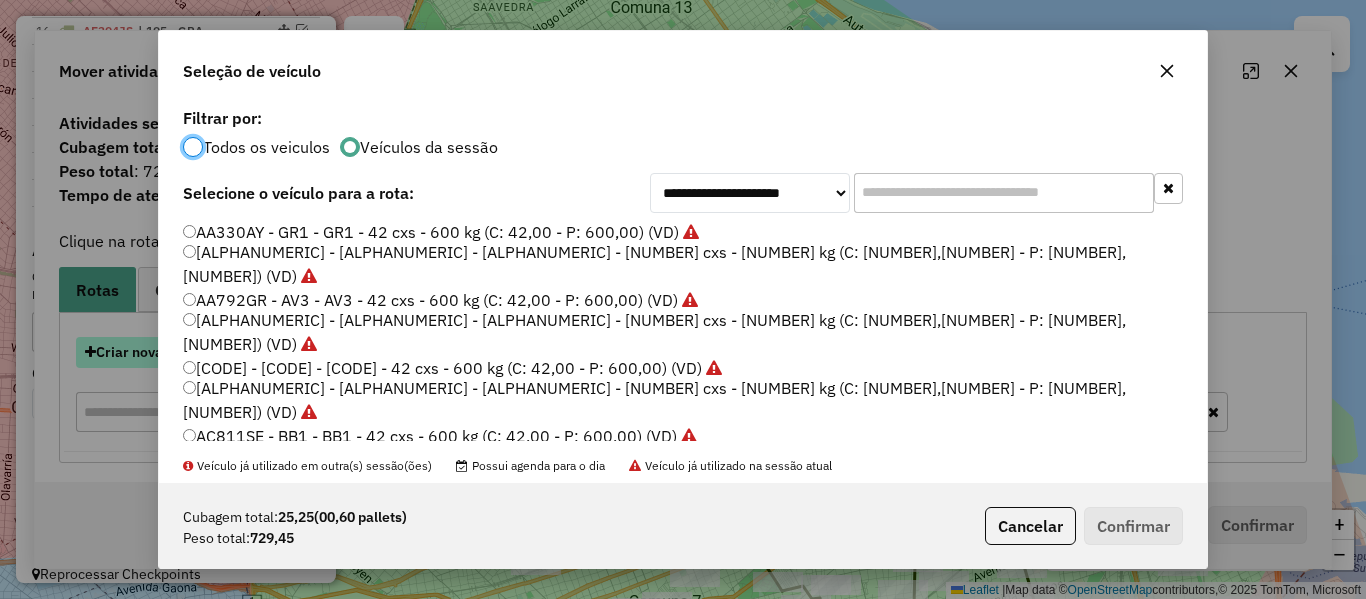scroll, scrollTop: 11, scrollLeft: 6, axis: both 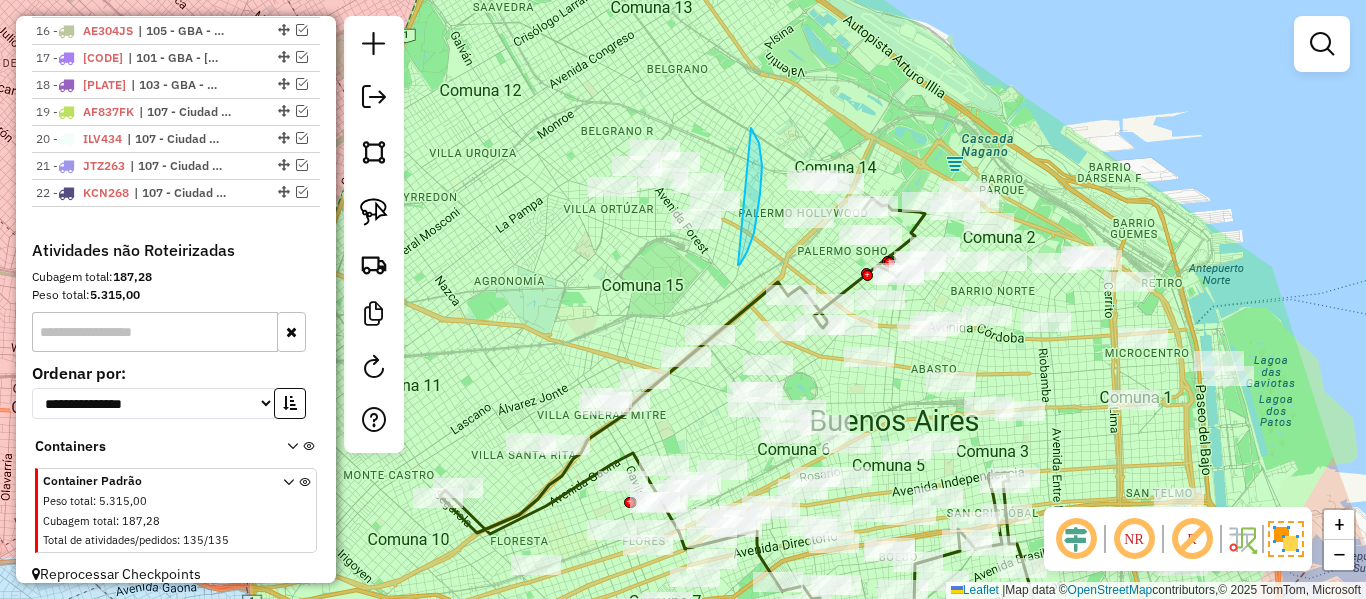 drag, startPoint x: 740, startPoint y: 264, endPoint x: 554, endPoint y: 256, distance: 186.17197 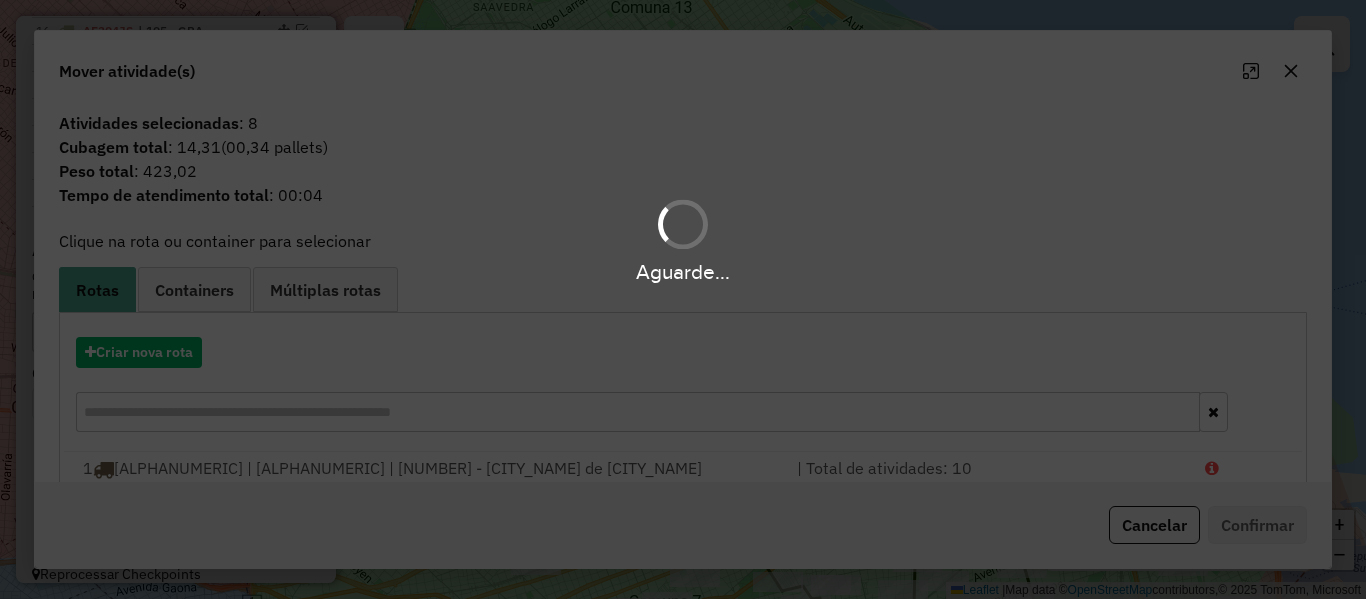 click on "Aguarde..." at bounding box center [683, 299] 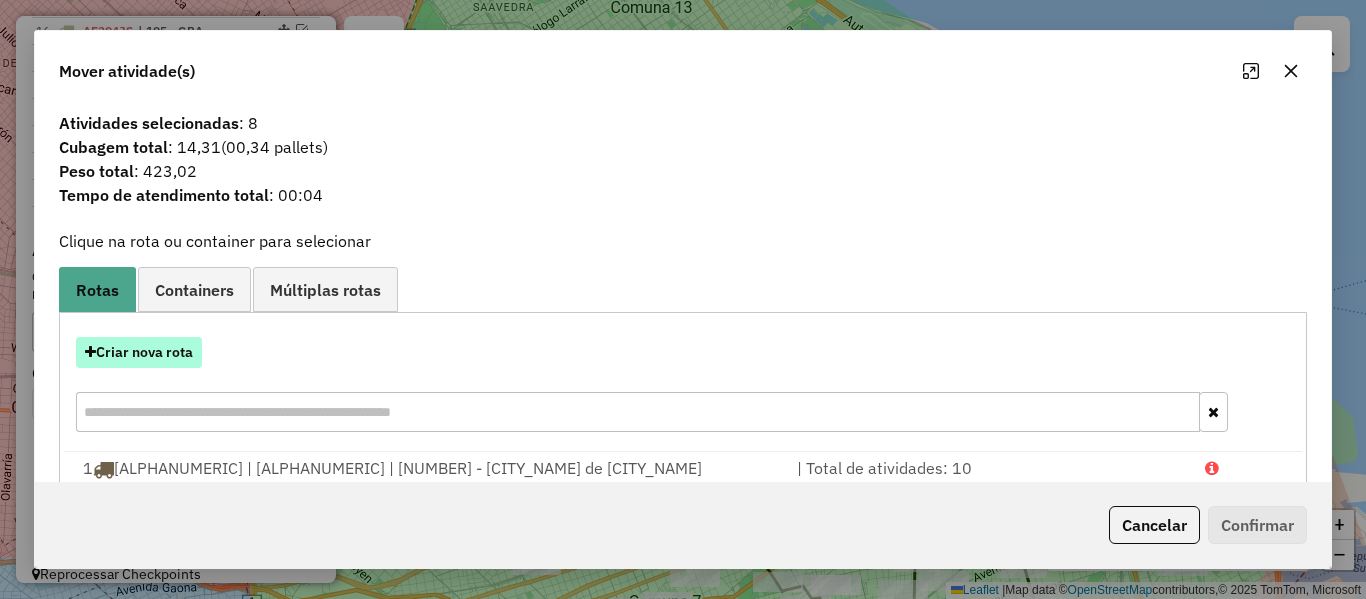 click on "Criar nova rota" at bounding box center (139, 352) 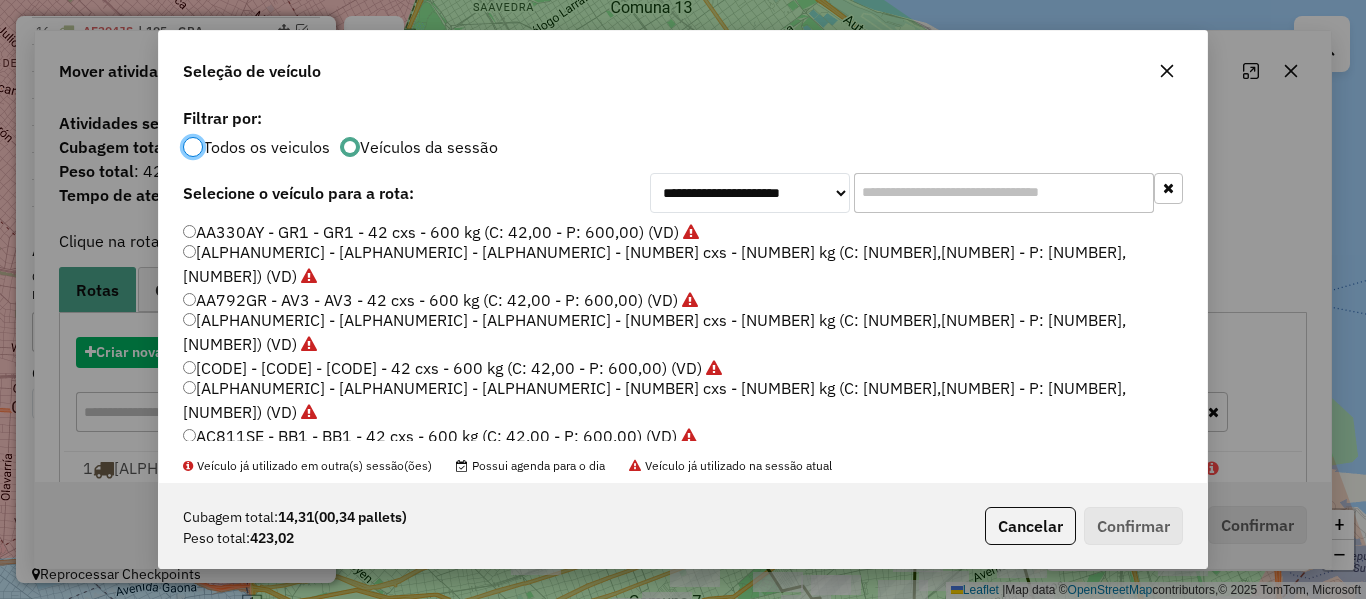 scroll, scrollTop: 11, scrollLeft: 6, axis: both 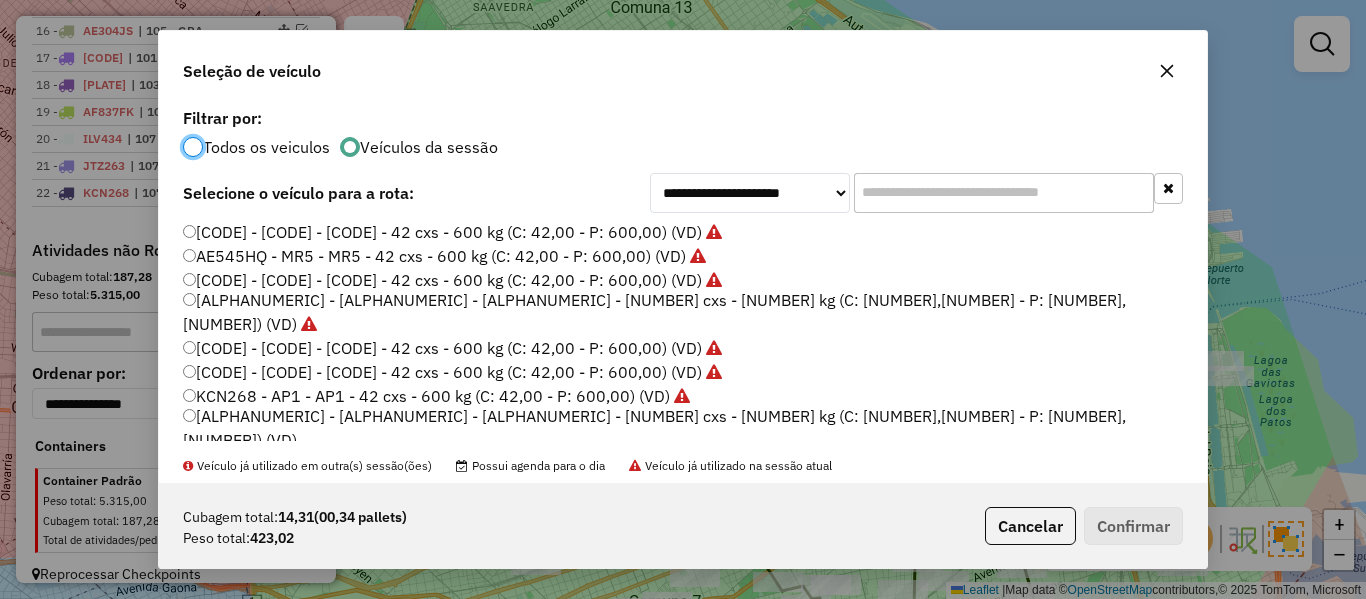 click on "[PLATE] - OL4 - OL4 - 42 cxs - 600 kg (C: 42,00 - P: 600,00) (VD)" 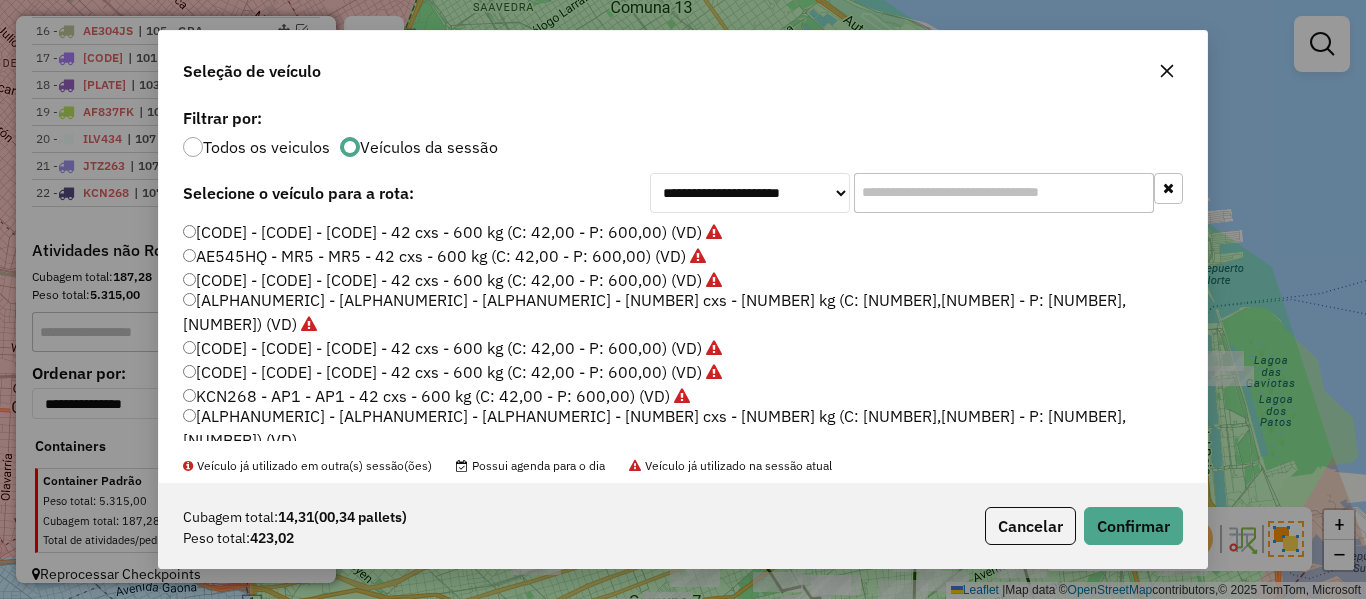 click on "[PLATE] - OL4 - OL4 - 42 cxs - 600 kg (C: 42,00 - P: 600,00) (VD)" 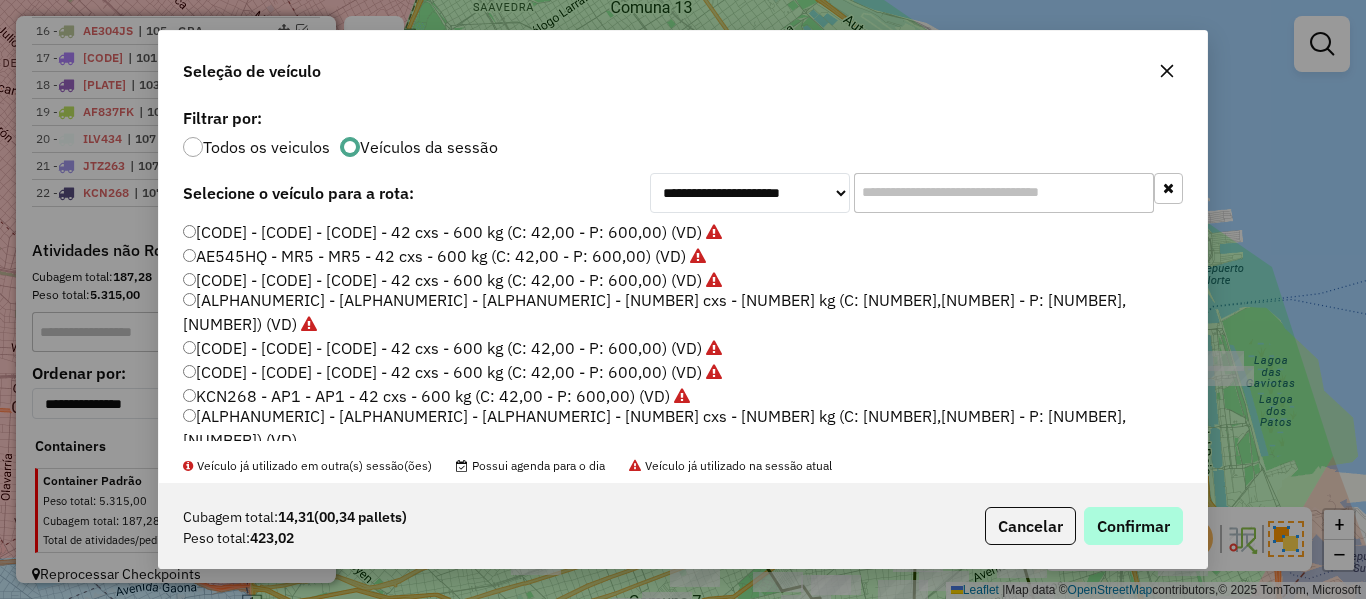drag, startPoint x: 1167, startPoint y: 505, endPoint x: 1164, endPoint y: 527, distance: 22.203604 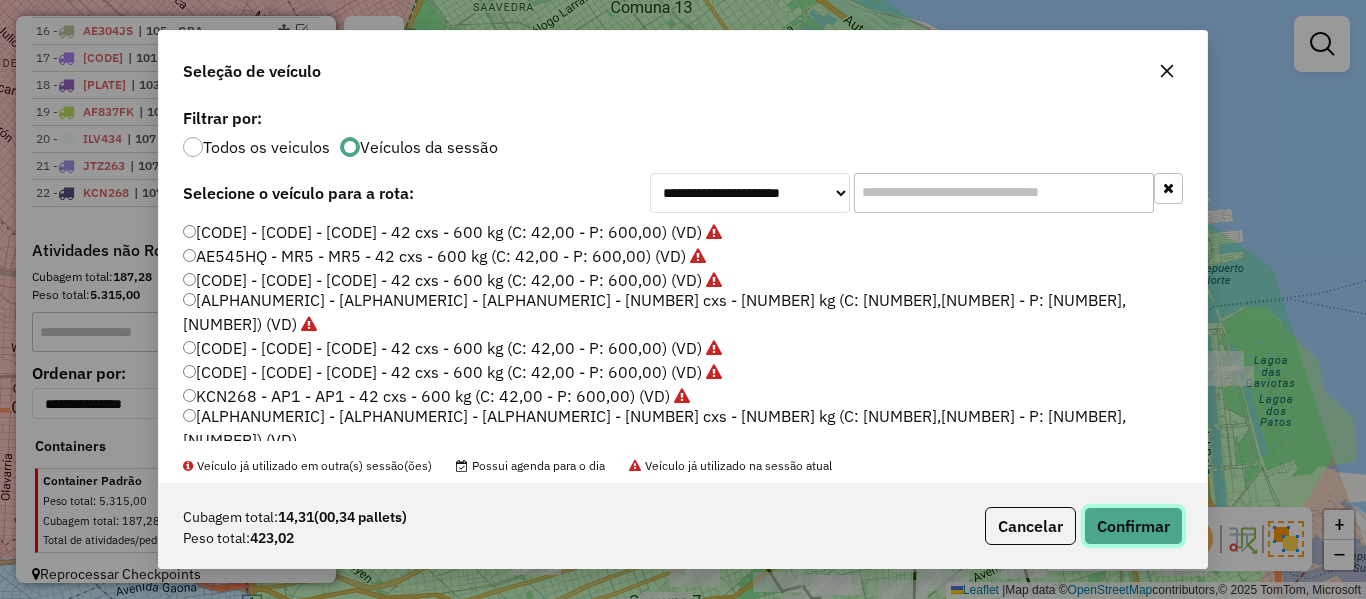 click on "Confirmar" 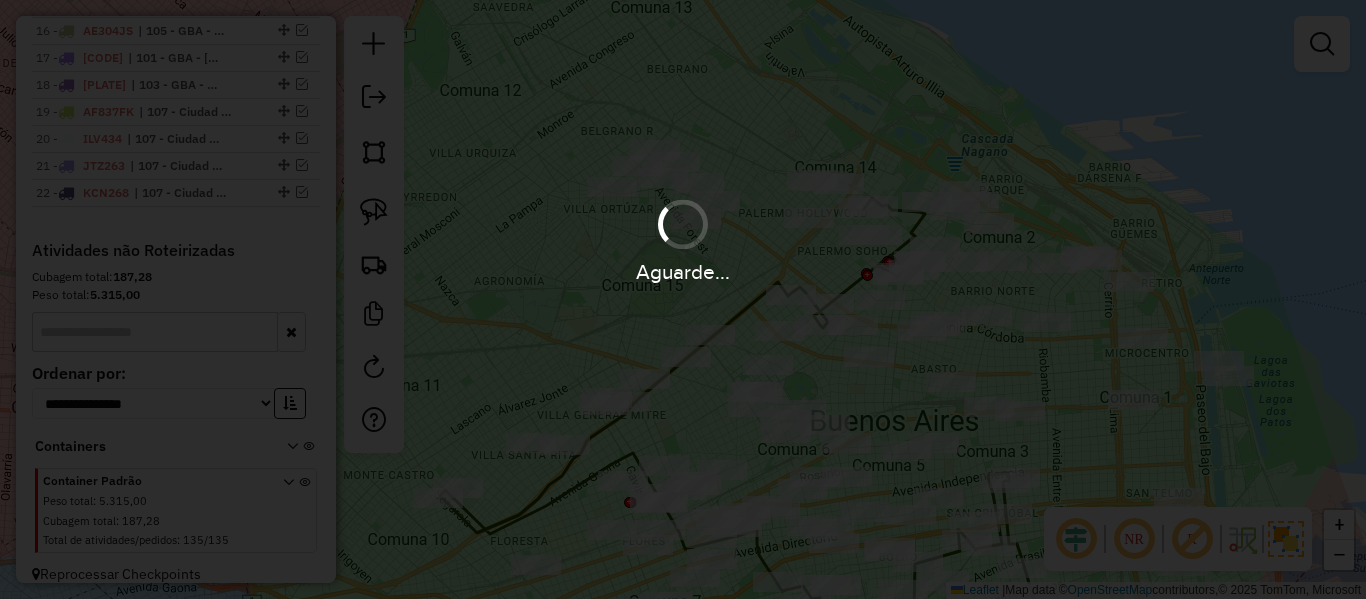 scroll, scrollTop: 1327, scrollLeft: 0, axis: vertical 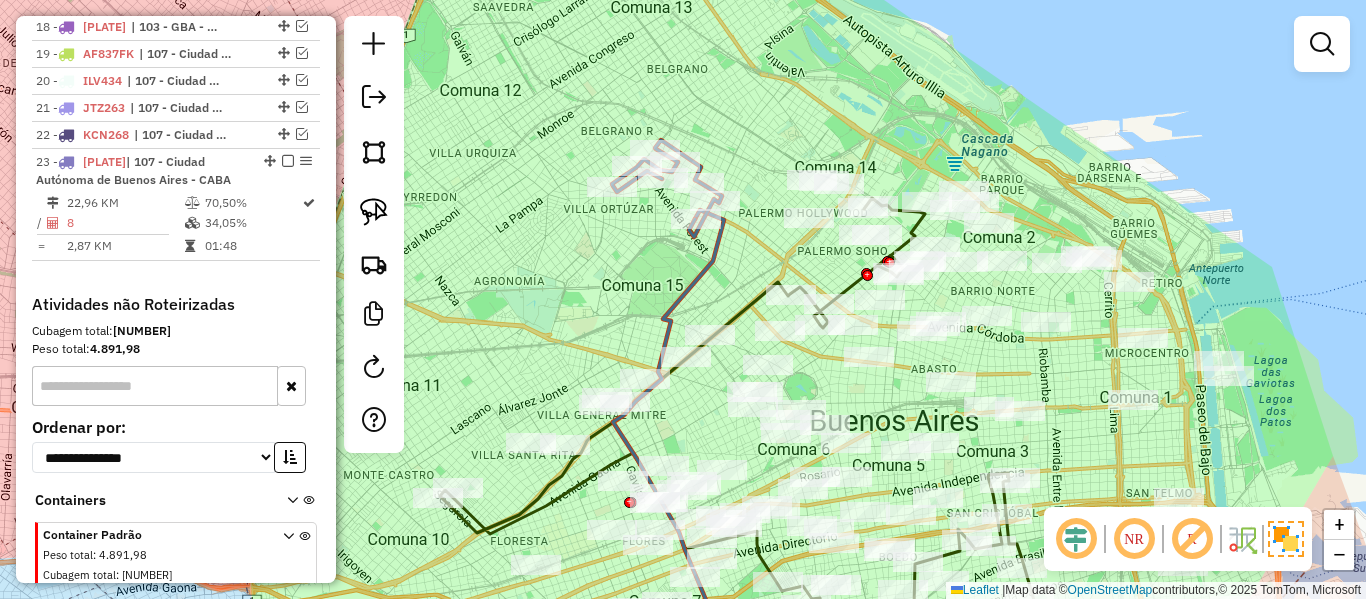 click on "Janela de atendimento Grade de atendimento Capacidade Transportadoras Veículos Cliente Pedidos  Rotas Selecione os dias de semana para filtrar as janelas de atendimento  Seg   Ter   Qua   Qui   Sex   Sáb   Dom  Informe o período da janela de atendimento: De: Até:  Filtrar exatamente a janela do cliente  Considerar janela de atendimento padrão  Selecione os dias de semana para filtrar as grades de atendimento  Seg   Ter   Qua   Qui   Sex   Sáb   Dom   Considerar clientes sem dia de atendimento cadastrado  Clientes fora do dia de atendimento selecionado Filtrar as atividades entre os valores definidos abaixo:  Peso mínimo:   Peso máximo:   Cubagem mínima:   Cubagem máxima:   De:   Até:  Filtrar as atividades entre o tempo de atendimento definido abaixo:  De:   Até:   Considerar capacidade total dos clientes não roteirizados Transportadora: Selecione um ou mais itens Tipo de veículo: Selecione um ou mais itens Veículo: Selecione um ou mais itens Motorista: Selecione um ou mais itens Nome: Rótulo:" 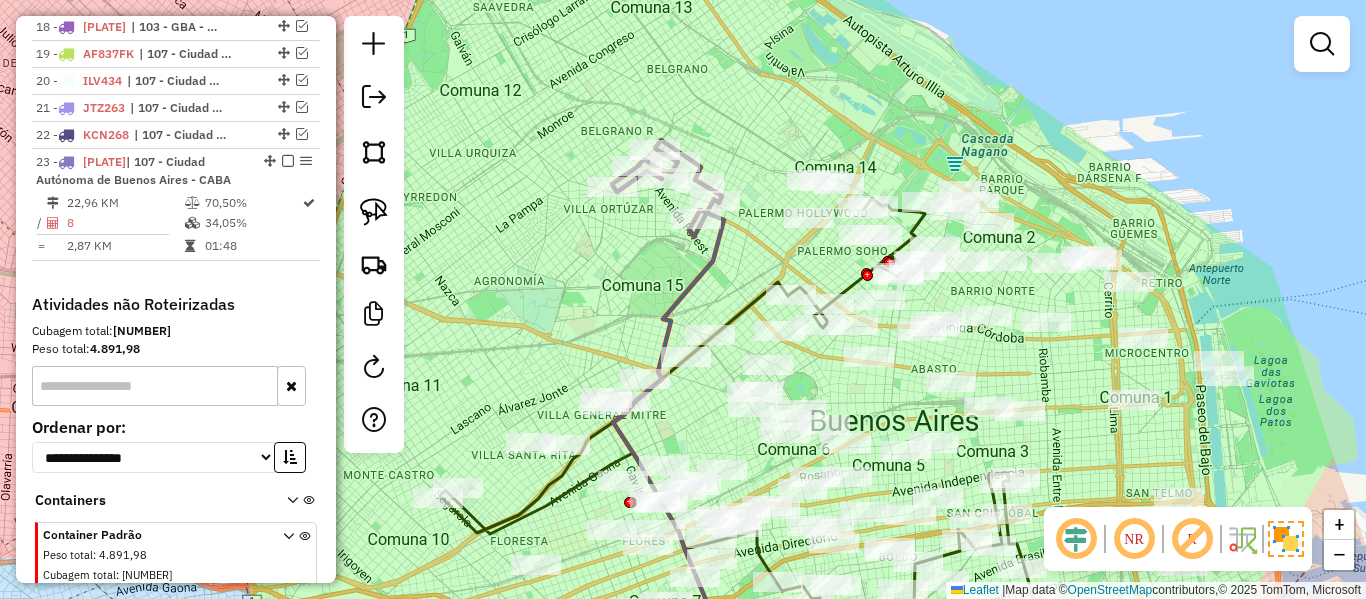 click 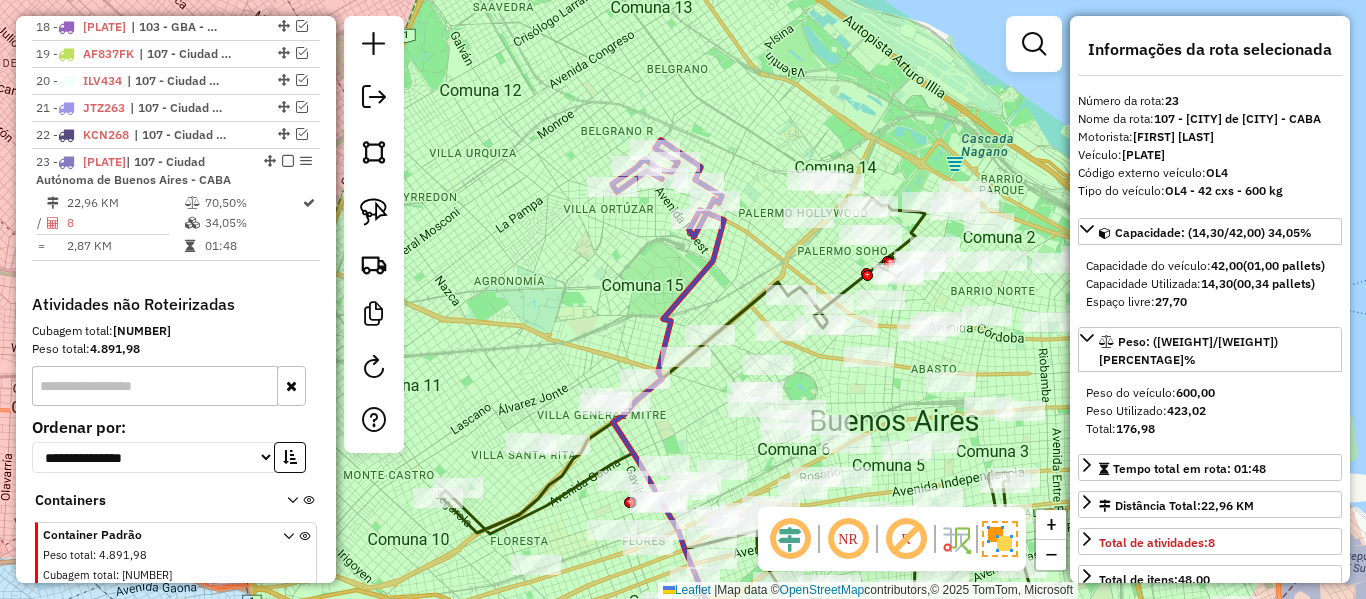 scroll, scrollTop: 1381, scrollLeft: 0, axis: vertical 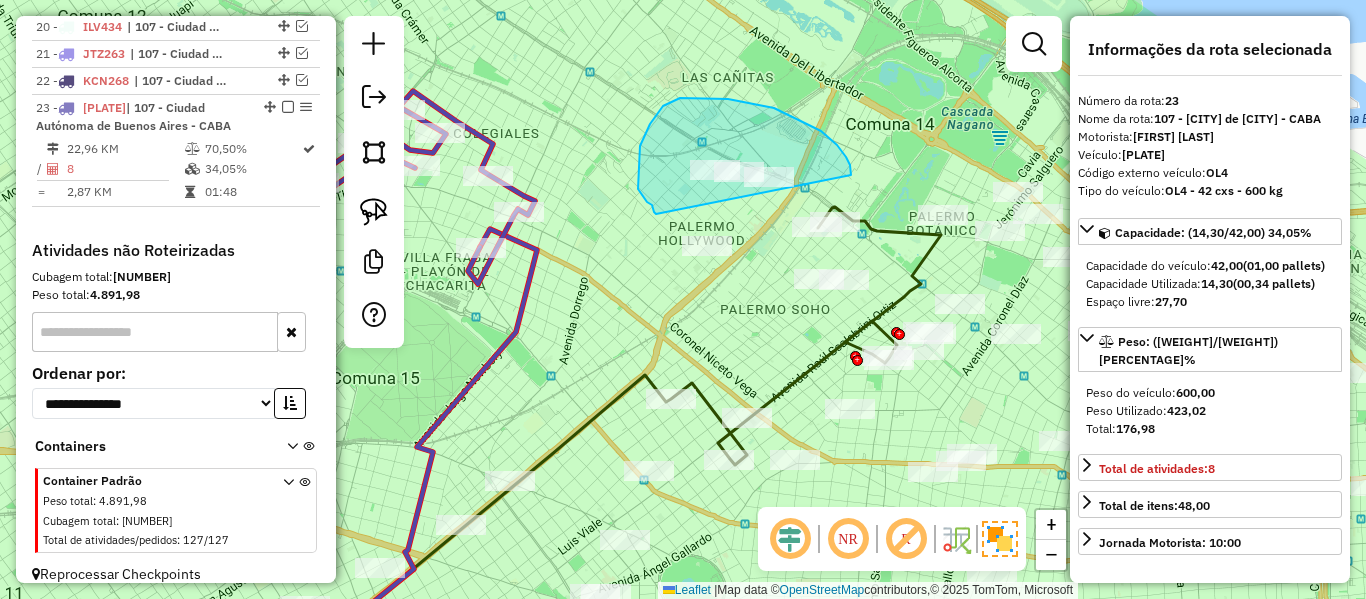 drag, startPoint x: 851, startPoint y: 172, endPoint x: 656, endPoint y: 214, distance: 199.4718 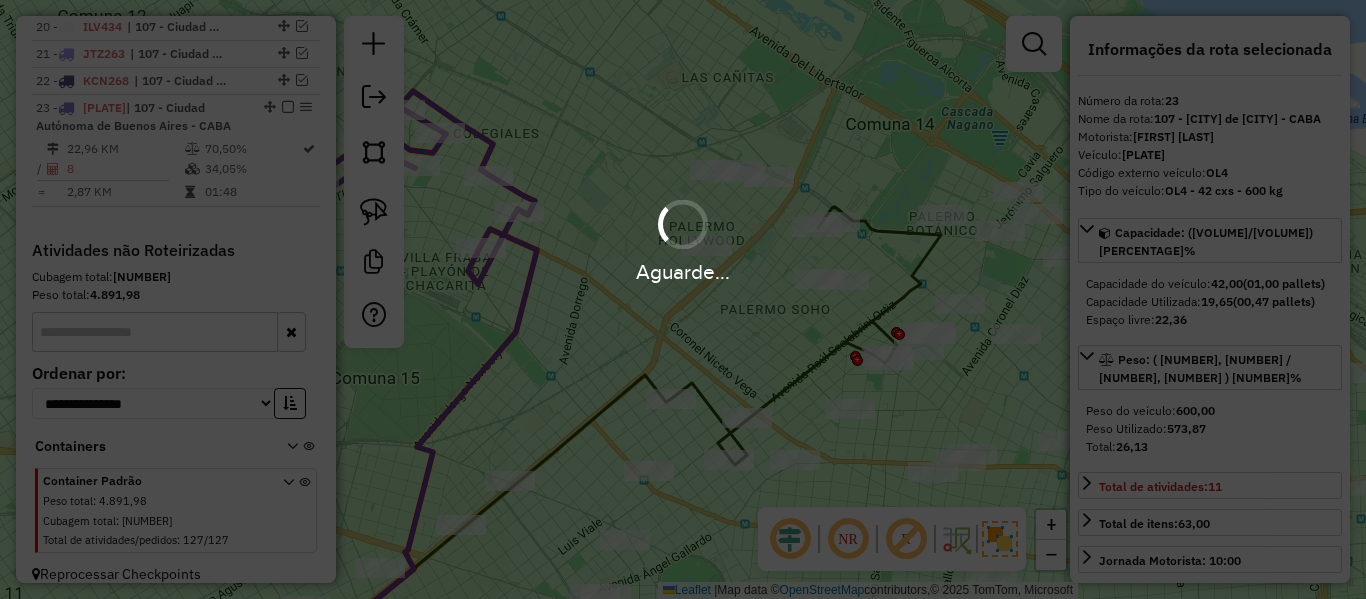 select on "**********" 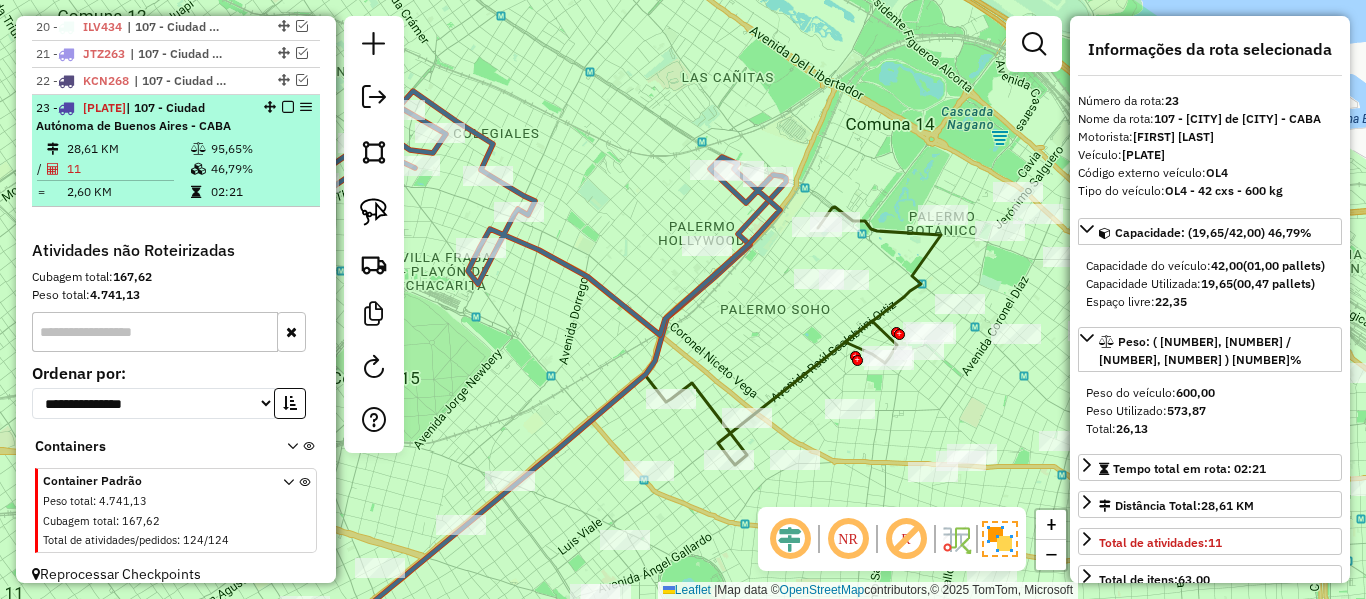 click at bounding box center [288, 107] 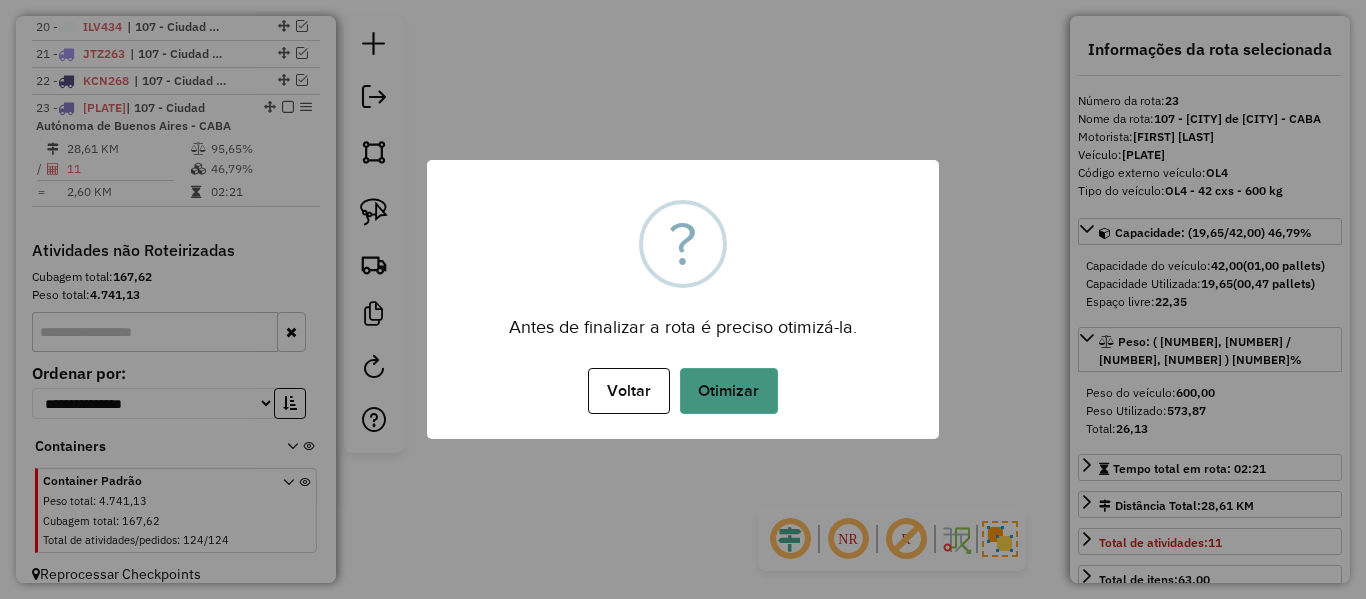 click on "Otimizar" at bounding box center [729, 391] 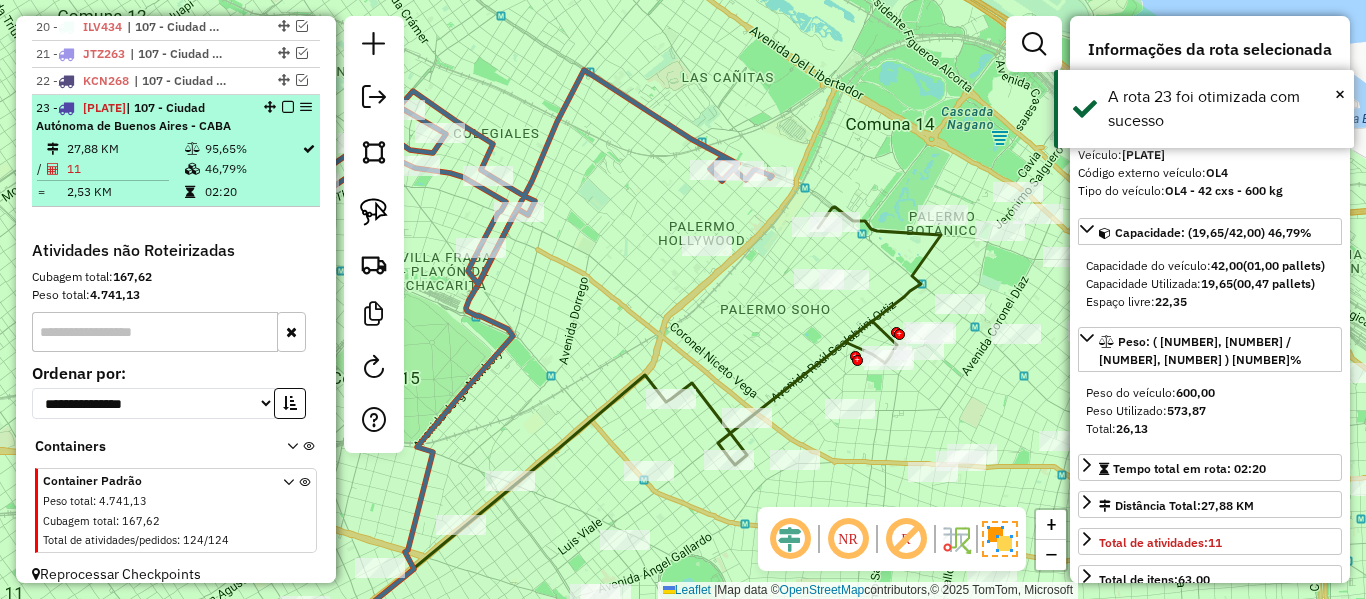 click on "23 -       KMV831   | 107 - Ciudad Autónoma de Buenos Aires - CABA" at bounding box center (176, 117) 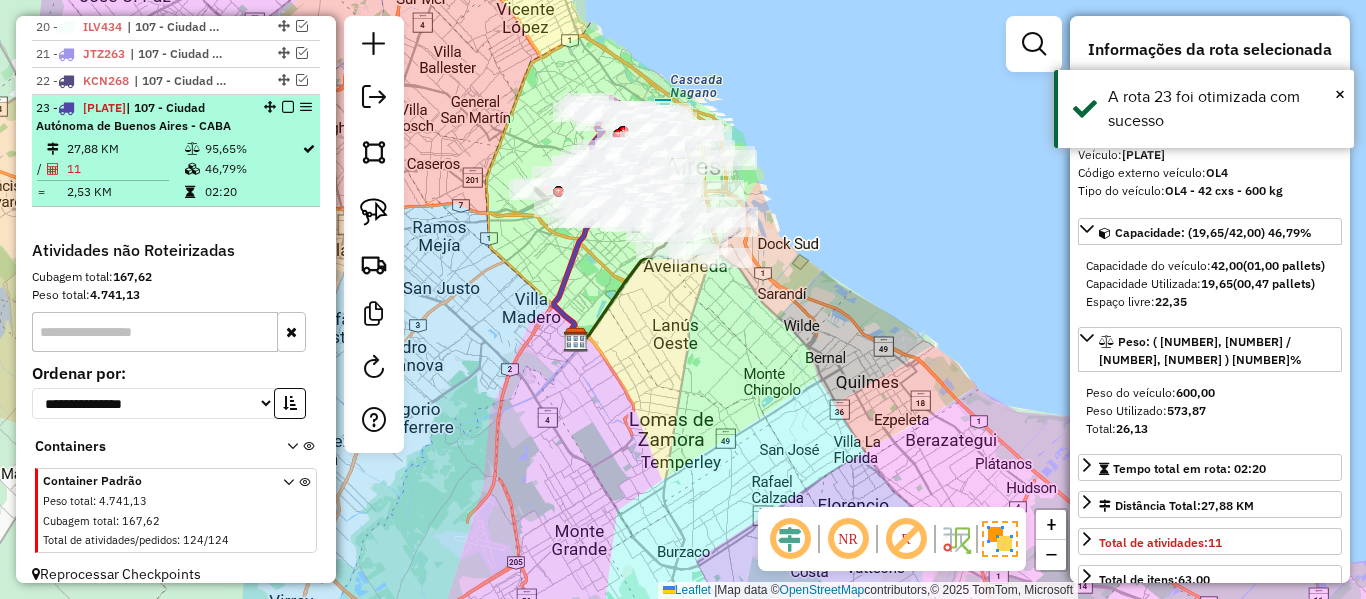 click at bounding box center (288, 107) 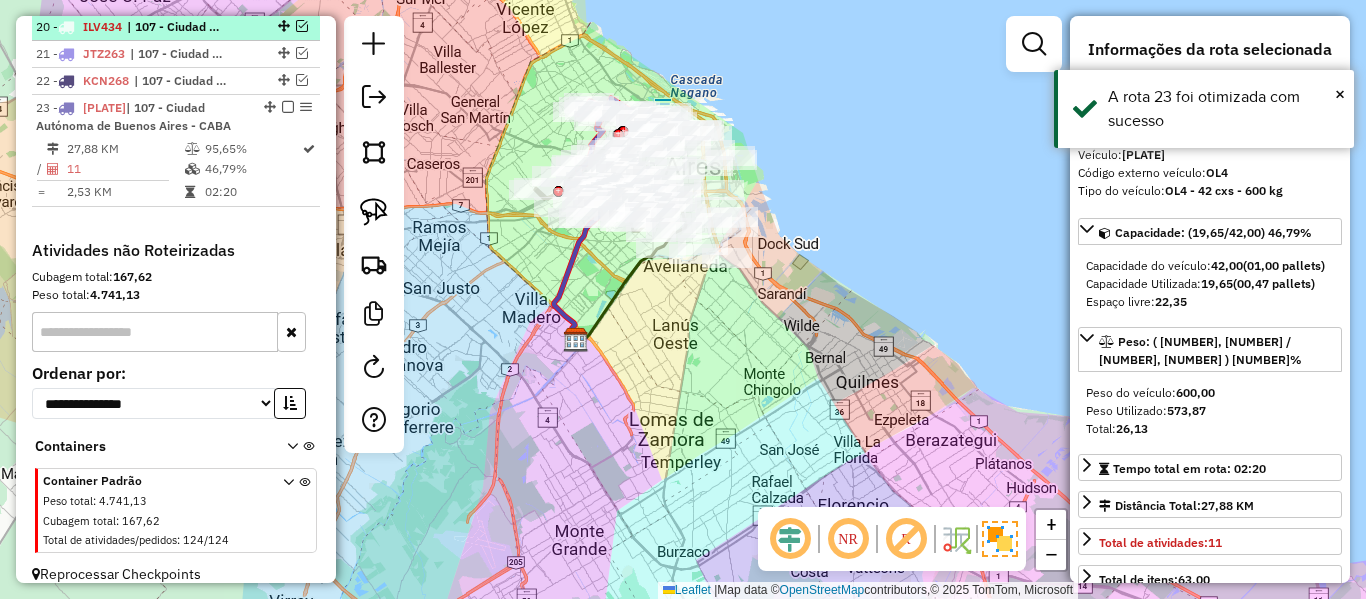 scroll, scrollTop: 1296, scrollLeft: 0, axis: vertical 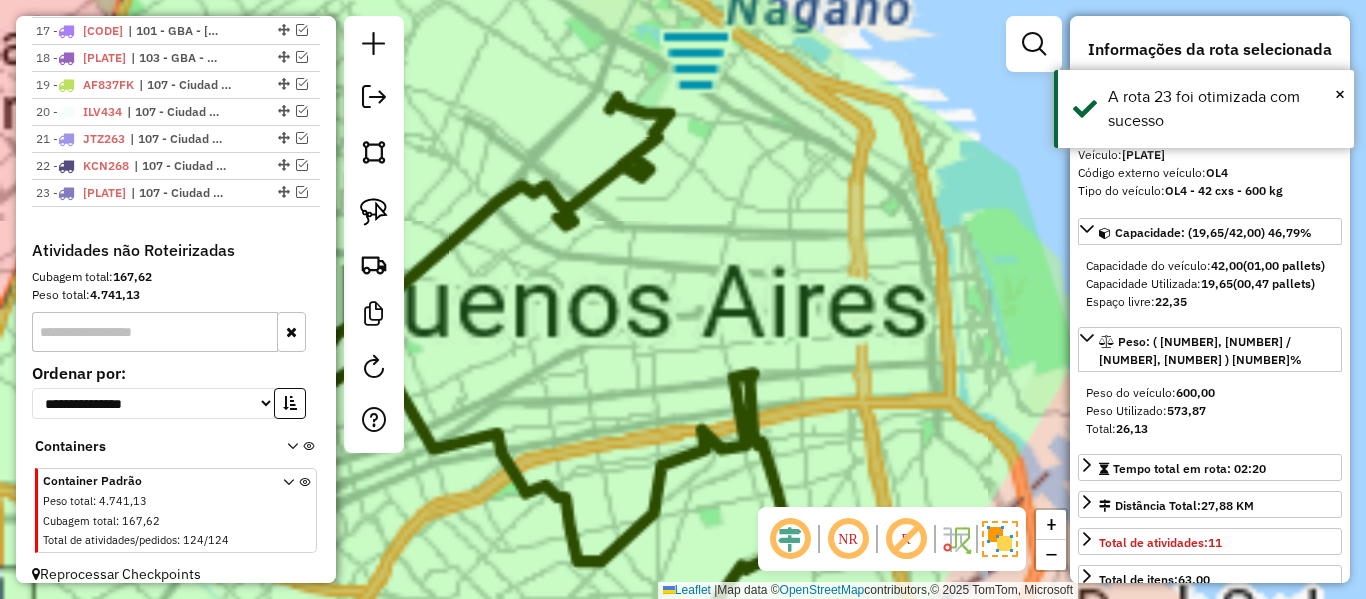 click on "Janela de atendimento Grade de atendimento Capacidade Transportadoras Veículos Cliente Pedidos  Rotas Selecione os dias de semana para filtrar as janelas de atendimento  Seg   Ter   Qua   Qui   Sex   Sáb   Dom  Informe o período da janela de atendimento: De: Até:  Filtrar exatamente a janela do cliente  Considerar janela de atendimento padrão  Selecione os dias de semana para filtrar as grades de atendimento  Seg   Ter   Qua   Qui   Sex   Sáb   Dom   Considerar clientes sem dia de atendimento cadastrado  Clientes fora do dia de atendimento selecionado Filtrar as atividades entre os valores definidos abaixo:  Peso mínimo:   Peso máximo:   Cubagem mínima:   Cubagem máxima:   De:   Até:  Filtrar as atividades entre o tempo de atendimento definido abaixo:  De:   Até:   Considerar capacidade total dos clientes não roteirizados Transportadora: Selecione um ou mais itens Tipo de veículo: Selecione um ou mais itens Veículo: Selecione um ou mais itens Motorista: Selecione um ou mais itens Nome: Rótulo:" 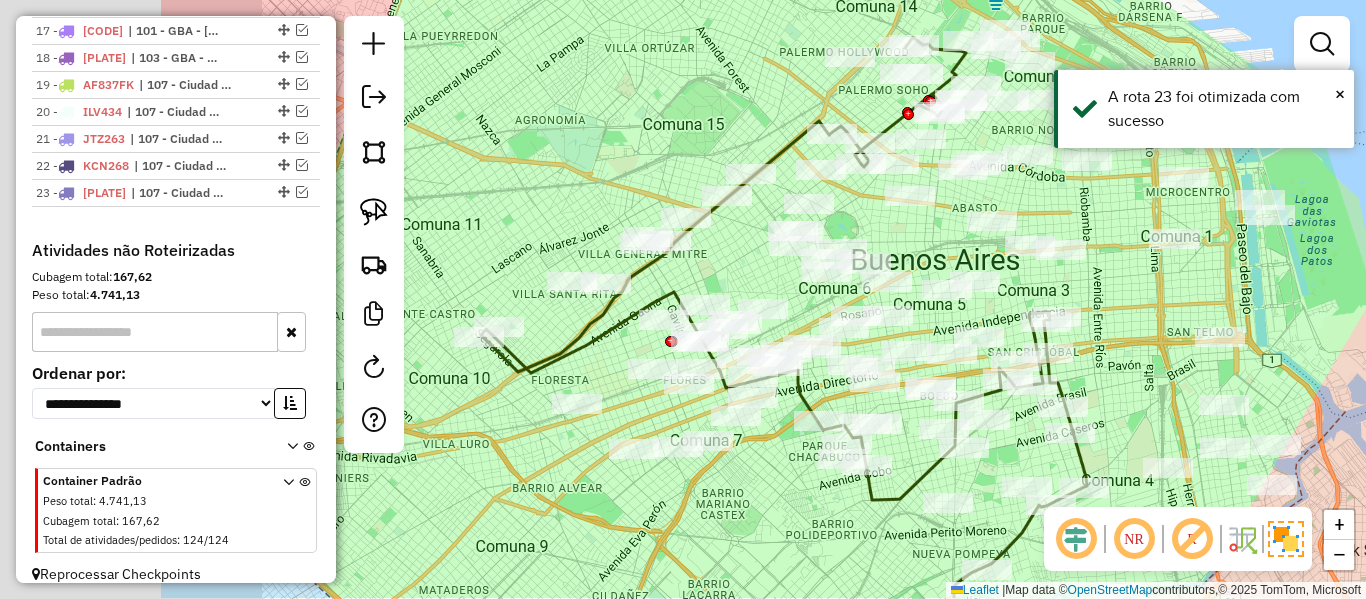 drag, startPoint x: 500, startPoint y: 109, endPoint x: 1112, endPoint y: -1, distance: 621.80707 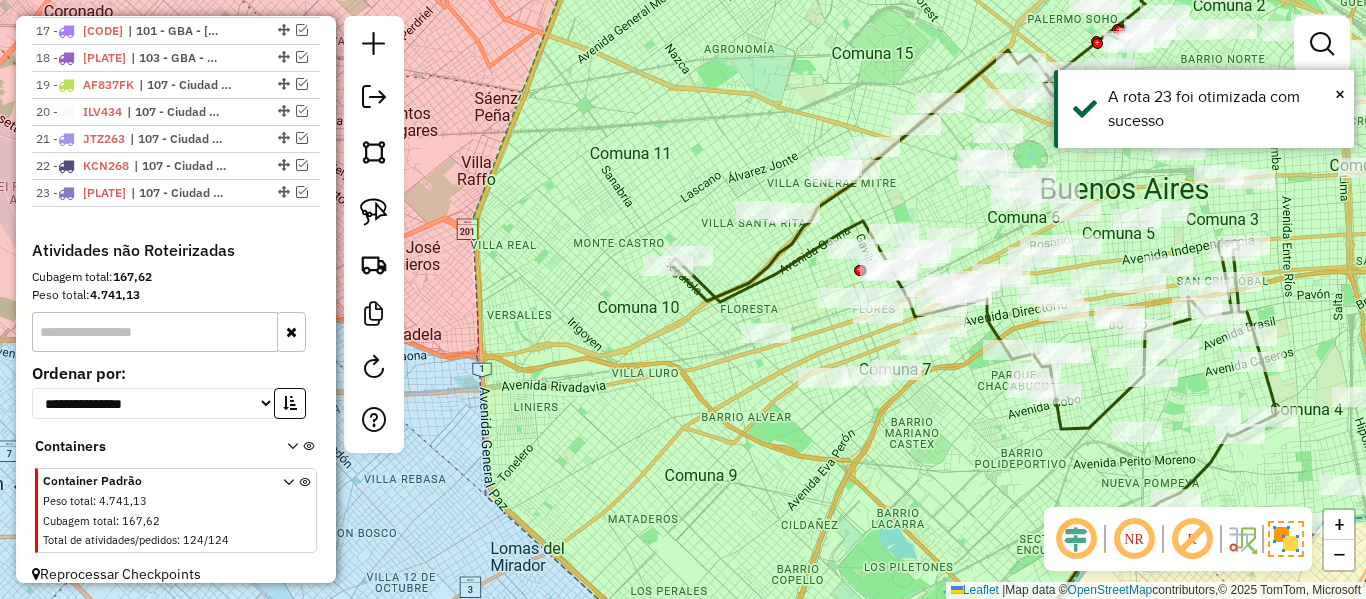 drag, startPoint x: 783, startPoint y: 133, endPoint x: 740, endPoint y: 143, distance: 44.14748 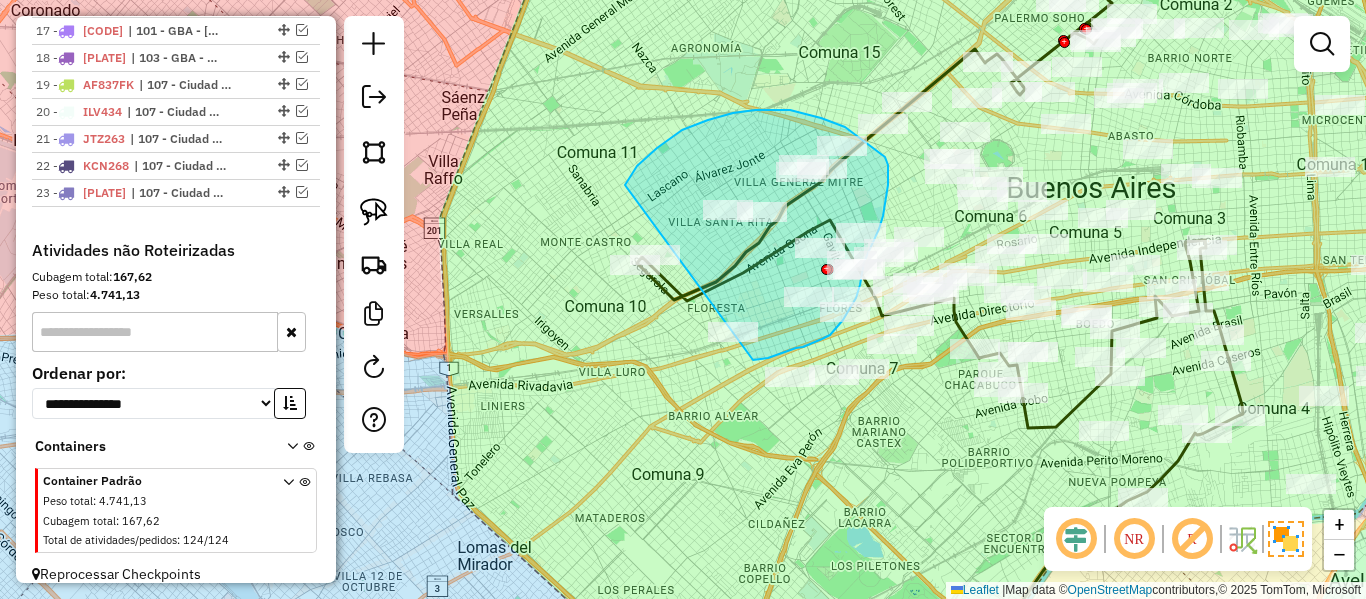 drag, startPoint x: 625, startPoint y: 185, endPoint x: 635, endPoint y: 349, distance: 164.3046 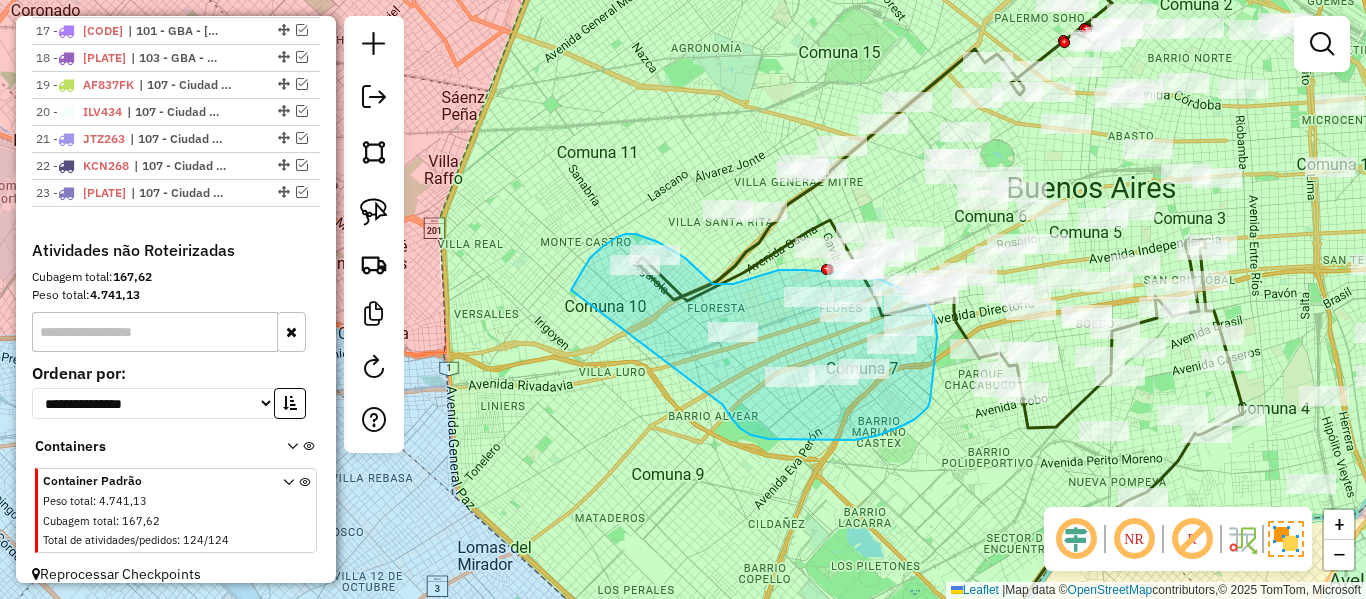 drag, startPoint x: 723, startPoint y: 405, endPoint x: 577, endPoint y: 350, distance: 156.01602 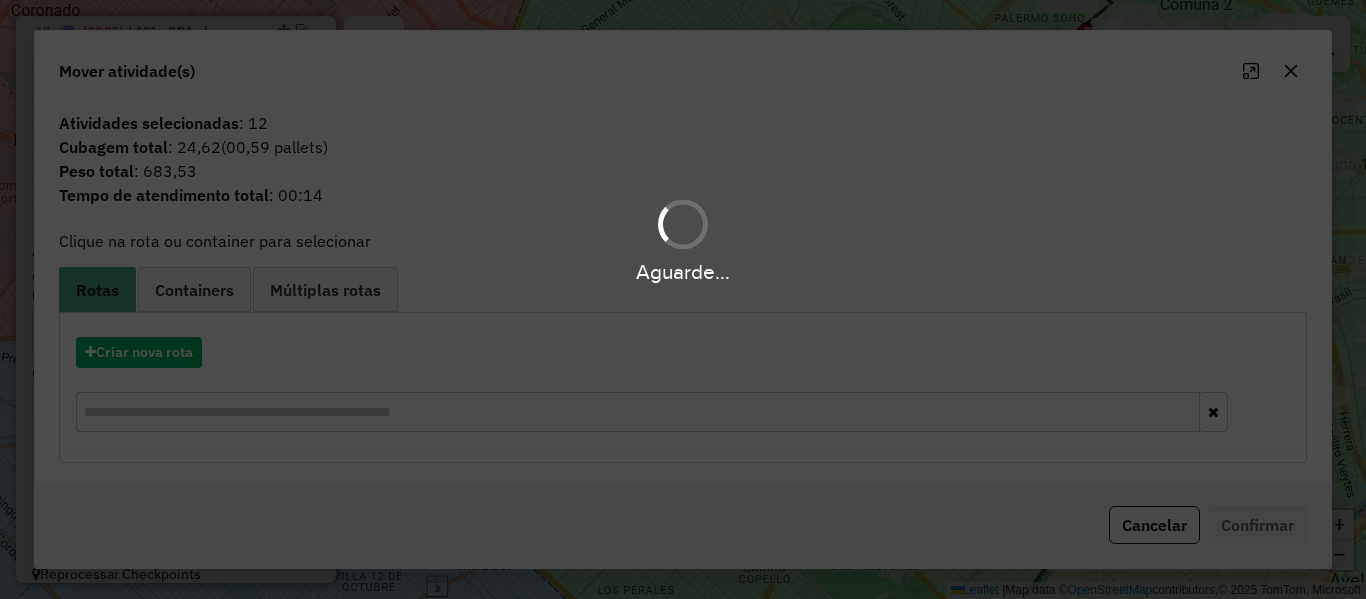 click on "Aguarde..." at bounding box center (683, 299) 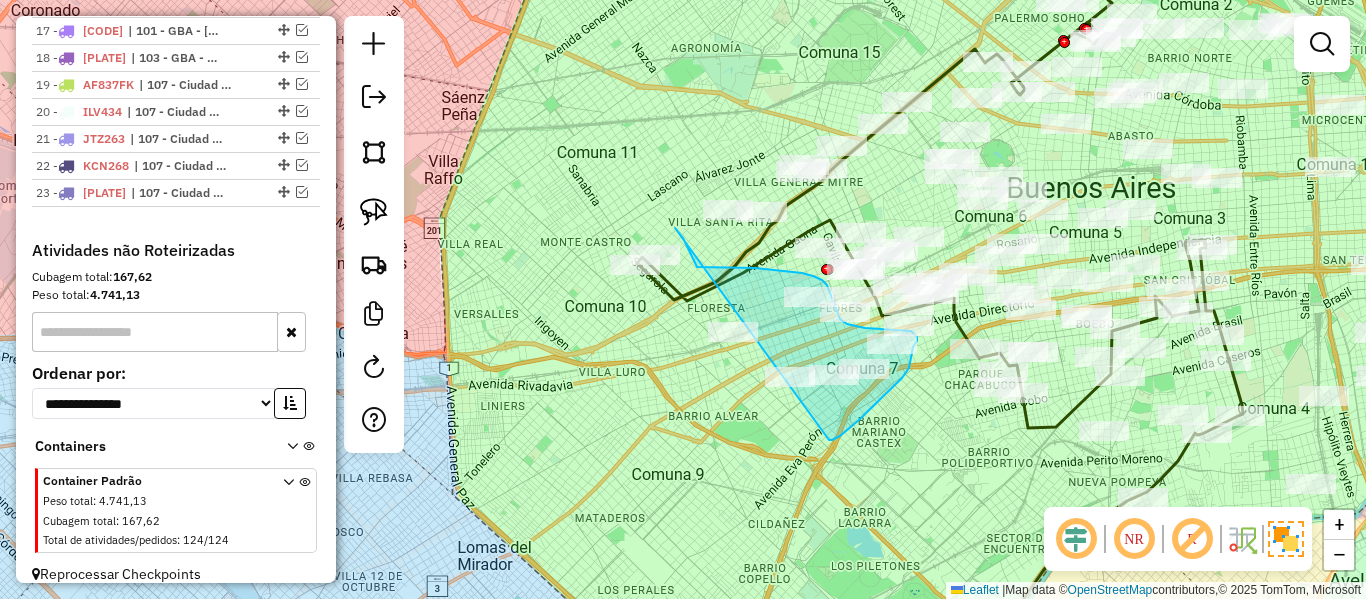 drag, startPoint x: 829, startPoint y: 440, endPoint x: 574, endPoint y: 336, distance: 275.39246 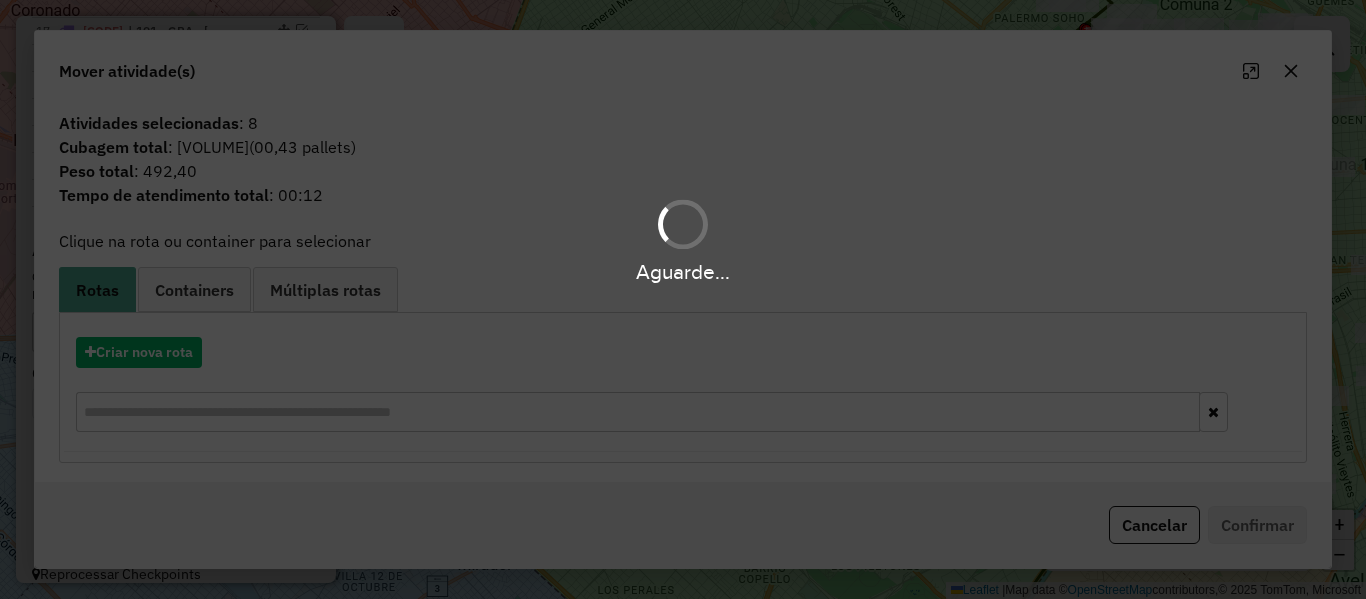 click on "Aguarde..." at bounding box center [683, 299] 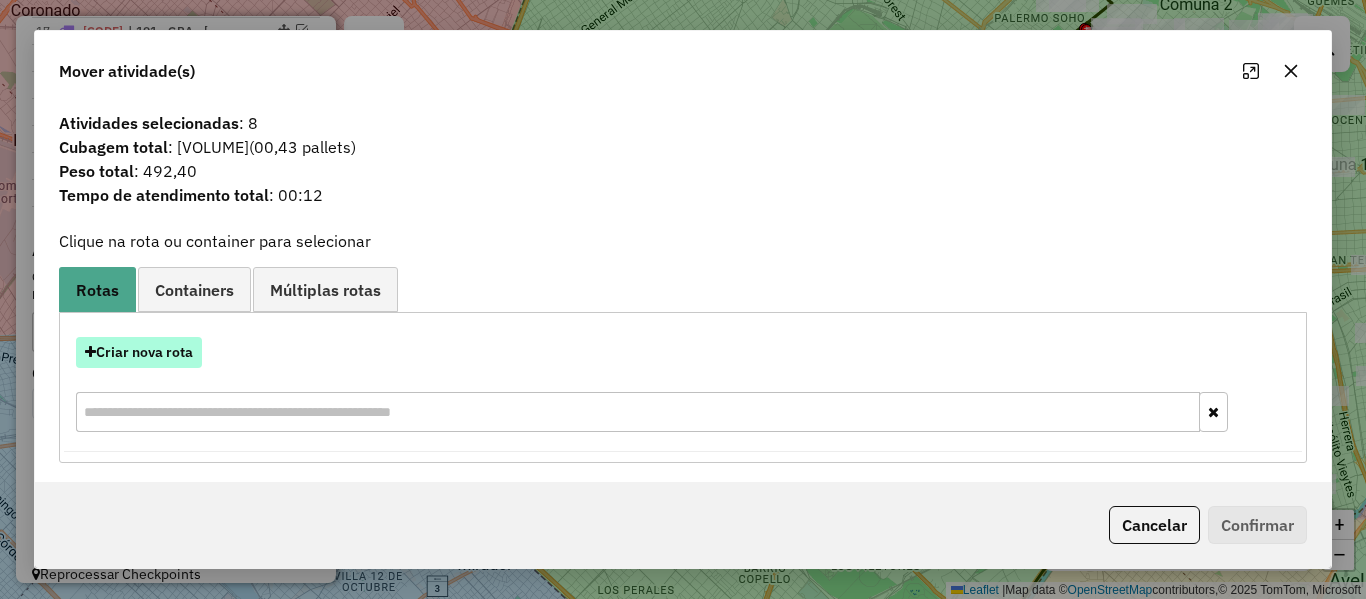click on "Criar nova rota" at bounding box center [139, 352] 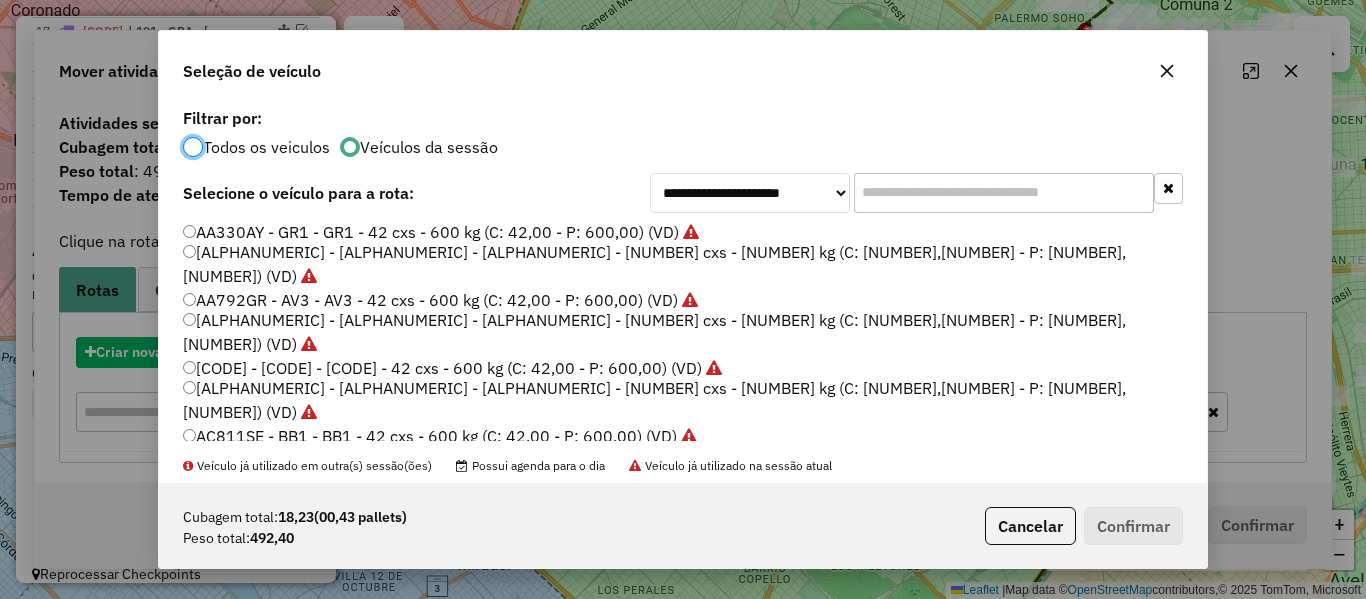 scroll, scrollTop: 11, scrollLeft: 6, axis: both 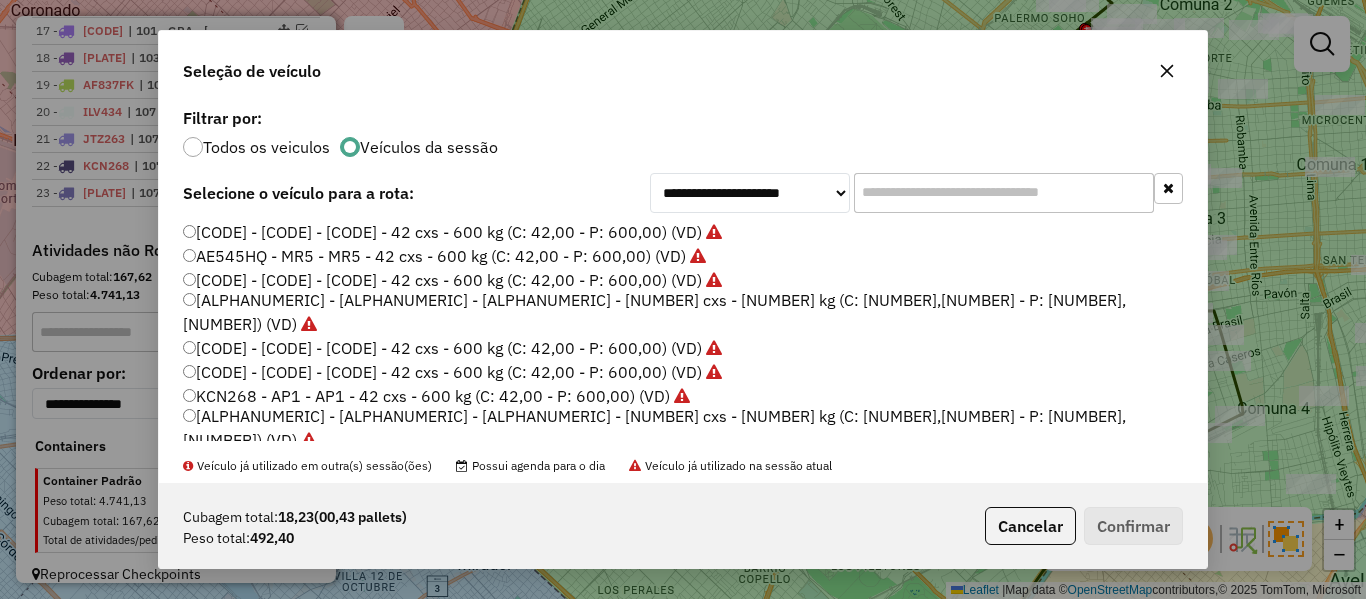 click on "KYP054 - FF2 - FF2 - 42 cxs - 600 kg (C: 42,00 - P: 600,00) (VD)" 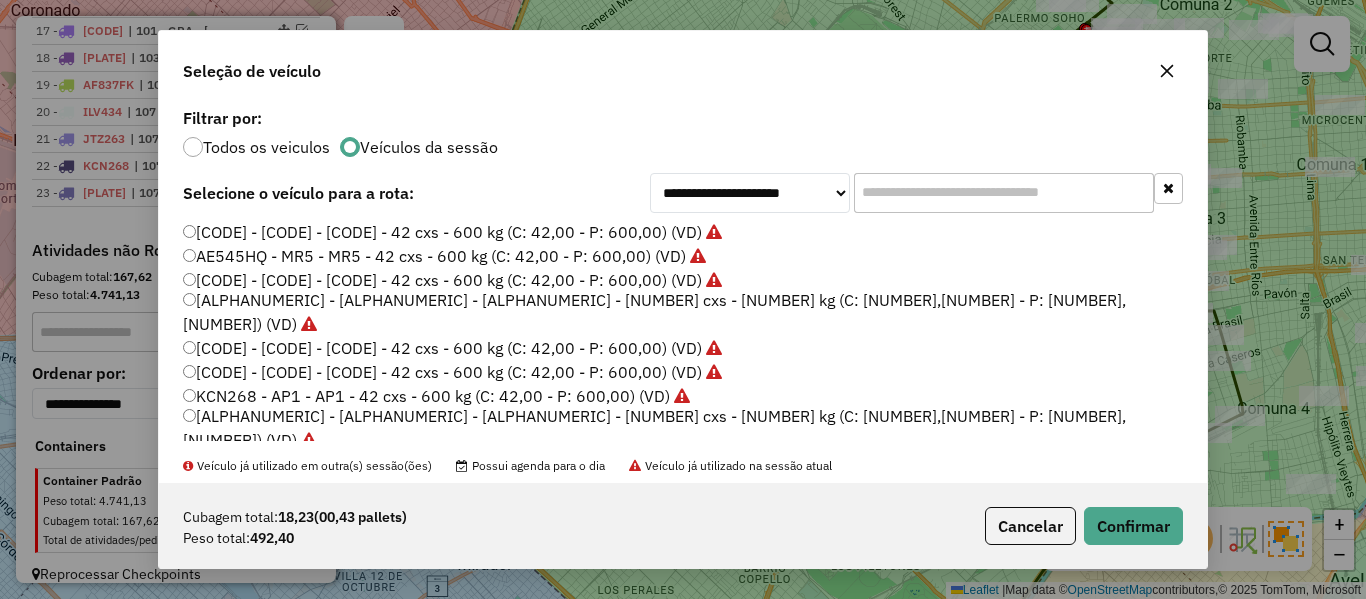 drag, startPoint x: 1111, startPoint y: 498, endPoint x: 1113, endPoint y: 508, distance: 10.198039 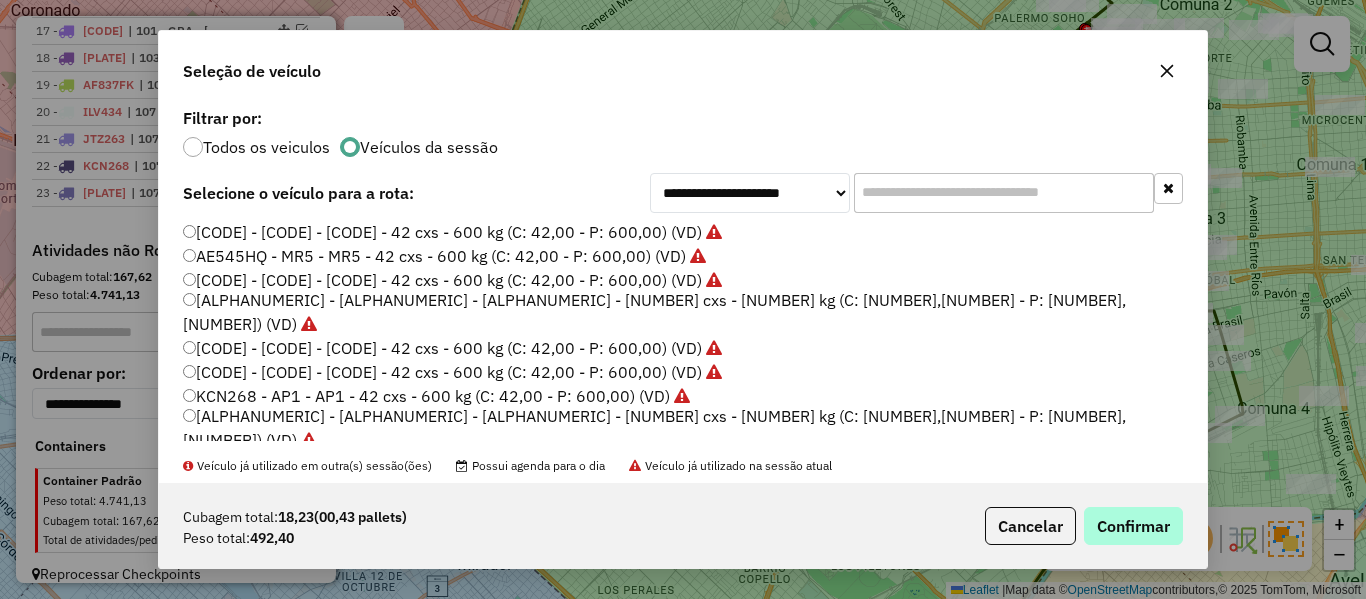 click on "Cubagem total:  18,23   (00,43 pallets)  Peso total: 492,40  Cancelar   Confirmar" 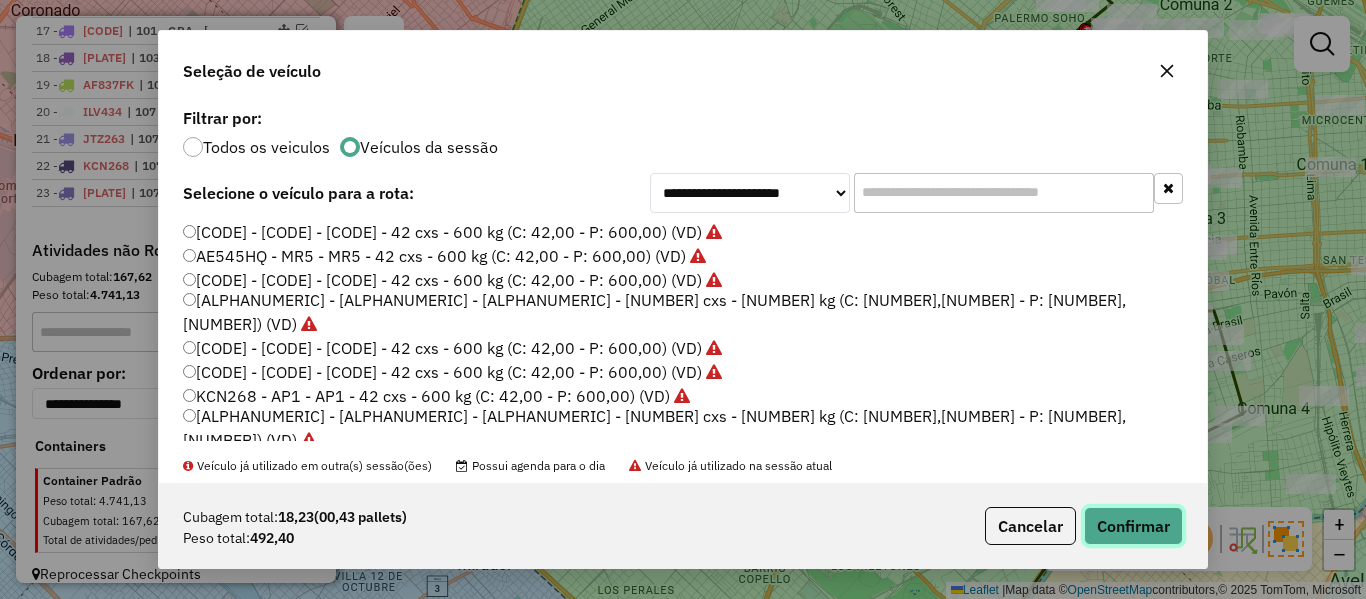 click on "Confirmar" 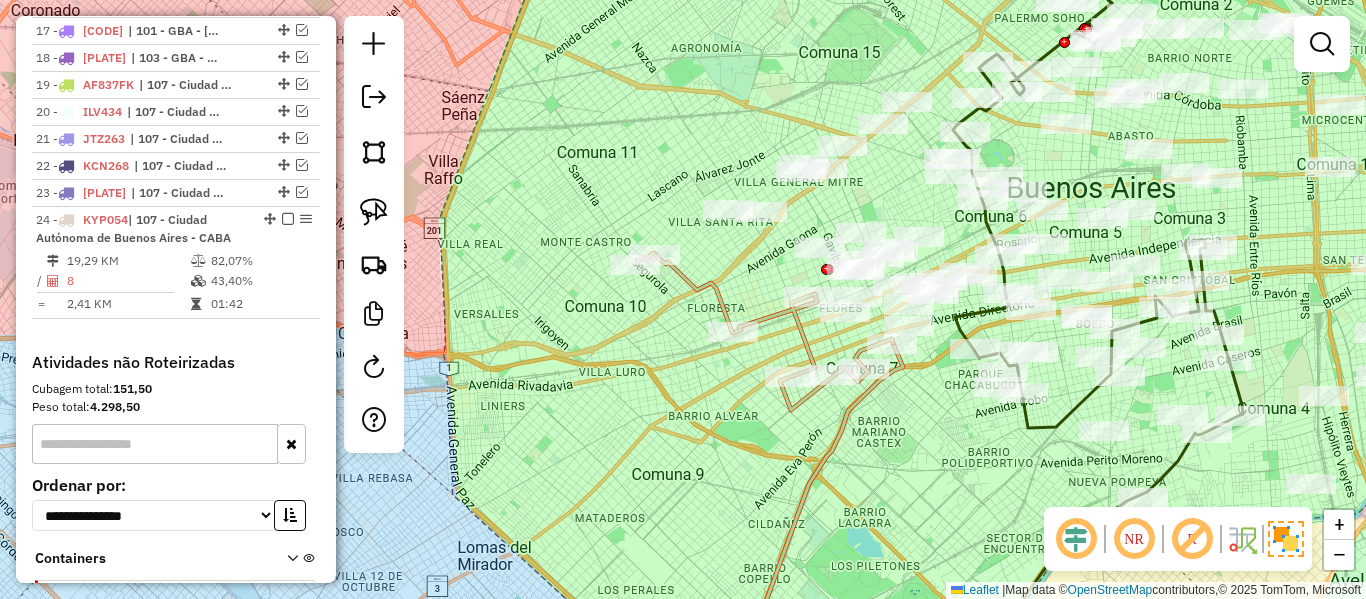 scroll, scrollTop: 1381, scrollLeft: 0, axis: vertical 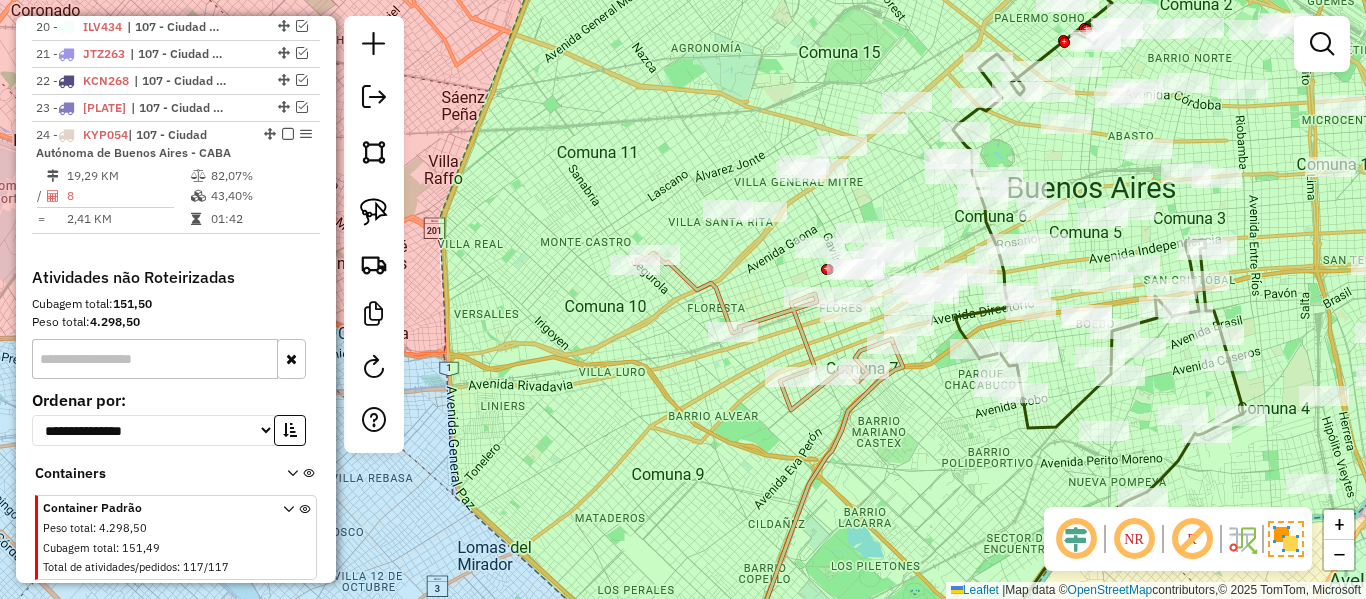 click 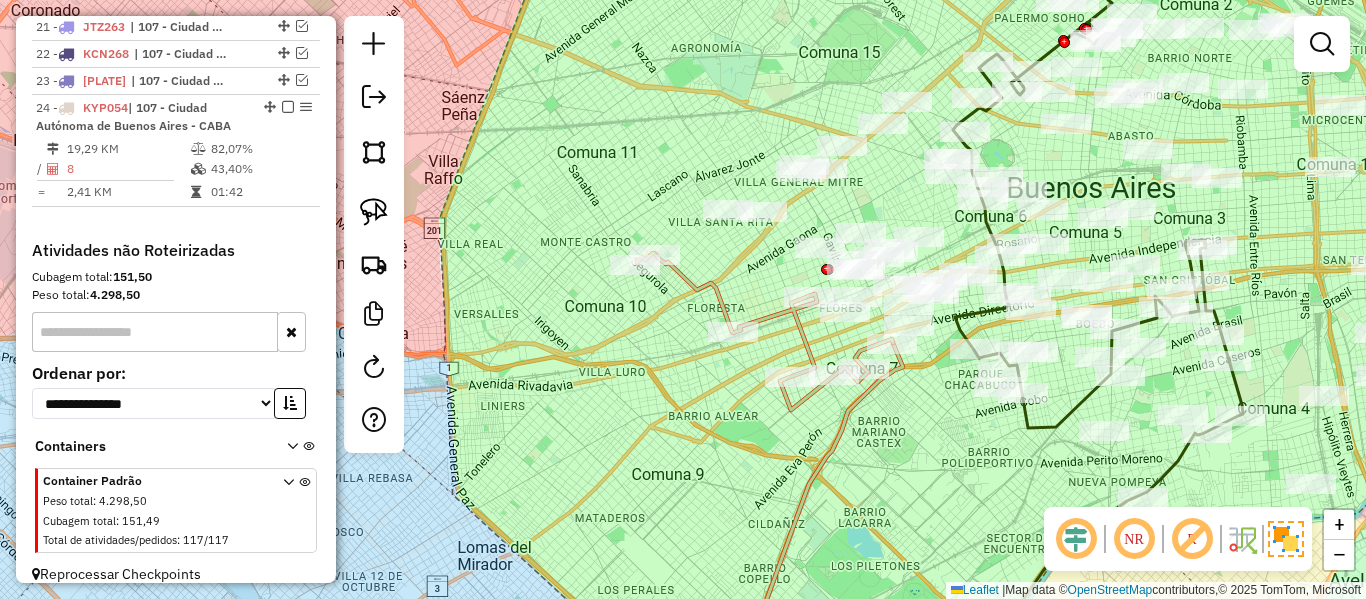 select on "**********" 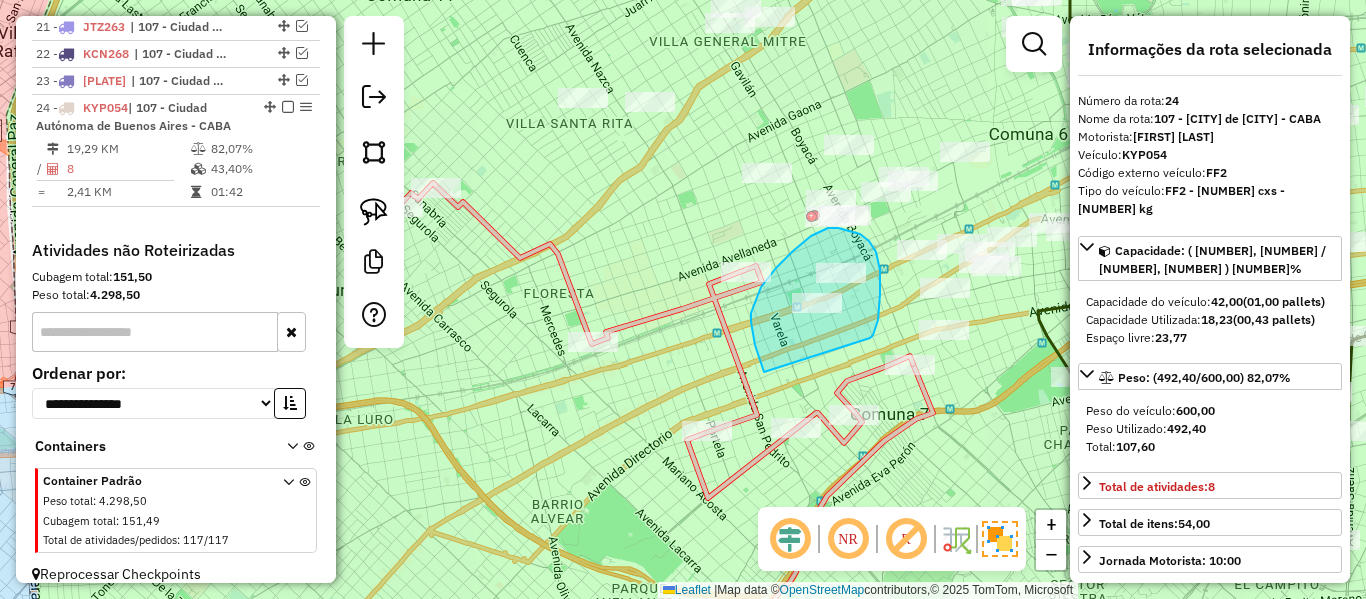 drag, startPoint x: 870, startPoint y: 338, endPoint x: 767, endPoint y: 374, distance: 109.11004 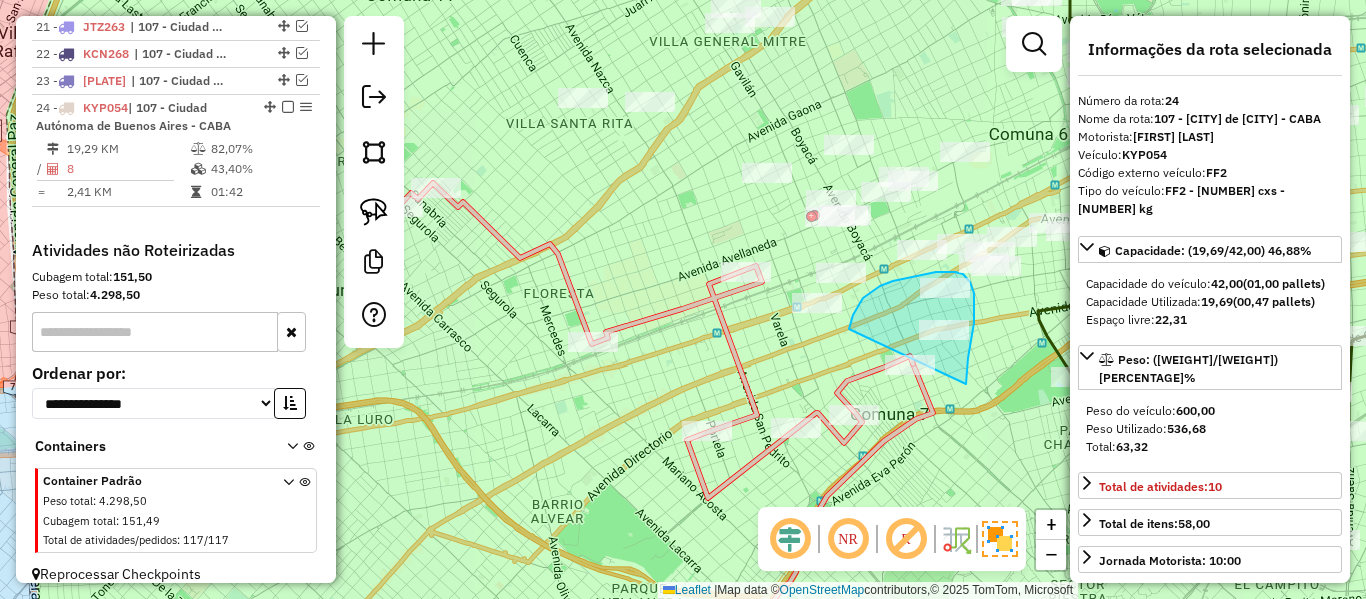 drag, startPoint x: 966, startPoint y: 384, endPoint x: 848, endPoint y: 334, distance: 128.15616 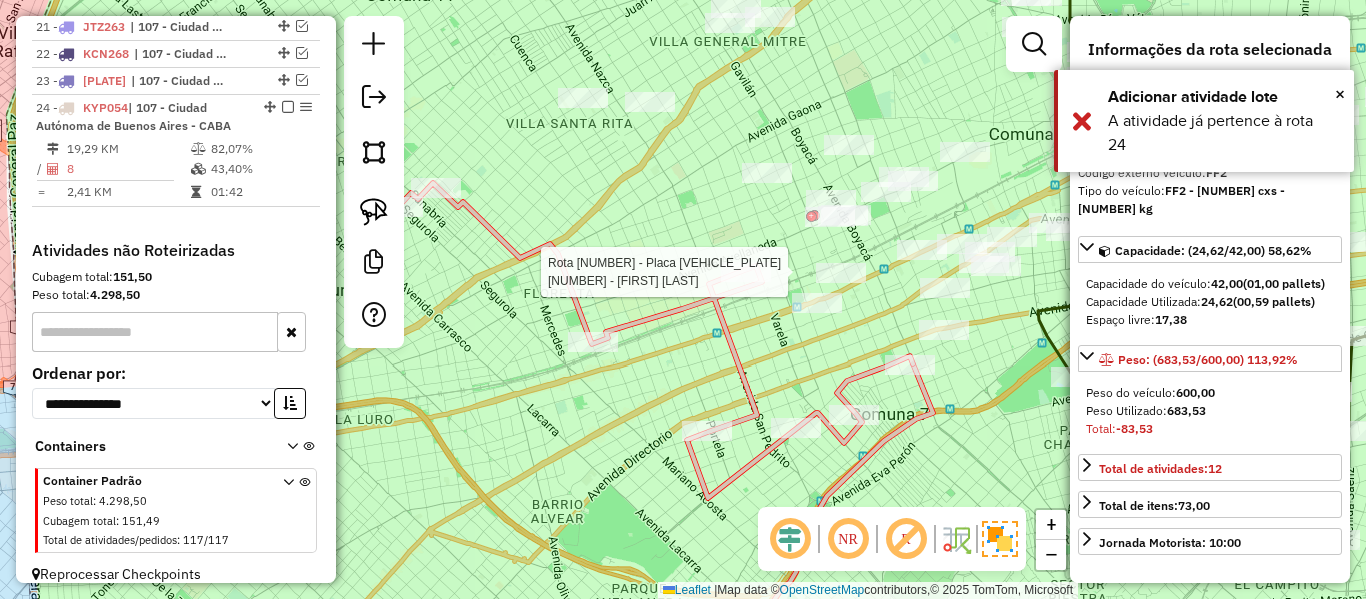select on "**********" 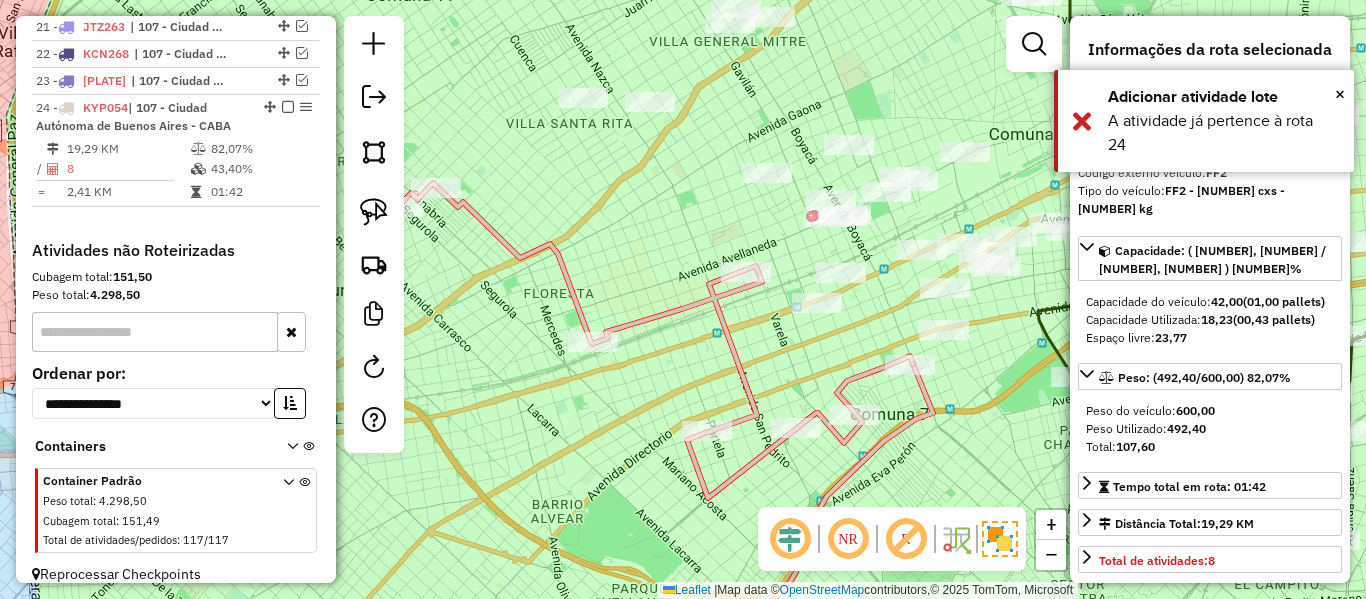 click 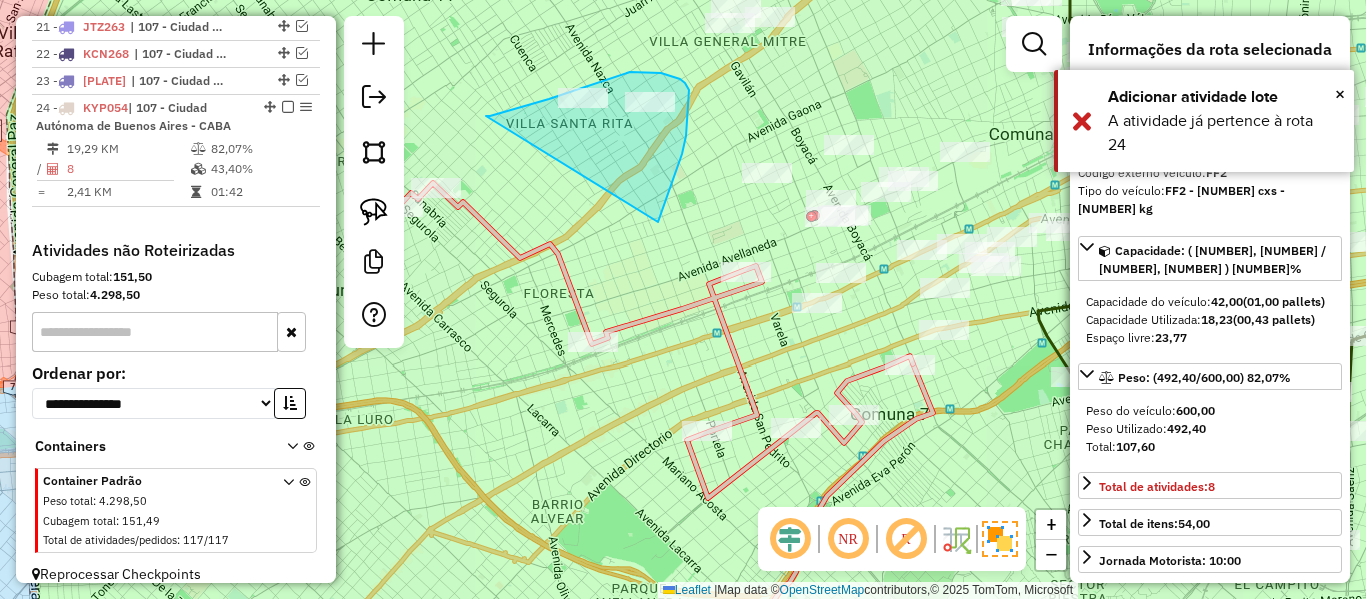 drag, startPoint x: 686, startPoint y: 136, endPoint x: 509, endPoint y: 130, distance: 177.10167 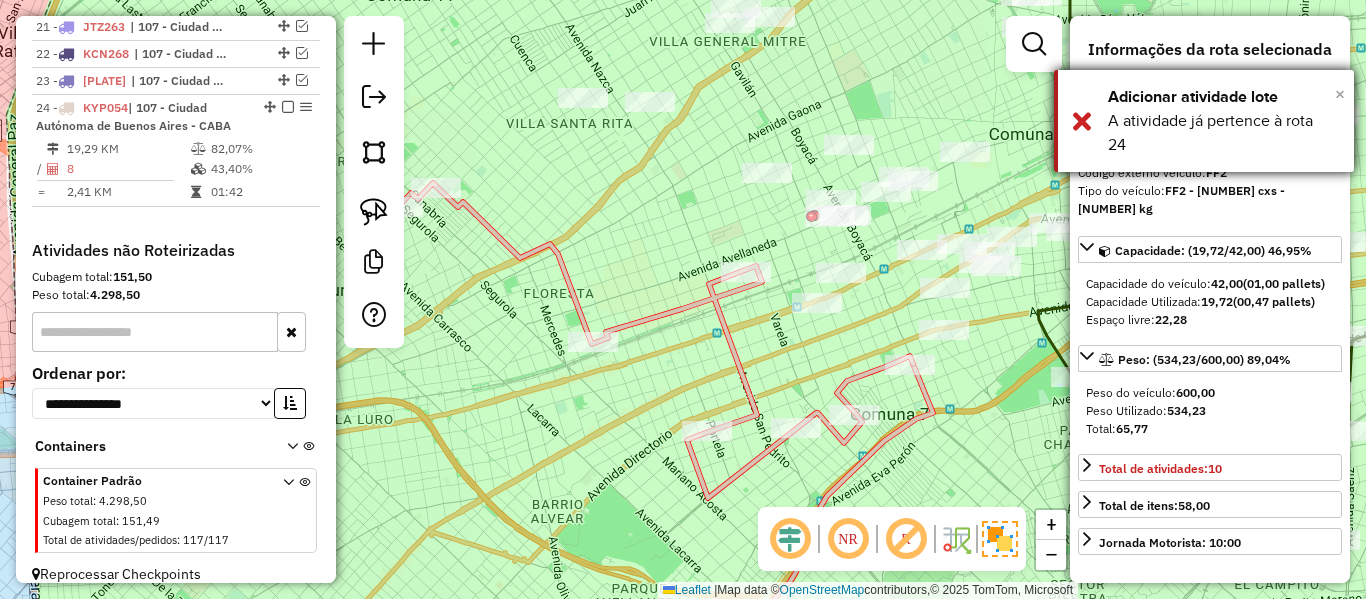 click on "×" at bounding box center (1340, 94) 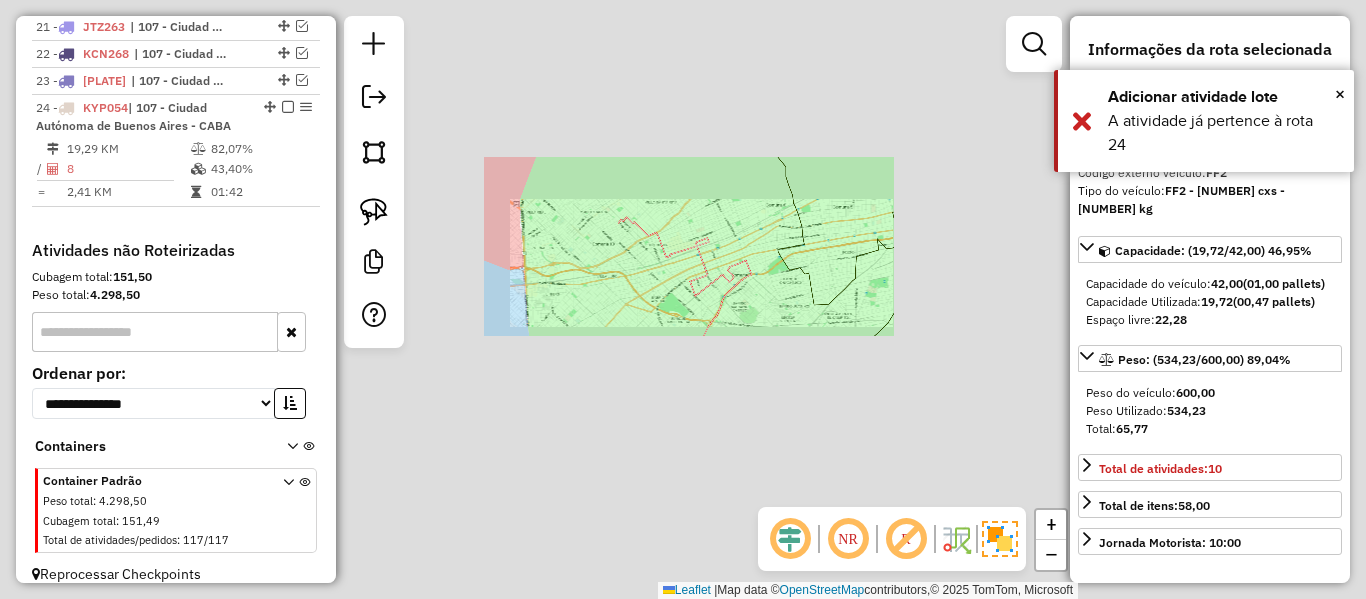 click on "Janela de atendimento Grade de atendimento Capacidade Transportadoras Veículos Cliente Pedidos  Rotas Selecione os dias de semana para filtrar as janelas de atendimento  Seg   Ter   Qua   Qui   Sex   Sáb   Dom  Informe o período da janela de atendimento: De: Até:  Filtrar exatamente a janela do cliente  Considerar janela de atendimento padrão  Selecione os dias de semana para filtrar as grades de atendimento  Seg   Ter   Qua   Qui   Sex   Sáb   Dom   Considerar clientes sem dia de atendimento cadastrado  Clientes fora do dia de atendimento selecionado Filtrar as atividades entre os valores definidos abaixo:  Peso mínimo:   Peso máximo:   Cubagem mínima:   Cubagem máxima:   De:   Até:  Filtrar as atividades entre o tempo de atendimento definido abaixo:  De:   Até:   Considerar capacidade total dos clientes não roteirizados Transportadora: Selecione um ou mais itens Tipo de veículo: Selecione um ou mais itens Veículo: Selecione um ou mais itens Motorista: Selecione um ou mais itens Nome: Rótulo:" 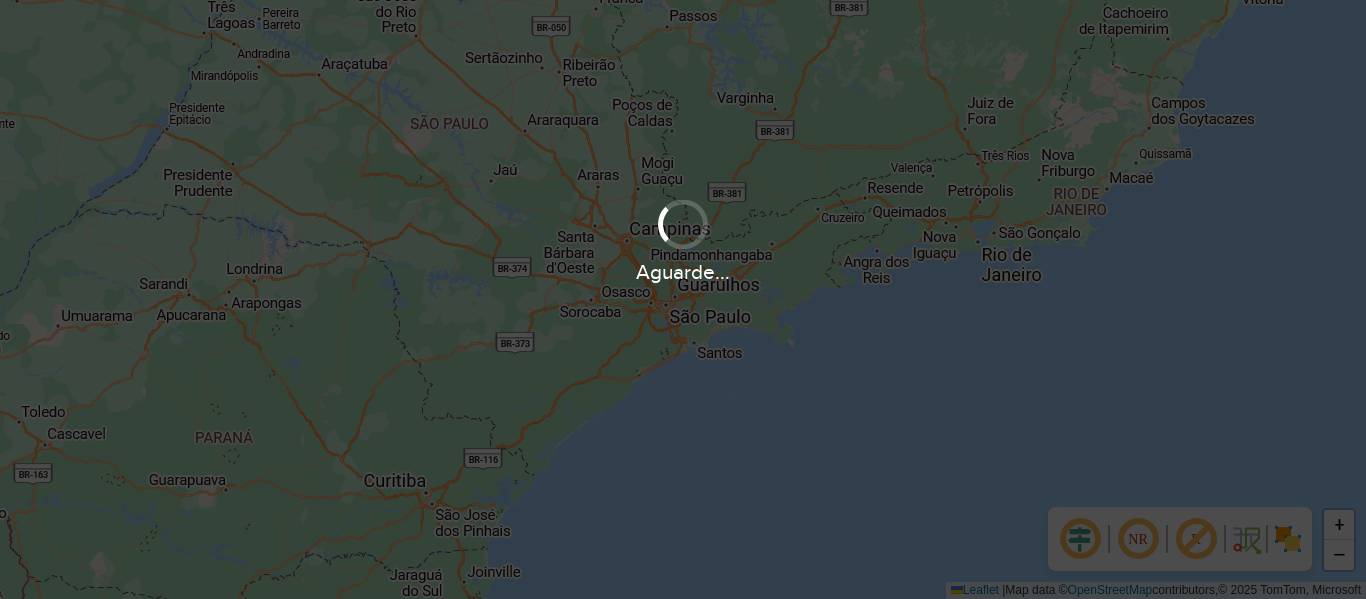 scroll, scrollTop: 0, scrollLeft: 0, axis: both 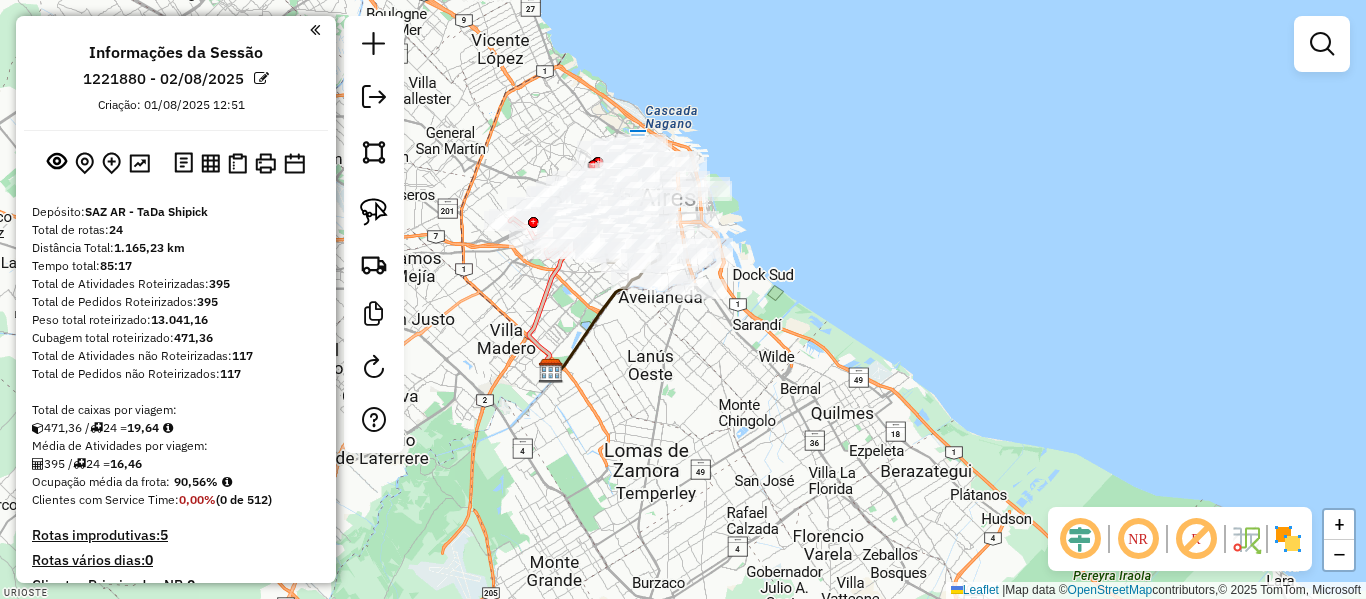 drag, startPoint x: 766, startPoint y: 258, endPoint x: 940, endPoint y: 279, distance: 175.26266 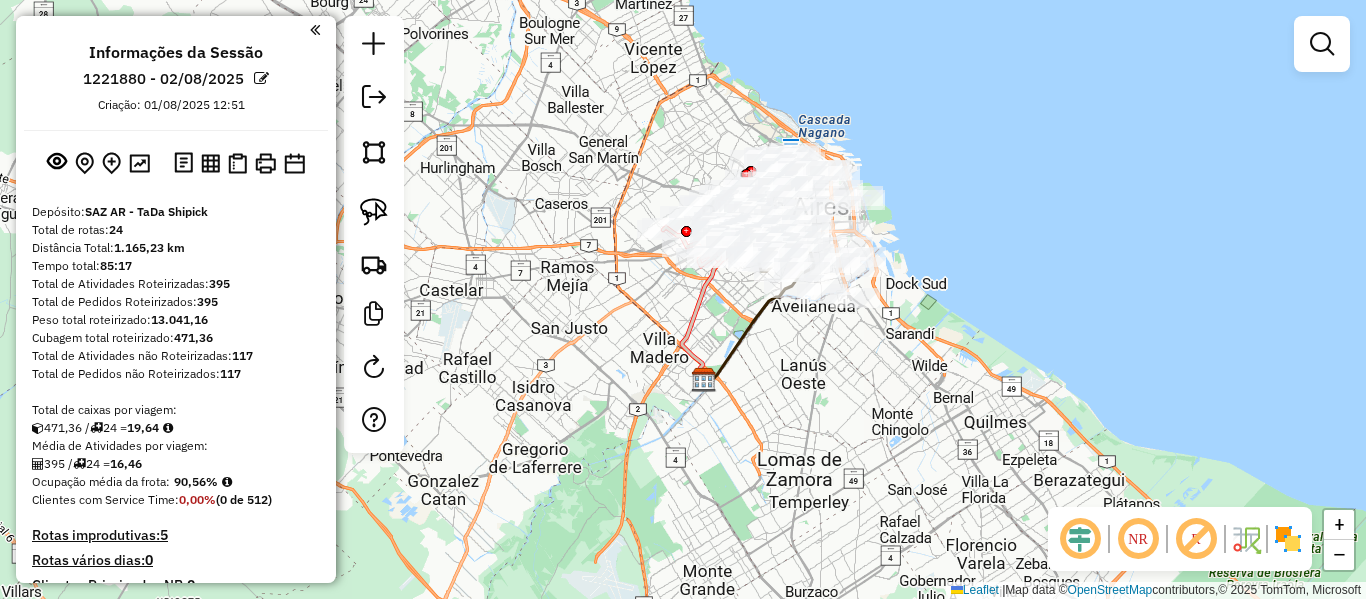 click 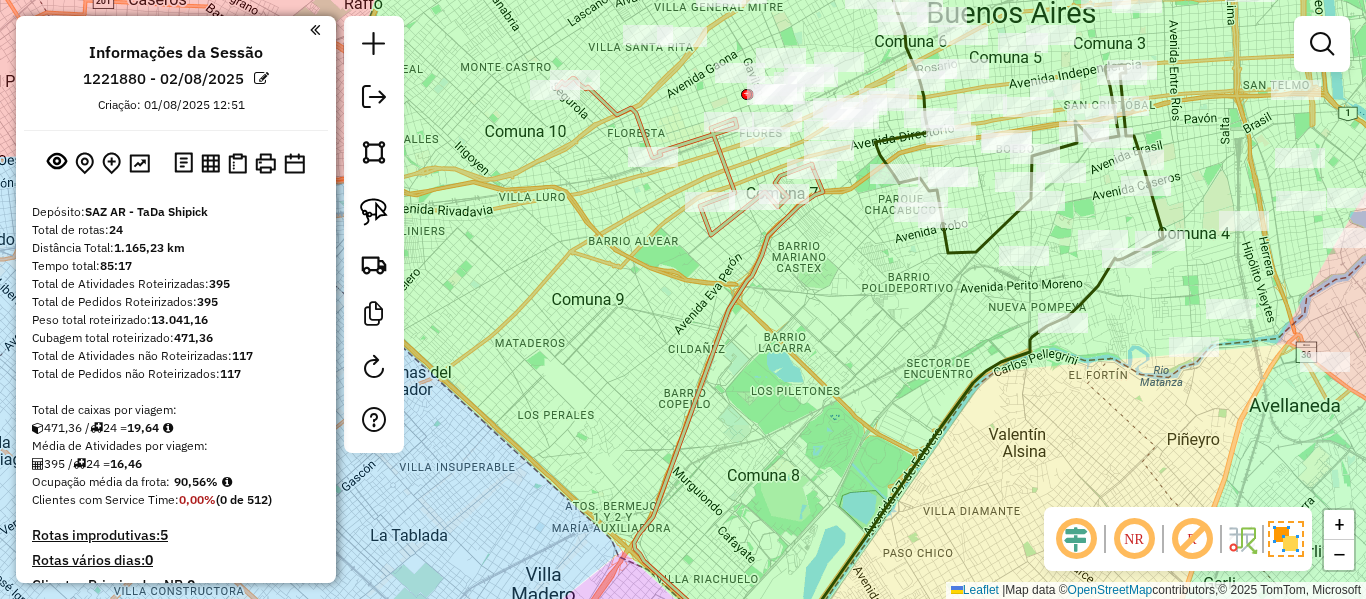 click 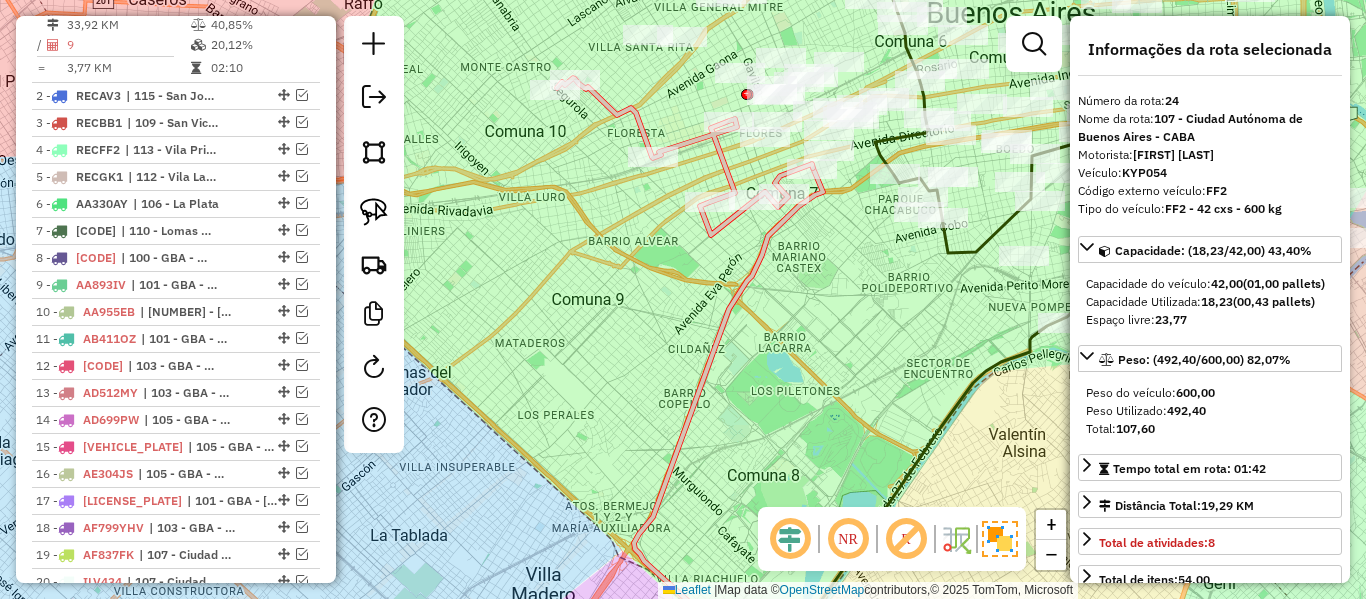 scroll, scrollTop: 1408, scrollLeft: 0, axis: vertical 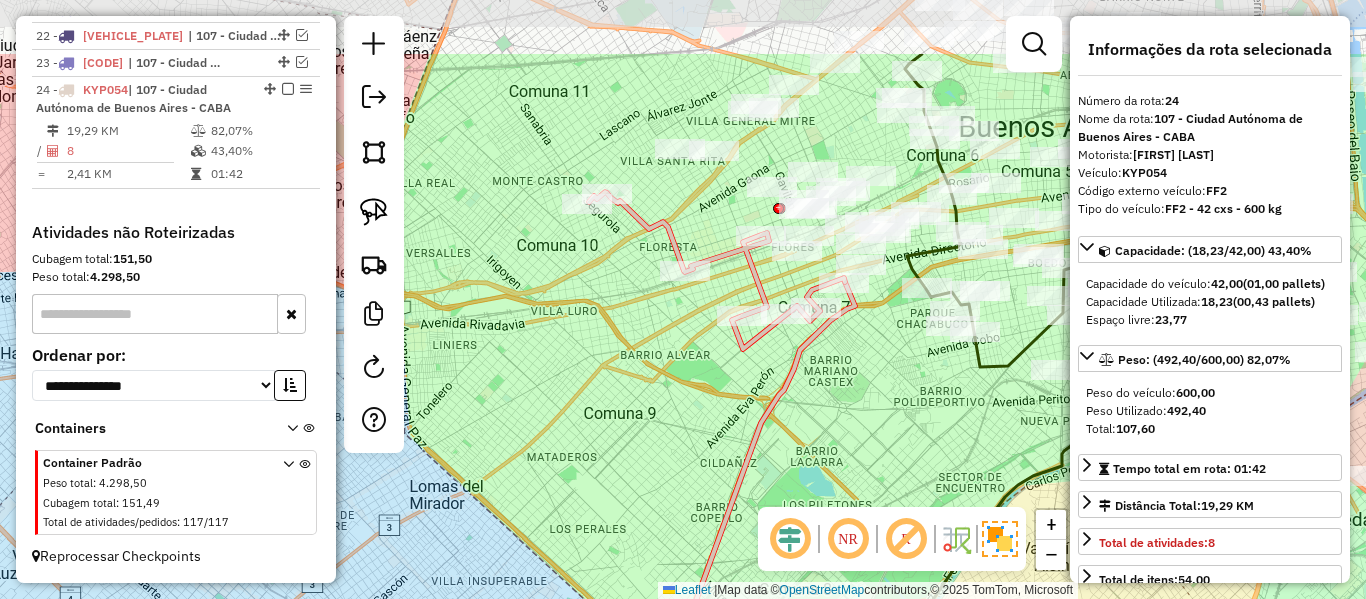 drag, startPoint x: 759, startPoint y: 277, endPoint x: 789, endPoint y: 366, distance: 93.92018 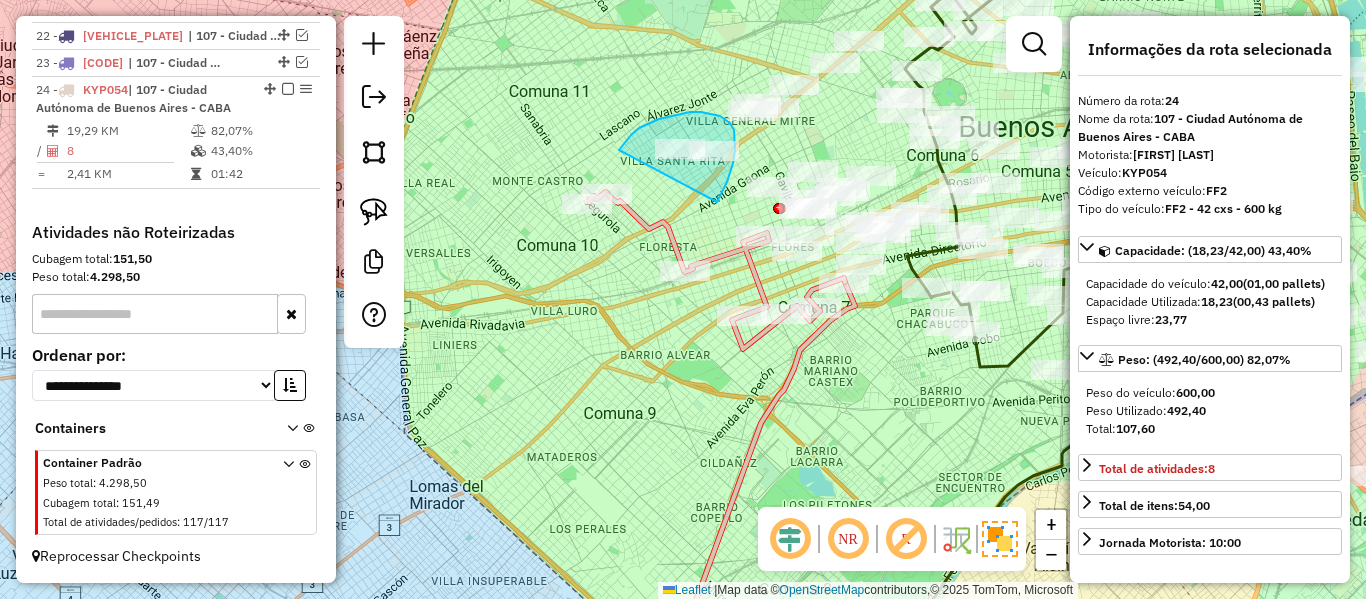 drag, startPoint x: 735, startPoint y: 139, endPoint x: 614, endPoint y: 168, distance: 124.42668 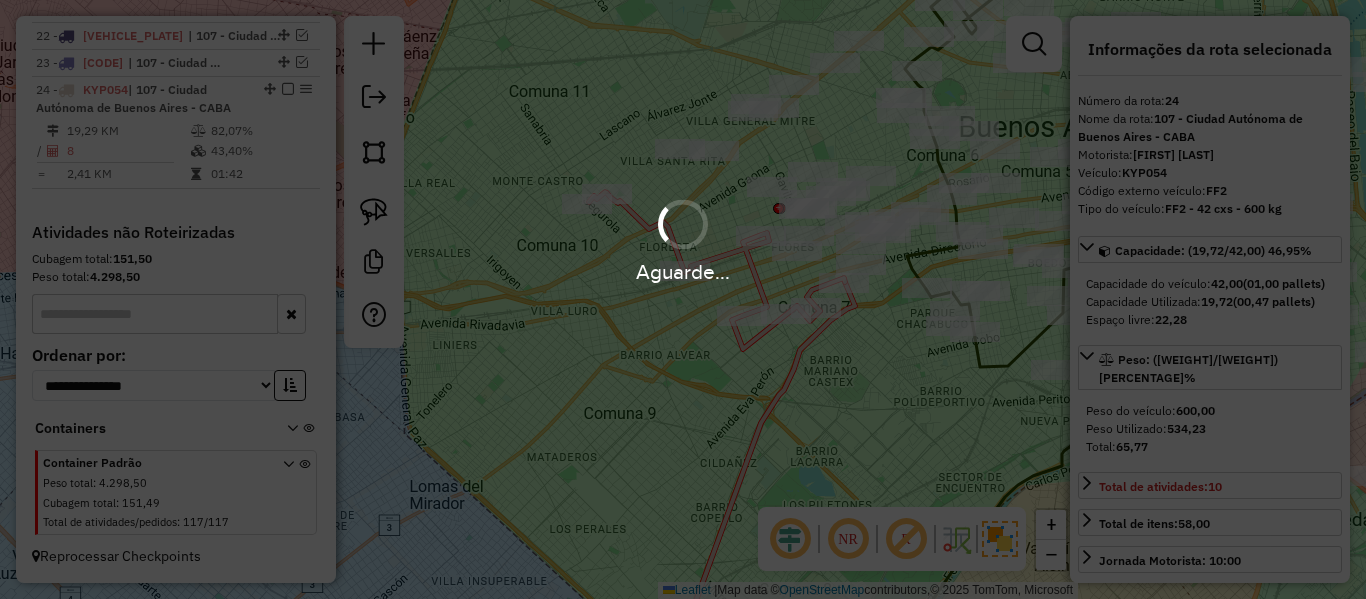 select on "**********" 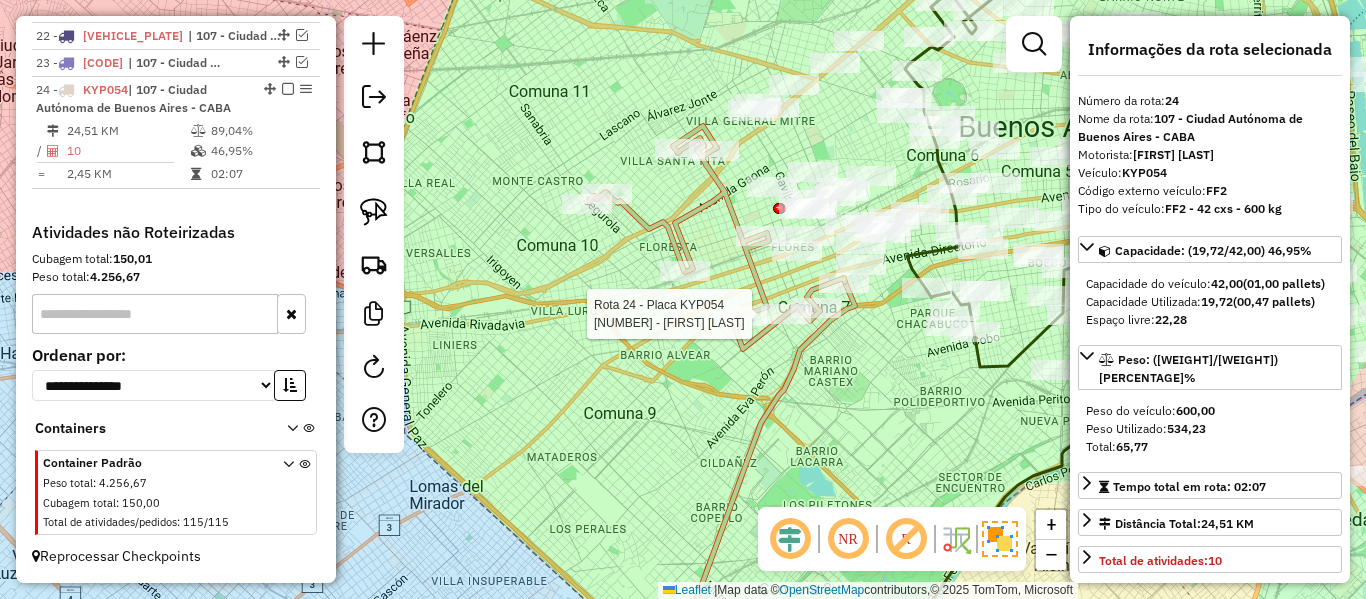 click 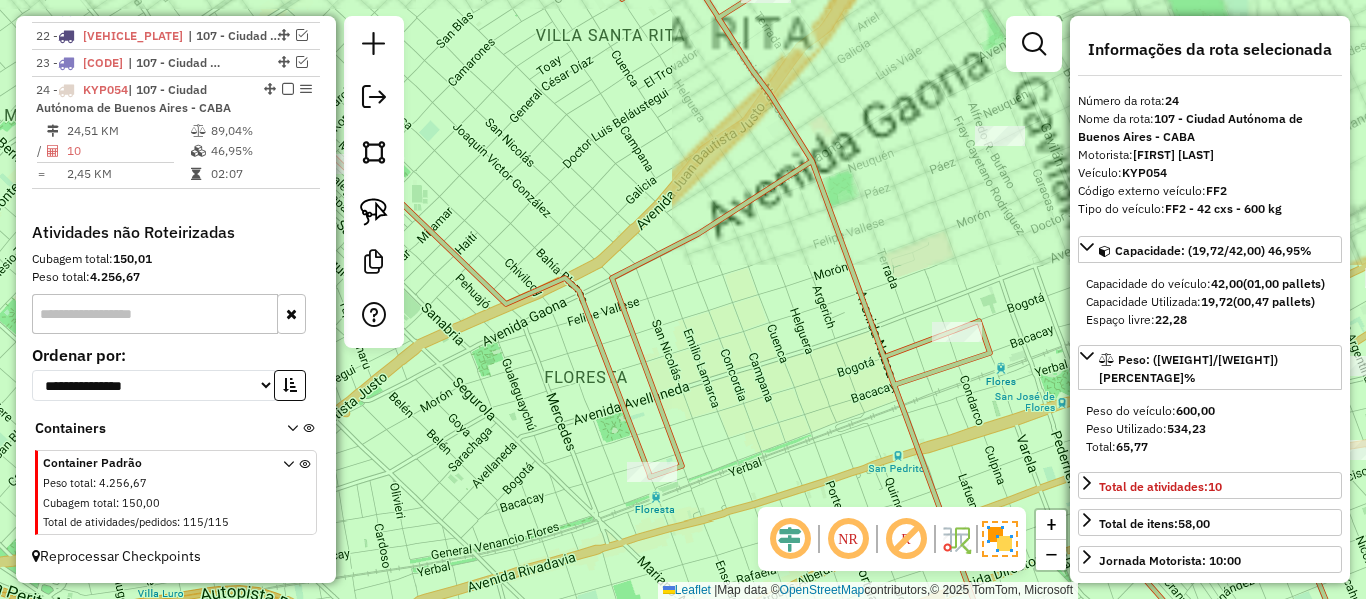 drag, startPoint x: 659, startPoint y: 311, endPoint x: 610, endPoint y: 304, distance: 49.497475 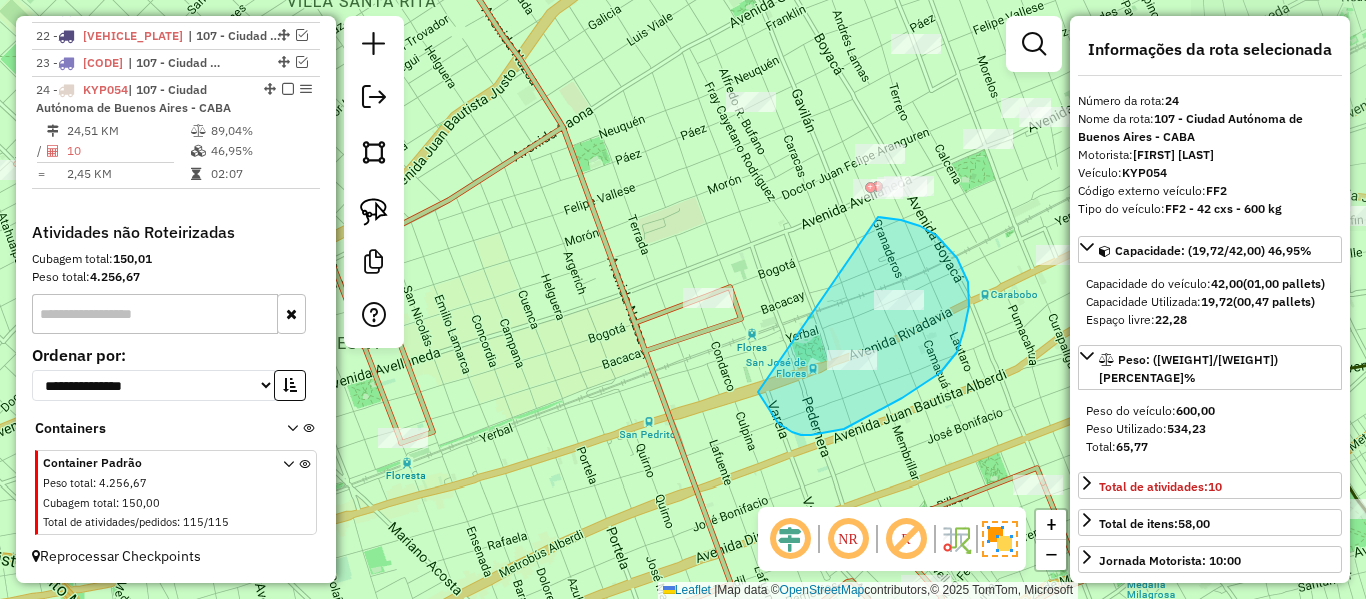 drag, startPoint x: 762, startPoint y: 400, endPoint x: 749, endPoint y: 293, distance: 107.78683 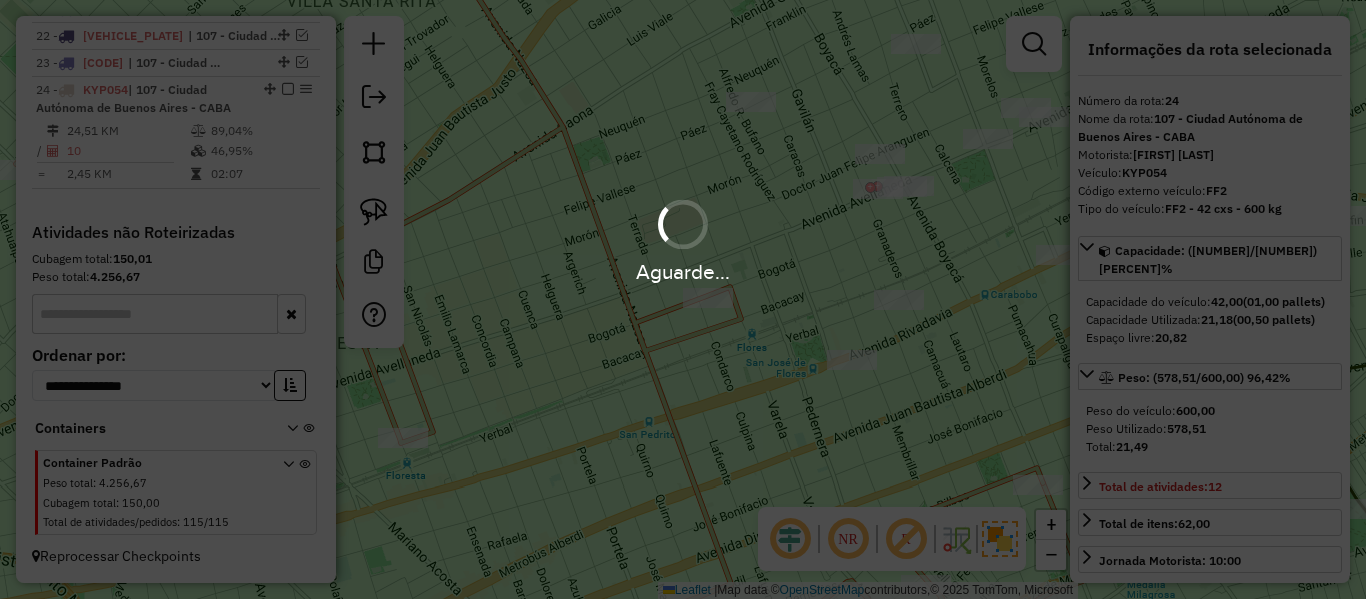 select on "**********" 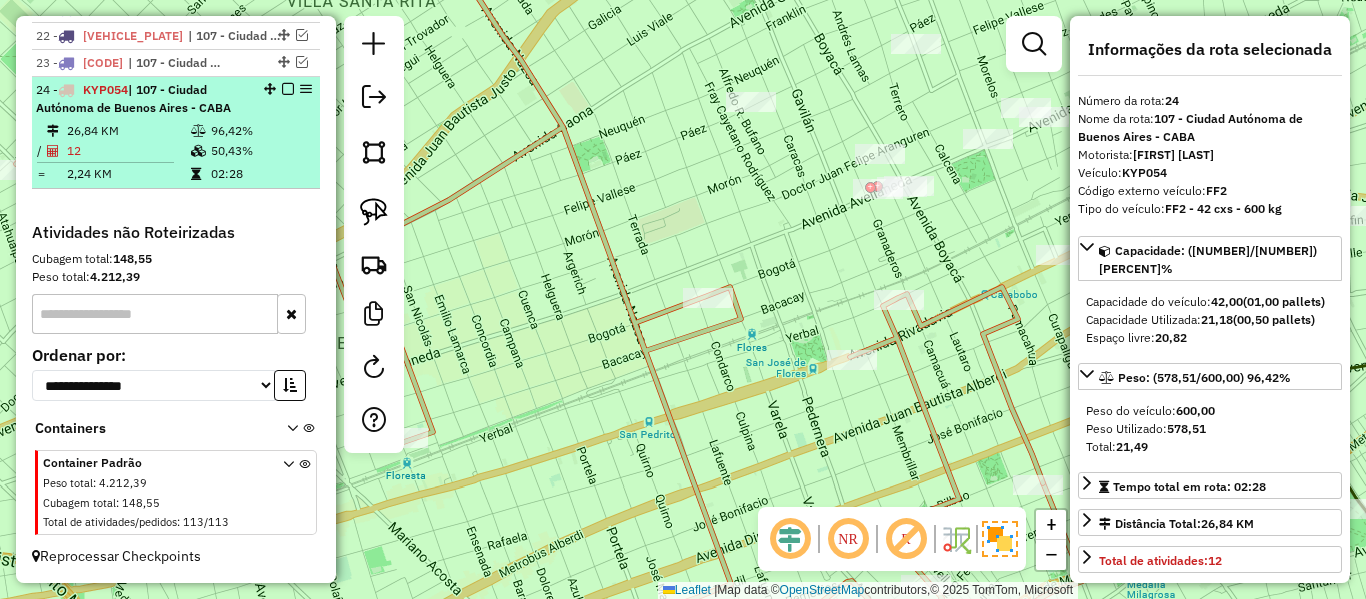 click at bounding box center [288, 89] 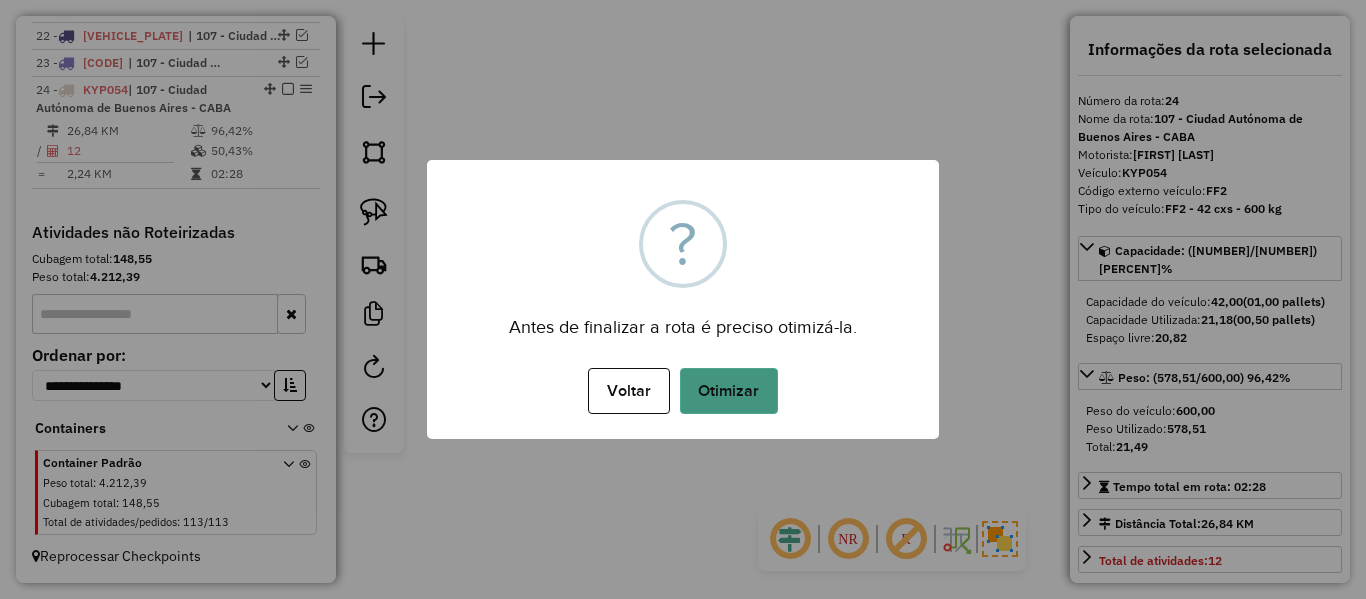 click on "Voltar No Otimizar" at bounding box center (683, 391) 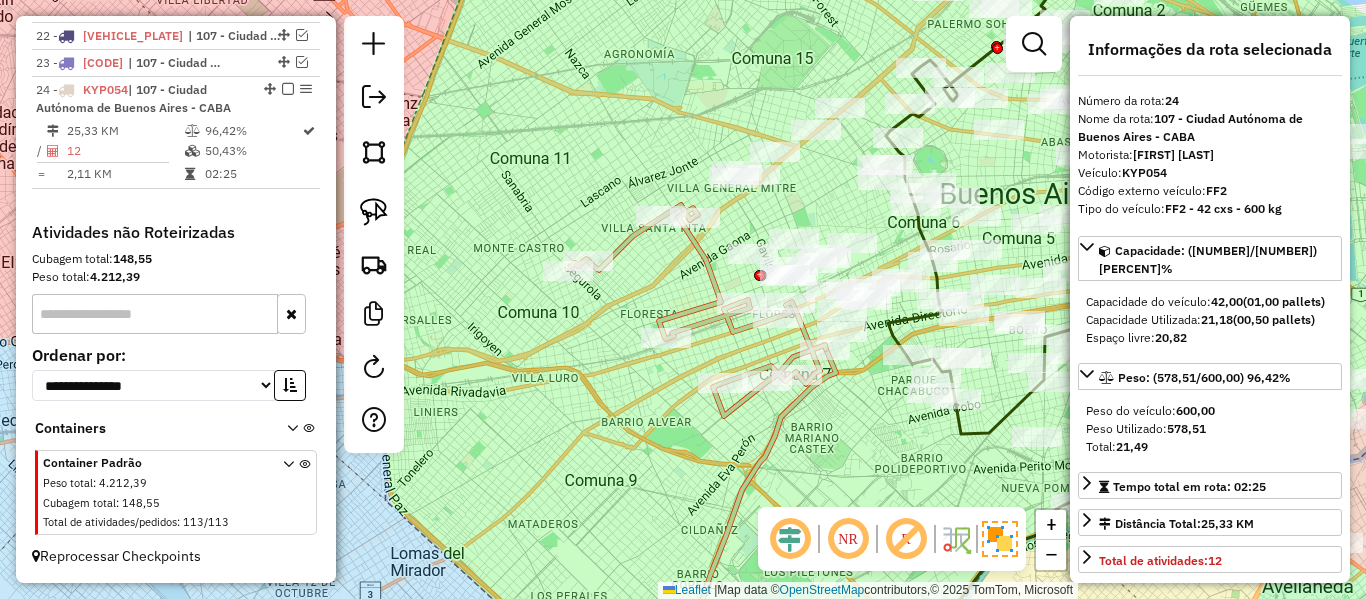 drag, startPoint x: 280, startPoint y: 91, endPoint x: 316, endPoint y: 104, distance: 38.27532 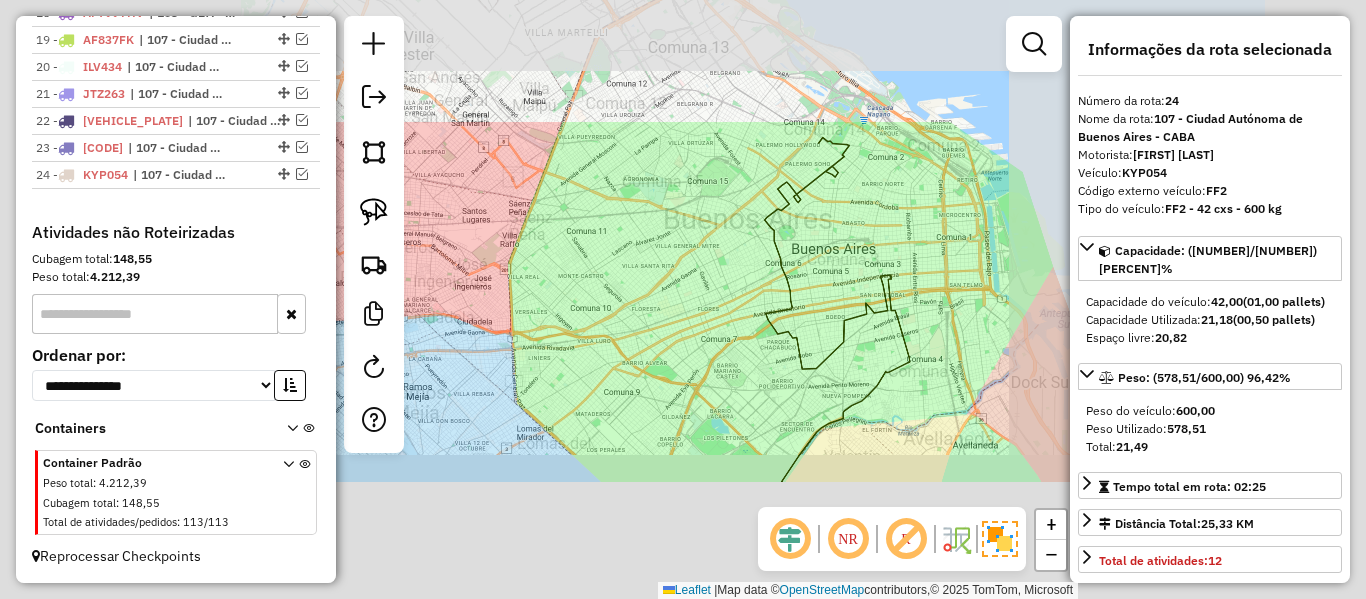 click on "Janela de atendimento Grade de atendimento Capacidade Transportadoras Veículos Cliente Pedidos  Rotas Selecione os dias de semana para filtrar as janelas de atendimento  Seg   Ter   Qua   Qui   Sex   Sáb   Dom  Informe o período da janela de atendimento: De: Até:  Filtrar exatamente a janela do cliente  Considerar janela de atendimento padrão  Selecione os dias de semana para filtrar as grades de atendimento  Seg   Ter   Qua   Qui   Sex   Sáb   Dom   Considerar clientes sem dia de atendimento cadastrado  Clientes fora do dia de atendimento selecionado Filtrar as atividades entre os valores definidos abaixo:  Peso mínimo:   Peso máximo:   Cubagem mínima:   Cubagem máxima:   De:   Até:  Filtrar as atividades entre o tempo de atendimento definido abaixo:  De:   Até:   Considerar capacidade total dos clientes não roteirizados Transportadora: Selecione um ou mais itens Tipo de veículo: Selecione um ou mais itens Veículo: Selecione um ou mais itens Motorista: Selecione um ou mais itens Nome: Rótulo:" 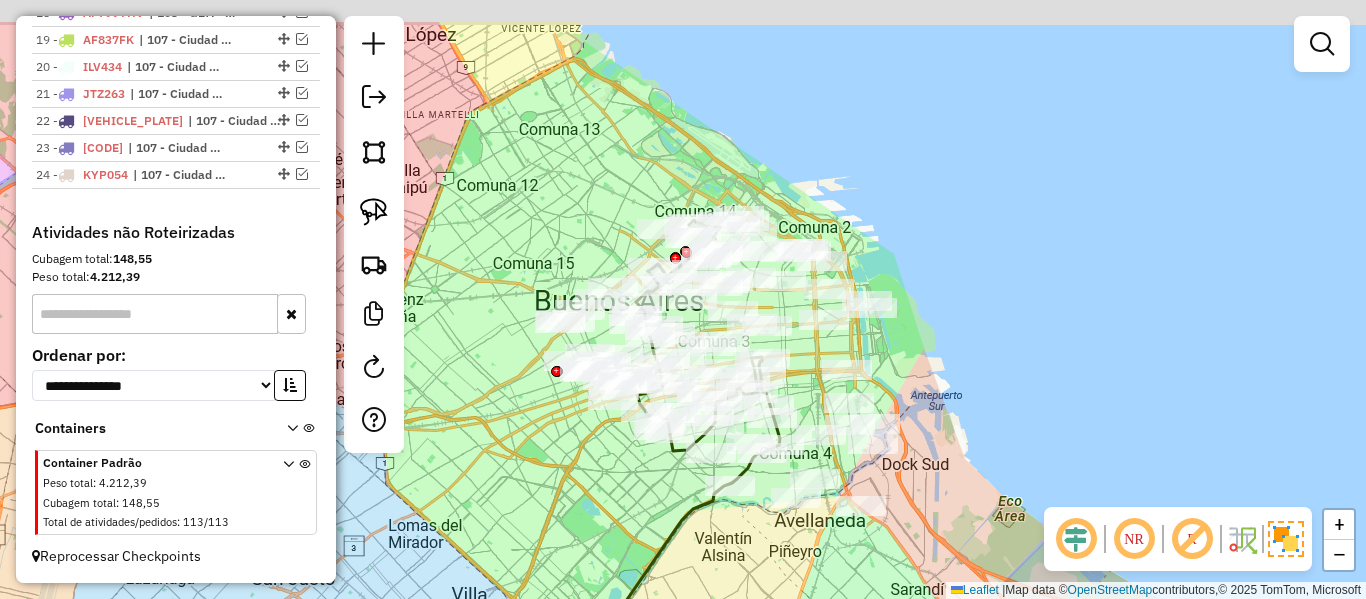 drag, startPoint x: 640, startPoint y: 370, endPoint x: 549, endPoint y: 414, distance: 101.07918 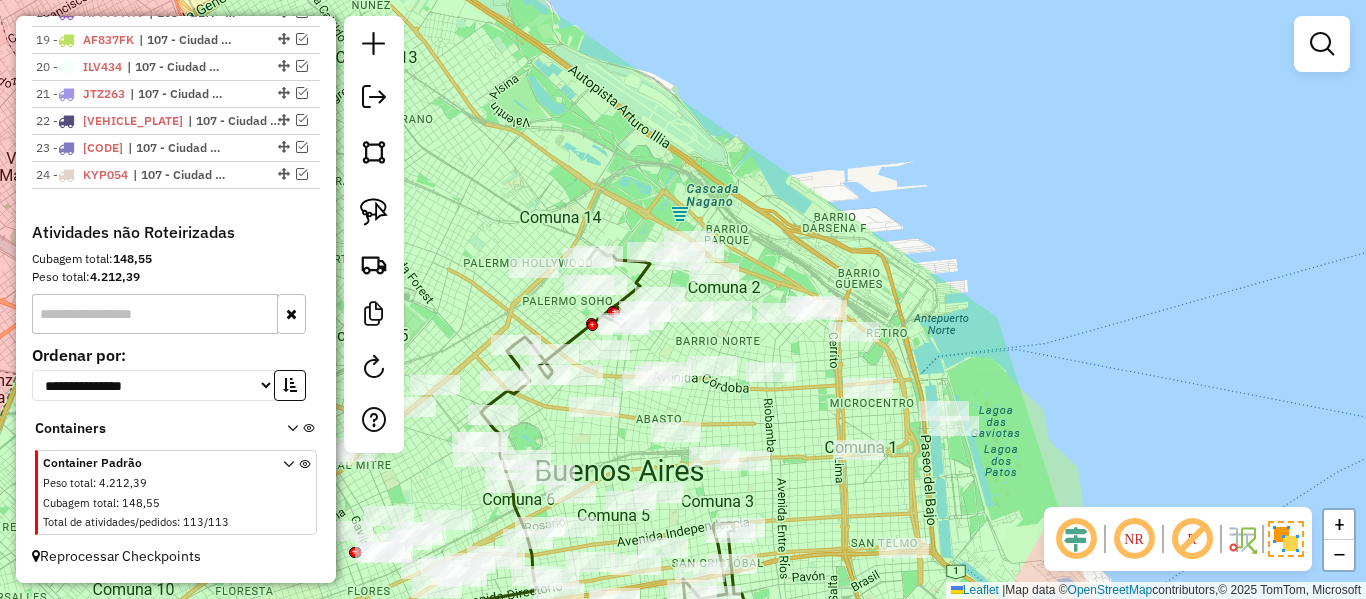 drag, startPoint x: 767, startPoint y: 207, endPoint x: 813, endPoint y: 202, distance: 46.270943 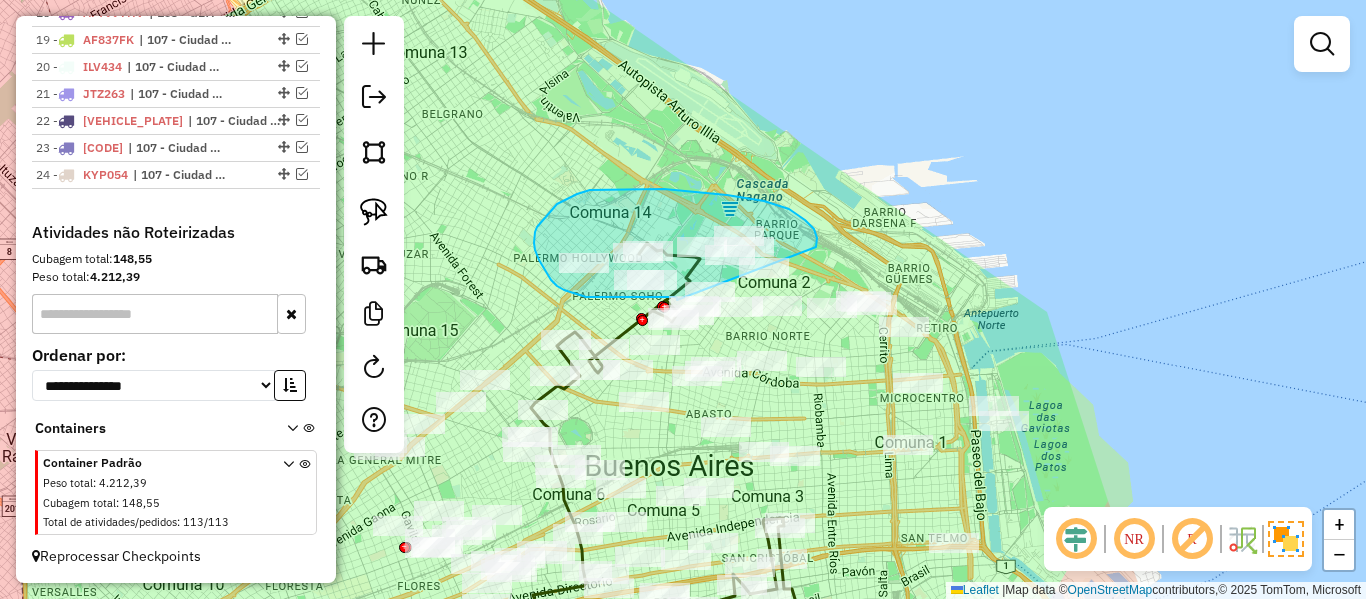 click on "Janela de atendimento Grade de atendimento Capacidade Transportadoras Veículos Cliente Pedidos  Rotas Selecione os dias de semana para filtrar as janelas de atendimento  Seg   Ter   Qua   Qui   Sex   Sáb   Dom  Informe o período da janela de atendimento: De: Até:  Filtrar exatamente a janela do cliente  Considerar janela de atendimento padrão  Selecione os dias de semana para filtrar as grades de atendimento  Seg   Ter   Qua   Qui   Sex   Sáb   Dom   Considerar clientes sem dia de atendimento cadastrado  Clientes fora do dia de atendimento selecionado Filtrar as atividades entre os valores definidos abaixo:  Peso mínimo:   Peso máximo:   Cubagem mínima:   Cubagem máxima:   De:   Até:  Filtrar as atividades entre o tempo de atendimento definido abaixo:  De:   Até:   Considerar capacidade total dos clientes não roteirizados Transportadora: Selecione um ou mais itens Tipo de veículo: Selecione um ou mais itens Veículo: Selecione um ou mais itens Motorista: Selecione um ou mais itens Nome: Rótulo:" 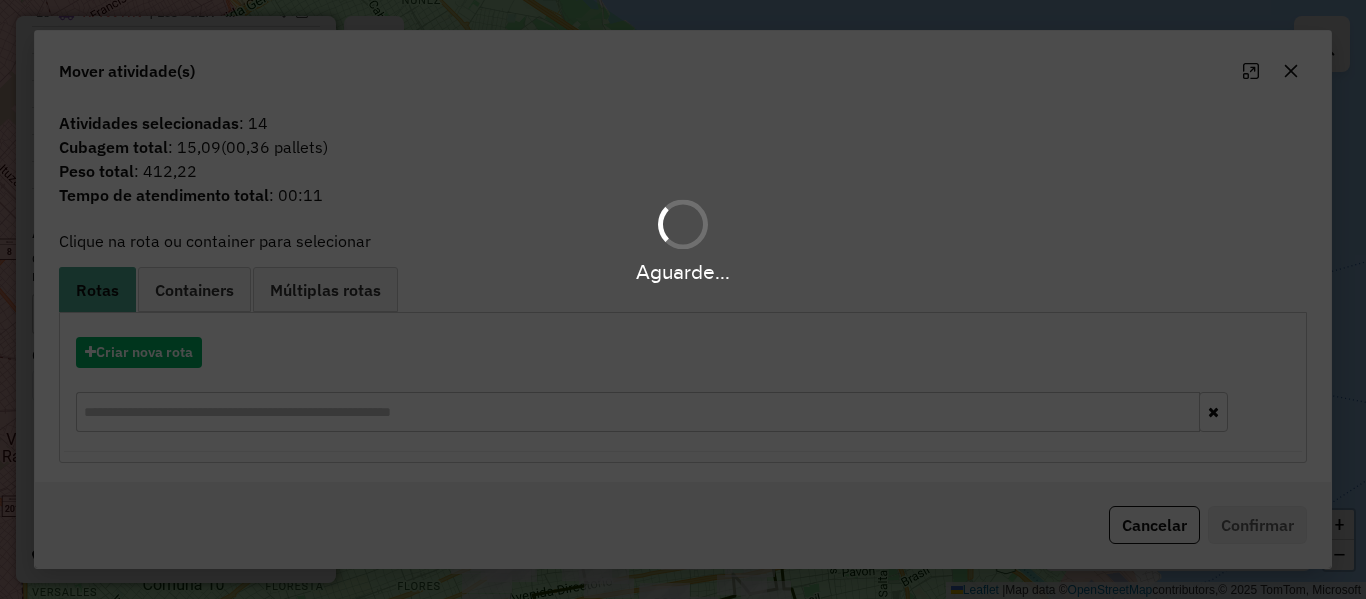 click on "Aguarde..." at bounding box center [683, 299] 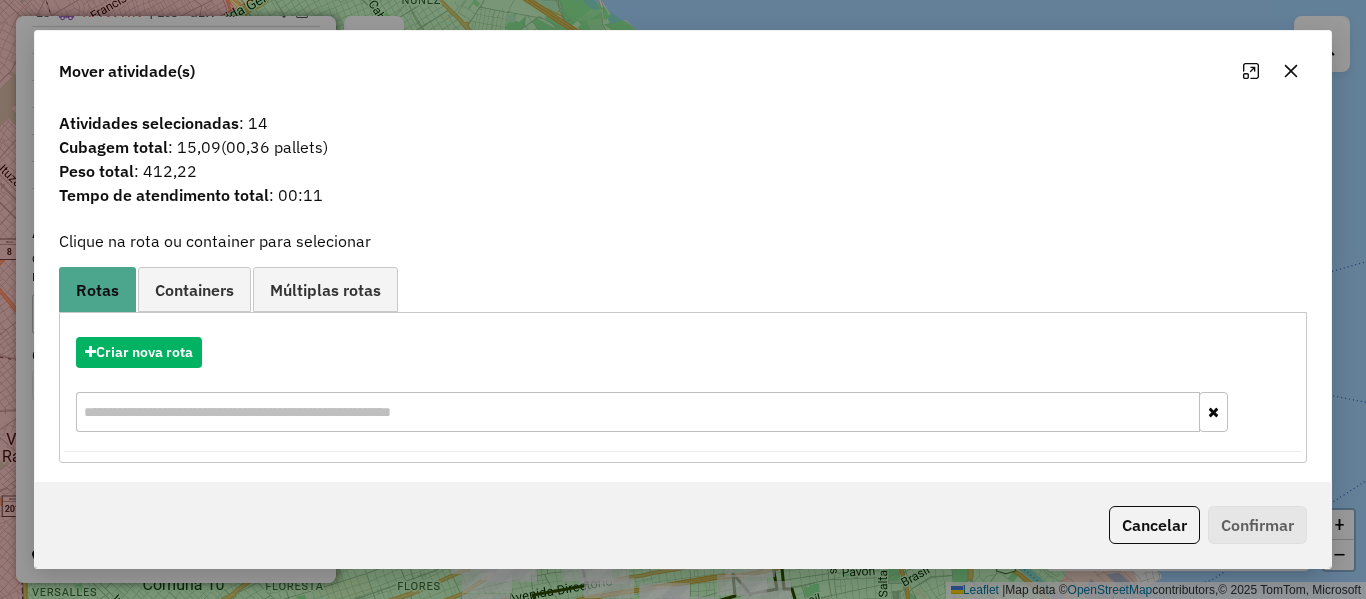 click on "Aguarde...  Pop-up bloqueado!  Seu navegador bloqueou automáticamente a abertura de uma nova janela.   Acesse as configurações e adicione o endereço do sistema a lista de permissão.   Fechar  Informações da Sessão 1221880 - 02/08/2025     Criação: 01/08/2025 12:51   Depósito:  SAZ AR - TaDa Shipick   Total de rotas:  24  Distância Total:  1.171,27 km  Tempo total:  86:00  Total de Atividades Roteirizadas:  399  Total de Pedidos Roteirizados:  399  Peso total roteirizado:  13.127,27  Cubagem total roteirizado:  474,31  Total de Atividades não Roteirizadas:  113  Total de Pedidos não Roteirizados:  113 Total de caixas por viagem:  474,31 /   24 =  19,76 Média de Atividades por viagem:  399 /   24 =  16,63 Ocupação média da frota:  91,16%  Clientes com Service Time:  0,00%   (0 de 512)   Rotas improdutivas:  4  Rotas vários dias:  0  Clientes Priorizados NR:  0  Transportadoras  Rotas  Recargas: 0   Ver rotas   Ver veículos  Finalizar todas as rotas   1 -       PDB143   33,92 KM   40,85%  /" at bounding box center (683, 299) 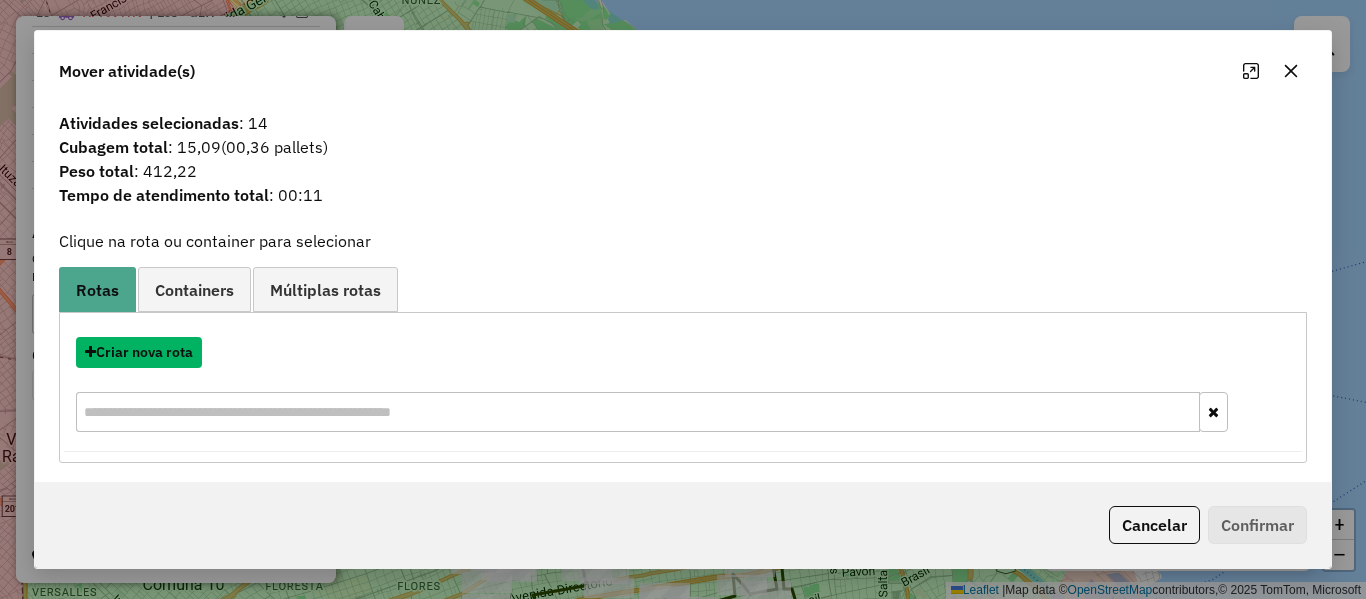 click on "Criar nova rota" at bounding box center (139, 352) 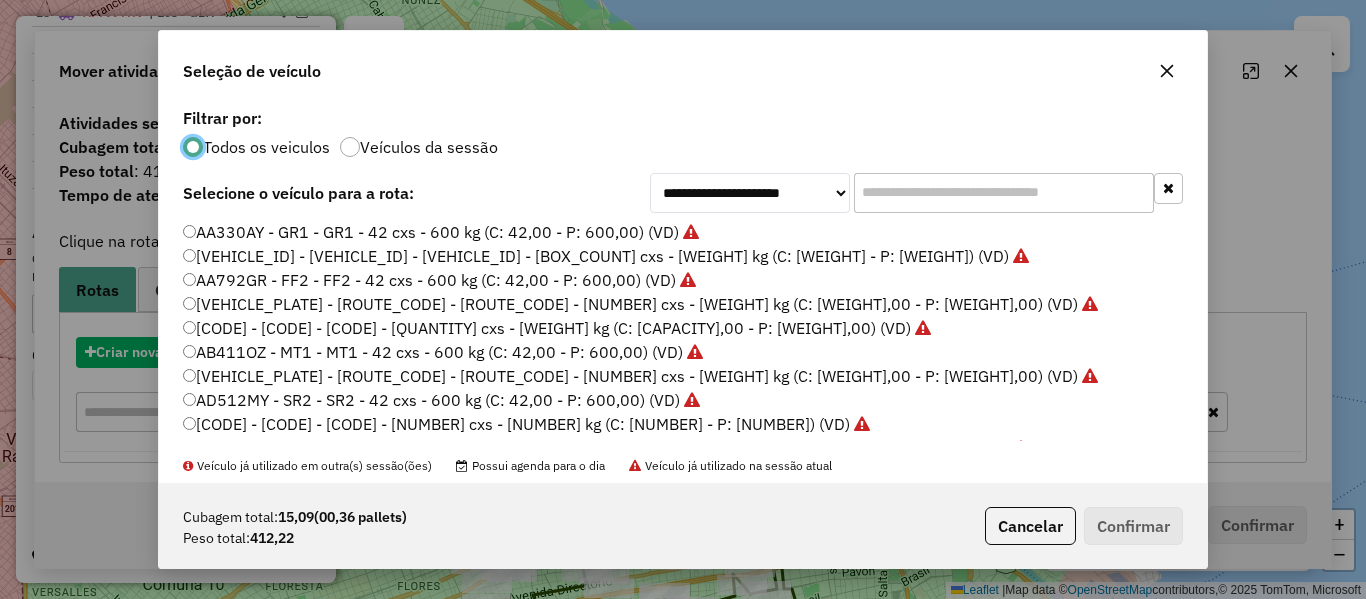 scroll, scrollTop: 11, scrollLeft: 6, axis: both 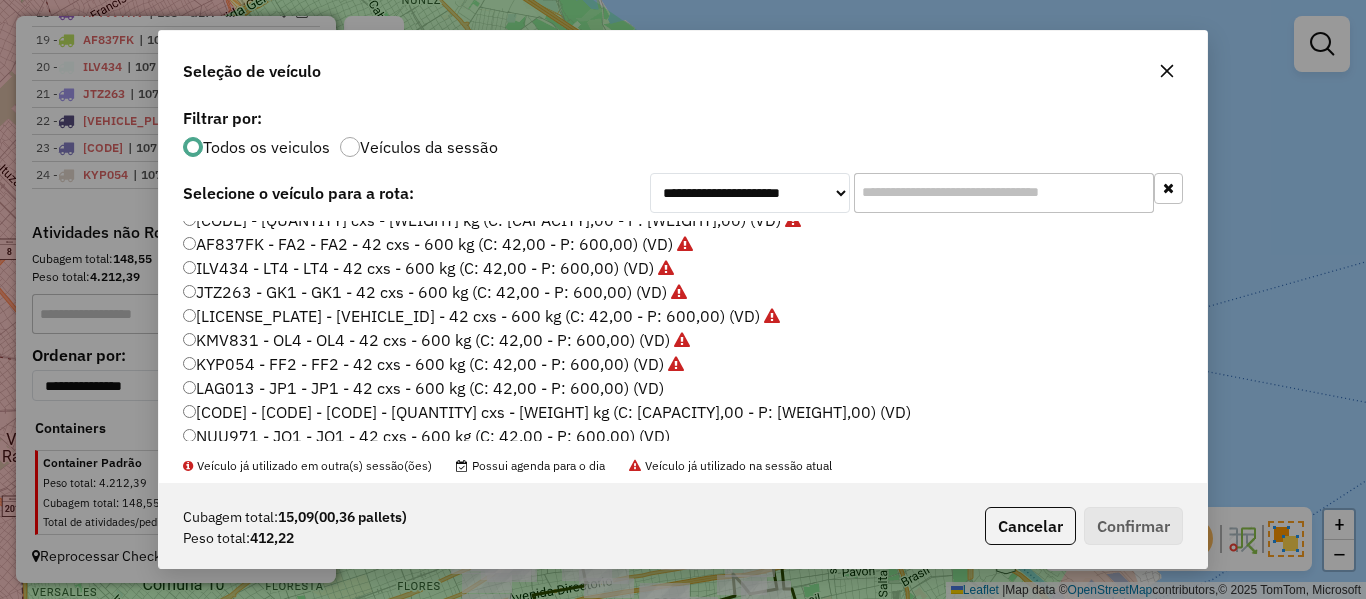 click on "[PLATE] - JP1 - JP1 - 42 cxs - 600 kg (C: 42,00 - P: 600,00) (VD)" 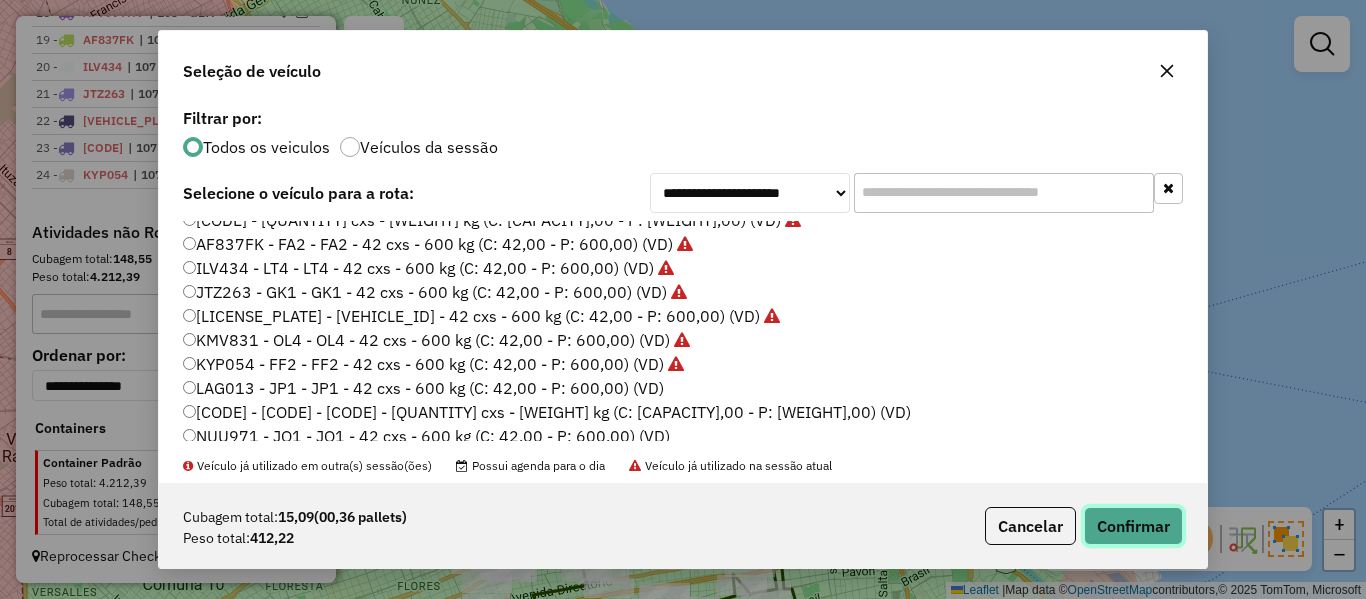 click on "Confirmar" 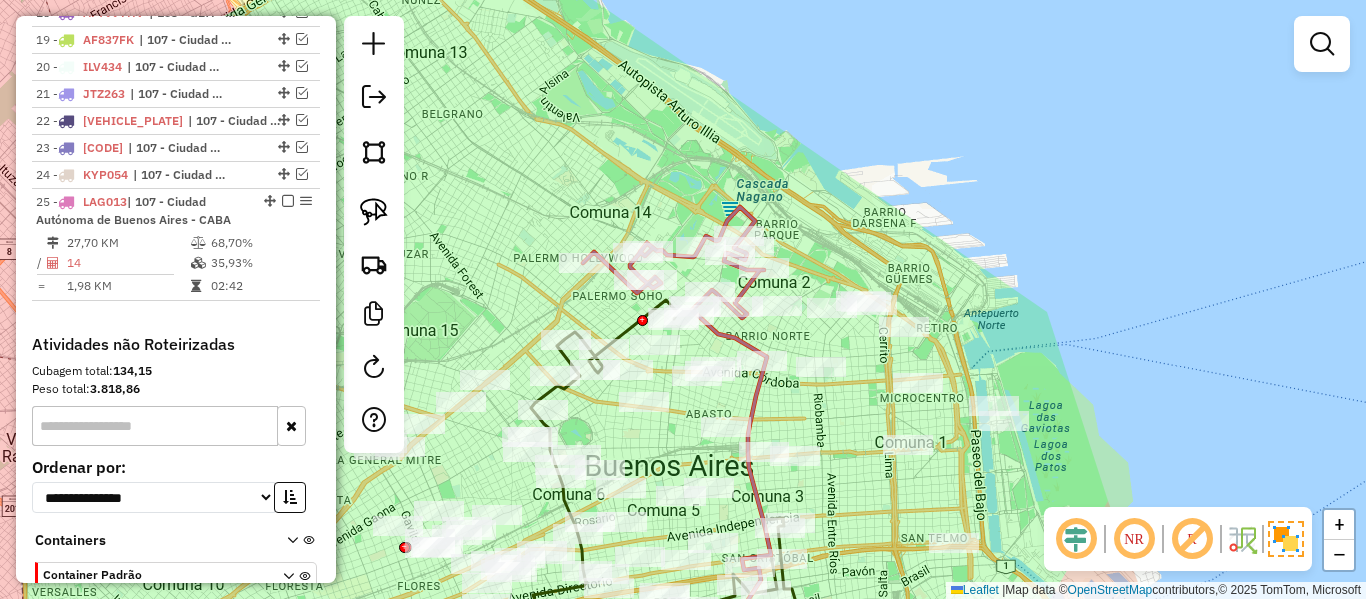 scroll, scrollTop: 1408, scrollLeft: 0, axis: vertical 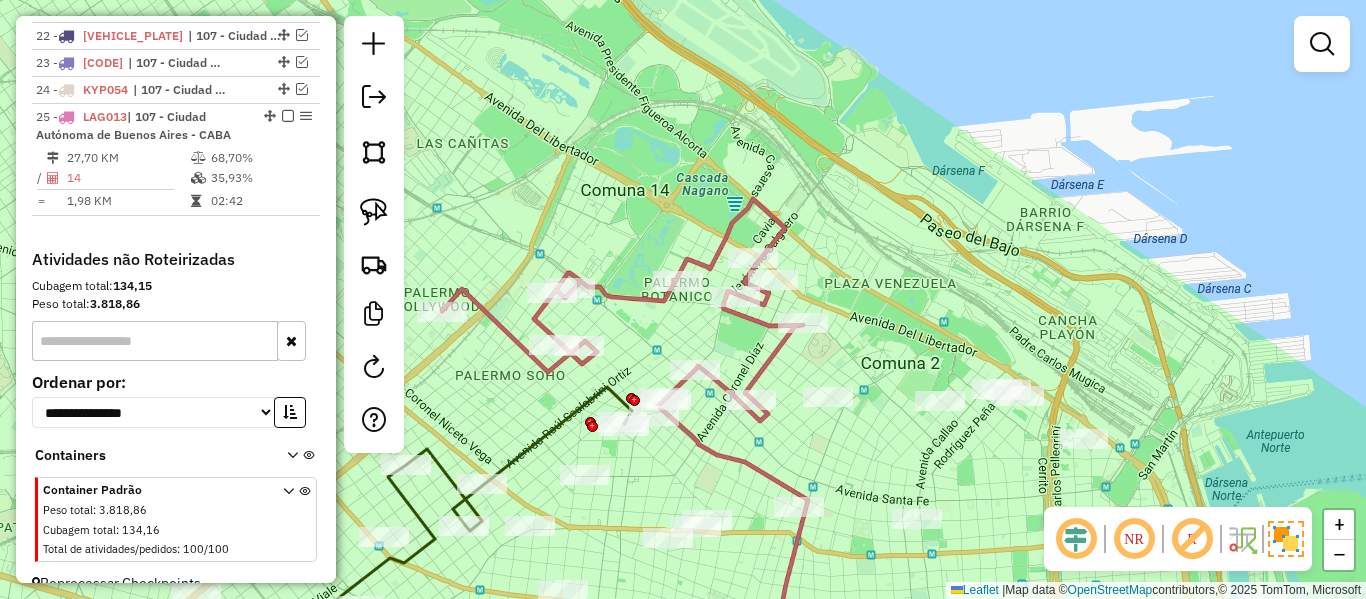 click 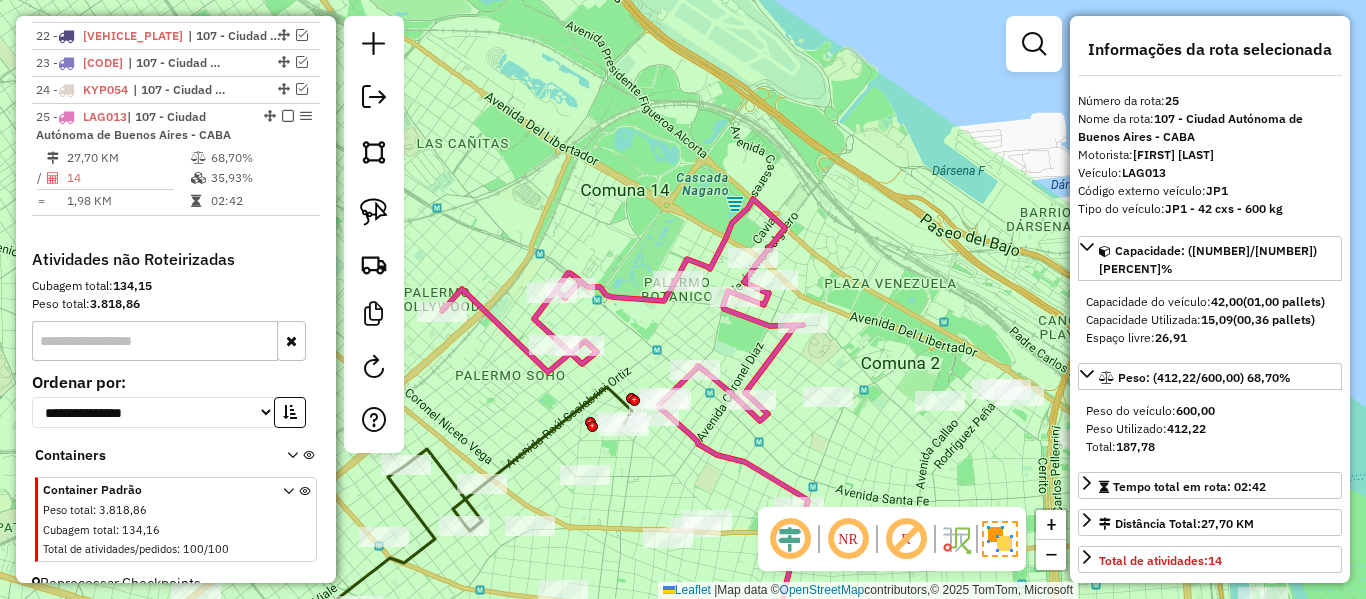 scroll, scrollTop: 1435, scrollLeft: 0, axis: vertical 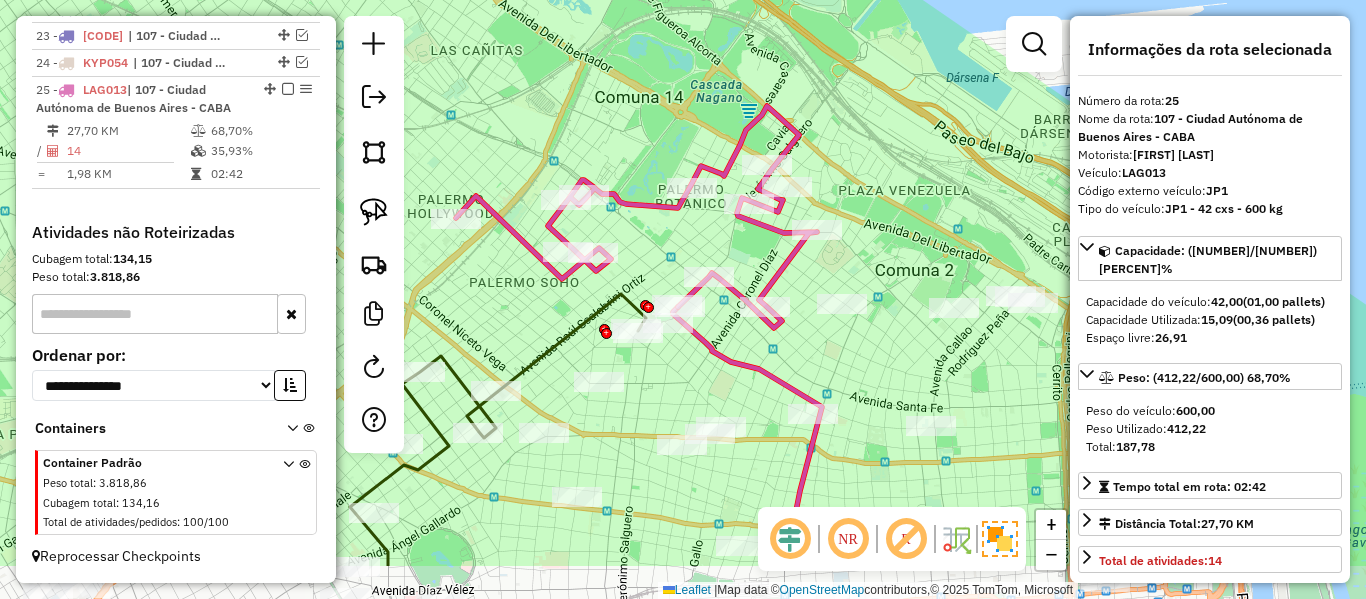 drag, startPoint x: 858, startPoint y: 255, endPoint x: 873, endPoint y: 160, distance: 96.17692 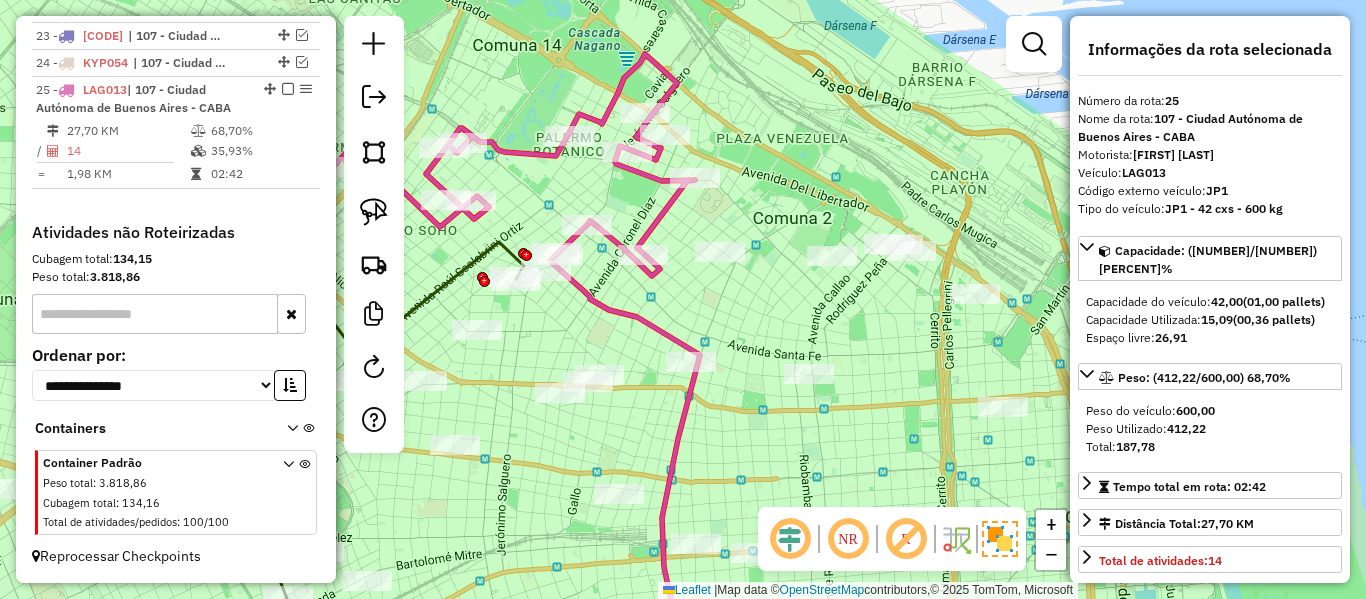 drag, startPoint x: 867, startPoint y: 358, endPoint x: 744, endPoint y: 309, distance: 132.40091 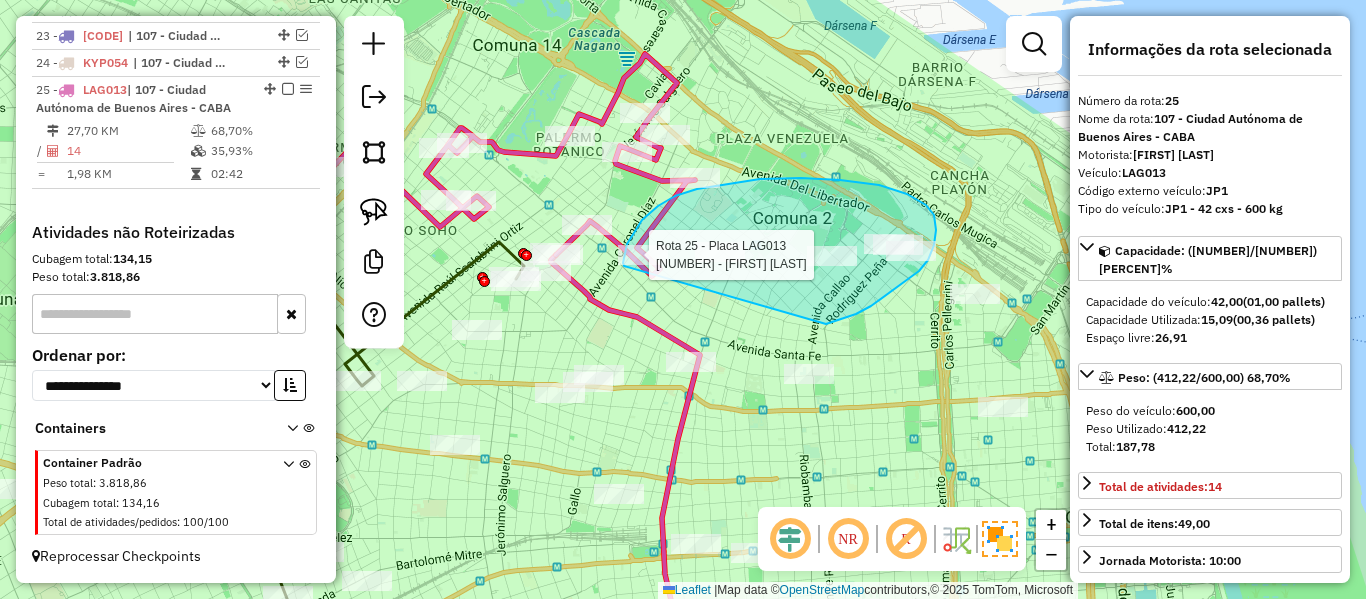 drag, startPoint x: 919, startPoint y: 271, endPoint x: 633, endPoint y: 267, distance: 286.02798 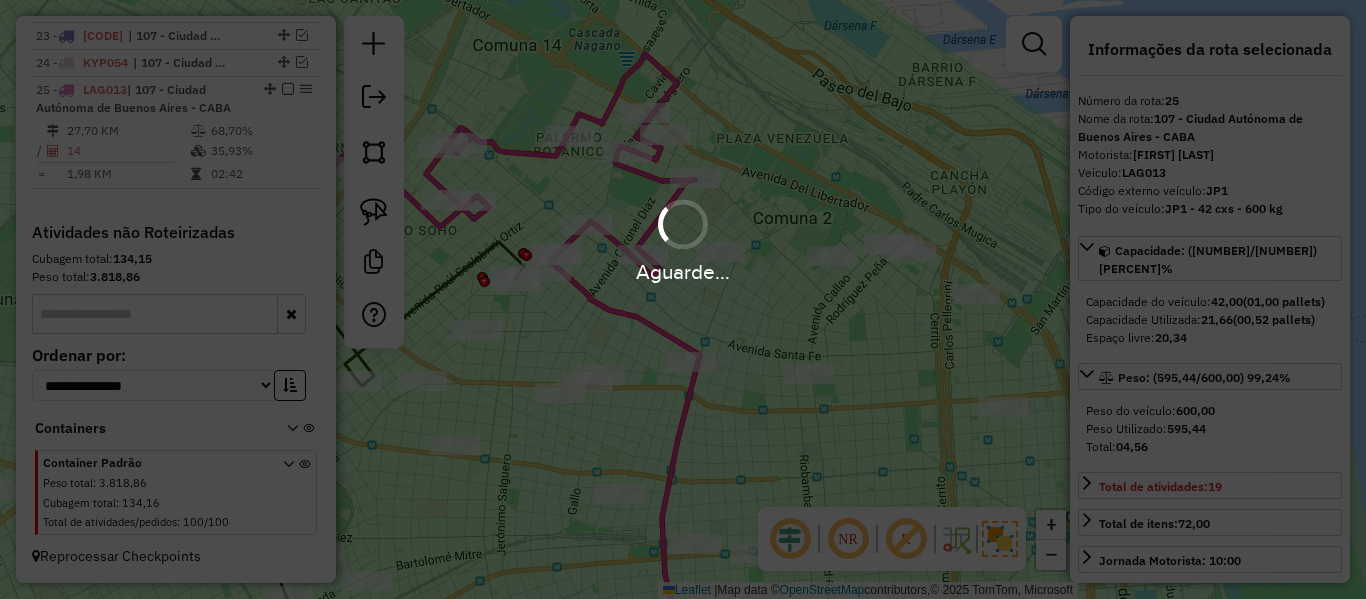 select on "**********" 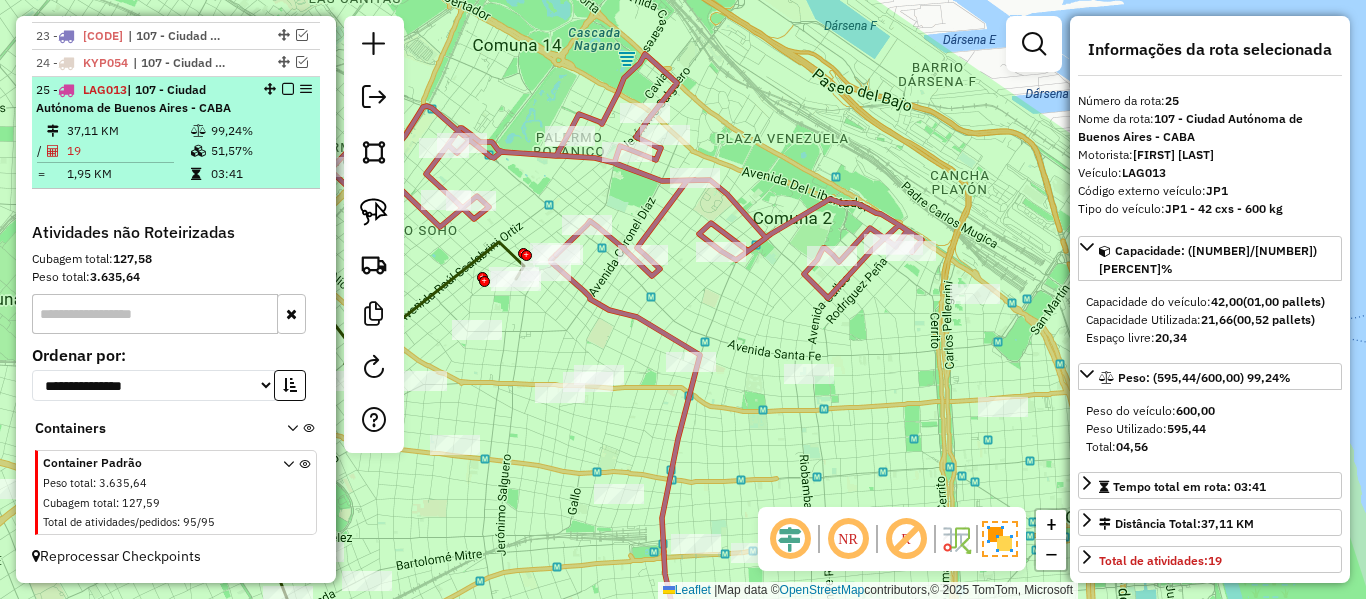 click at bounding box center [288, 89] 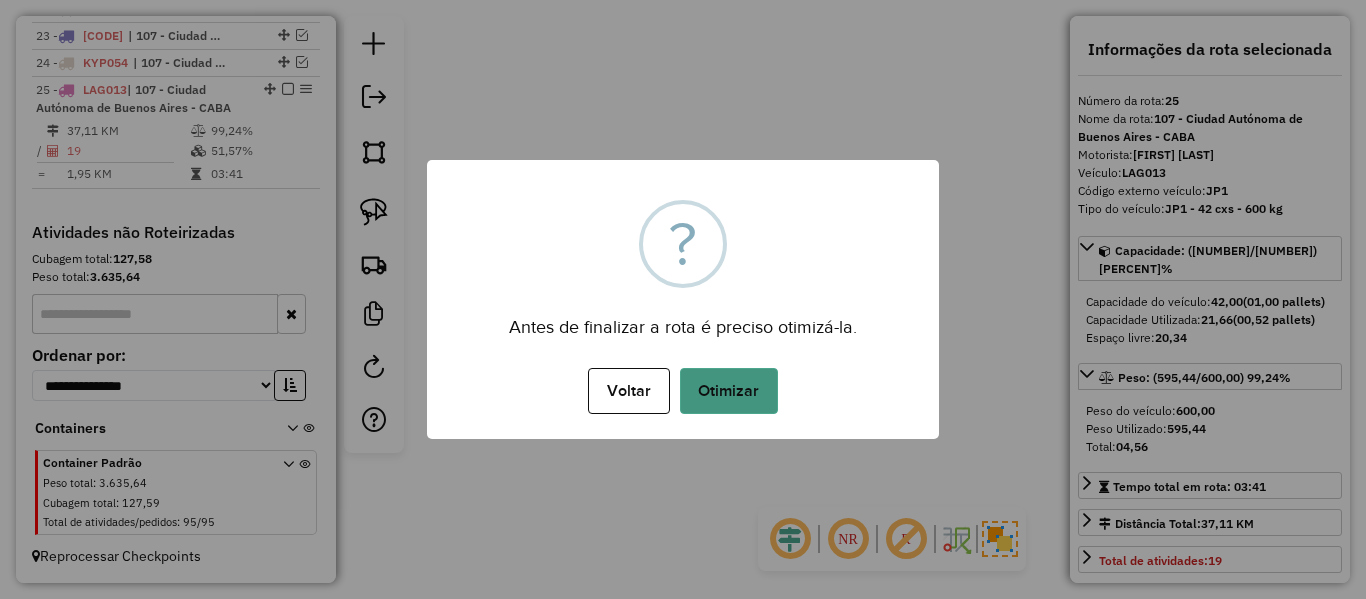 click on "Otimizar" at bounding box center (729, 391) 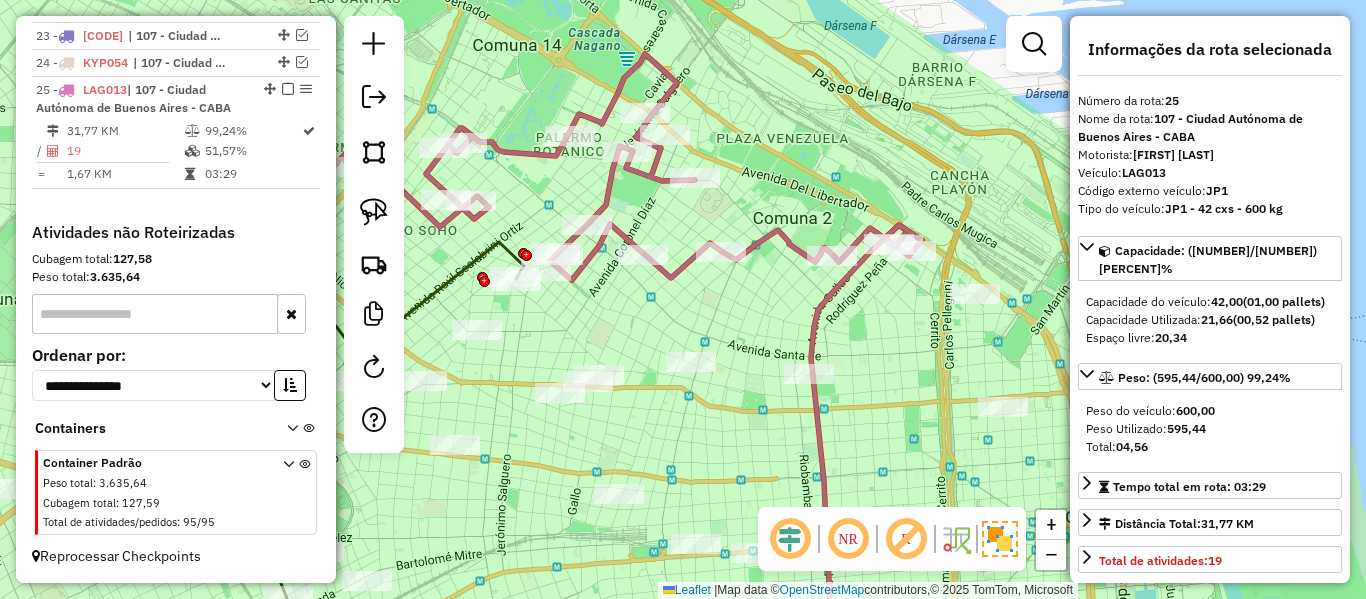drag, startPoint x: 279, startPoint y: 87, endPoint x: 345, endPoint y: 94, distance: 66.37017 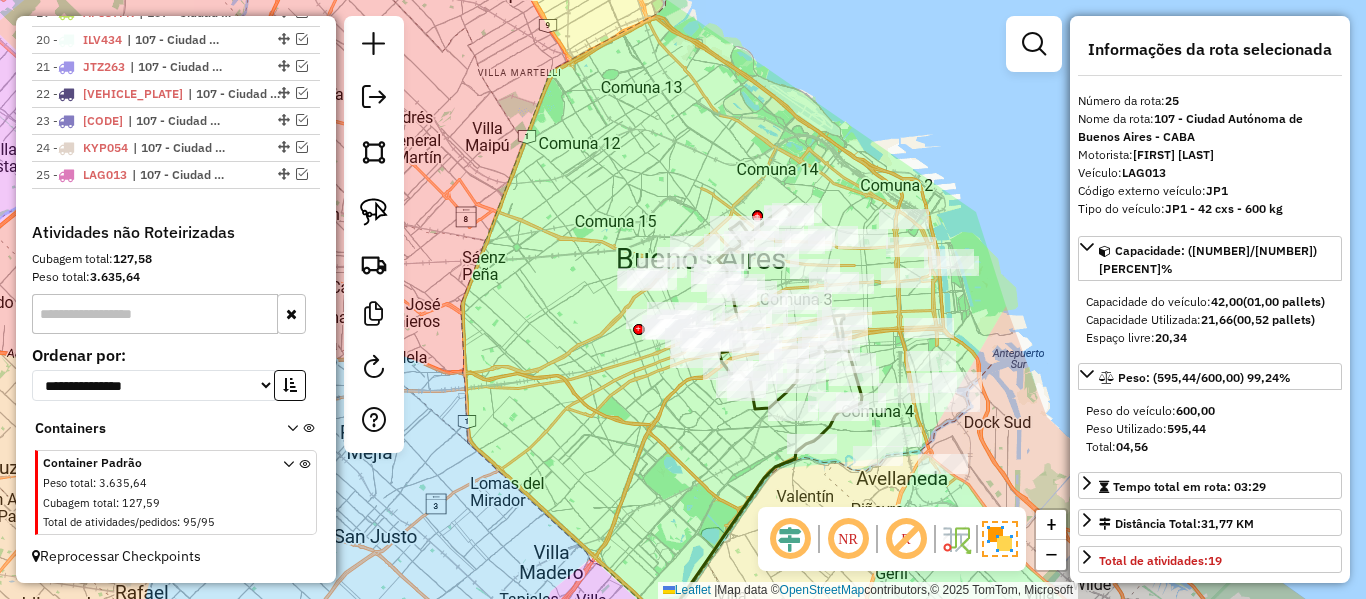 drag, startPoint x: 996, startPoint y: 307, endPoint x: 893, endPoint y: 294, distance: 103.81715 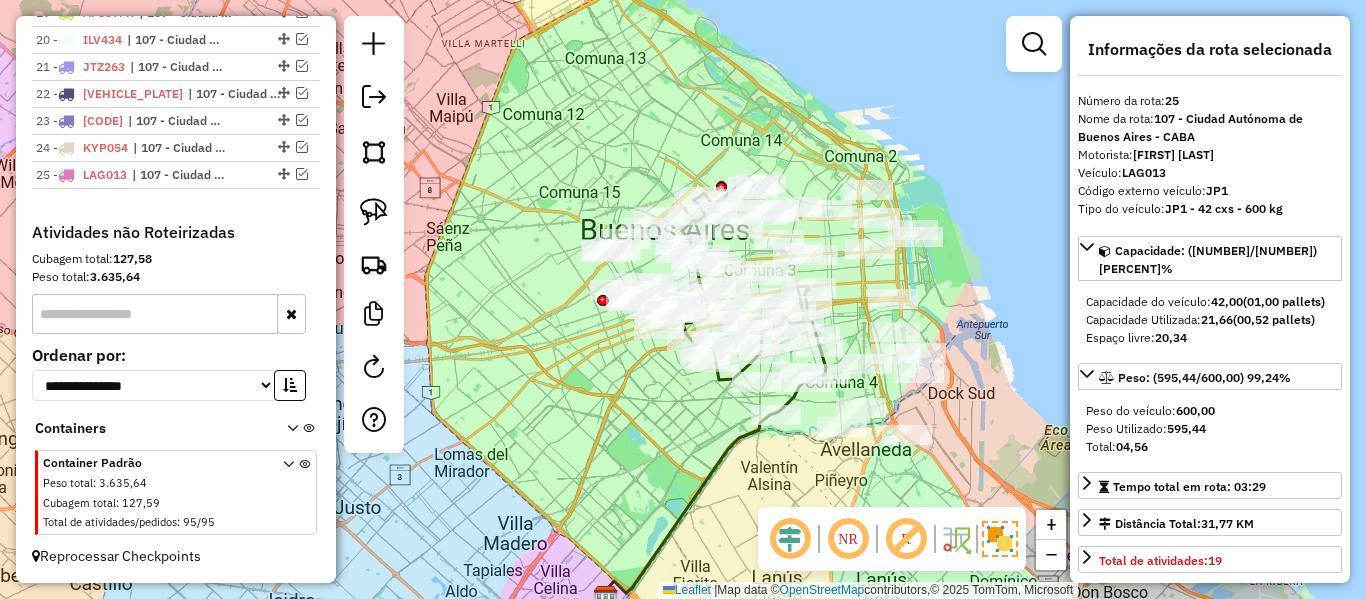 drag, startPoint x: 696, startPoint y: 427, endPoint x: 871, endPoint y: 429, distance: 175.01143 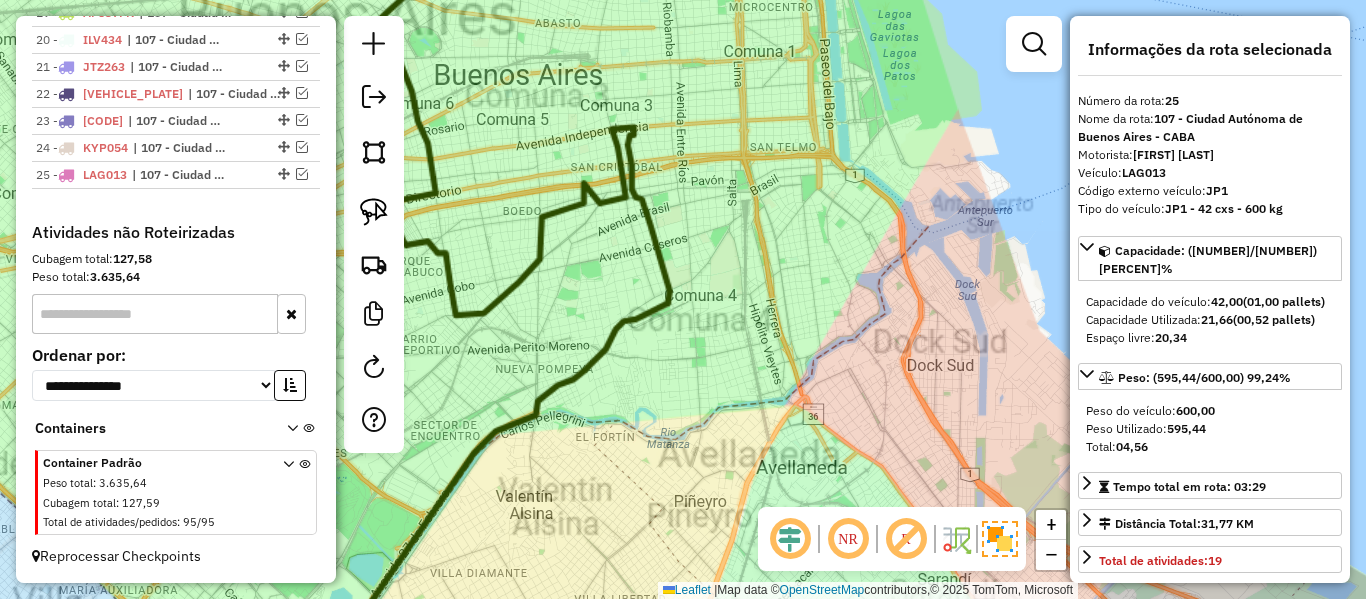 click on "Janela de atendimento Grade de atendimento Capacidade Transportadoras Veículos Cliente Pedidos  Rotas Selecione os dias de semana para filtrar as janelas de atendimento  Seg   Ter   Qua   Qui   Sex   Sáb   Dom  Informe o período da janela de atendimento: De: Até:  Filtrar exatamente a janela do cliente  Considerar janela de atendimento padrão  Selecione os dias de semana para filtrar as grades de atendimento  Seg   Ter   Qua   Qui   Sex   Sáb   Dom   Considerar clientes sem dia de atendimento cadastrado  Clientes fora do dia de atendimento selecionado Filtrar as atividades entre os valores definidos abaixo:  Peso mínimo:   Peso máximo:   Cubagem mínima:   Cubagem máxima:   De:   Até:  Filtrar as atividades entre o tempo de atendimento definido abaixo:  De:   Até:   Considerar capacidade total dos clientes não roteirizados Transportadora: Selecione um ou mais itens Tipo de veículo: Selecione um ou mais itens Veículo: Selecione um ou mais itens Motorista: Selecione um ou mais itens Nome: Rótulo:" 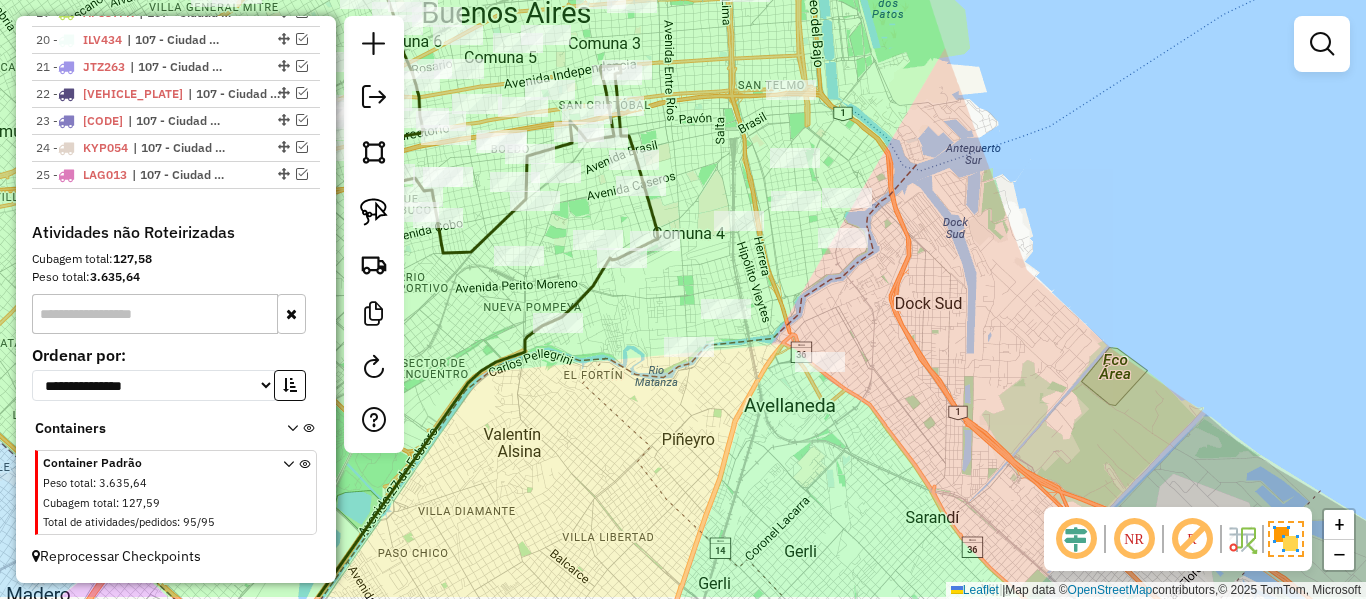 click on "Janela de atendimento Grade de atendimento Capacidade Transportadoras Veículos Cliente Pedidos  Rotas Selecione os dias de semana para filtrar as janelas de atendimento  Seg   Ter   Qua   Qui   Sex   Sáb   Dom  Informe o período da janela de atendimento: De: Até:  Filtrar exatamente a janela do cliente  Considerar janela de atendimento padrão  Selecione os dias de semana para filtrar as grades de atendimento  Seg   Ter   Qua   Qui   Sex   Sáb   Dom   Considerar clientes sem dia de atendimento cadastrado  Clientes fora do dia de atendimento selecionado Filtrar as atividades entre os valores definidos abaixo:  Peso mínimo:   Peso máximo:   Cubagem mínima:   Cubagem máxima:   De:   Até:  Filtrar as atividades entre o tempo de atendimento definido abaixo:  De:   Até:   Considerar capacidade total dos clientes não roteirizados Transportadora: Selecione um ou mais itens Tipo de veículo: Selecione um ou mais itens Veículo: Selecione um ou mais itens Motorista: Selecione um ou mais itens Nome: Rótulo:" 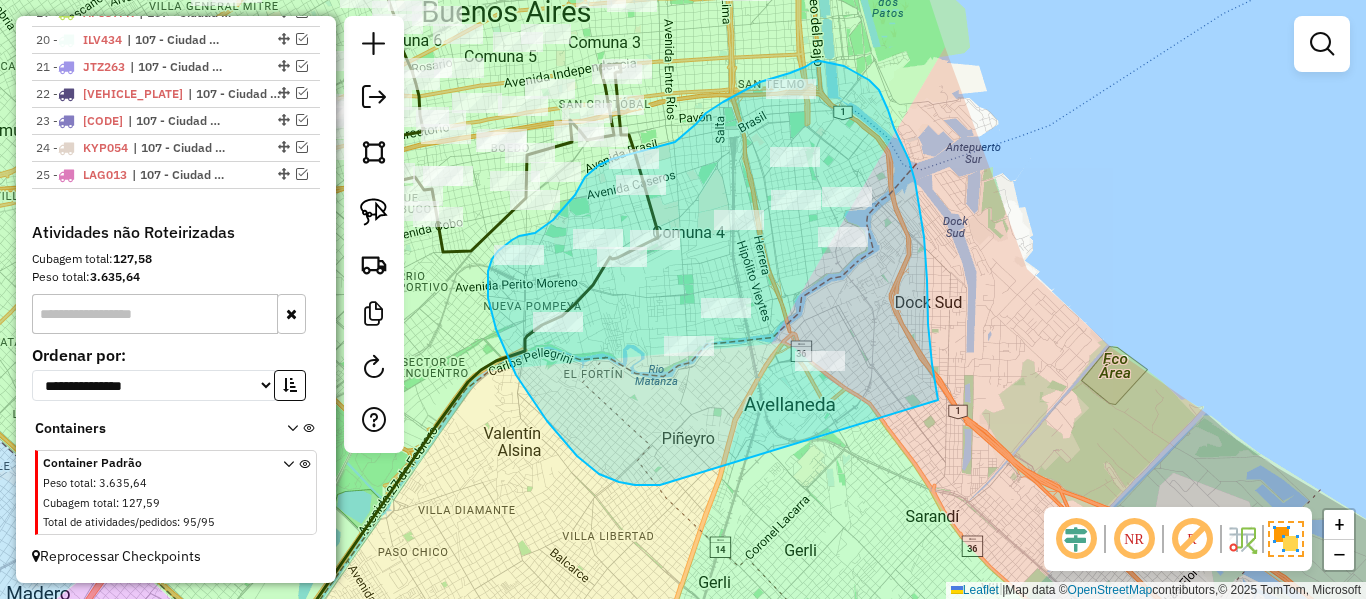 drag, startPoint x: 928, startPoint y: 324, endPoint x: 715, endPoint y: 488, distance: 268.8215 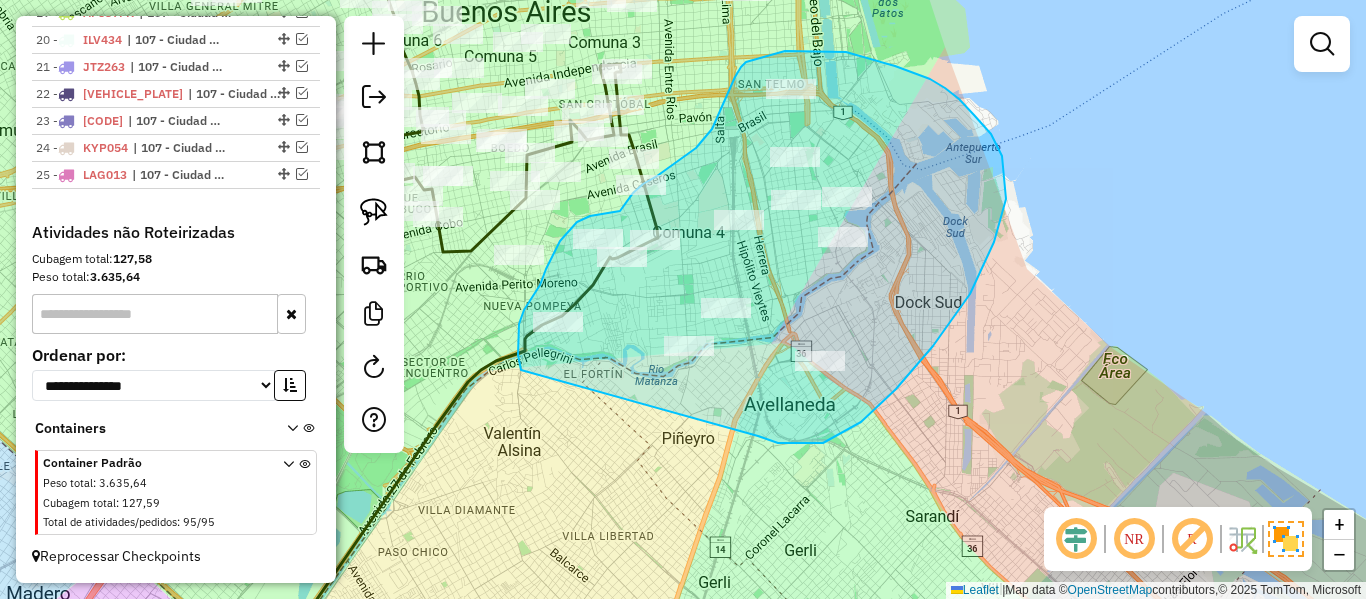 drag, startPoint x: 758, startPoint y: 436, endPoint x: 550, endPoint y: 397, distance: 211.62466 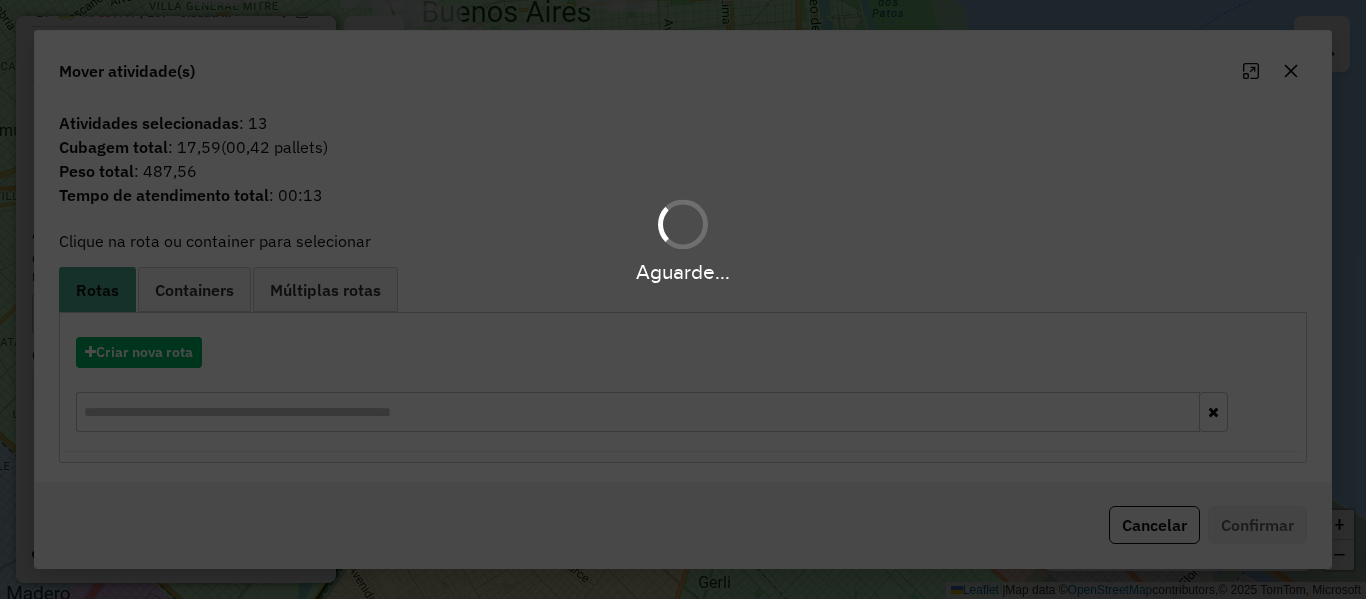 click on "Aguarde..." at bounding box center (683, 299) 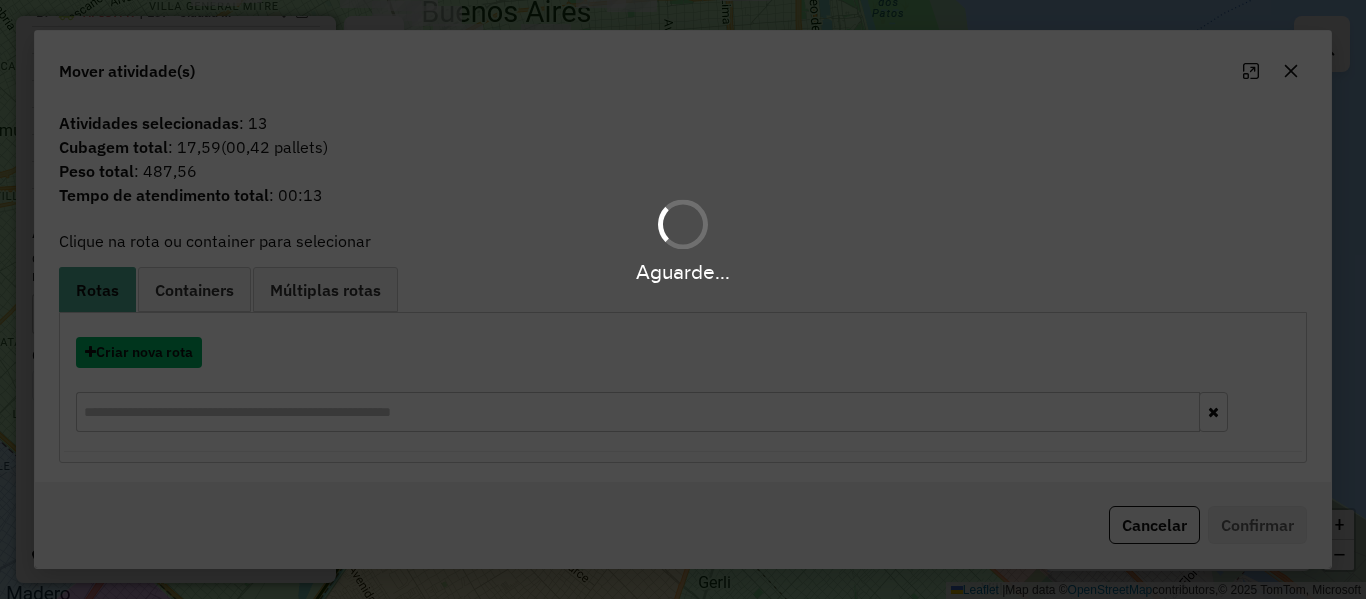 click on "Criar nova rota" at bounding box center [139, 352] 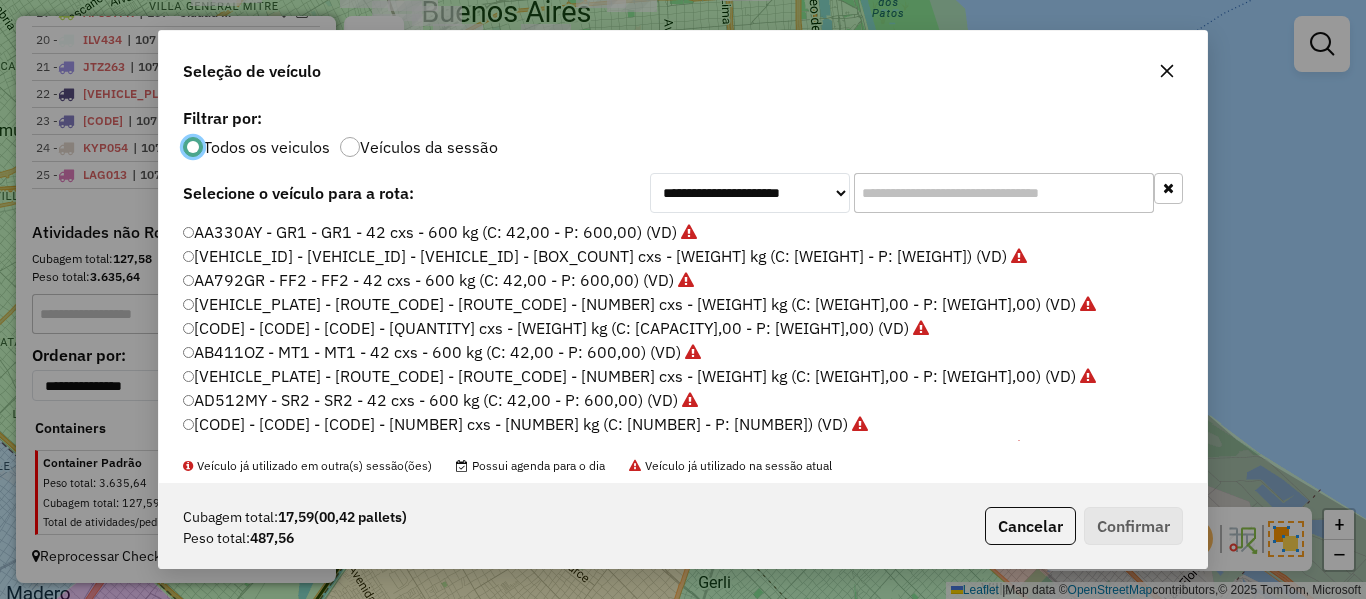 scroll, scrollTop: 11, scrollLeft: 6, axis: both 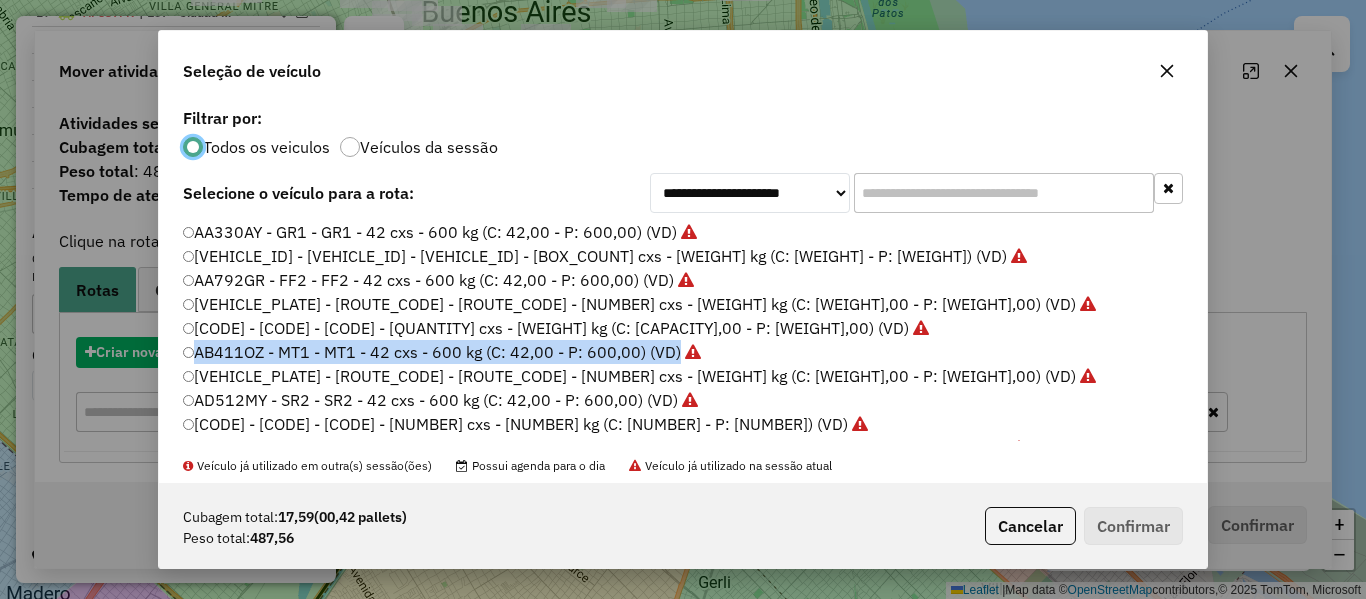 click on "**********" 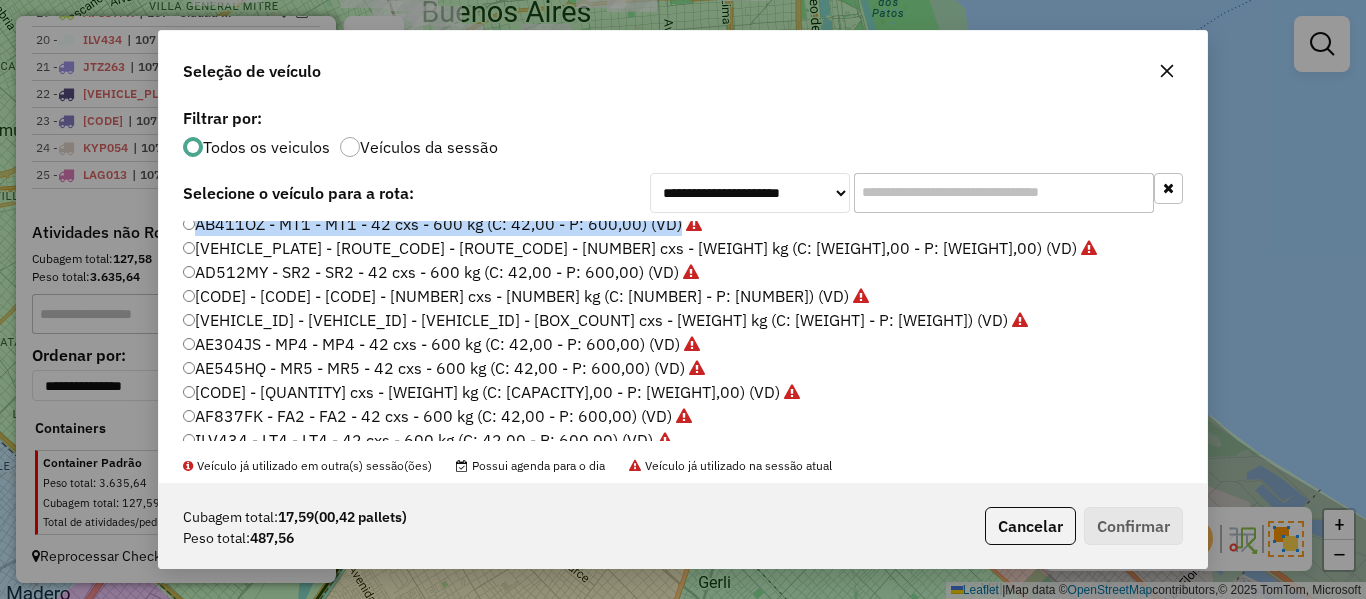 scroll, scrollTop: 300, scrollLeft: 0, axis: vertical 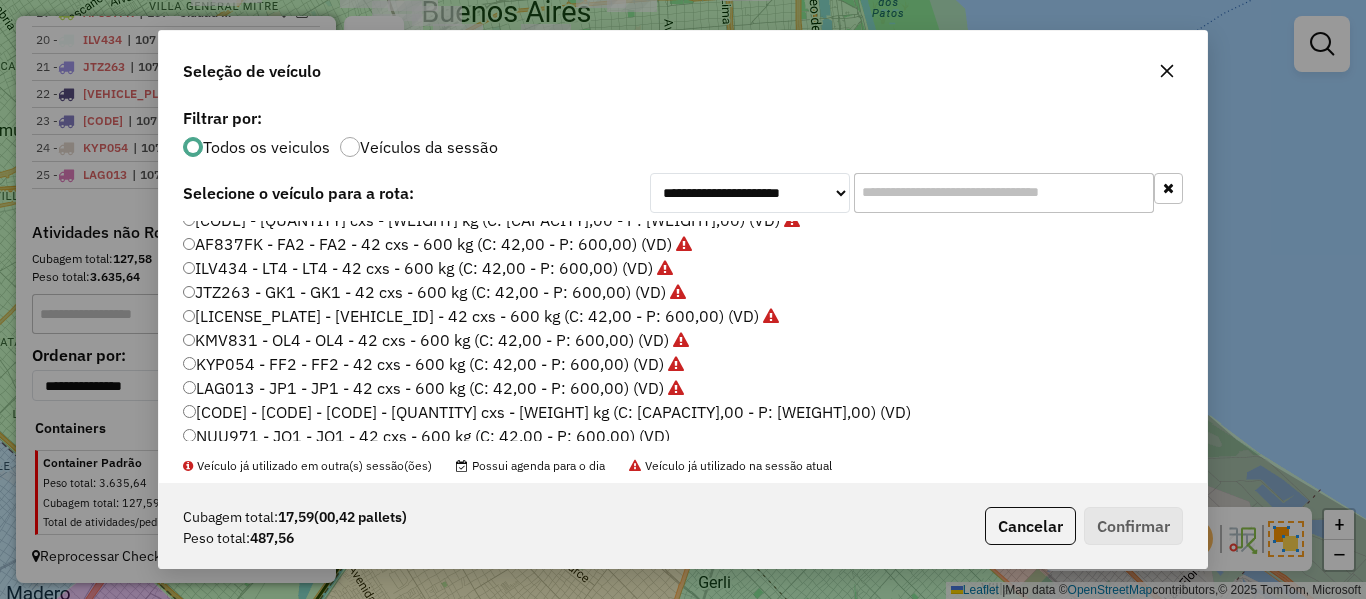 click on "LLI035 - RRR - RRR - 42 cxs - 600 kg (C: 42,00 - P: 600,00) (VD)" 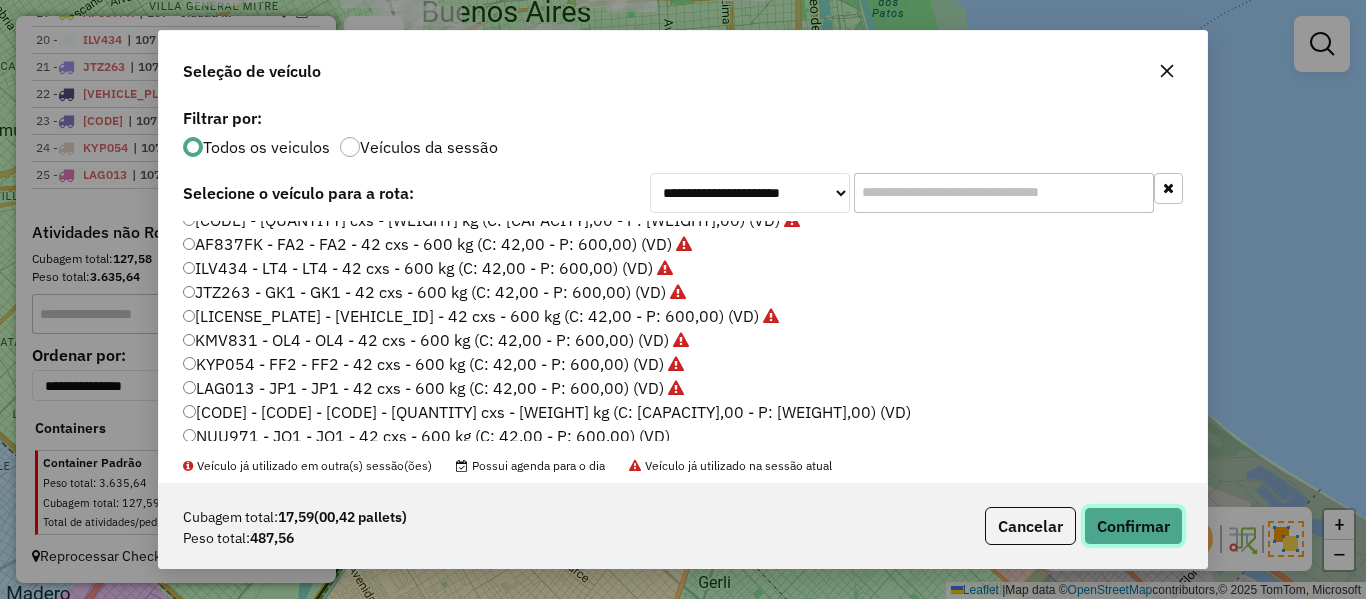 click on "Confirmar" 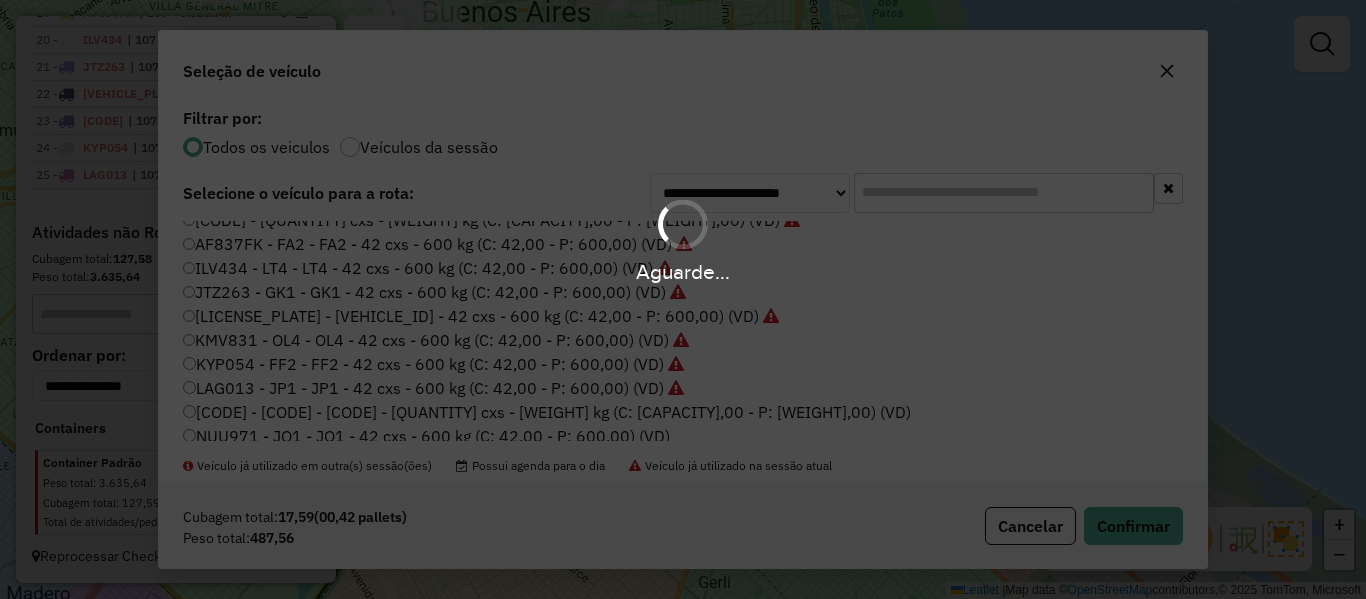 click on "Aguarde..." at bounding box center [683, 299] 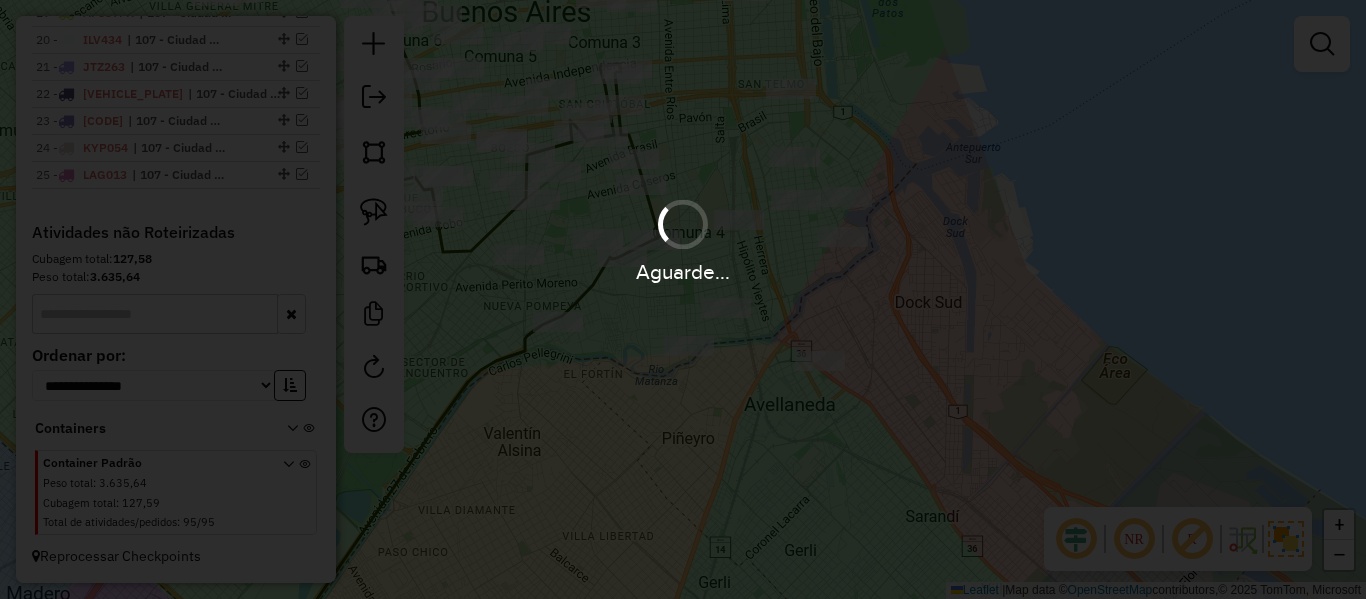scroll, scrollTop: 1435, scrollLeft: 0, axis: vertical 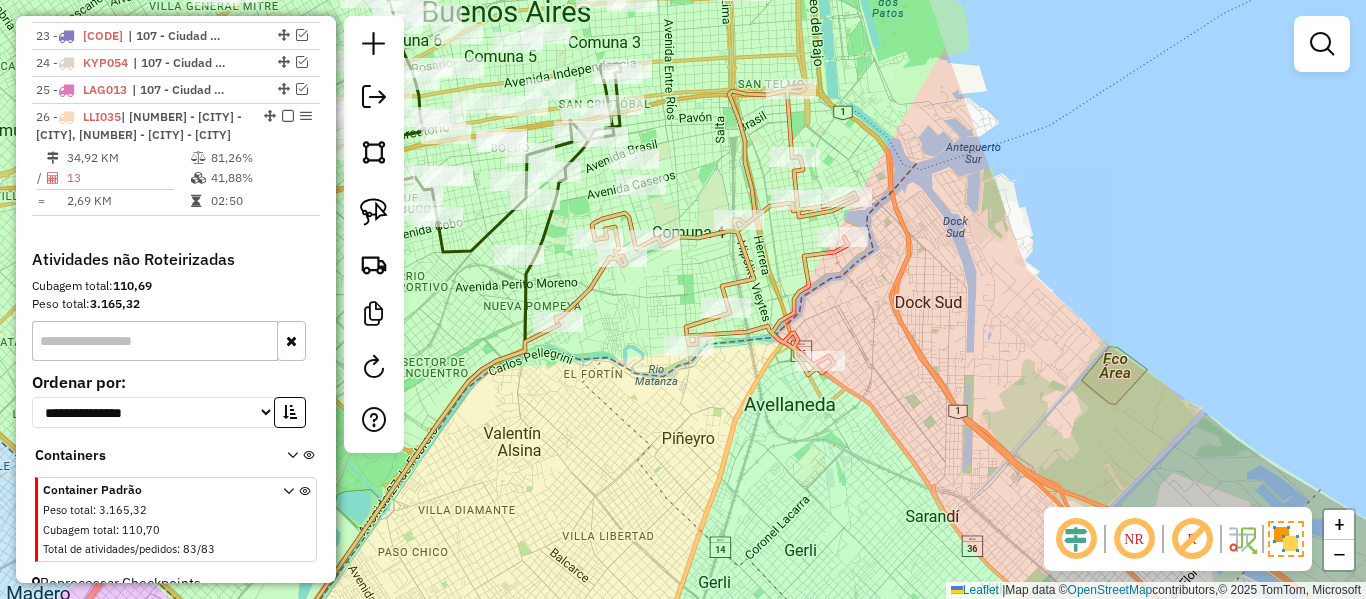 click 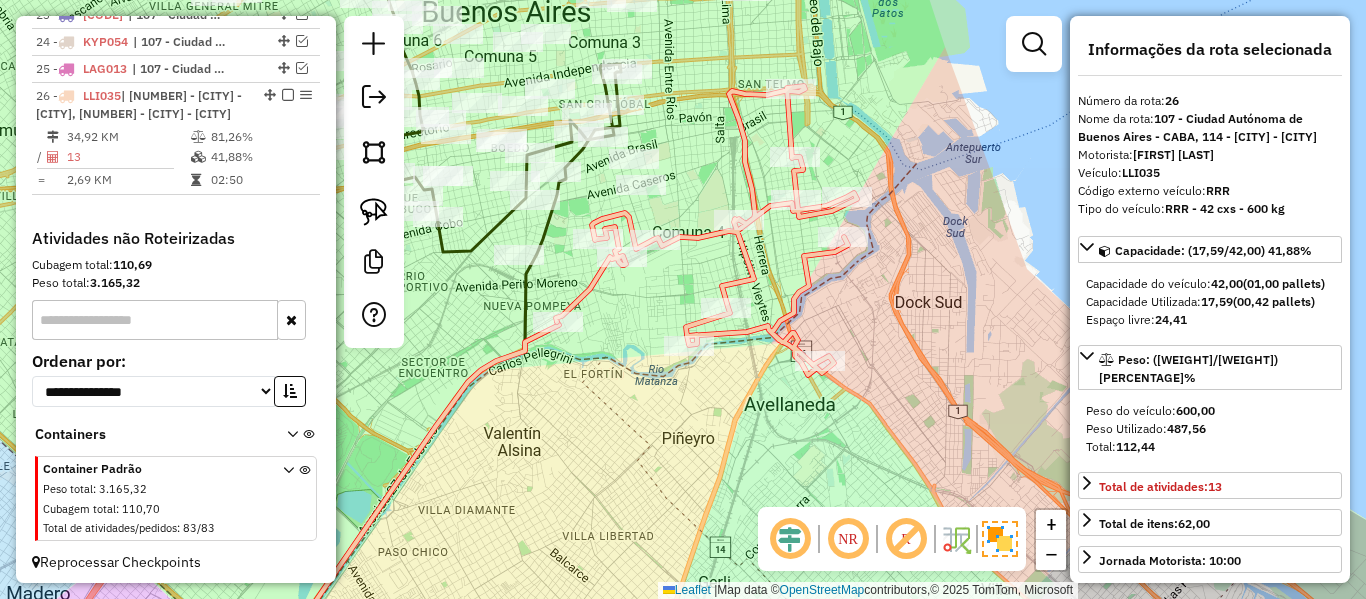 scroll, scrollTop: 1498, scrollLeft: 0, axis: vertical 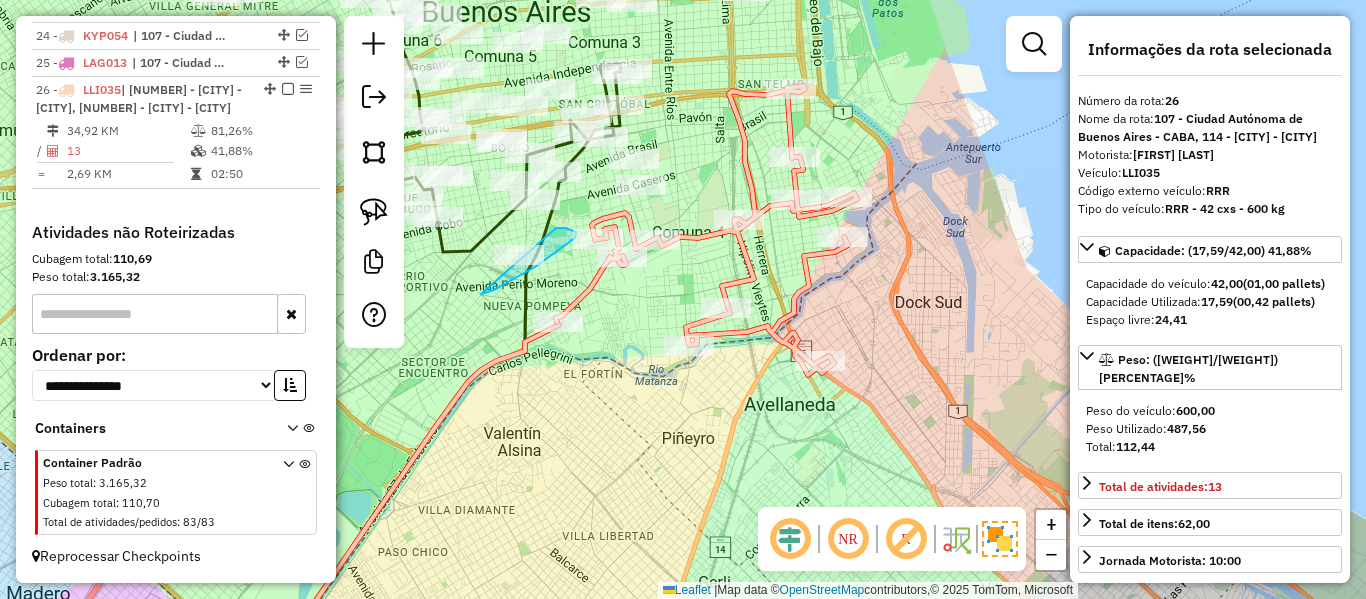 click on "Rota 26 - Placa LLI035  496487 - Gonzalo Garat Janela de atendimento Grade de atendimento Capacidade Transportadoras Veículos Cliente Pedidos  Rotas Selecione os dias de semana para filtrar as janelas de atendimento  Seg   Ter   Qua   Qui   Sex   Sáb   Dom  Informe o período da janela de atendimento: De: Até:  Filtrar exatamente a janela do cliente  Considerar janela de atendimento padrão  Selecione os dias de semana para filtrar as grades de atendimento  Seg   Ter   Qua   Qui   Sex   Sáb   Dom   Considerar clientes sem dia de atendimento cadastrado  Clientes fora do dia de atendimento selecionado Filtrar as atividades entre os valores definidos abaixo:  Peso mínimo:   Peso máximo:   Cubagem mínima:   Cubagem máxima:   De:   Até:  Filtrar as atividades entre o tempo de atendimento definido abaixo:  De:   Até:   Considerar capacidade total dos clientes não roteirizados Transportadora: Selecione um ou mais itens Tipo de veículo: Selecione um ou mais itens Veículo: Selecione um ou mais itens Nome:" 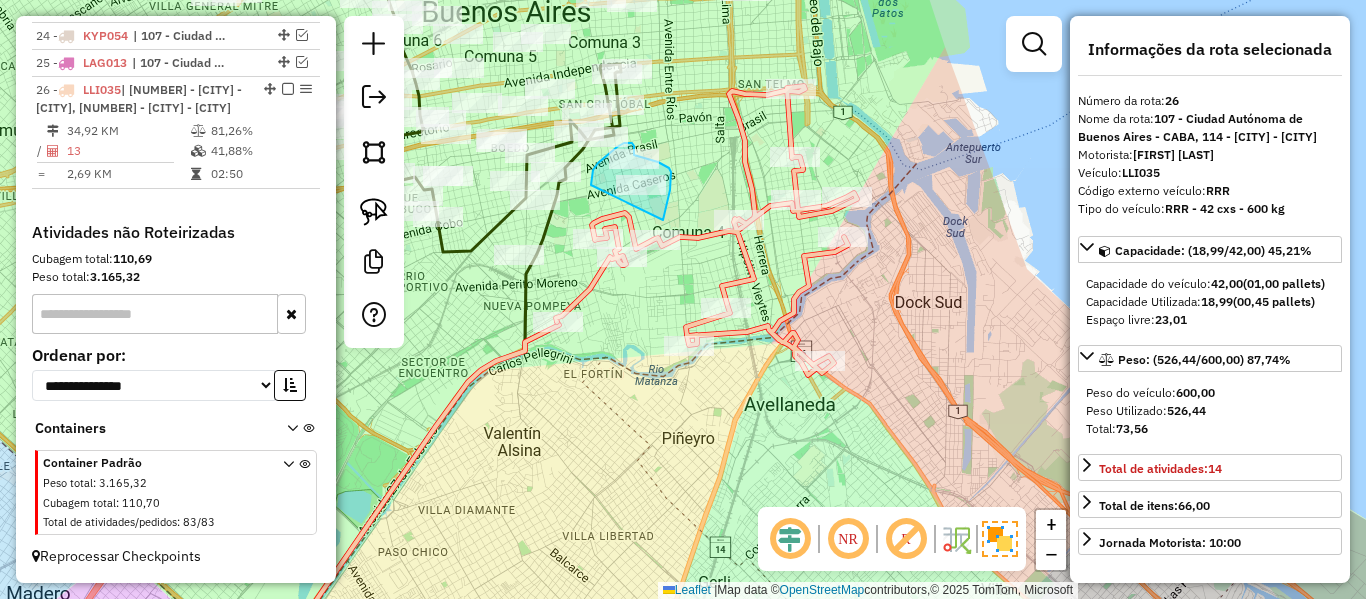 drag, startPoint x: 669, startPoint y: 168, endPoint x: 591, endPoint y: 185, distance: 79.83107 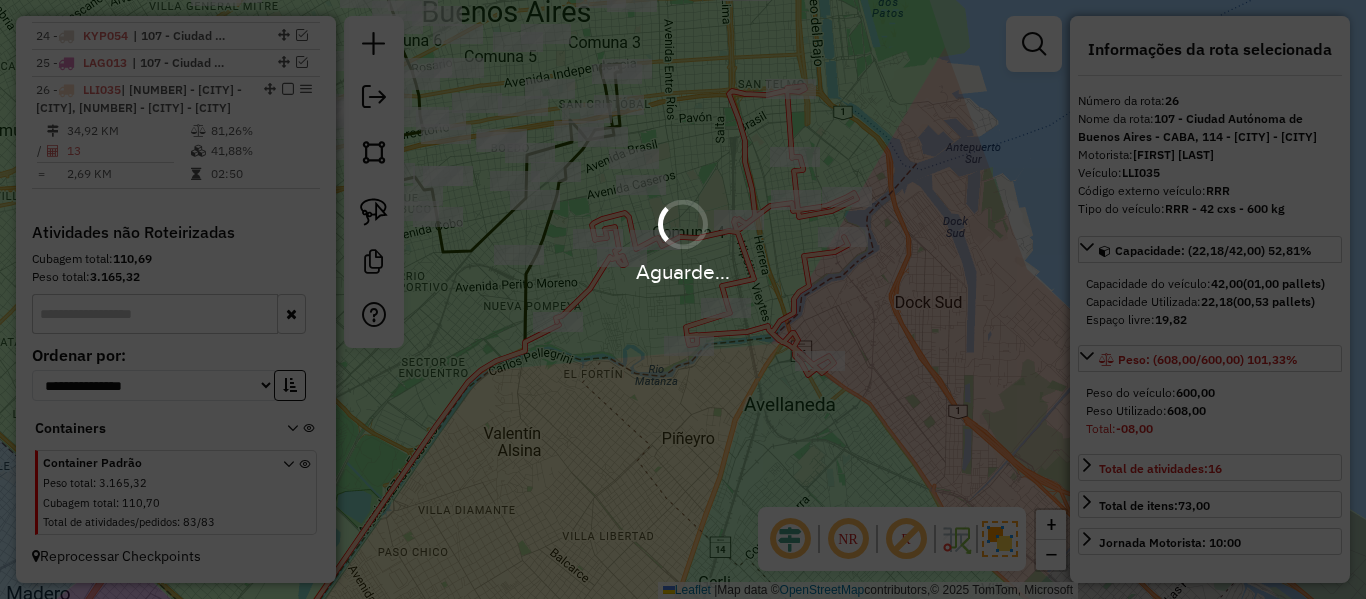 select on "**********" 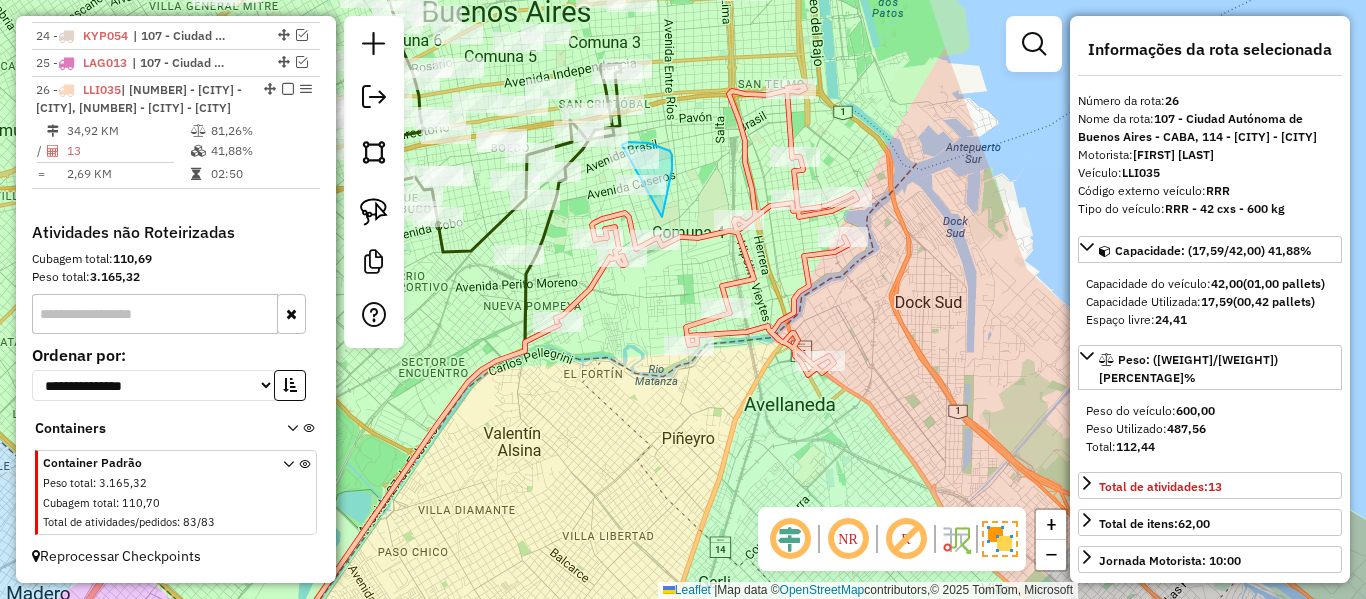 drag, startPoint x: 672, startPoint y: 165, endPoint x: 616, endPoint y: 207, distance: 70 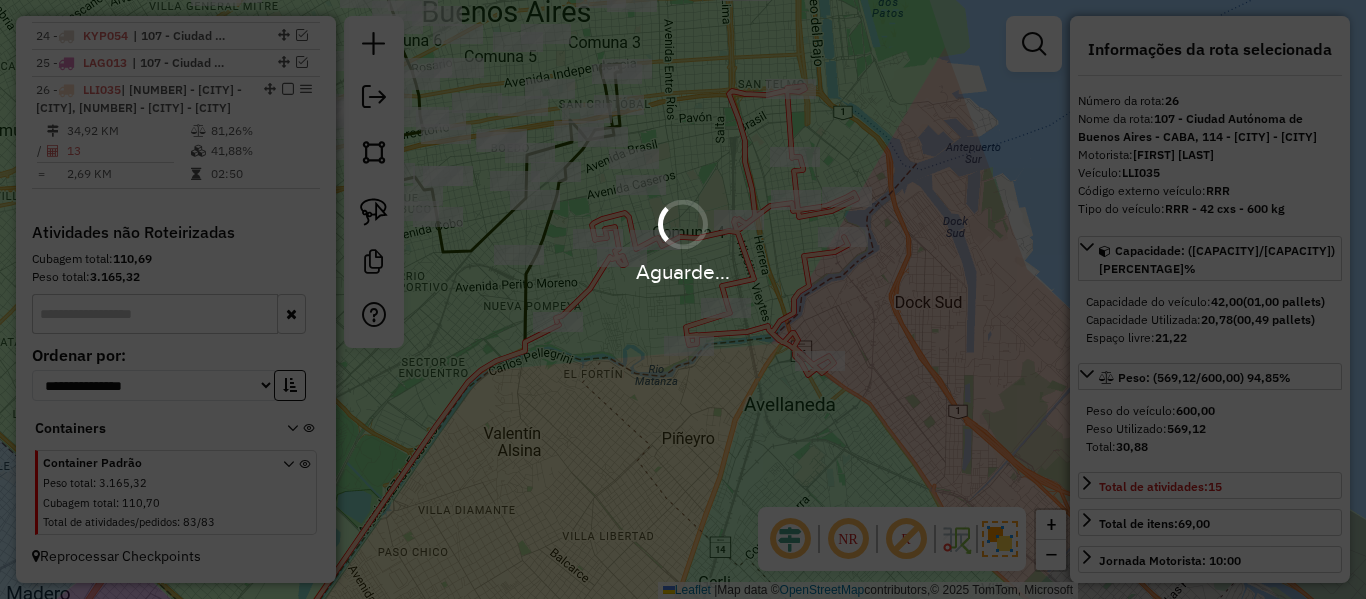 select on "**********" 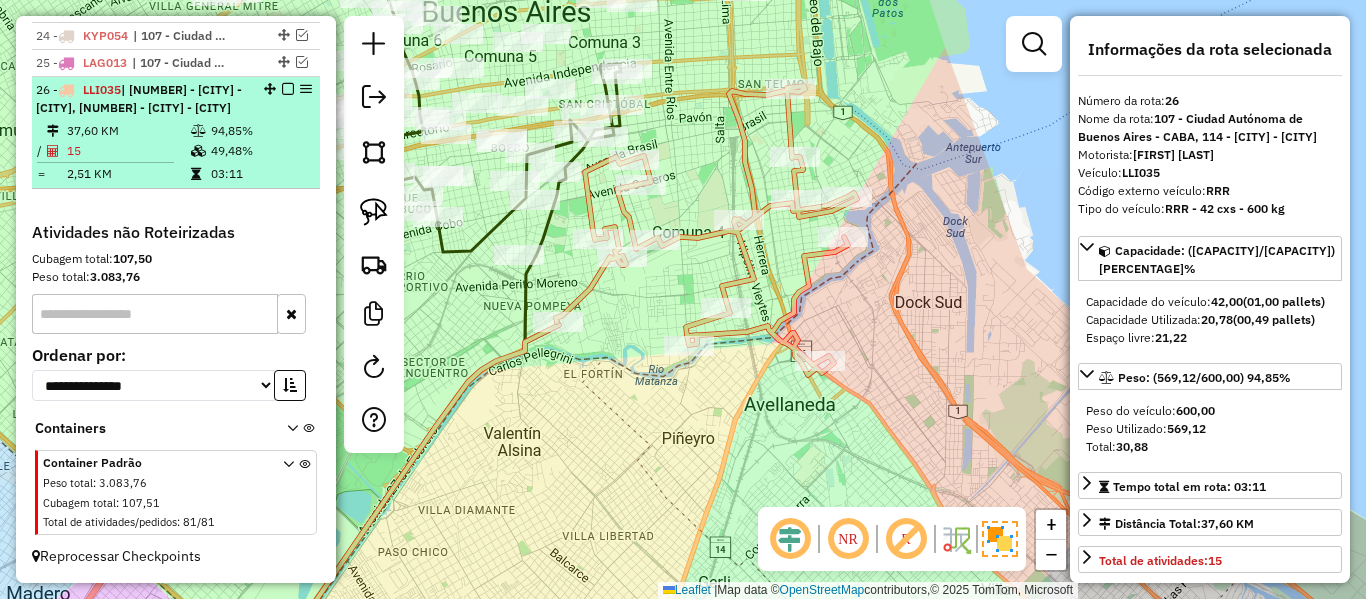click at bounding box center (288, 89) 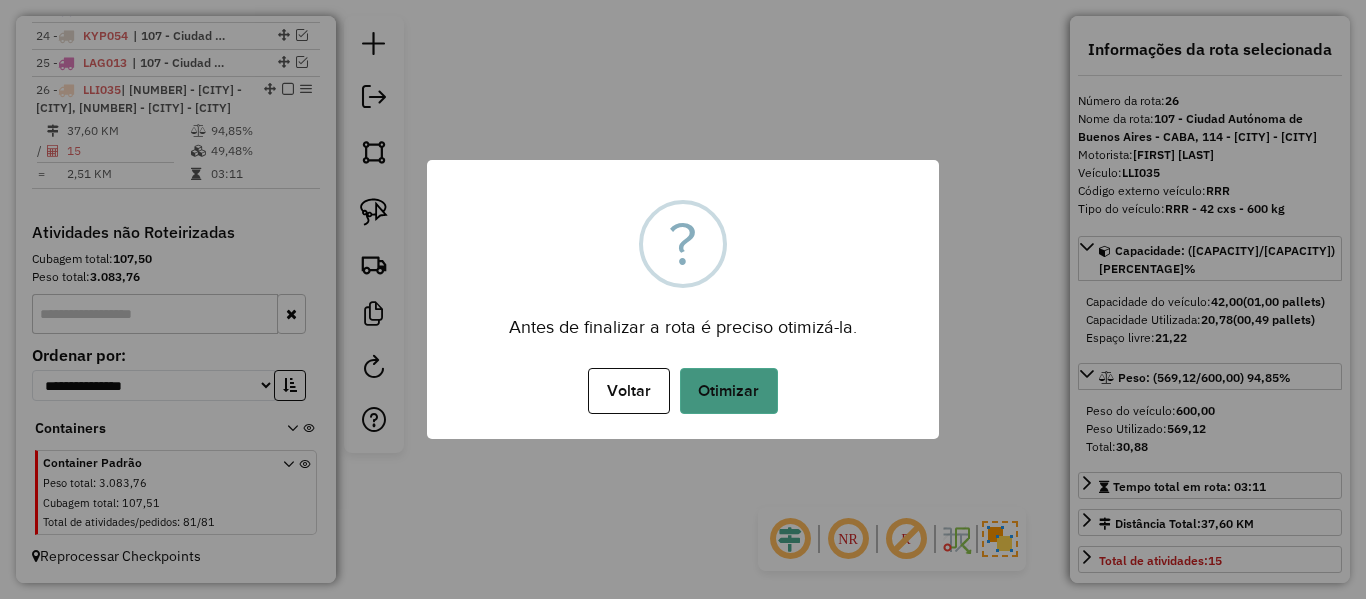click on "Otimizar" at bounding box center (729, 391) 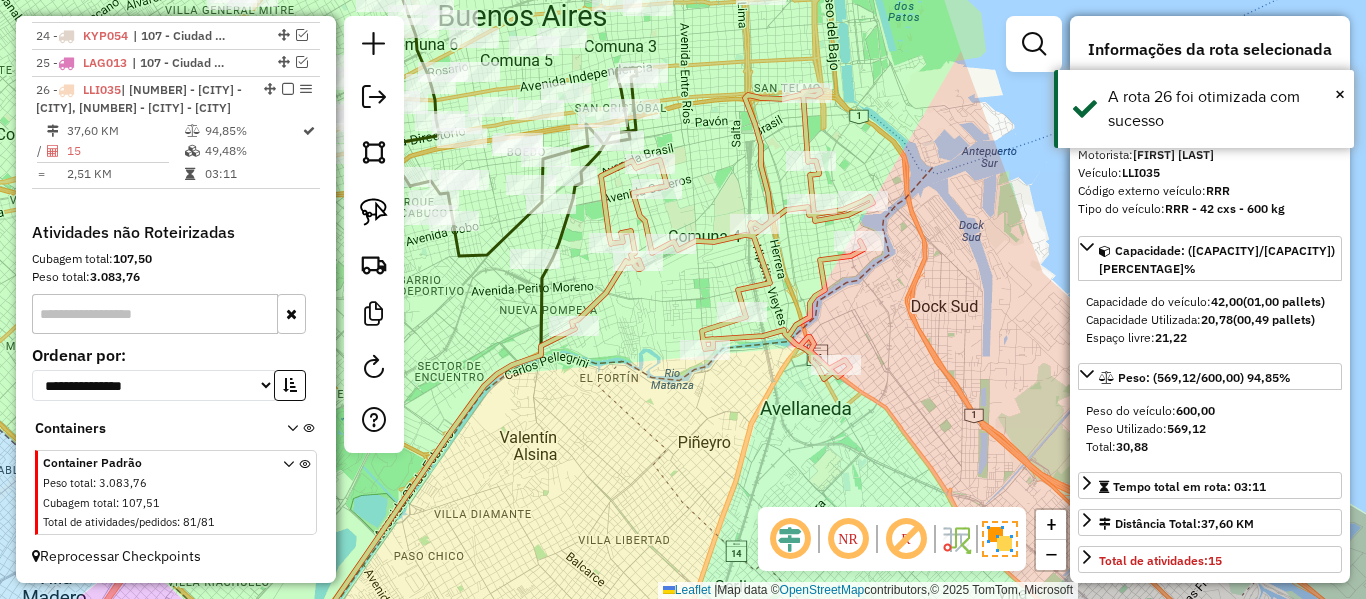 drag, startPoint x: 621, startPoint y: 292, endPoint x: 710, endPoint y: 307, distance: 90.255196 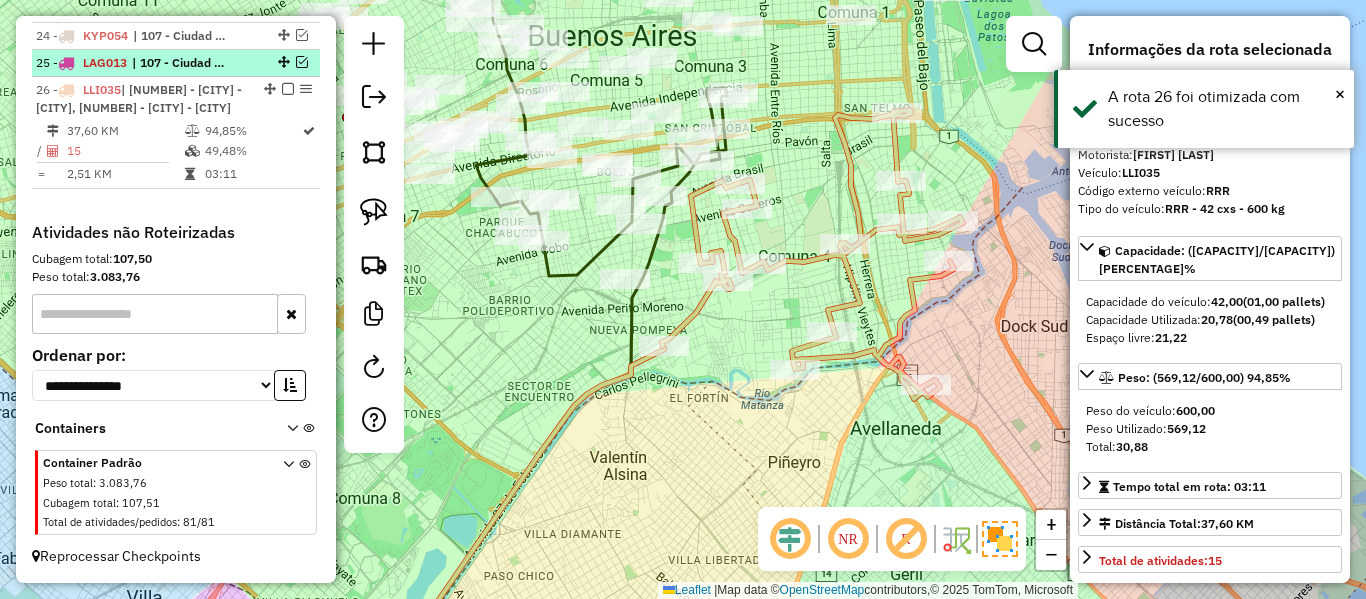 click on "25 -       LAG013   | 107 - Ciudad Autónoma de Buenos Aires - CABA" at bounding box center (176, 63) 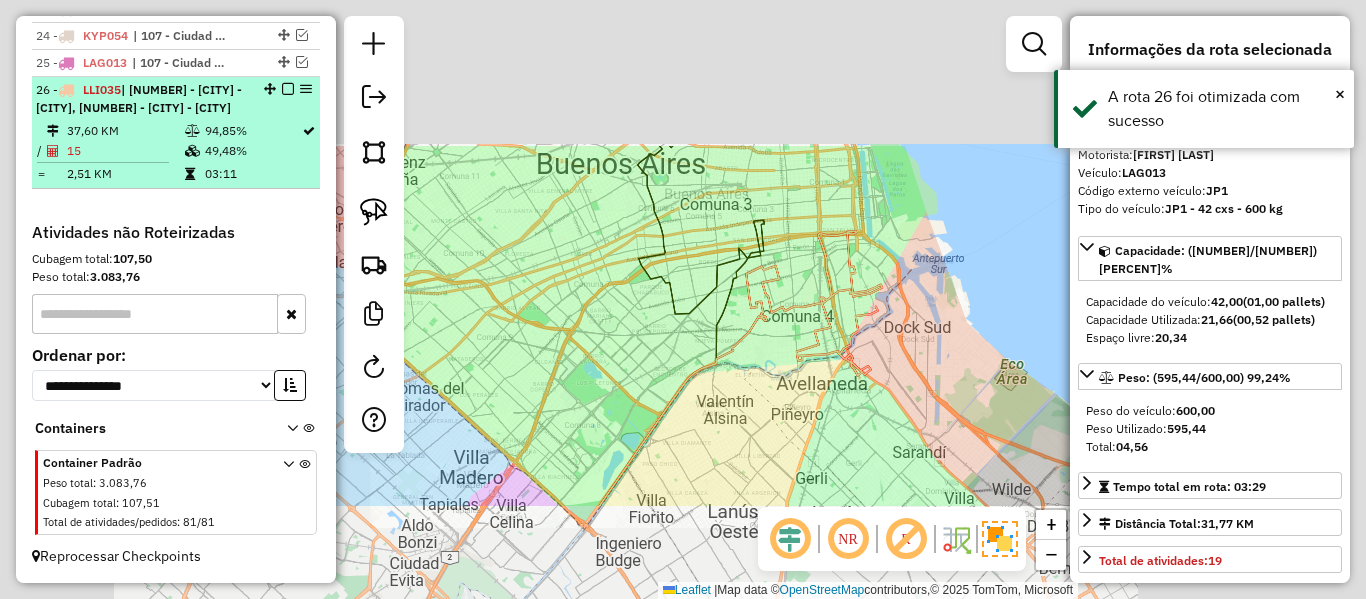 click at bounding box center [288, 89] 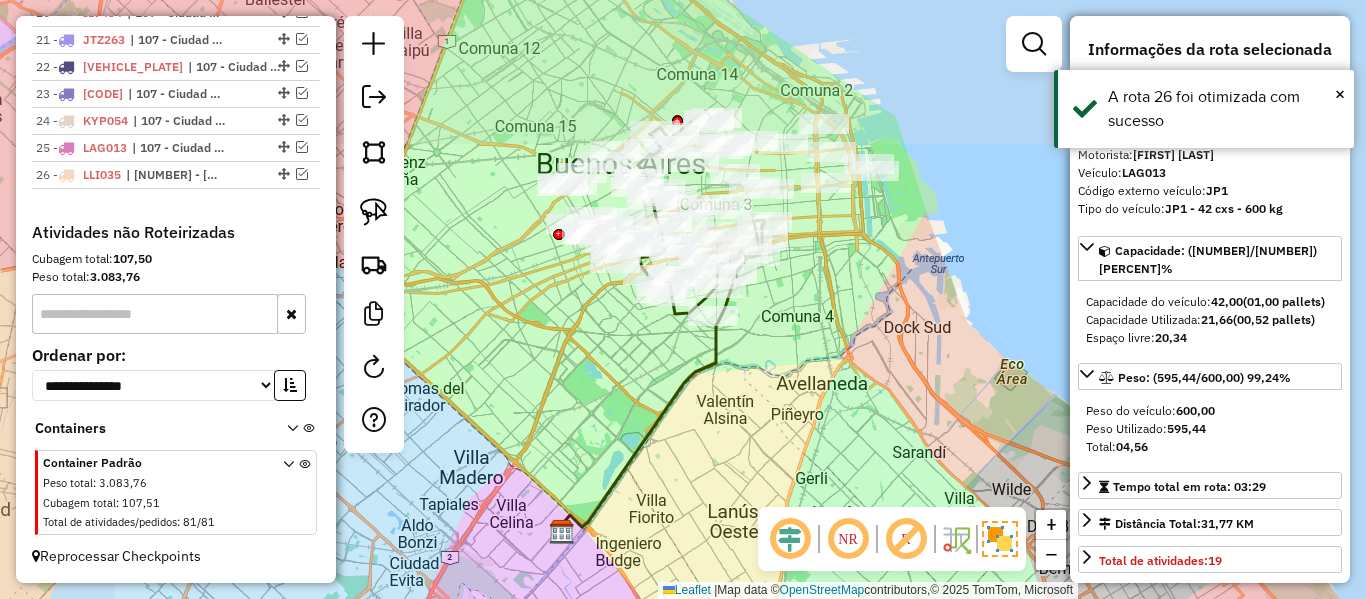scroll, scrollTop: 1377, scrollLeft: 0, axis: vertical 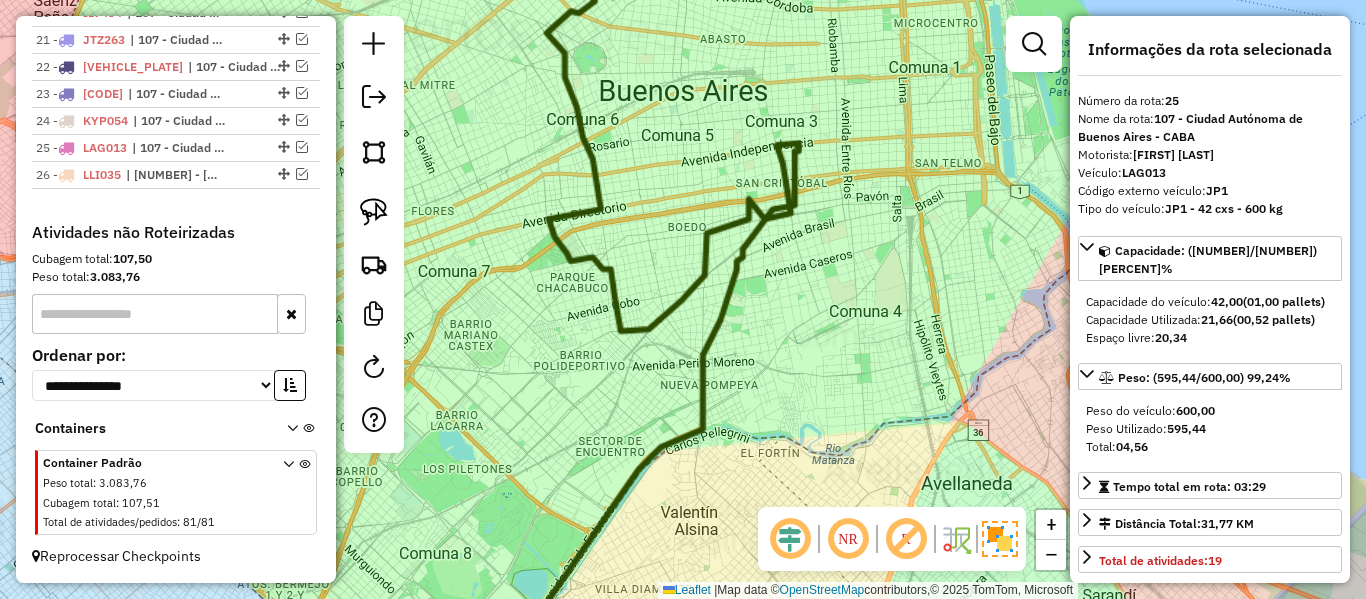 drag, startPoint x: 754, startPoint y: 337, endPoint x: 770, endPoint y: 382, distance: 47.759815 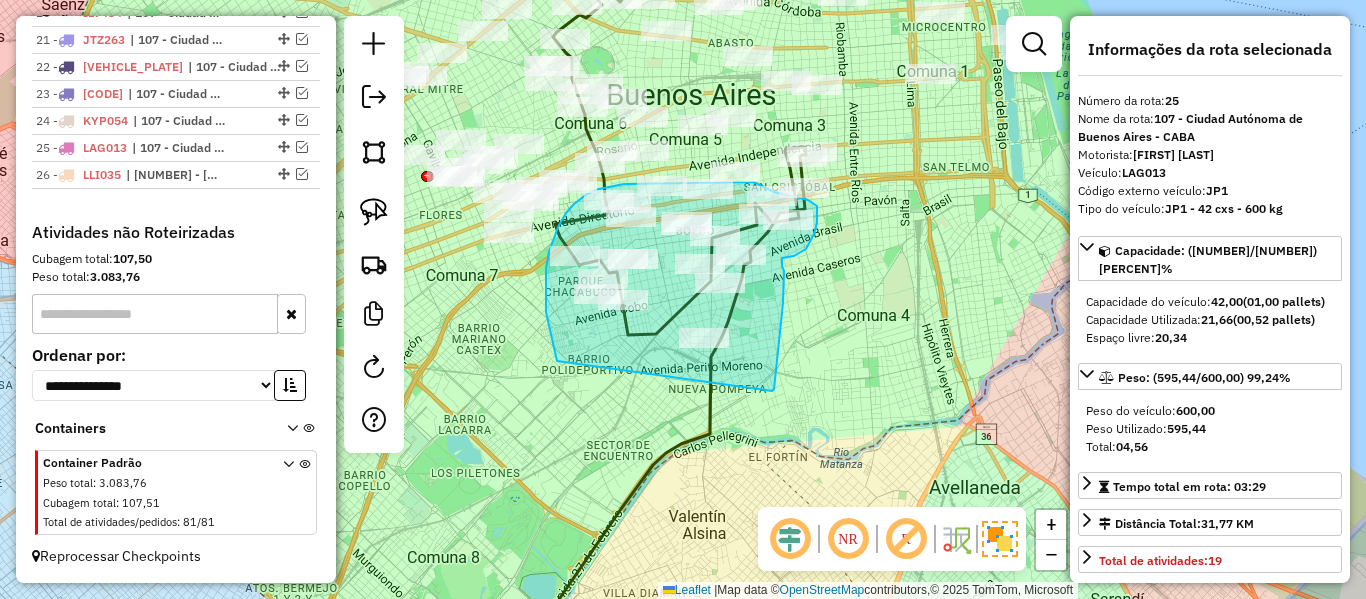 drag, startPoint x: 772, startPoint y: 391, endPoint x: 578, endPoint y: 390, distance: 194.00258 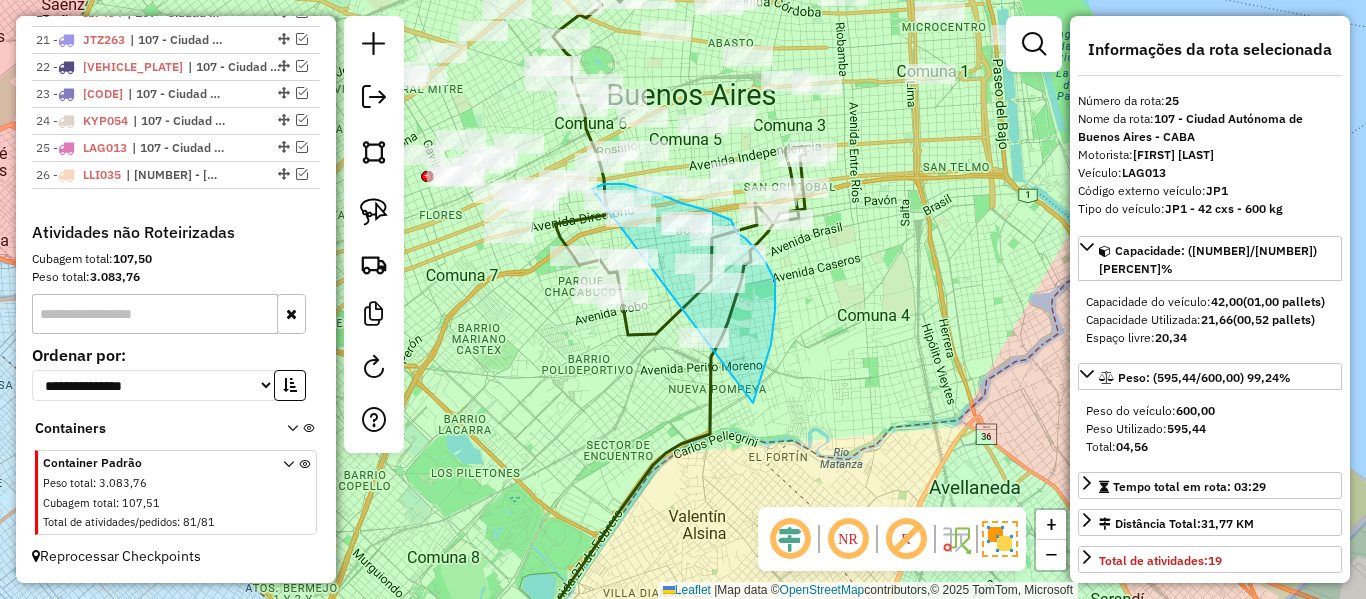 drag, startPoint x: 775, startPoint y: 296, endPoint x: 551, endPoint y: 371, distance: 236.22235 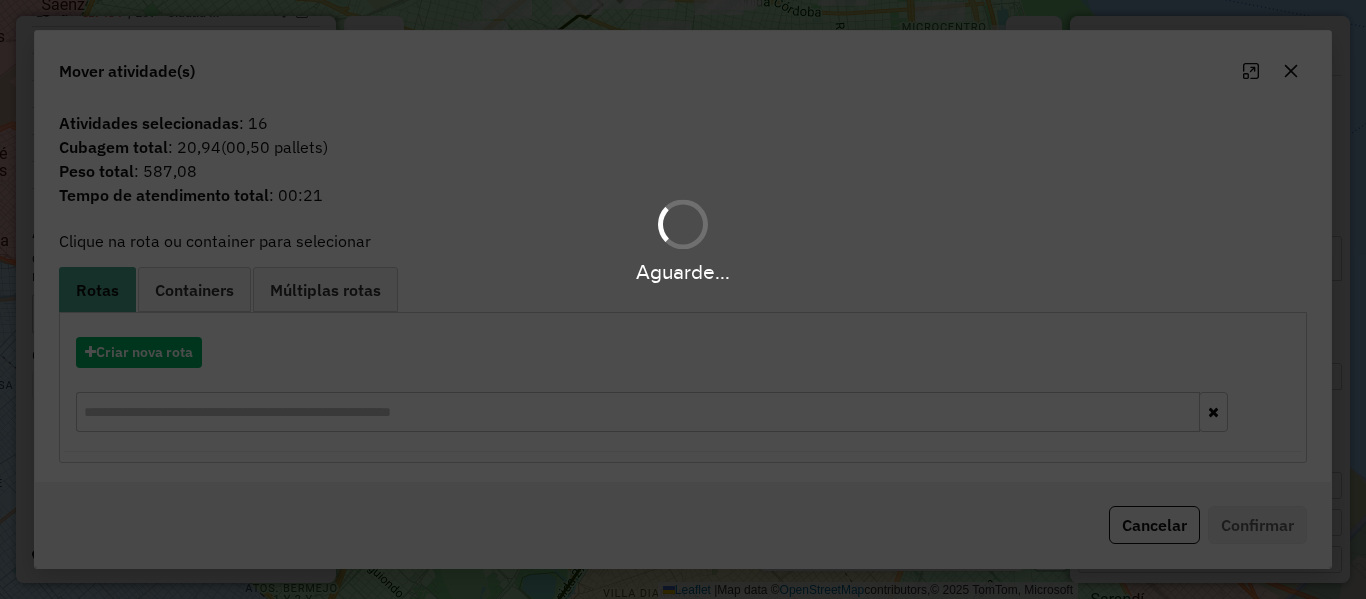 click on "Aguarde..." at bounding box center (683, 299) 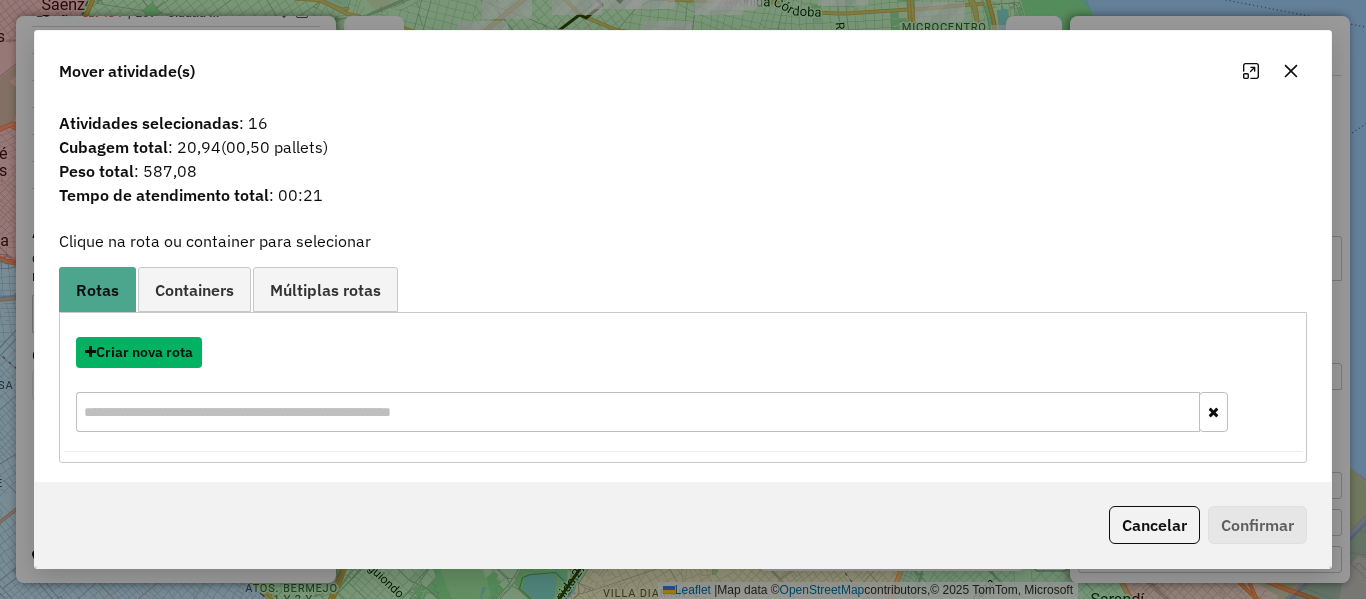 click on "Criar nova rota" at bounding box center [139, 352] 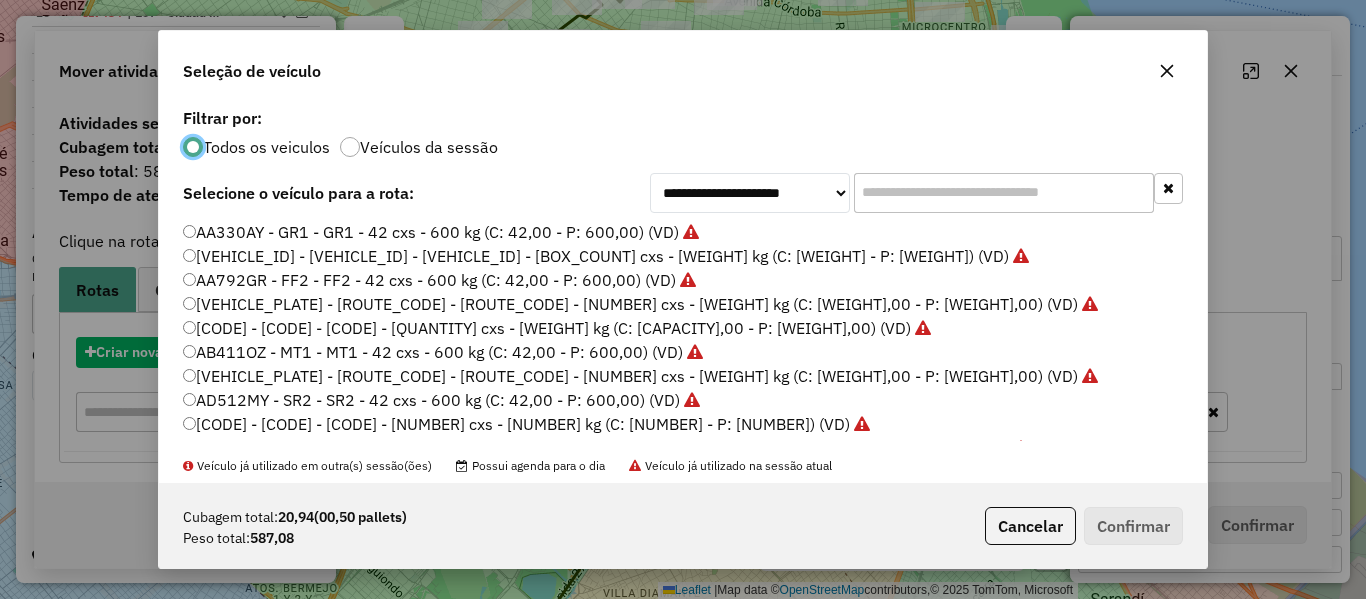 scroll, scrollTop: 11, scrollLeft: 6, axis: both 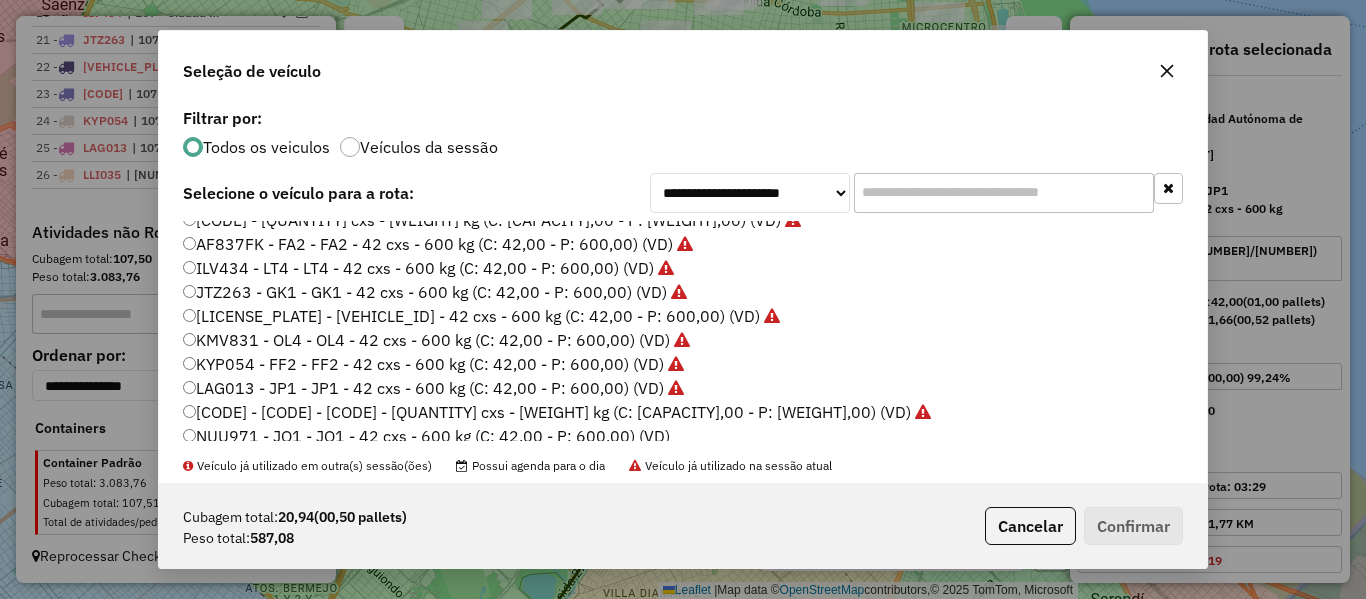 drag, startPoint x: 441, startPoint y: 144, endPoint x: 604, endPoint y: 223, distance: 181.13531 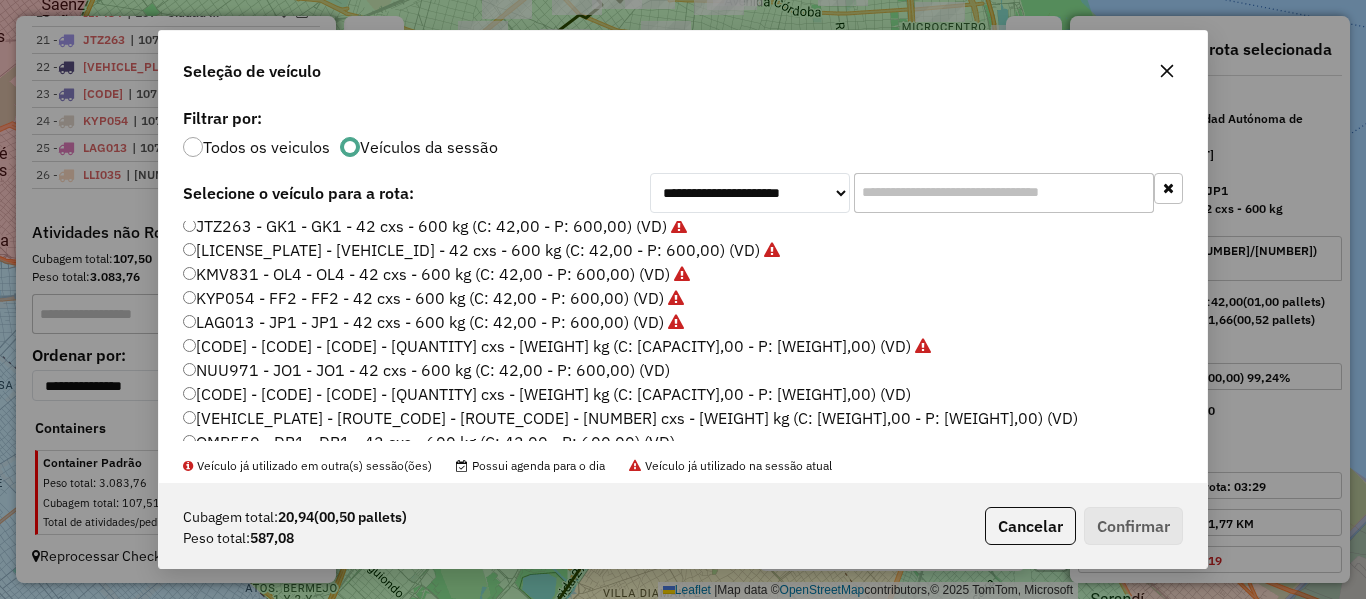 scroll, scrollTop: 400, scrollLeft: 0, axis: vertical 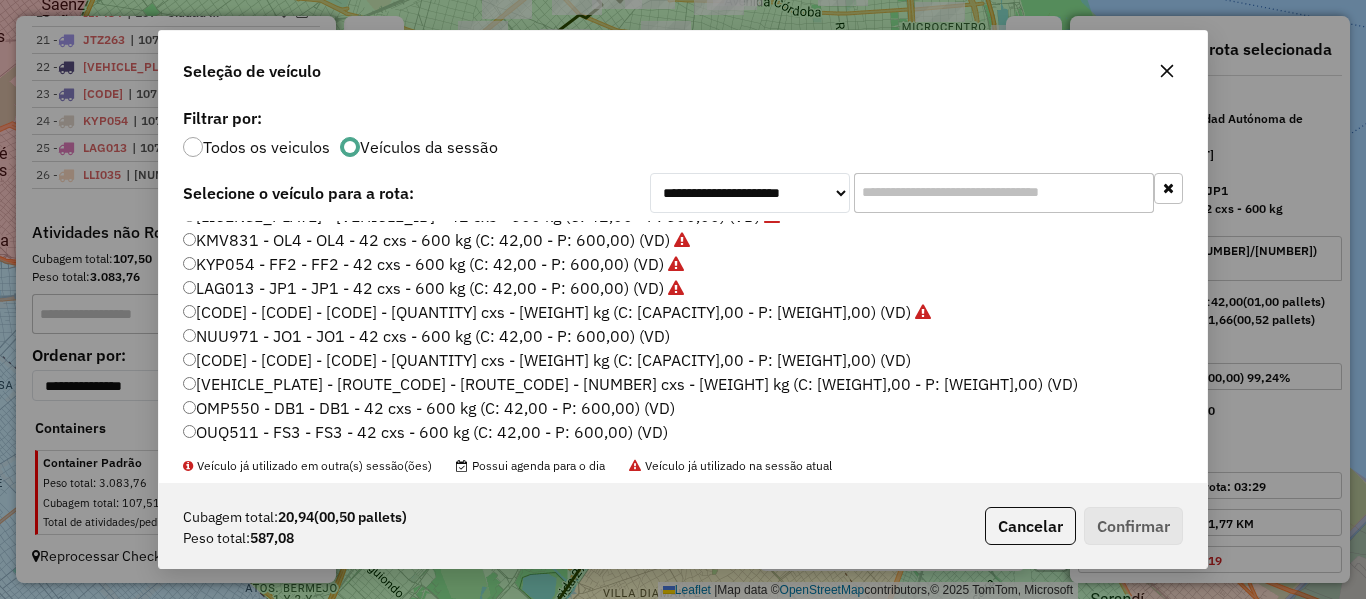 click on "[VEHICLE_ID] - [VEHICLE_ID] - [VEHICLE_ID] - [QUANTITY] cxs - [WEIGHT] kg (C: [PERCENTAGE] - P: [WEIGHT]) (VD)" 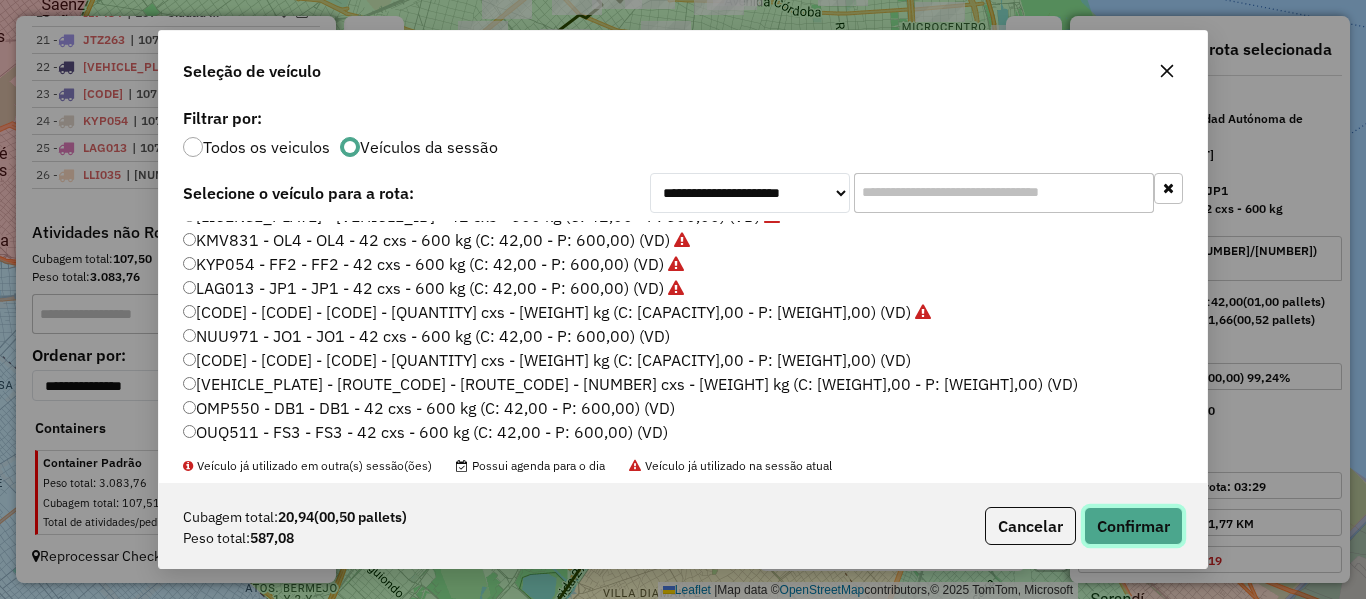 click on "Confirmar" 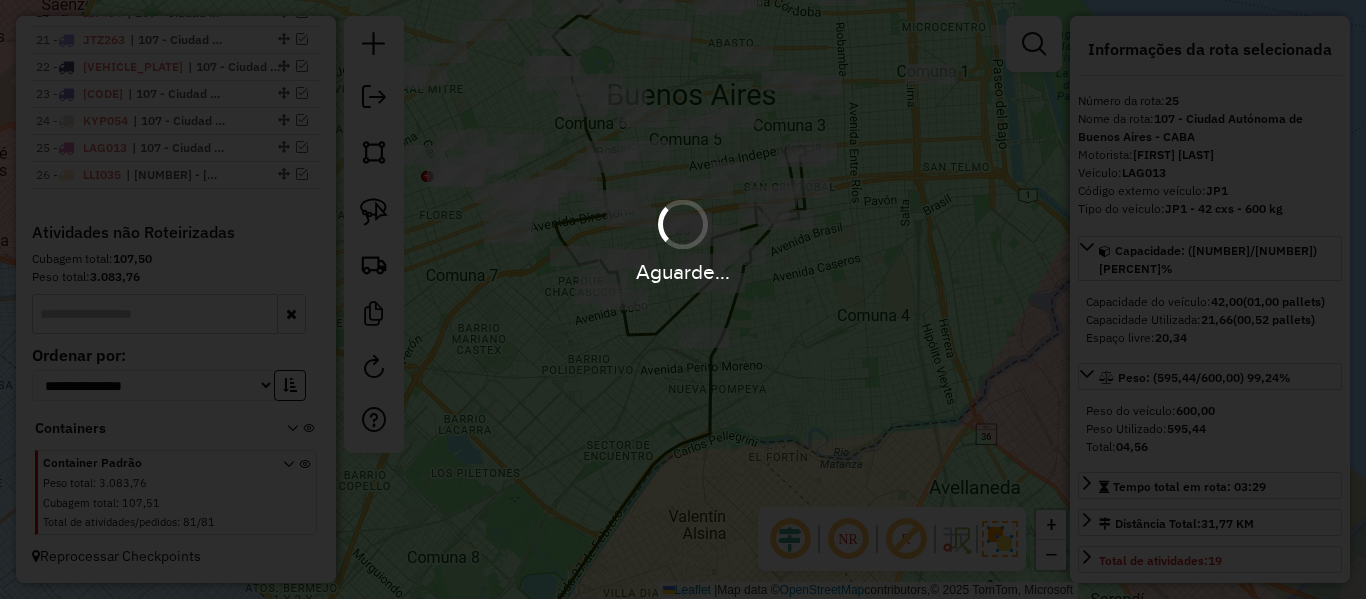 scroll, scrollTop: 1489, scrollLeft: 0, axis: vertical 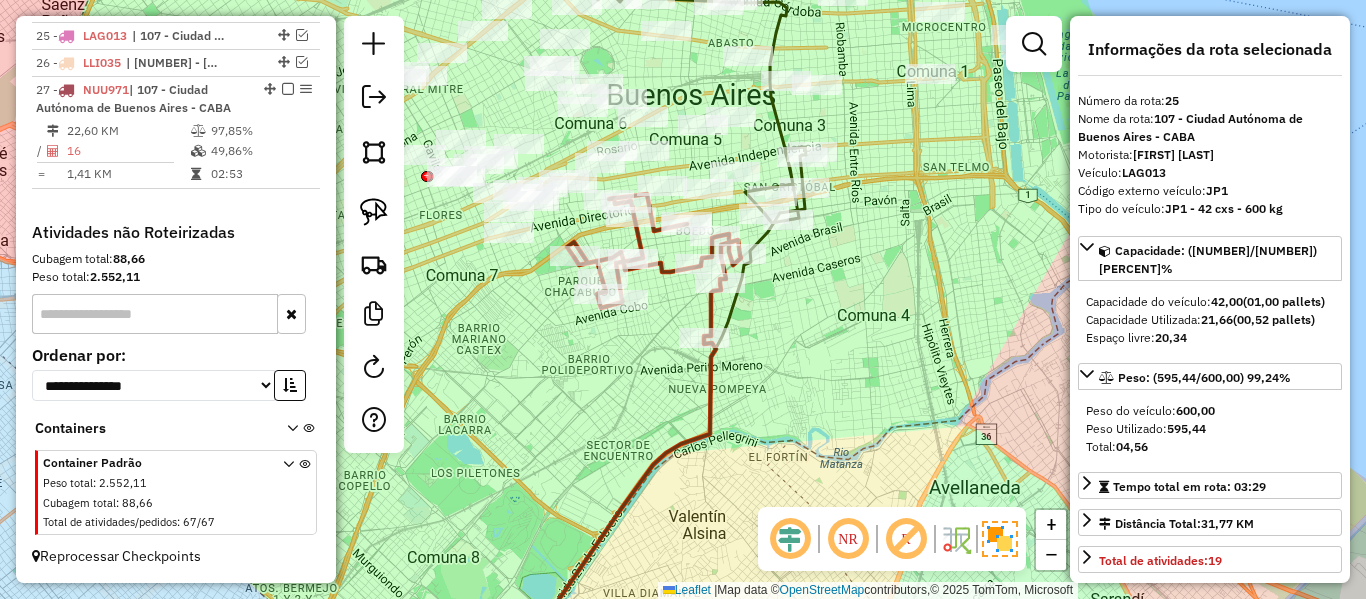 click 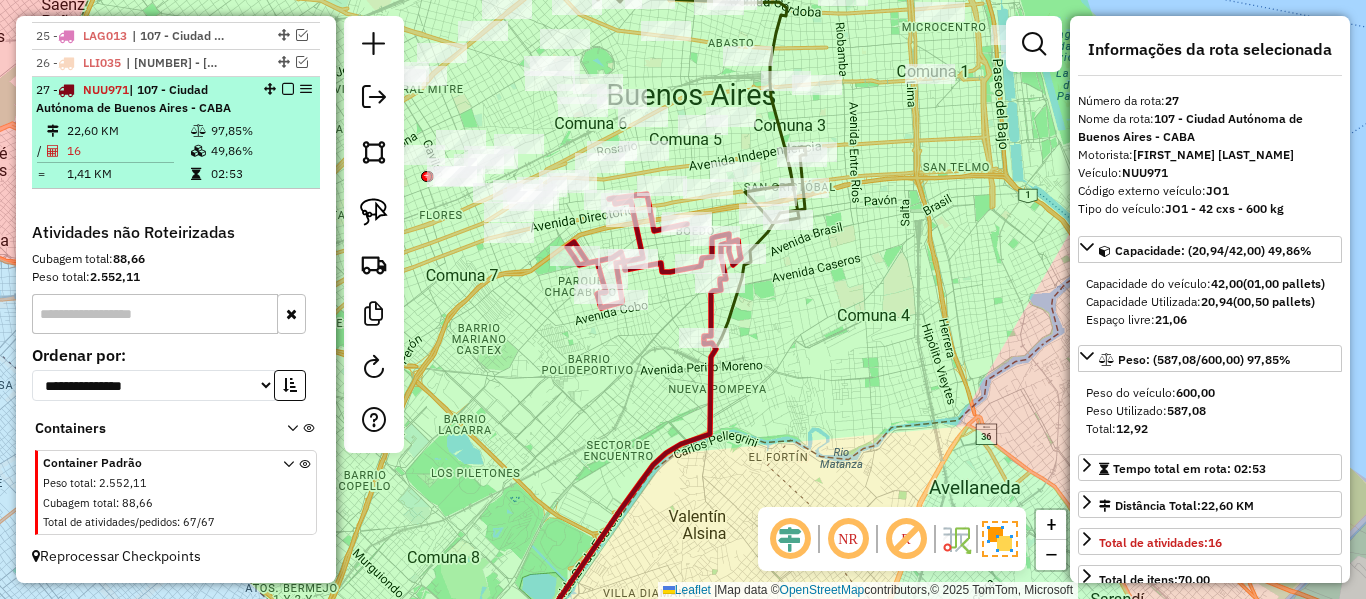 click at bounding box center (288, 89) 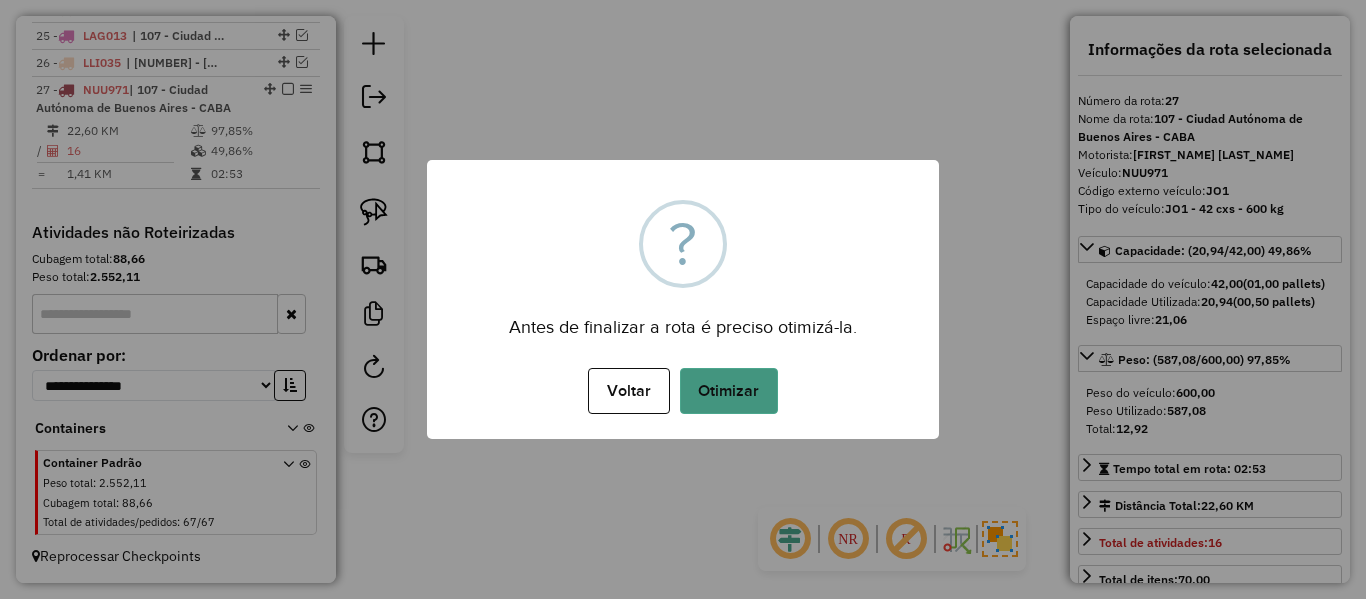click on "Otimizar" at bounding box center (729, 391) 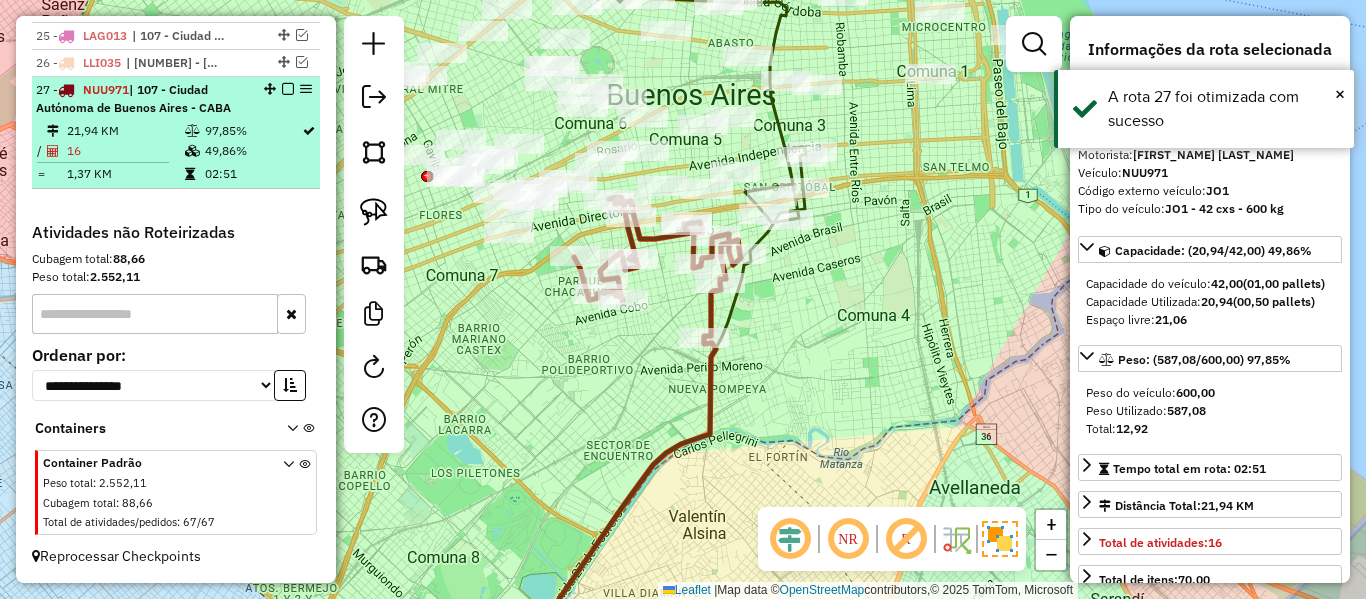 click at bounding box center [288, 89] 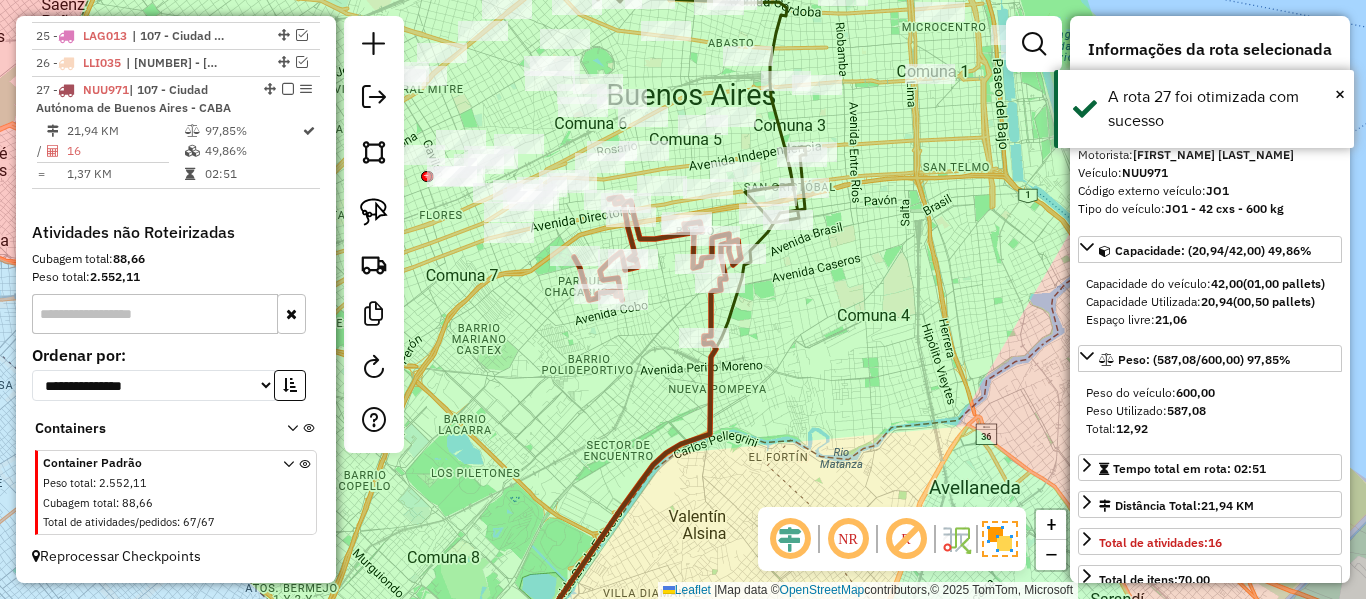 scroll, scrollTop: 1404, scrollLeft: 0, axis: vertical 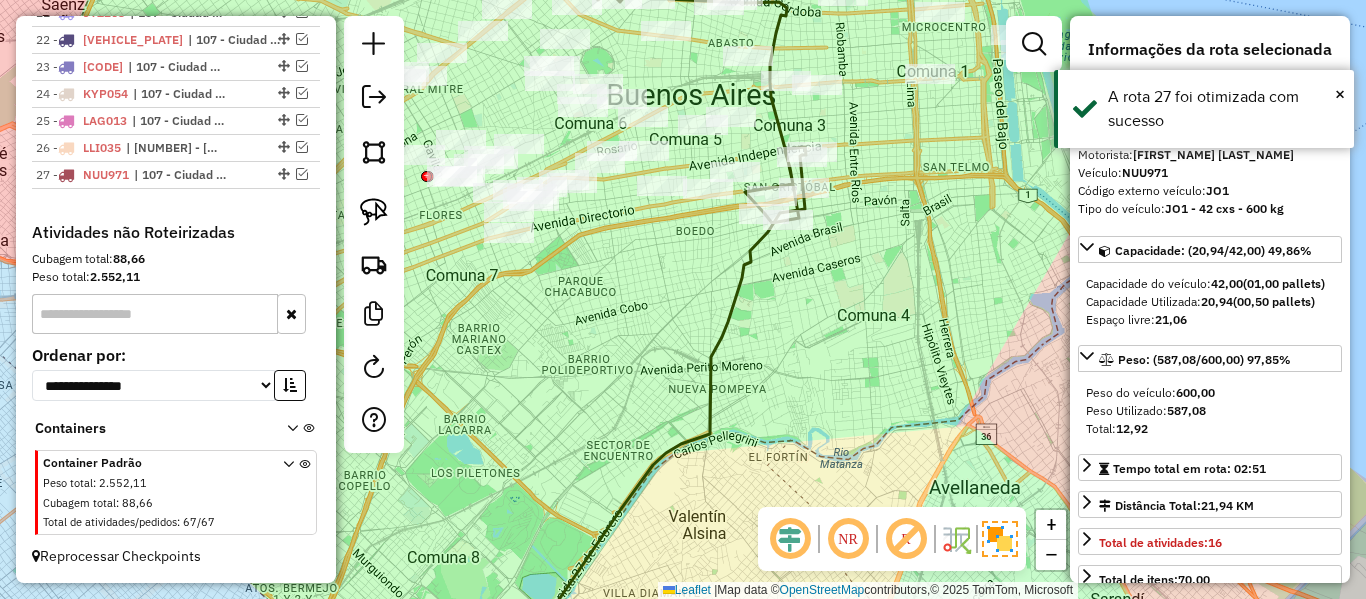 click on "Janela de atendimento Grade de atendimento Capacidade Transportadoras Veículos Cliente Pedidos  Rotas Selecione os dias de semana para filtrar as janelas de atendimento  Seg   Ter   Qua   Qui   Sex   Sáb   Dom  Informe o período da janela de atendimento: De: Até:  Filtrar exatamente a janela do cliente  Considerar janela de atendimento padrão  Selecione os dias de semana para filtrar as grades de atendimento  Seg   Ter   Qua   Qui   Sex   Sáb   Dom   Considerar clientes sem dia de atendimento cadastrado  Clientes fora do dia de atendimento selecionado Filtrar as atividades entre os valores definidos abaixo:  Peso mínimo:   Peso máximo:   Cubagem mínima:   Cubagem máxima:   De:   Até:  Filtrar as atividades entre o tempo de atendimento definido abaixo:  De:   Até:   Considerar capacidade total dos clientes não roteirizados Transportadora: Selecione um ou mais itens Tipo de veículo: Selecione um ou mais itens Veículo: Selecione um ou mais itens Motorista: Selecione um ou mais itens Nome: Rótulo:" 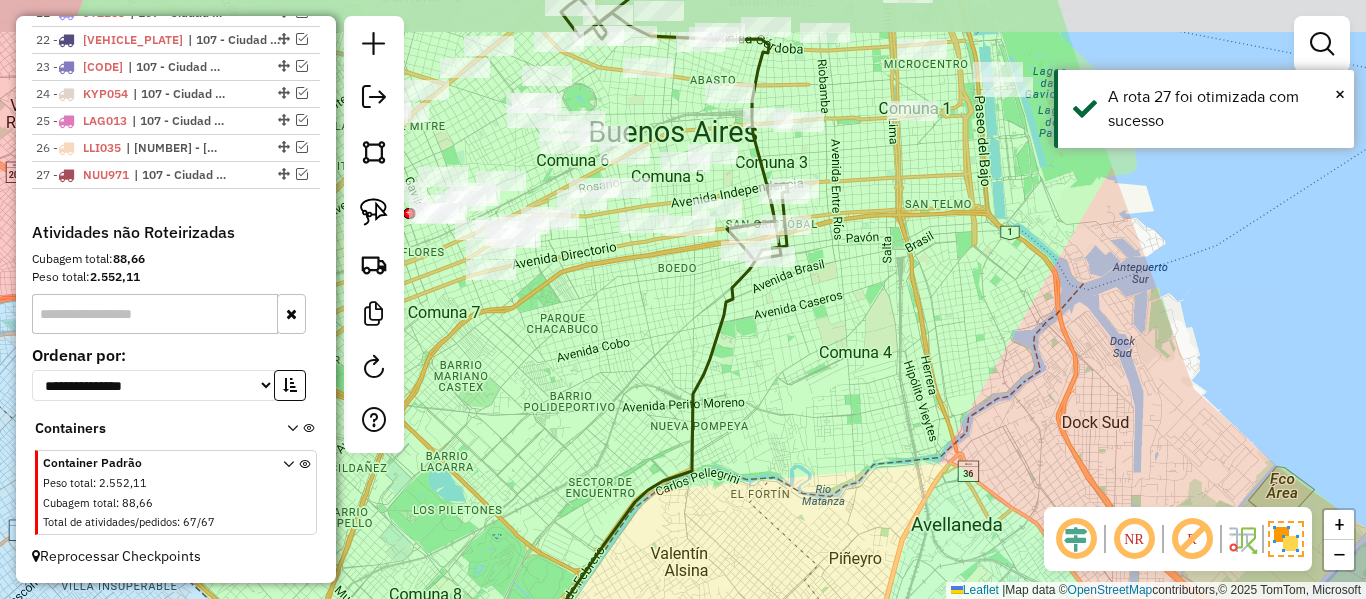 drag, startPoint x: 827, startPoint y: 266, endPoint x: 776, endPoint y: 338, distance: 88.23265 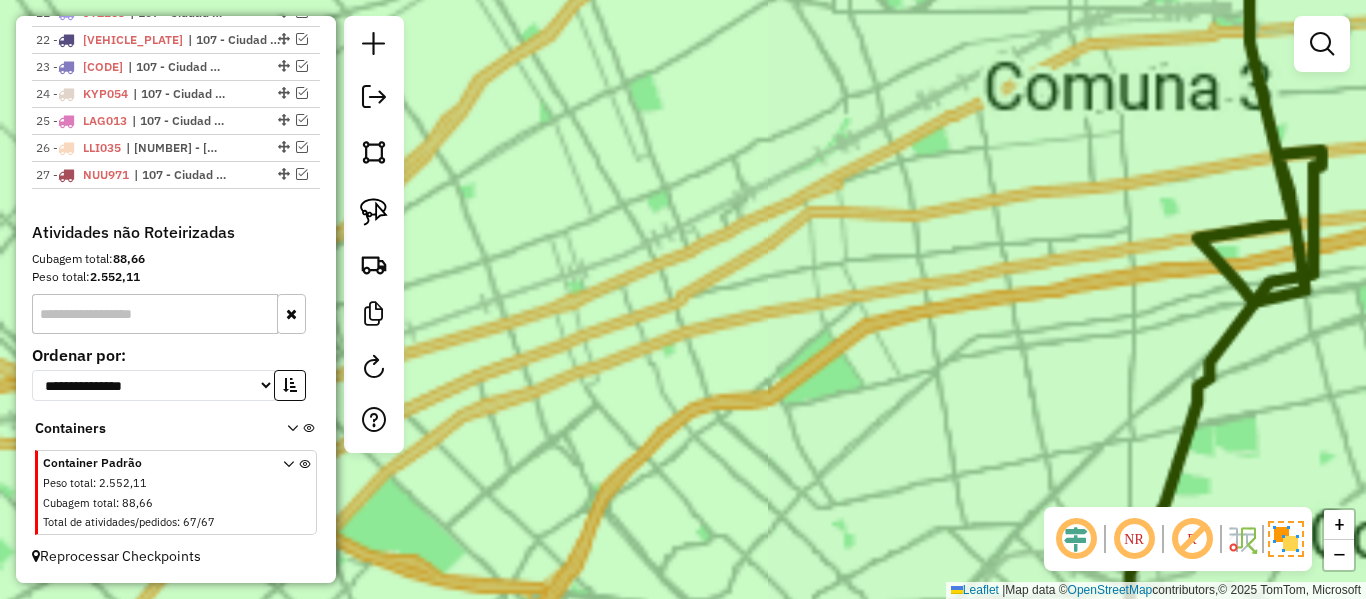 click on "Janela de atendimento Grade de atendimento Capacidade Transportadoras Veículos Cliente Pedidos  Rotas Selecione os dias de semana para filtrar as janelas de atendimento  Seg   Ter   Qua   Qui   Sex   Sáb   Dom  Informe o período da janela de atendimento: De: Até:  Filtrar exatamente a janela do cliente  Considerar janela de atendimento padrão  Selecione os dias de semana para filtrar as grades de atendimento  Seg   Ter   Qua   Qui   Sex   Sáb   Dom   Considerar clientes sem dia de atendimento cadastrado  Clientes fora do dia de atendimento selecionado Filtrar as atividades entre os valores definidos abaixo:  Peso mínimo:   Peso máximo:   Cubagem mínima:   Cubagem máxima:   De:   Até:  Filtrar as atividades entre o tempo de atendimento definido abaixo:  De:   Até:   Considerar capacidade total dos clientes não roteirizados Transportadora: Selecione um ou mais itens Tipo de veículo: Selecione um ou mais itens Veículo: Selecione um ou mais itens Motorista: Selecione um ou mais itens Nome: Rótulo:" 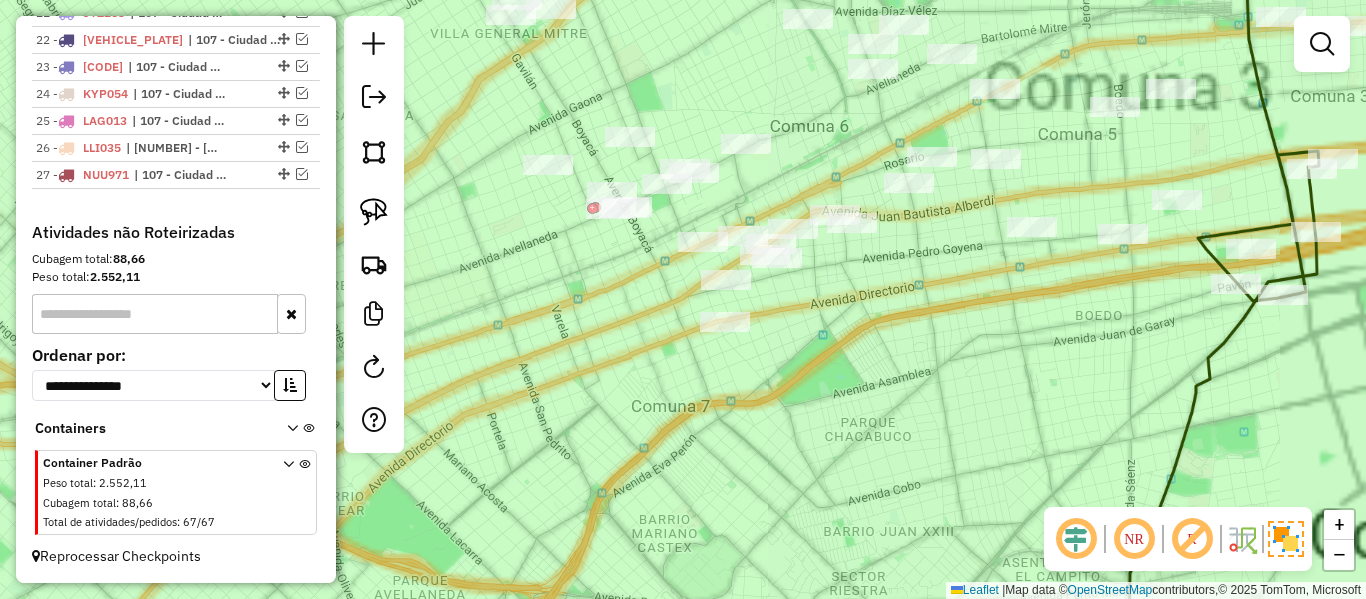 click on "Janela de atendimento Grade de atendimento Capacidade Transportadoras Veículos Cliente Pedidos  Rotas Selecione os dias de semana para filtrar as janelas de atendimento  Seg   Ter   Qua   Qui   Sex   Sáb   Dom  Informe o período da janela de atendimento: De: Até:  Filtrar exatamente a janela do cliente  Considerar janela de atendimento padrão  Selecione os dias de semana para filtrar as grades de atendimento  Seg   Ter   Qua   Qui   Sex   Sáb   Dom   Considerar clientes sem dia de atendimento cadastrado  Clientes fora do dia de atendimento selecionado Filtrar as atividades entre os valores definidos abaixo:  Peso mínimo:   Peso máximo:   Cubagem mínima:   Cubagem máxima:   De:   Até:  Filtrar as atividades entre o tempo de atendimento definido abaixo:  De:   Até:   Considerar capacidade total dos clientes não roteirizados Transportadora: Selecione um ou mais itens Tipo de veículo: Selecione um ou mais itens Veículo: Selecione um ou mais itens Motorista: Selecione um ou mais itens Nome: Rótulo:" 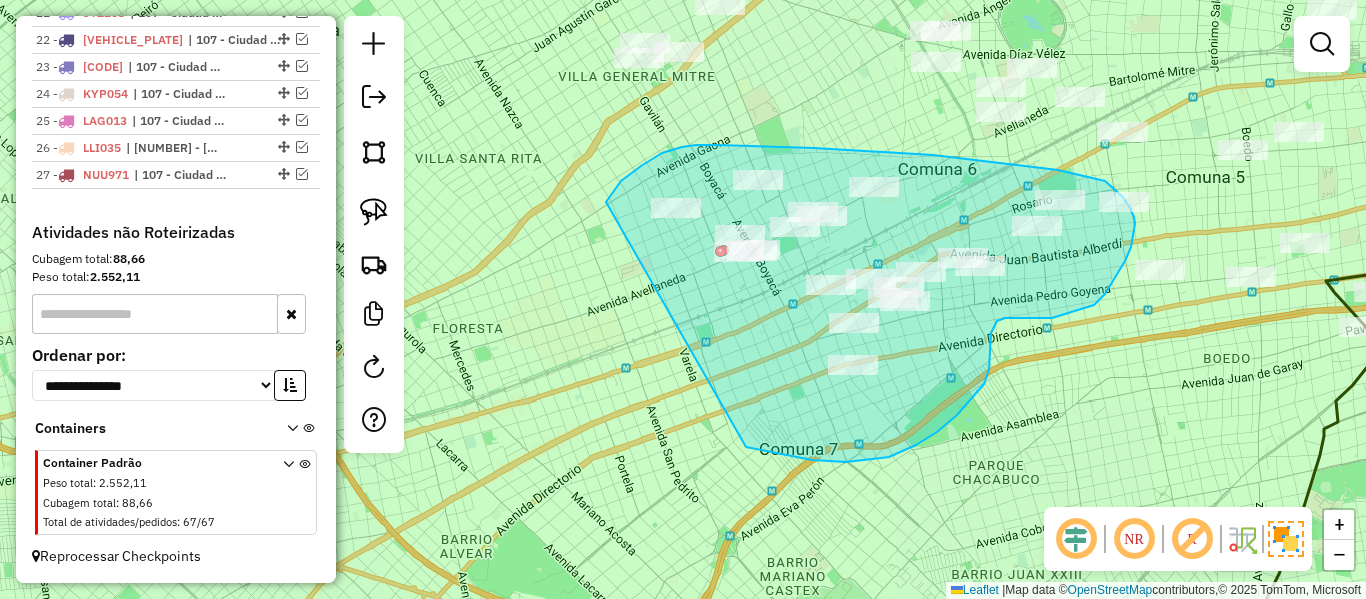 drag, startPoint x: 812, startPoint y: 460, endPoint x: 609, endPoint y: 259, distance: 285.67465 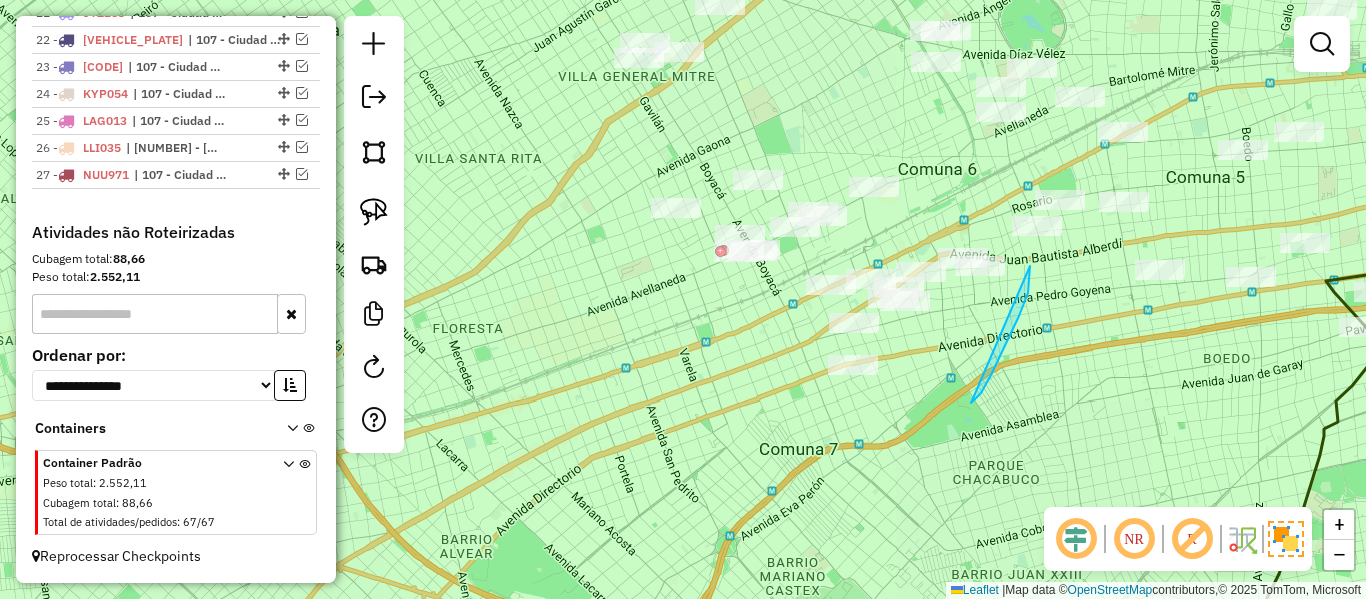 drag, startPoint x: 1030, startPoint y: 277, endPoint x: 1024, endPoint y: 303, distance: 26.683329 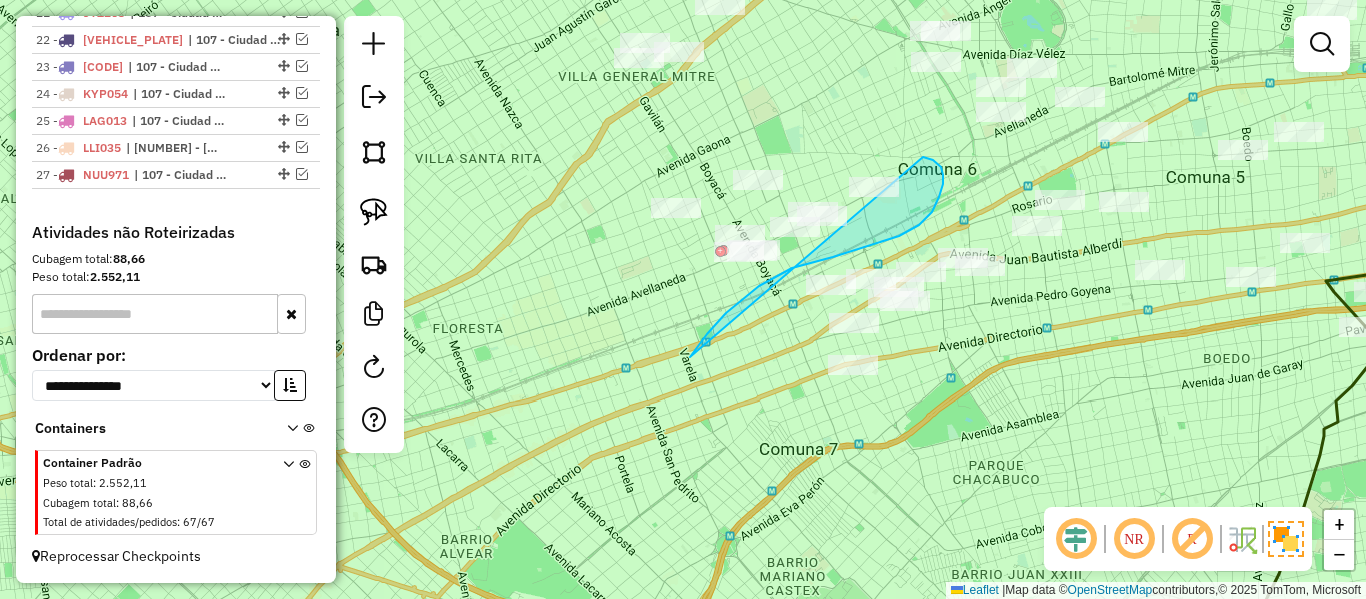 drag, startPoint x: 694, startPoint y: 352, endPoint x: 602, endPoint y: 263, distance: 128.0039 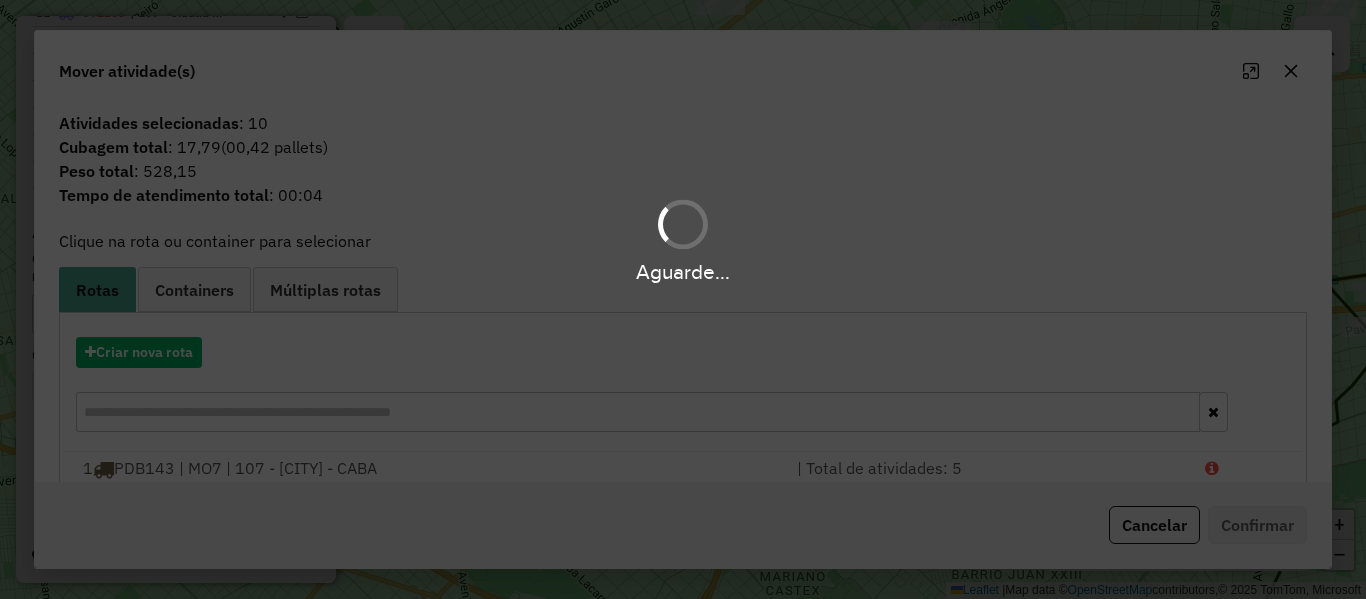 click on "Aguarde..." at bounding box center (683, 299) 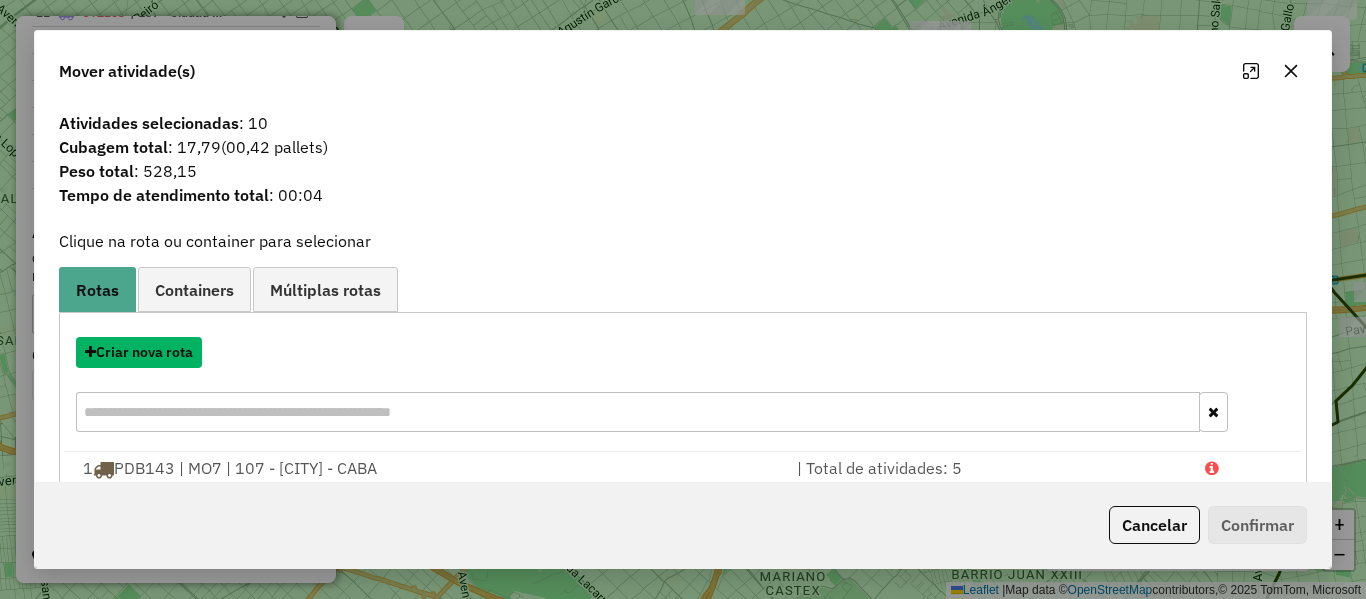 click on "Criar nova rota" at bounding box center [139, 352] 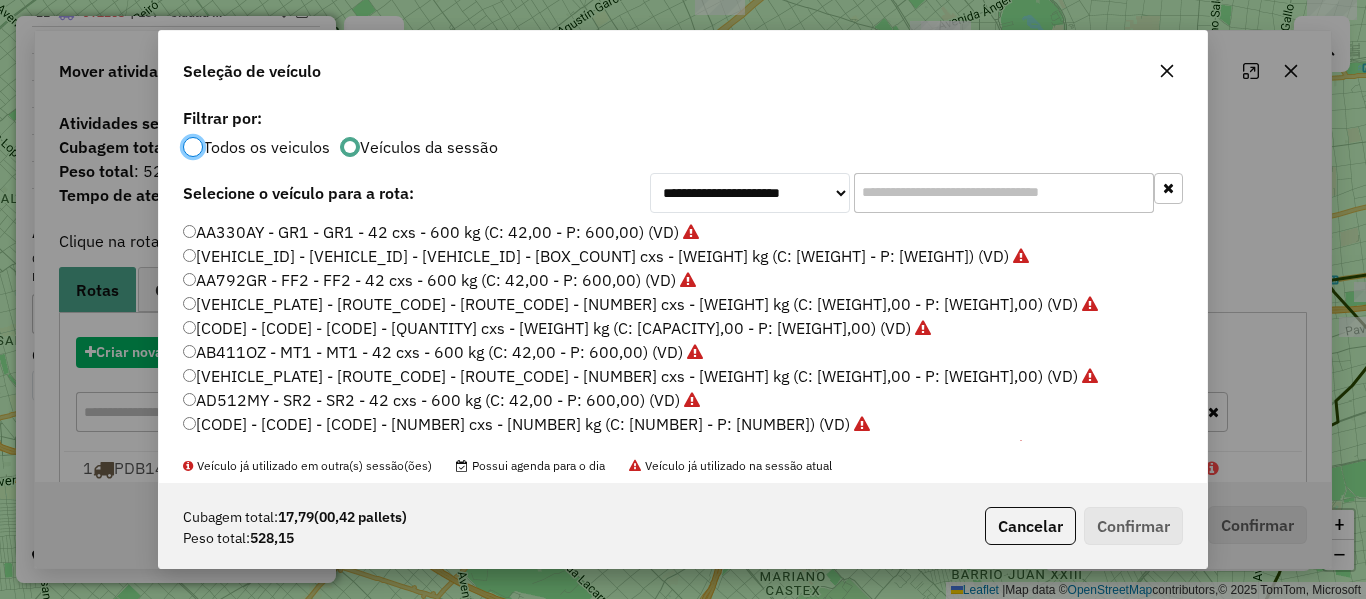 scroll, scrollTop: 11, scrollLeft: 6, axis: both 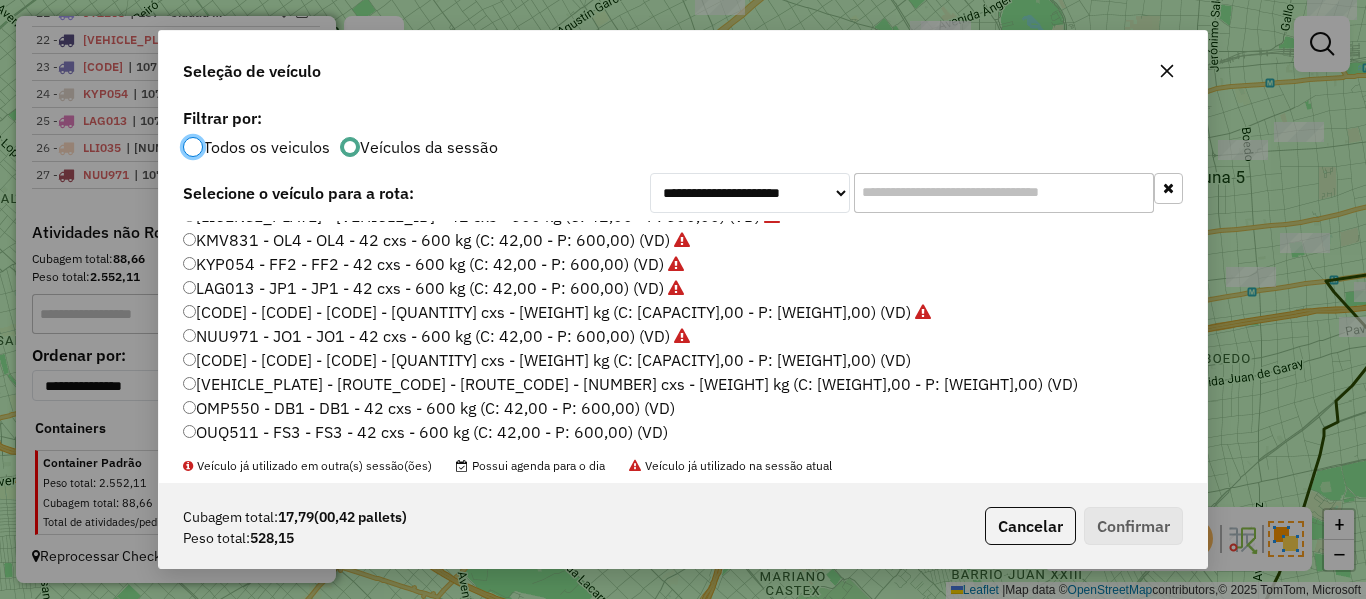 click on "OHY113 - EE1 - EE1 - 42 cxs - 600 kg (C: 42,00 - P: 600,00) (VD)" 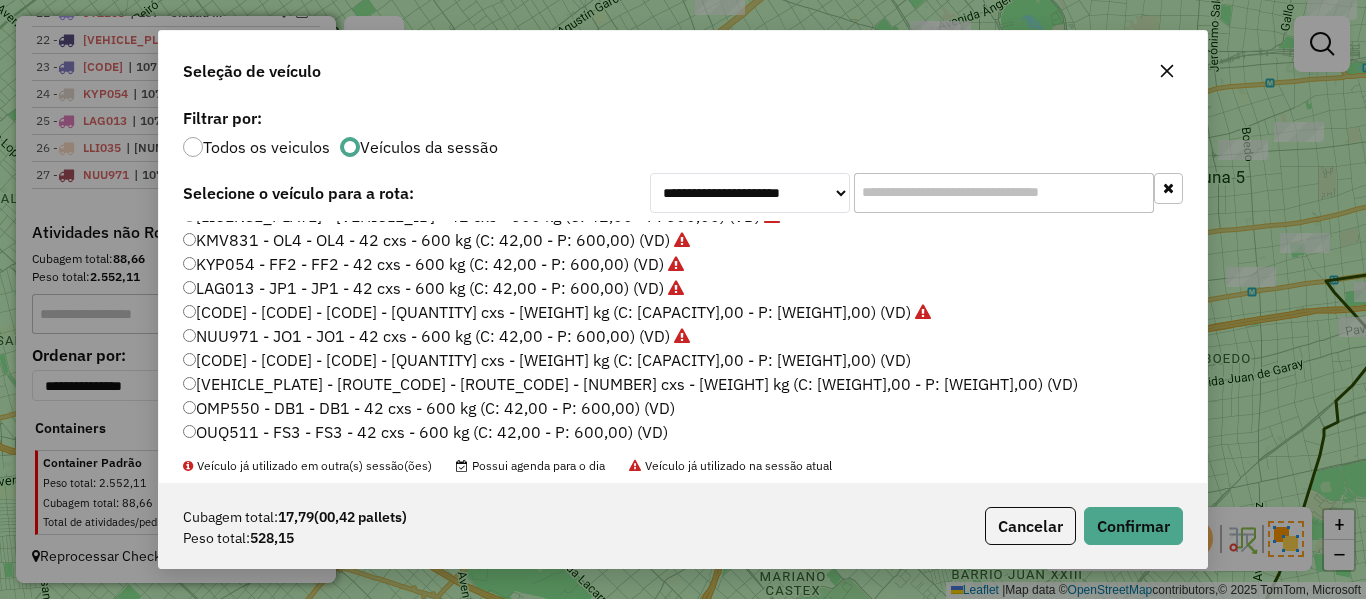 click on "Cubagem total:  17,79   (00,42 pallets)  Peso total: 528,15  Cancelar   Confirmar" 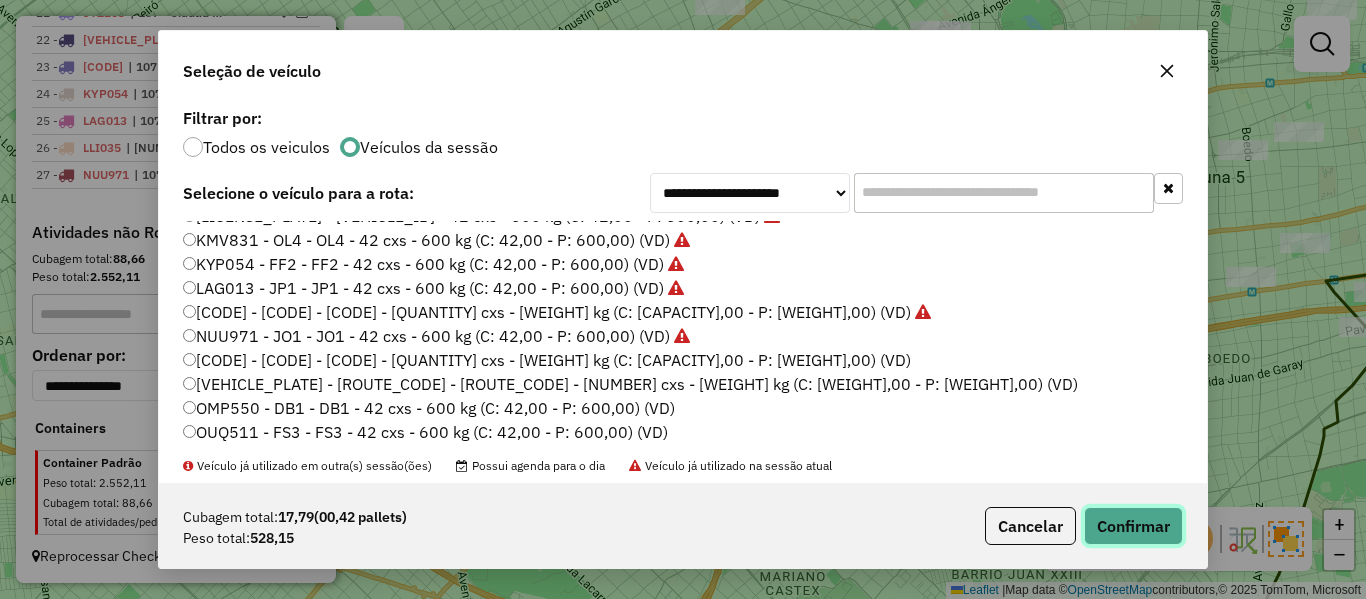 click on "Confirmar" 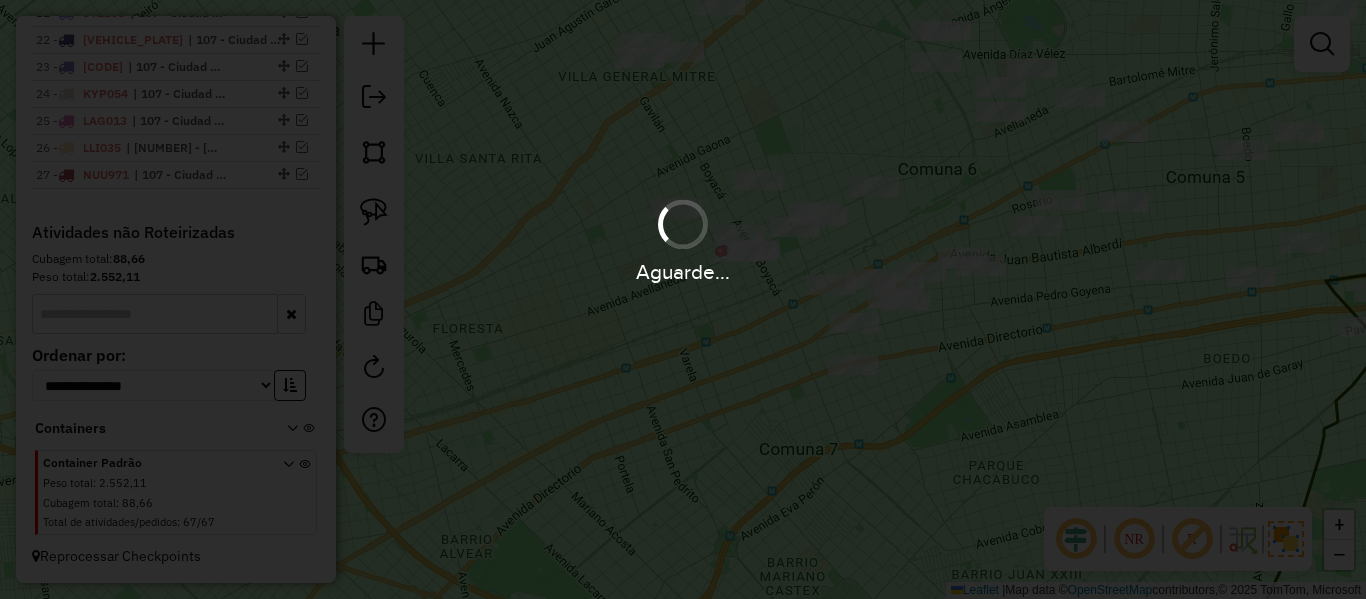 scroll, scrollTop: 1498, scrollLeft: 0, axis: vertical 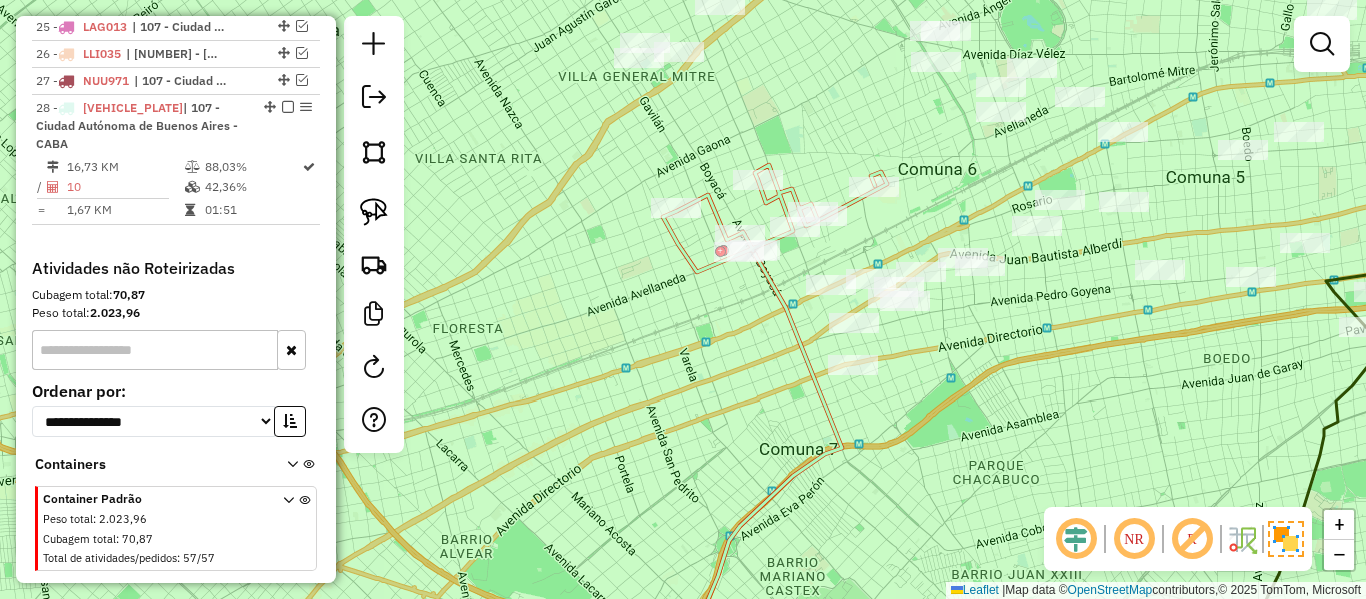 click 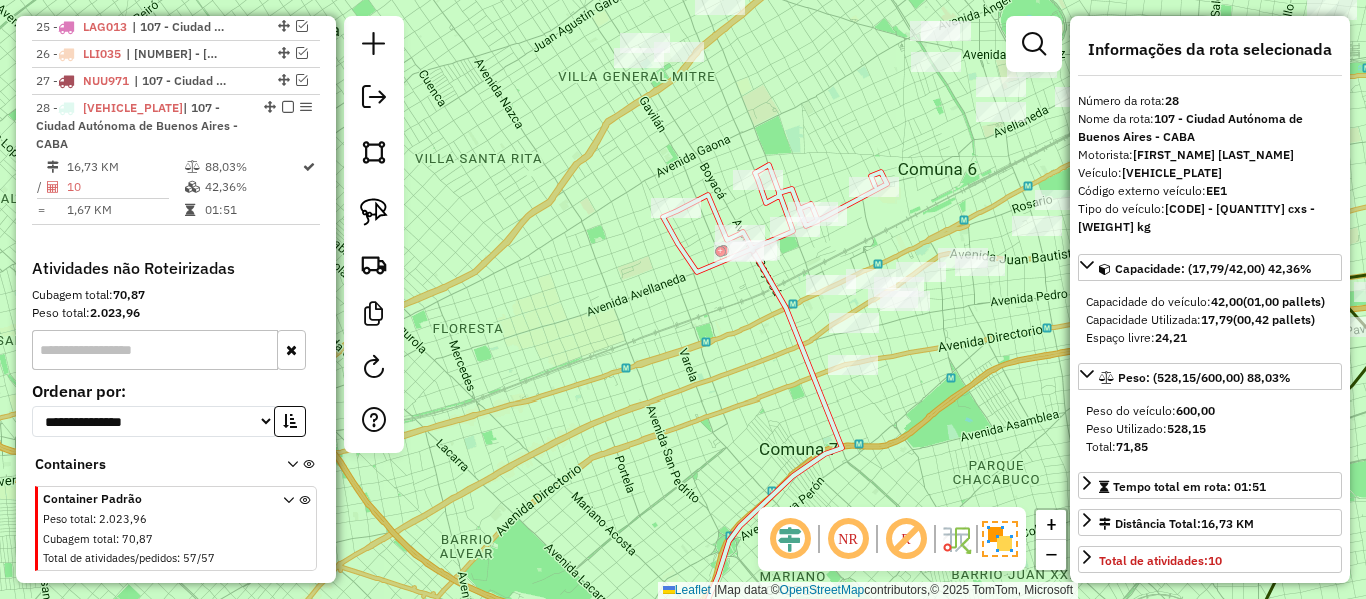scroll, scrollTop: 1516, scrollLeft: 0, axis: vertical 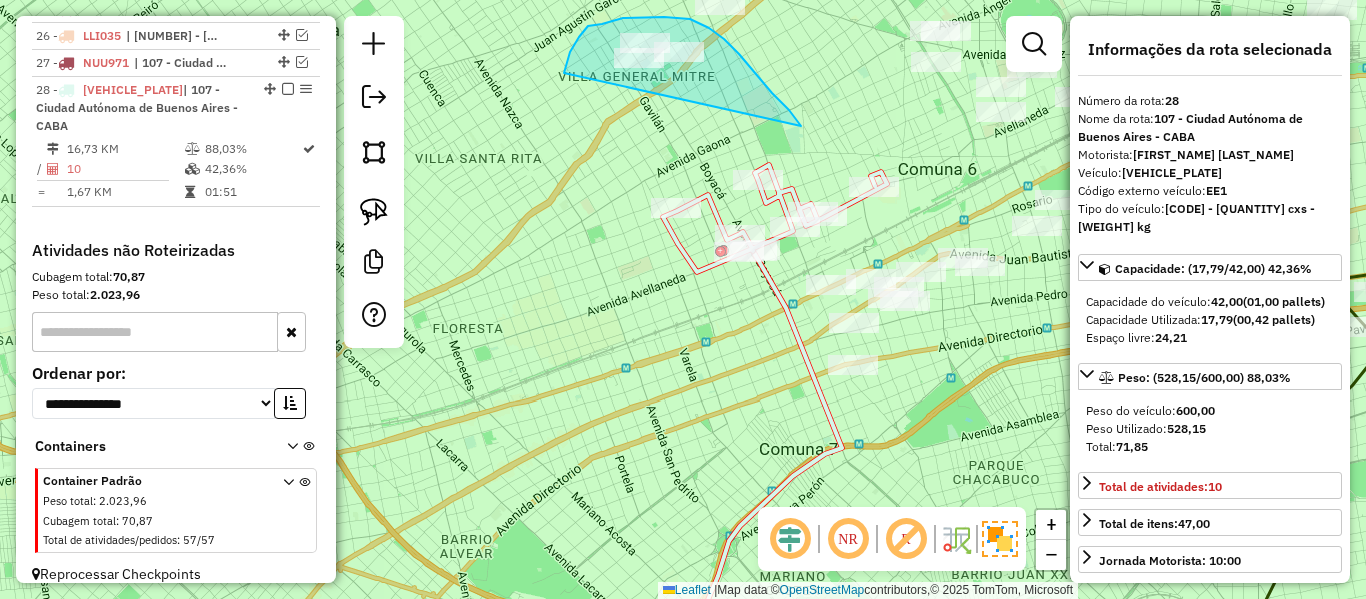 drag, startPoint x: 789, startPoint y: 110, endPoint x: 559, endPoint y: 115, distance: 230.05434 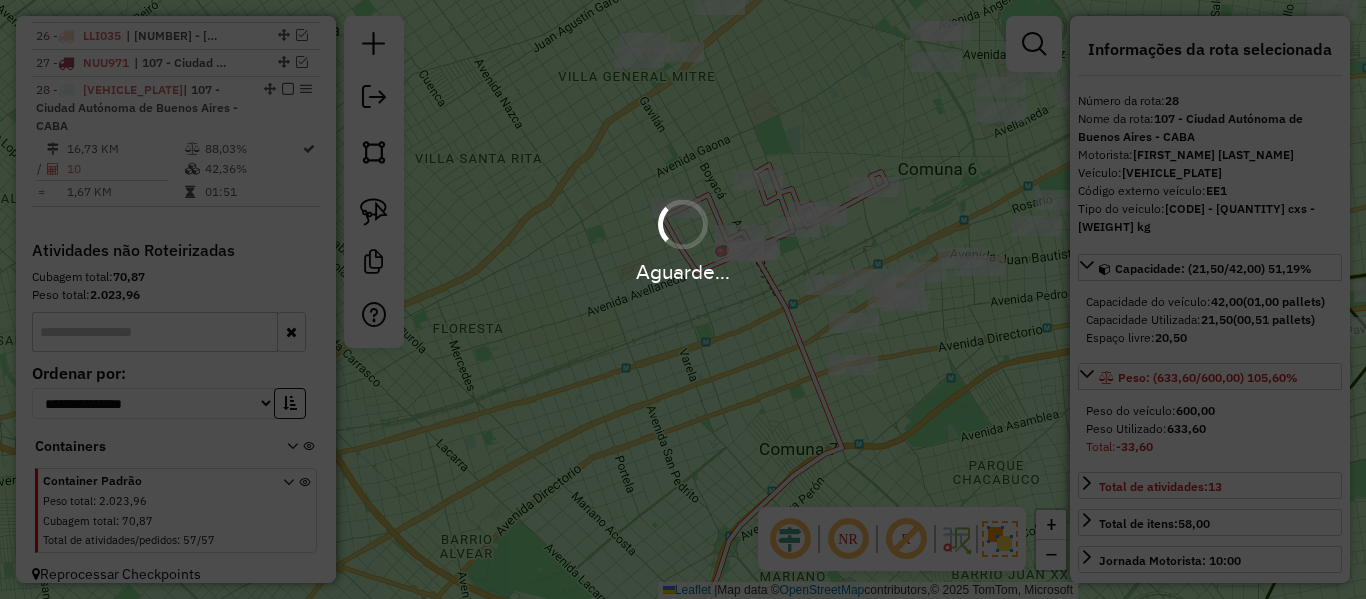 select on "**********" 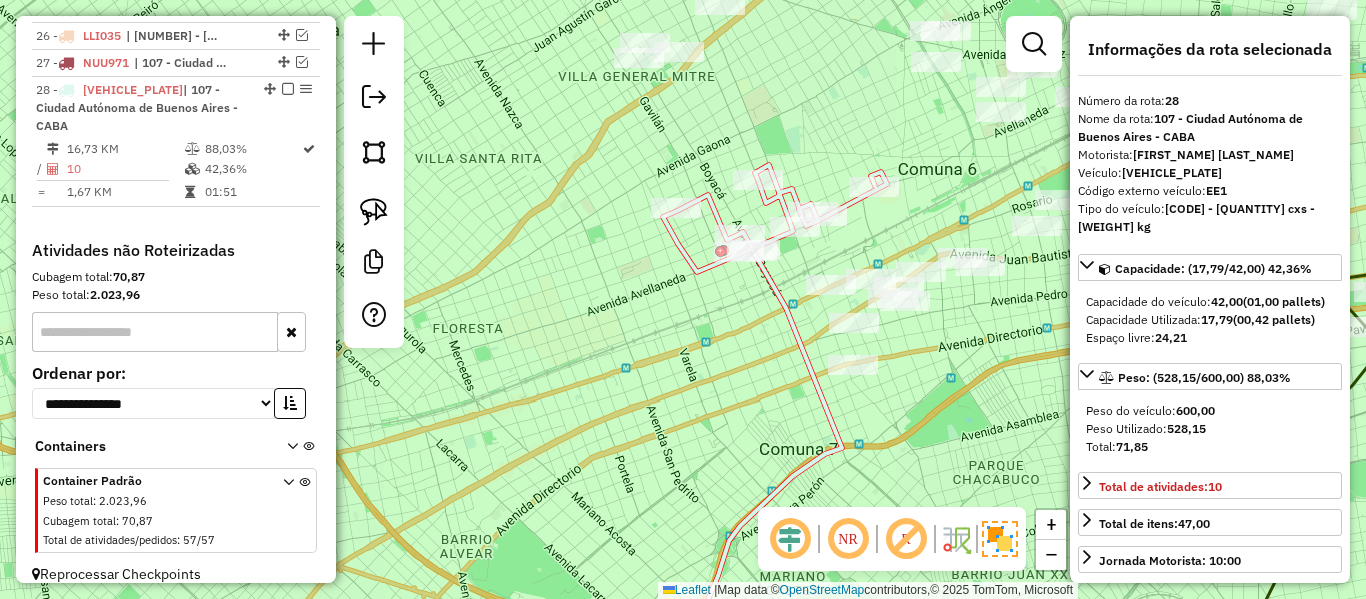 select on "**********" 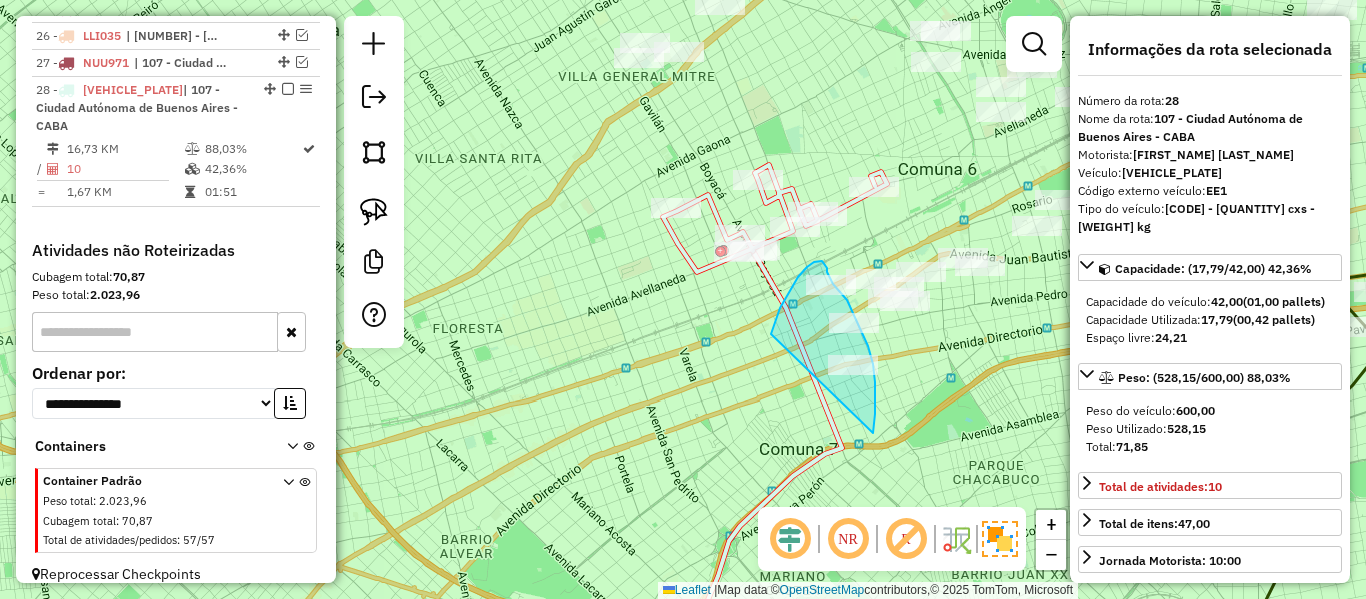 drag, startPoint x: 873, startPoint y: 433, endPoint x: 771, endPoint y: 334, distance: 142.14429 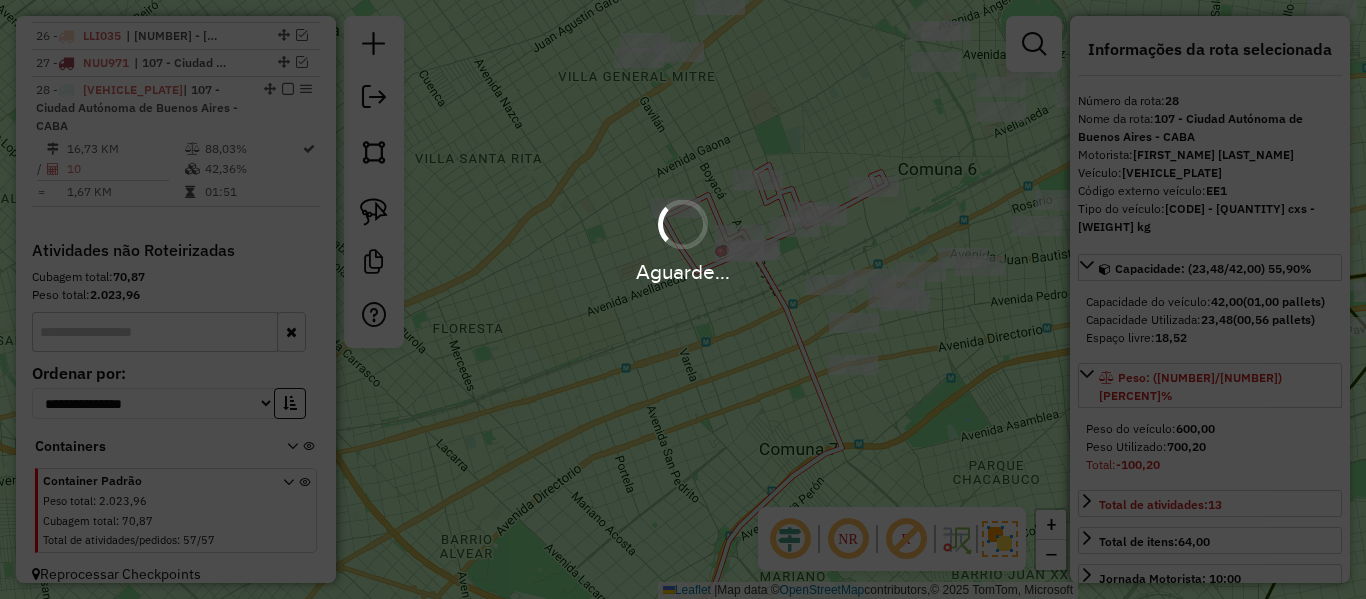 select on "**********" 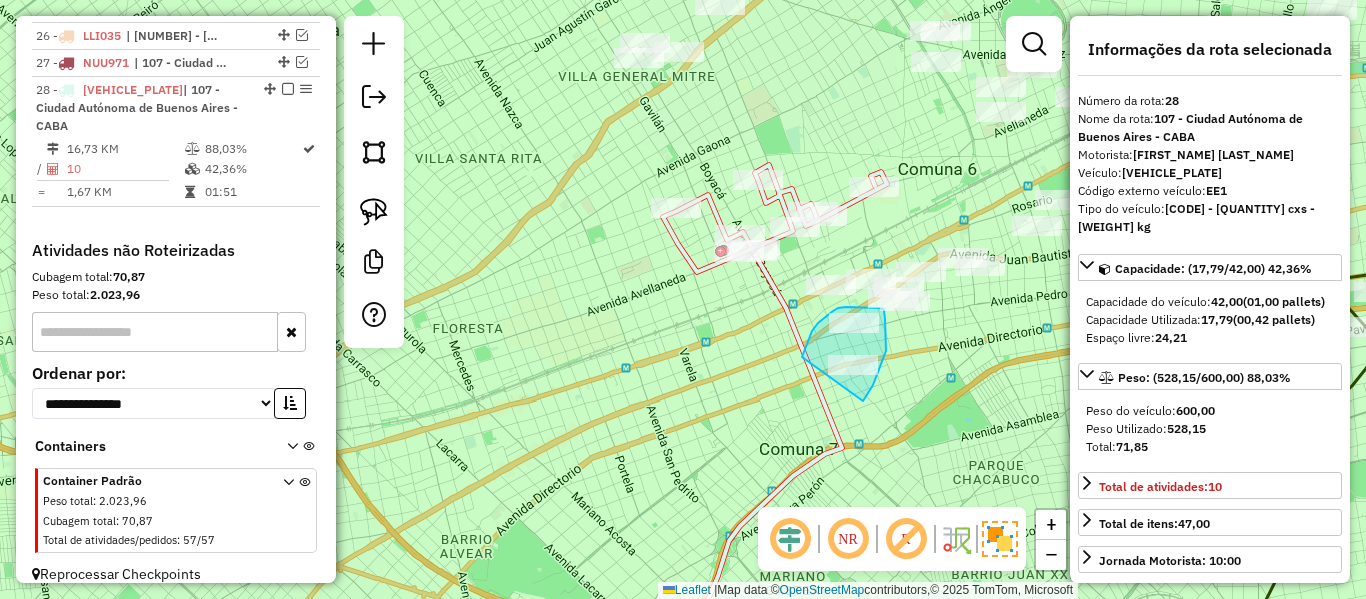 drag, startPoint x: 838, startPoint y: 308, endPoint x: 839, endPoint y: 450, distance: 142.00352 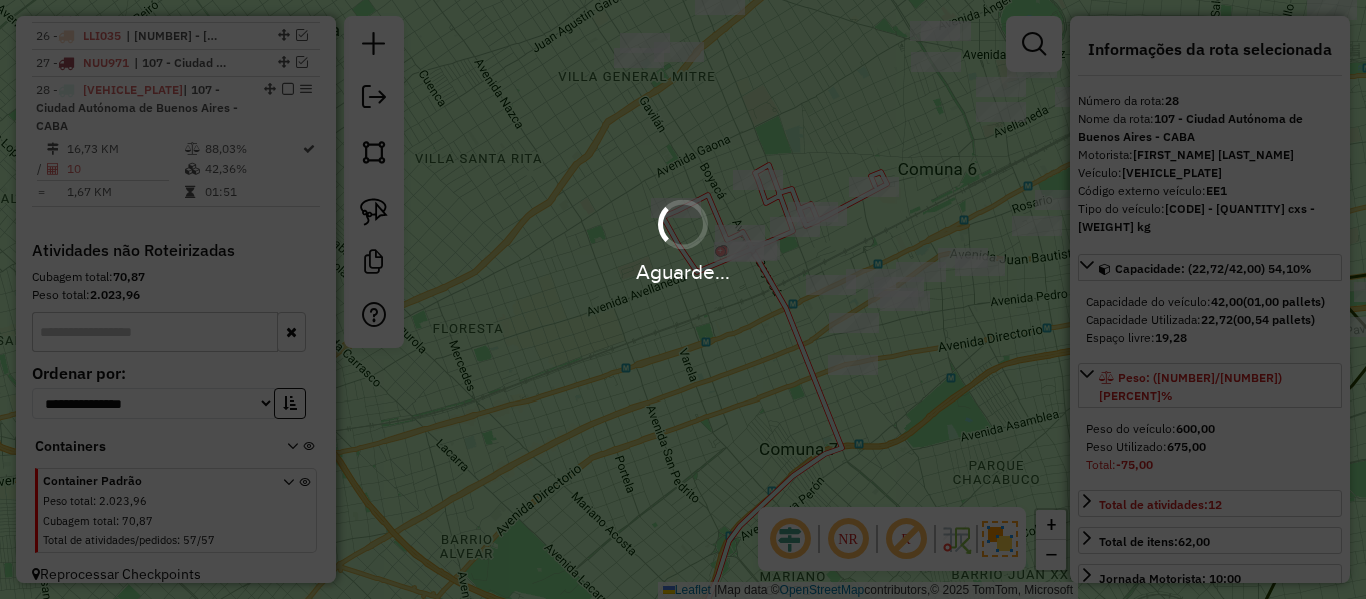 select on "**********" 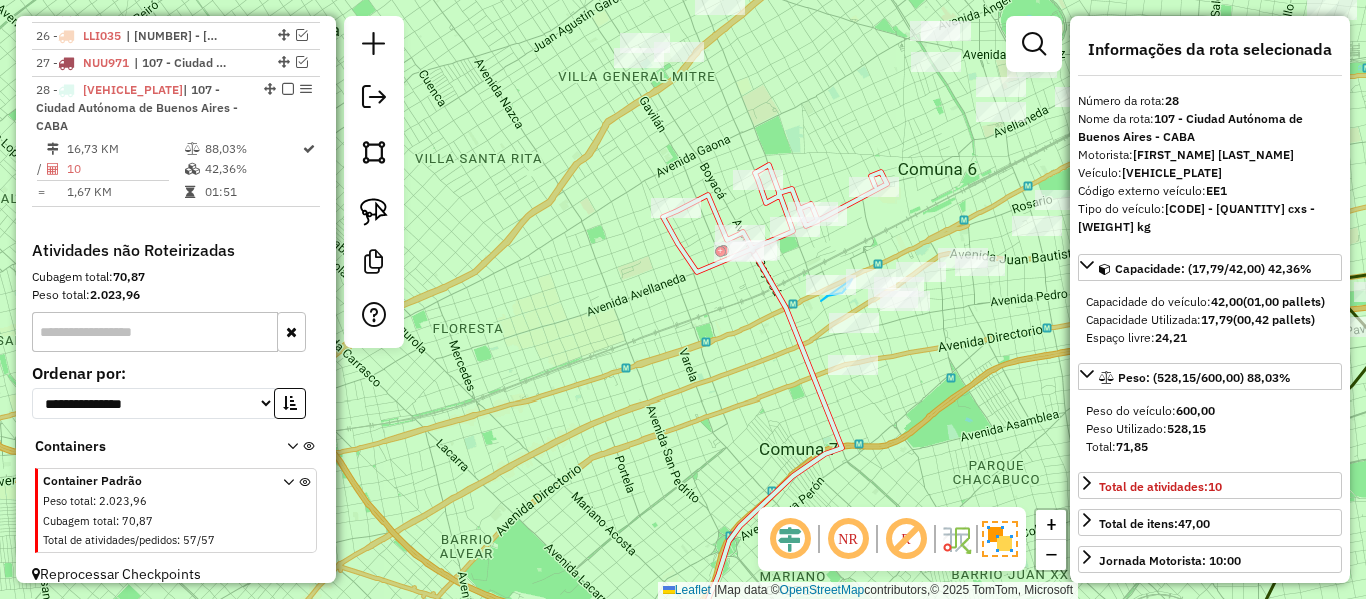 drag, startPoint x: 827, startPoint y: 296, endPoint x: 766, endPoint y: 271, distance: 65.9242 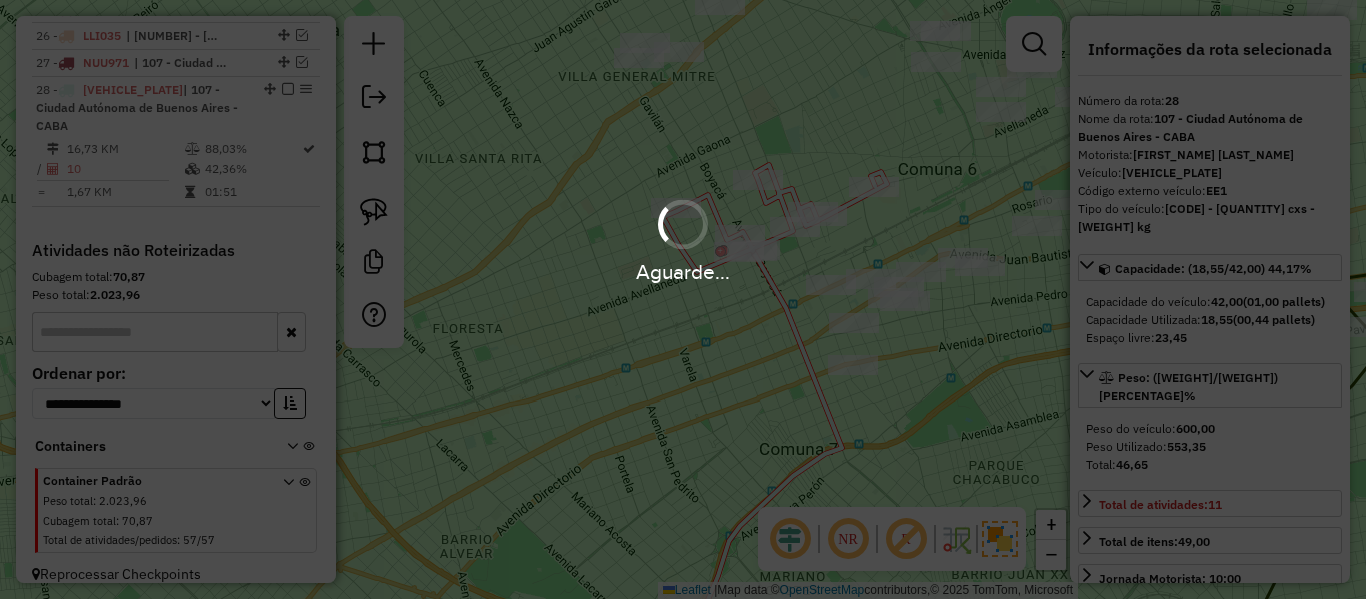 select on "**********" 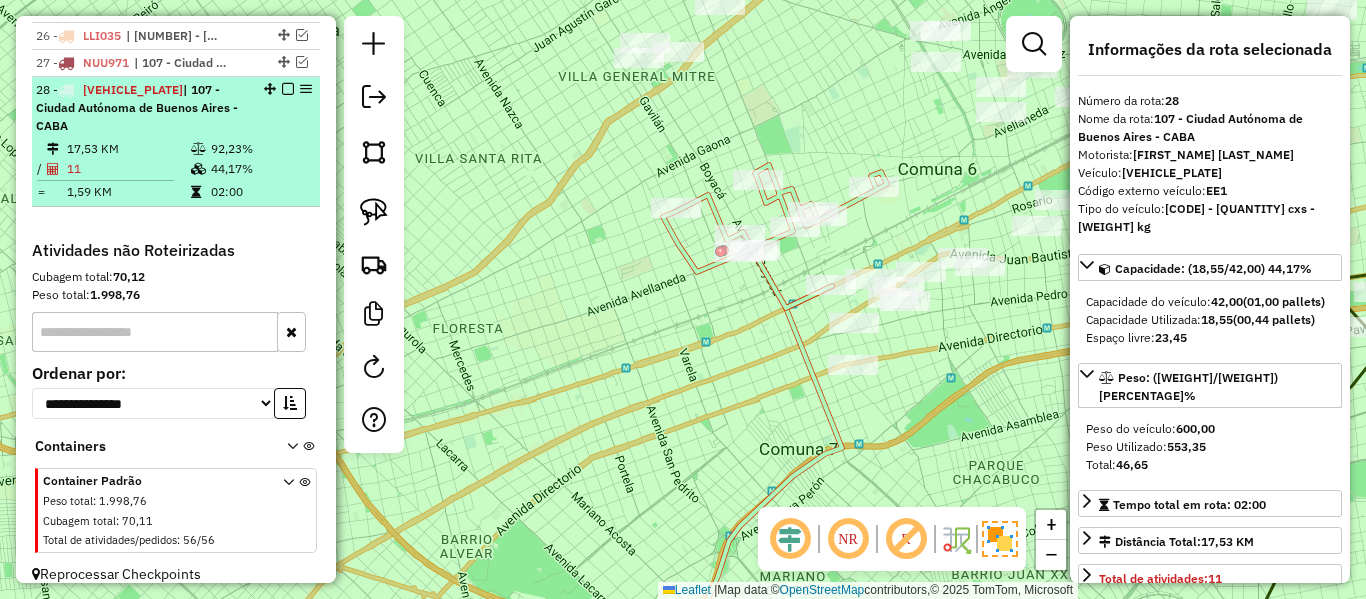 click at bounding box center [288, 89] 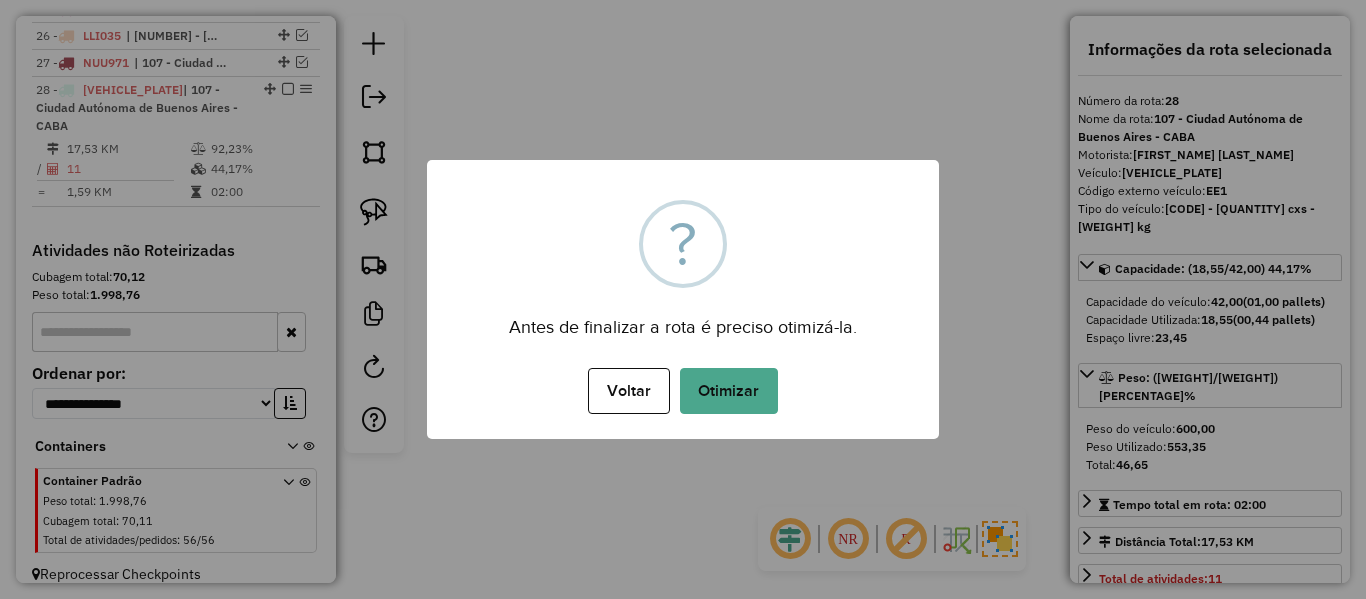 click on "× ? Antes de finalizar a rota é preciso otimizá-la. Voltar No Otimizar" at bounding box center (683, 299) 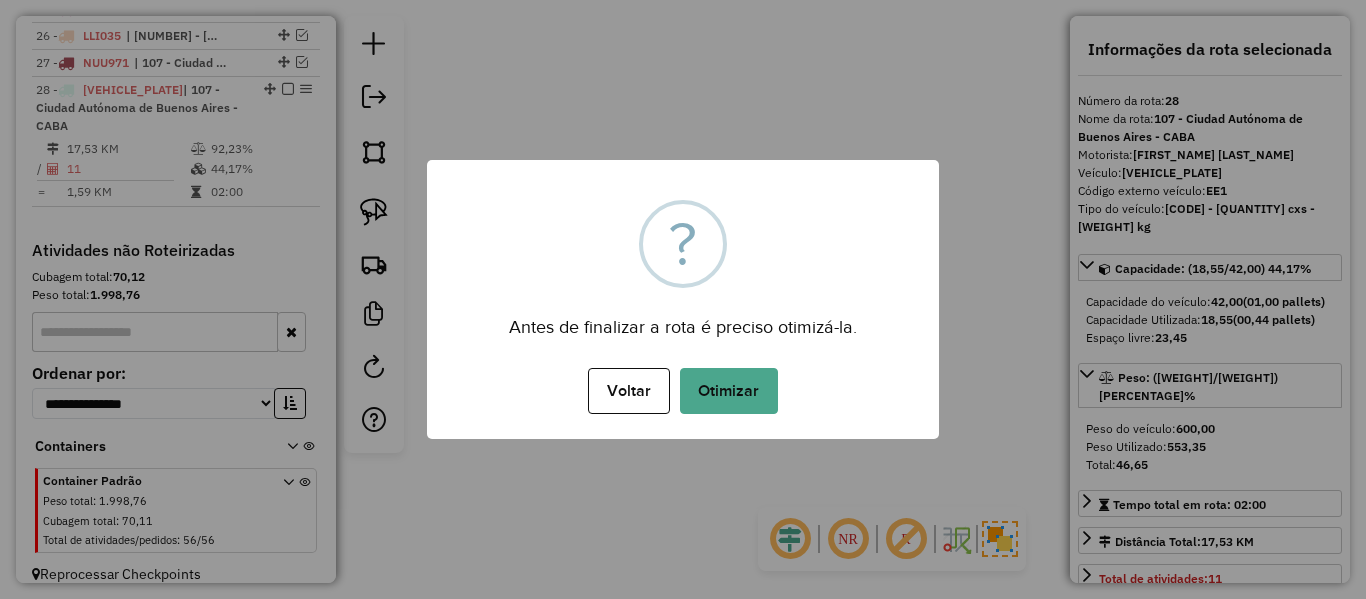 click on "Otimizar" at bounding box center (729, 391) 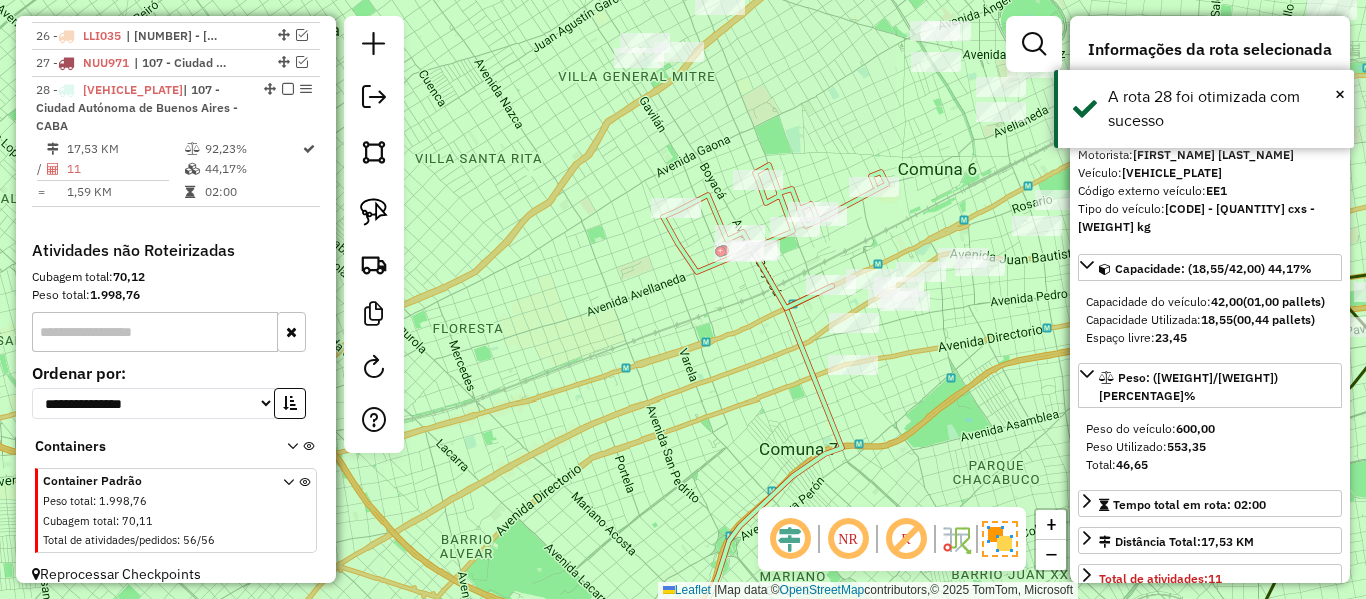 click at bounding box center [288, 89] 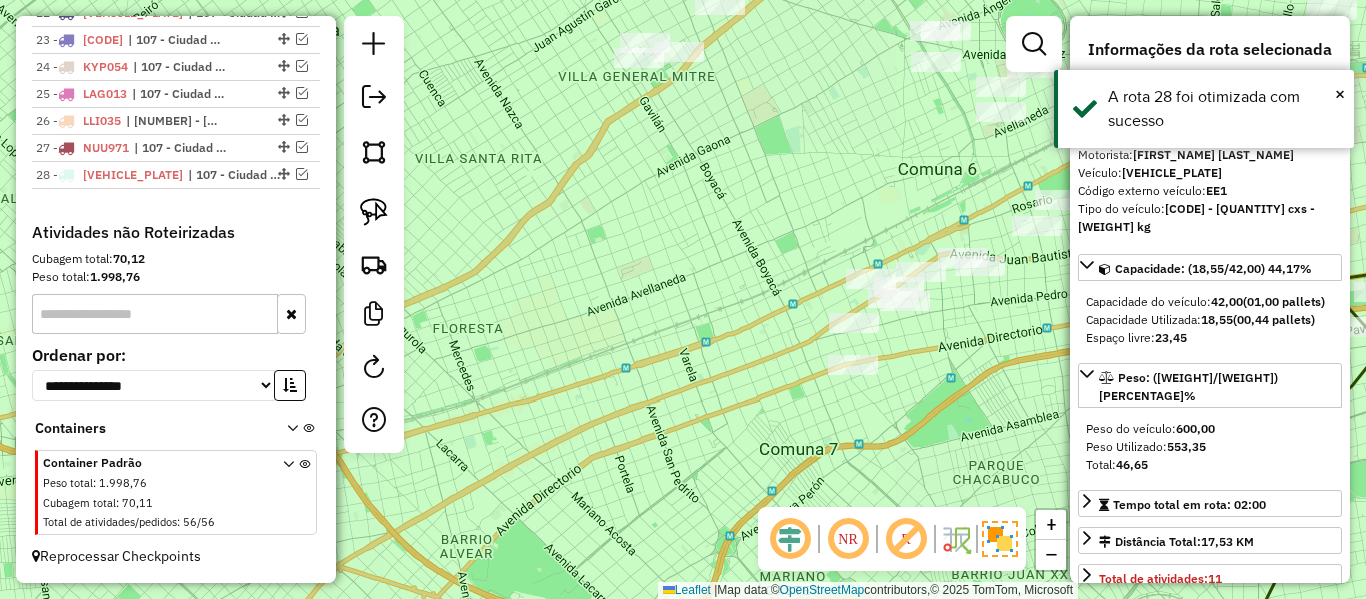 scroll, scrollTop: 1431, scrollLeft: 0, axis: vertical 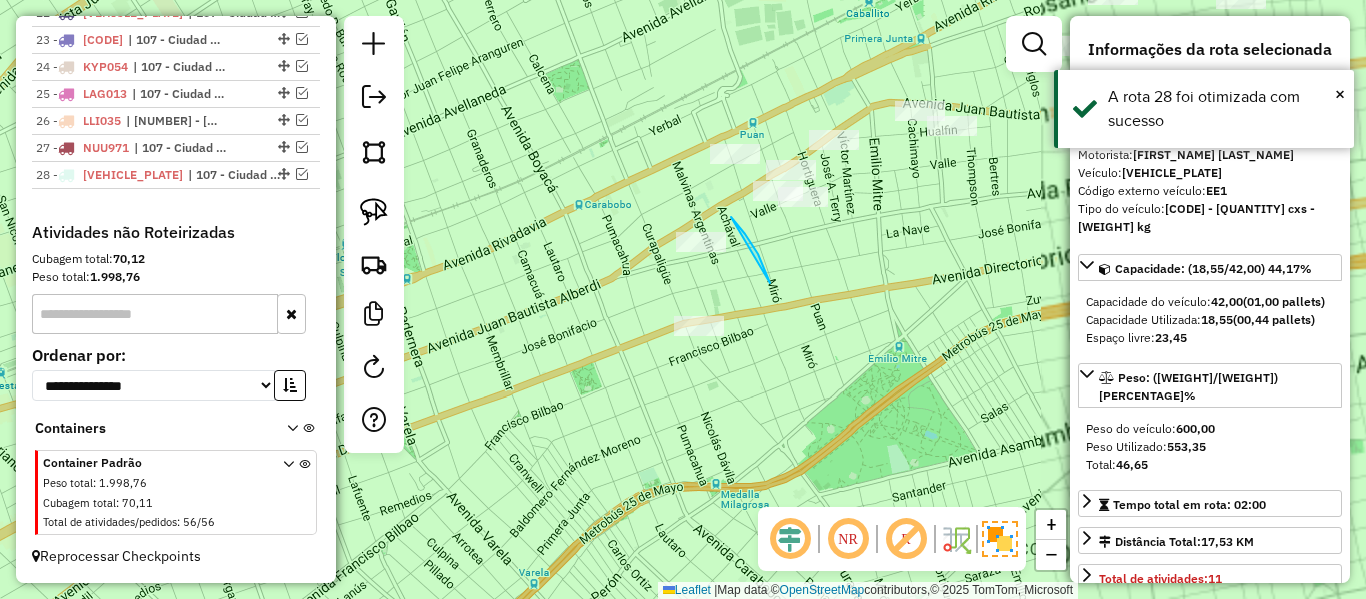 drag, startPoint x: 731, startPoint y: 217, endPoint x: 577, endPoint y: 248, distance: 157.08914 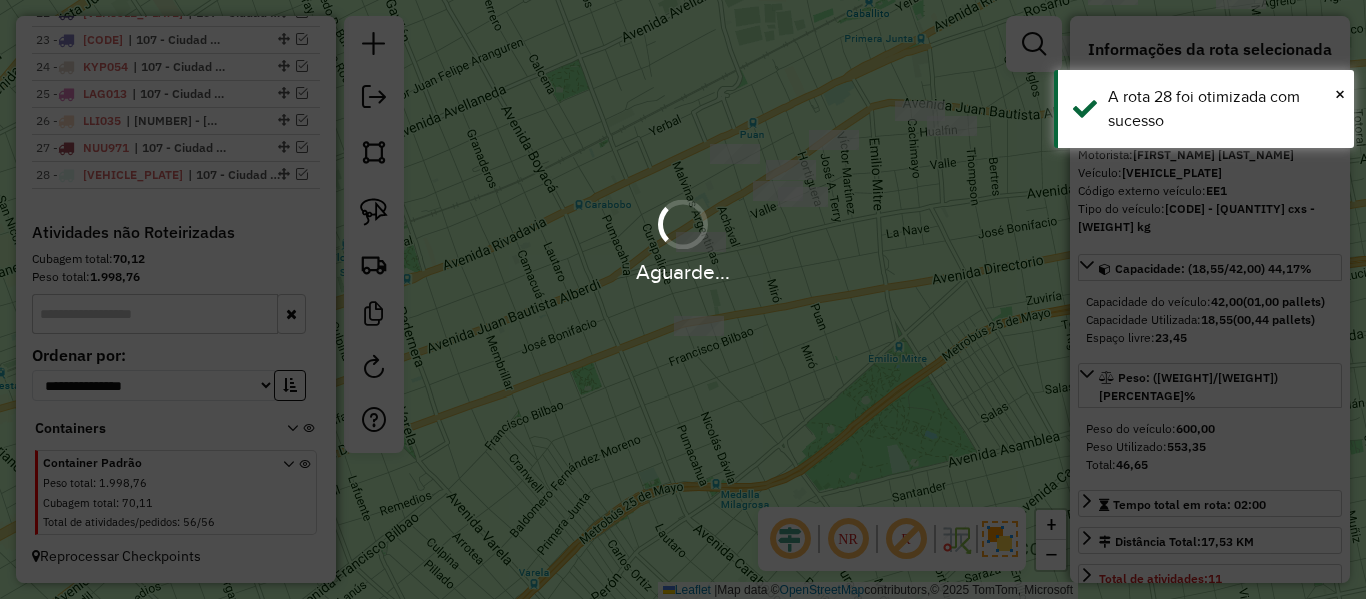 drag, startPoint x: 757, startPoint y: 374, endPoint x: 758, endPoint y: 346, distance: 28.01785 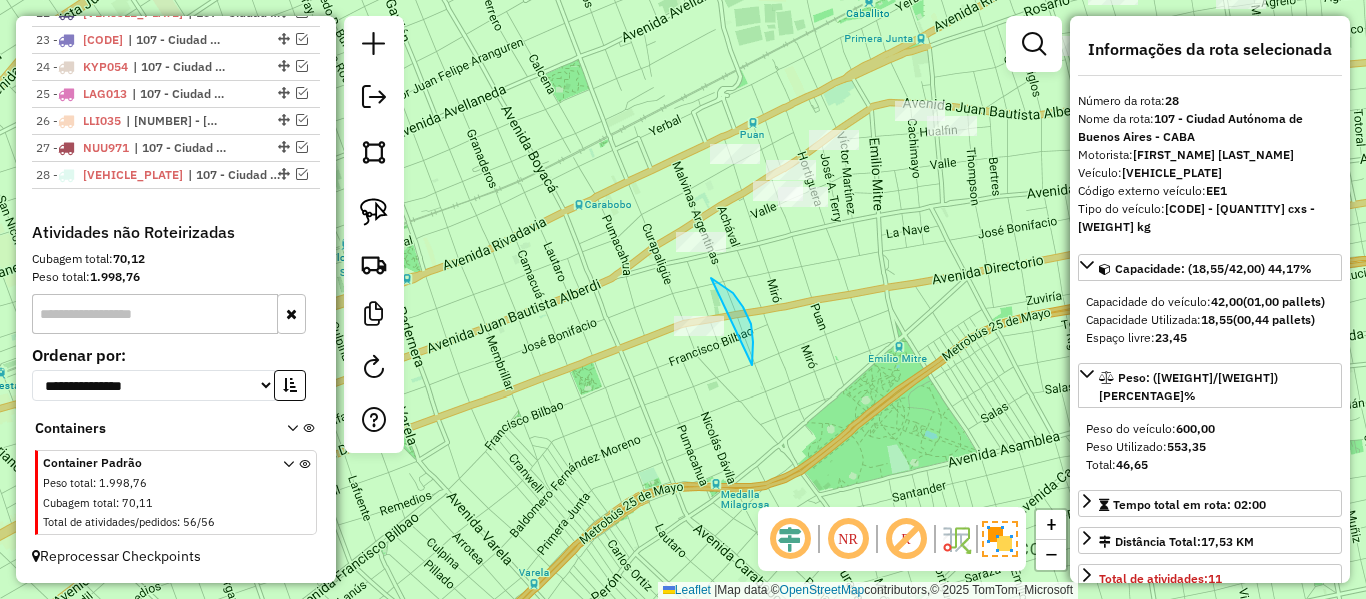 drag, startPoint x: 752, startPoint y: 365, endPoint x: 636, endPoint y: 354, distance: 116.520386 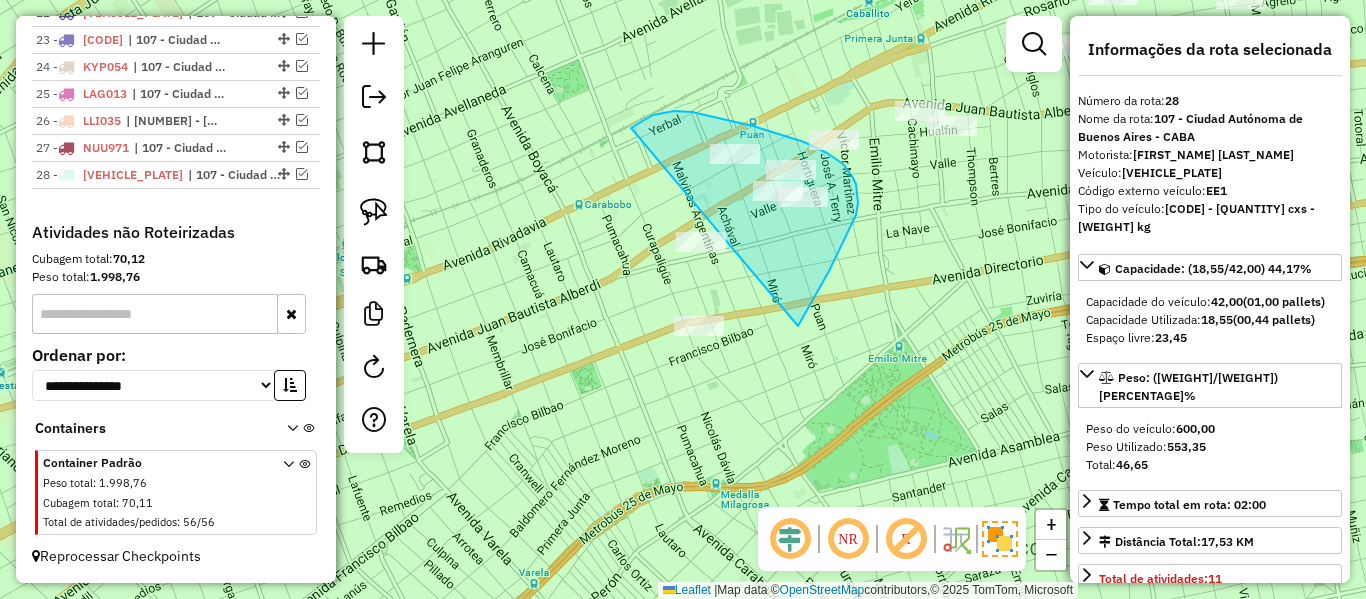 drag, startPoint x: 806, startPoint y: 312, endPoint x: 655, endPoint y: 456, distance: 208.65521 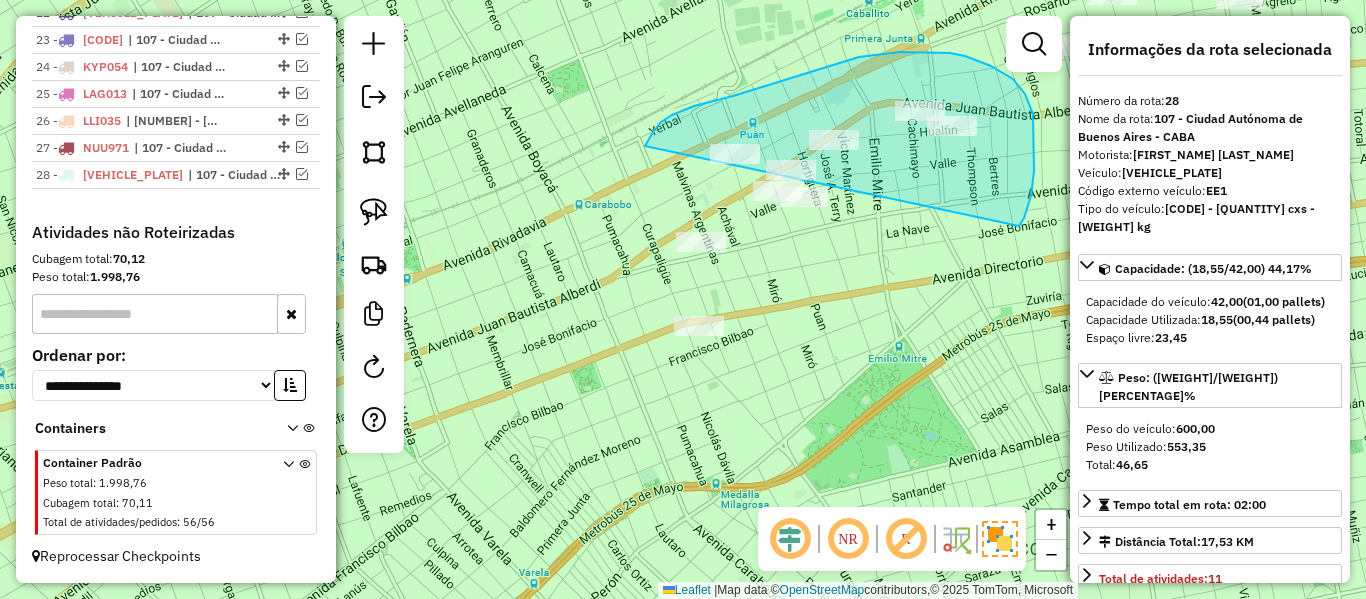 drag, startPoint x: 1034, startPoint y: 142, endPoint x: 728, endPoint y: 457, distance: 439.15942 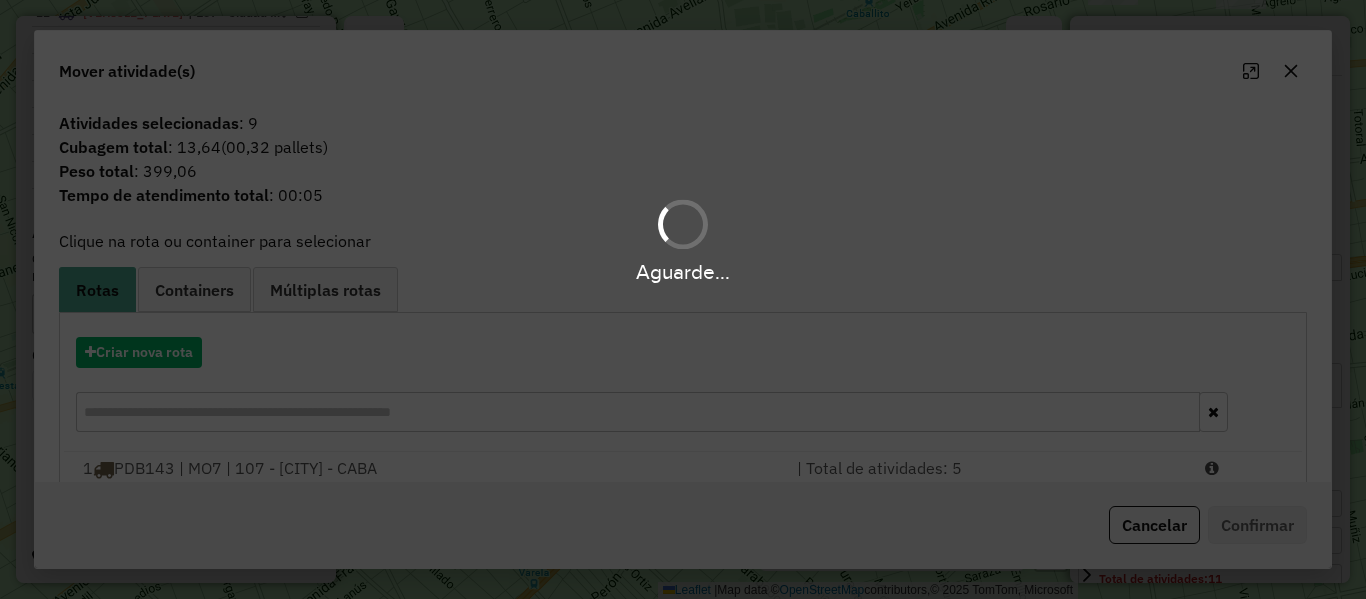 click on "Aguarde..." at bounding box center (683, 299) 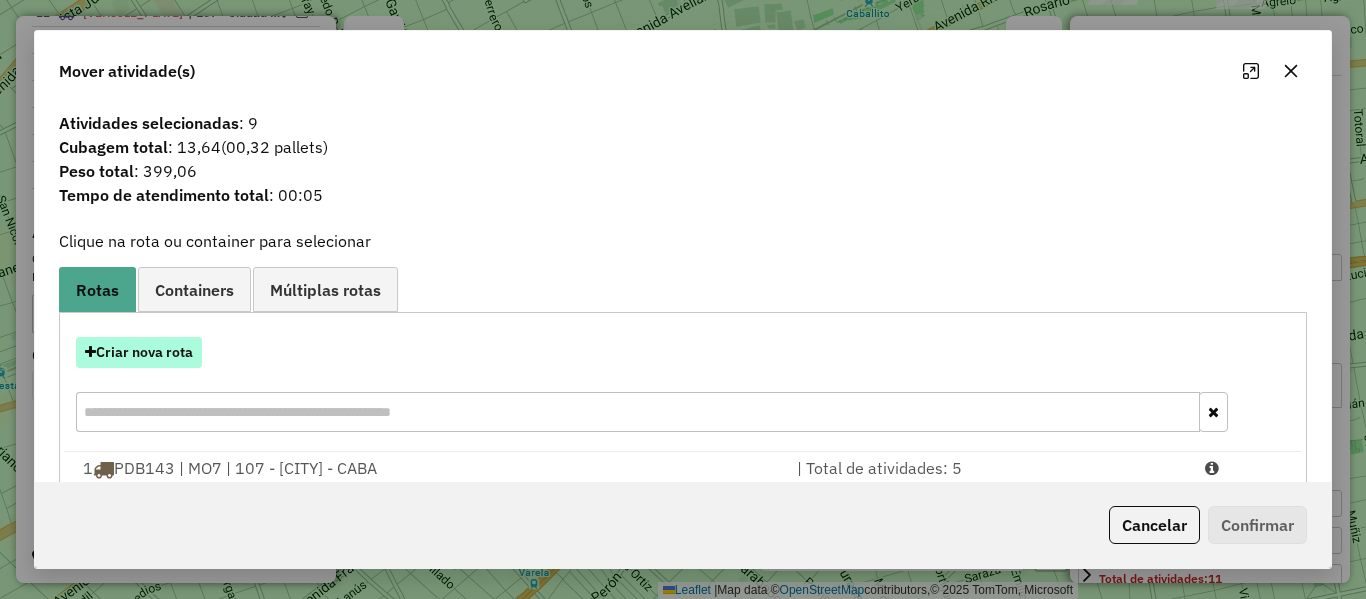 click on "Criar nova rota" at bounding box center [139, 352] 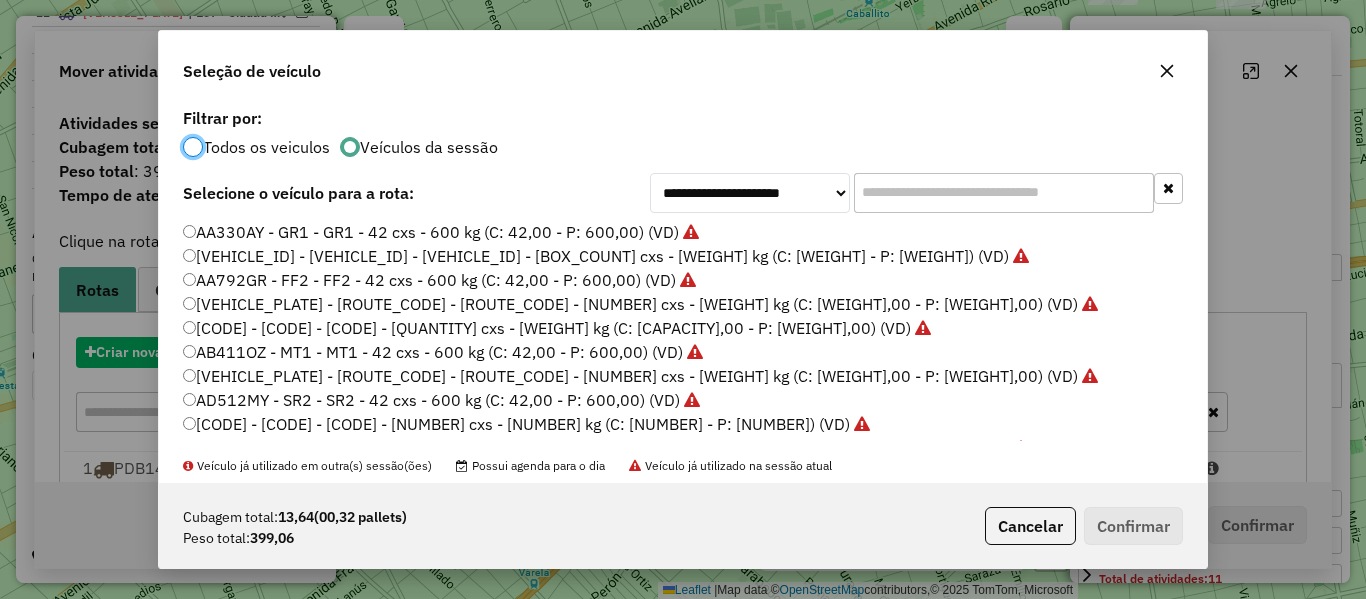 scroll, scrollTop: 11, scrollLeft: 6, axis: both 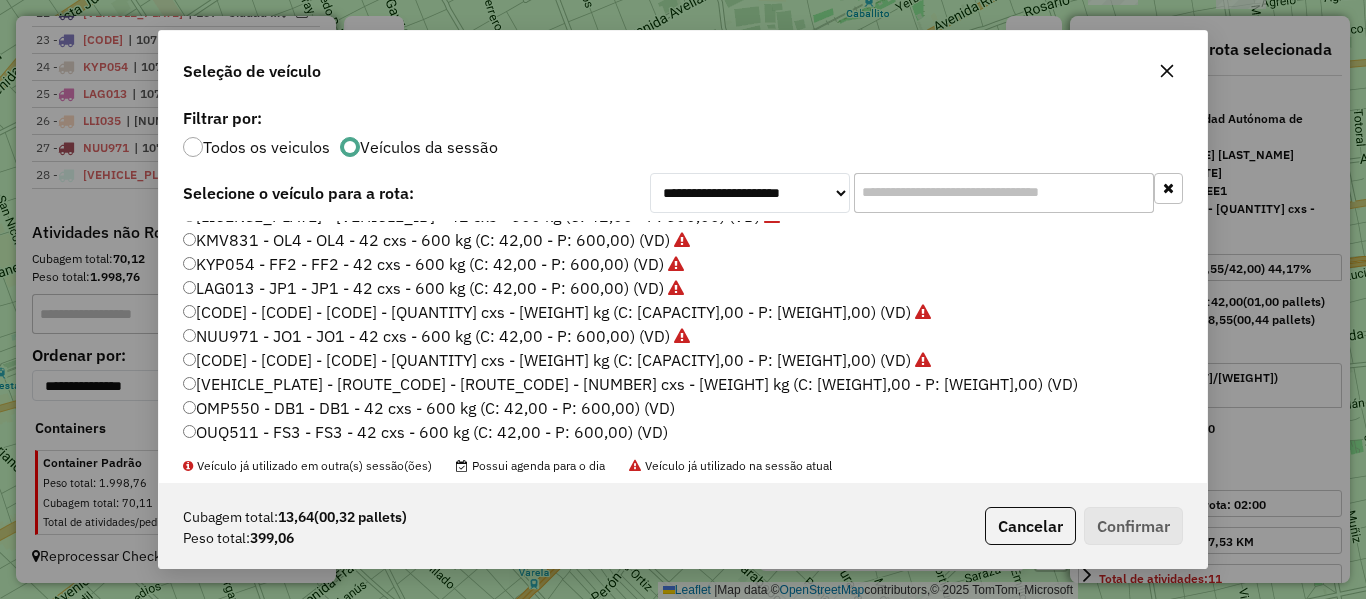 click on "[PLATE] - [LETTER] - [LETTER] - [NUMBER] cxs - [NUMBER] kg (C: [NUMBER] - P: [NUMBER]) (VD)" 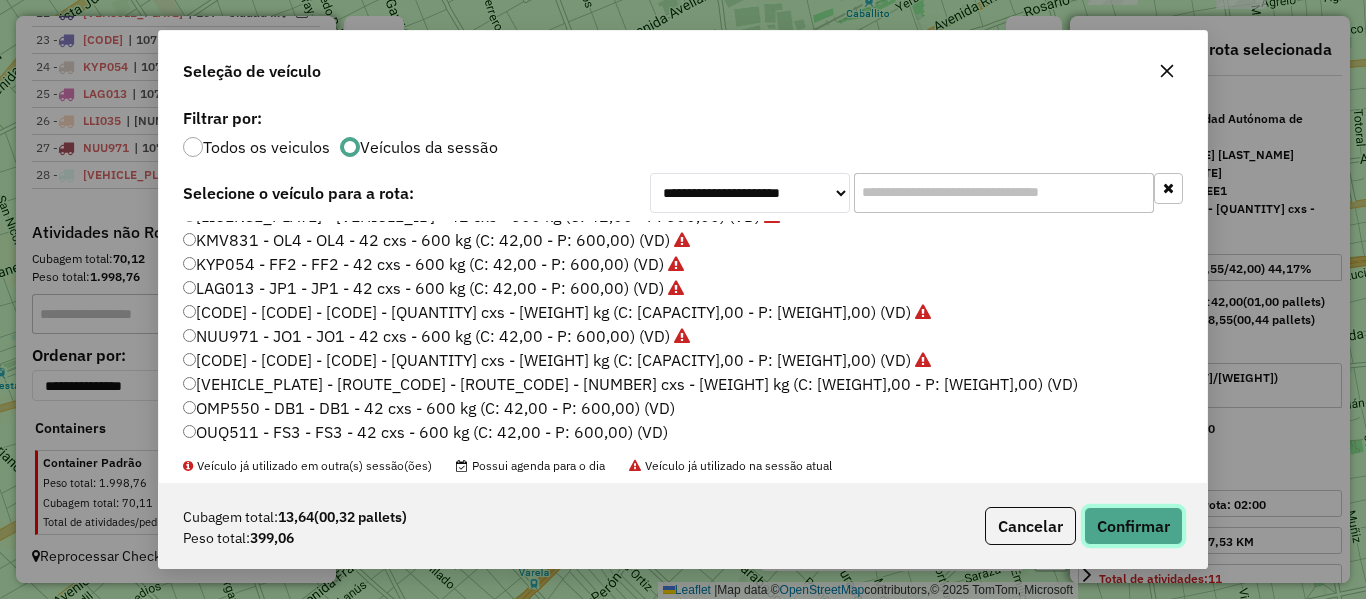 click on "Confirmar" 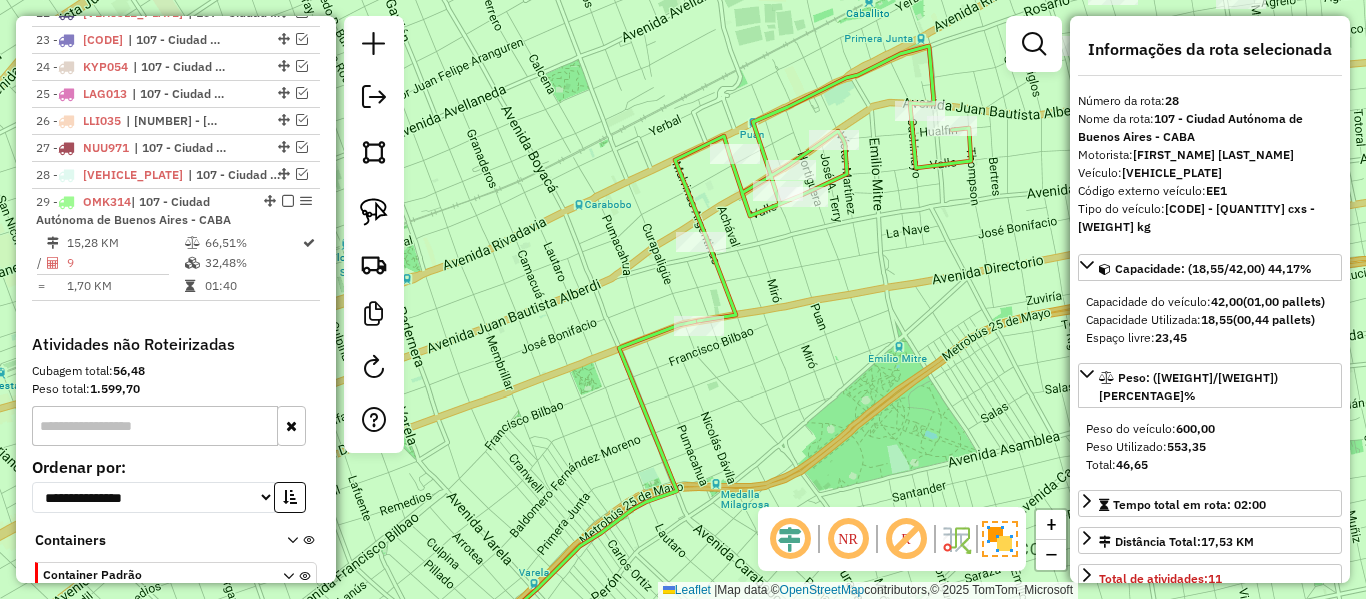 scroll, scrollTop: 1543, scrollLeft: 0, axis: vertical 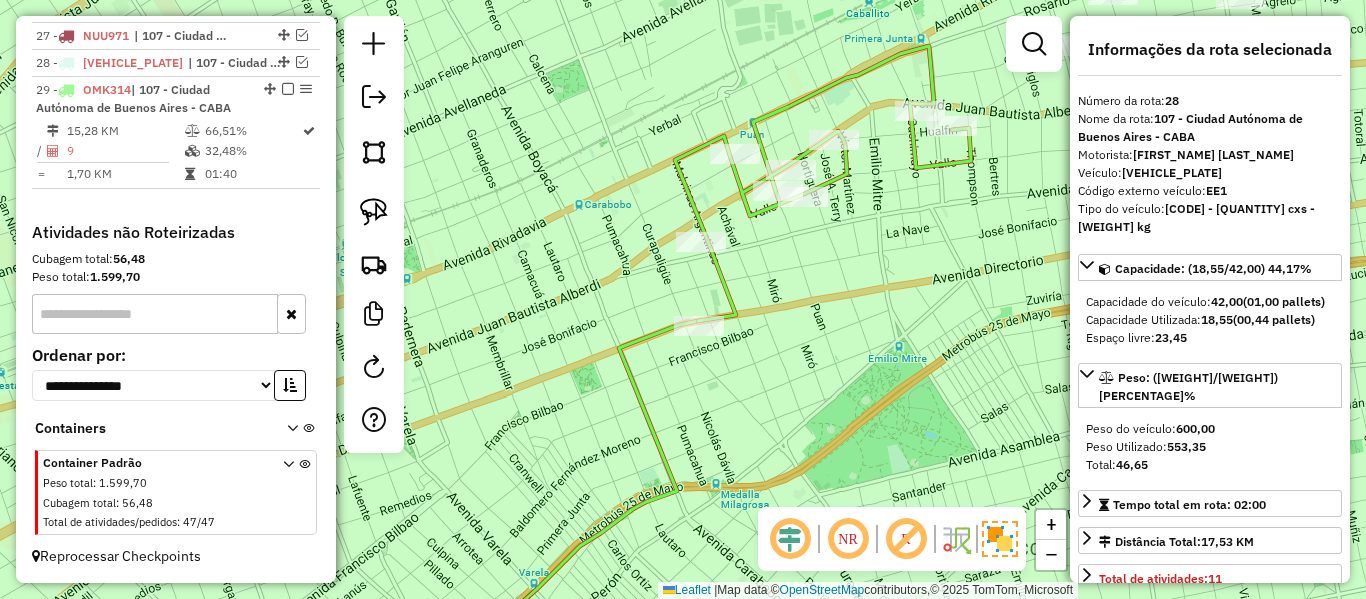 click 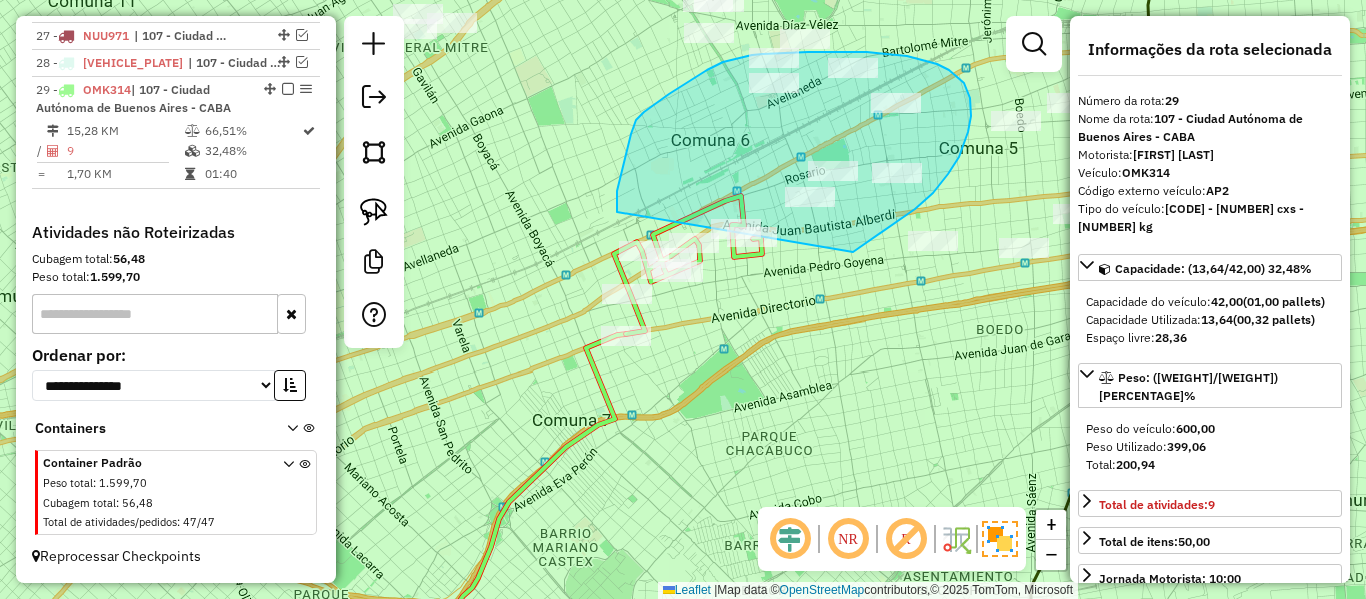 drag, startPoint x: 878, startPoint y: 235, endPoint x: 621, endPoint y: 227, distance: 257.12448 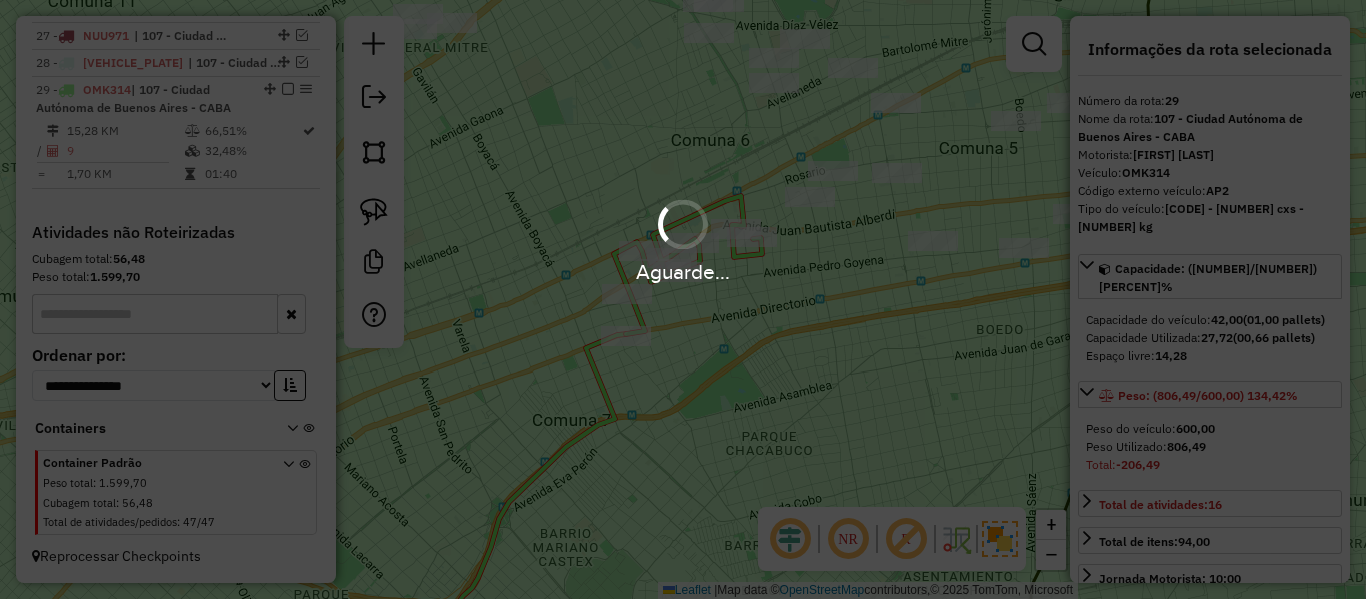 select on "**********" 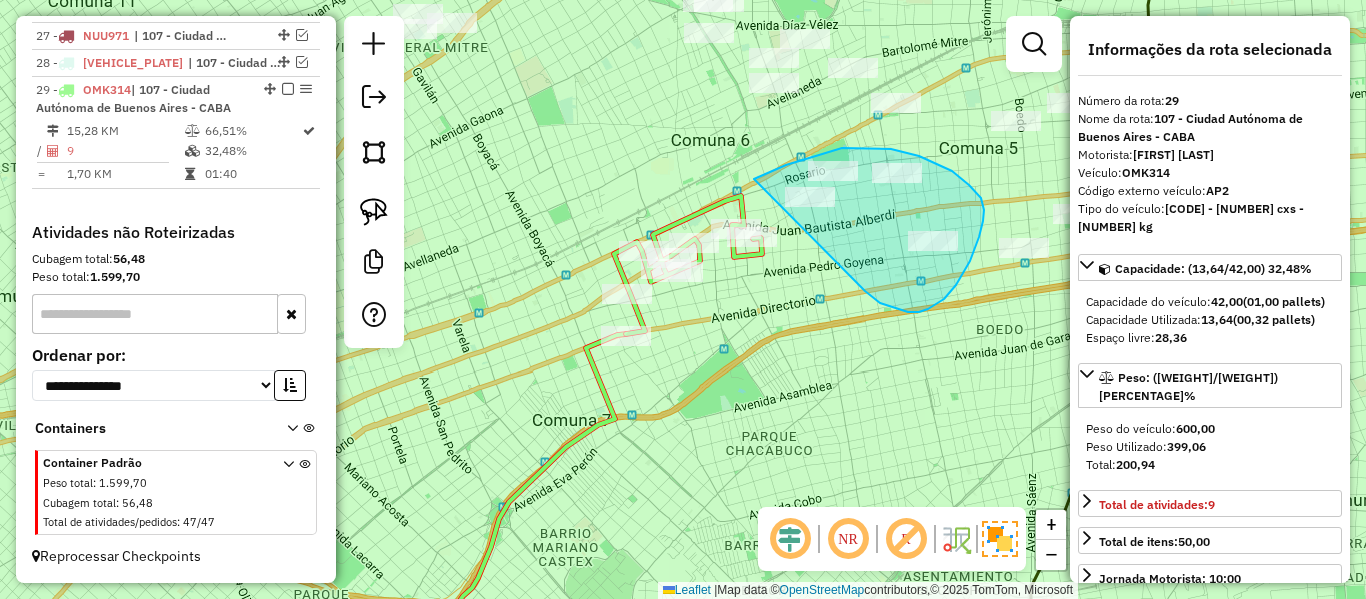drag, startPoint x: 908, startPoint y: 312, endPoint x: 710, endPoint y: 310, distance: 198.0101 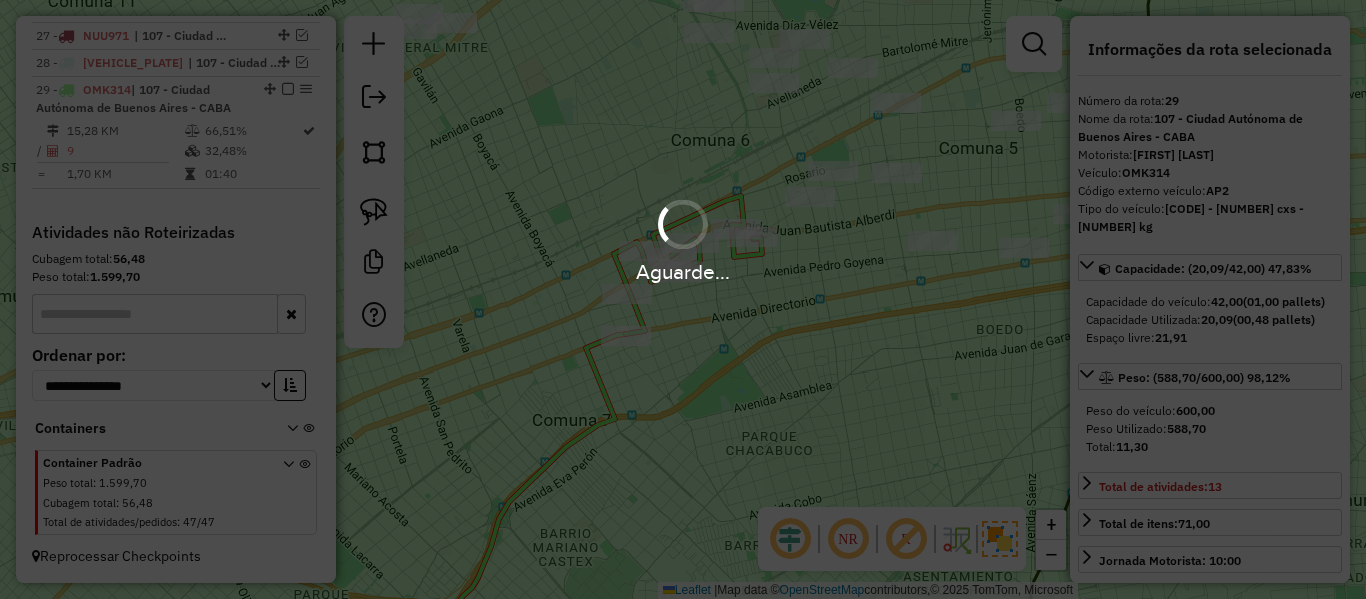 select on "**********" 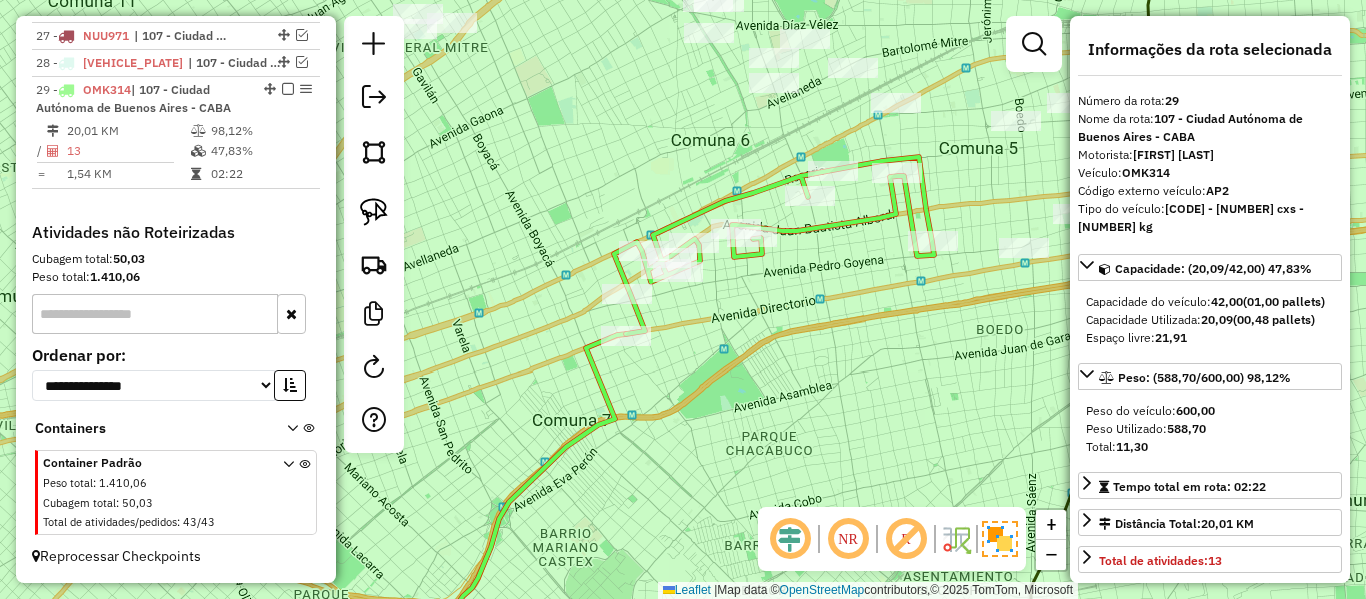 click at bounding box center (288, 89) 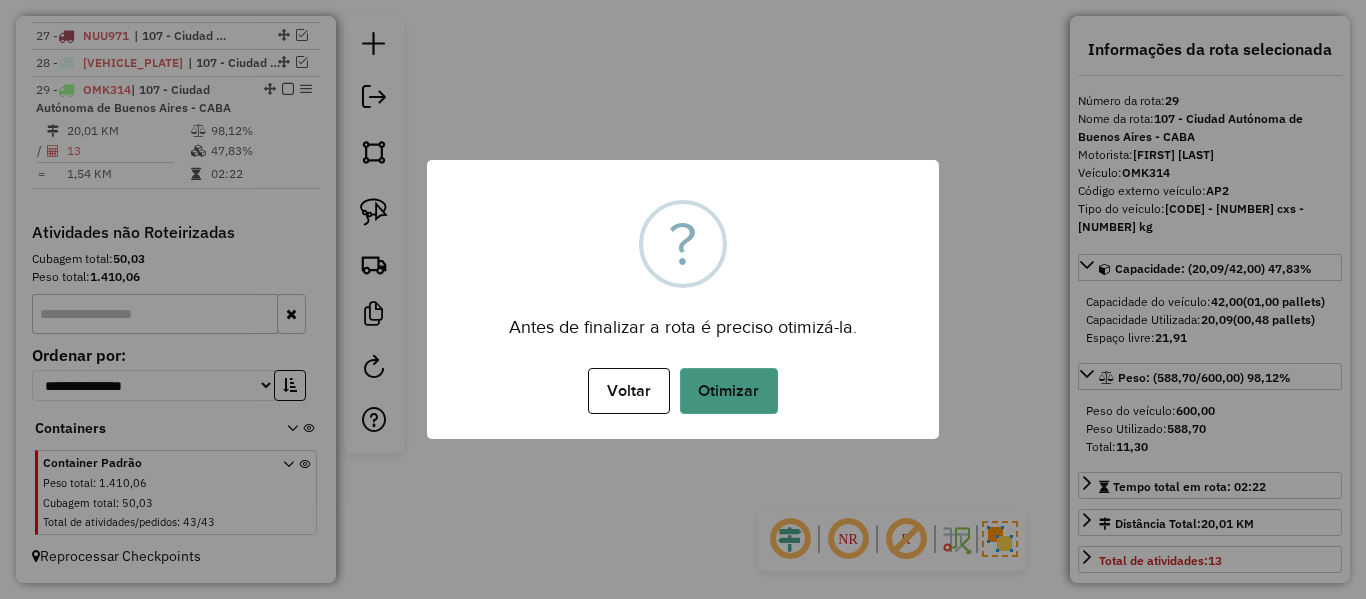 click on "Otimizar" at bounding box center [729, 391] 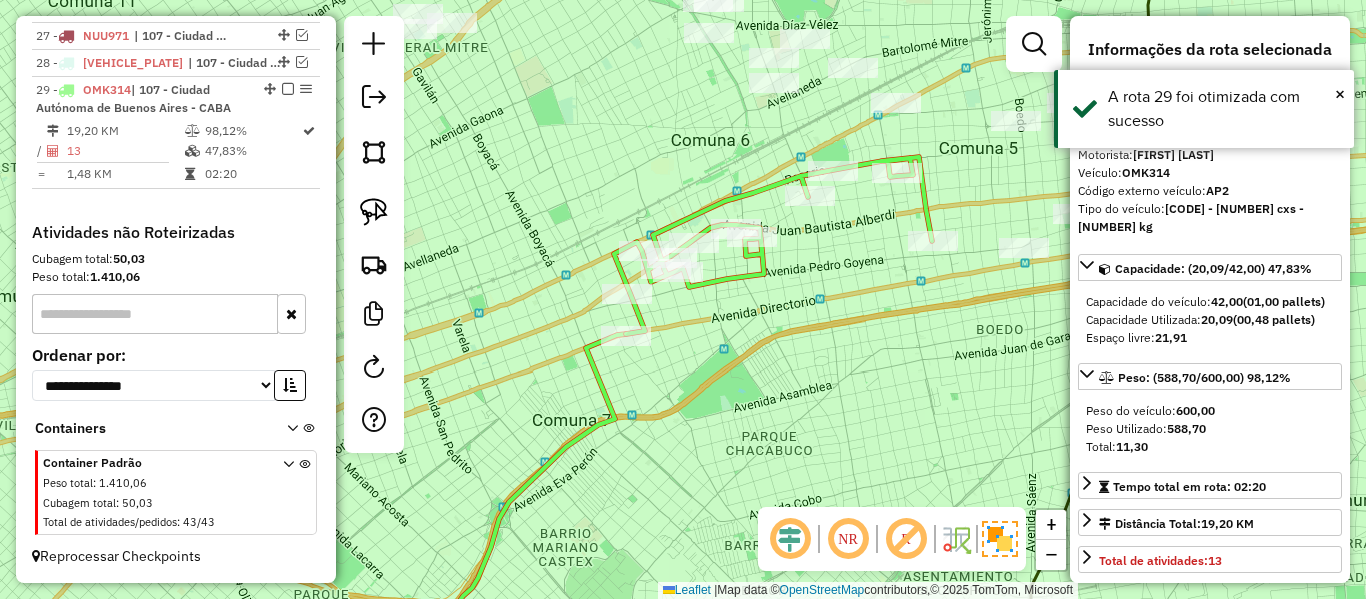 click at bounding box center (288, 89) 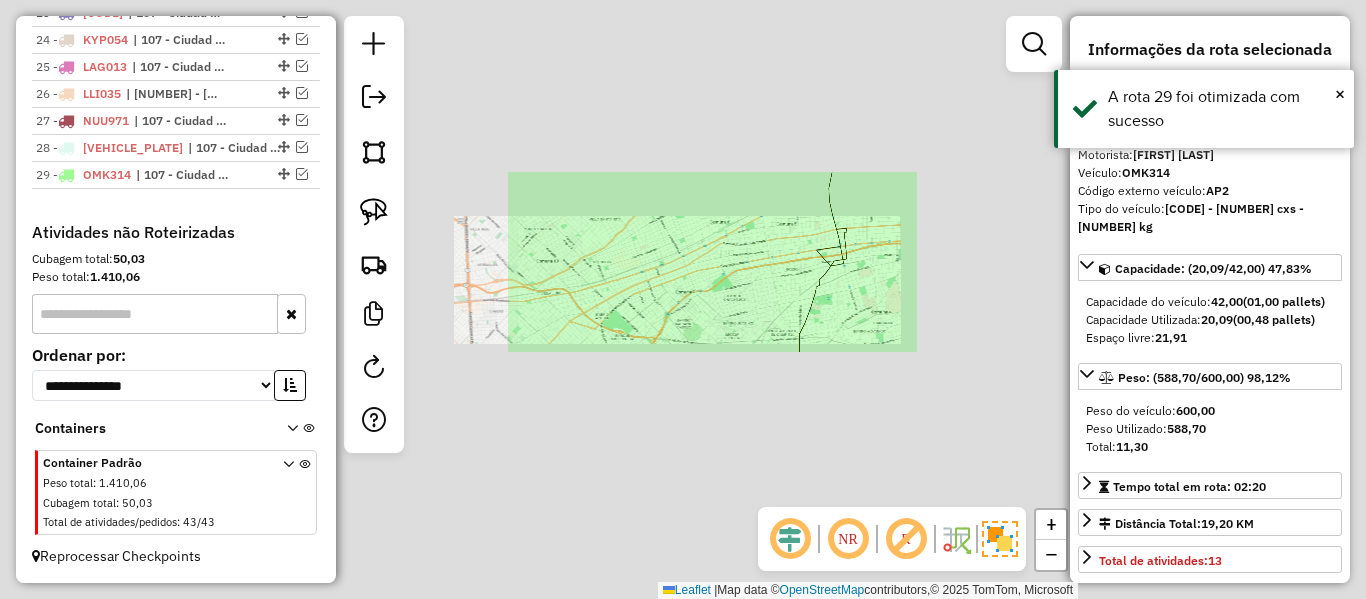 click on "Janela de atendimento Grade de atendimento Capacidade Transportadoras Veículos Cliente Pedidos  Rotas Selecione os dias de semana para filtrar as janelas de atendimento  Seg   Ter   Qua   Qui   Sex   Sáb   Dom  Informe o período da janela de atendimento: De: Até:  Filtrar exatamente a janela do cliente  Considerar janela de atendimento padrão  Selecione os dias de semana para filtrar as grades de atendimento  Seg   Ter   Qua   Qui   Sex   Sáb   Dom   Considerar clientes sem dia de atendimento cadastrado  Clientes fora do dia de atendimento selecionado Filtrar as atividades entre os valores definidos abaixo:  Peso mínimo:   Peso máximo:   Cubagem mínima:   Cubagem máxima:   De:   Até:  Filtrar as atividades entre o tempo de atendimento definido abaixo:  De:   Até:   Considerar capacidade total dos clientes não roteirizados Transportadora: Selecione um ou mais itens Tipo de veículo: Selecione um ou mais itens Veículo: Selecione um ou mais itens Motorista: Selecione um ou mais itens Nome: Rótulo:" 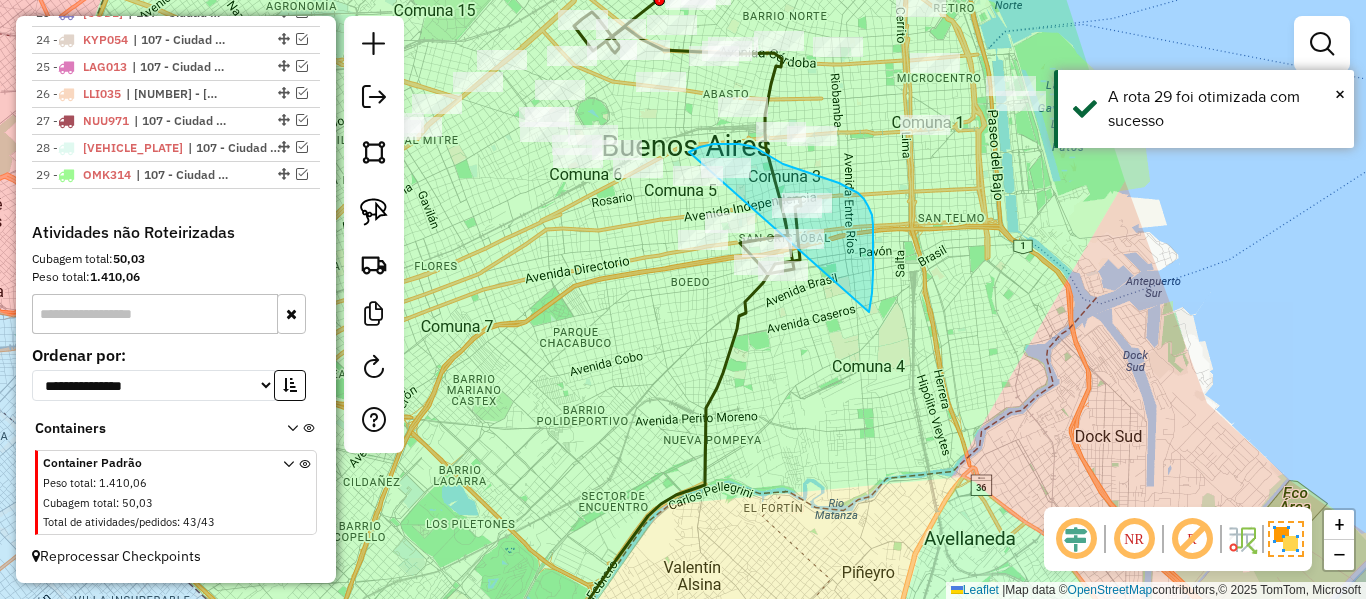 drag, startPoint x: 872, startPoint y: 293, endPoint x: 685, endPoint y: 386, distance: 208.84923 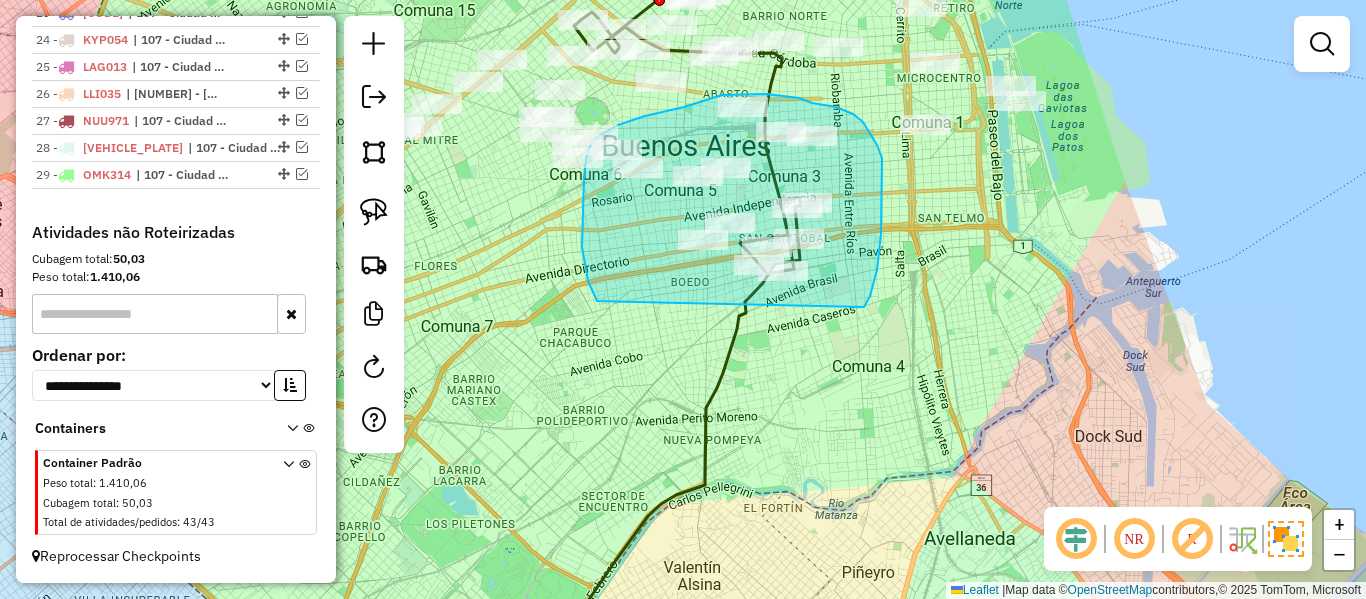 drag, startPoint x: 864, startPoint y: 307, endPoint x: 638, endPoint y: 322, distance: 226.49724 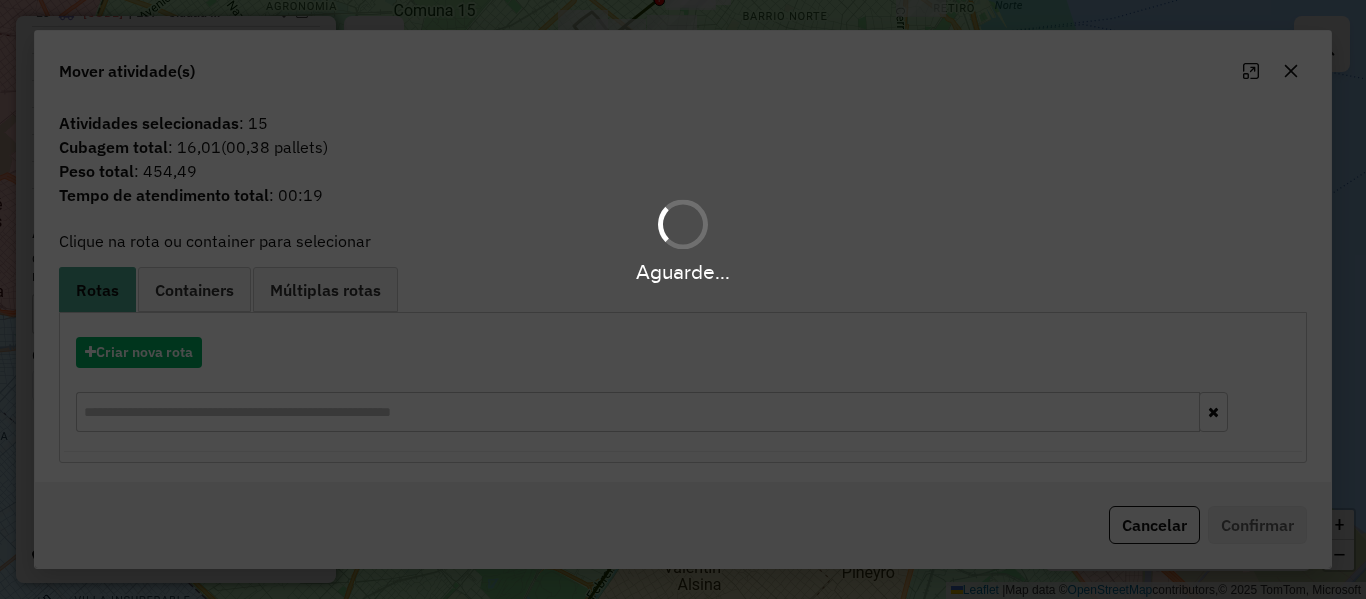click on "Aguarde..." at bounding box center [683, 299] 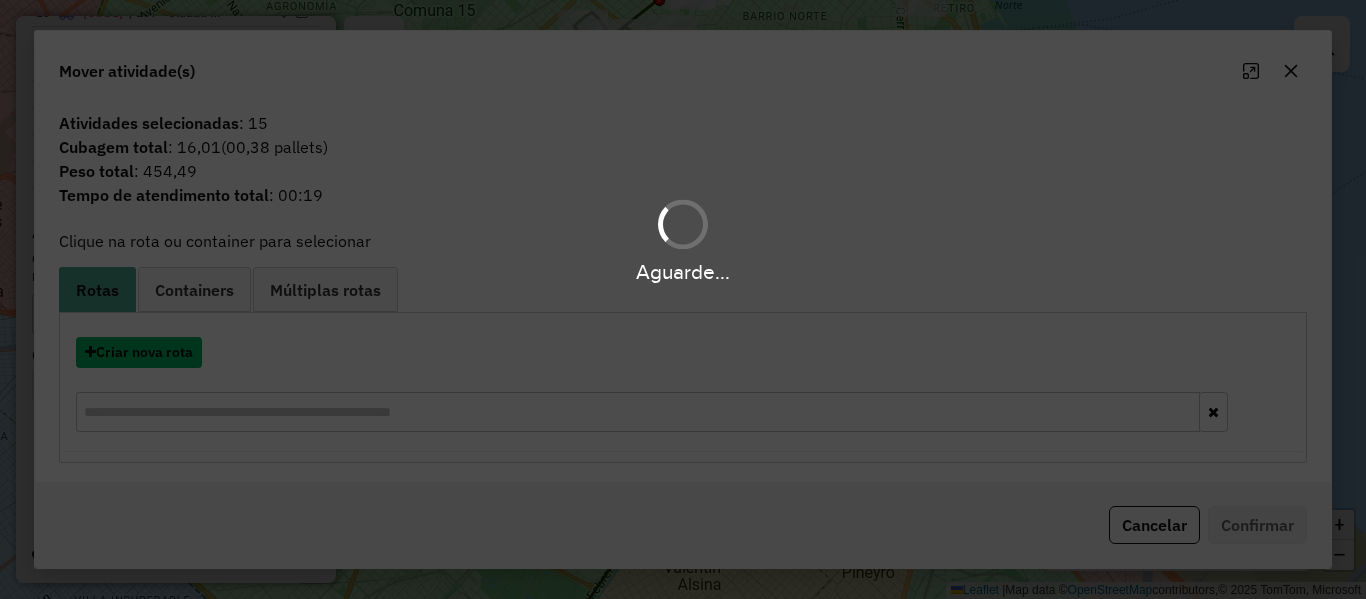 click on "Criar nova rota" at bounding box center [139, 352] 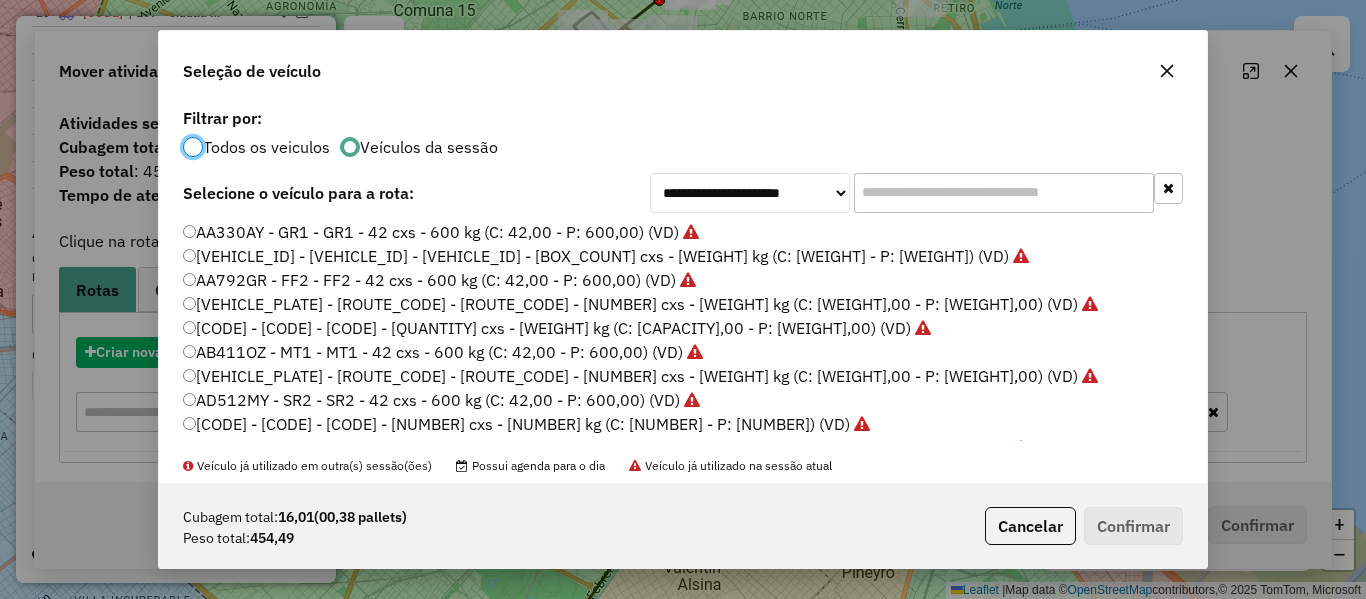 scroll, scrollTop: 11, scrollLeft: 6, axis: both 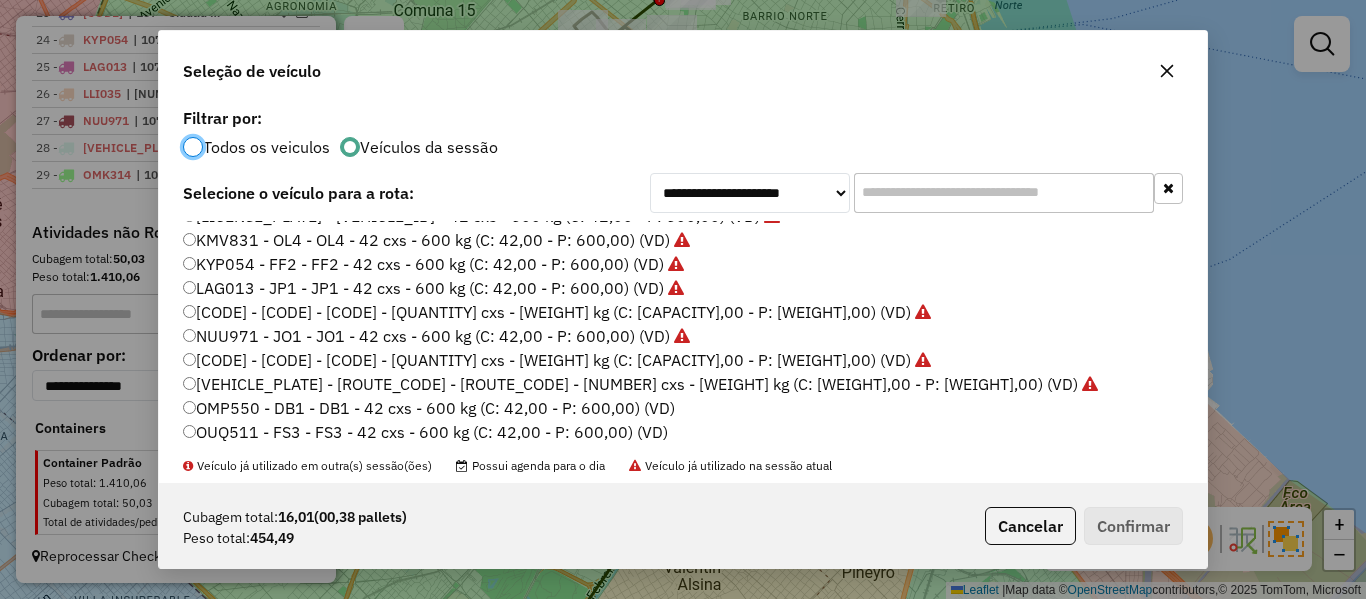 click on "OMP550 - DB1 - DB1 - 42 cxs - 600 kg (C: 42,00 - P: 600,00) (VD)" 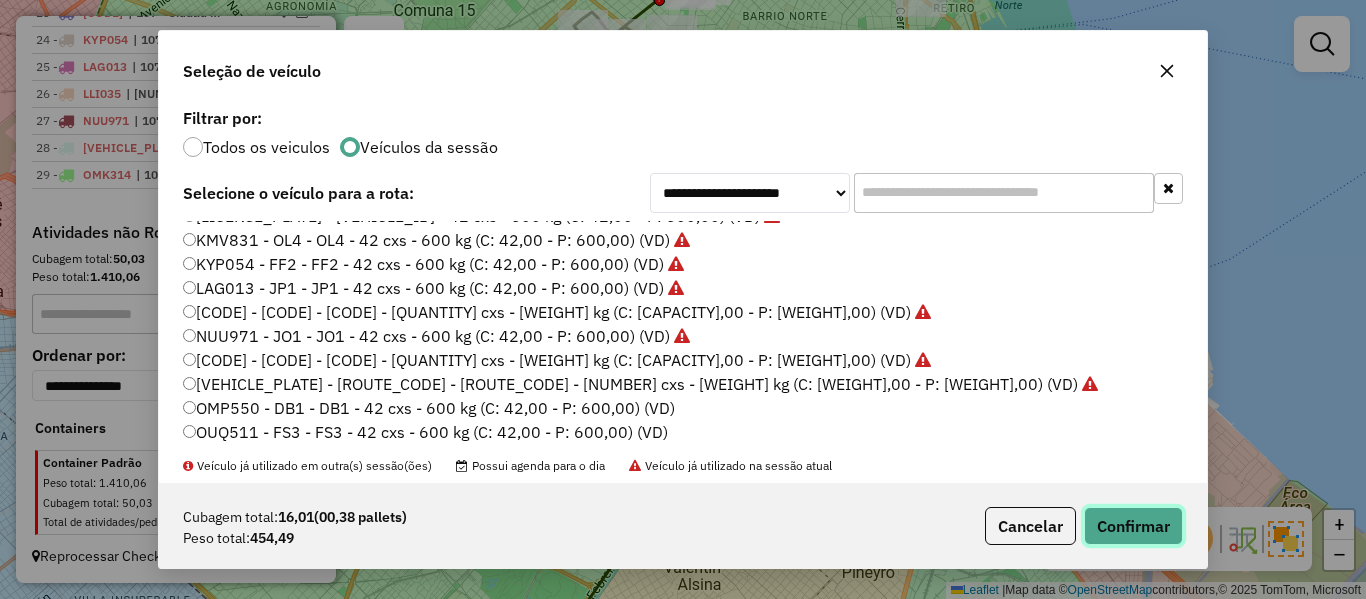 click on "Confirmar" 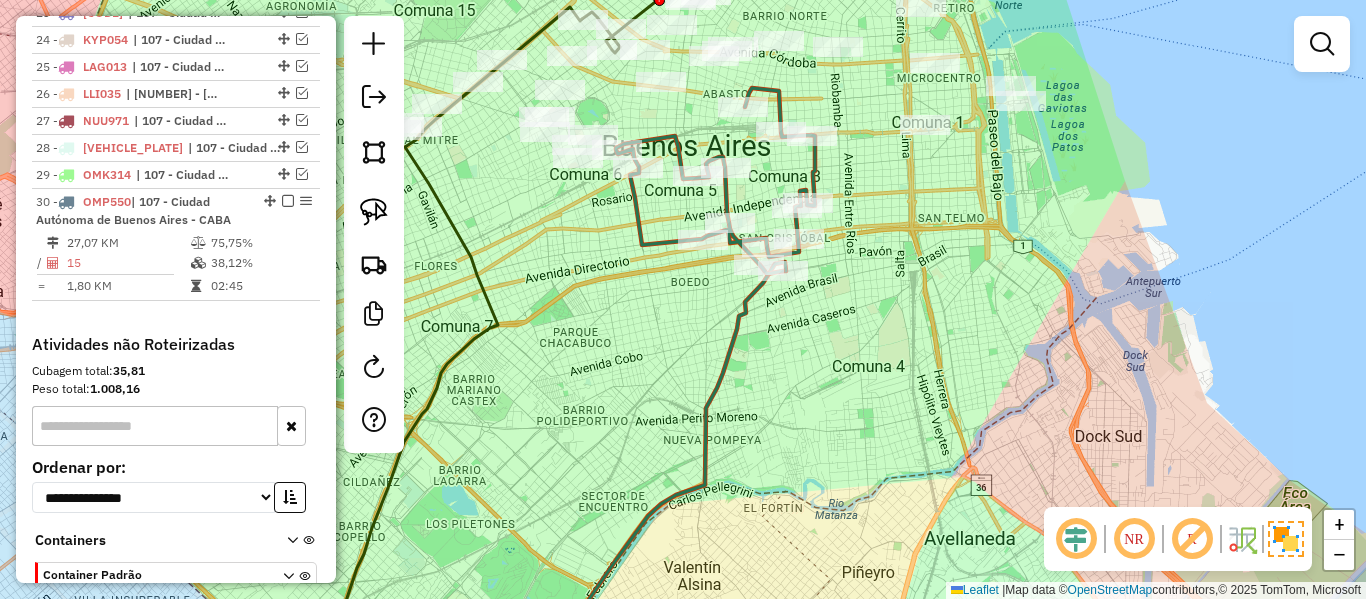 scroll, scrollTop: 1543, scrollLeft: 0, axis: vertical 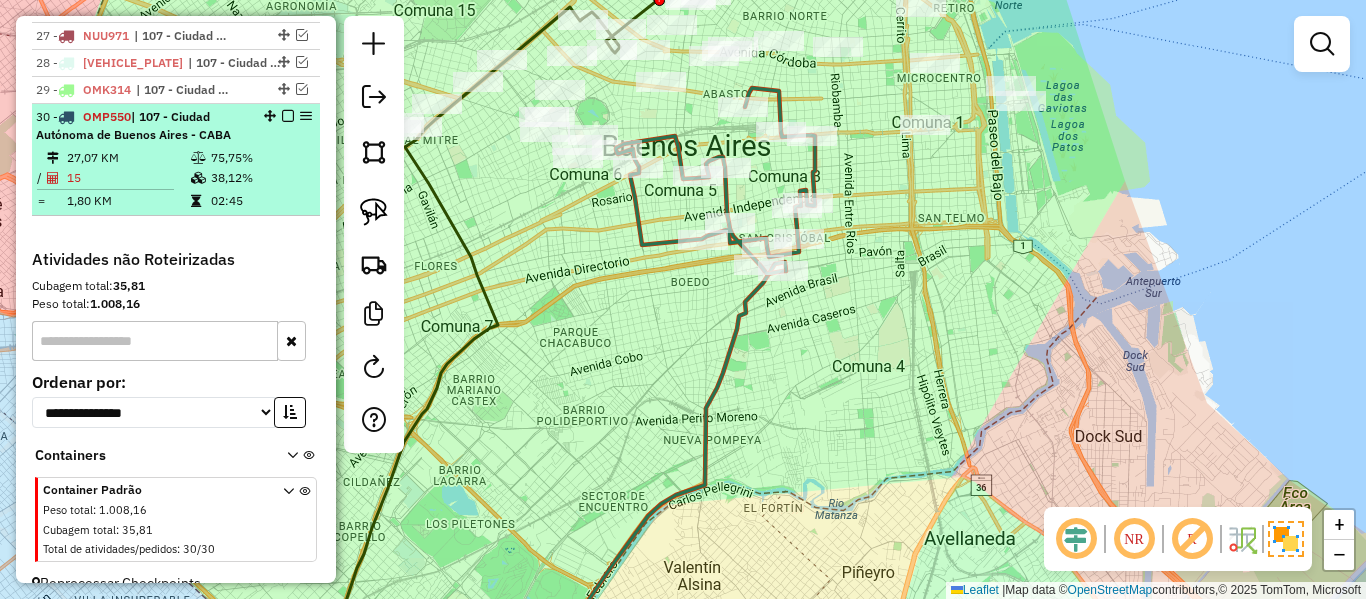click at bounding box center (288, 116) 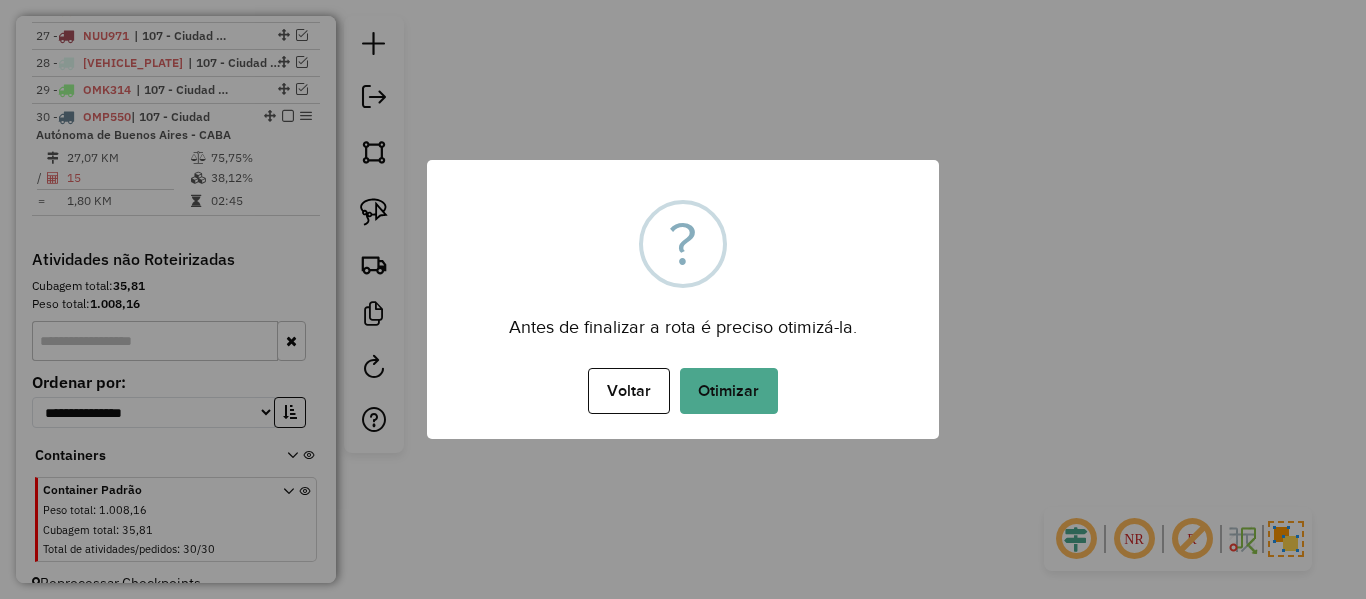 click on "Voltar No Otimizar" at bounding box center [683, 391] 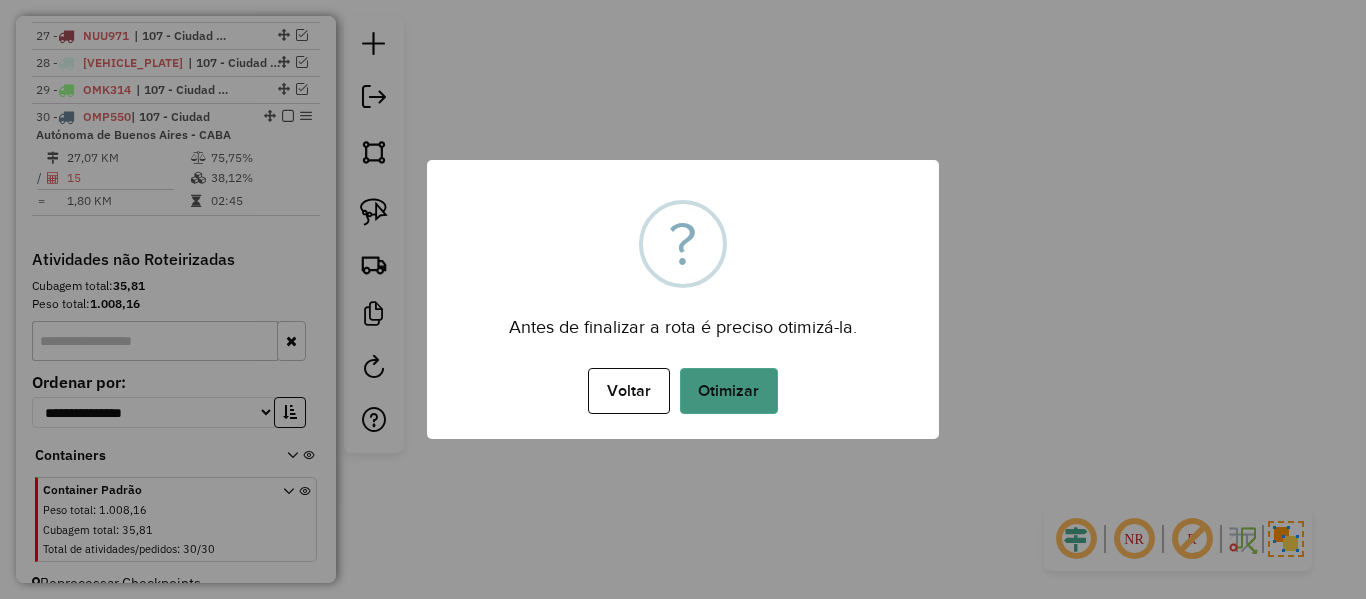 click on "Otimizar" at bounding box center (729, 391) 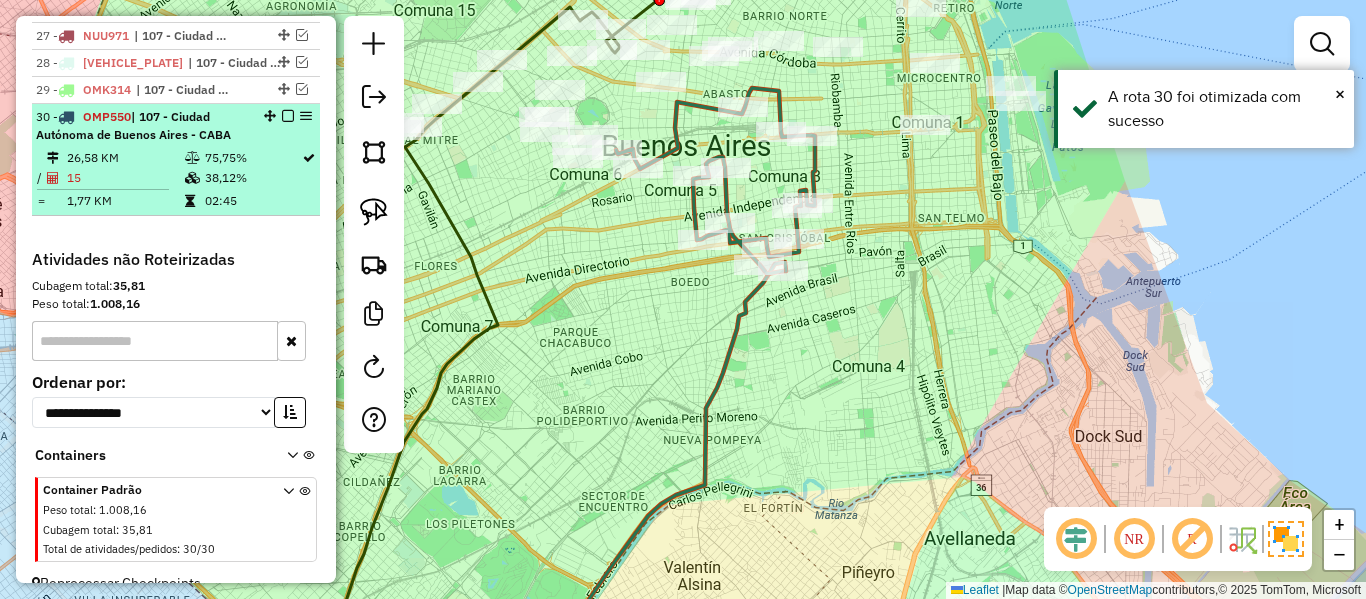 click at bounding box center [288, 116] 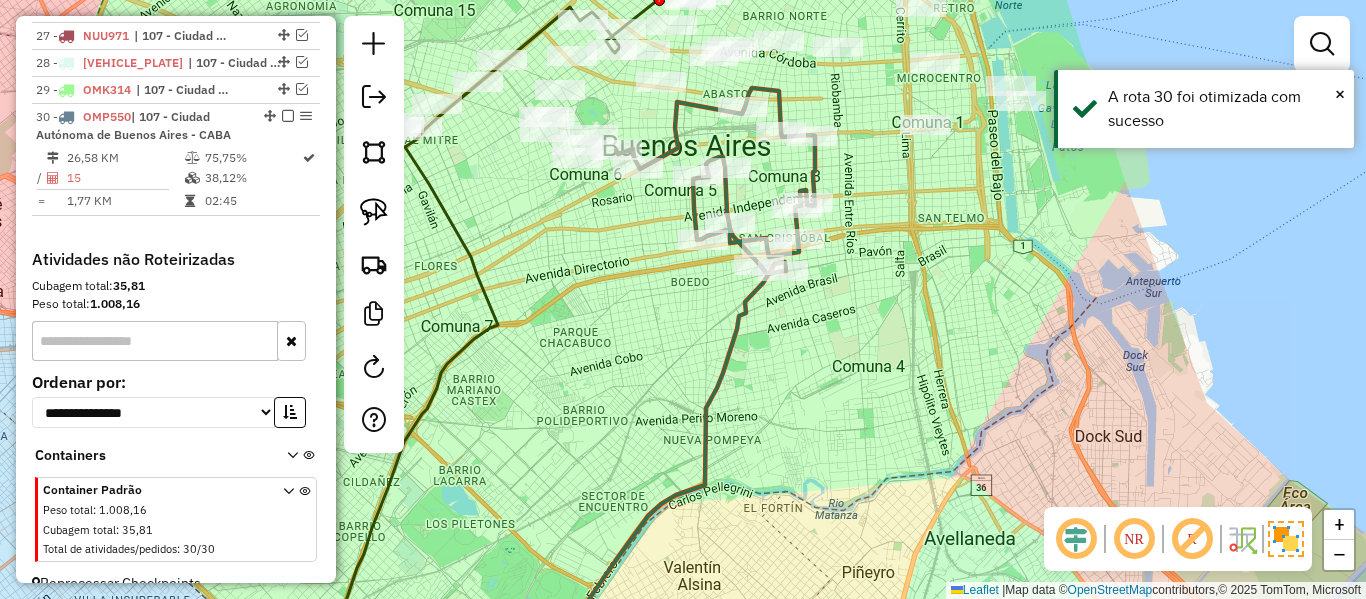 scroll, scrollTop: 1485, scrollLeft: 0, axis: vertical 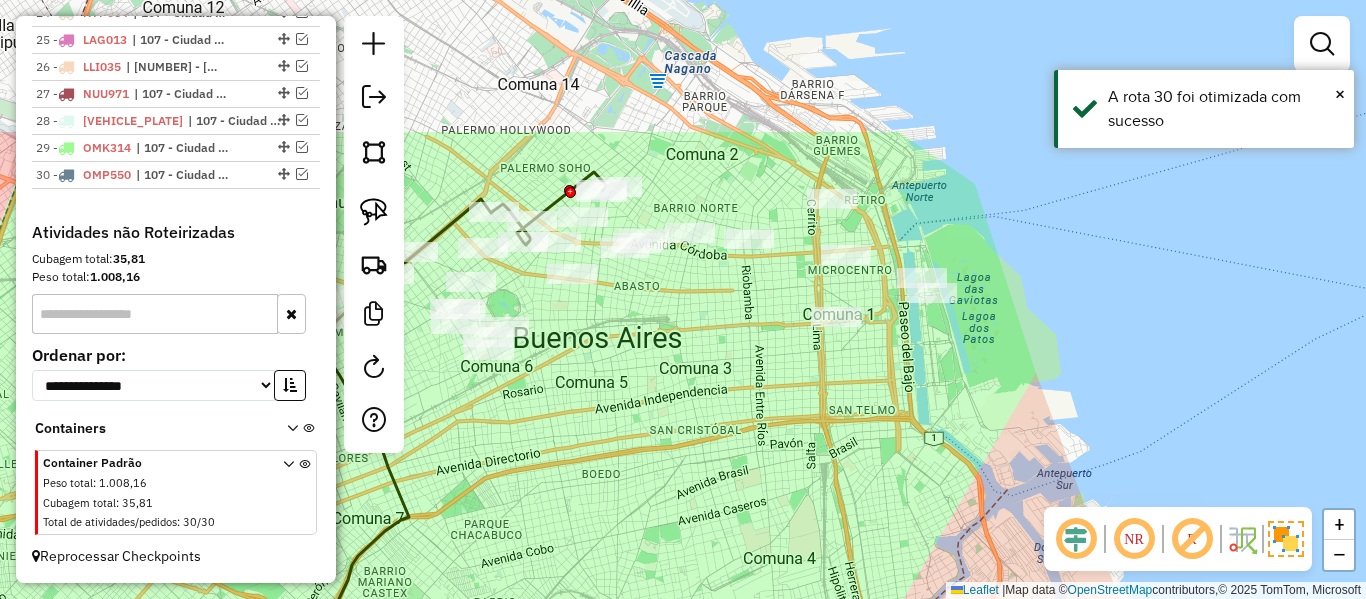 drag, startPoint x: 889, startPoint y: 266, endPoint x: 798, endPoint y: 459, distance: 213.3776 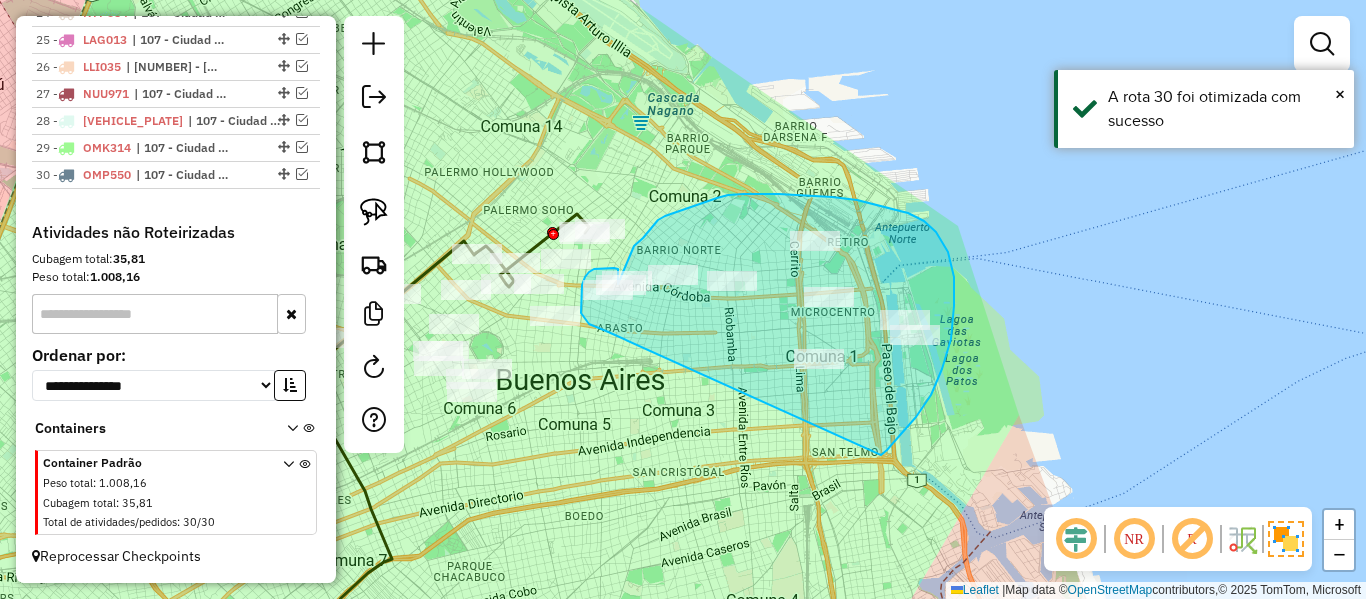 drag, startPoint x: 900, startPoint y: 435, endPoint x: 642, endPoint y: 338, distance: 275.632 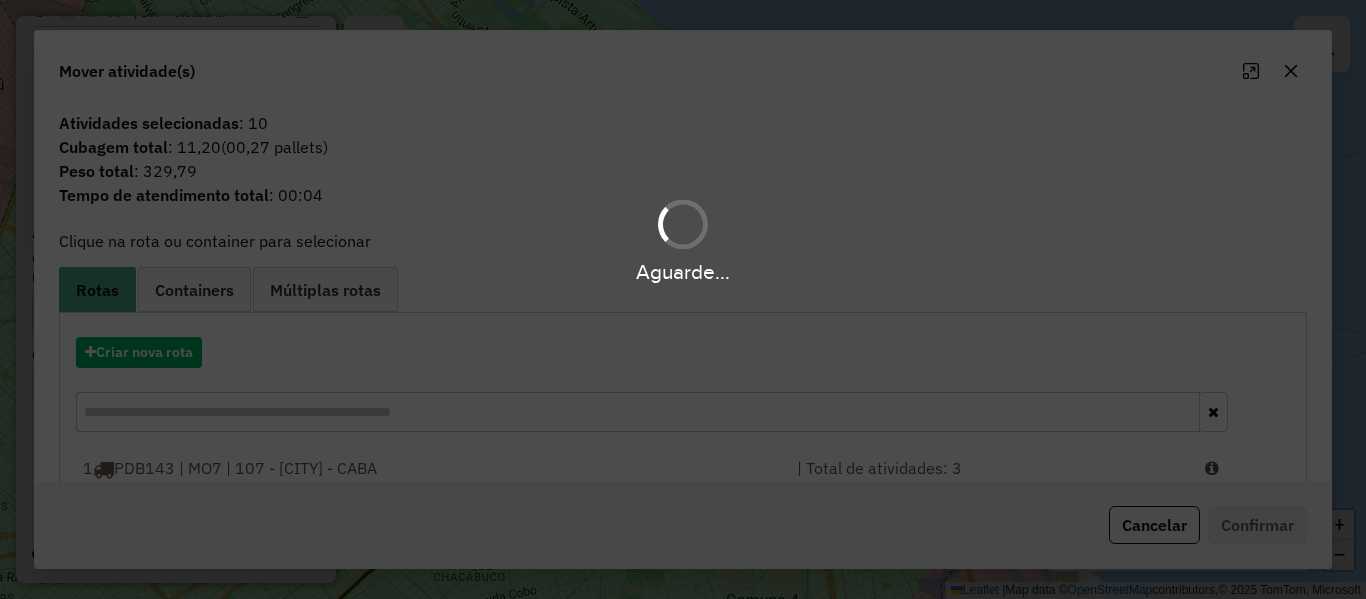 click on "Aguarde..." at bounding box center [683, 299] 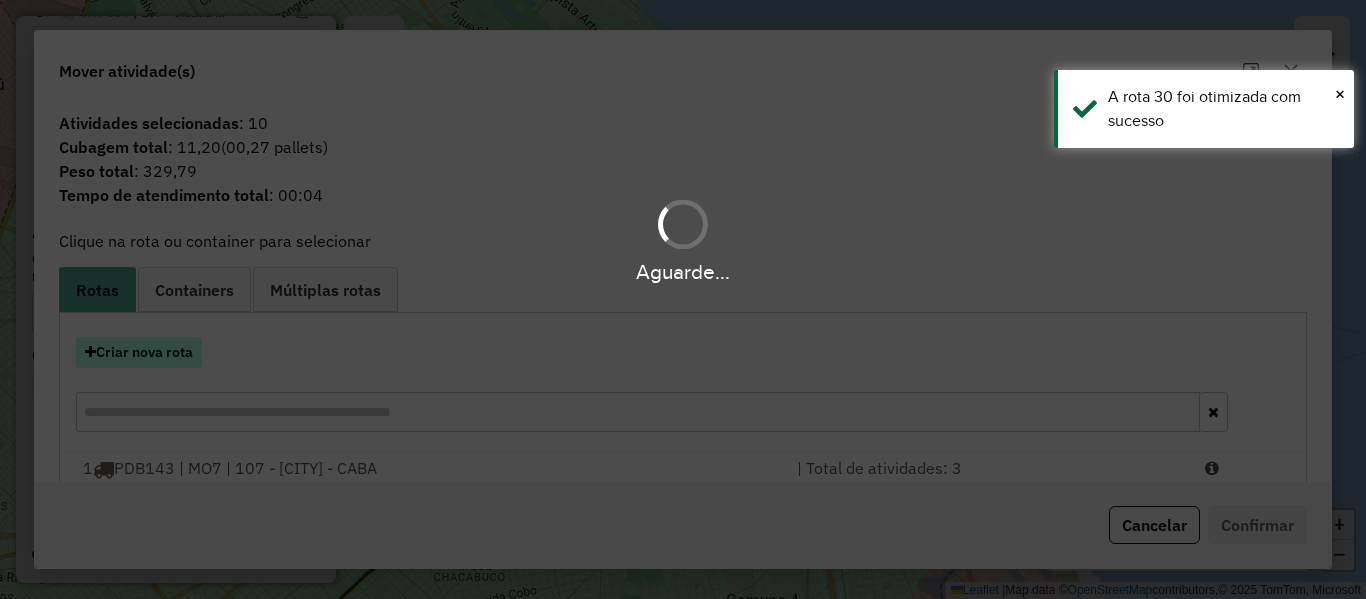 click on "Criar nova rota" at bounding box center (139, 352) 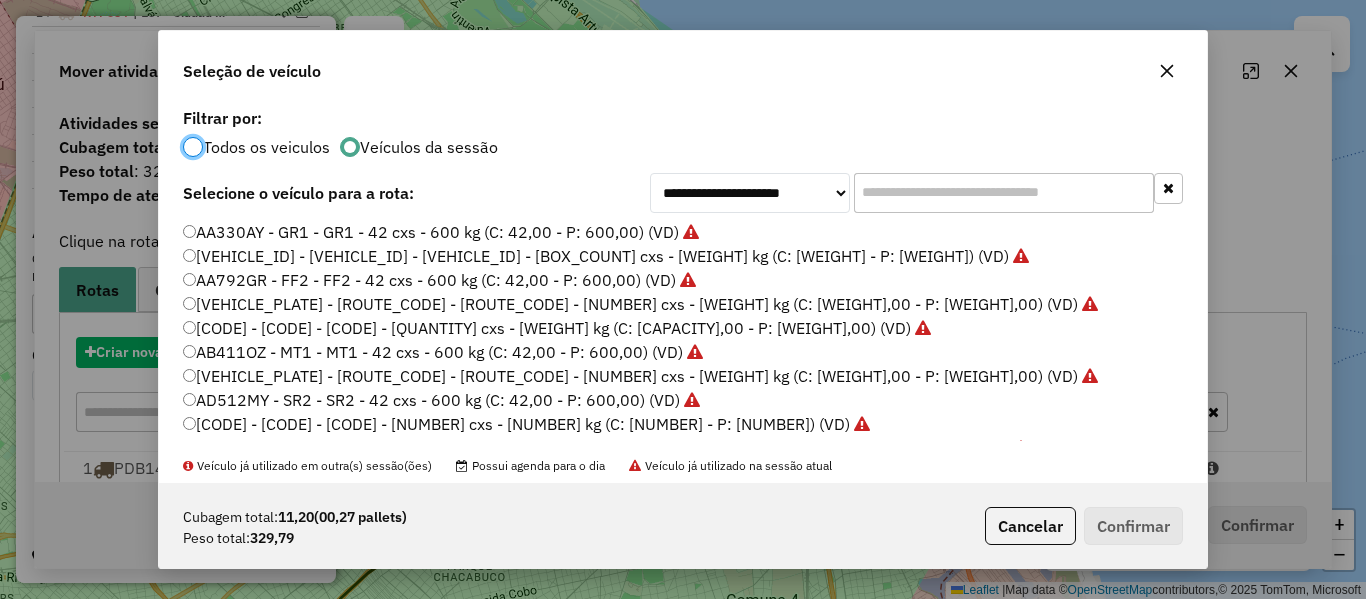 scroll, scrollTop: 11, scrollLeft: 6, axis: both 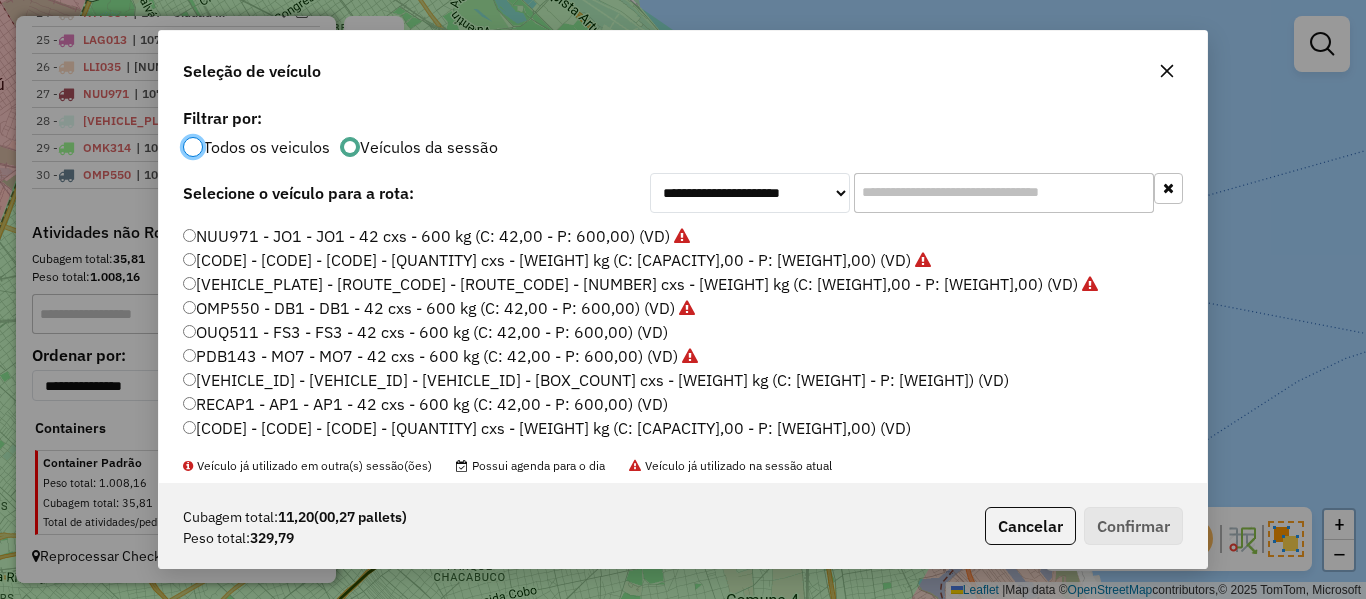 drag, startPoint x: 650, startPoint y: 332, endPoint x: 961, endPoint y: 441, distance: 329.5482 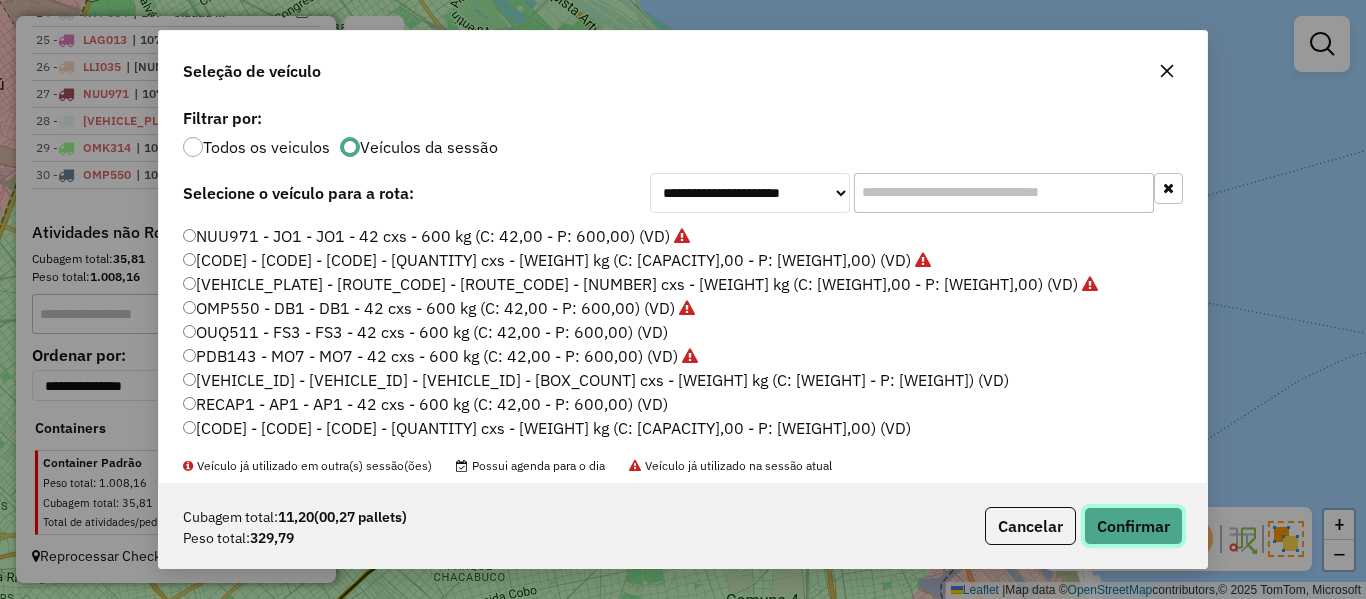 click on "Confirmar" 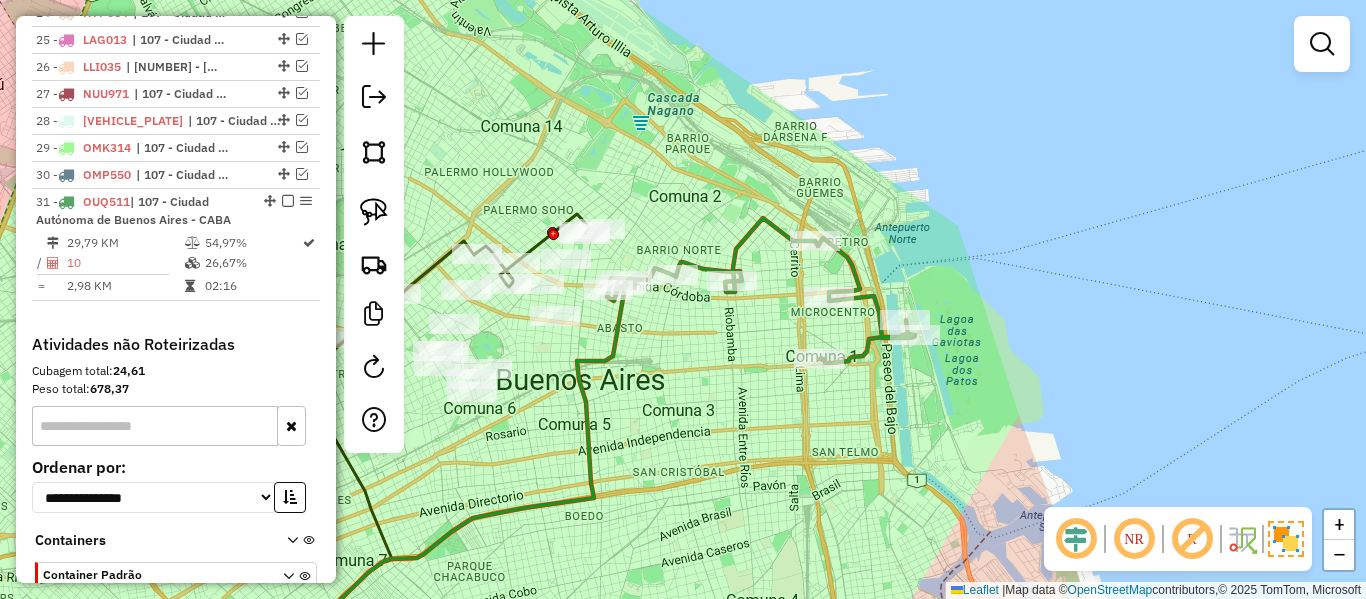 scroll, scrollTop: 1543, scrollLeft: 0, axis: vertical 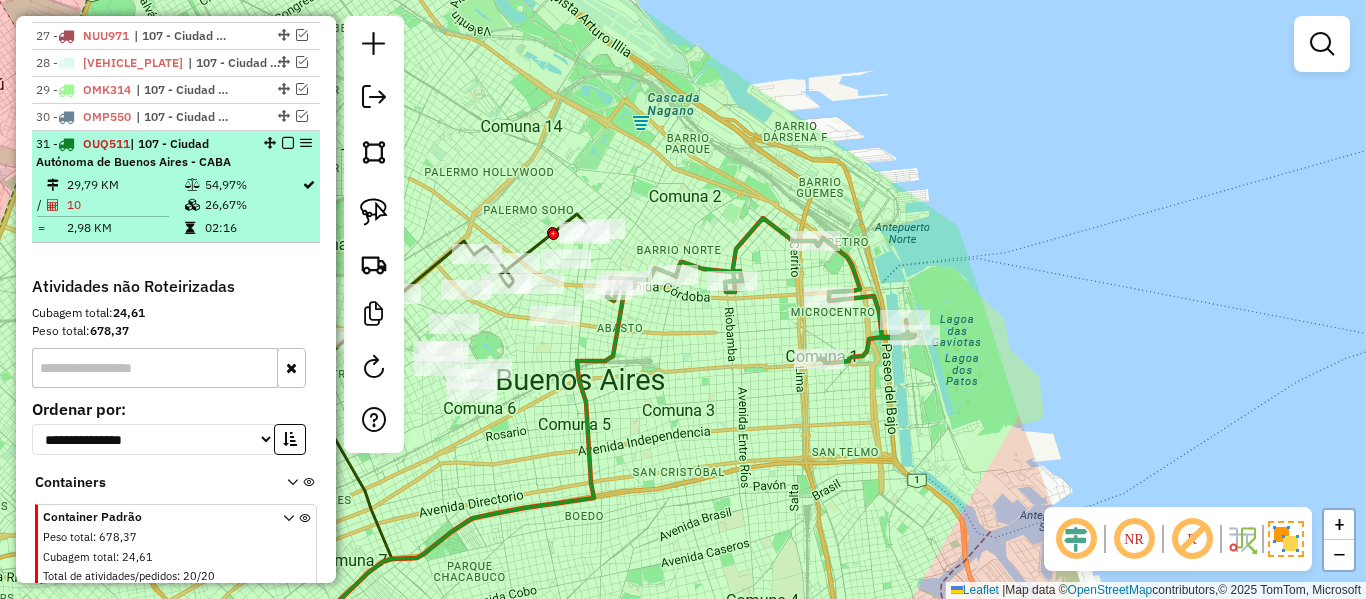 click at bounding box center [288, 143] 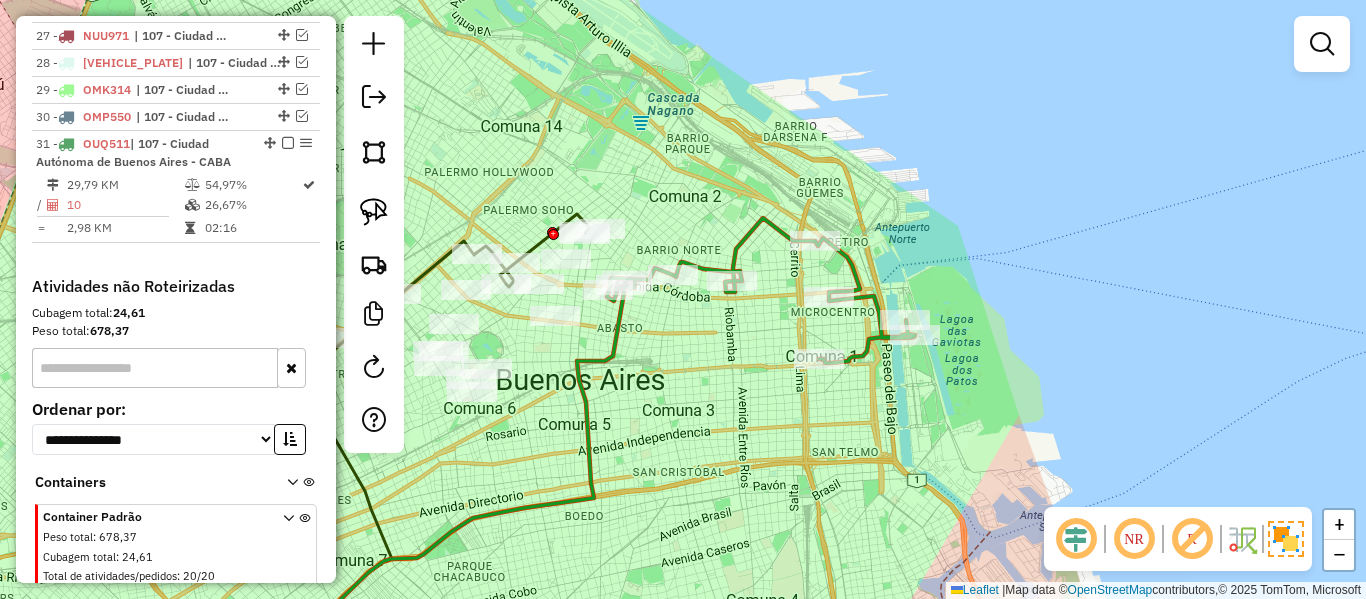 scroll, scrollTop: 1512, scrollLeft: 0, axis: vertical 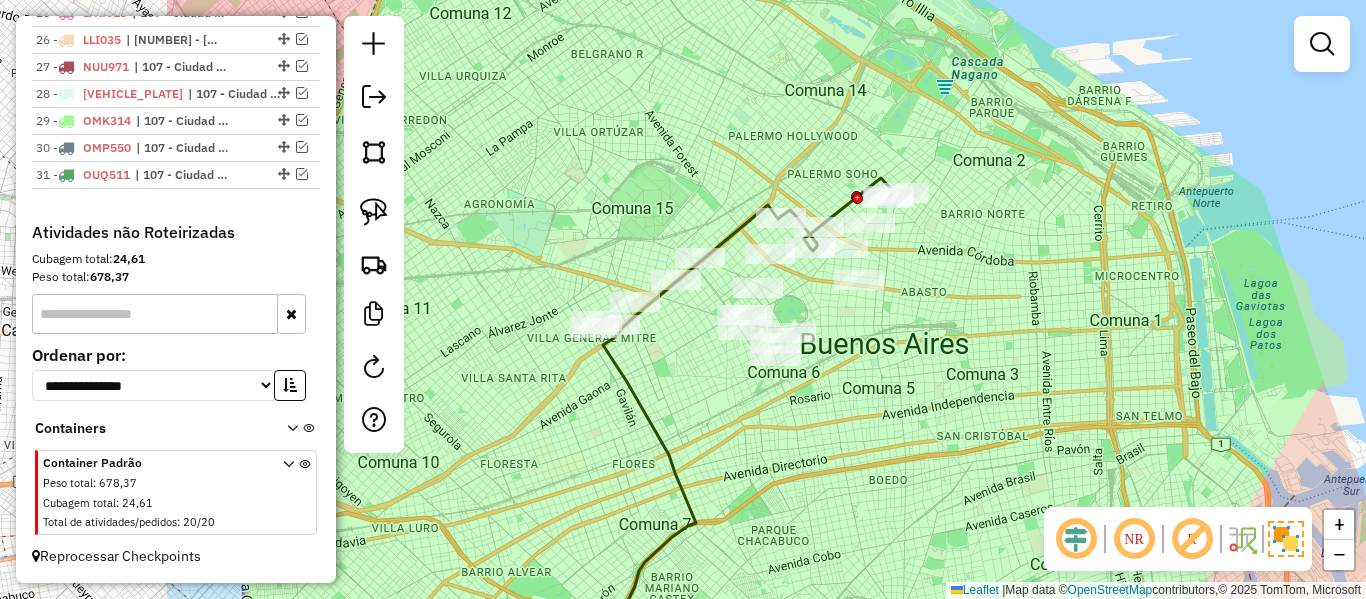 drag, startPoint x: 719, startPoint y: 452, endPoint x: 1040, endPoint y: 420, distance: 322.59106 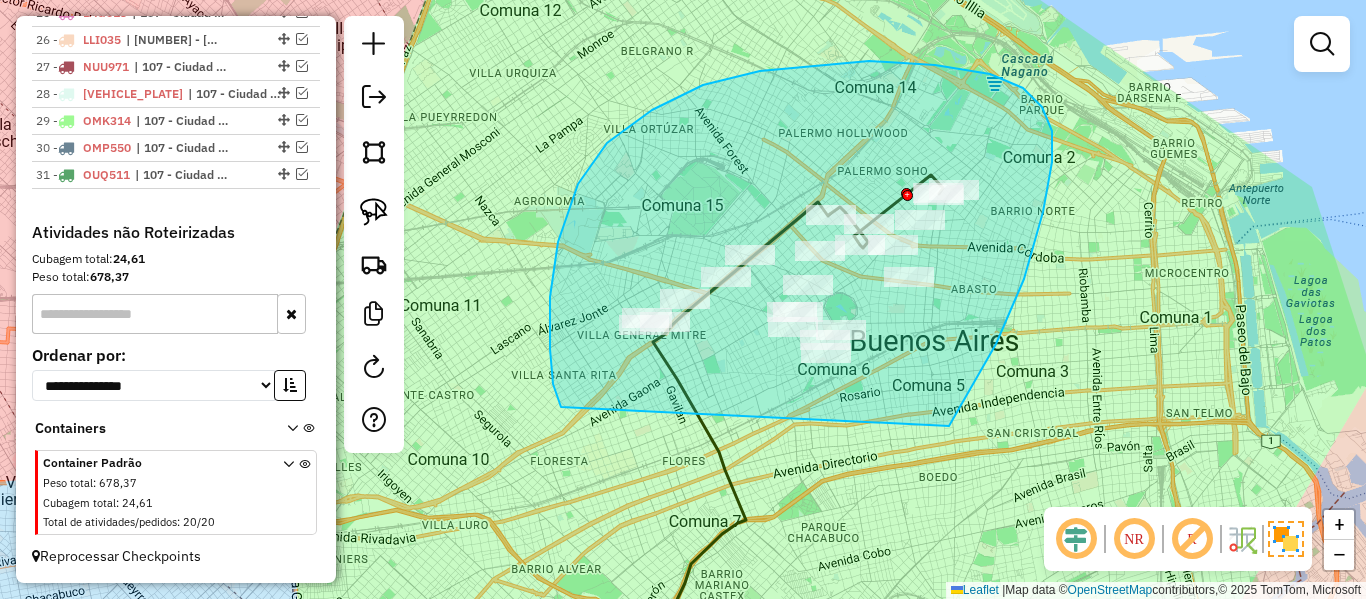 drag, startPoint x: 949, startPoint y: 426, endPoint x: 617, endPoint y: 435, distance: 332.12198 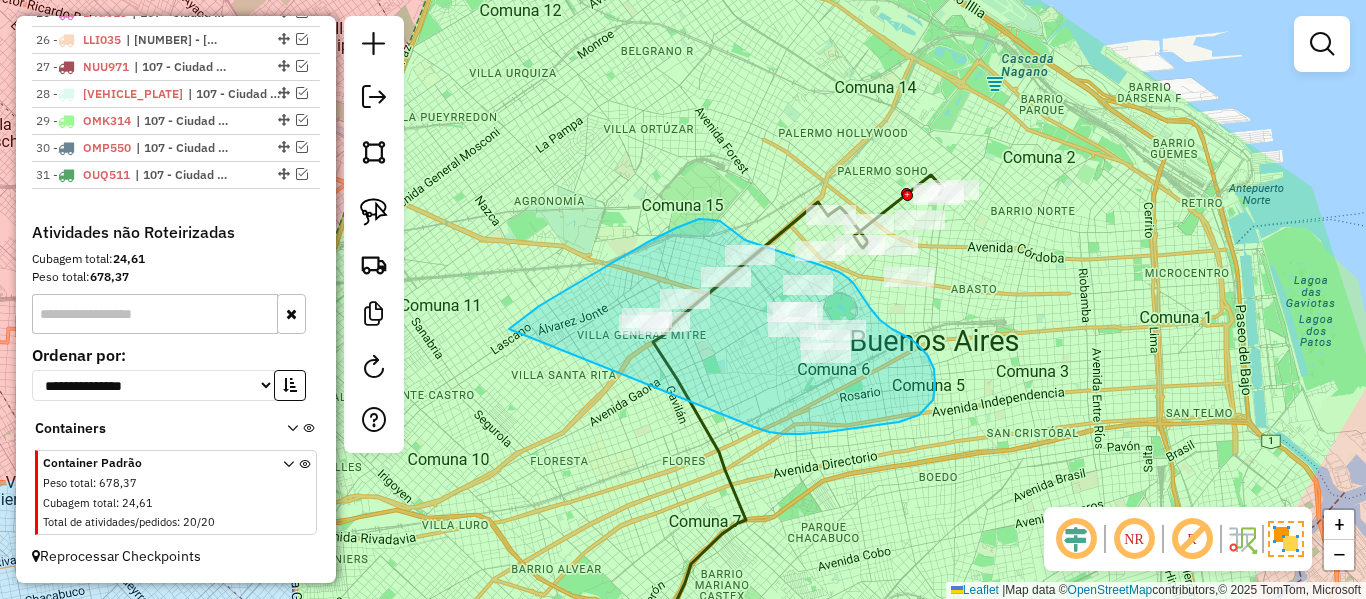 drag, startPoint x: 754, startPoint y: 427, endPoint x: 574, endPoint y: 411, distance: 180.70972 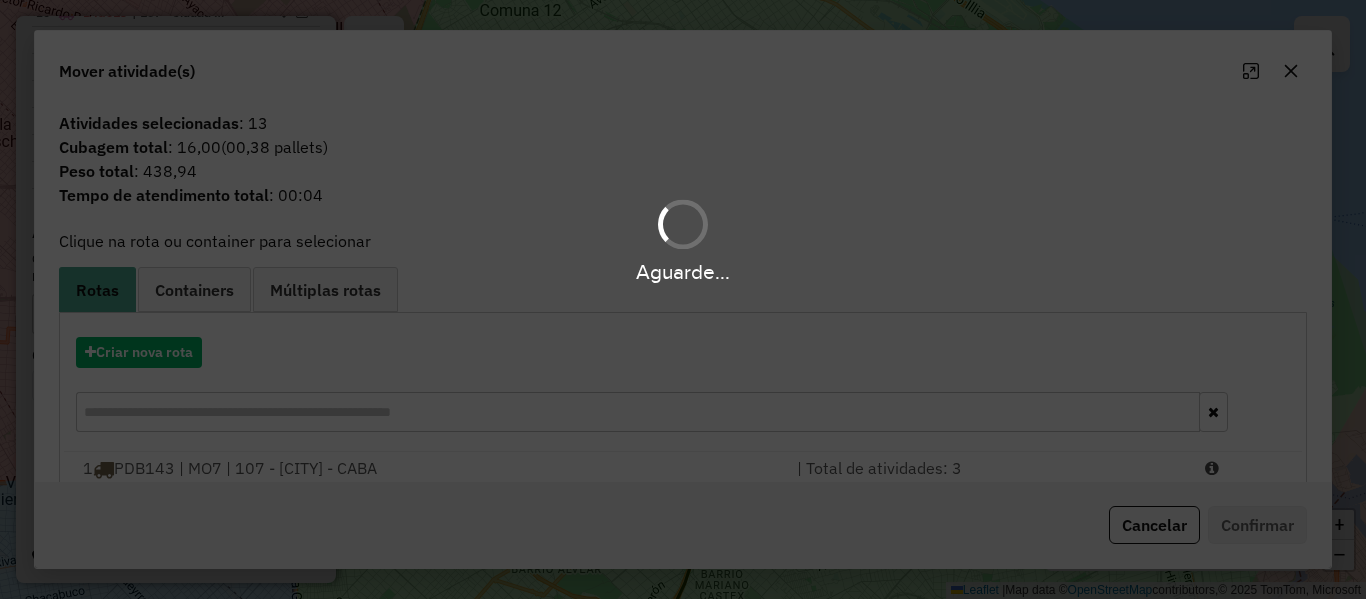 click on "Aguarde..." at bounding box center [683, 299] 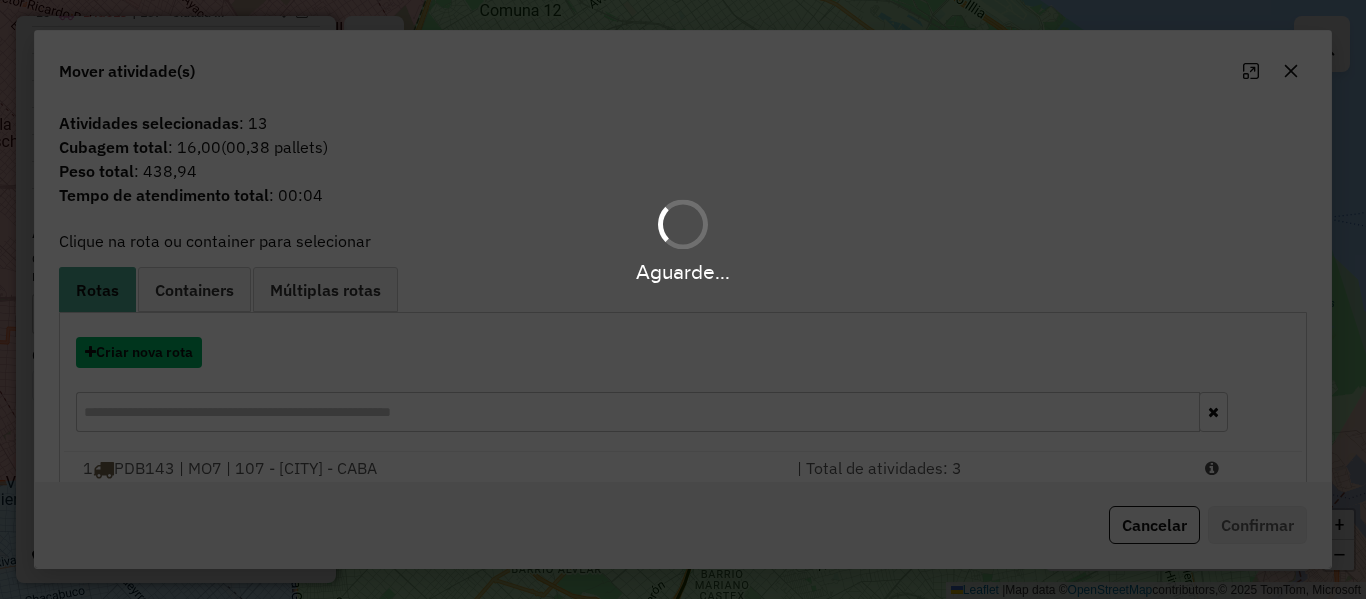 click on "Criar nova rota" at bounding box center [139, 352] 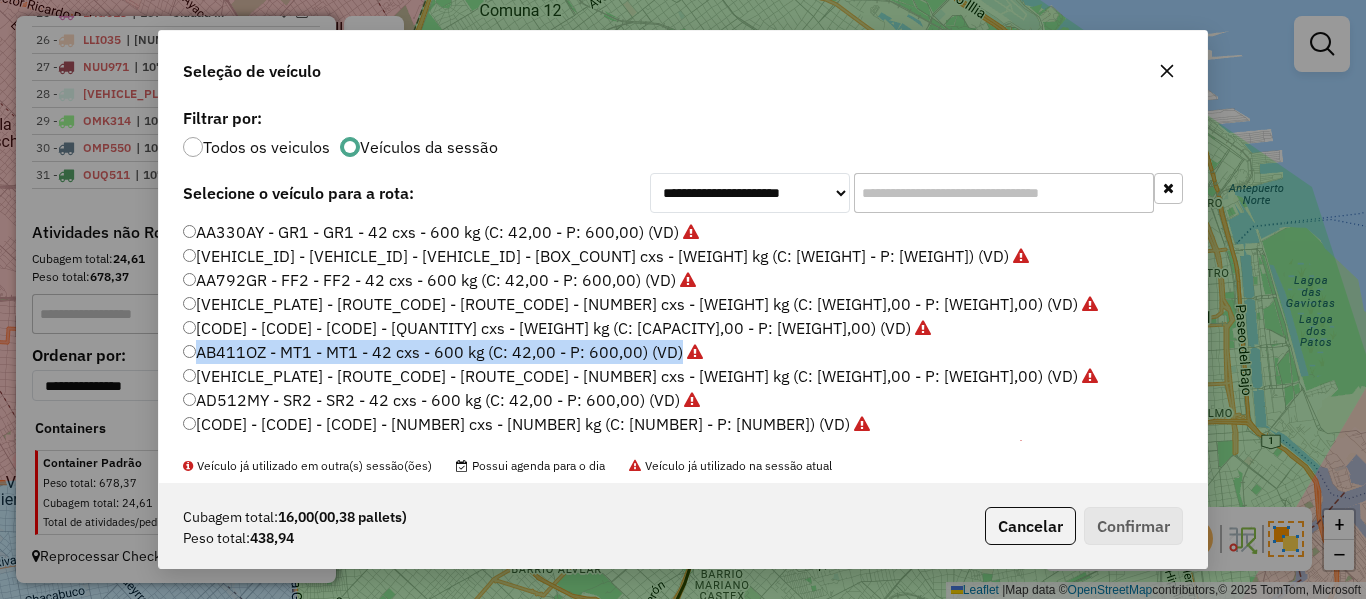 click on "**********" 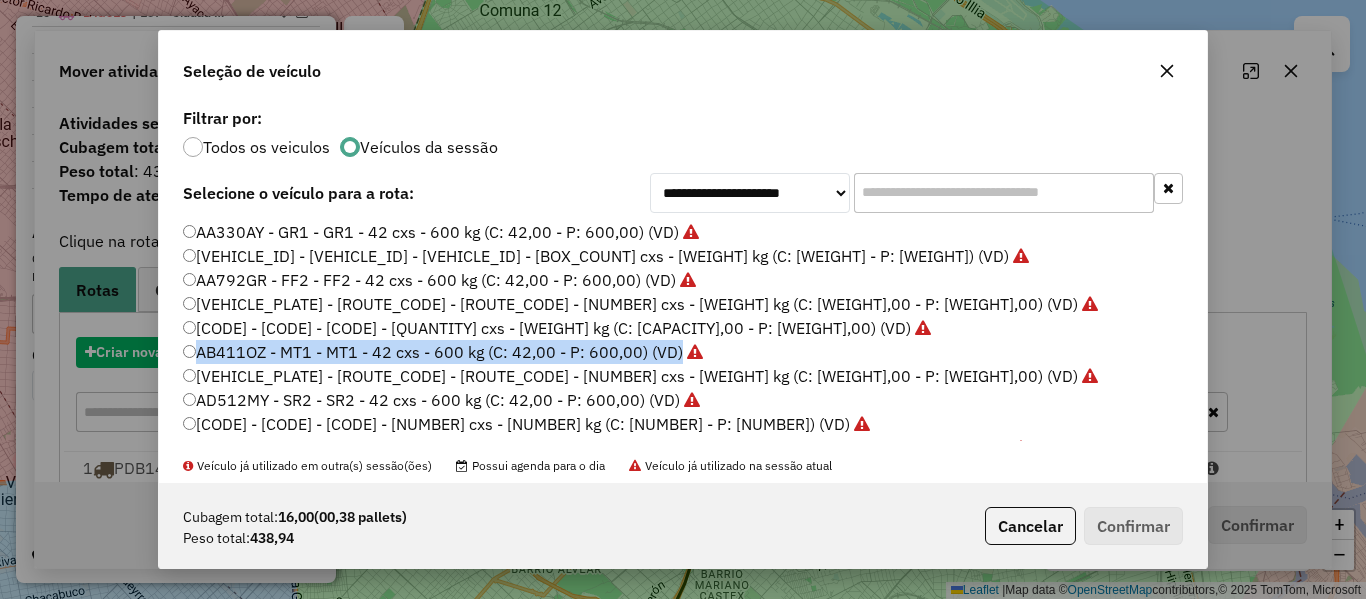 scroll, scrollTop: 11, scrollLeft: 6, axis: both 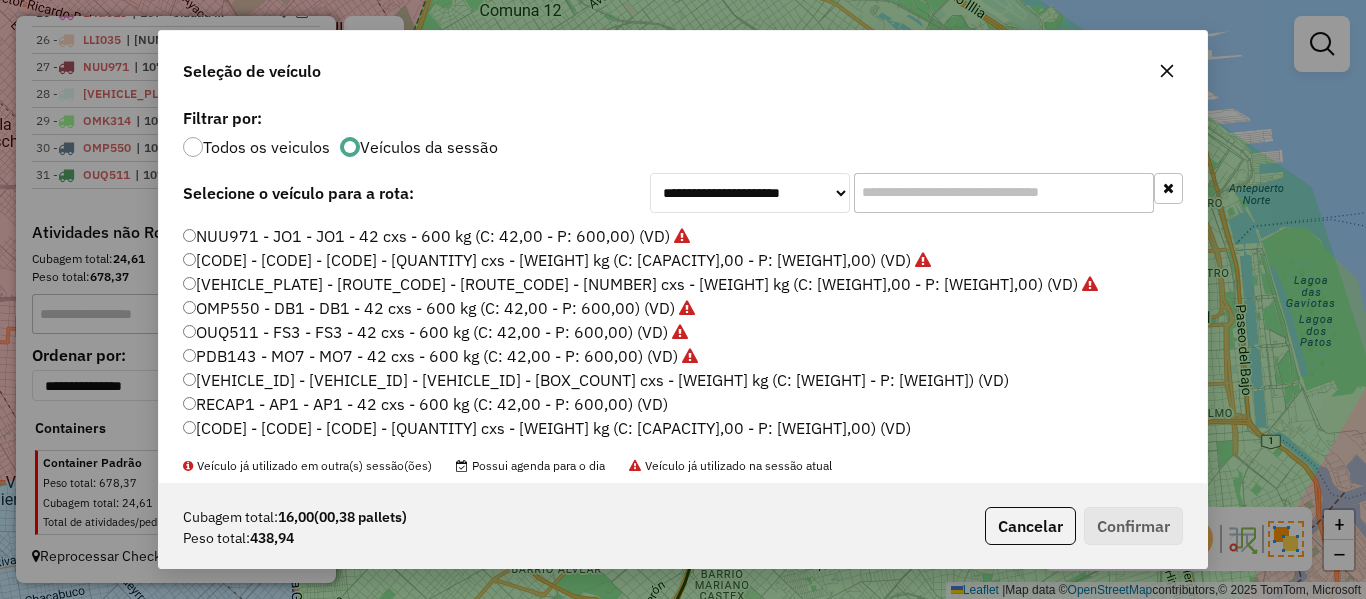 click on "[PLATE] - MG8 - MG8 - 42 cxs - 600 kg (C: 42,00 - P: 600,00) (VD)" 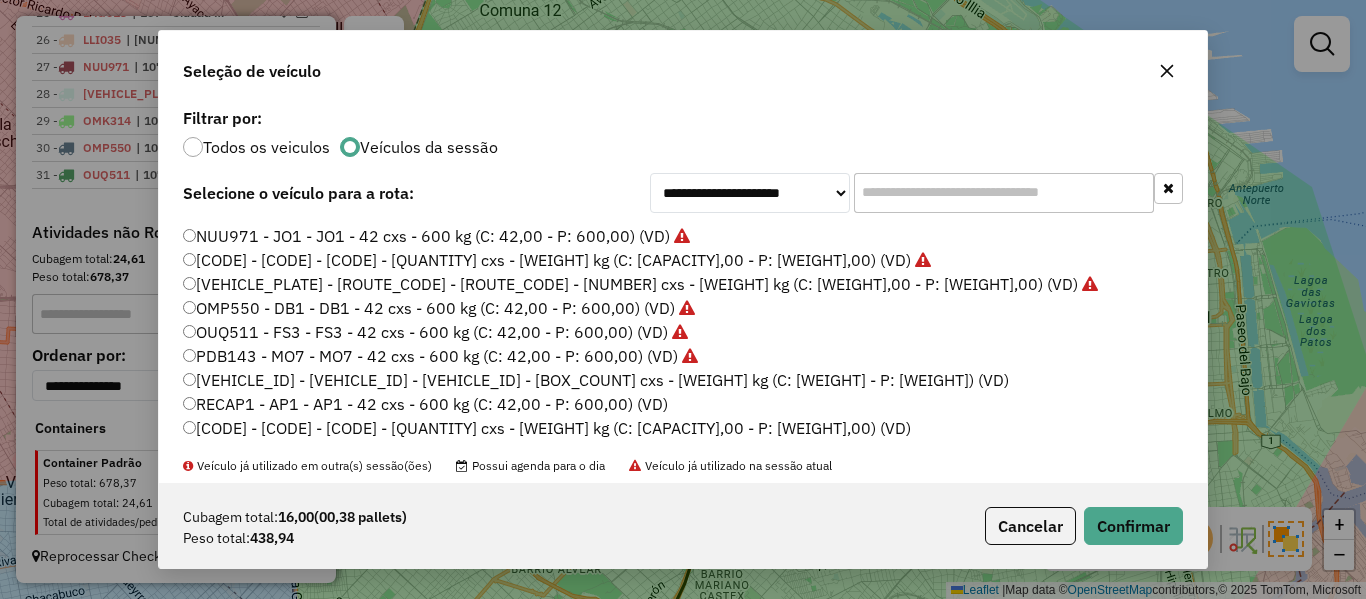 click on "Cubagem total:  16,00   (00,38 pallets)  Peso total: 438,94  Cancelar   Confirmar" 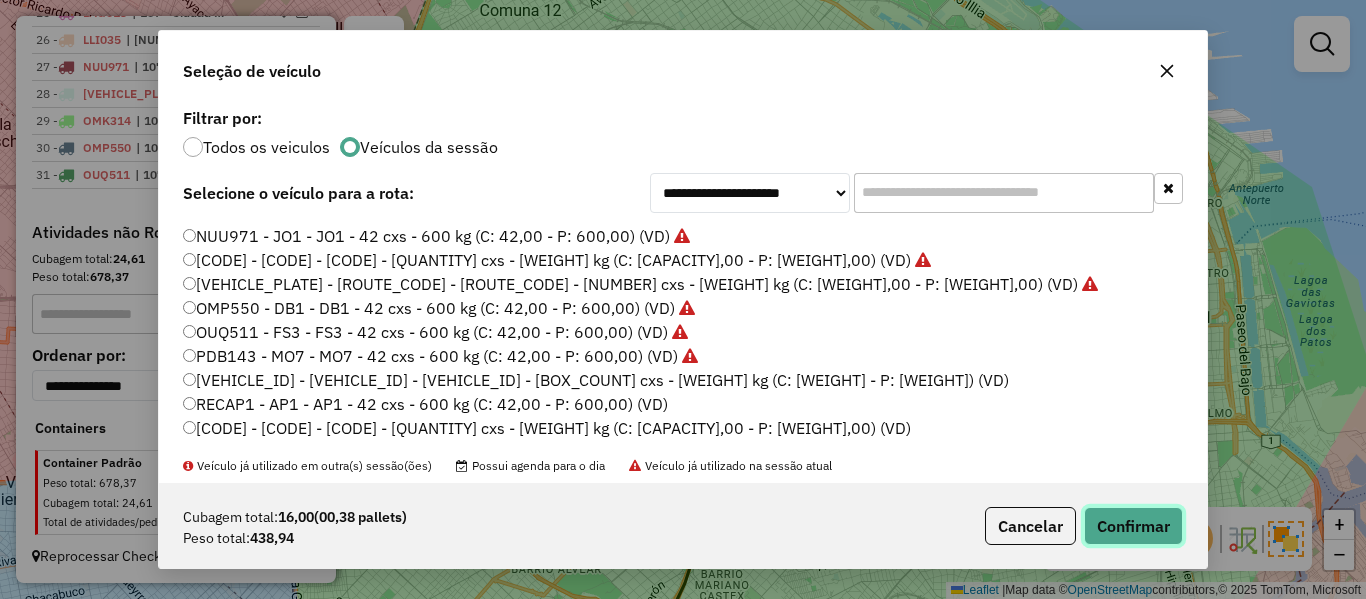 click on "Confirmar" 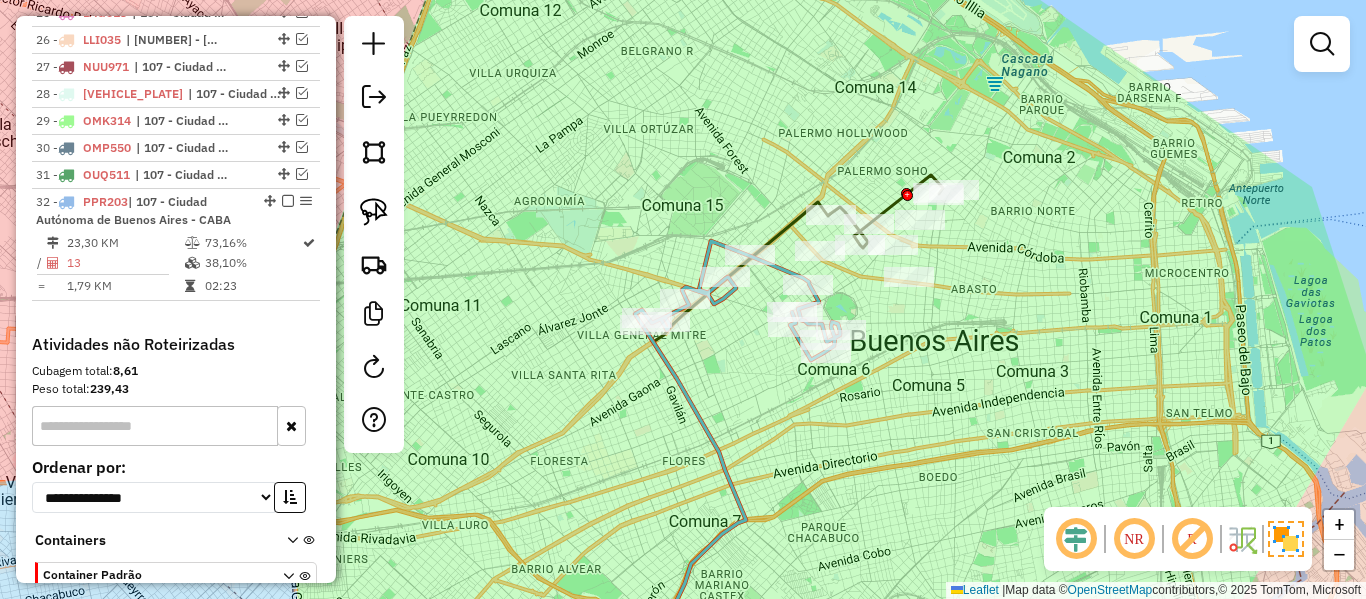 scroll, scrollTop: 1543, scrollLeft: 0, axis: vertical 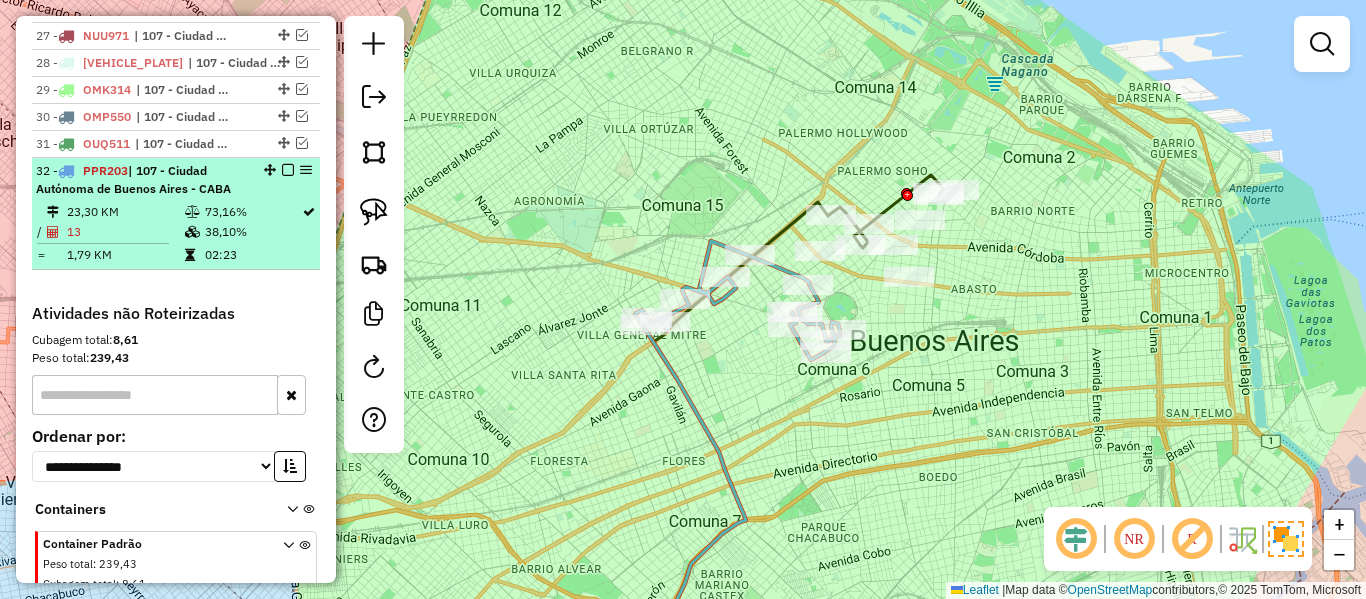 click at bounding box center (288, 170) 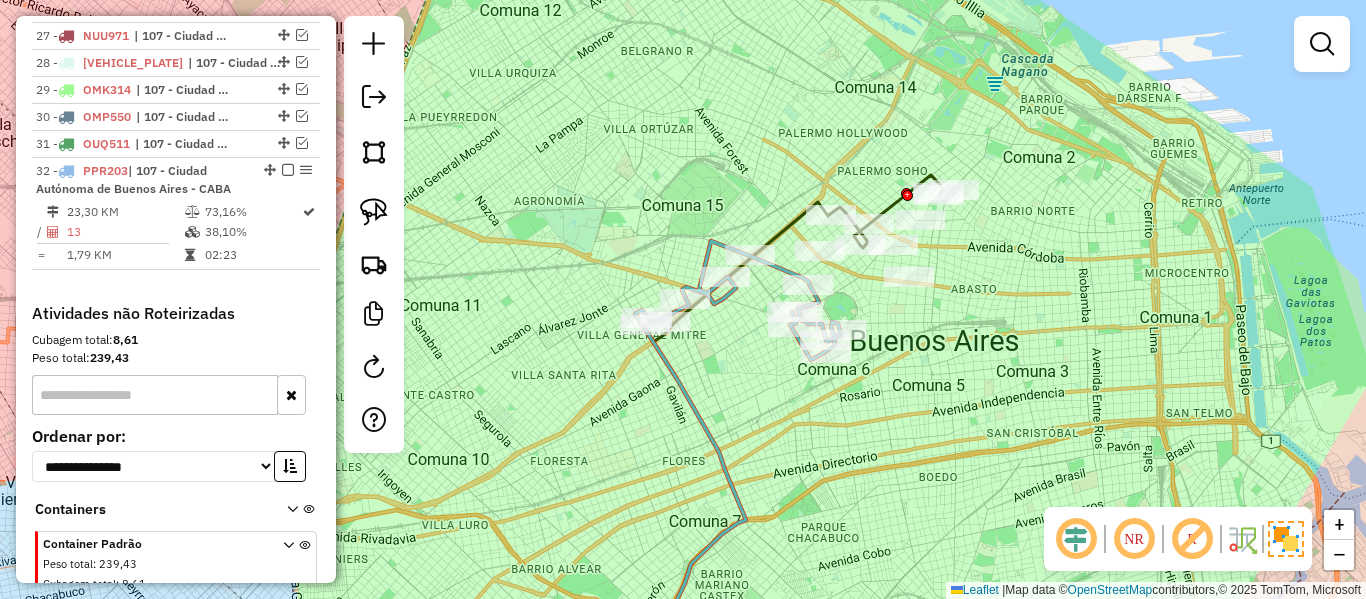 scroll, scrollTop: 1539, scrollLeft: 0, axis: vertical 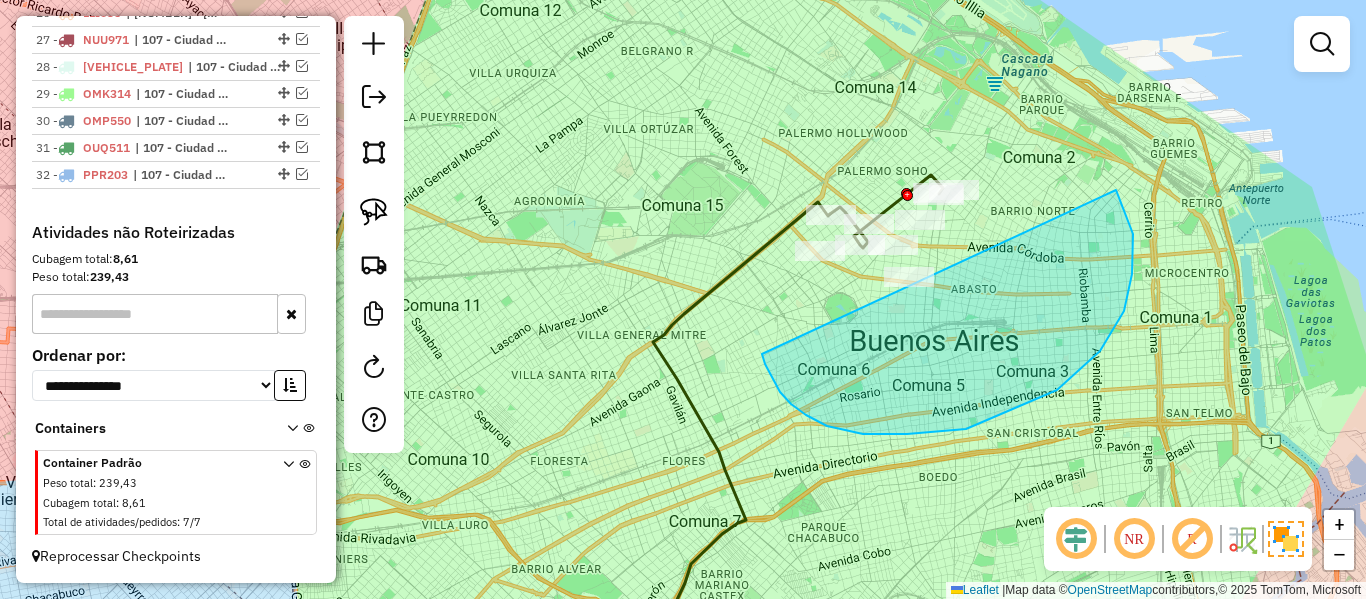 drag, startPoint x: 762, startPoint y: 354, endPoint x: 566, endPoint y: 286, distance: 207.46085 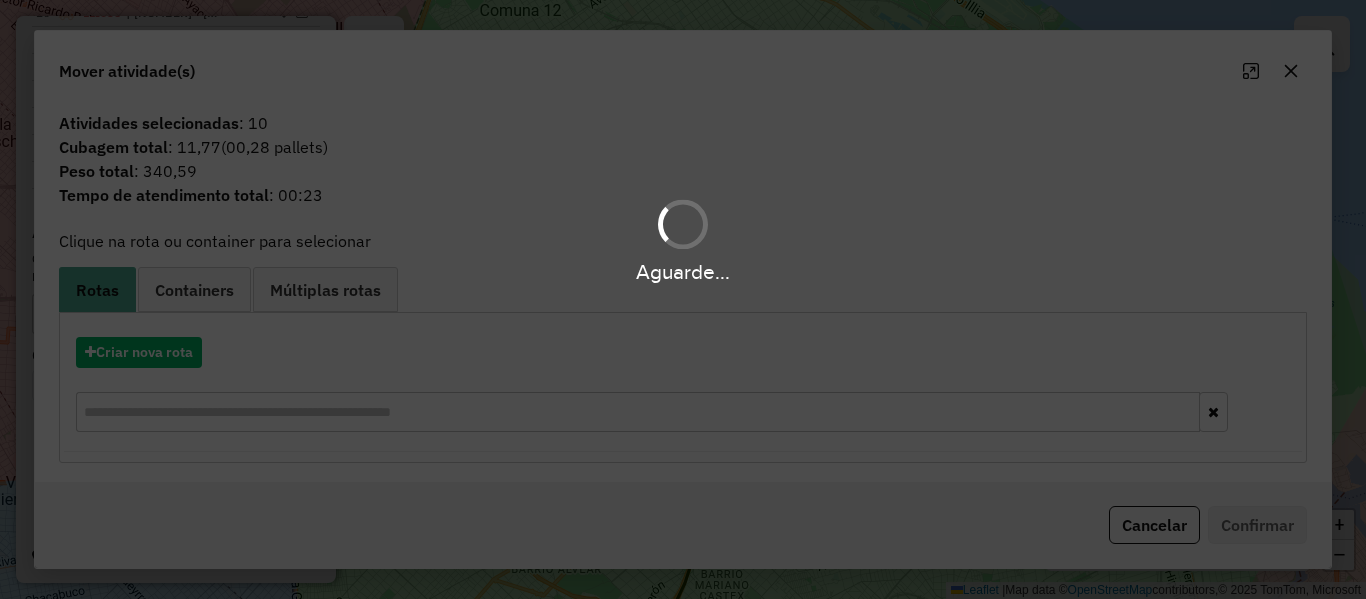 click on "Aguarde..." at bounding box center (683, 299) 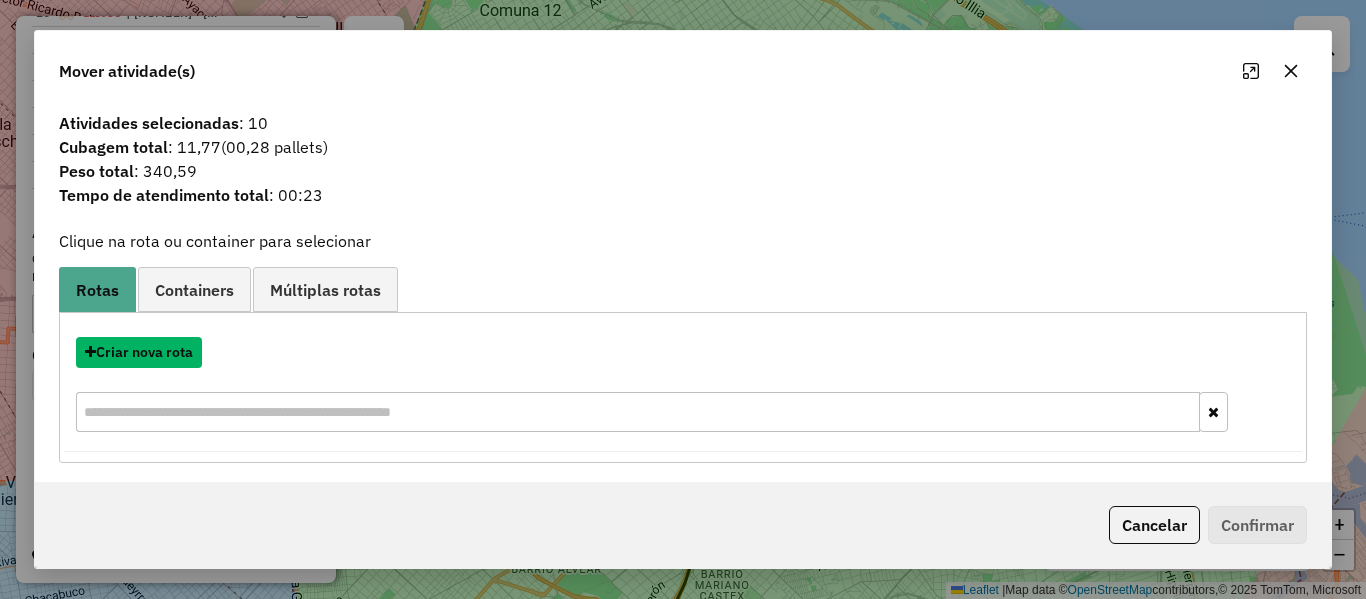 click on "Criar nova rota" at bounding box center [139, 352] 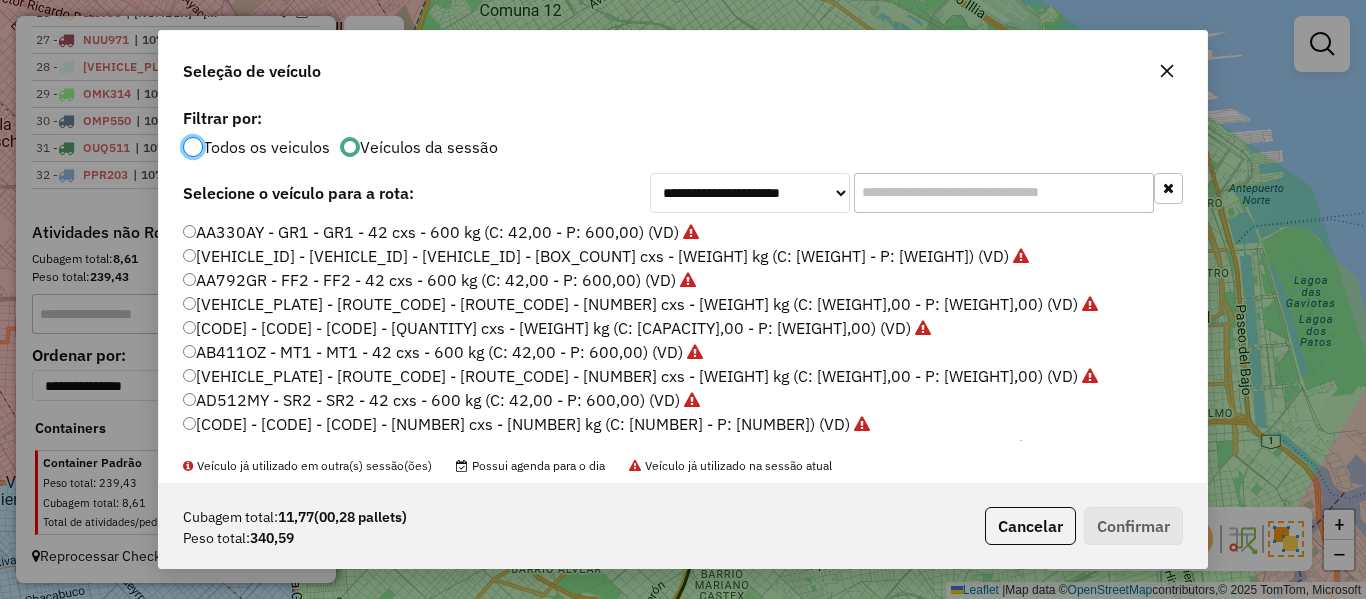 scroll, scrollTop: 11, scrollLeft: 6, axis: both 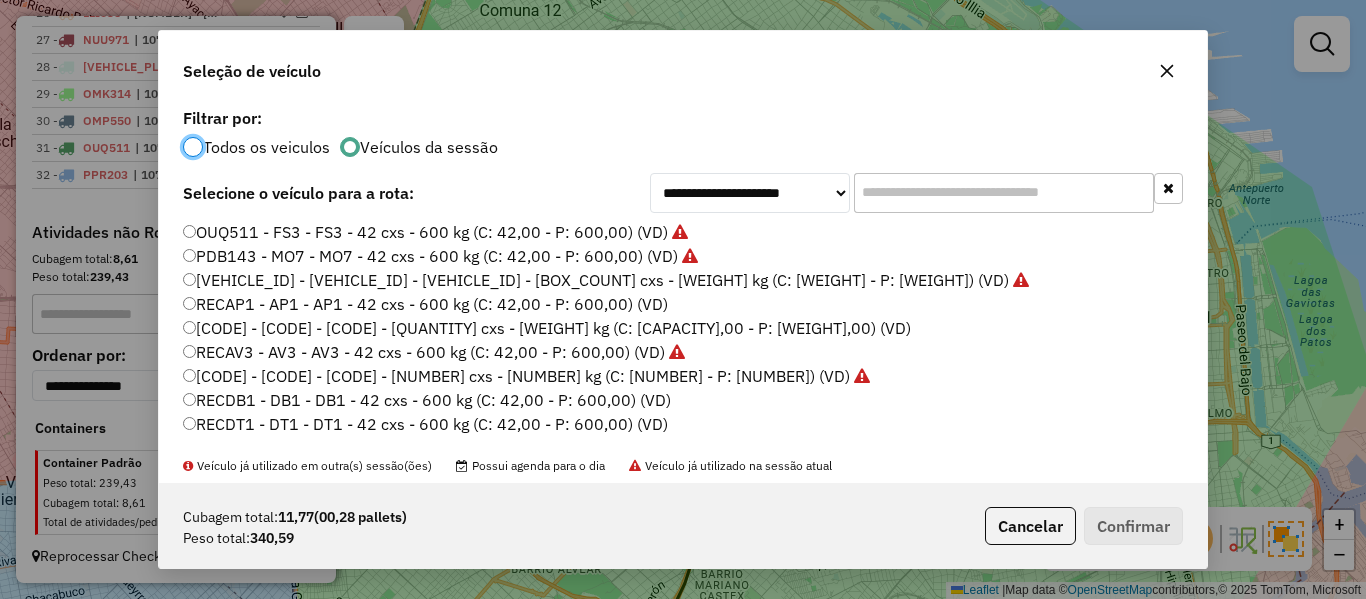 click on "RECAP1 - AP1 - AP1 - 42 cxs - 600 kg (C: 42,00 - P: 600,00) (VD)" 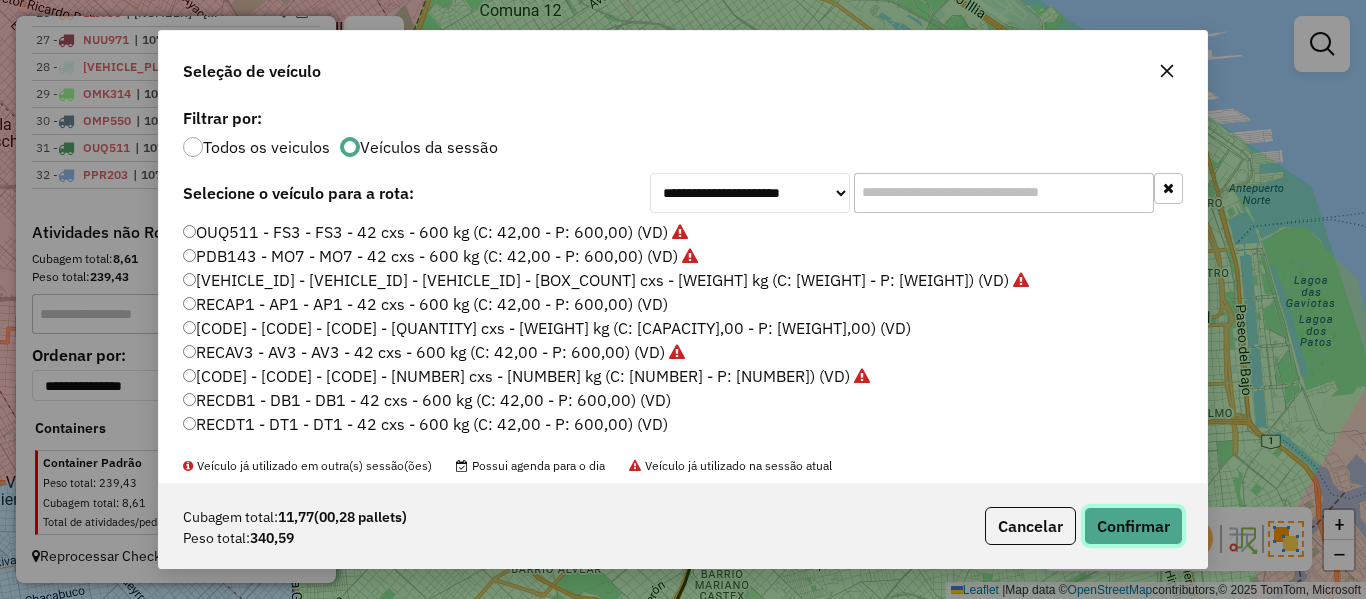 click on "Confirmar" 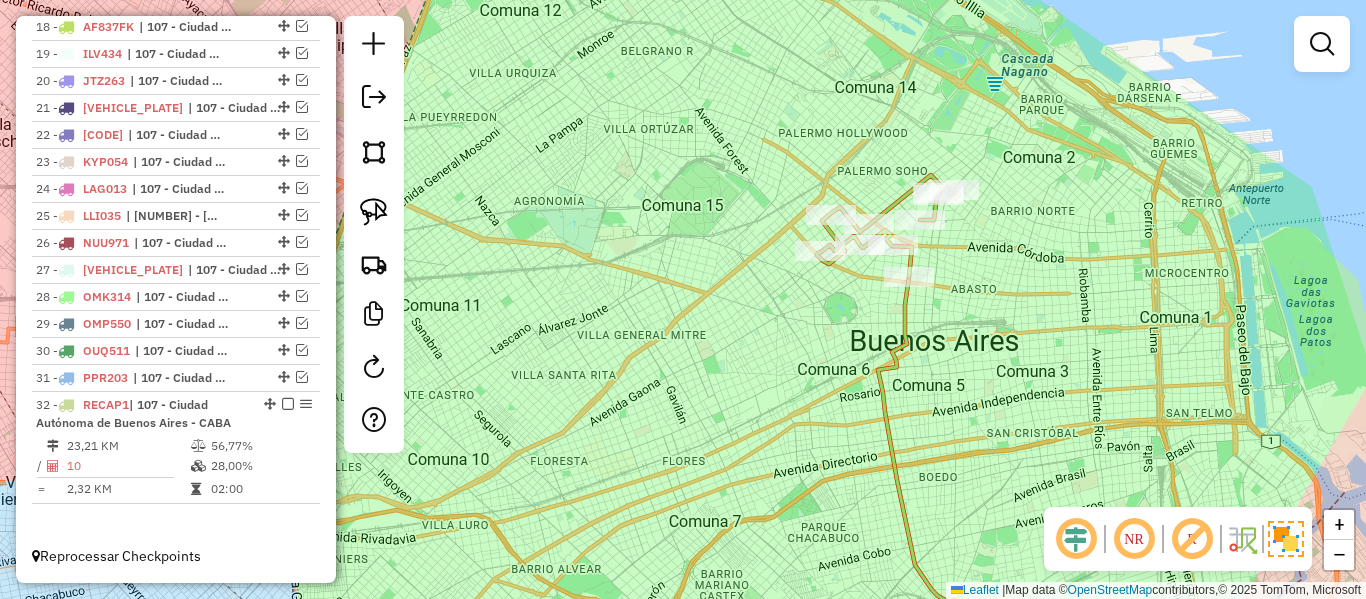 scroll, scrollTop: 1224, scrollLeft: 0, axis: vertical 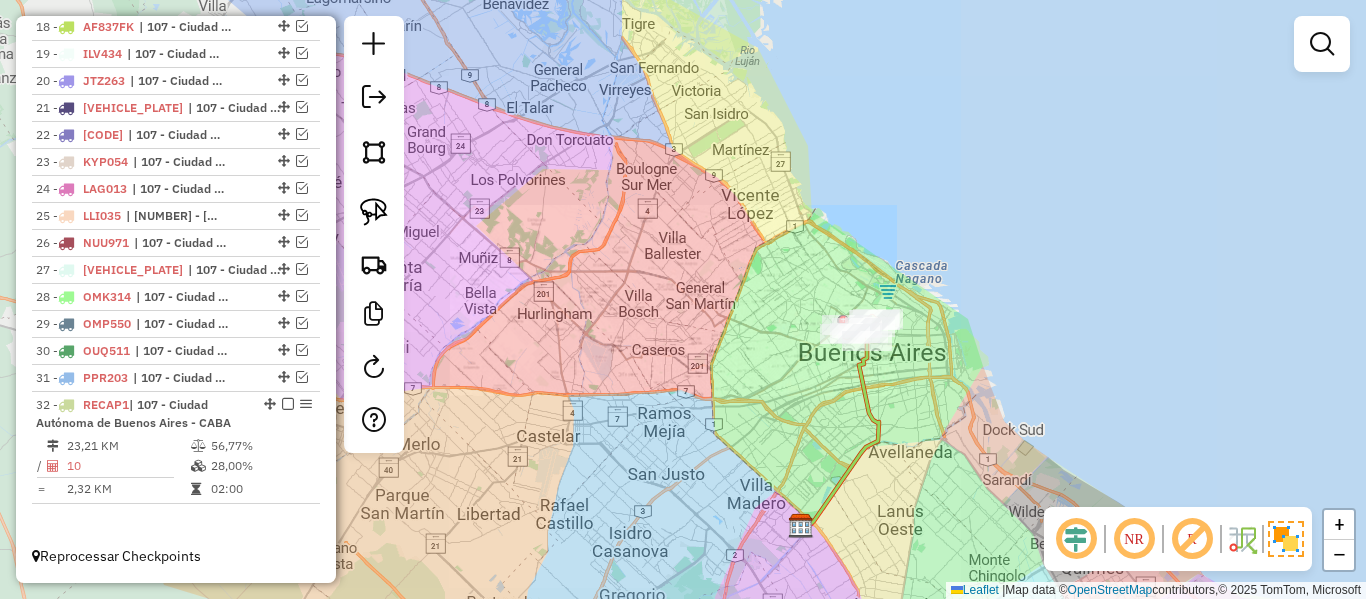 click 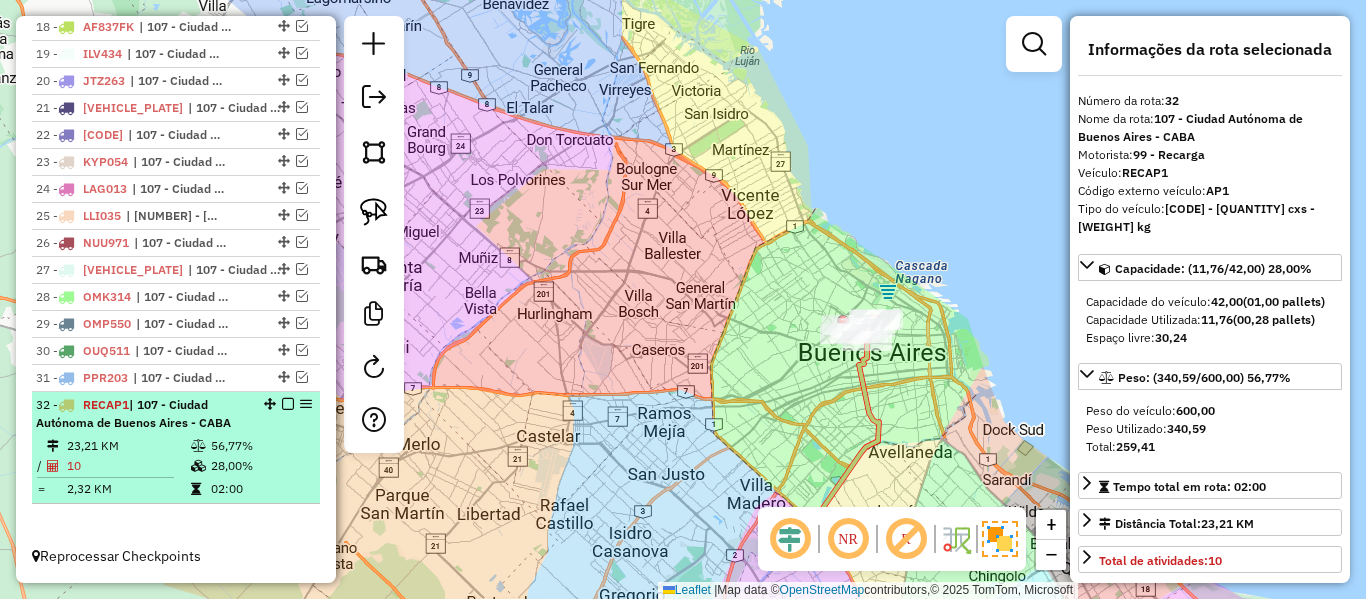 click at bounding box center [288, 404] 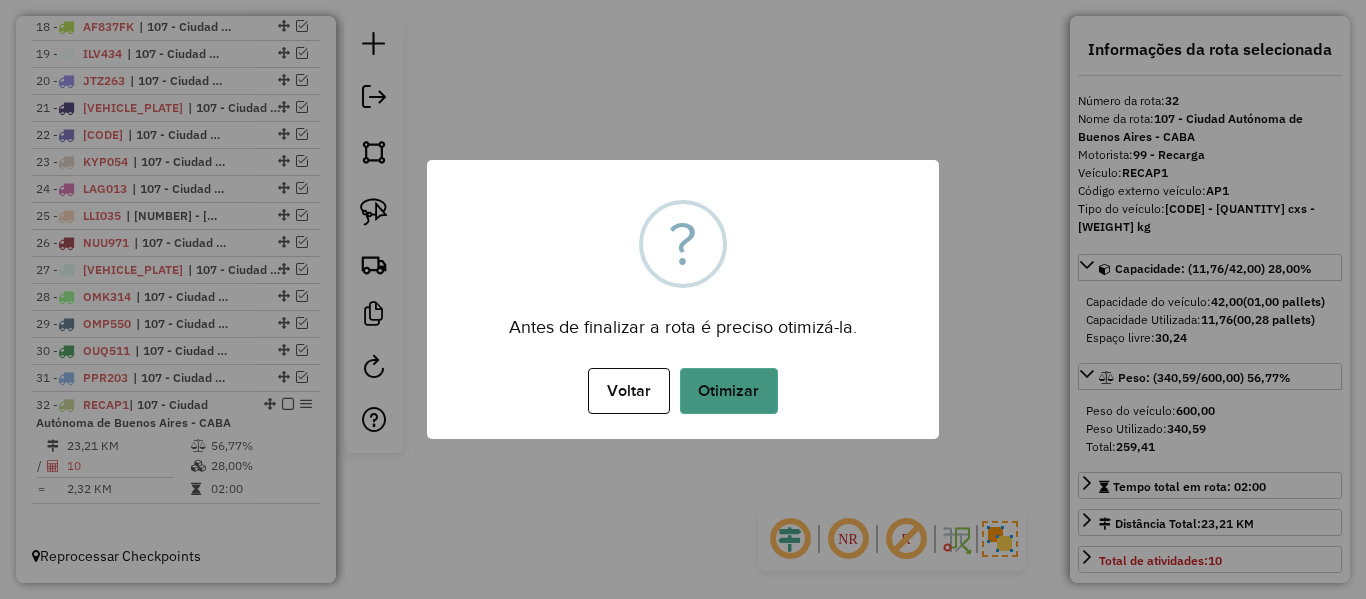 click on "Otimizar" at bounding box center (729, 391) 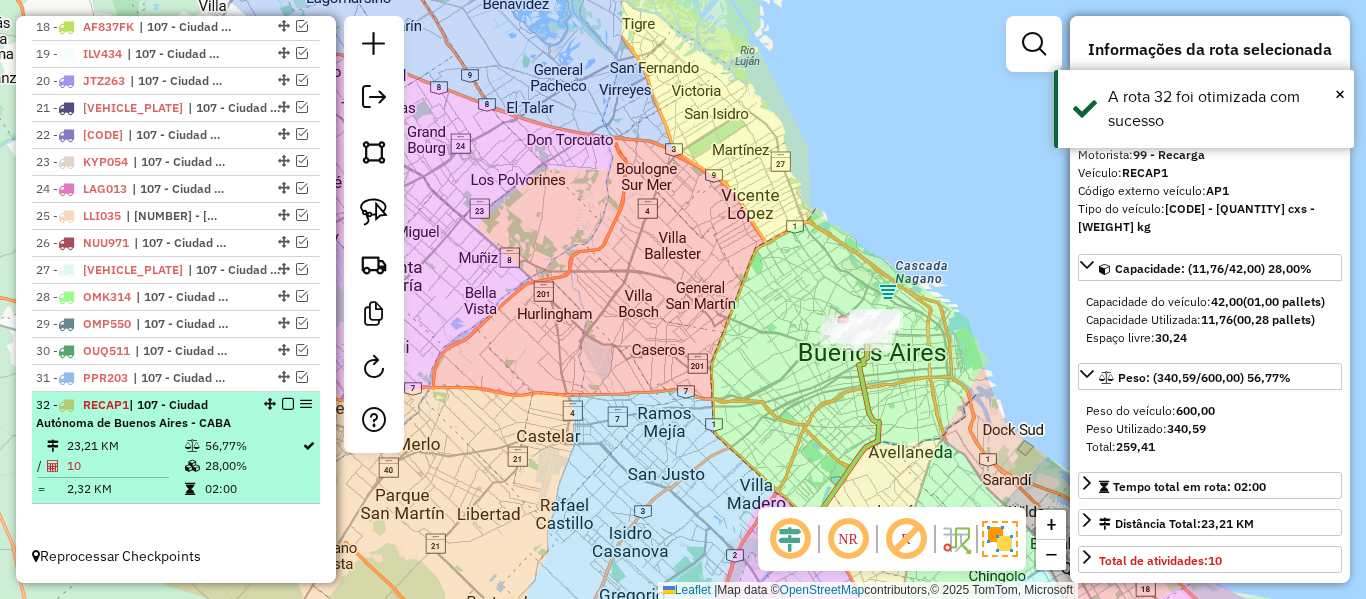 click at bounding box center (288, 404) 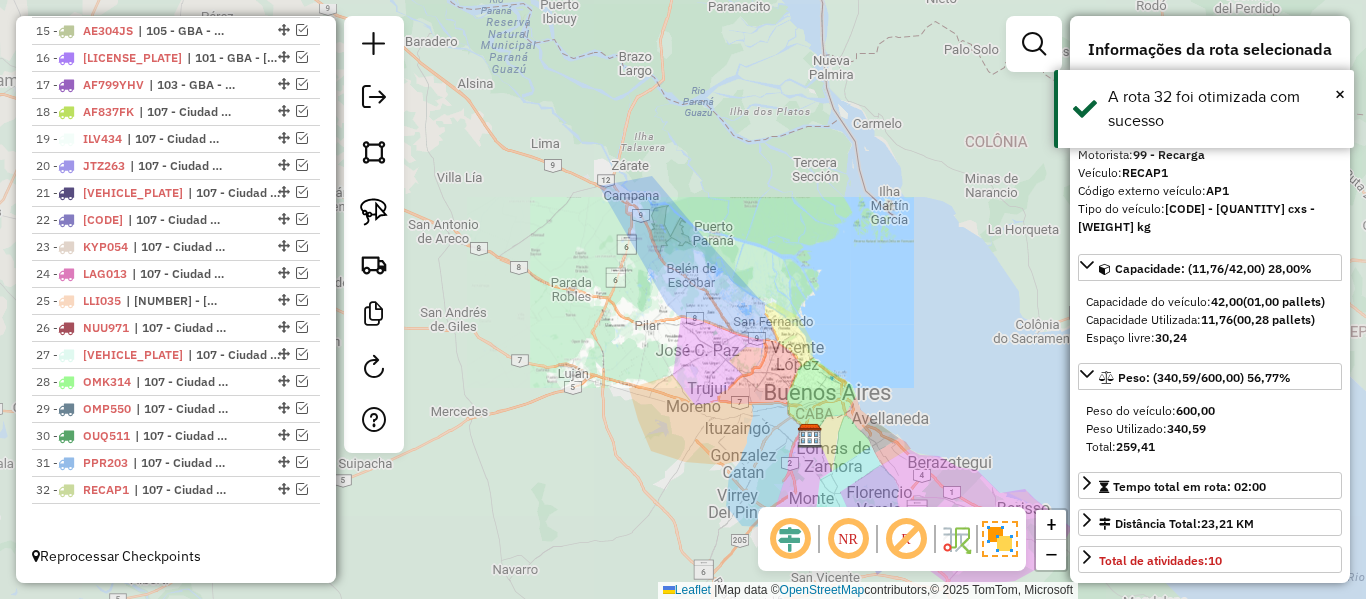 drag, startPoint x: 840, startPoint y: 431, endPoint x: 756, endPoint y: 246, distance: 203.17726 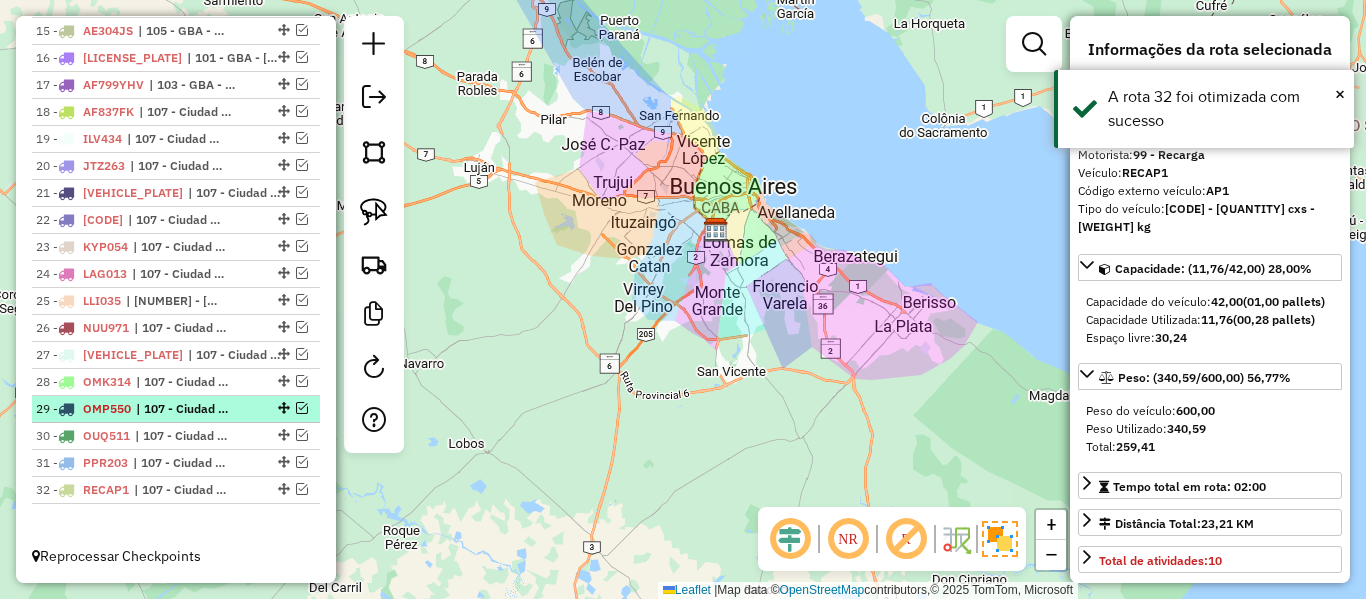 scroll, scrollTop: 539, scrollLeft: 0, axis: vertical 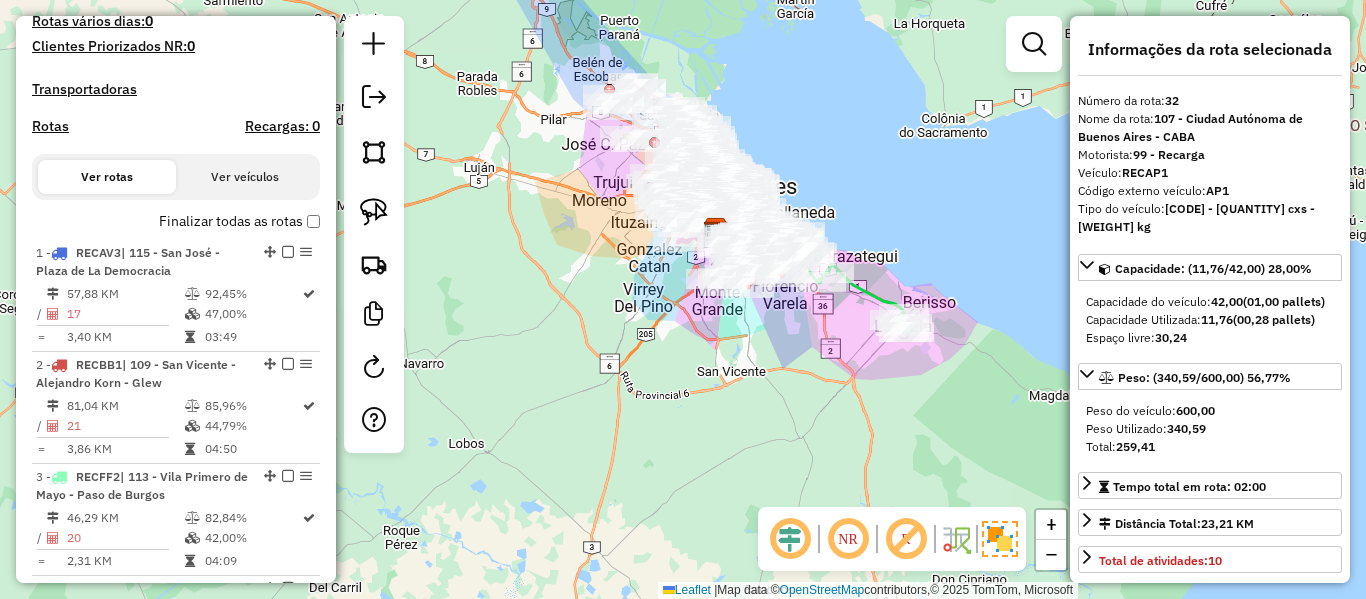 click on "Depósito:  SAZ AR - TaDa Shipick   Total de rotas:  32  Distância Total:  1.368,27 km  Tempo total:  107:05  Total de Atividades Roteirizadas:  512  Total de Pedidos Roteirizados:  512  Peso total roteirizado:  17.339,66  Cubagem total roteirizado:  622,85  Total de Atividades não Roteirizadas:  0  Total de Pedidos não Roteirizados:  0 Total de caixas por viagem:  622,85 /   32 =  19,46 Média de Atividades por viagem:  512 /   32 =  16,00 Ocupação média da frota:  90,31%  Clientes com Service Time:  0,00%   (0 de 512)   Rotas improdutivas:  7  Rotas vários dias:  0  Clientes Priorizados NR:  0  Transportadoras  Rotas  Recargas: 0   Ver rotas   Ver veículos  Finalizar todas as rotas   1 -       RECAV3   | 115 -  San José - Plaza de La Democracia  57,88 KM   92,45%  /  17   47,00%     =  3,40 KM   03:49   2 -       RECBB1   | 109 - San Vicente - Alejandro Korn - Glew  81,04 KM   85,96%  /  21   44,79%     =  3,86 KM   04:50   3 -       RECFF2   | 113 - Vila Primero de Mayo  - Paso de Burgos /" at bounding box center [176, 1932] 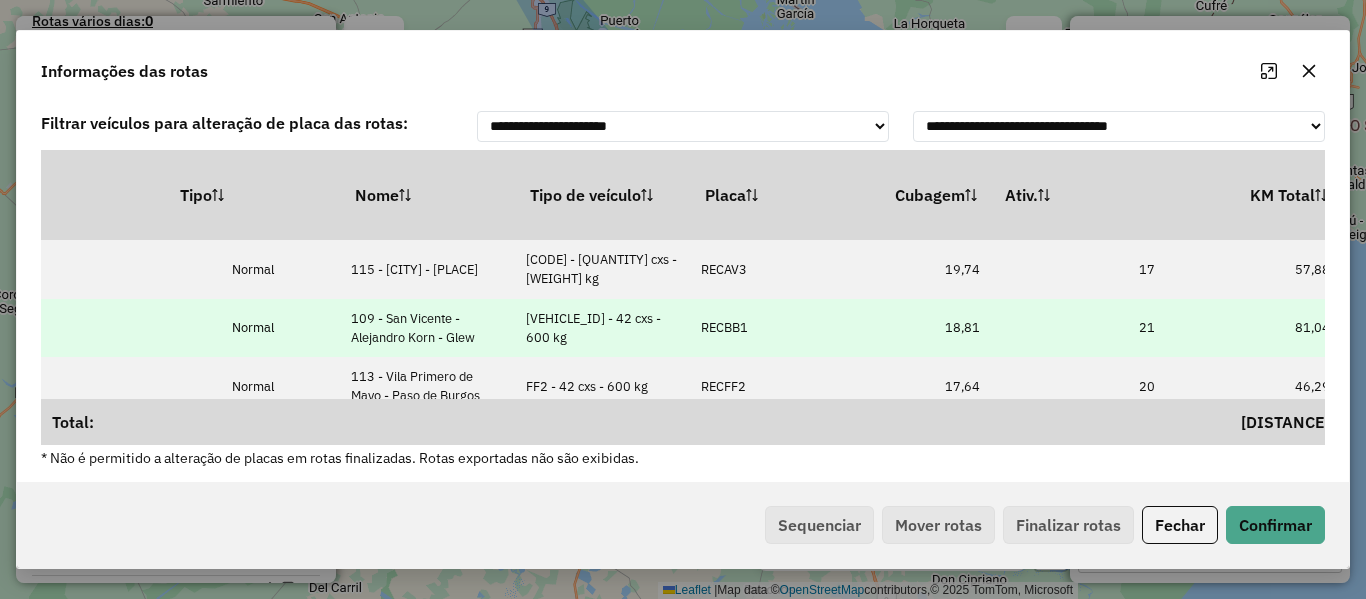 drag, startPoint x: 1000, startPoint y: 328, endPoint x: 1094, endPoint y: 329, distance: 94.00532 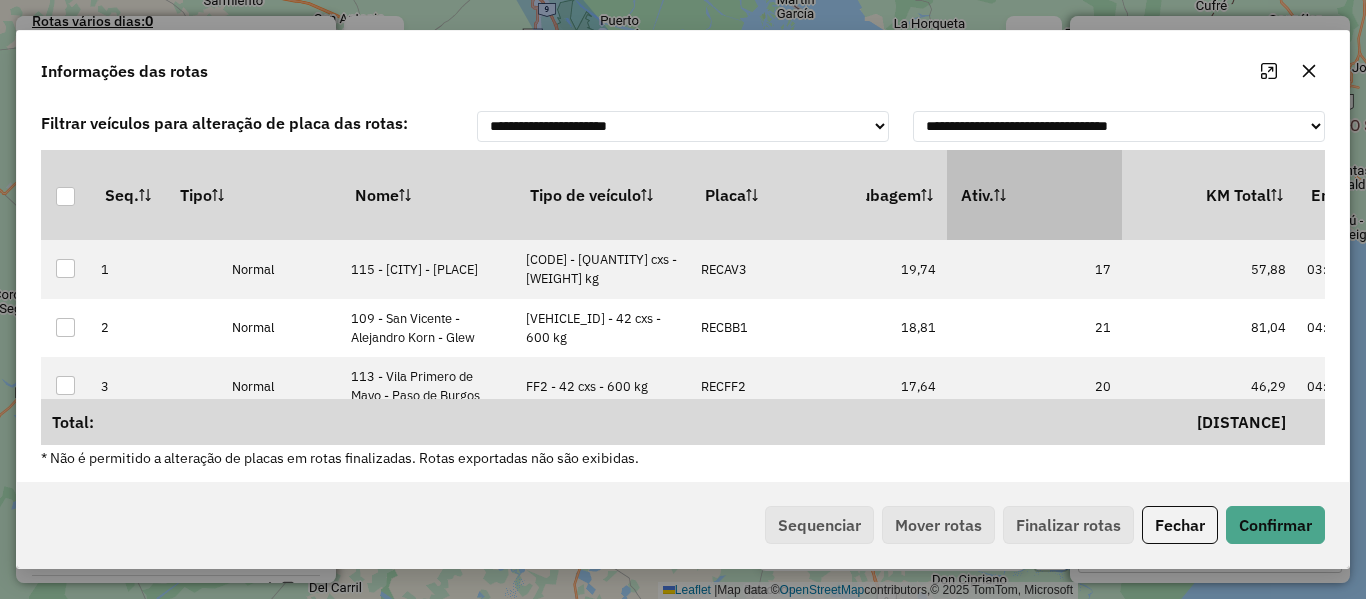 click on "Ativ." at bounding box center (1034, 195) 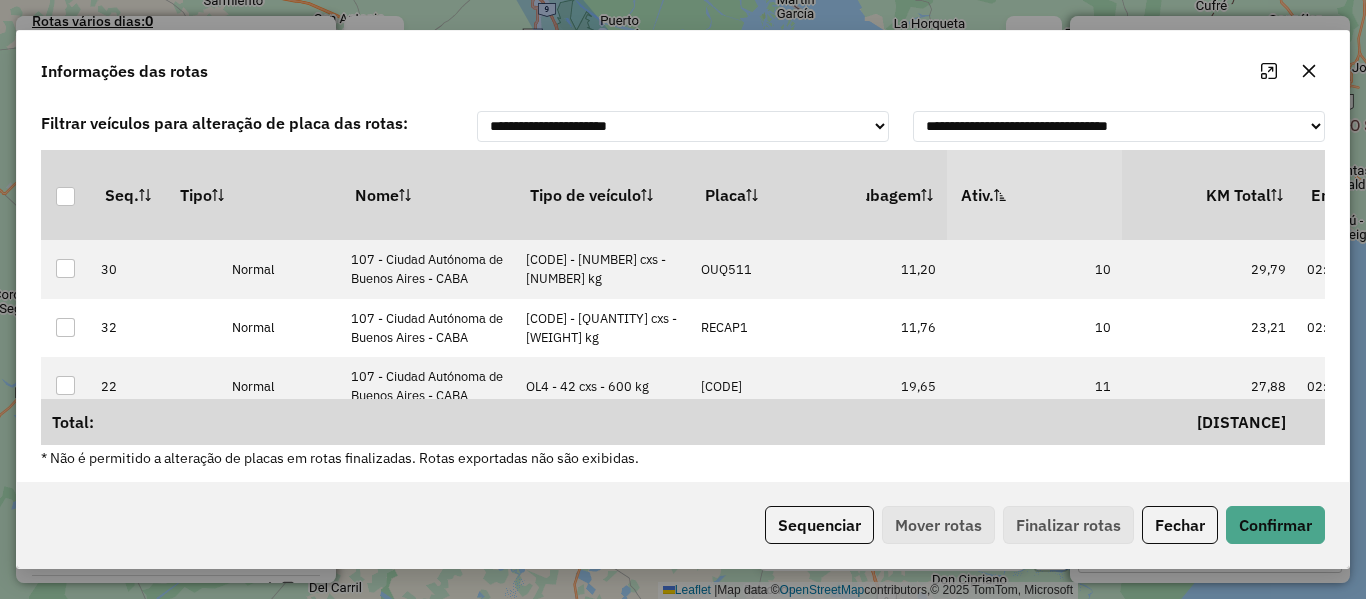 click on "Ativ." at bounding box center [1034, 195] 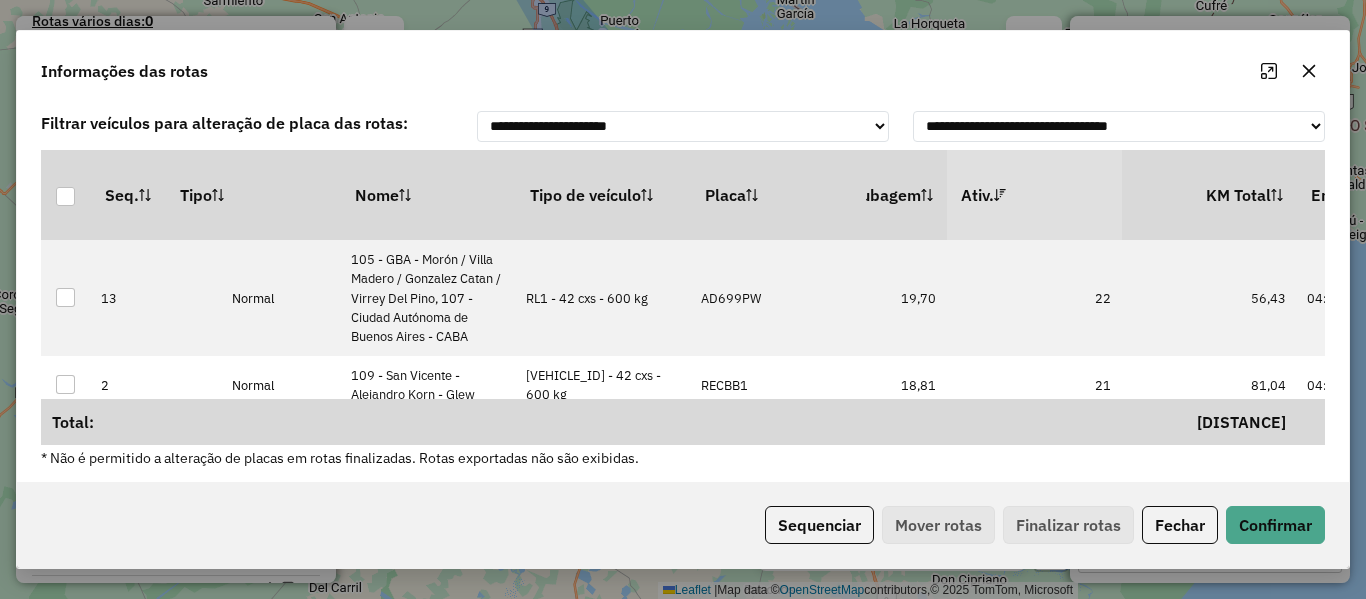click on "Sequenciar   Mover rotas   Finalizar rotas   Fechar   Confirmar" 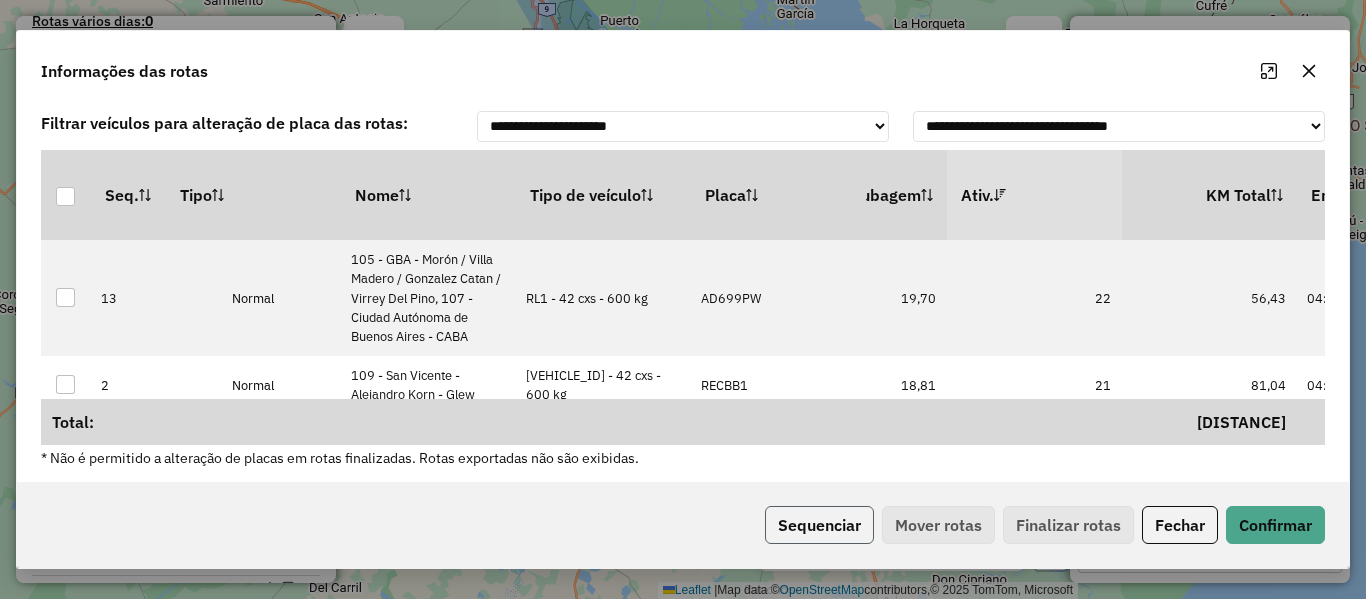 click on "Sequenciar" 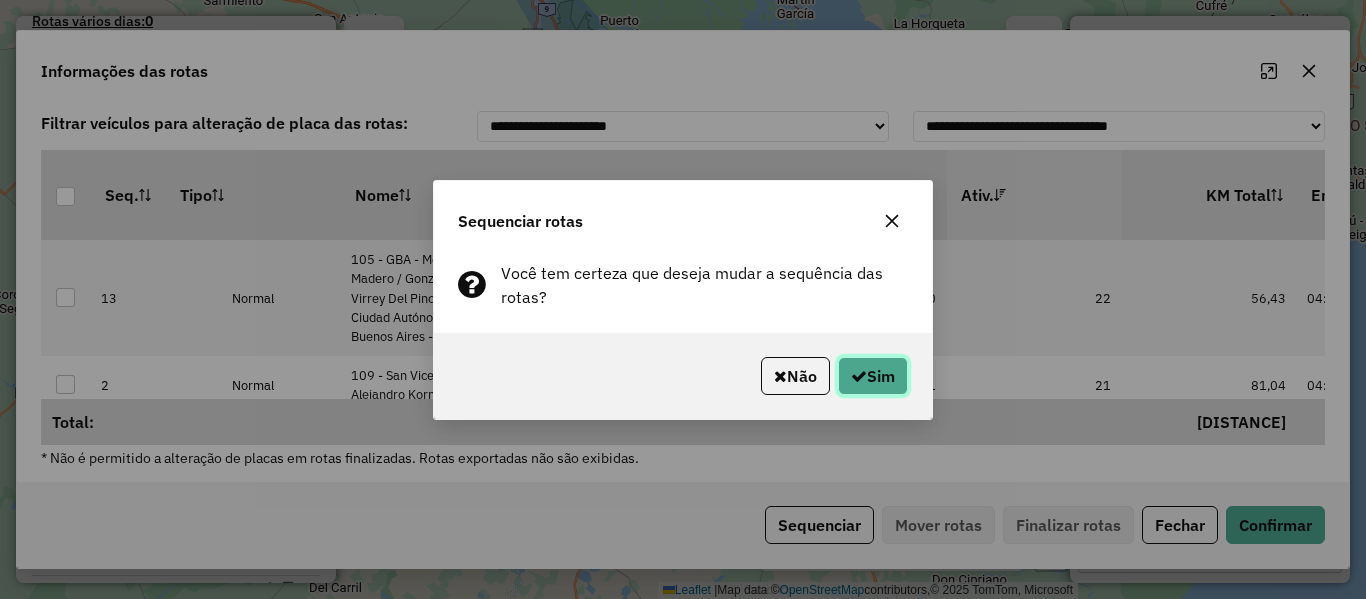 click on "Sim" 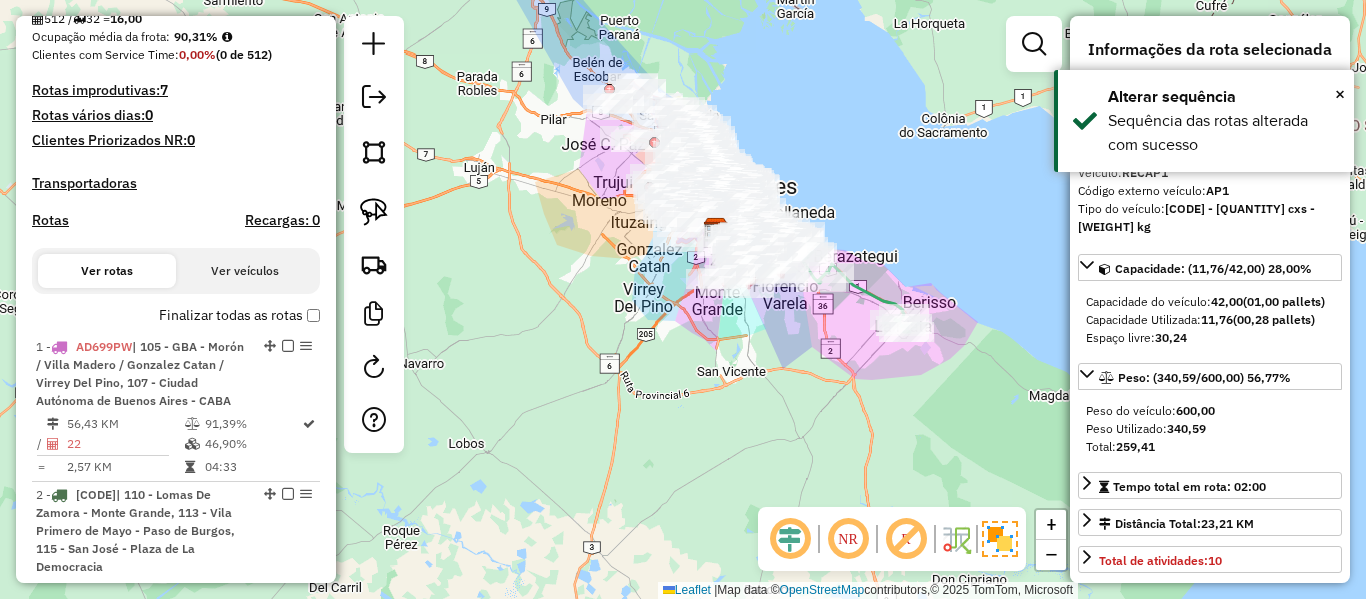 scroll, scrollTop: 0, scrollLeft: 0, axis: both 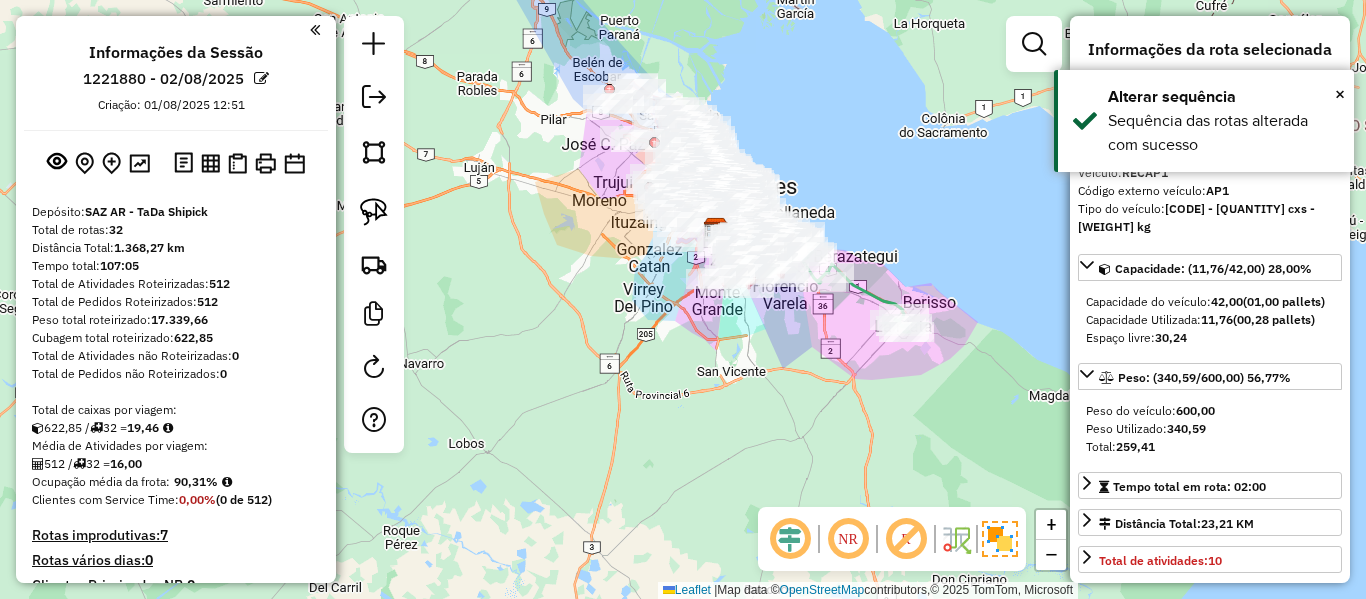 drag, startPoint x: 265, startPoint y: 222, endPoint x: 266, endPoint y: 19, distance: 203.00246 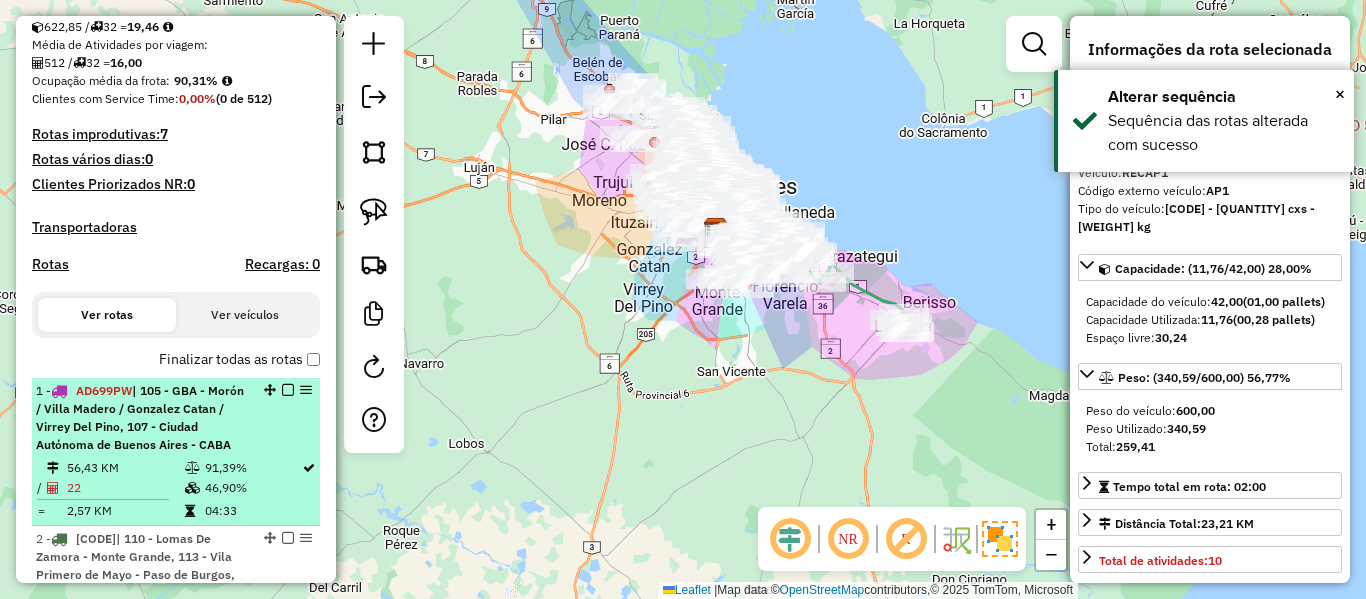 scroll, scrollTop: 500, scrollLeft: 0, axis: vertical 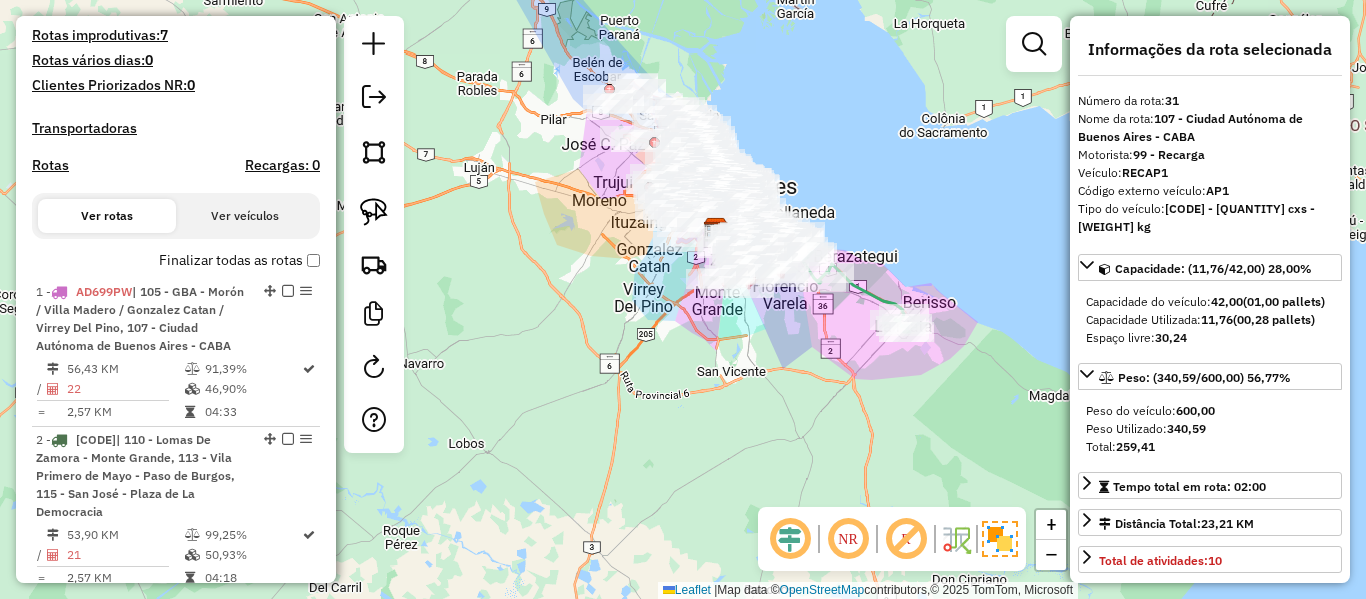click on "Finalizar todas as rotas" at bounding box center (239, 260) 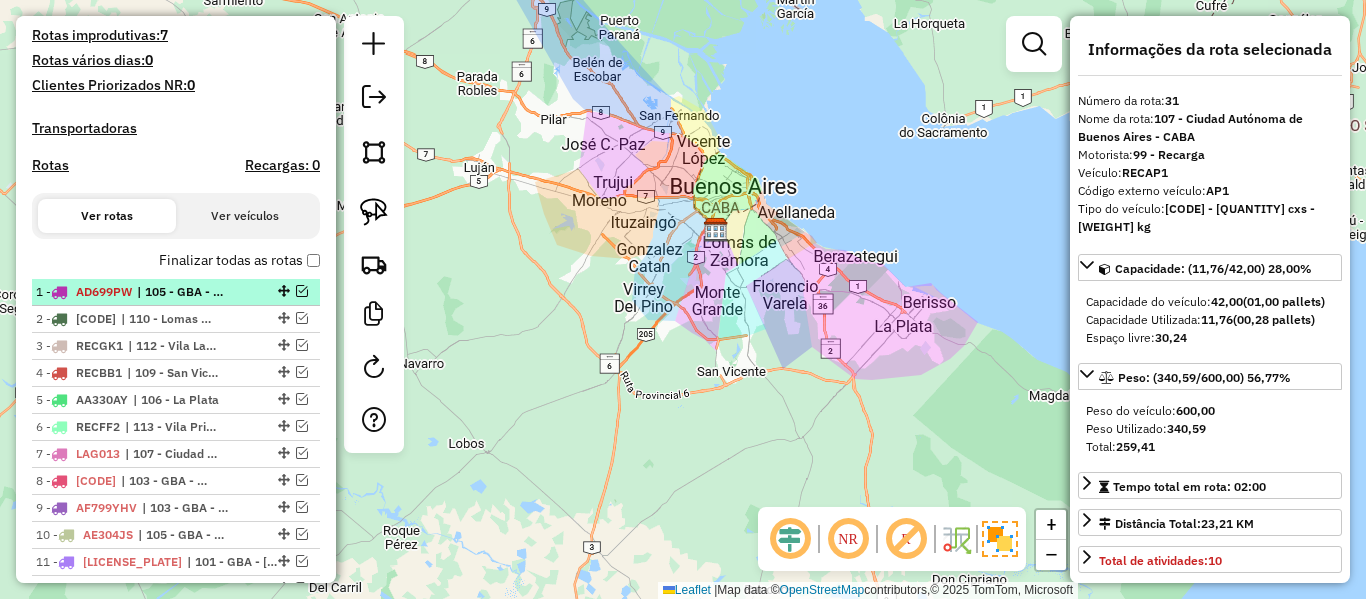 click on "1 -       AD699PW   | 105 - GBA - Morón / Villa Madero / Gonzalez Catan / Virrey Del Pino, 107 - Ciudad Autónoma de Buenos Aires - CABA" at bounding box center [142, 292] 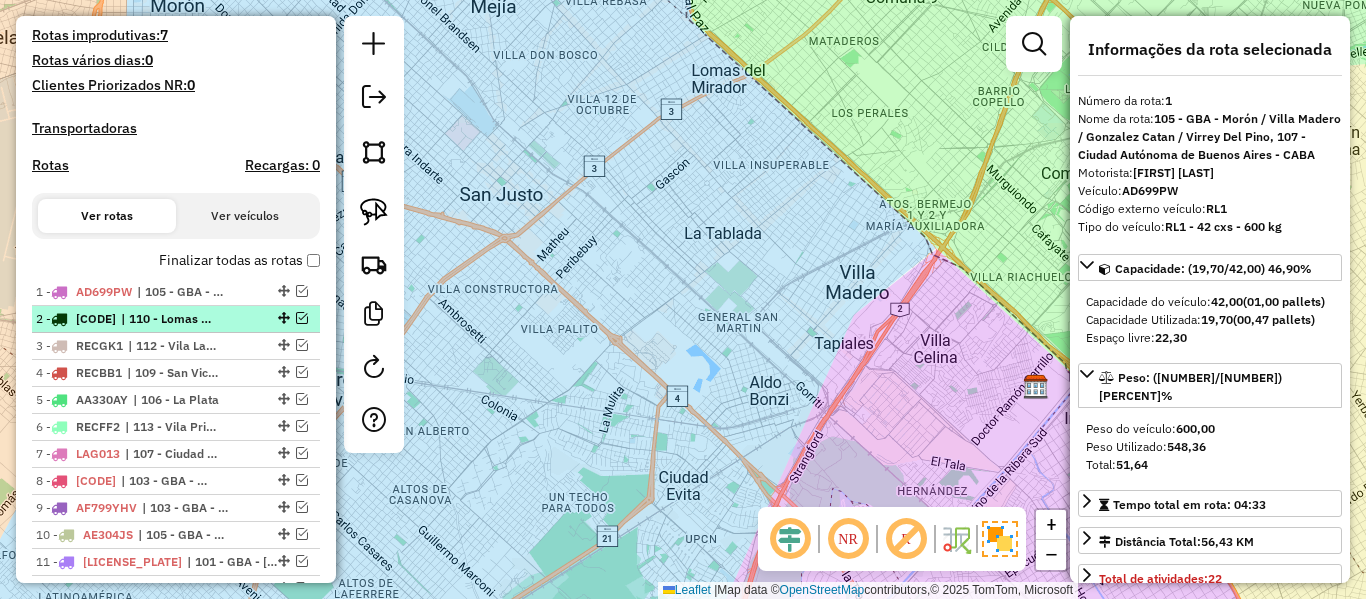 click on "2 -       AA755MF   | 110 - Lomas De Zamora -  Monte Grande, 113 - Vila Primero de Mayo  - Paso de Burgos, 115 -  San José - Plaza de La Democracia" at bounding box center [142, 319] 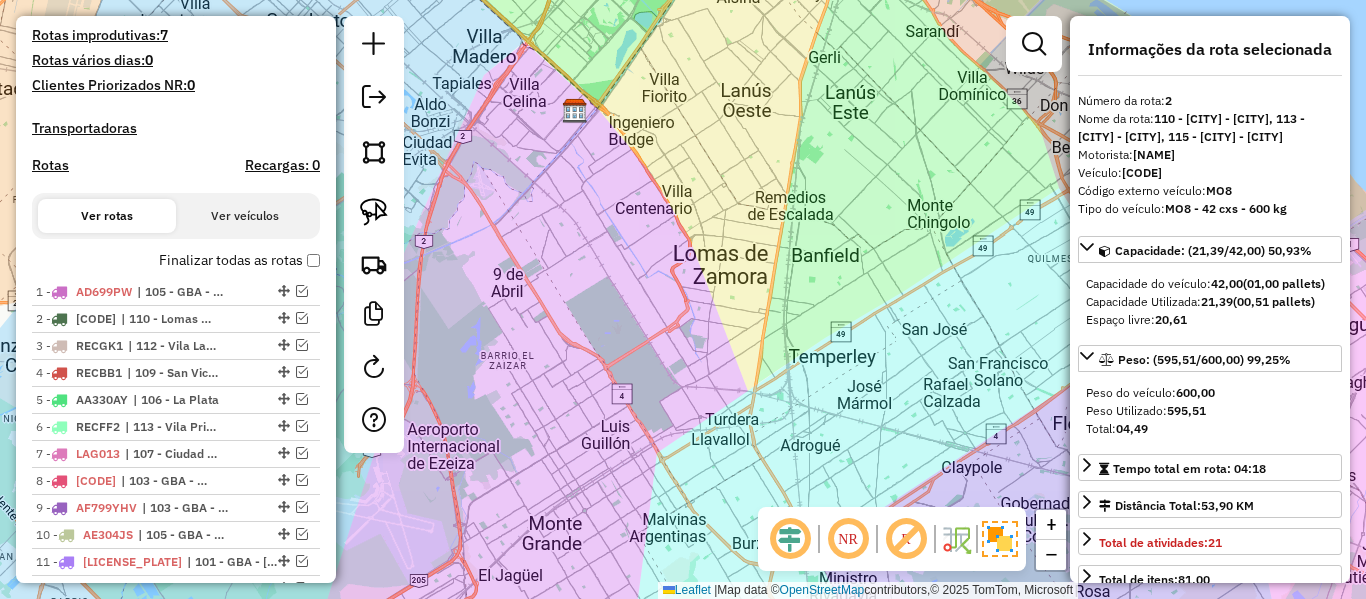 scroll, scrollTop: 100, scrollLeft: 0, axis: vertical 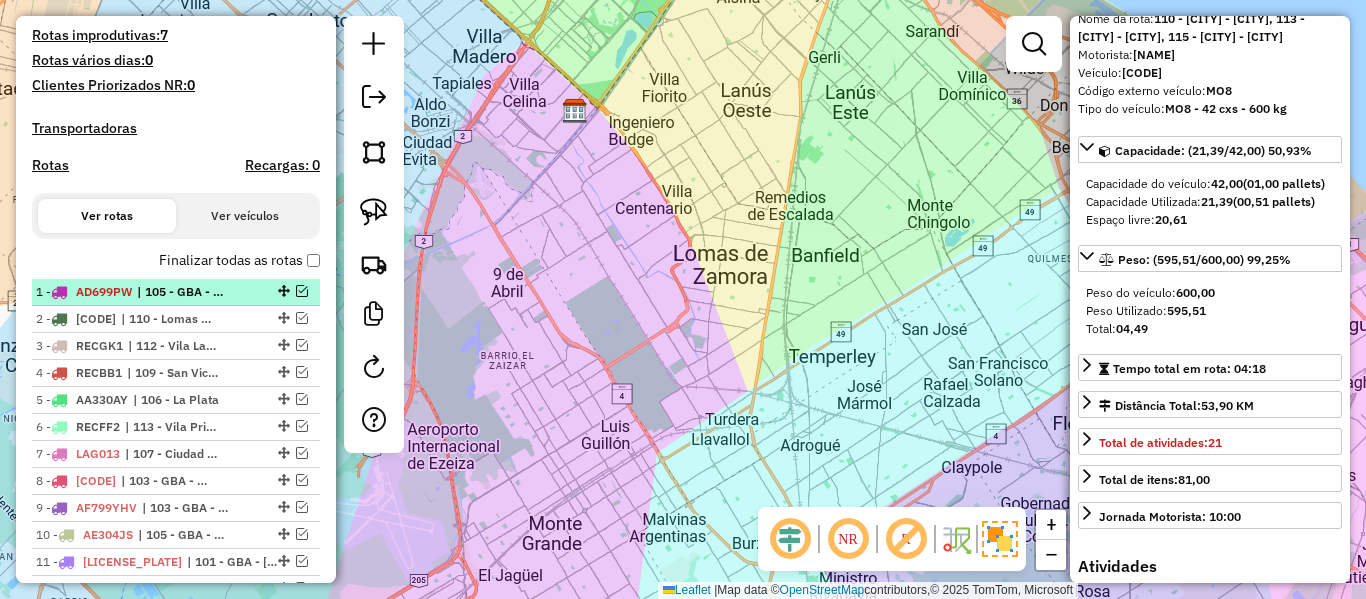 click on "| 105 - GBA - Morón / Villa Madero / Gonzalez Catan / Virrey Del Pino, 107 - Ciudad Autónoma de Buenos Aires - CABA" at bounding box center [183, 292] 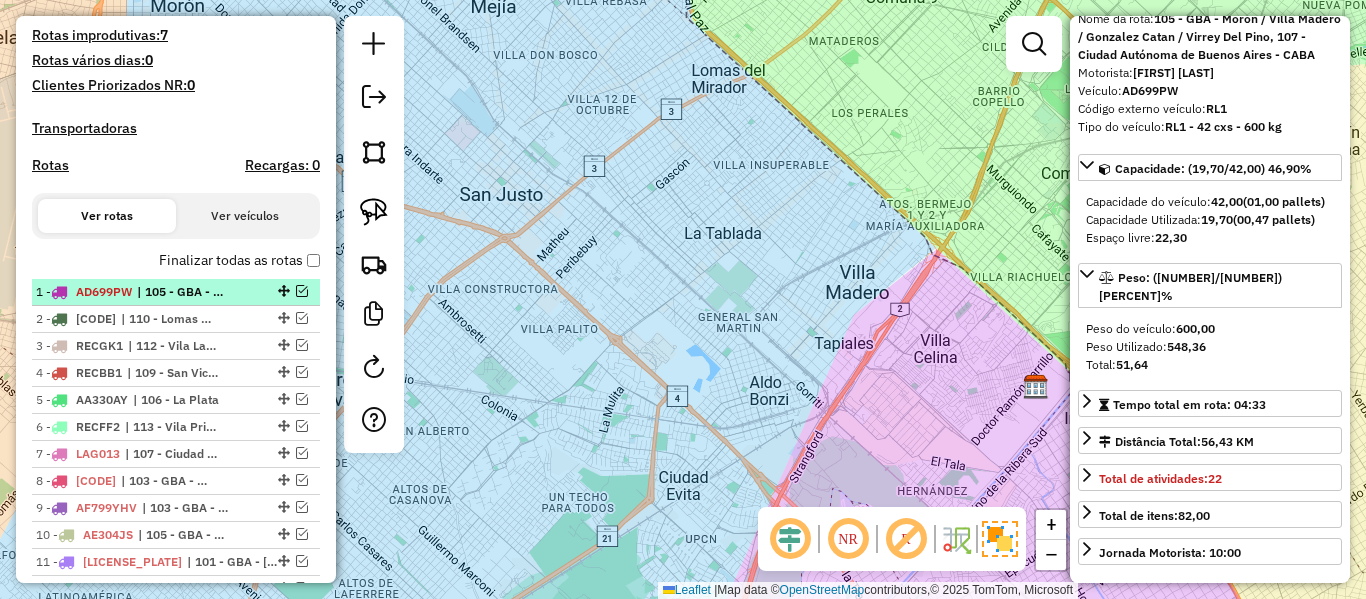 click at bounding box center (302, 291) 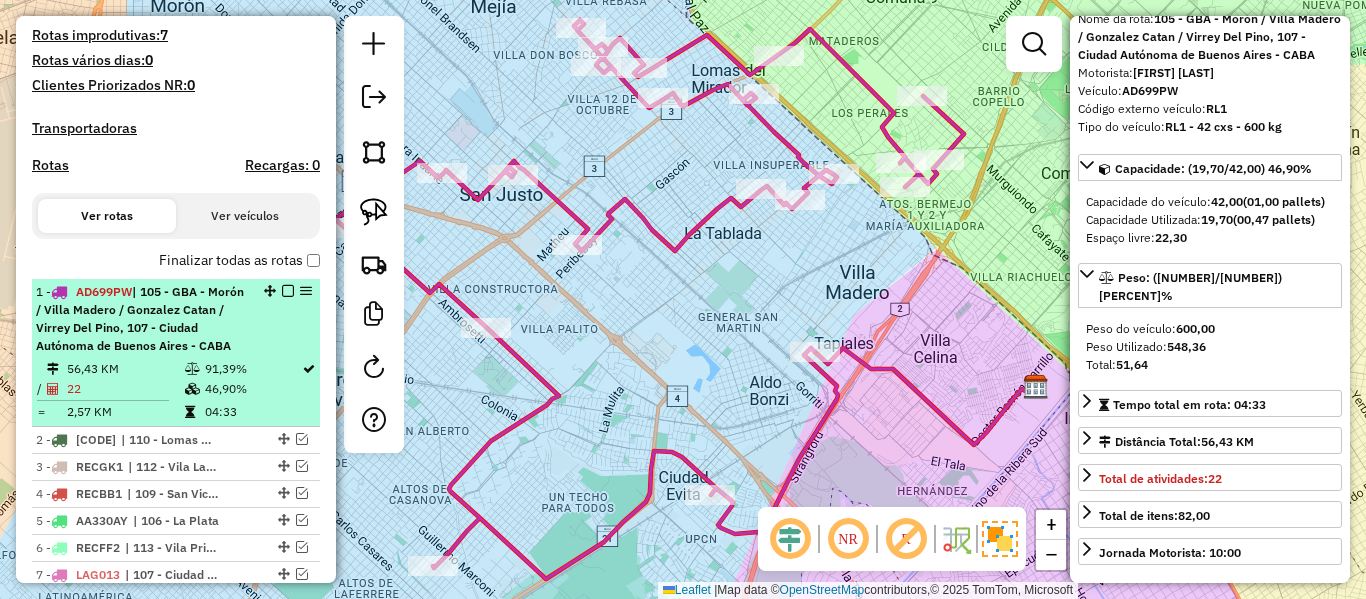click on "1 -       AD699PW   | 105 - GBA - Morón / Villa Madero / Gonzalez Catan / Virrey Del Pino, 107 - Ciudad Autónoma de Buenos Aires - CABA" at bounding box center [142, 319] 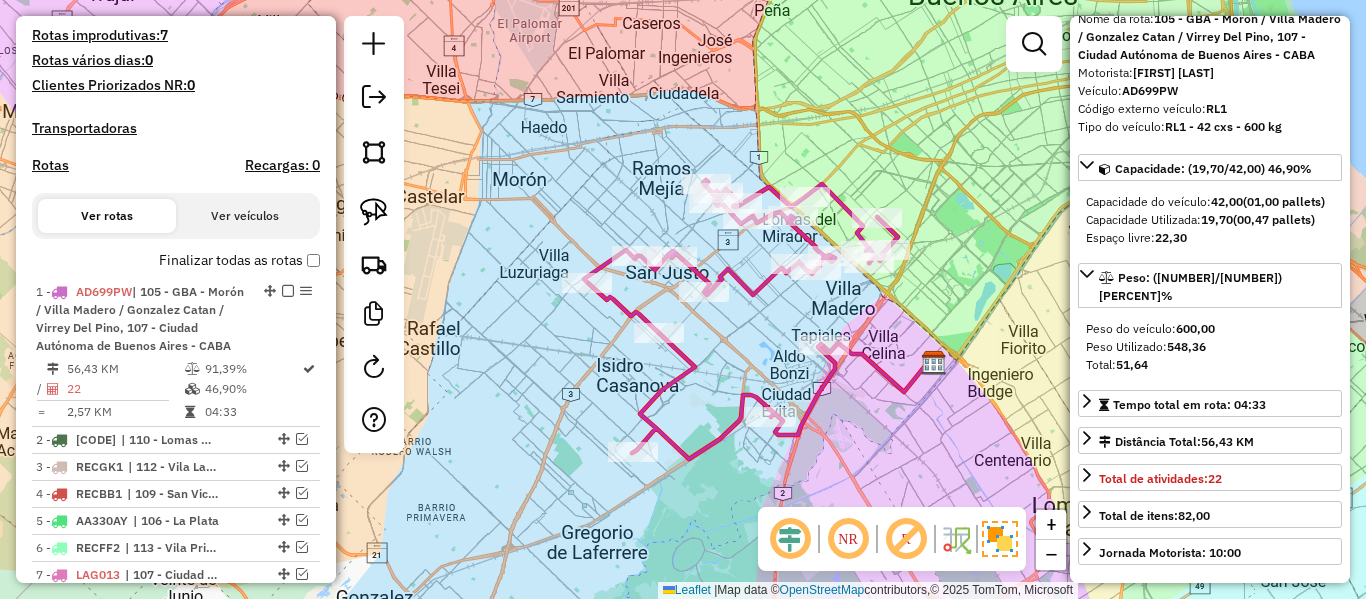 drag, startPoint x: 861, startPoint y: 430, endPoint x: 891, endPoint y: 418, distance: 32.31099 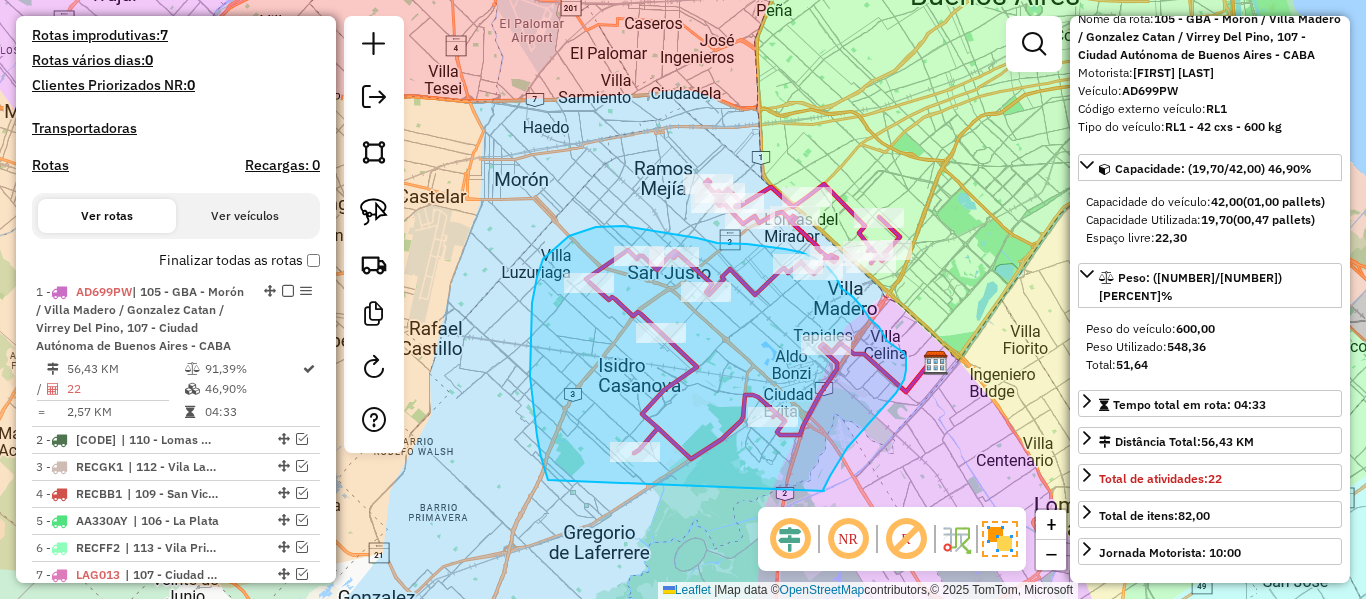 drag, startPoint x: 824, startPoint y: 491, endPoint x: 576, endPoint y: 472, distance: 248.72676 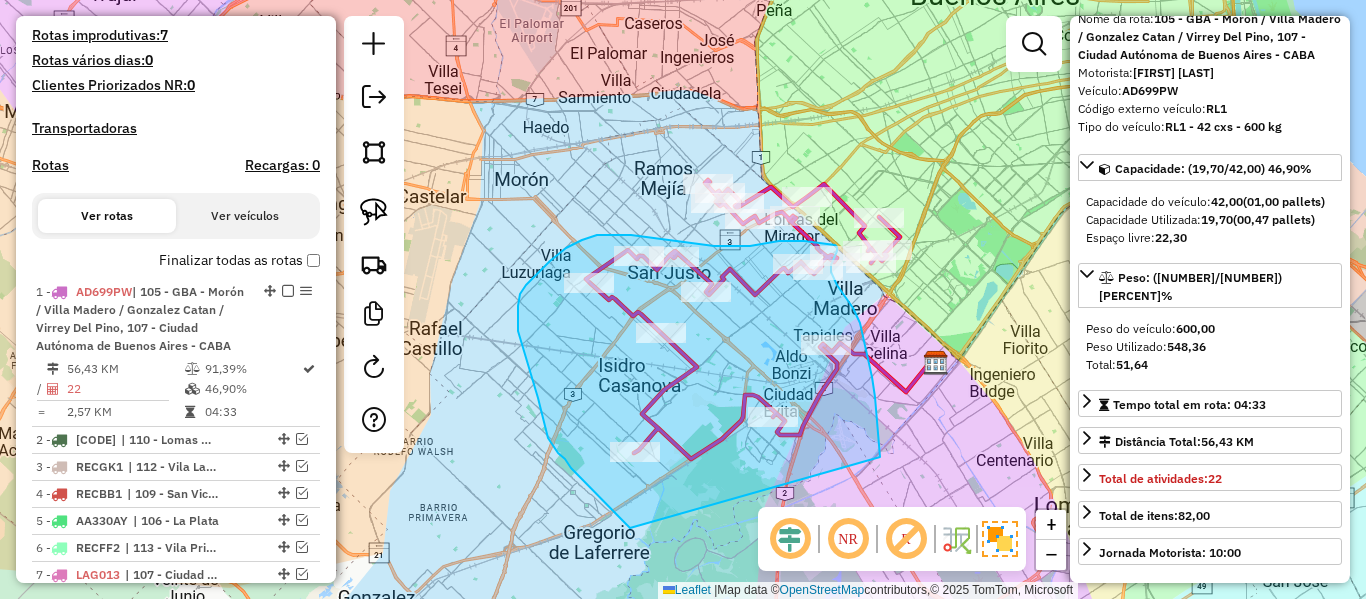 drag, startPoint x: 880, startPoint y: 457, endPoint x: 680, endPoint y: 509, distance: 206.64946 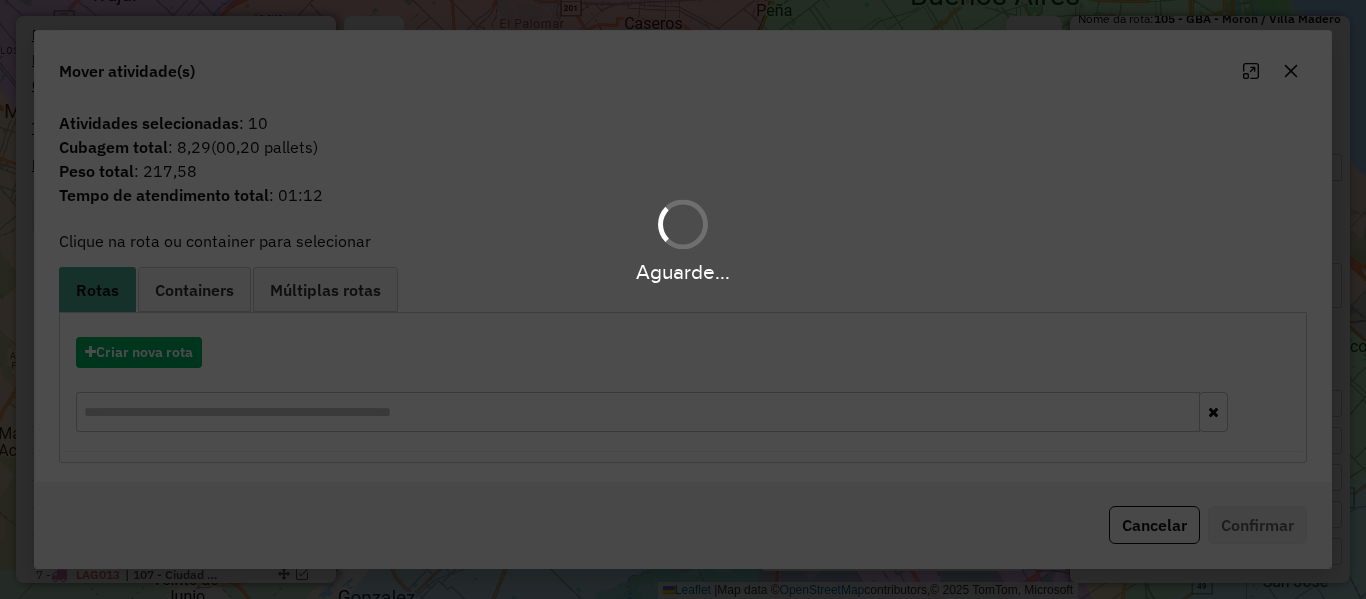 click on "Aguarde..." at bounding box center [683, 299] 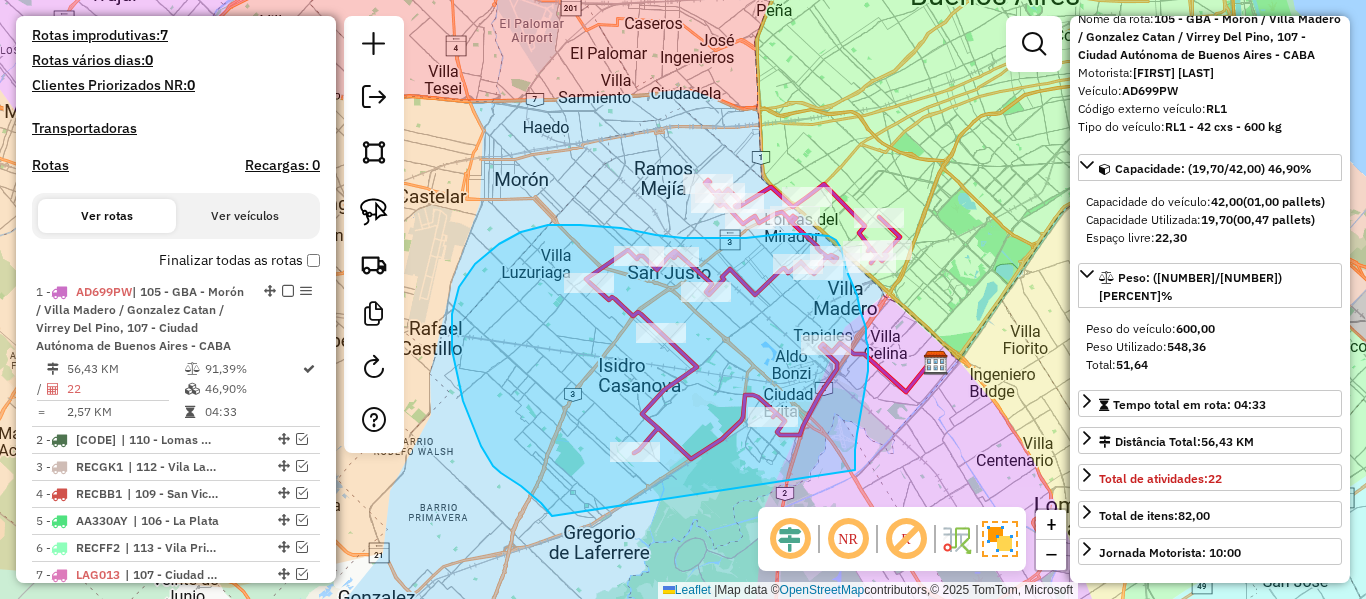 drag, startPoint x: 855, startPoint y: 470, endPoint x: 563, endPoint y: 518, distance: 295.9189 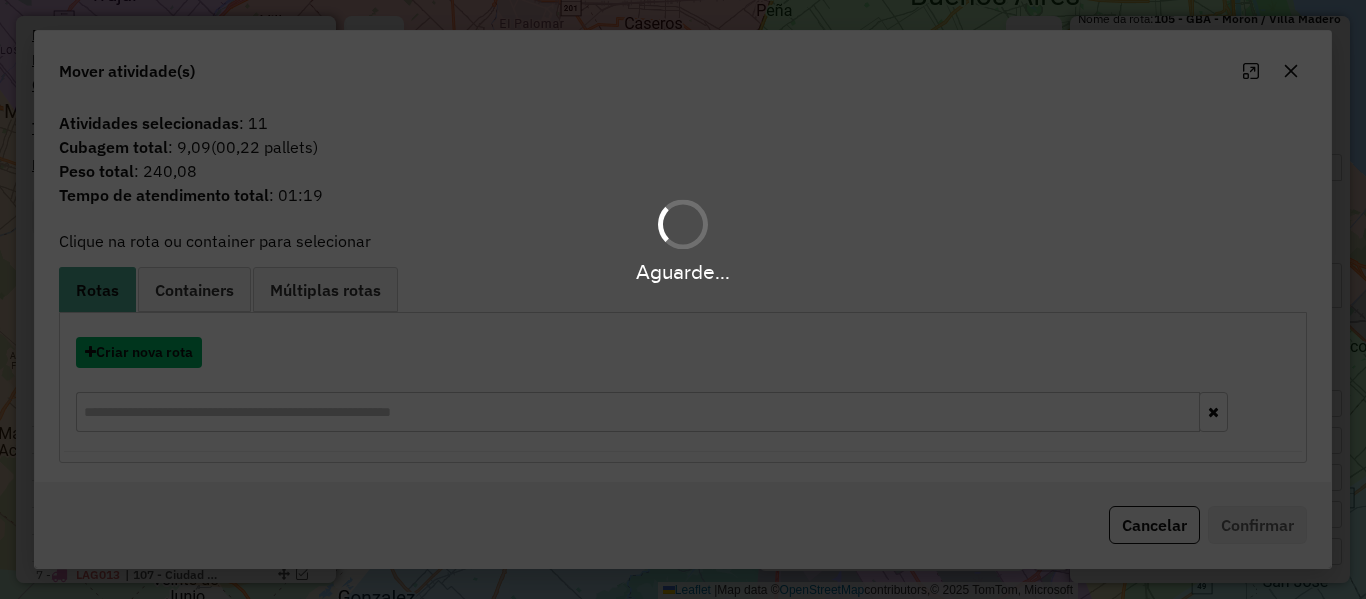 click on "Criar nova rota" at bounding box center [139, 352] 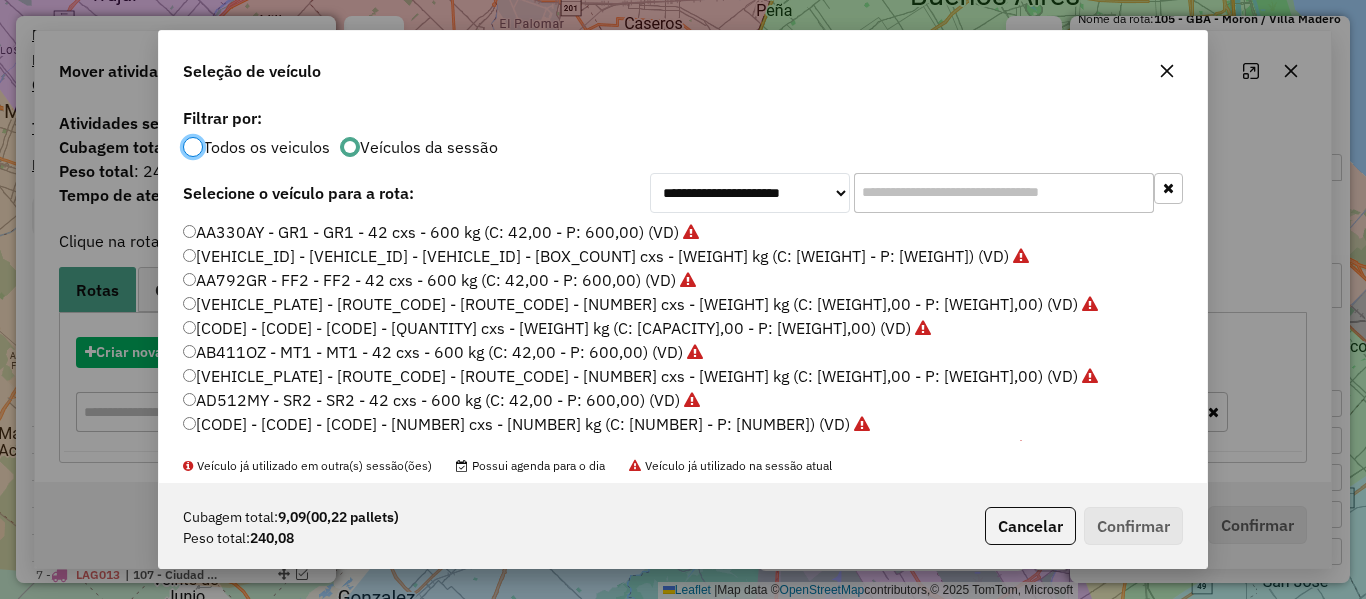 scroll, scrollTop: 11, scrollLeft: 6, axis: both 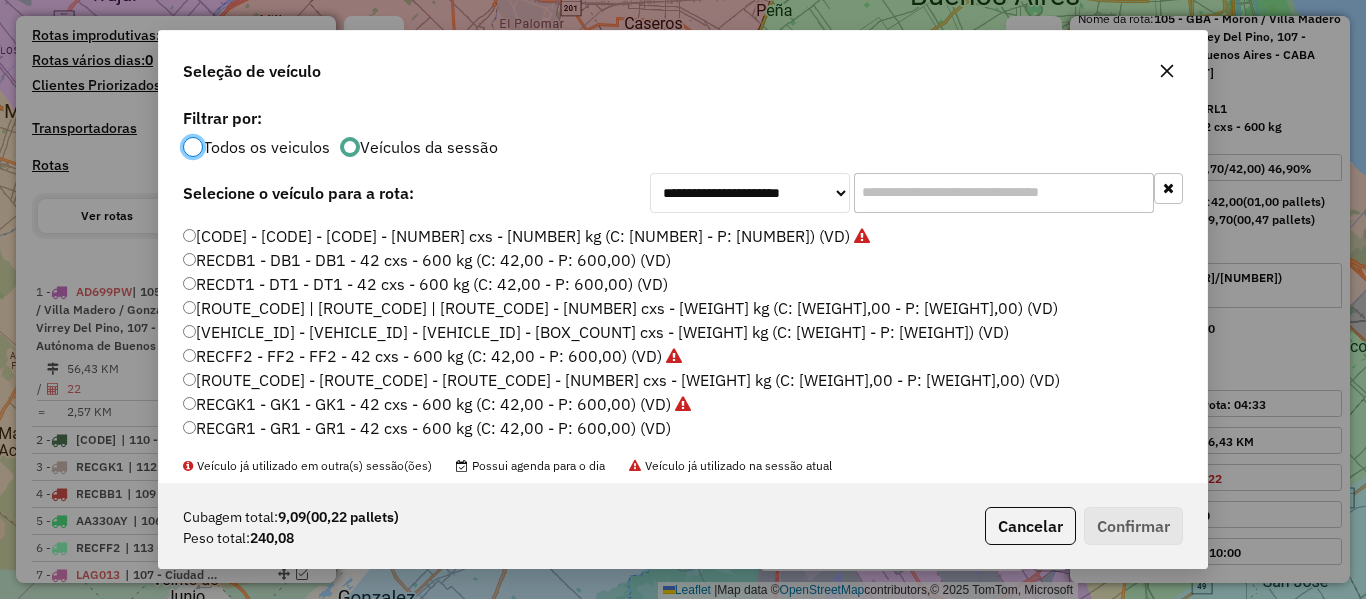 click on "RECDT1 - DT1 - DT1 - 42 cxs - 600 kg (C: 42,00 - P: 600,00) (VD)" 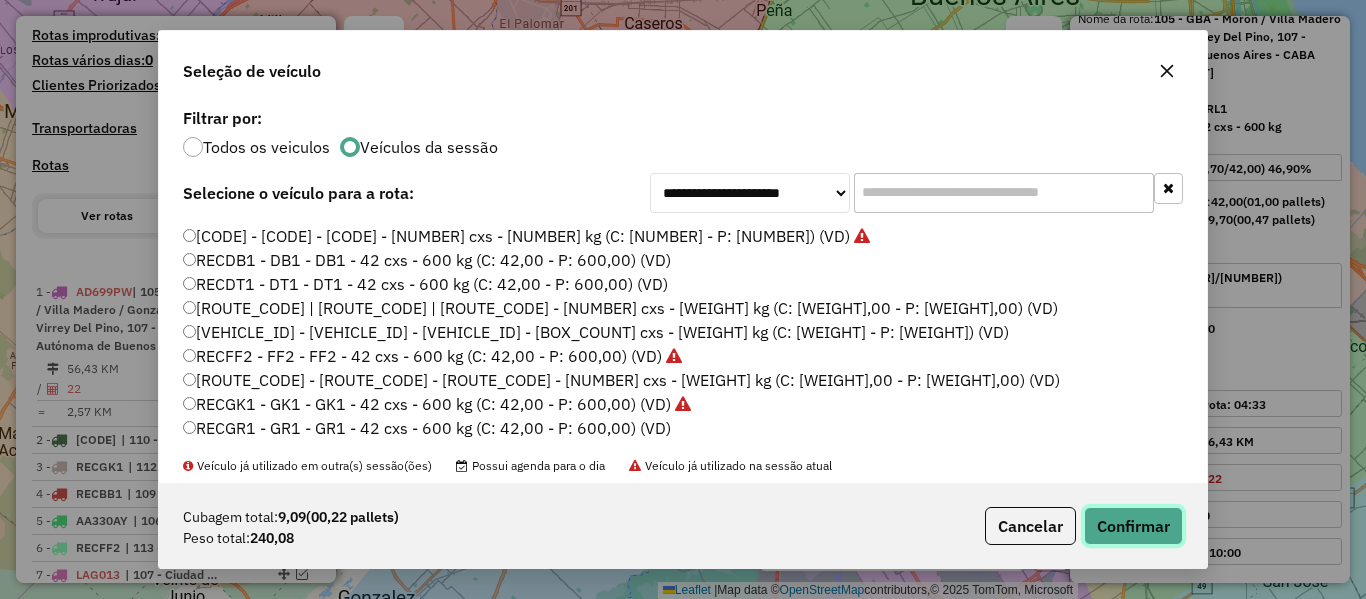 click on "Confirmar" 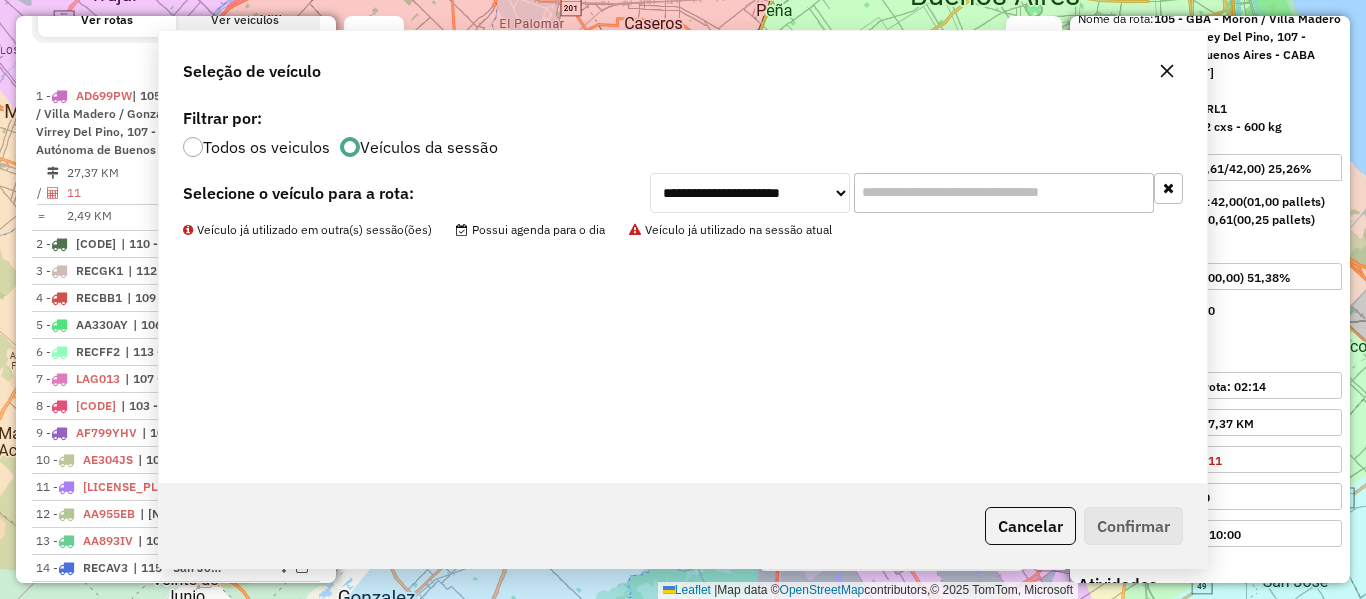 scroll, scrollTop: 763, scrollLeft: 0, axis: vertical 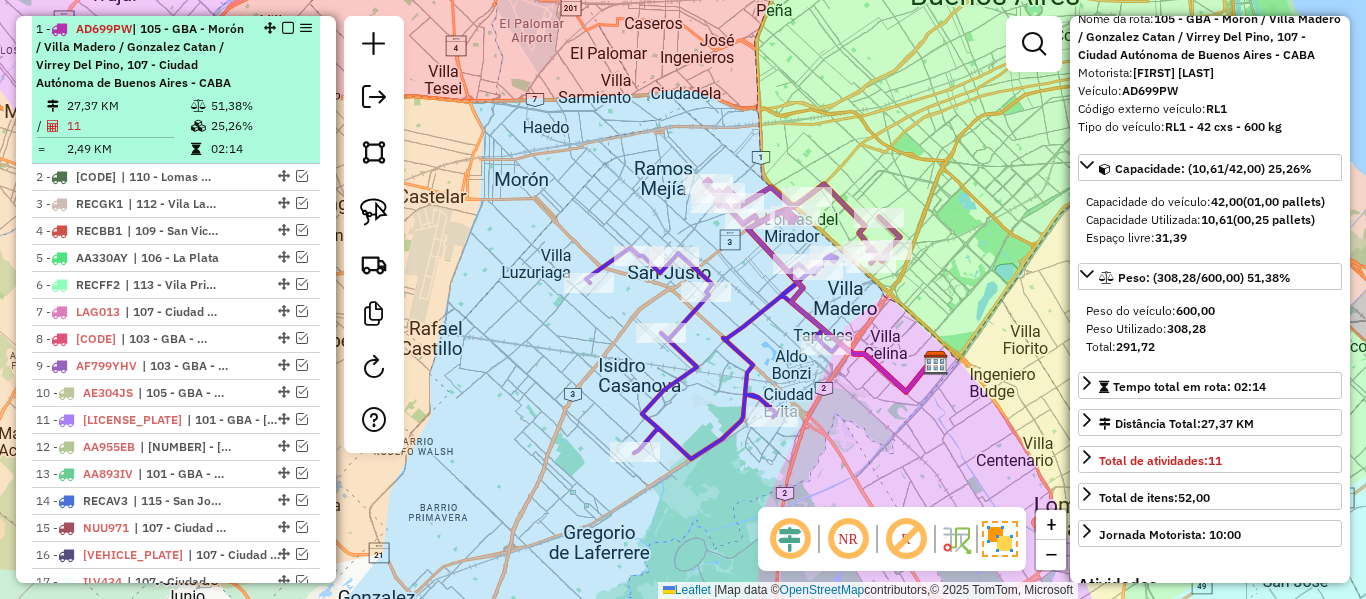 click at bounding box center (282, 28) 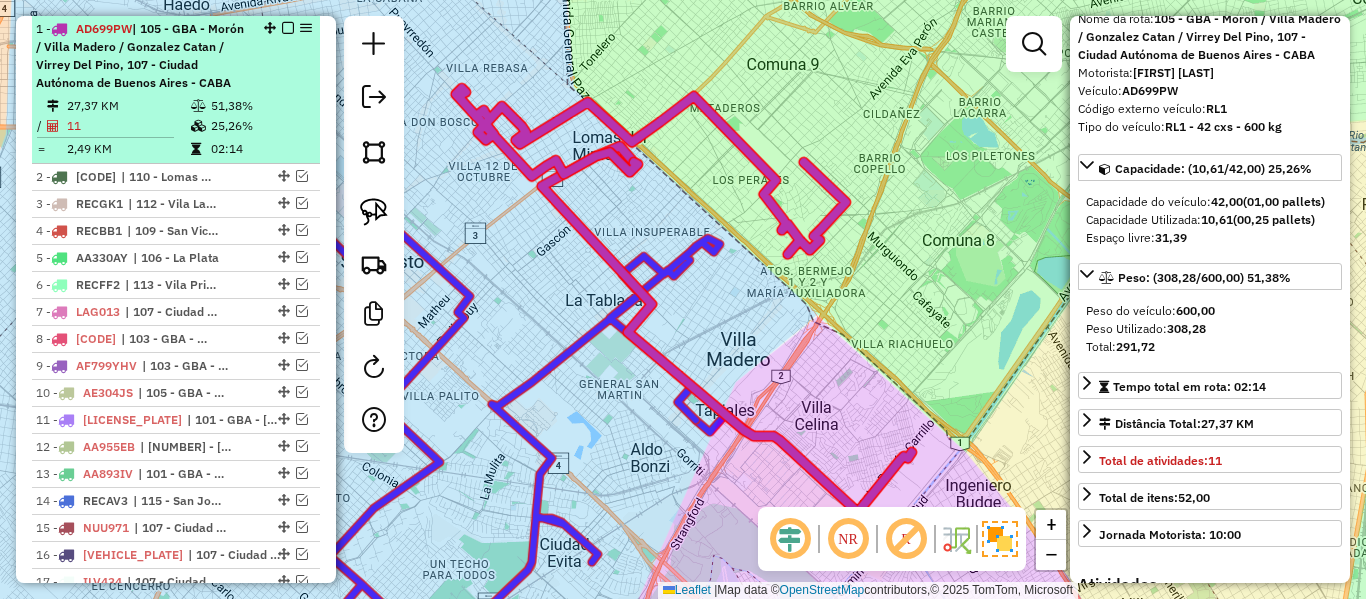 click at bounding box center [288, 28] 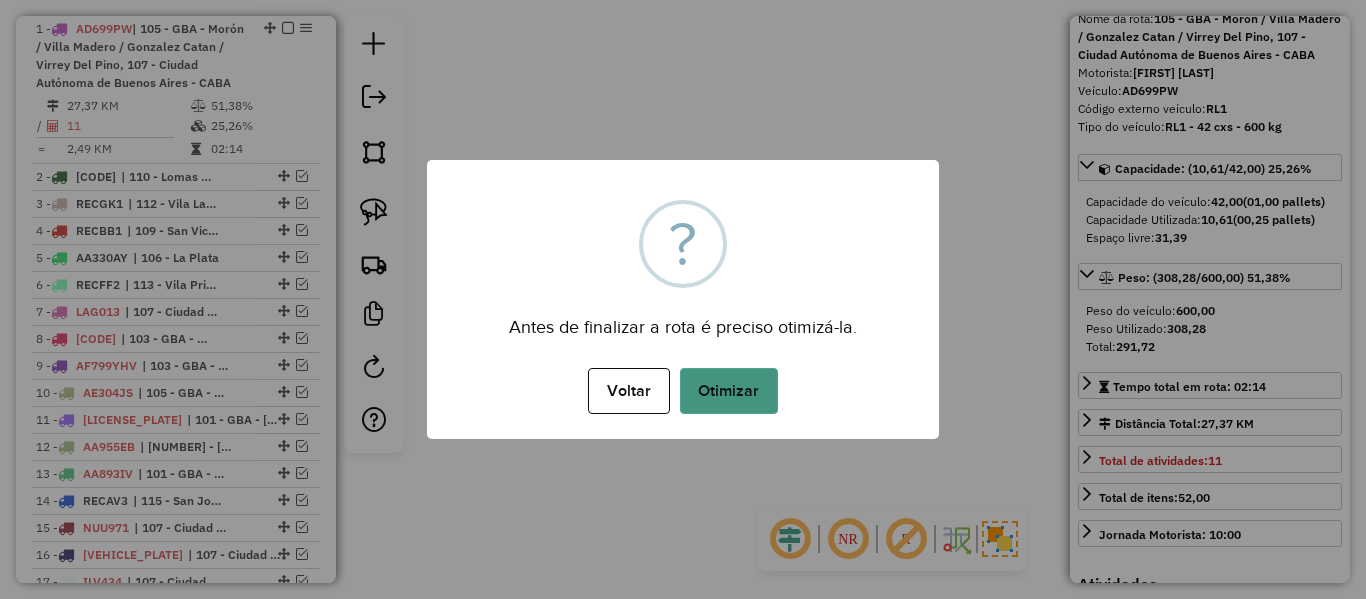 click on "Otimizar" at bounding box center (729, 391) 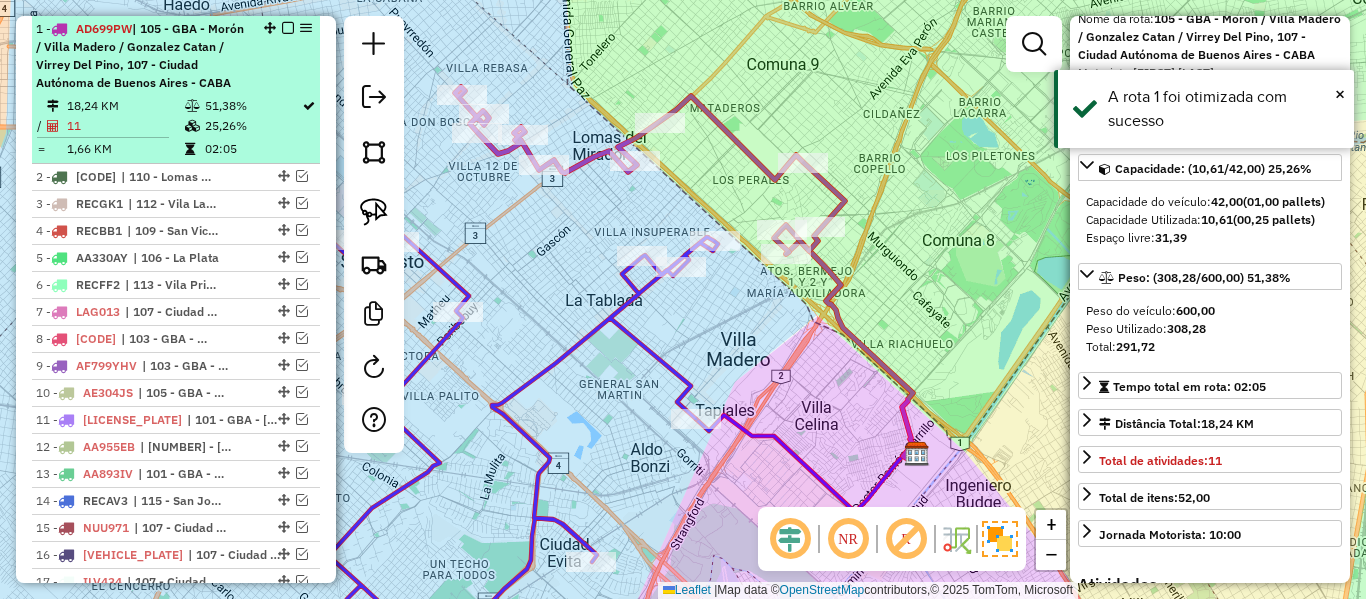 click at bounding box center [288, 28] 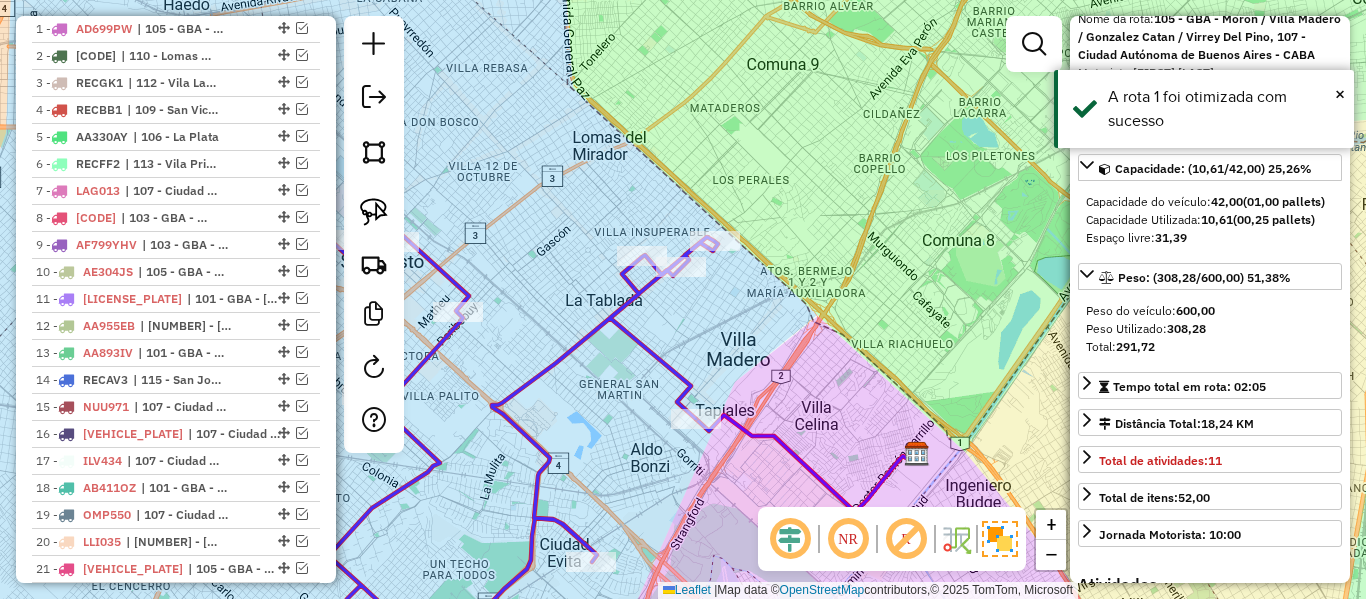 click 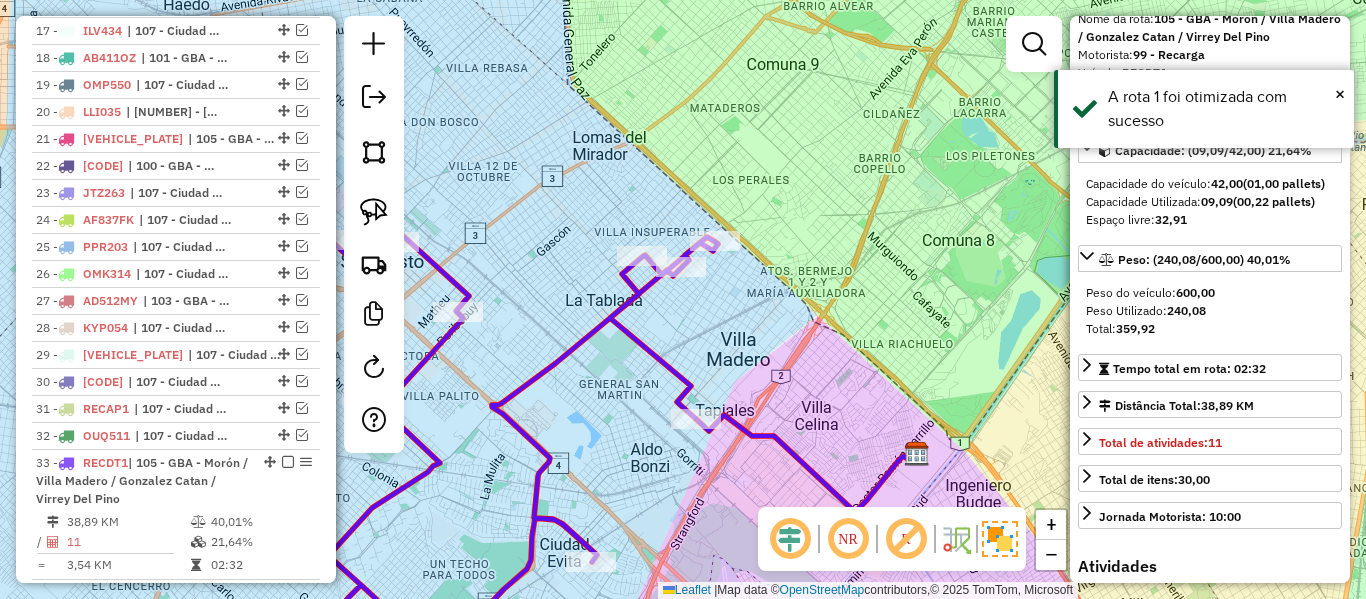scroll, scrollTop: 1269, scrollLeft: 0, axis: vertical 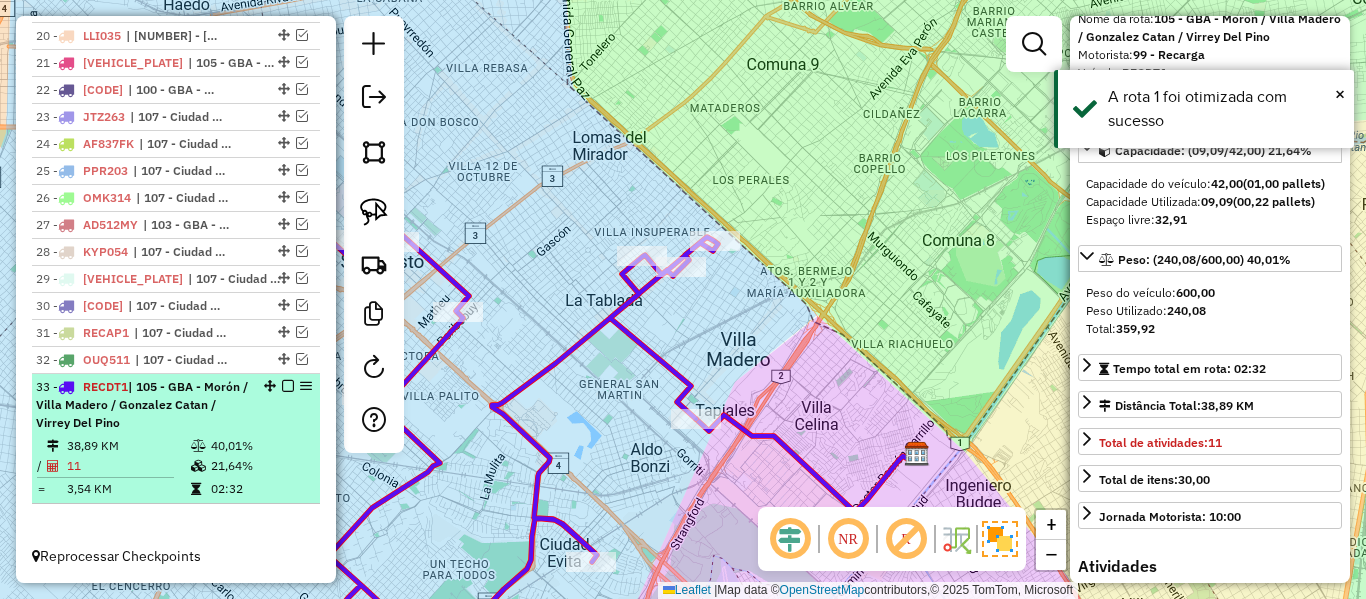 click at bounding box center (288, 386) 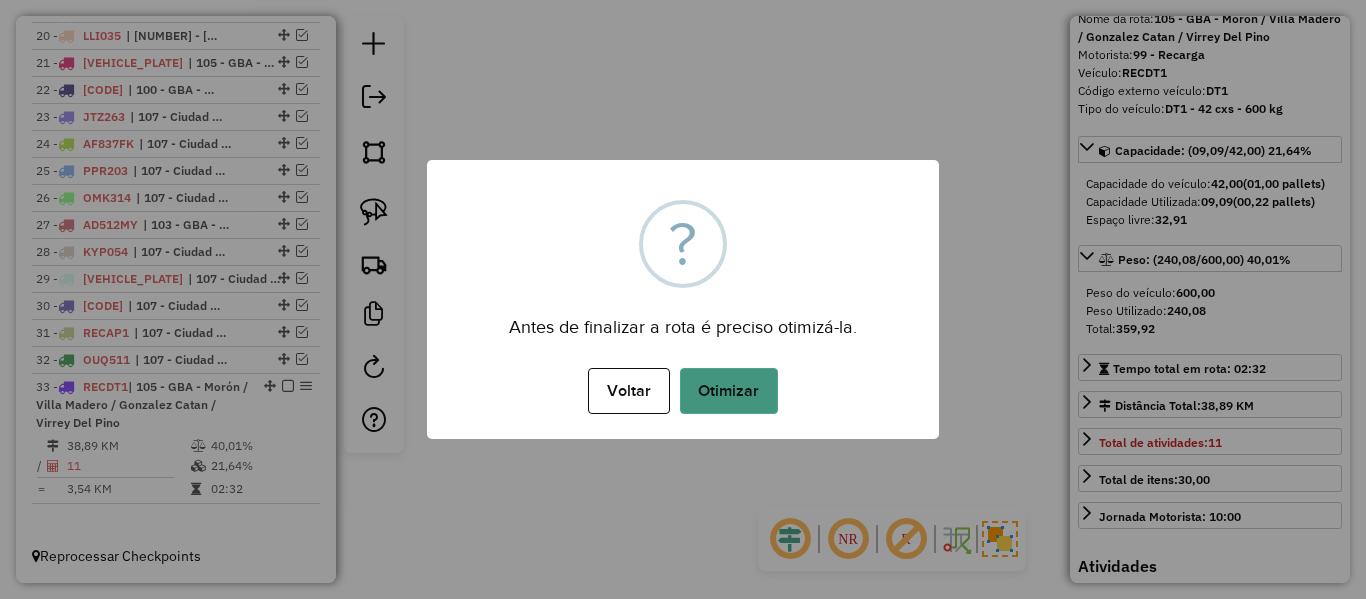 click on "Otimizar" at bounding box center (729, 391) 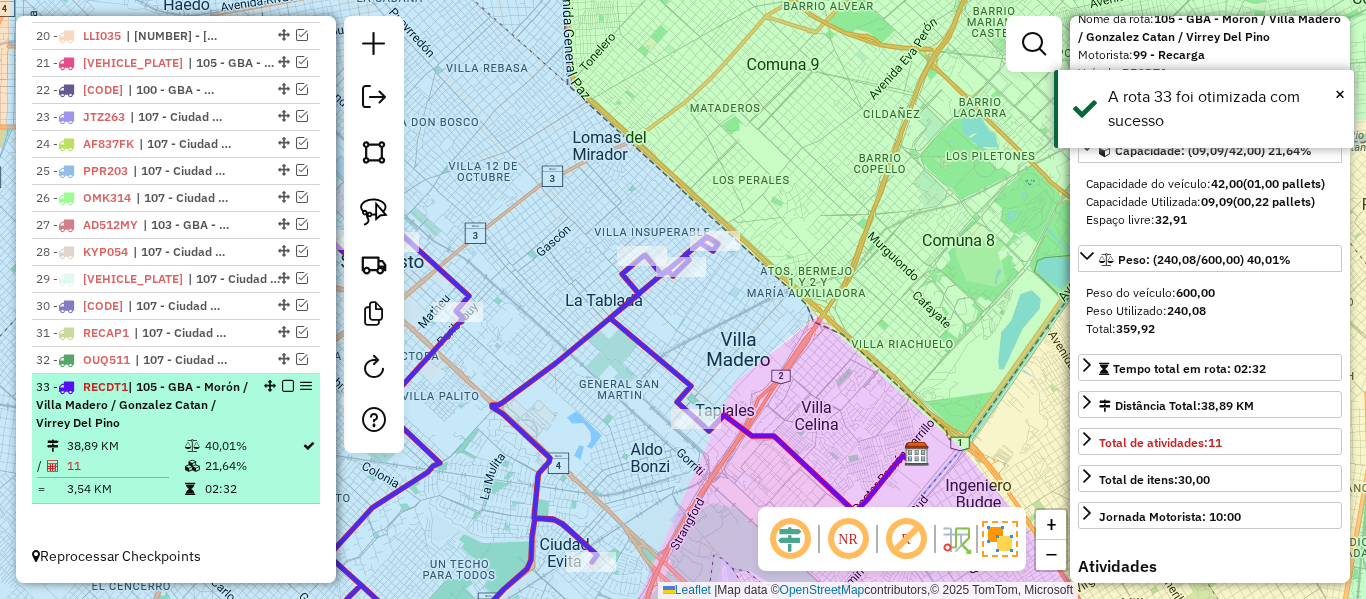 click at bounding box center [288, 386] 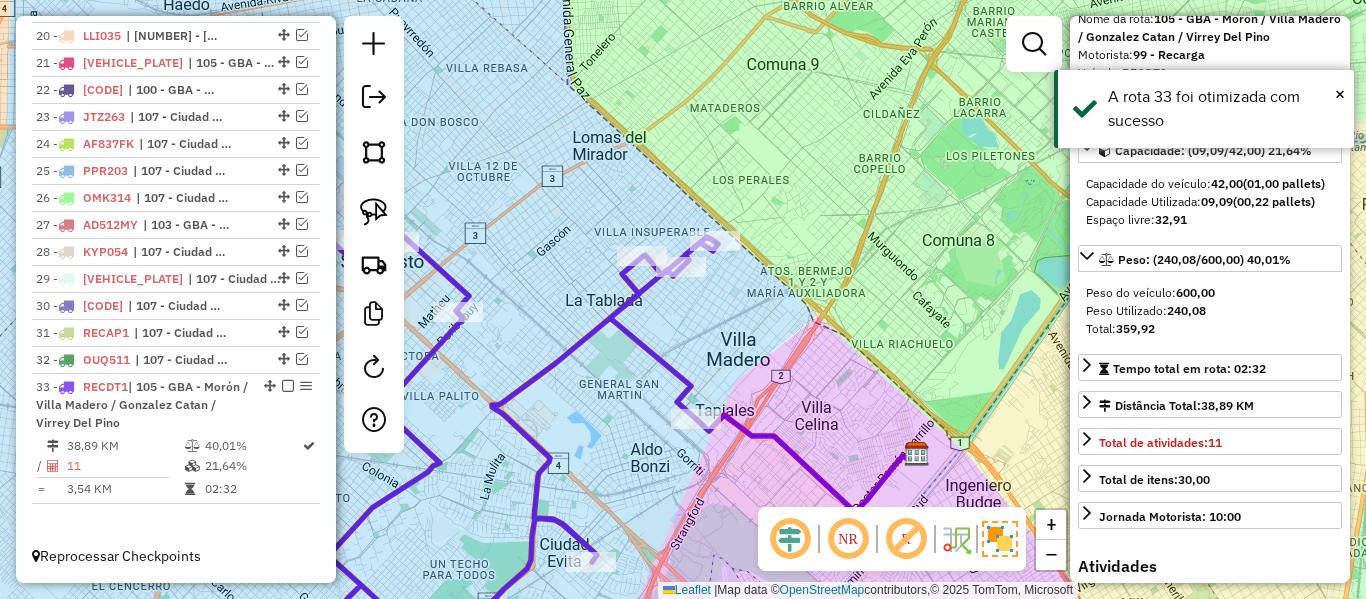 scroll, scrollTop: 1166, scrollLeft: 0, axis: vertical 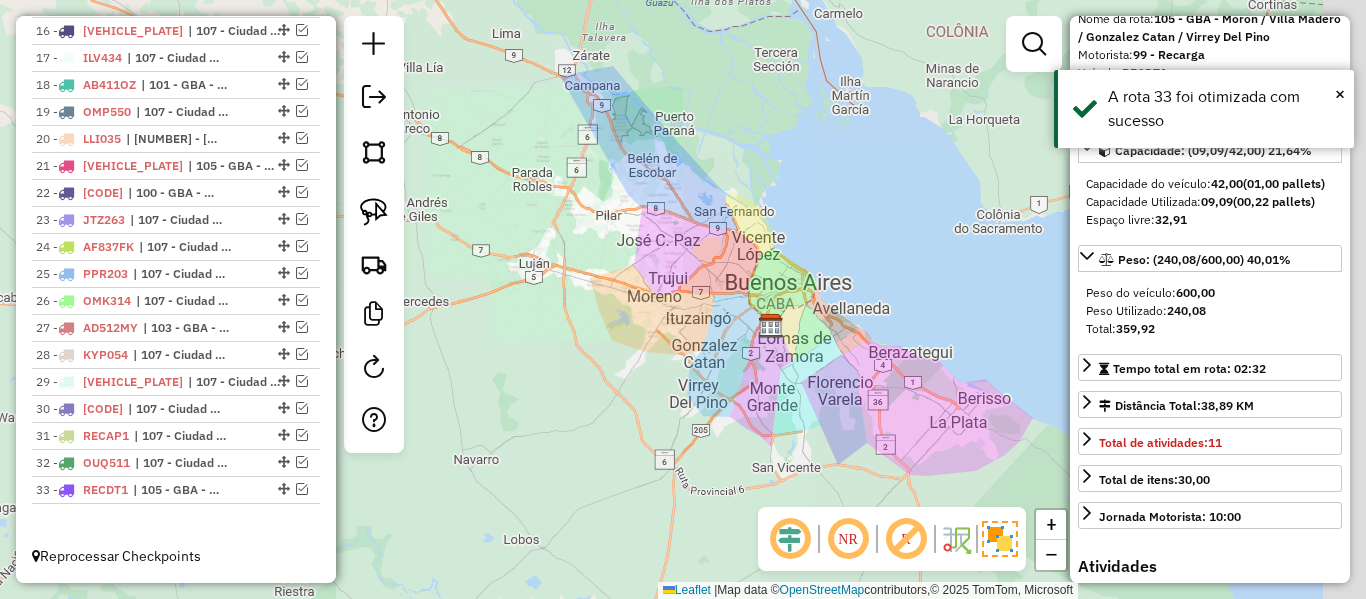 drag, startPoint x: 756, startPoint y: 318, endPoint x: 729, endPoint y: 327, distance: 28.460499 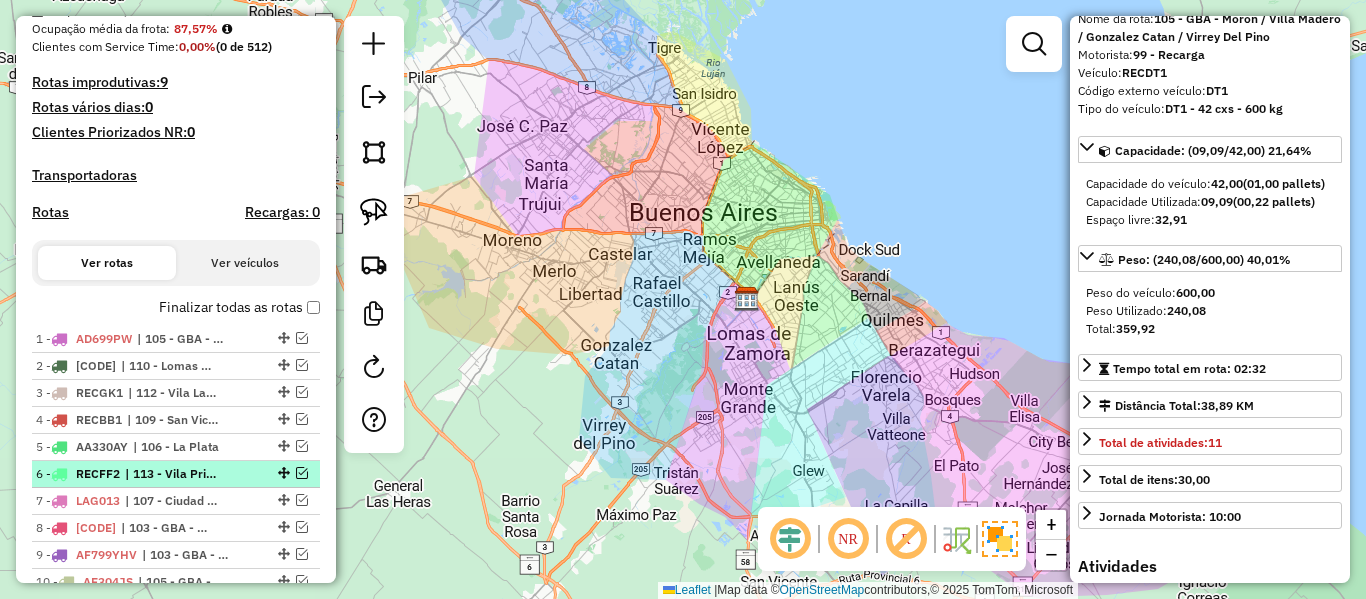scroll, scrollTop: 566, scrollLeft: 0, axis: vertical 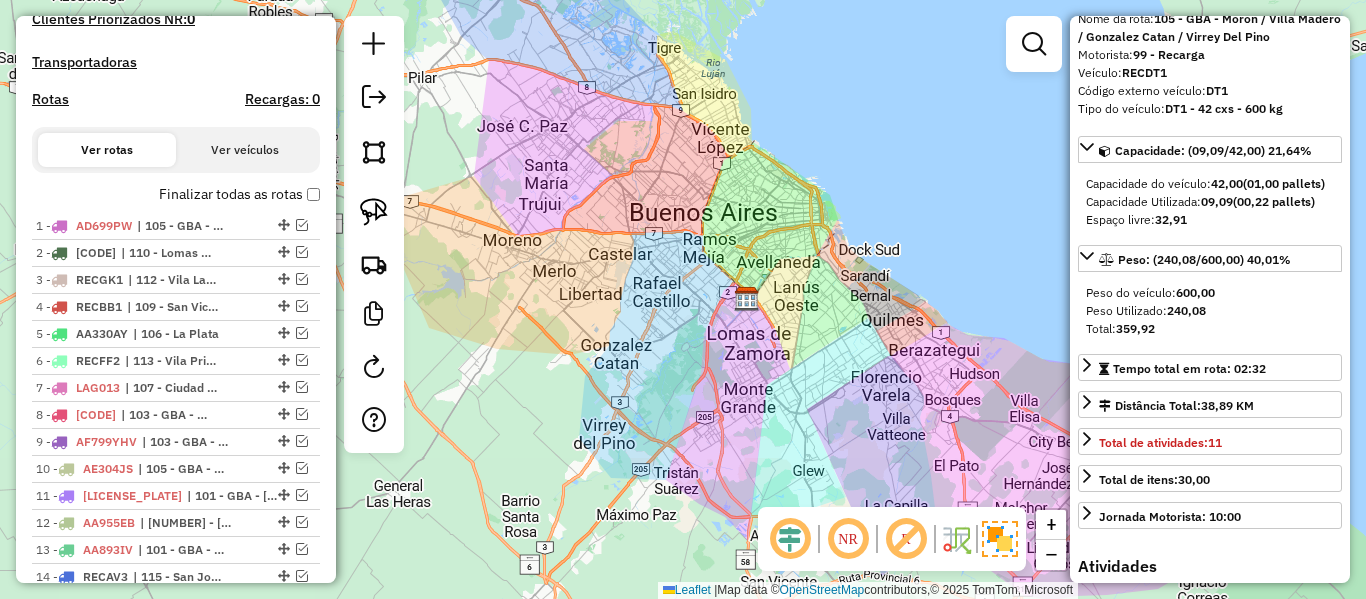 click on "Finalizar todas as rotas" at bounding box center [239, 194] 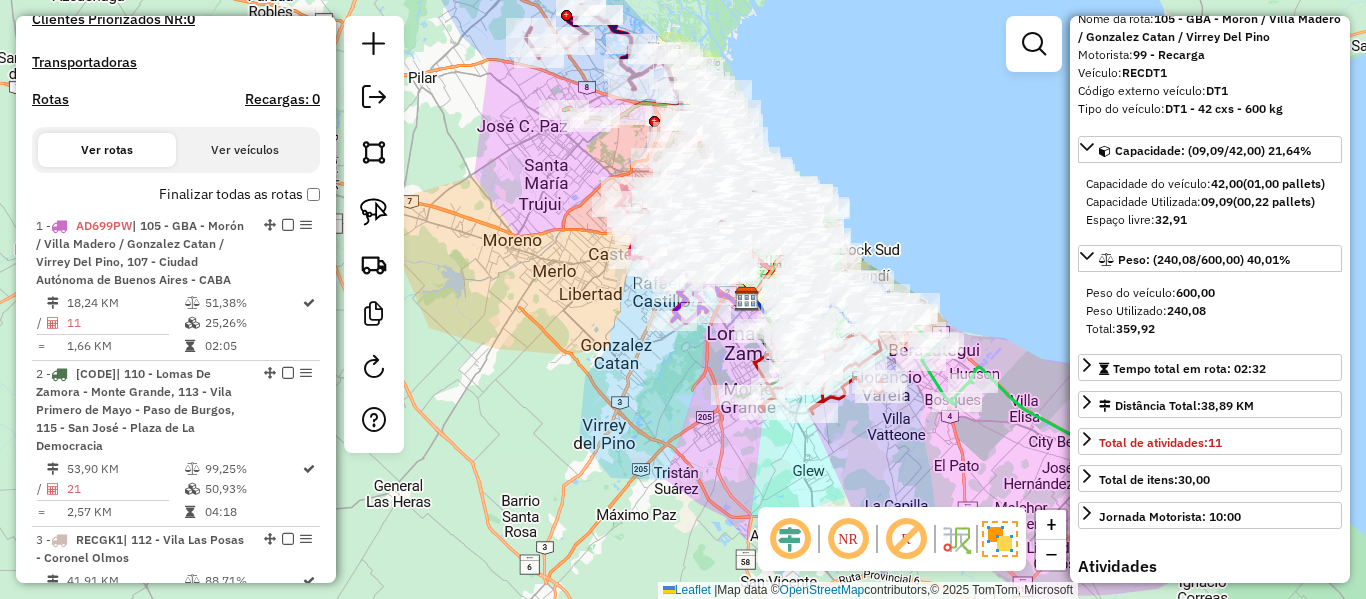 click on "Rotas" at bounding box center [50, 99] 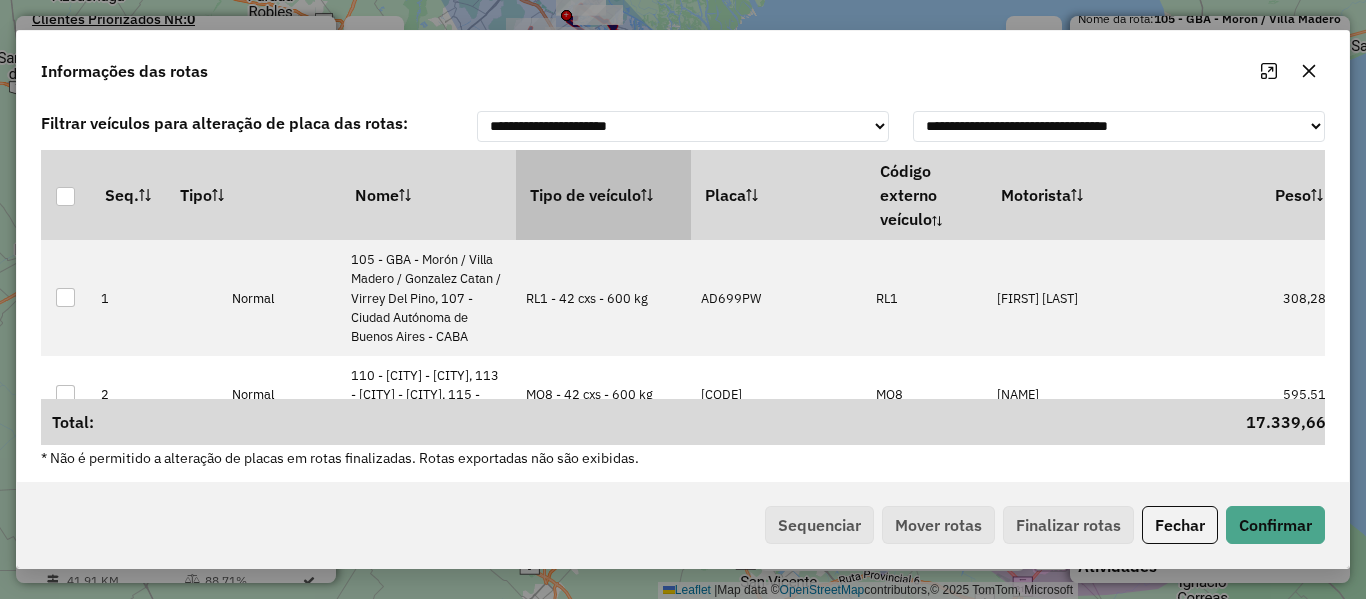 click on "Tipo de veículo" at bounding box center (603, 195) 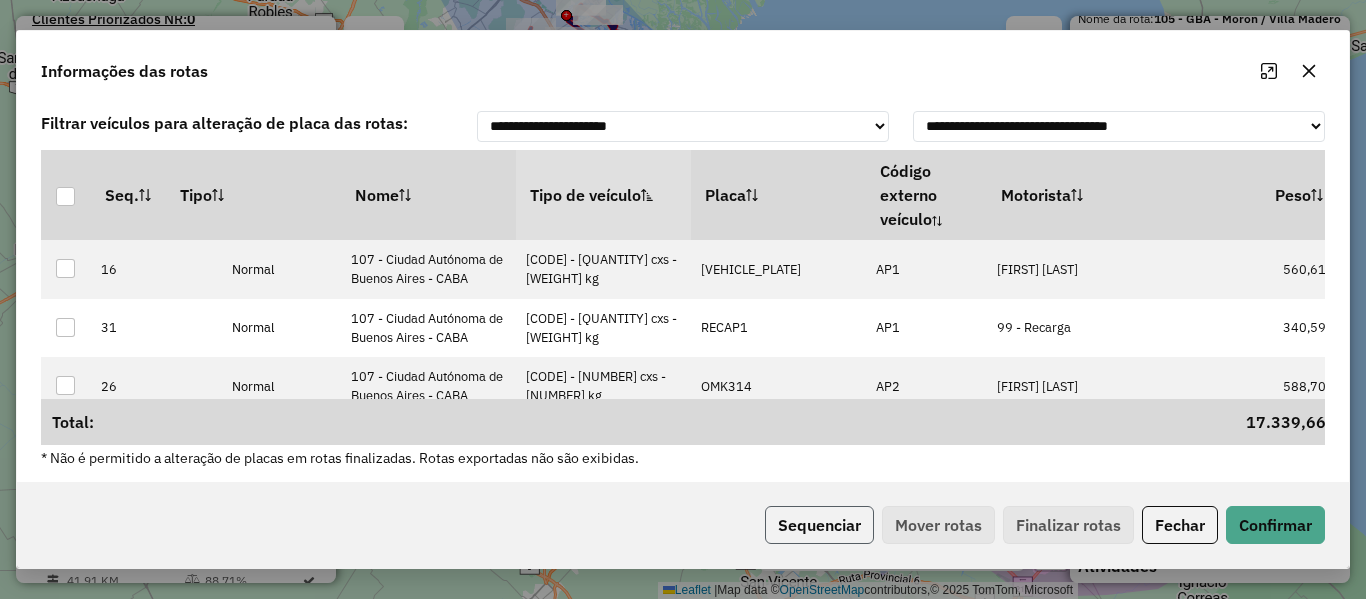 click on "Sequenciar" 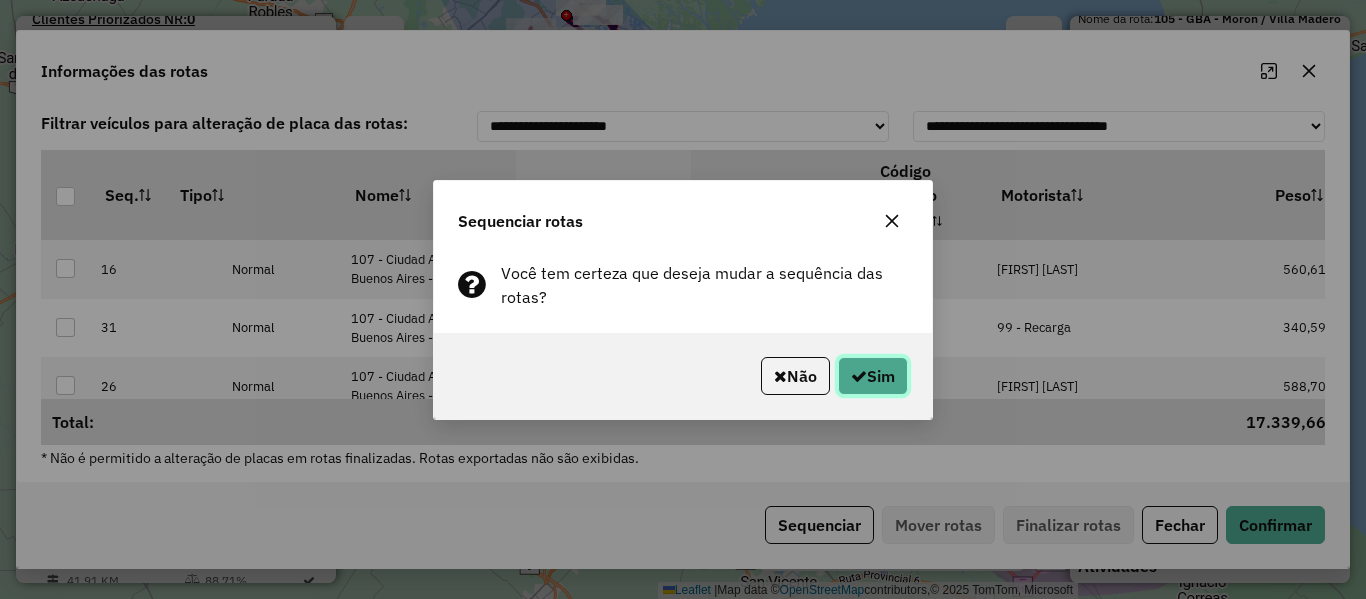click on "Sim" 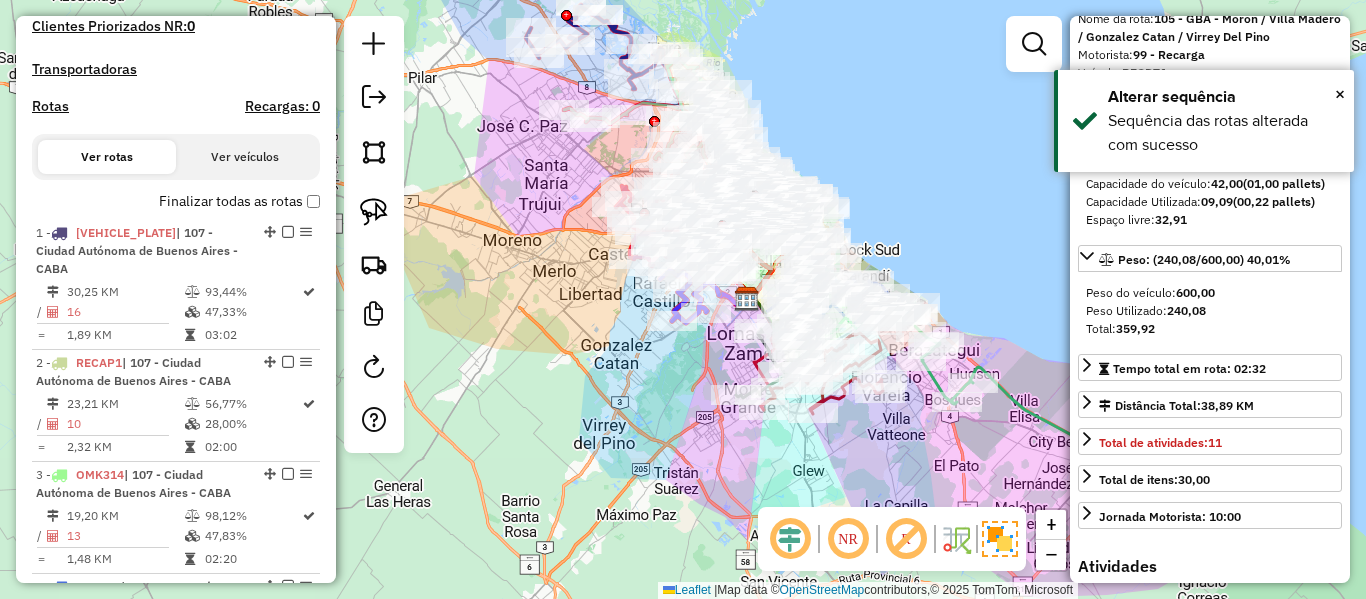 scroll, scrollTop: 0, scrollLeft: 0, axis: both 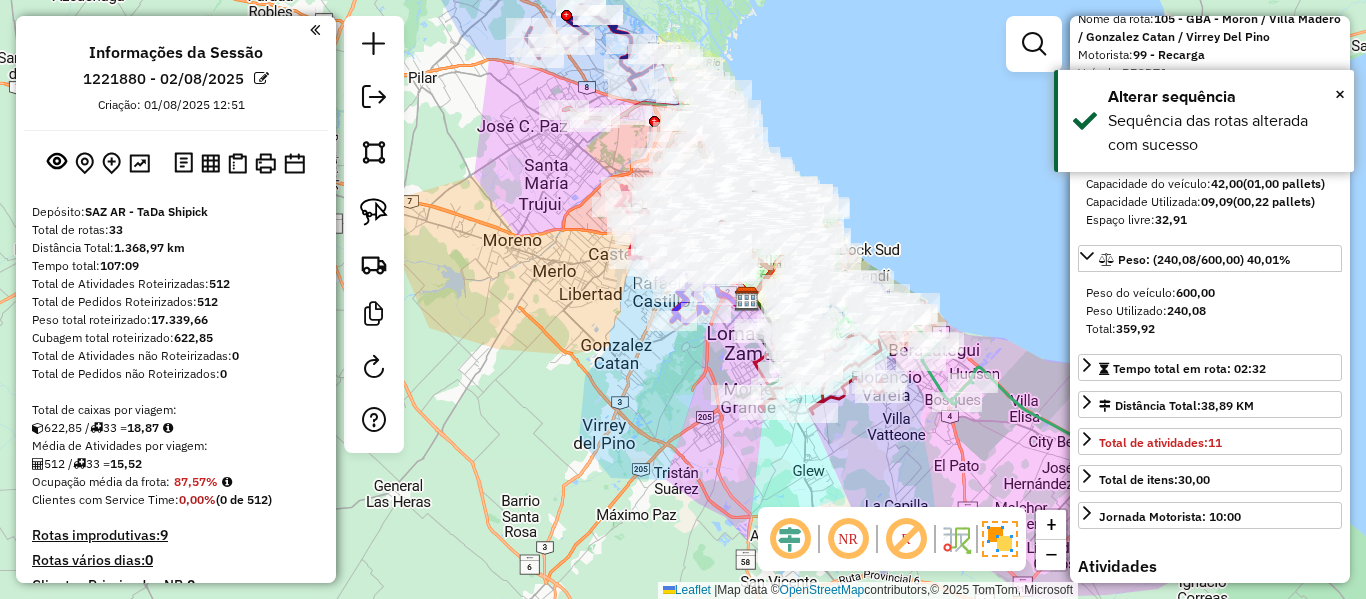 drag, startPoint x: 193, startPoint y: 398, endPoint x: 247, endPoint y: 122, distance: 281.233 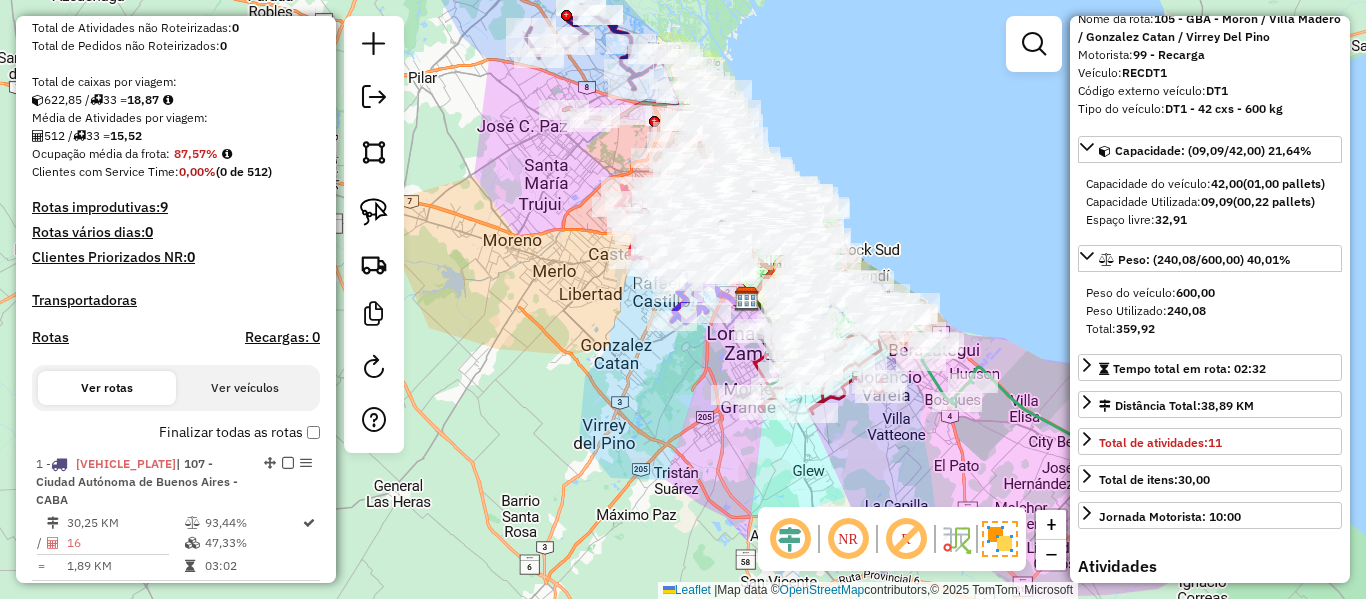 scroll, scrollTop: 400, scrollLeft: 0, axis: vertical 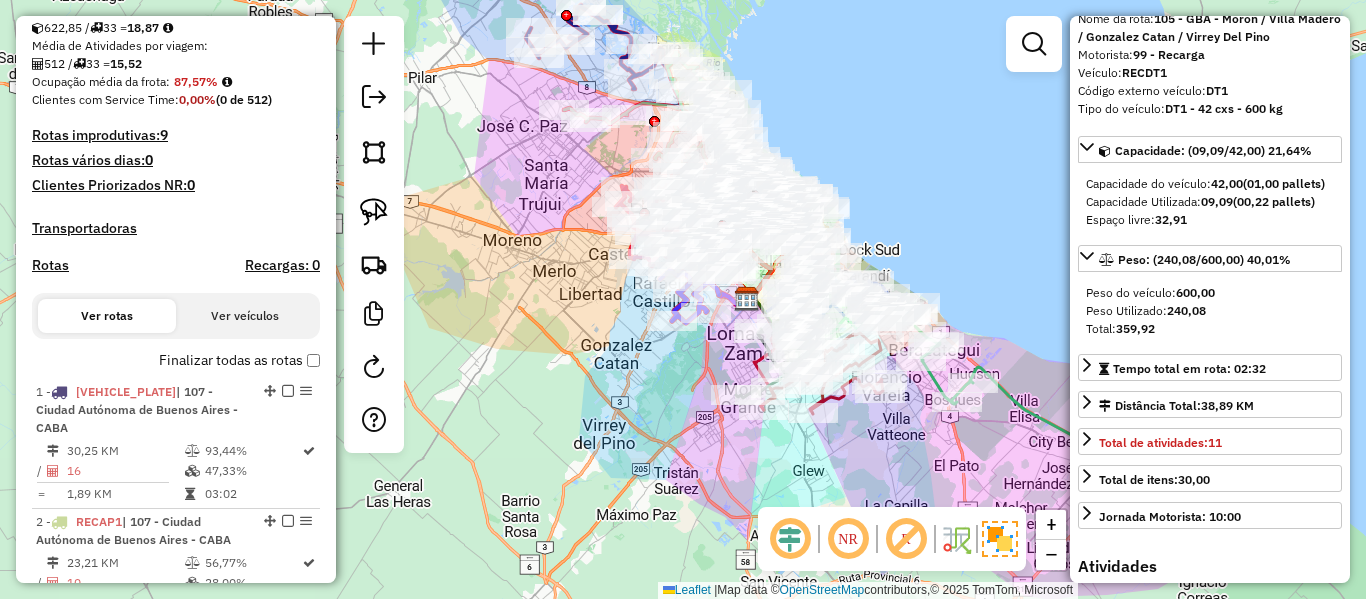 click on "Finalizar todas as rotas" at bounding box center (239, 360) 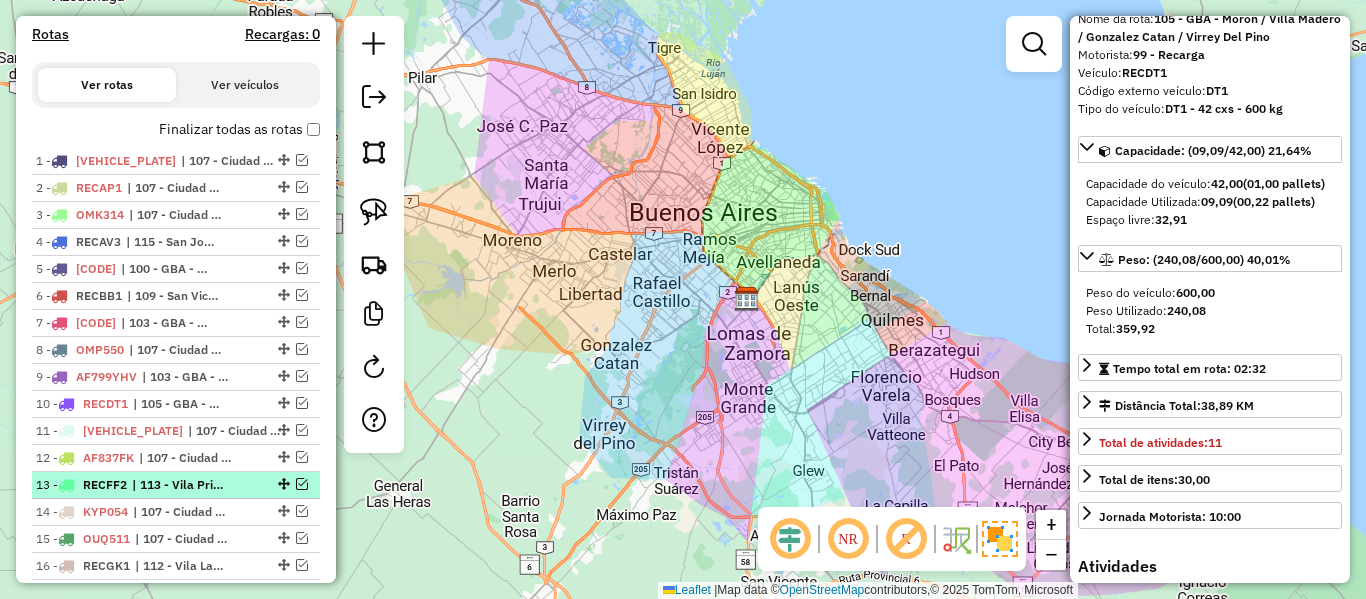 scroll, scrollTop: 466, scrollLeft: 0, axis: vertical 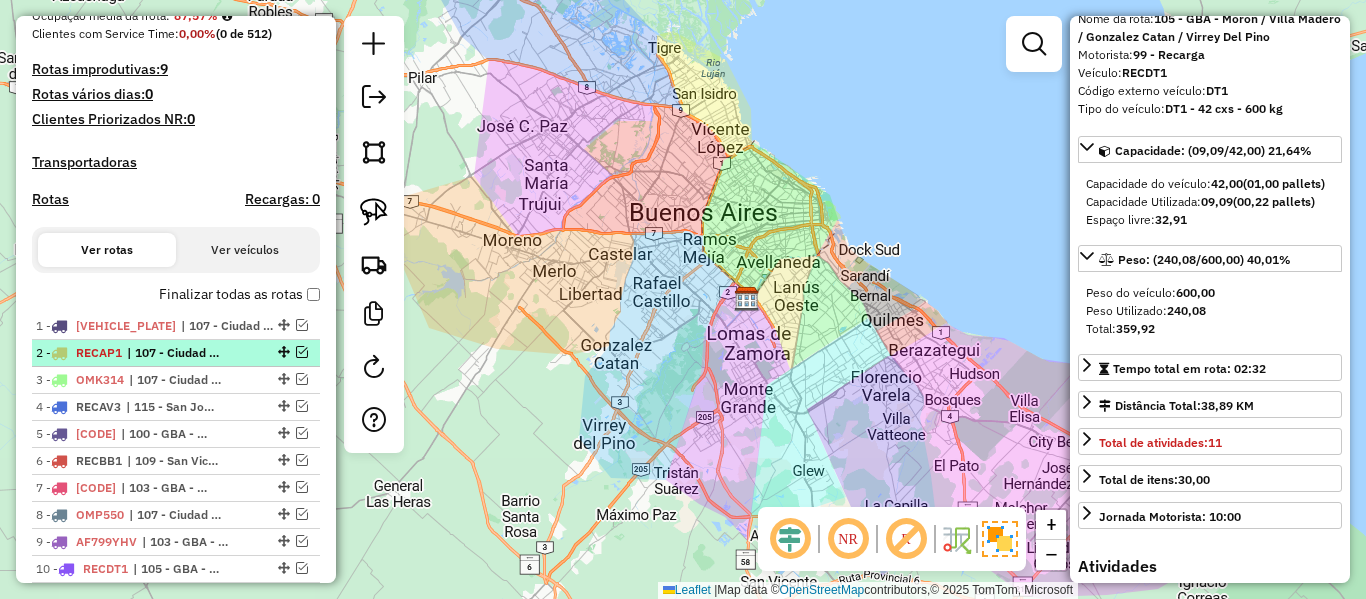 click at bounding box center [302, 352] 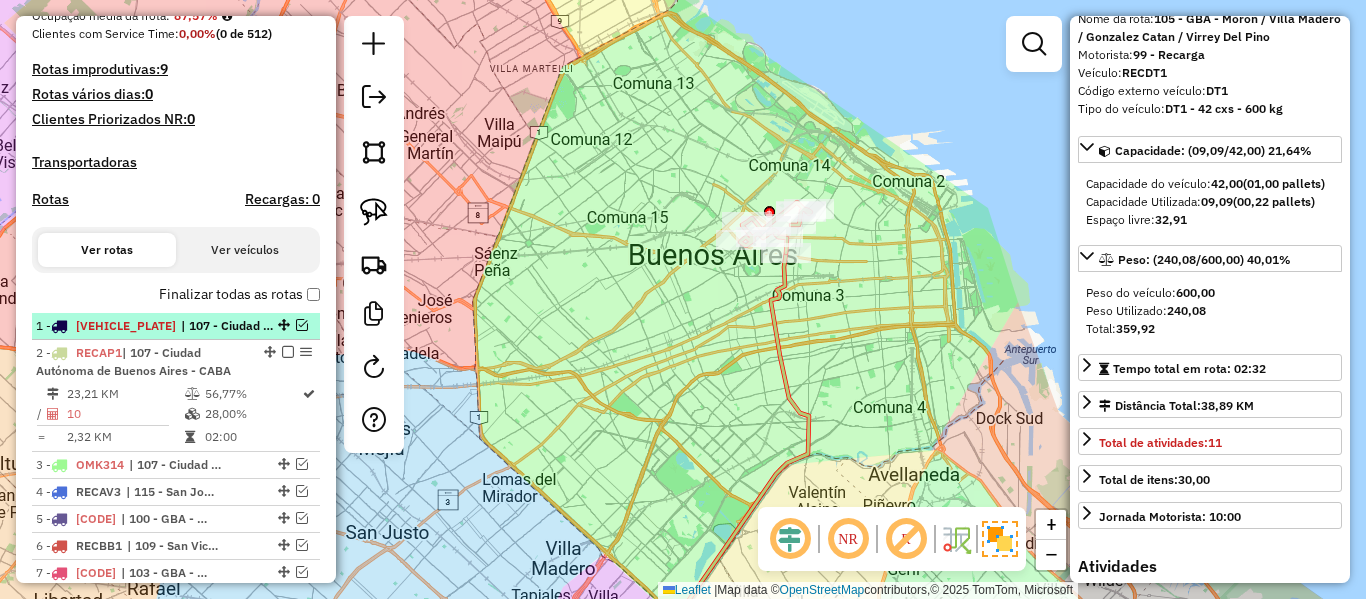 click on "| 107 - Ciudad Autónoma de Buenos Aires - CABA" at bounding box center [227, 326] 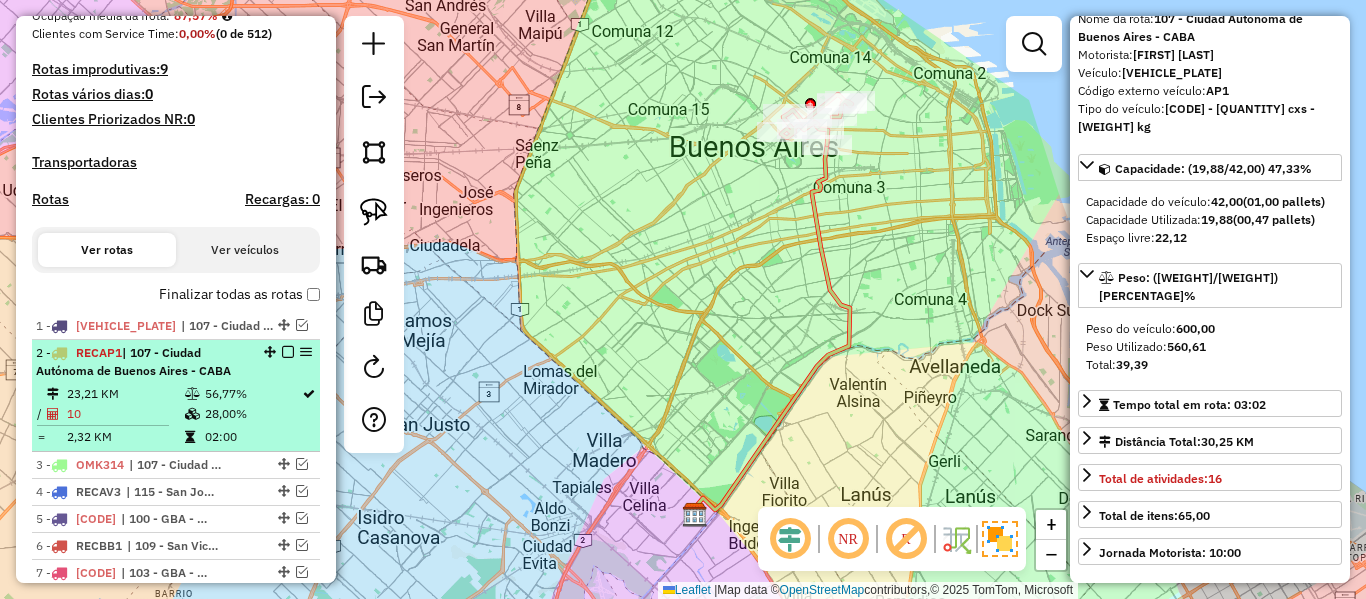 click on "2 -       RECAP1   | 107 - Ciudad Autónoma de Buenos Aires - CABA" at bounding box center (142, 362) 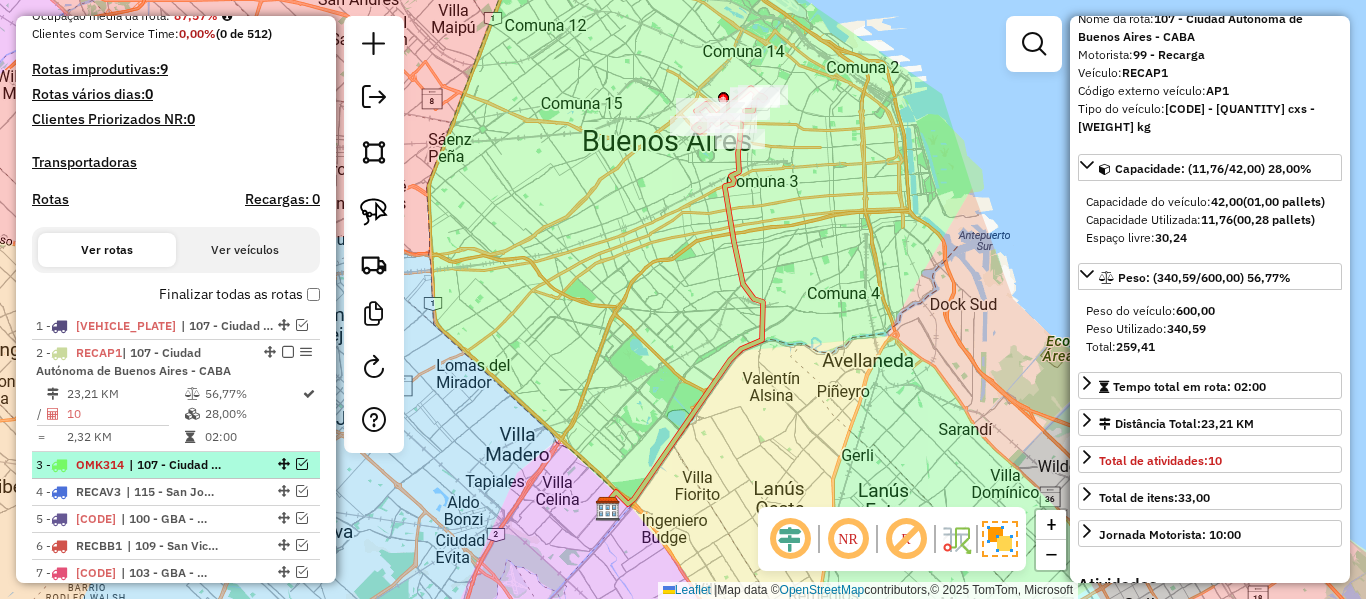 click on "3 -       OMK314   | 107 - Ciudad Autónoma de Buenos Aires - CABA" at bounding box center [142, 465] 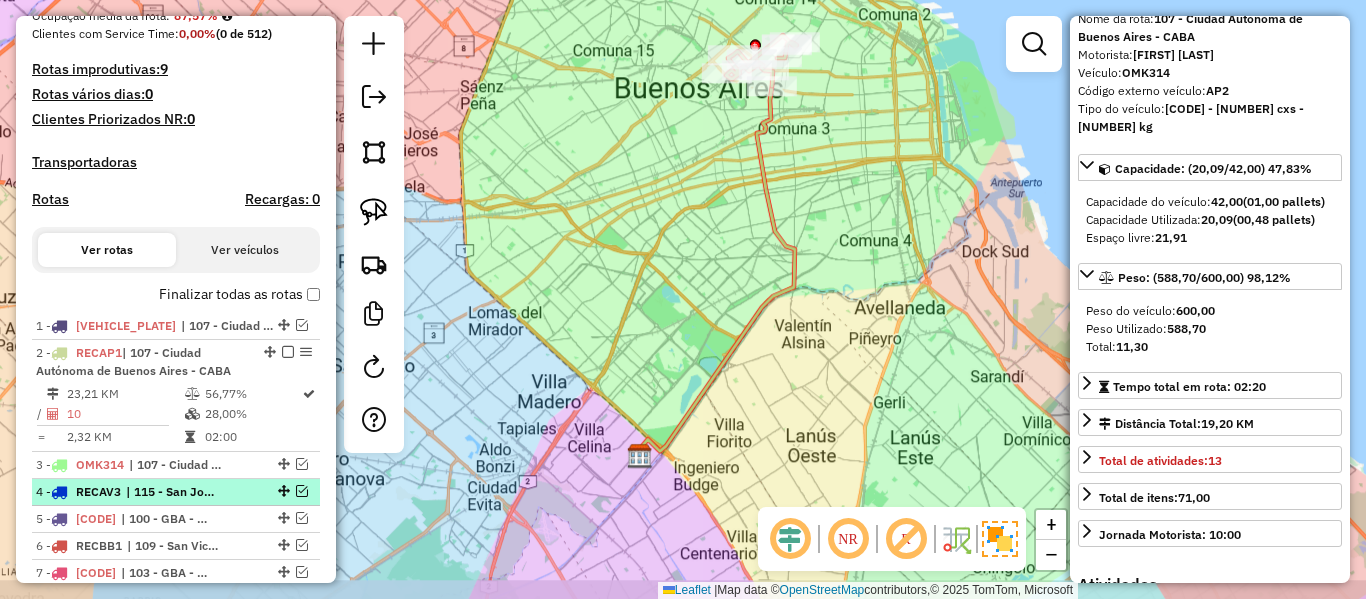 click on "4 -       RECAV3   | 115 -  San José - Plaza de La Democracia" at bounding box center [142, 492] 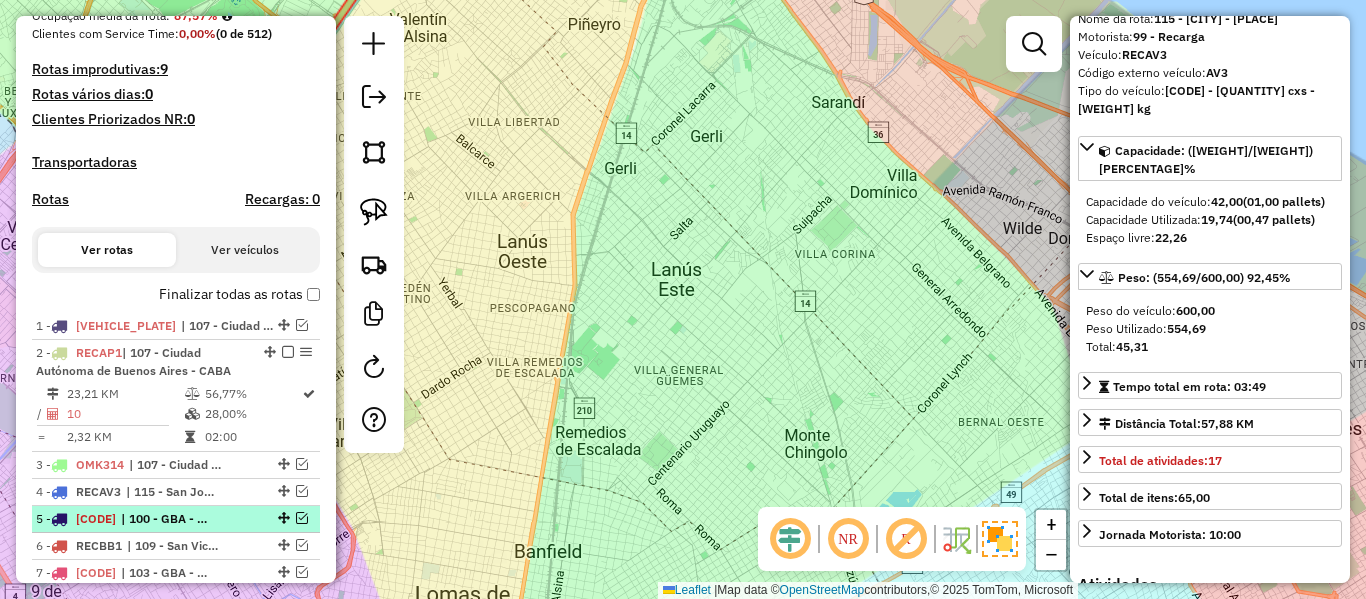 click on "| 100 - GBA - Garin / Nordelta / Loma Verde / Troncos" at bounding box center (167, 519) 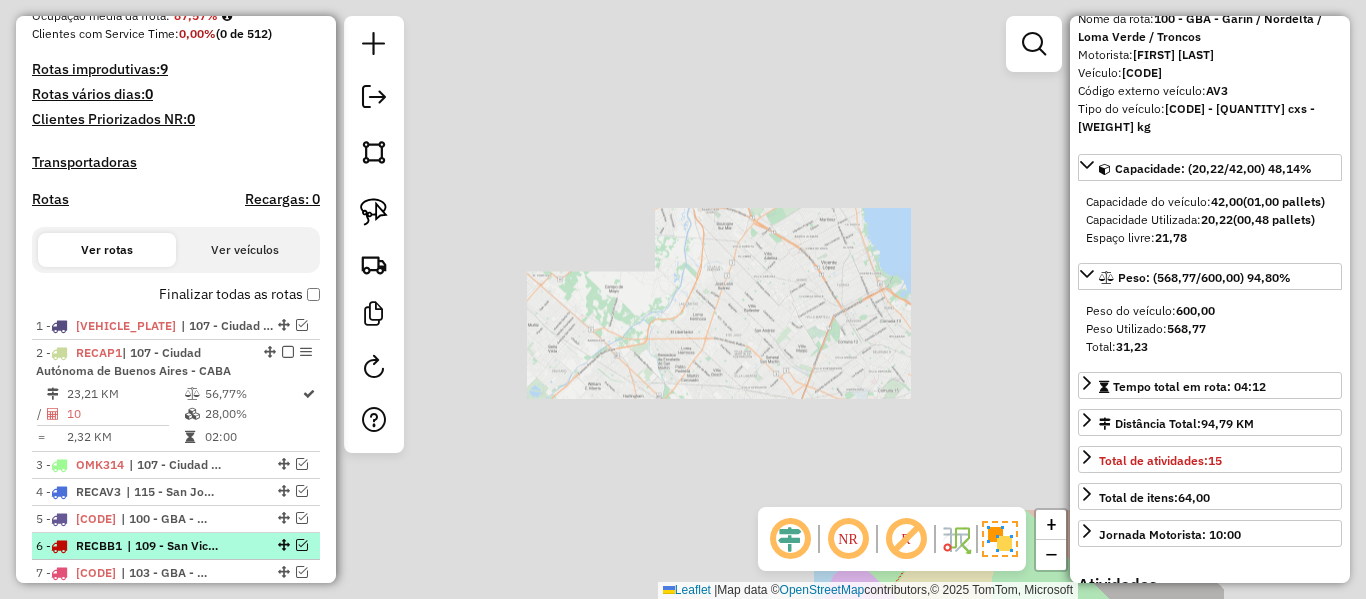 click on "6 -       RECBB1   | 109 - San Vicente - Alejandro Korn - Glew" at bounding box center [176, 546] 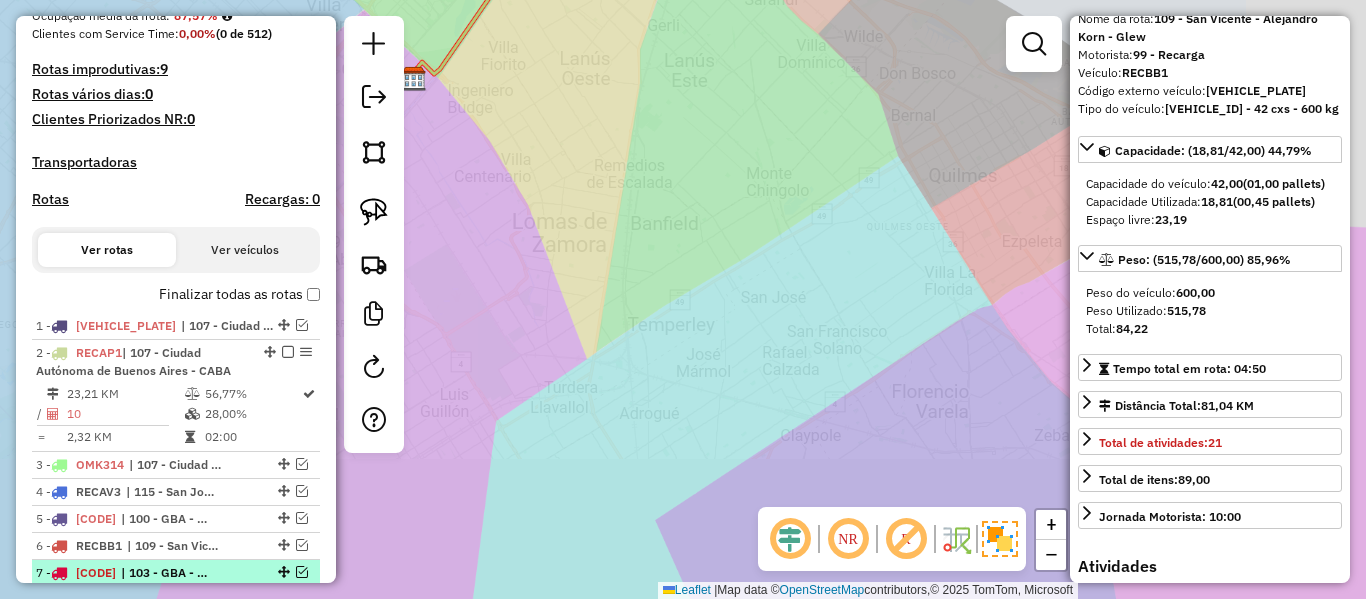 click on "7 -       AC811SE   | 103 - GBA - Boulogne Sur / Villa Adelina / Villa Udaondo / Caseros" at bounding box center [176, 573] 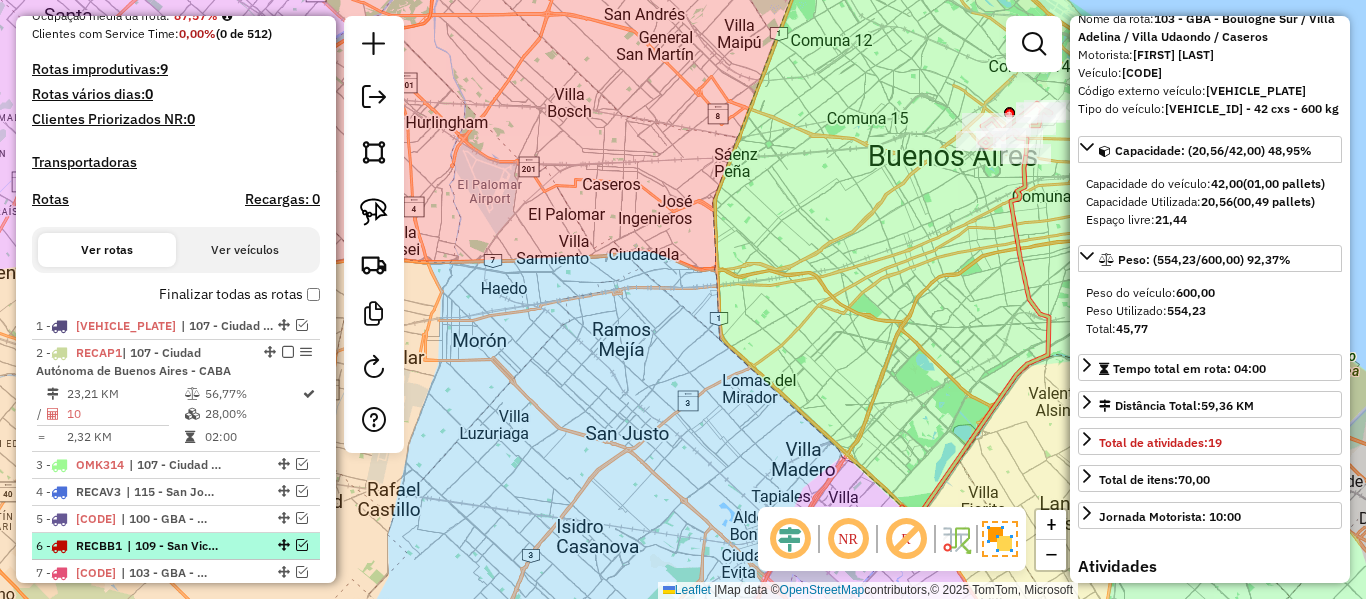 click on "6 -       RECBB1   | 109 - San Vicente - Alejandro Korn - Glew" at bounding box center (142, 546) 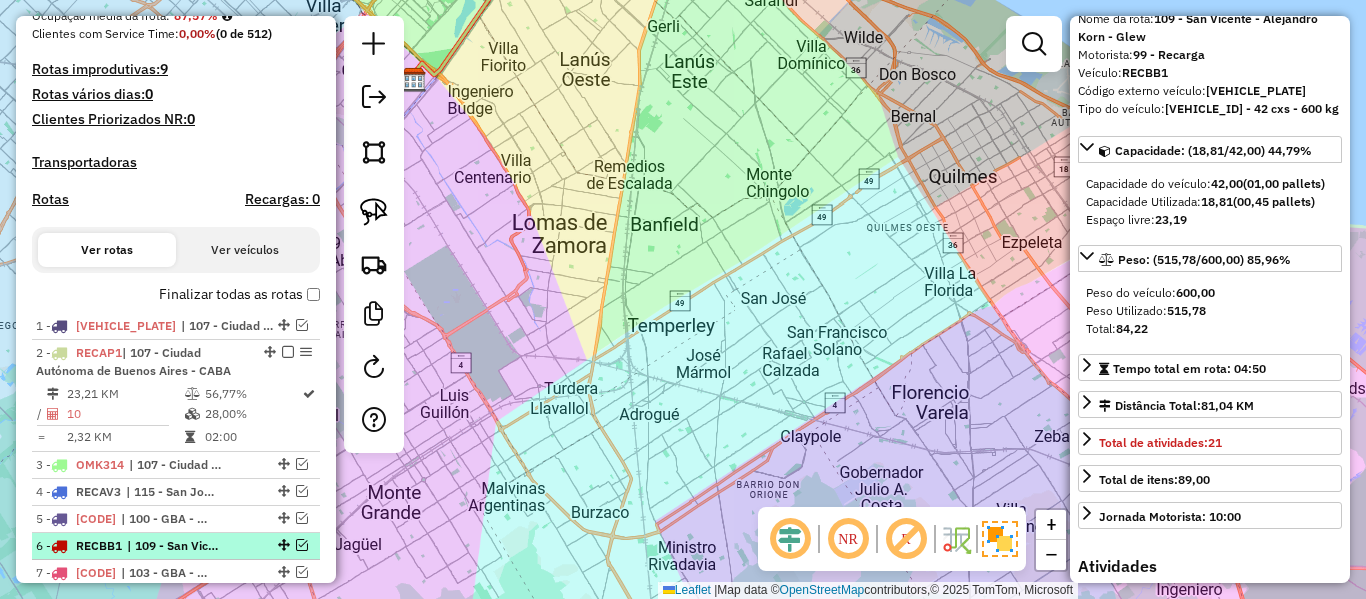 click at bounding box center (302, 545) 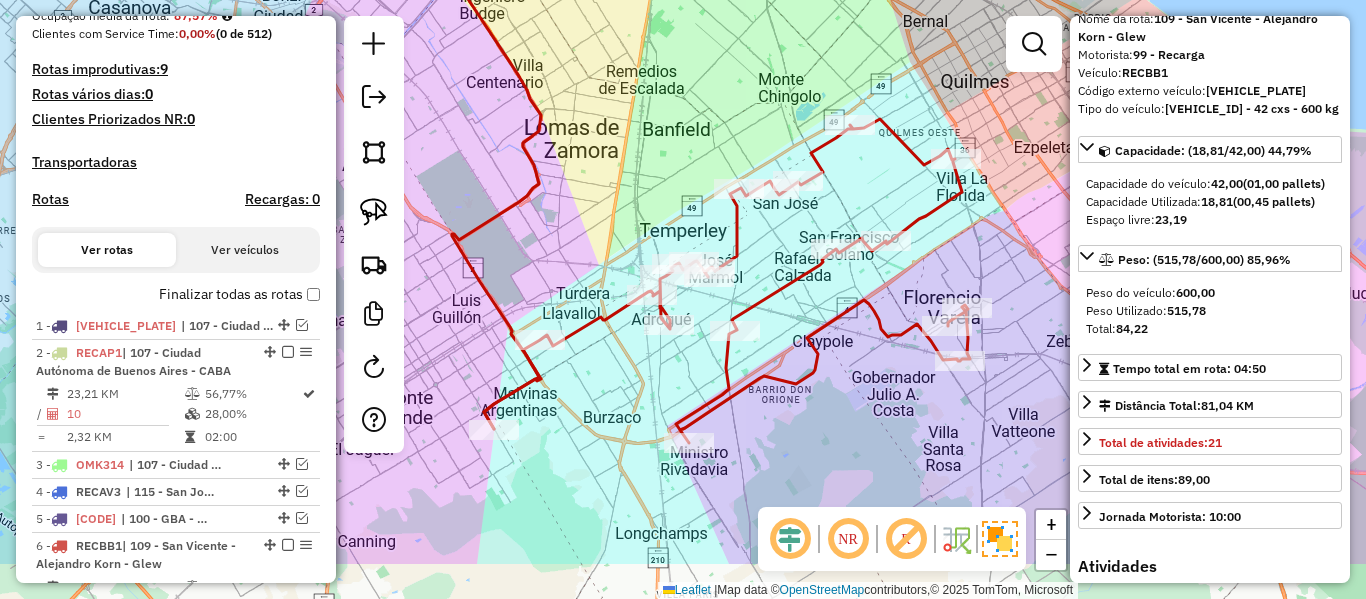 drag, startPoint x: 816, startPoint y: 379, endPoint x: 822, endPoint y: 360, distance: 19.924858 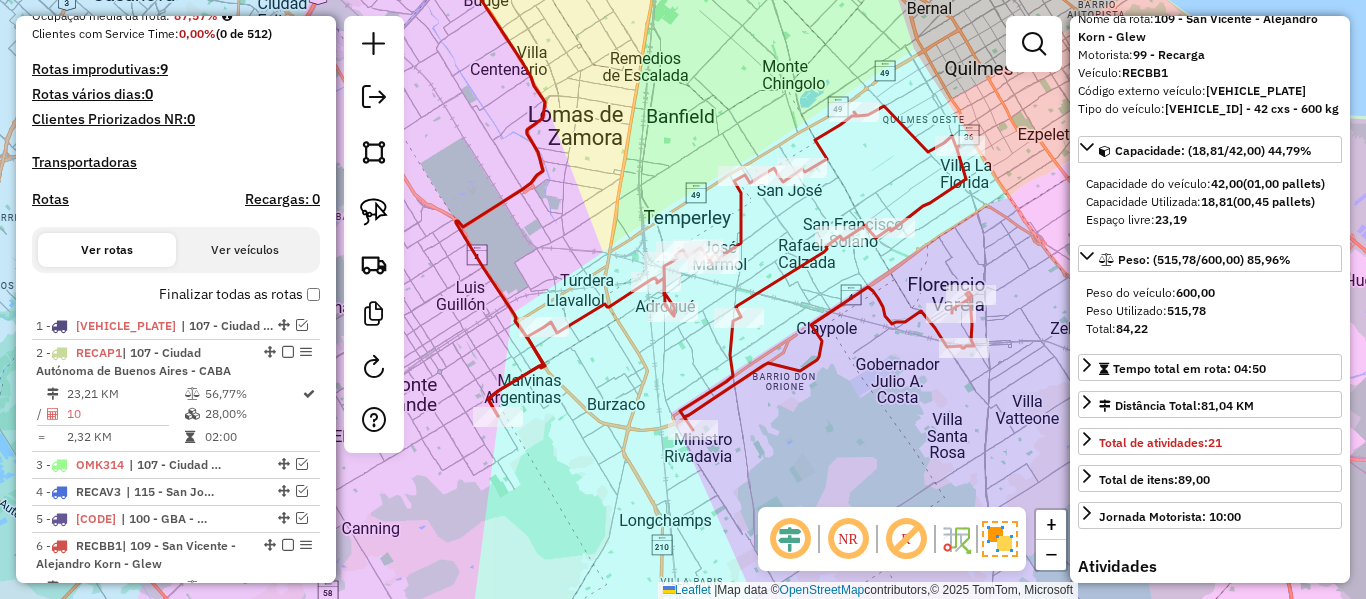 click on "Janela de atendimento Grade de atendimento Capacidade Transportadoras Veículos Cliente Pedidos  Rotas Selecione os dias de semana para filtrar as janelas de atendimento  Seg   Ter   Qua   Qui   Sex   Sáb   Dom  Informe o período da janela de atendimento: De: Até:  Filtrar exatamente a janela do cliente  Considerar janela de atendimento padrão  Selecione os dias de semana para filtrar as grades de atendimento  Seg   Ter   Qua   Qui   Sex   Sáb   Dom   Considerar clientes sem dia de atendimento cadastrado  Clientes fora do dia de atendimento selecionado Filtrar as atividades entre os valores definidos abaixo:  Peso mínimo:   Peso máximo:   Cubagem mínima:   Cubagem máxima:   De:   Até:  Filtrar as atividades entre o tempo de atendimento definido abaixo:  De:   Até:   Considerar capacidade total dos clientes não roteirizados Transportadora: Selecione um ou mais itens Tipo de veículo: Selecione um ou mais itens Veículo: Selecione um ou mais itens Motorista: Selecione um ou mais itens Nome: Rótulo:" 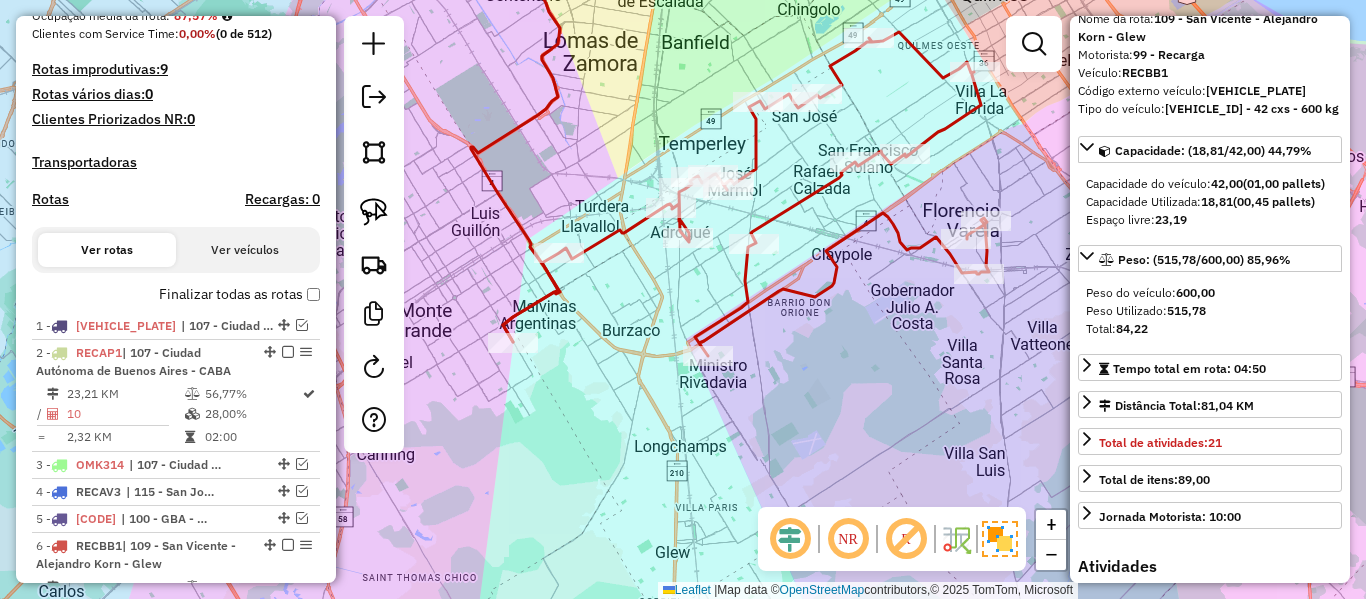 click 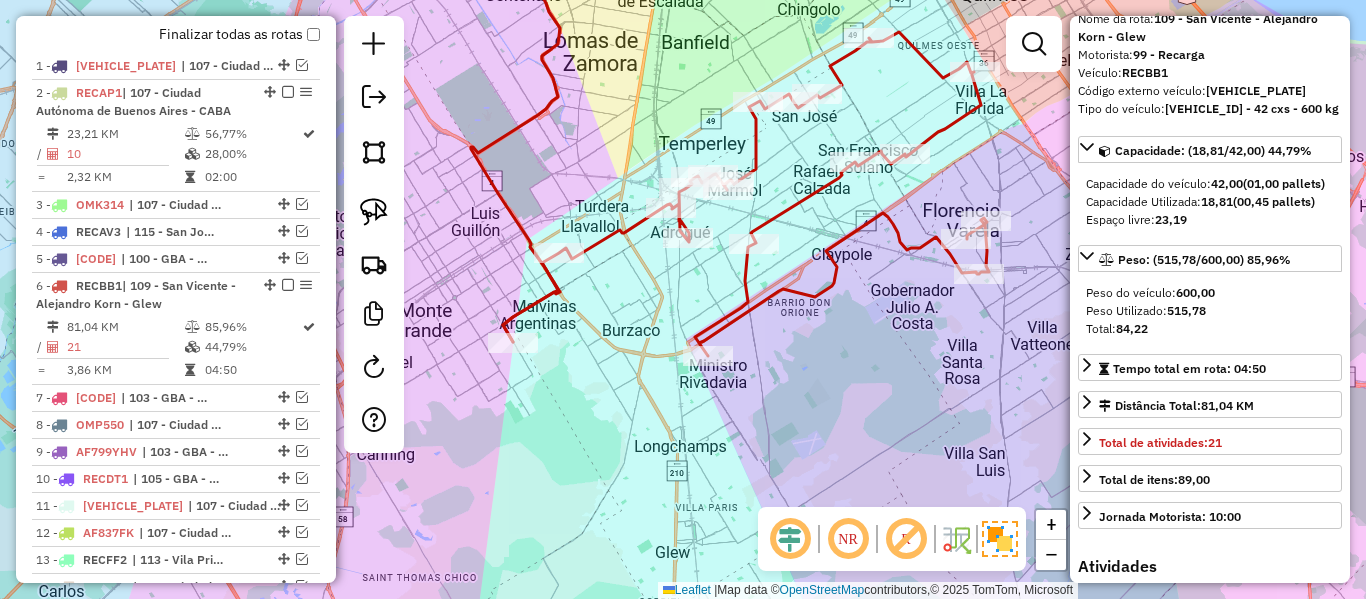 scroll, scrollTop: 983, scrollLeft: 0, axis: vertical 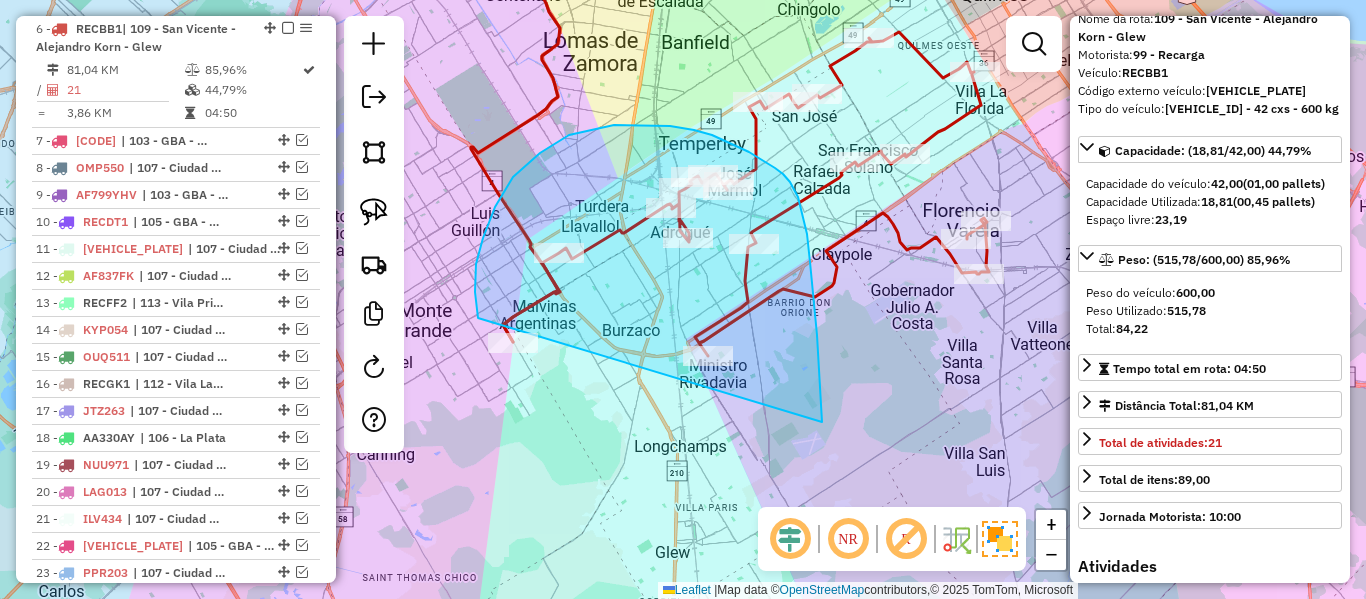 drag, startPoint x: 822, startPoint y: 422, endPoint x: 606, endPoint y: 456, distance: 218.65955 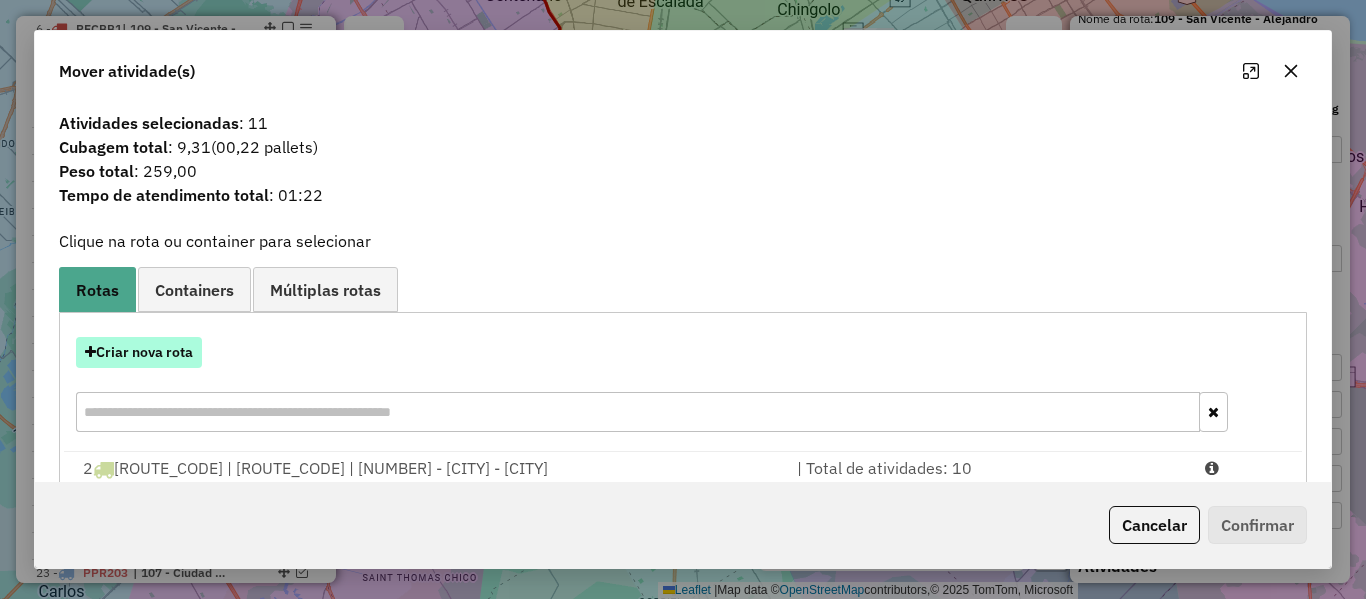 click on "Criar nova rota" at bounding box center (139, 352) 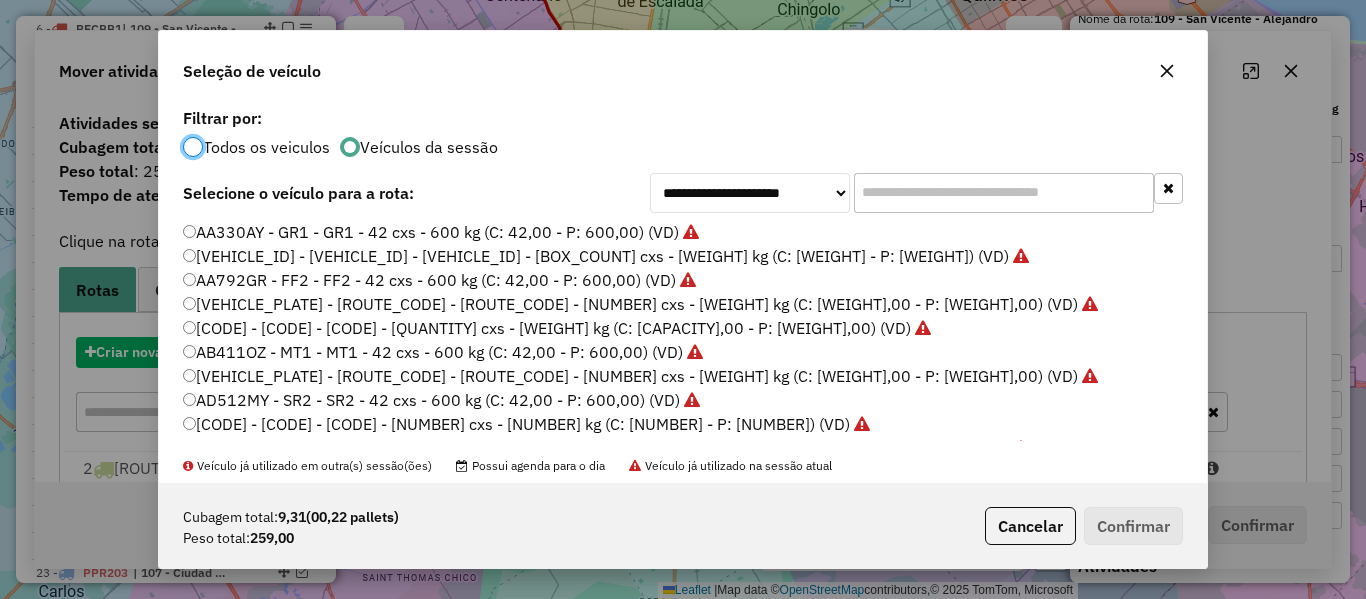 scroll, scrollTop: 11, scrollLeft: 6, axis: both 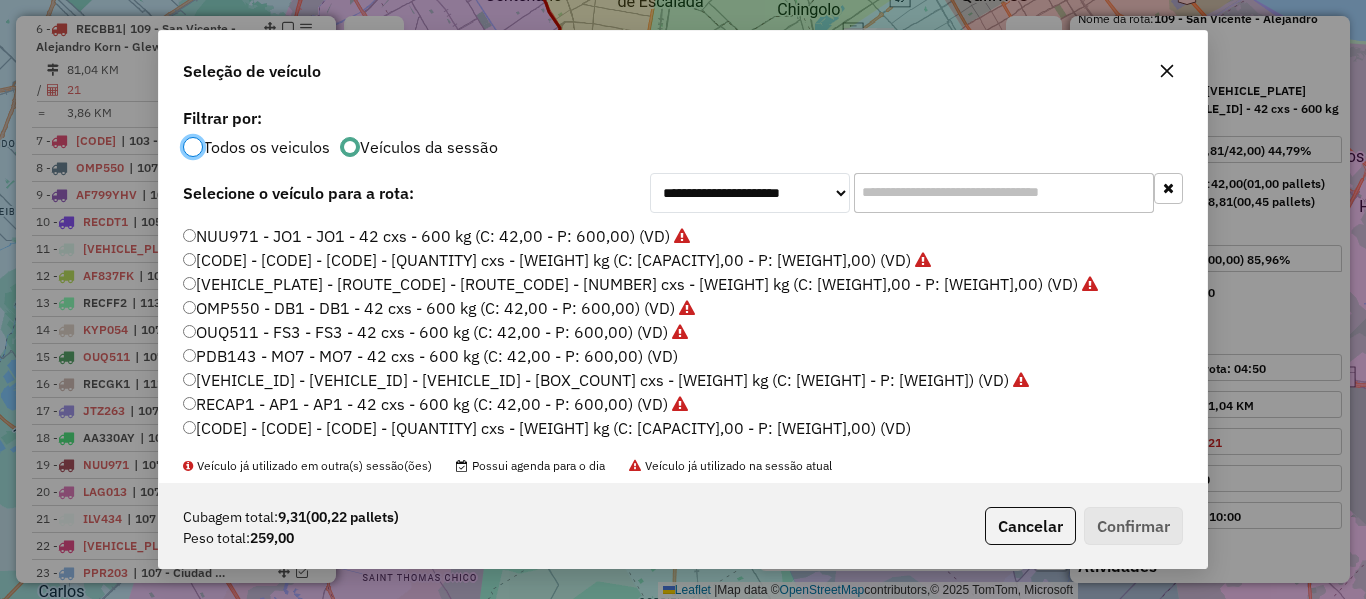 click on "PDB143 - MO7 - MO7 - 42 cxs - 600 kg (C: 42,00 - P: 600,00) (VD)" 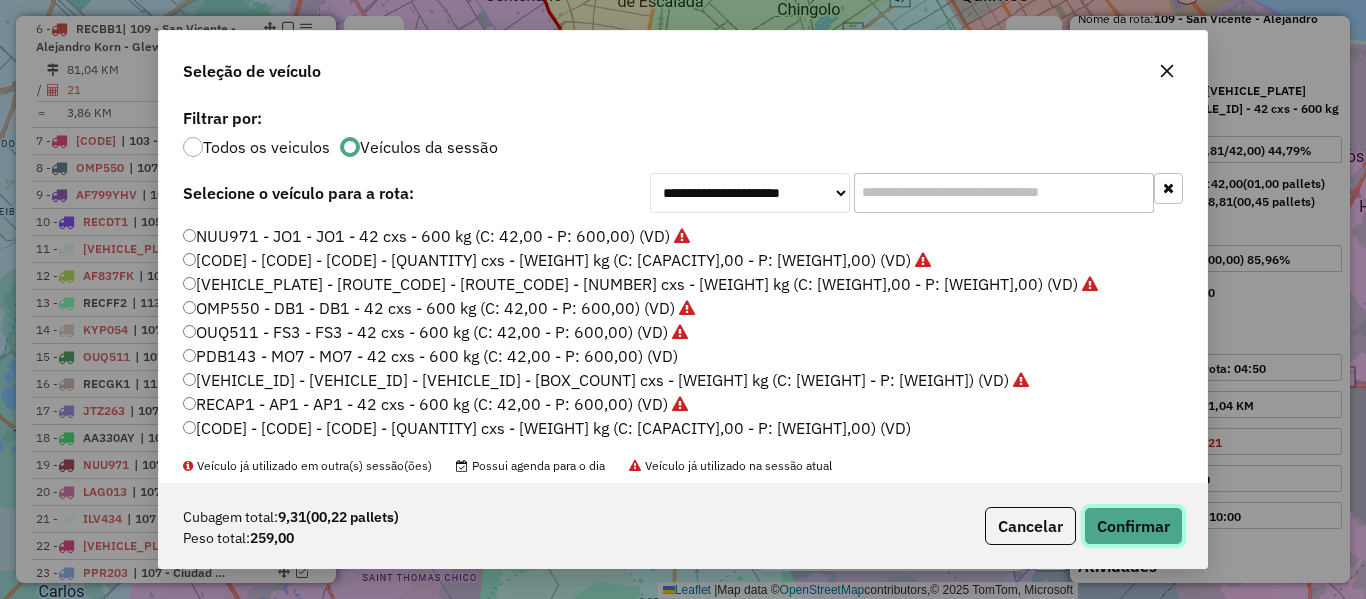 drag, startPoint x: 1175, startPoint y: 533, endPoint x: 1150, endPoint y: 524, distance: 26.57066 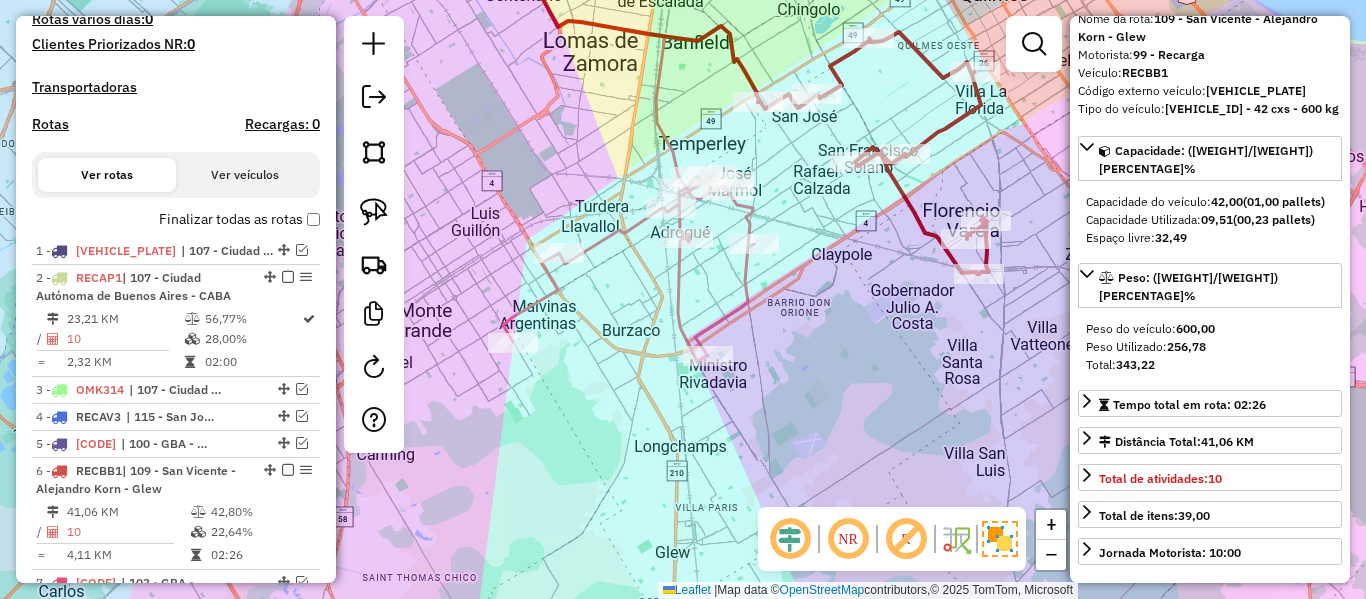 scroll, scrollTop: 283, scrollLeft: 0, axis: vertical 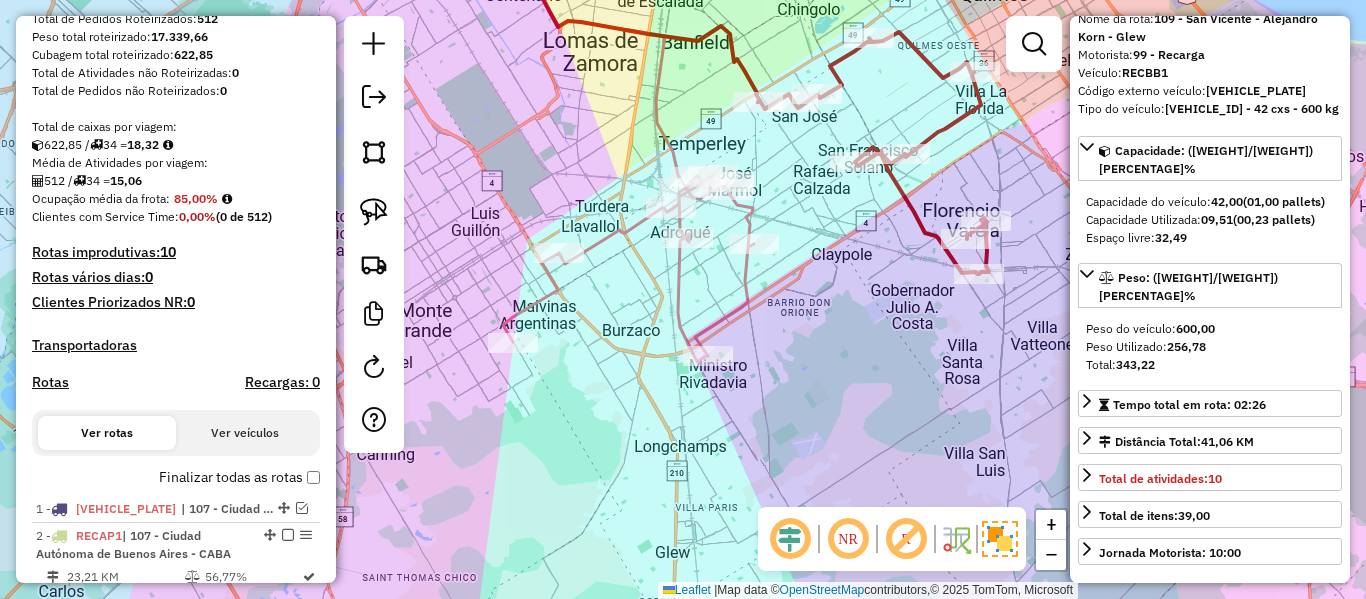 click on "Finalizar todas as rotas" at bounding box center [239, 477] 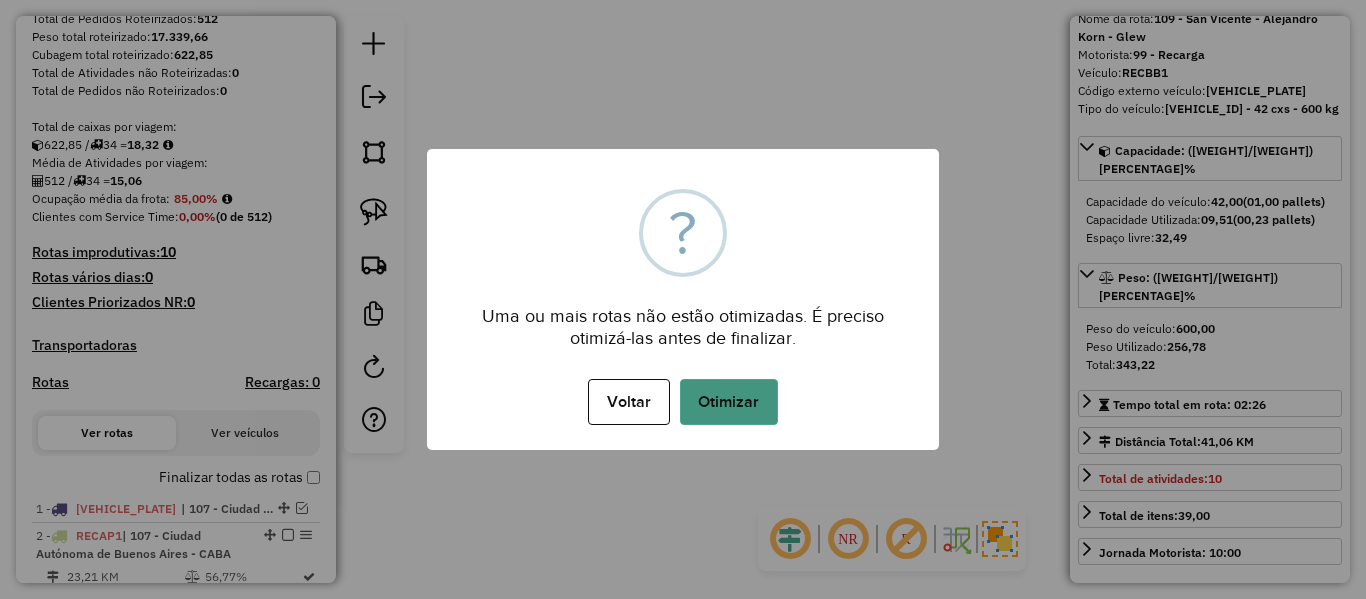 click on "Otimizar" at bounding box center (729, 402) 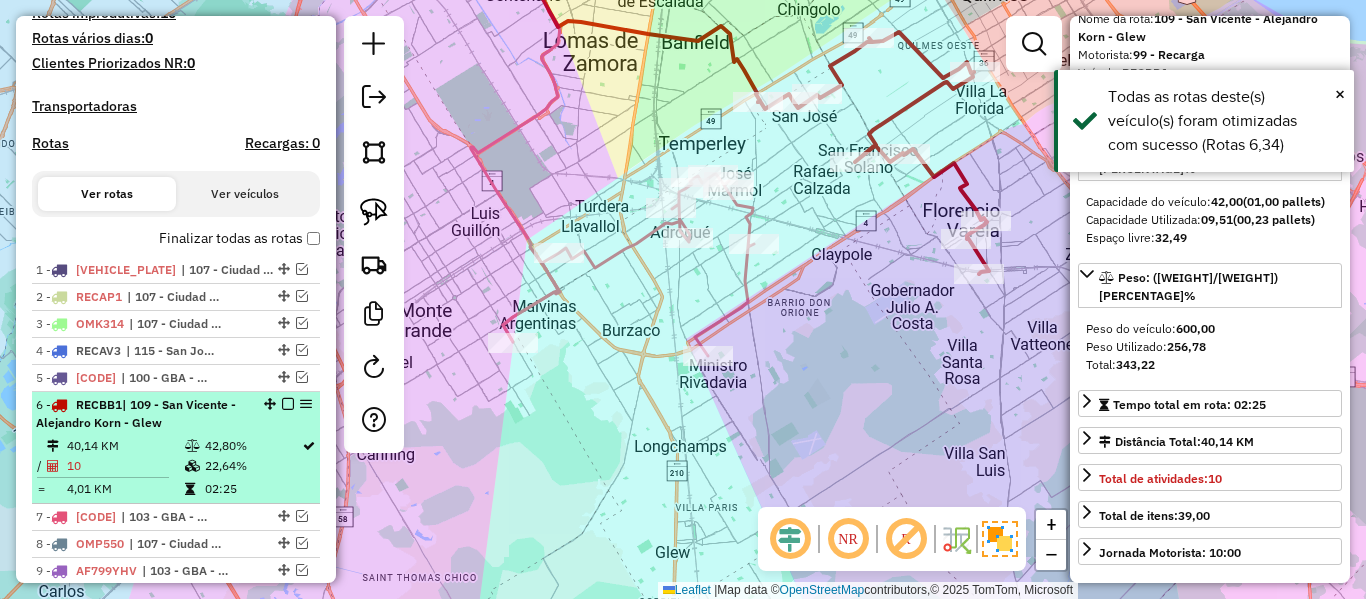 scroll, scrollTop: 198, scrollLeft: 0, axis: vertical 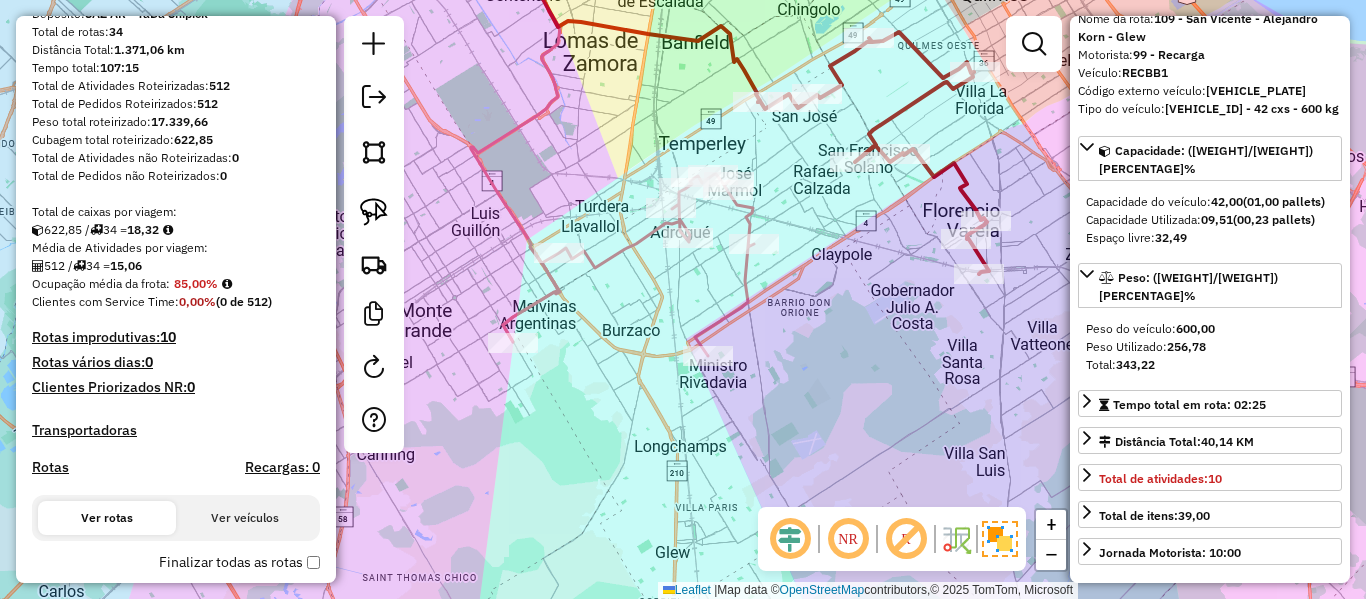 click on "Finalizar todas as rotas" at bounding box center [239, 562] 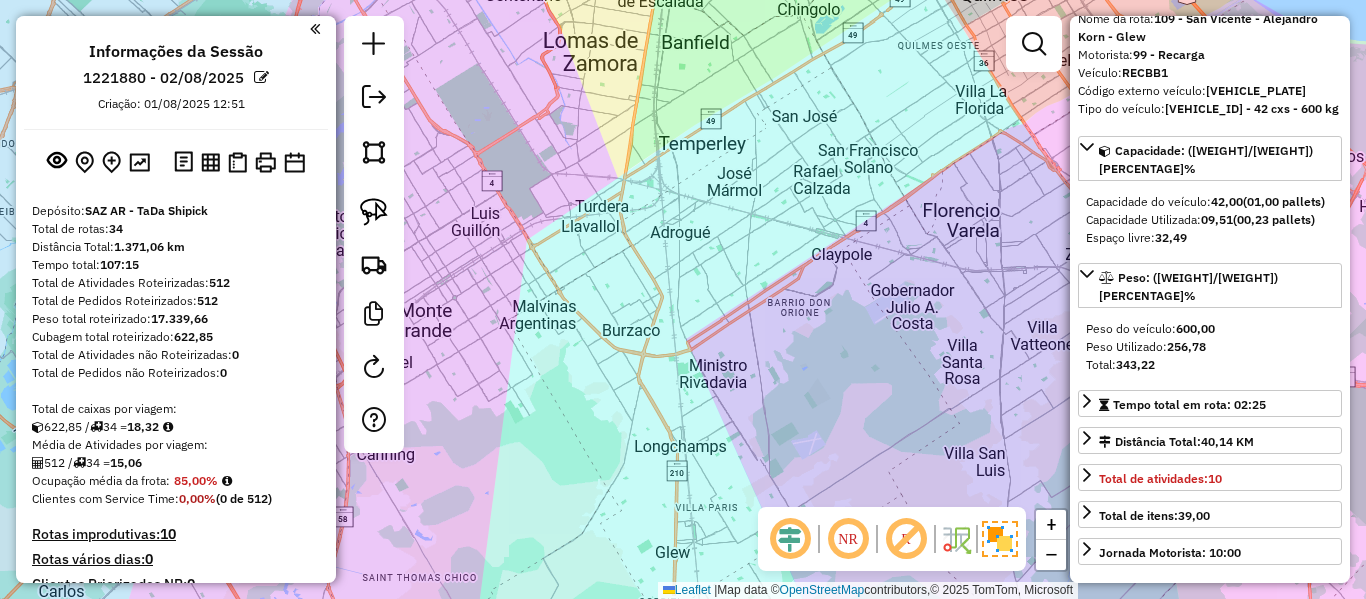 scroll, scrollTop: 0, scrollLeft: 0, axis: both 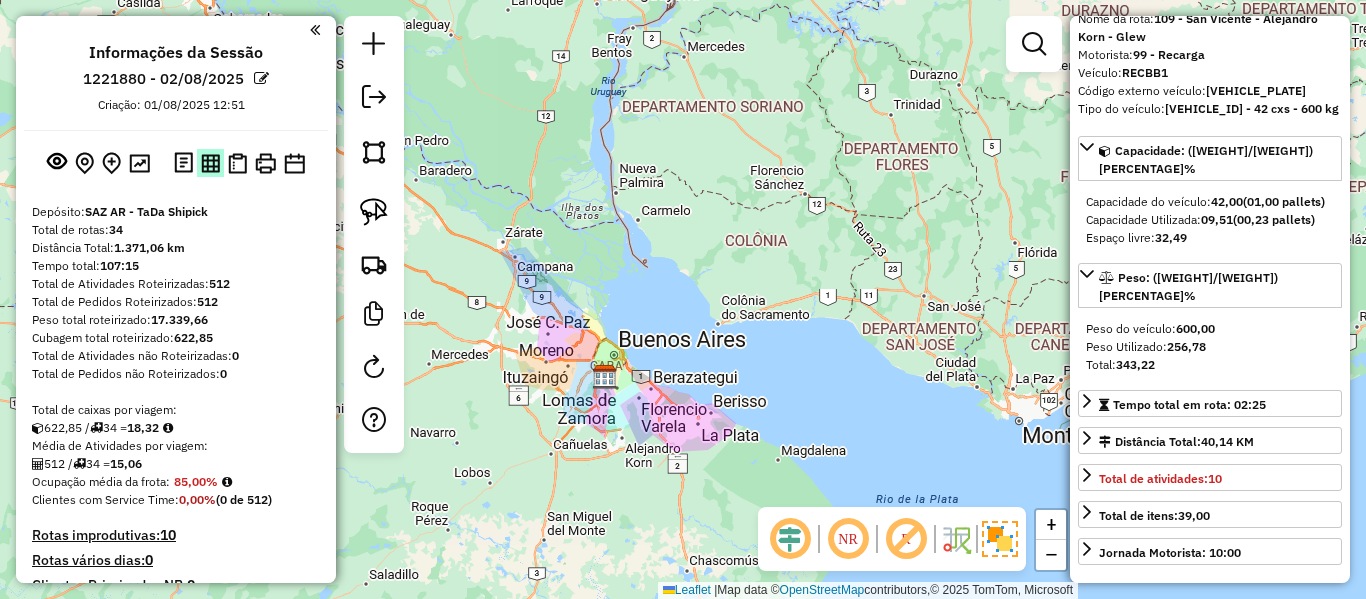 click at bounding box center (210, 163) 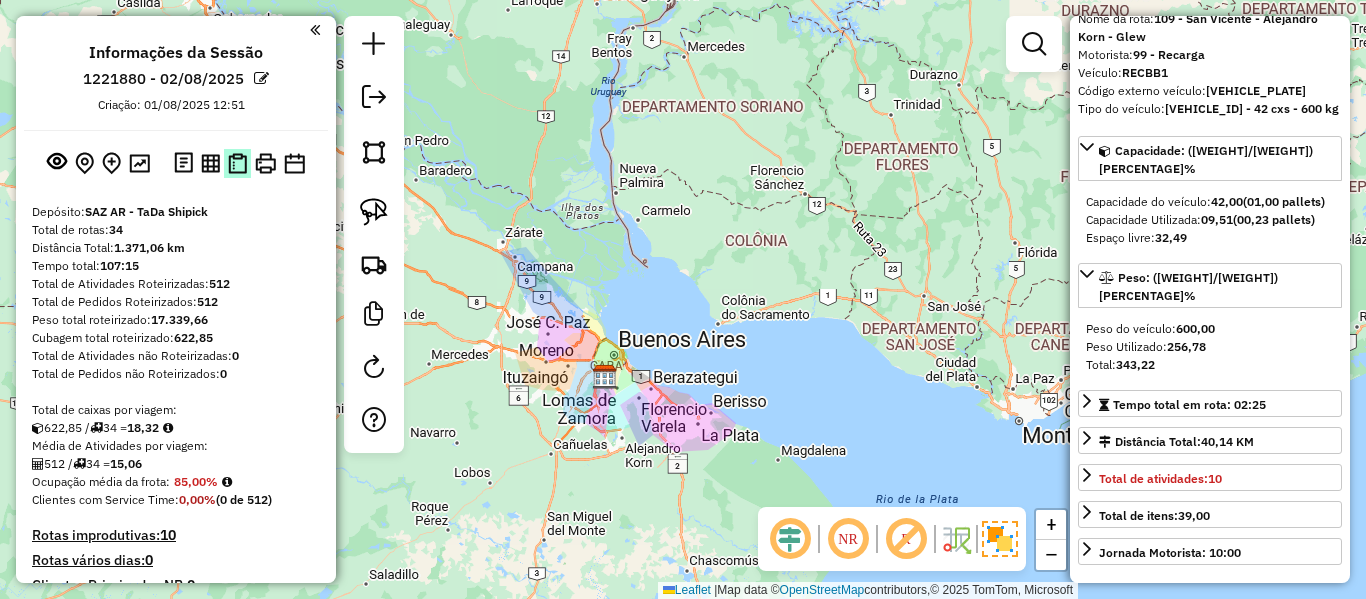 click at bounding box center [237, 163] 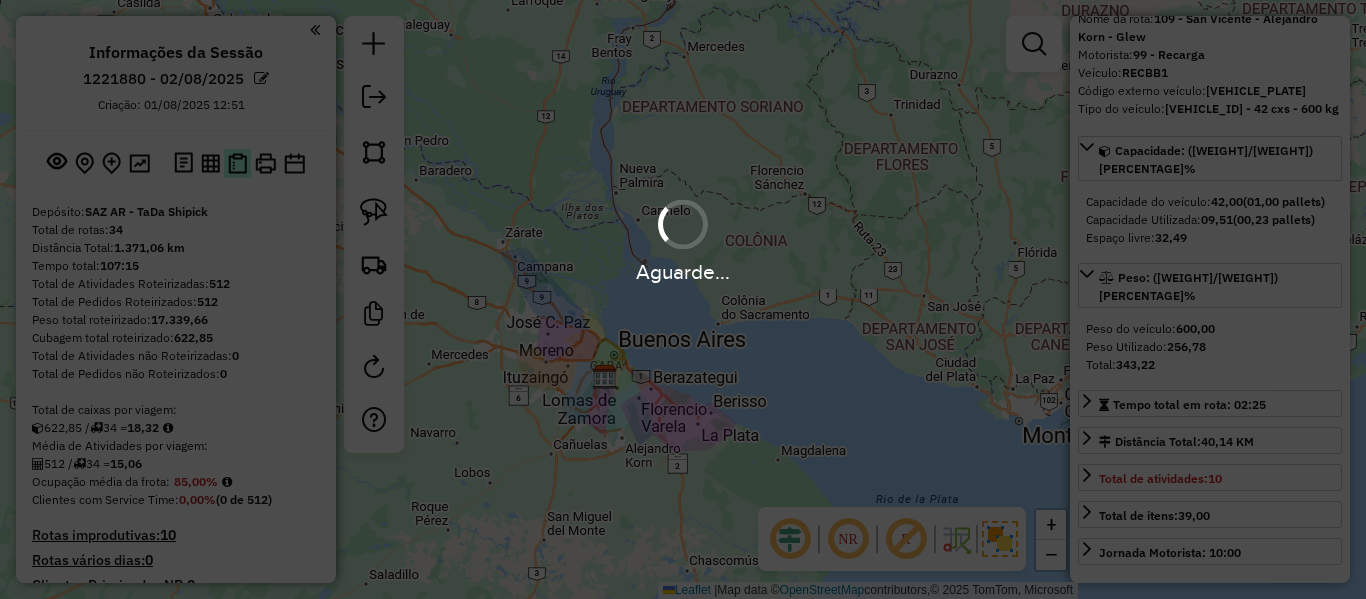 click on "Aguarde..." at bounding box center [683, 299] 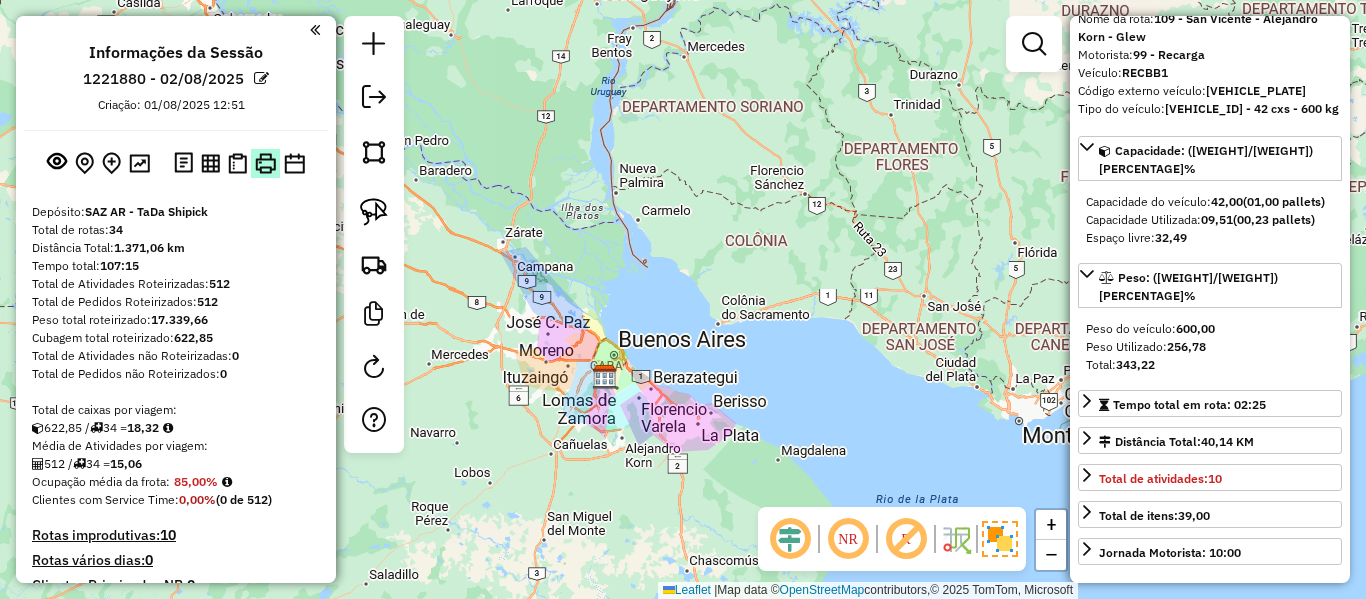 click at bounding box center [265, 163] 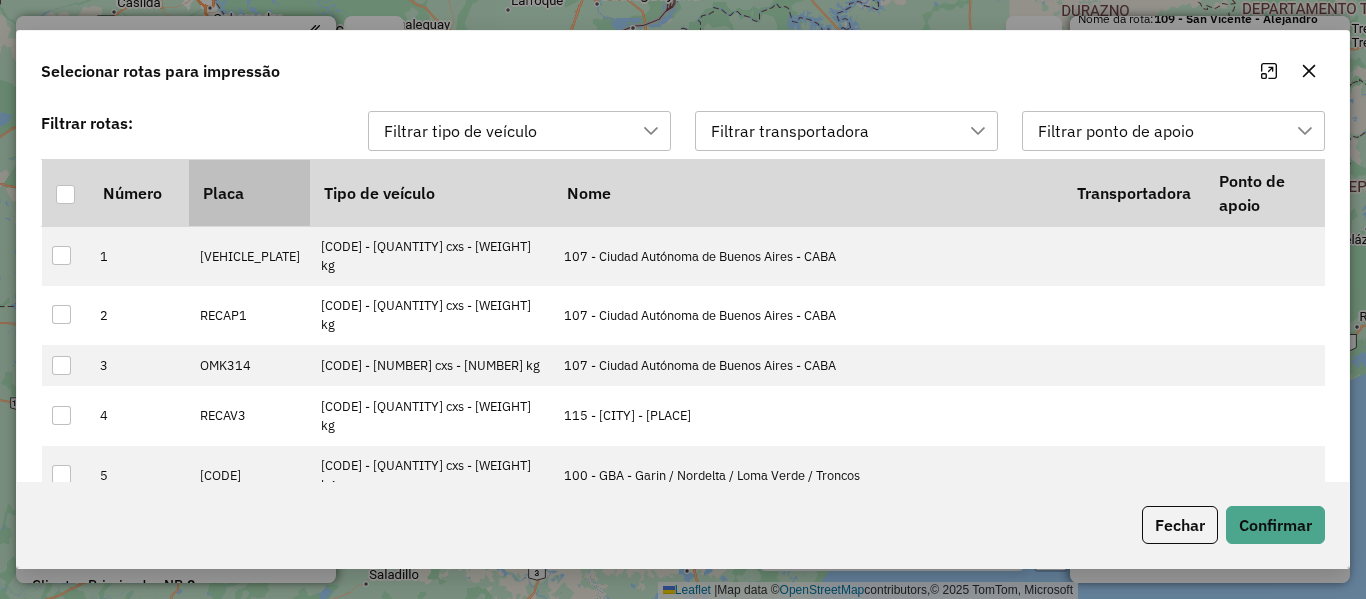 scroll, scrollTop: 15, scrollLeft: 91, axis: both 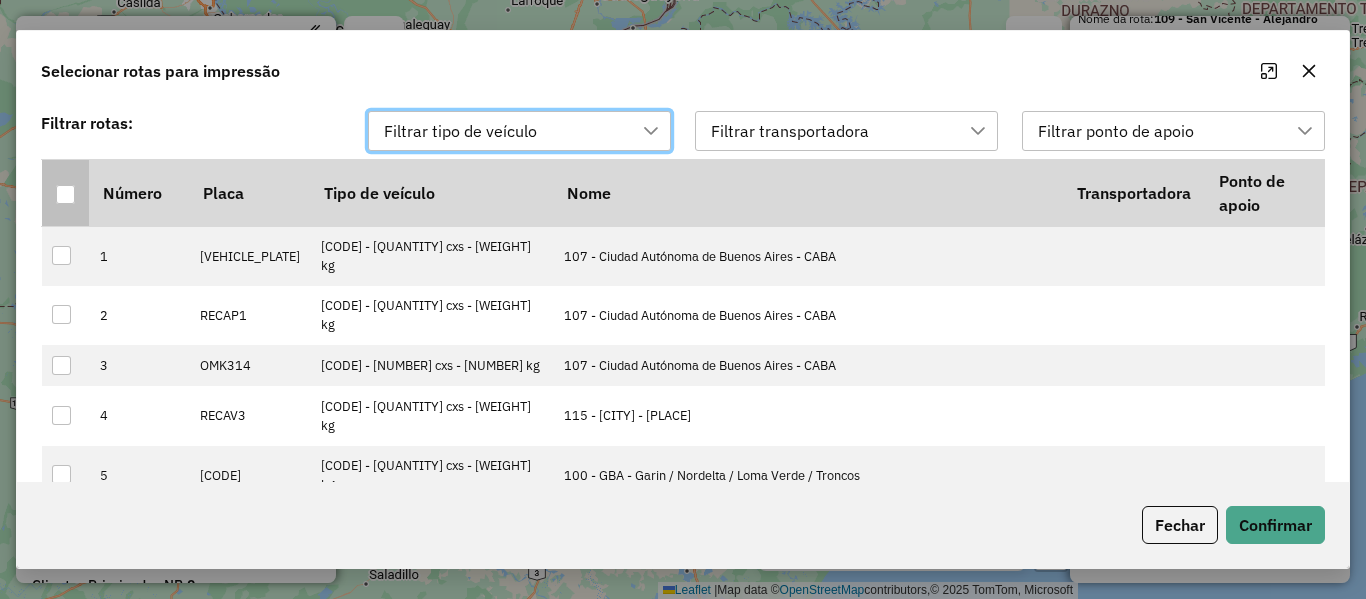 click at bounding box center (66, 192) 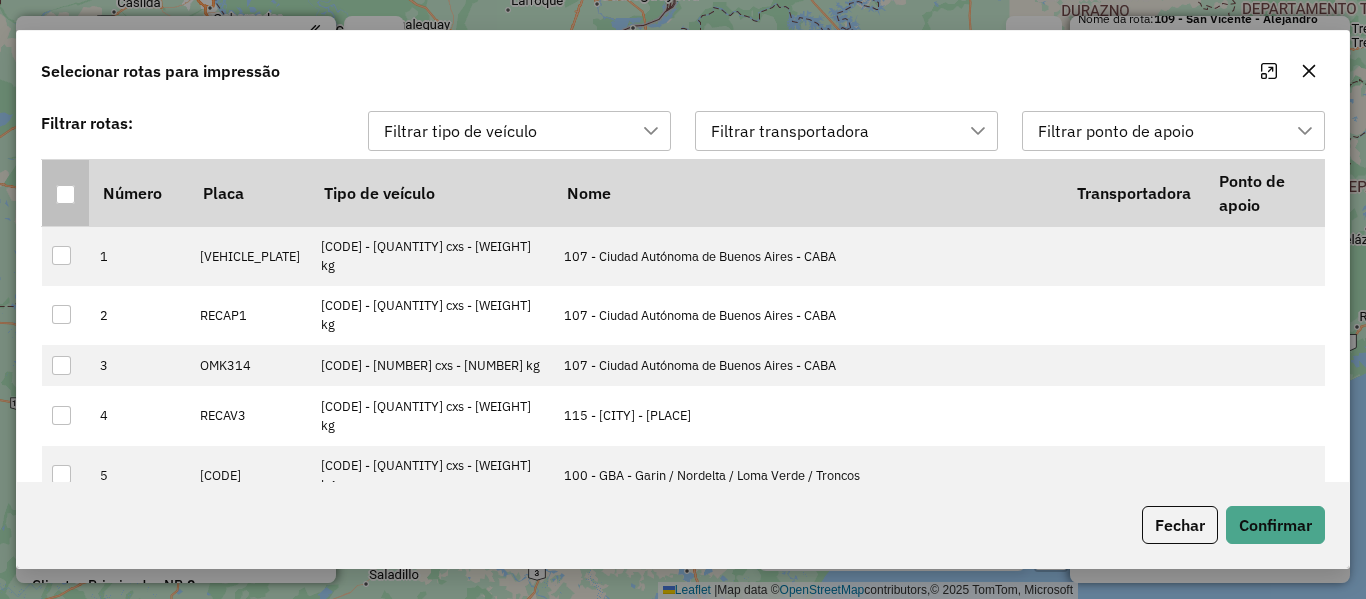 click at bounding box center (65, 194) 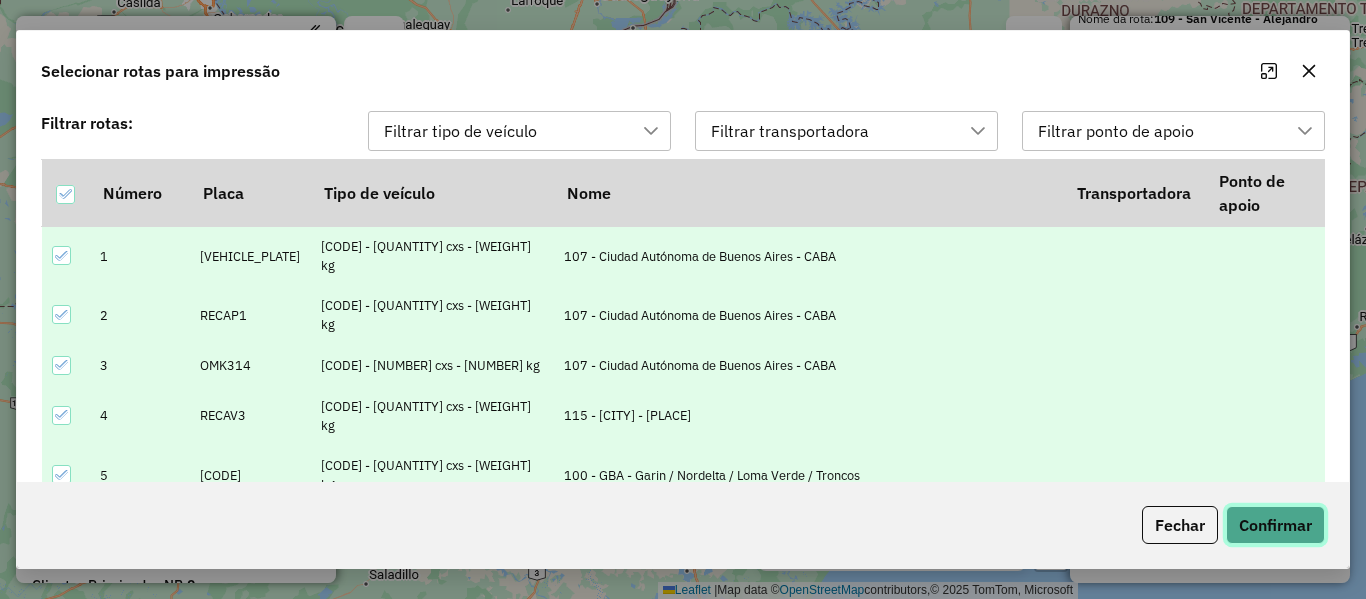 click on "Confirmar" 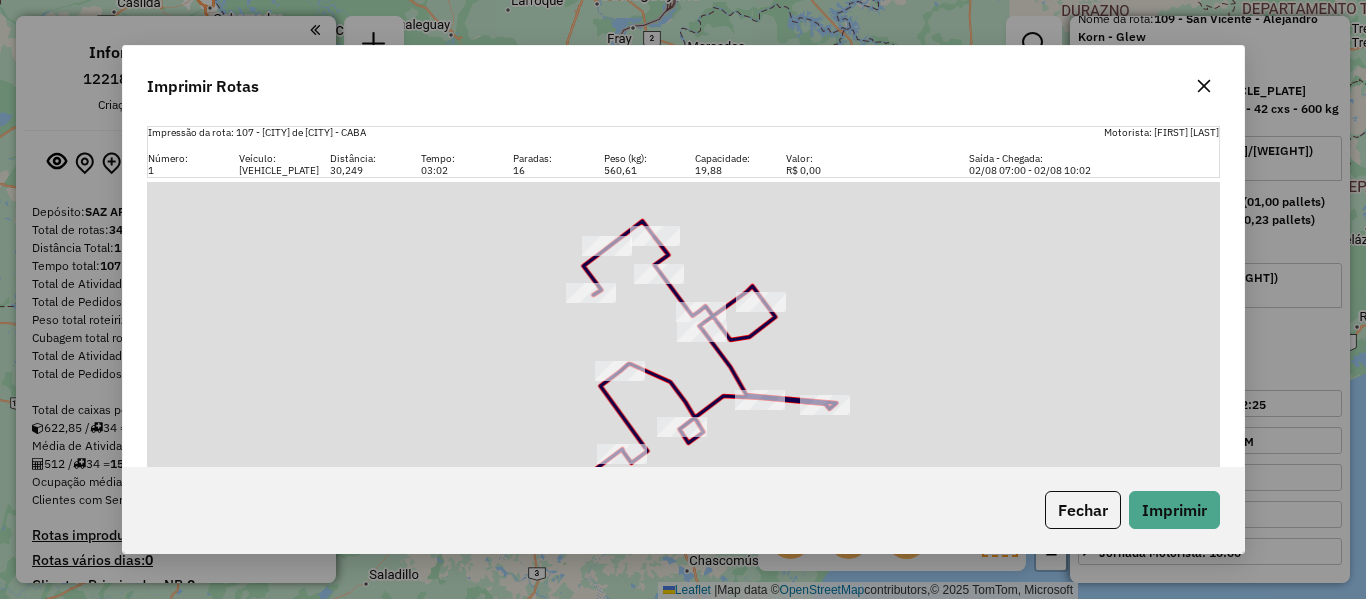 drag, startPoint x: 1233, startPoint y: 523, endPoint x: 888, endPoint y: 249, distance: 440.56894 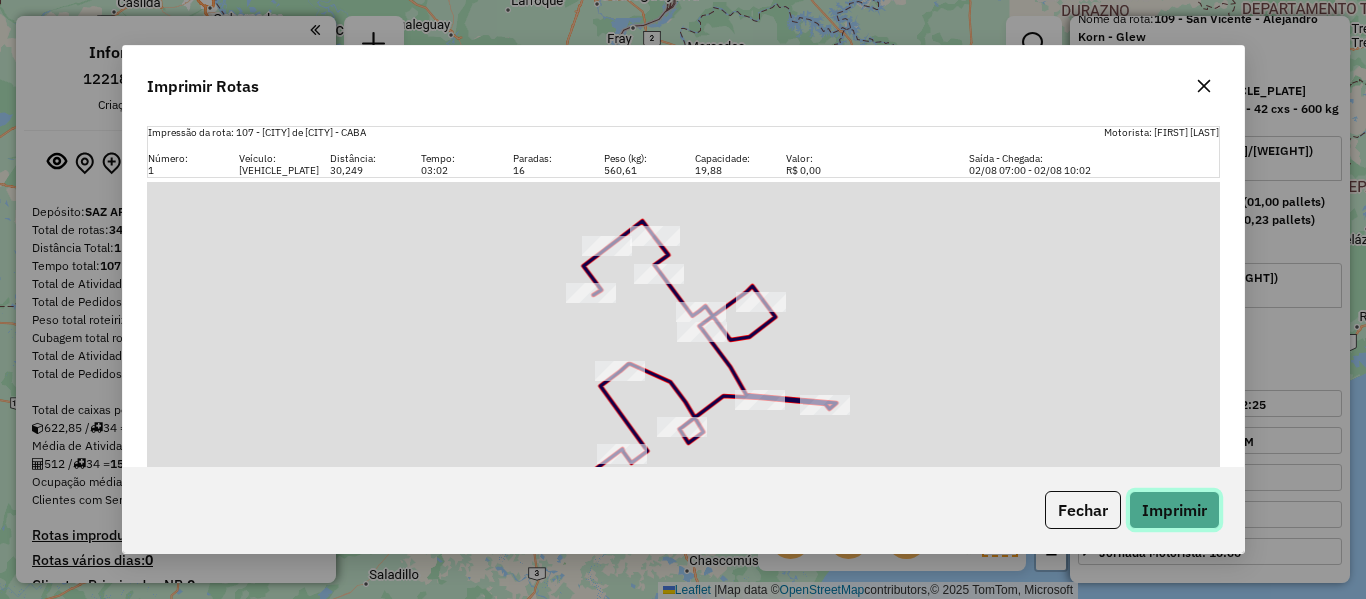 click on "Imprimir" 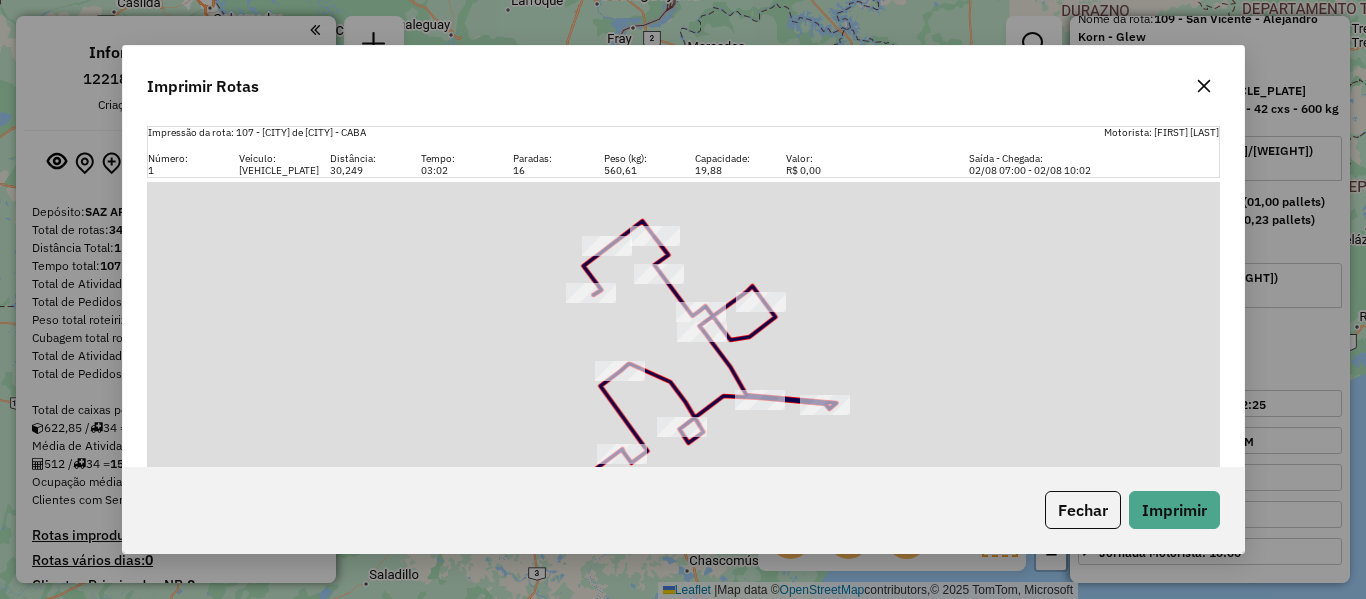 click 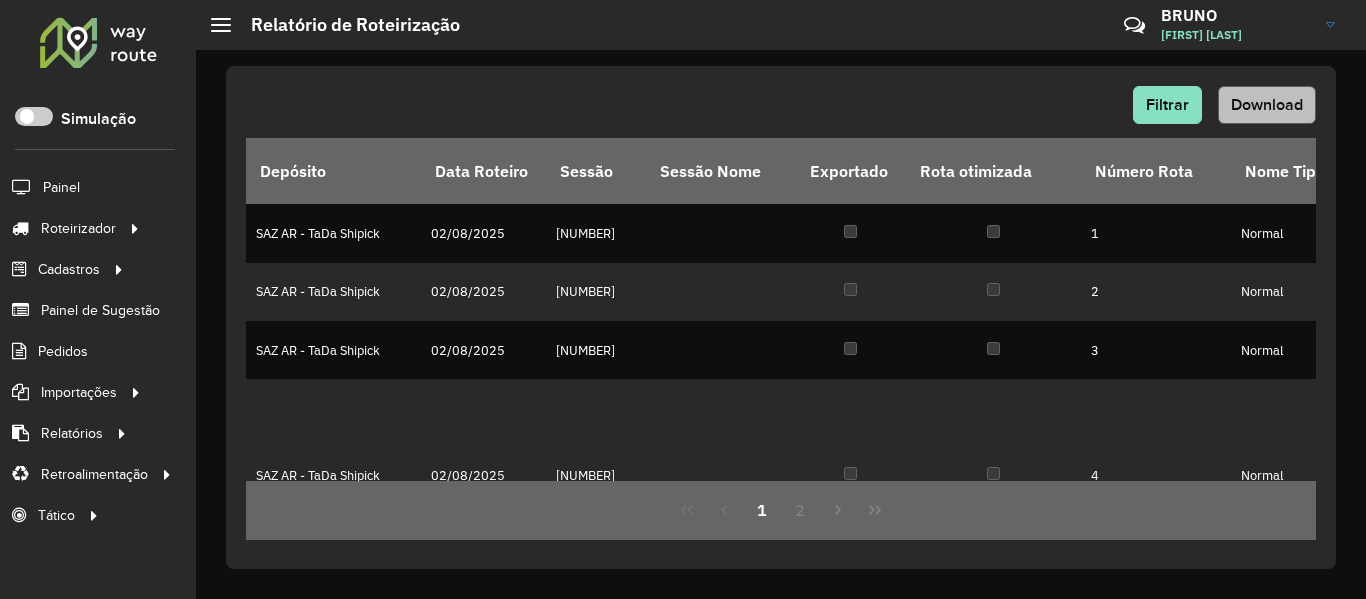 scroll, scrollTop: 0, scrollLeft: 0, axis: both 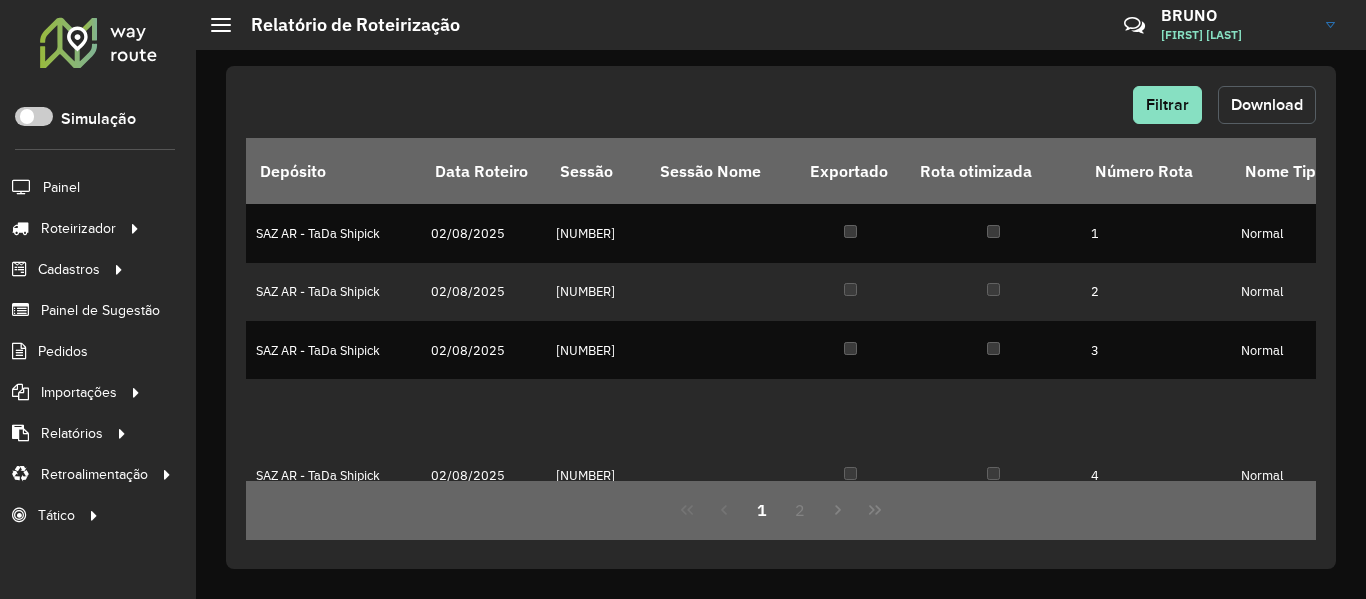 click on "Download" 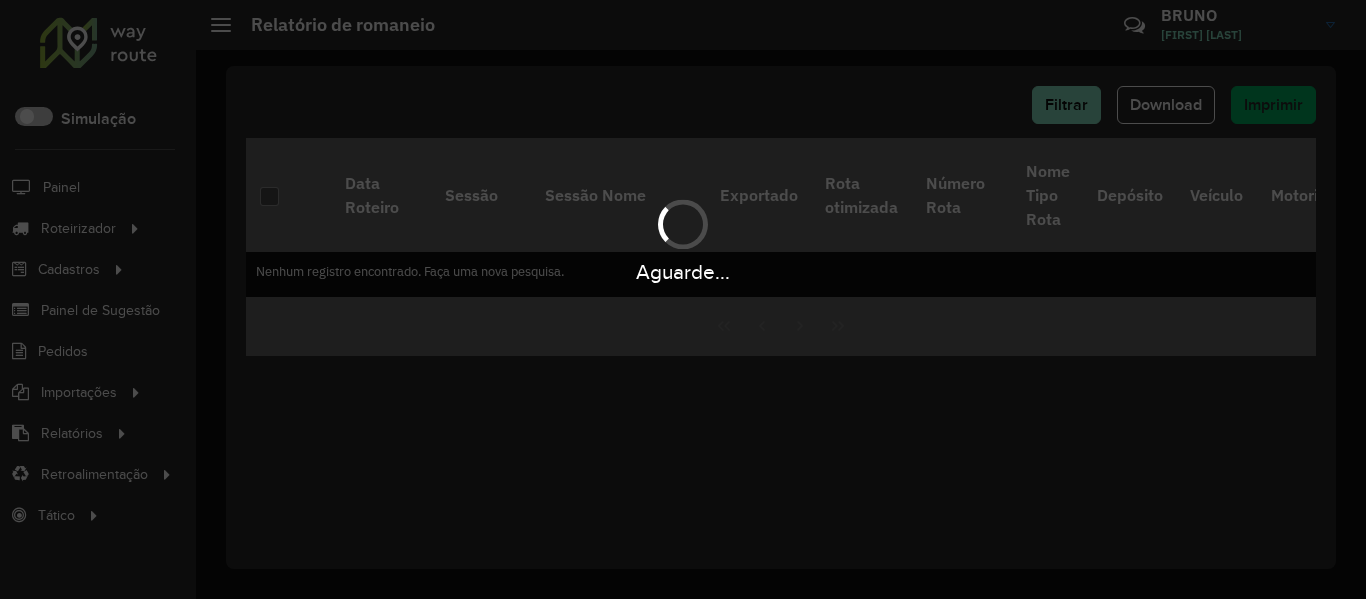 scroll, scrollTop: 0, scrollLeft: 0, axis: both 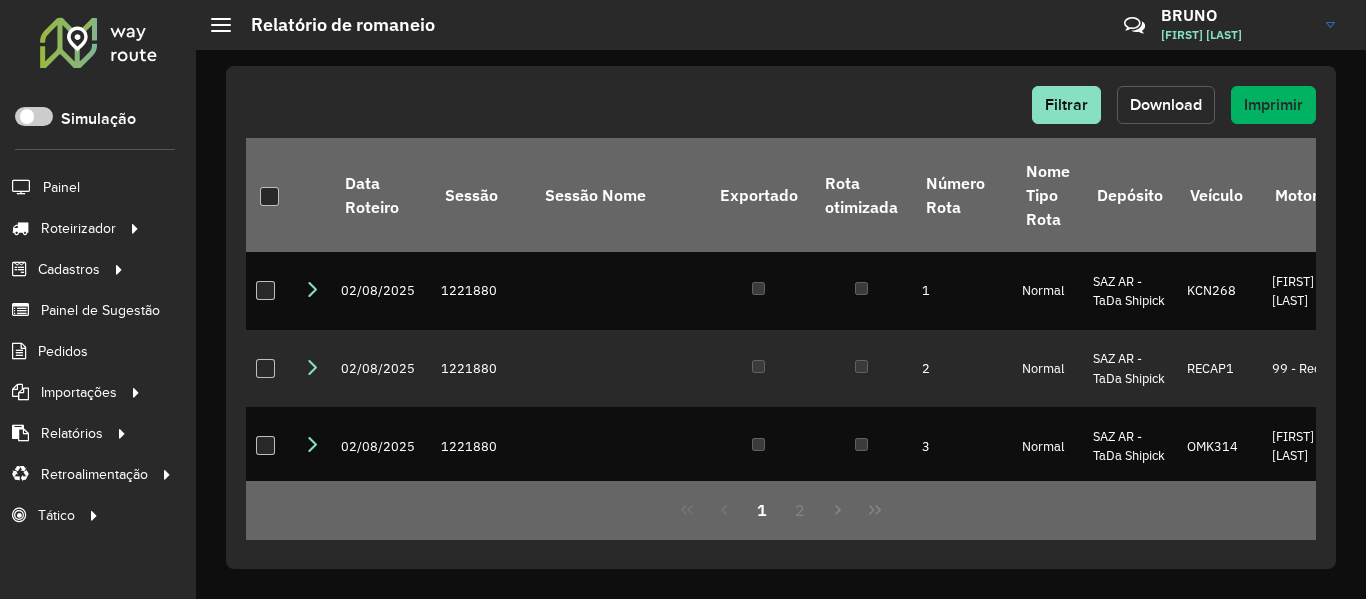 click on "Download" 